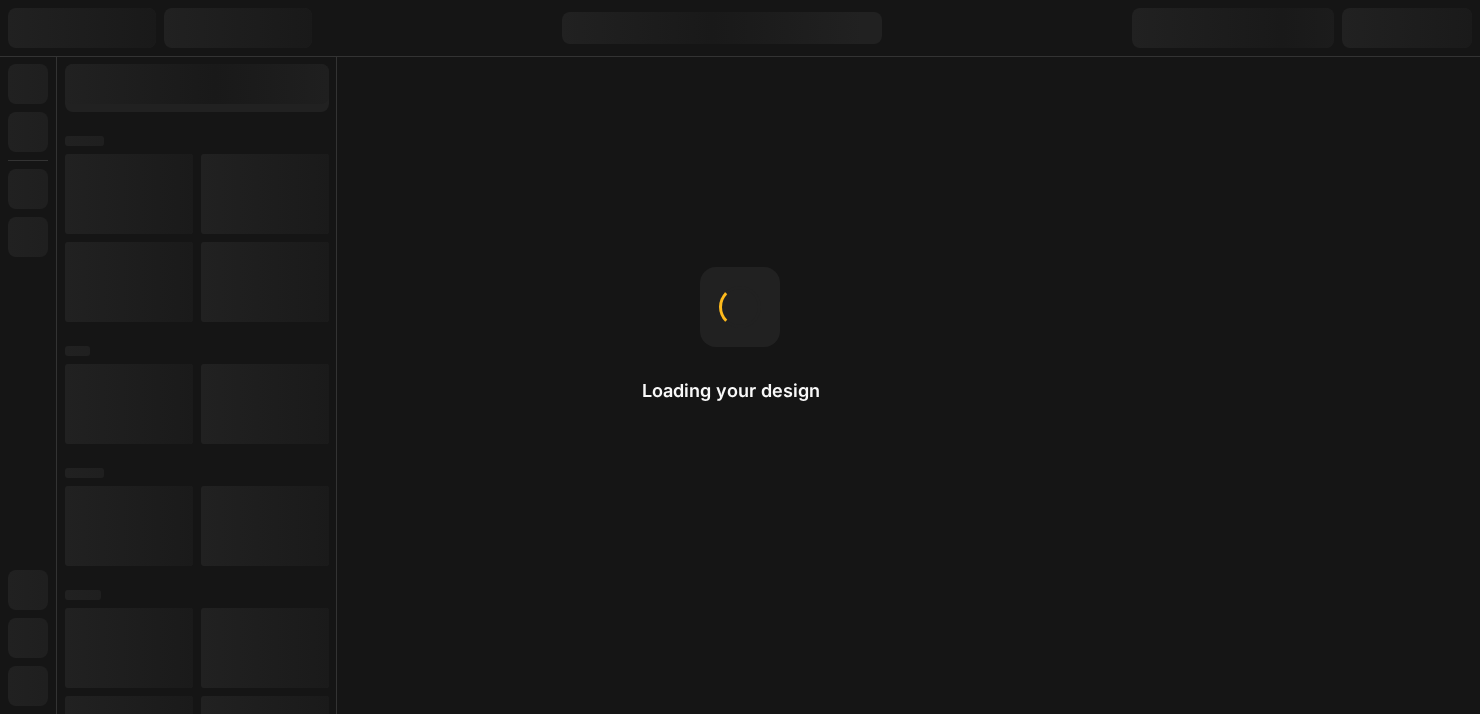 scroll, scrollTop: 0, scrollLeft: 0, axis: both 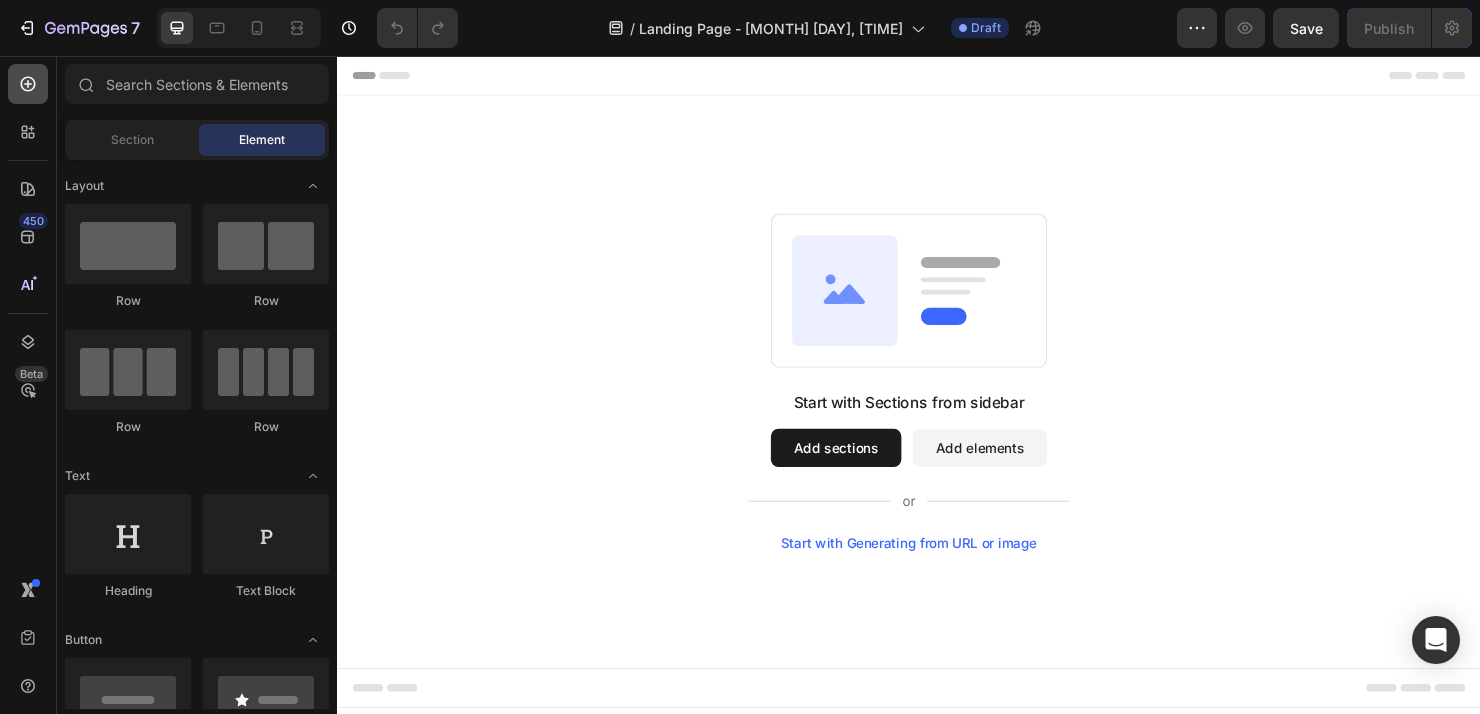 click 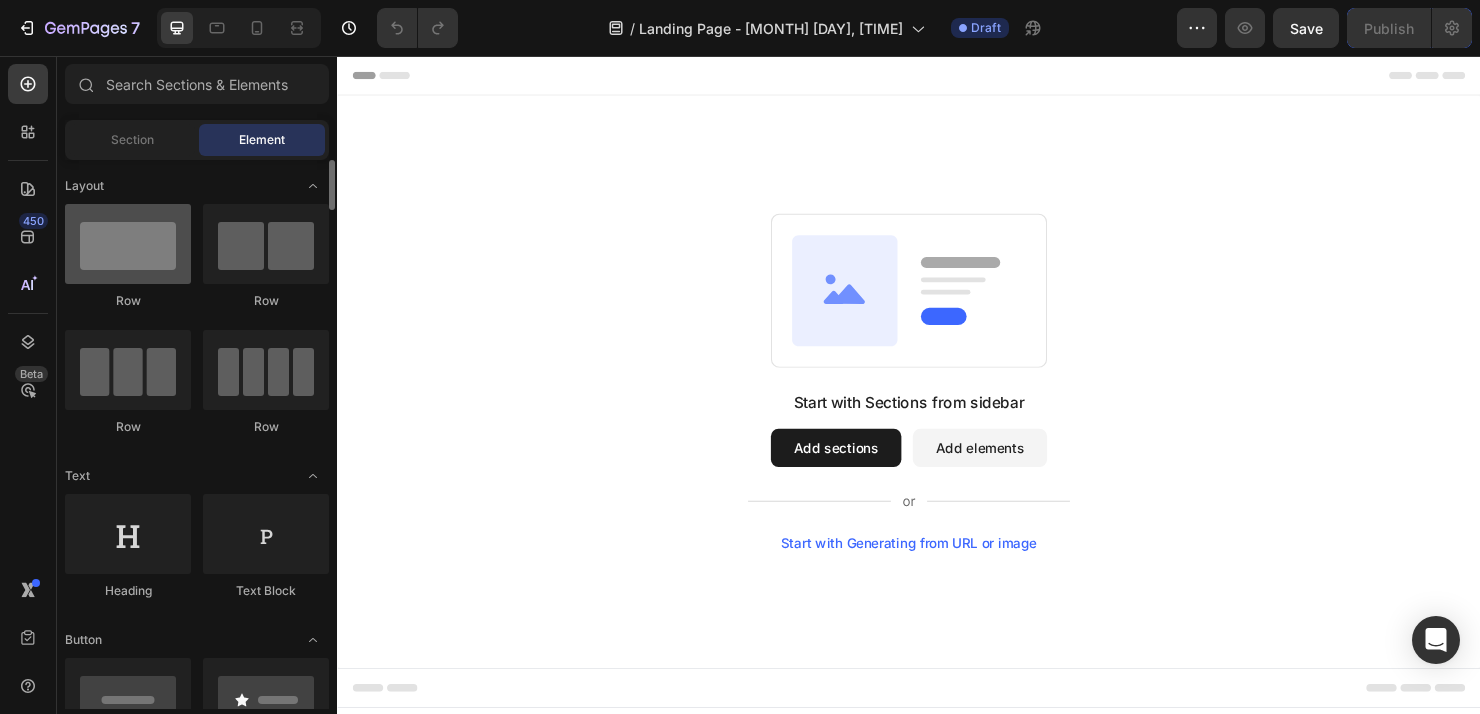 click at bounding box center (128, 244) 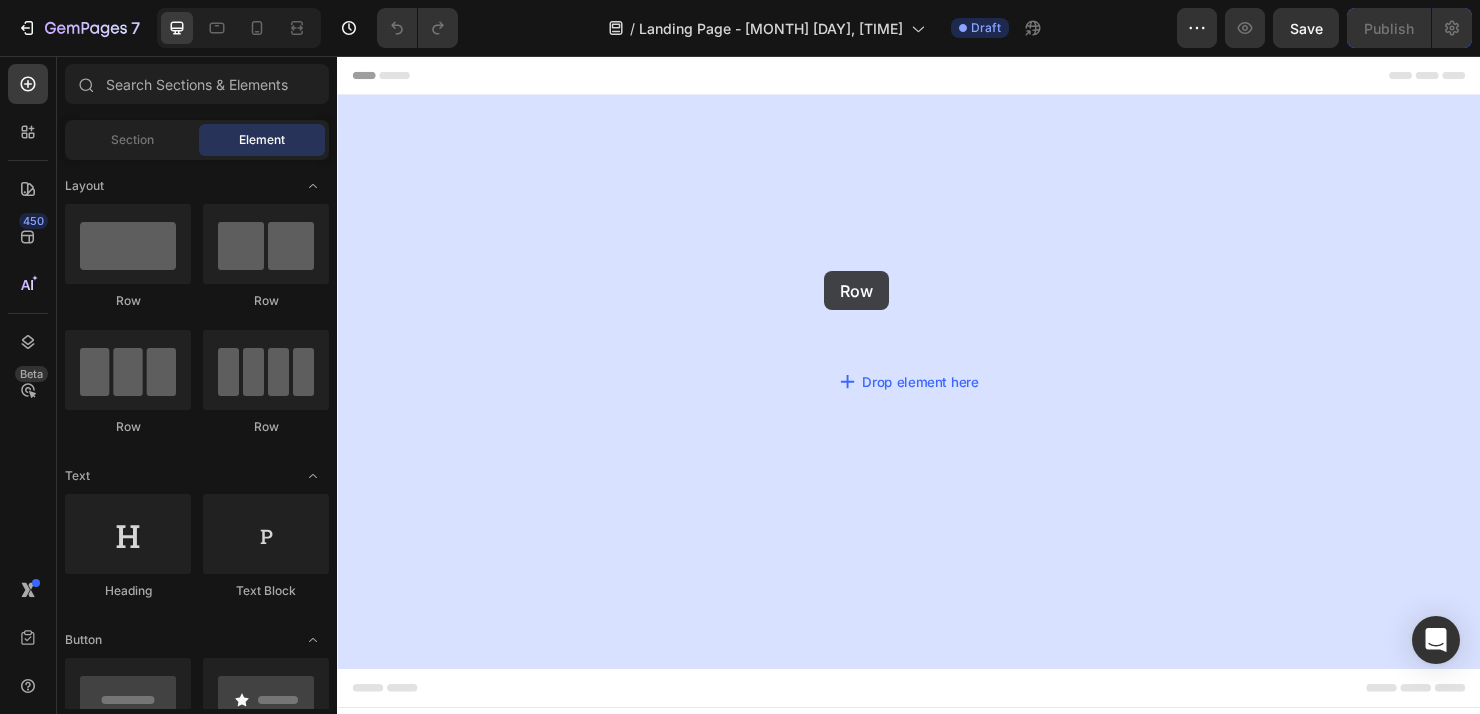drag, startPoint x: 462, startPoint y: 305, endPoint x: 848, endPoint y: 282, distance: 386.68463 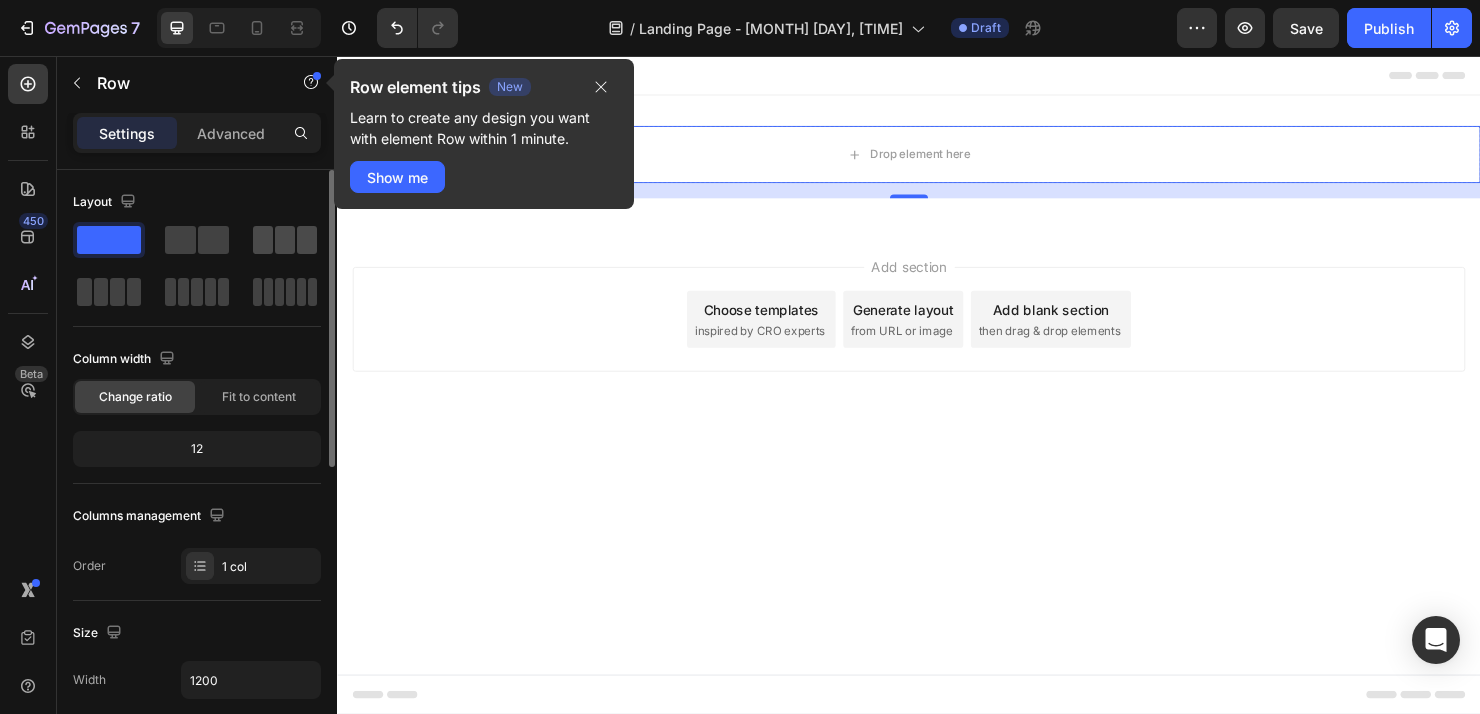 click 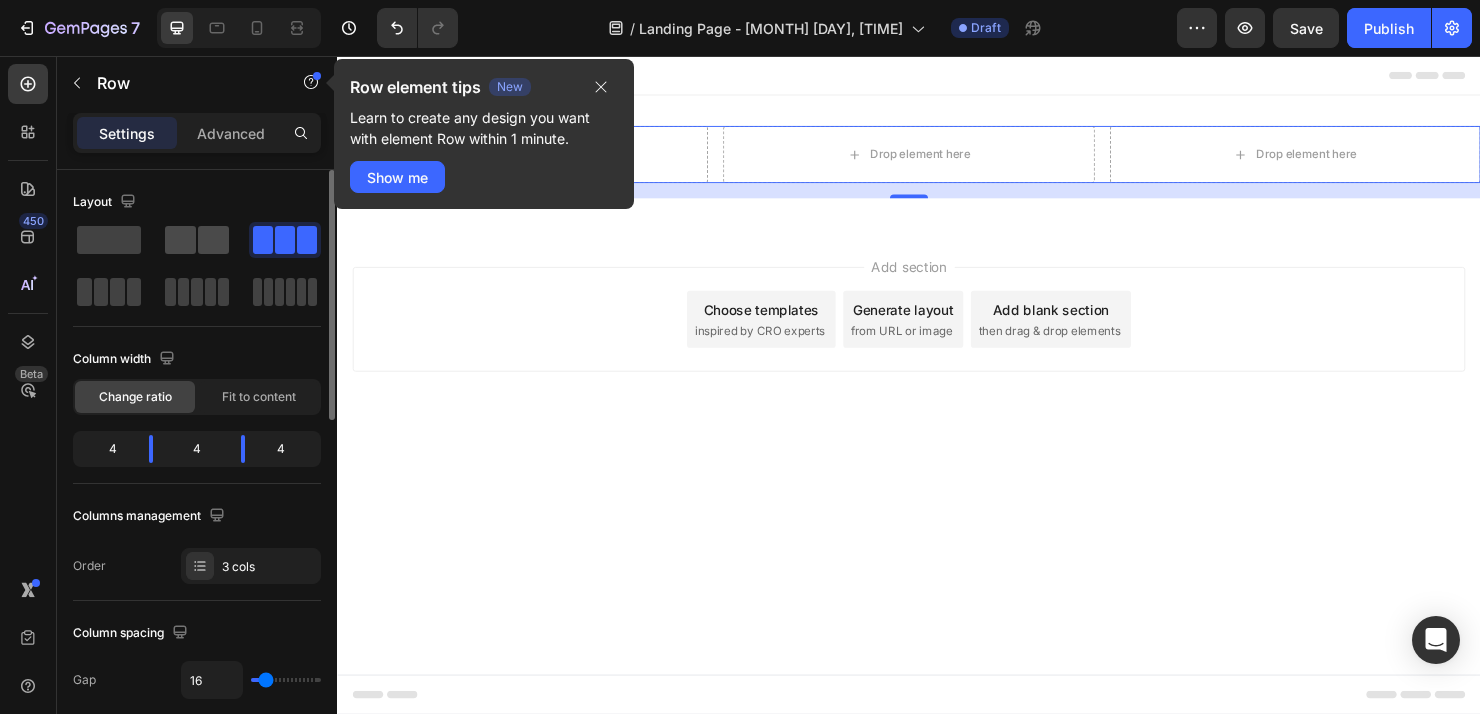 click 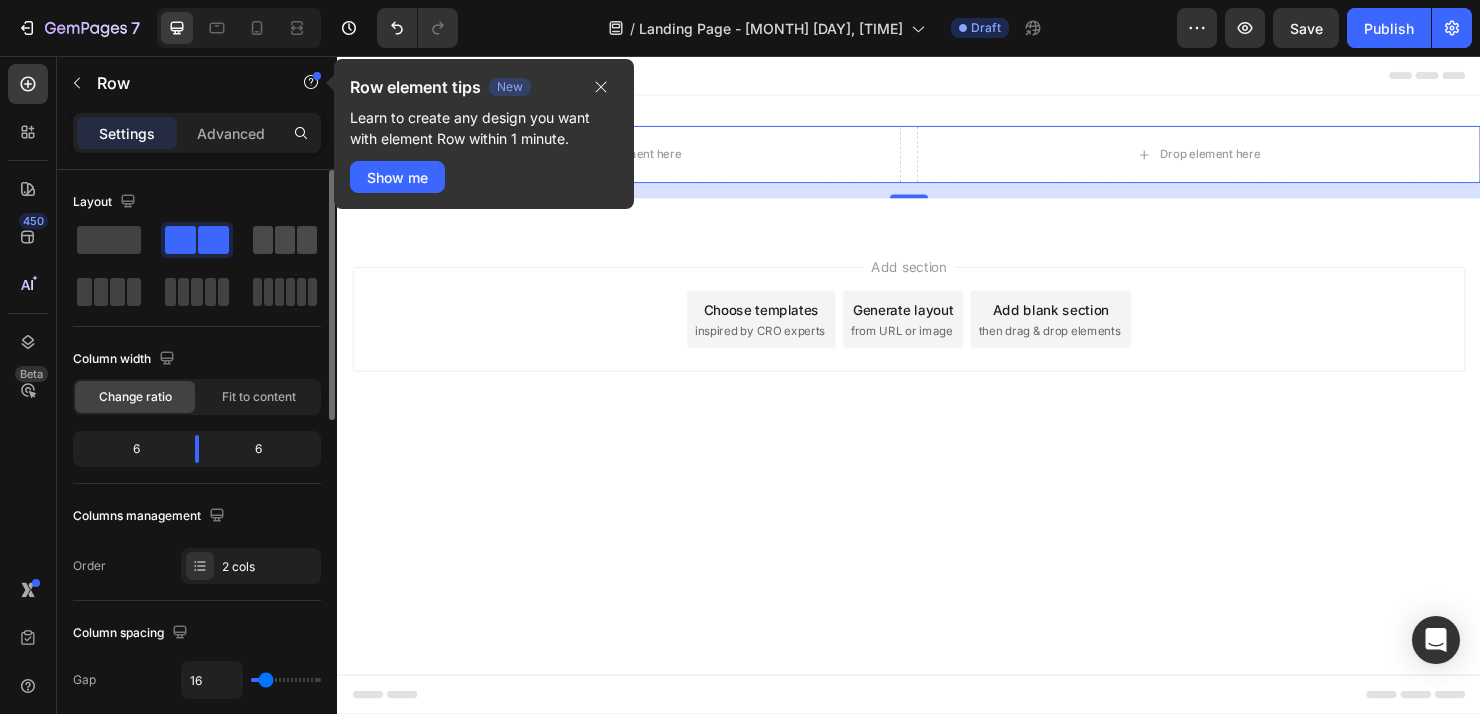 click 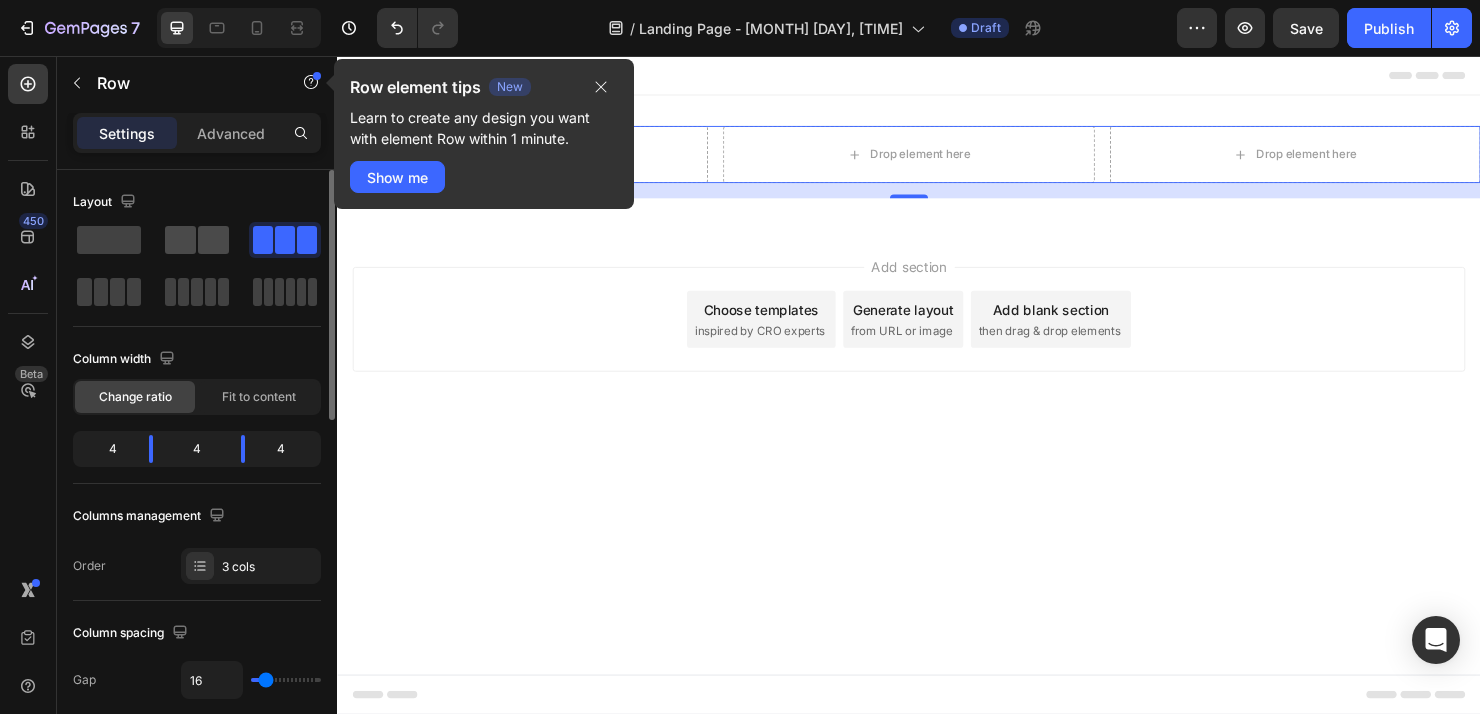click 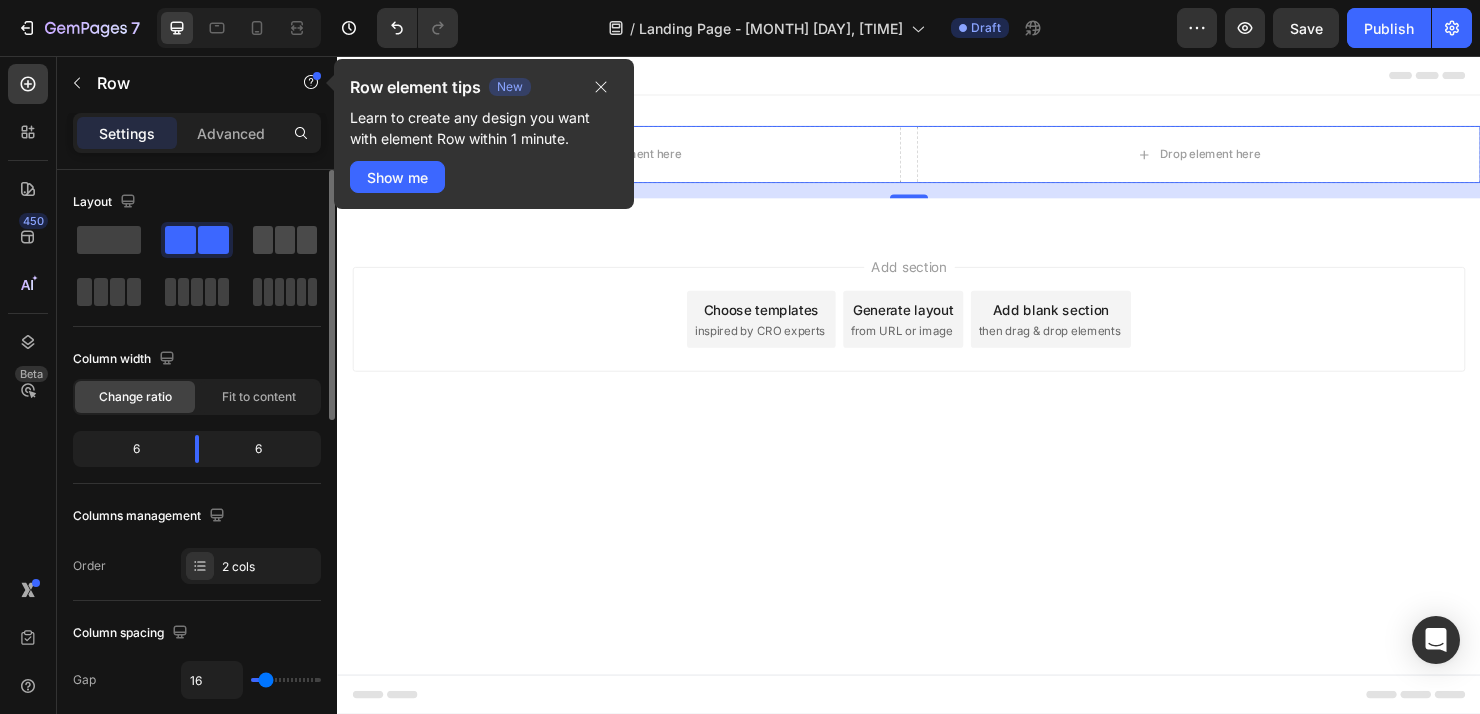 click 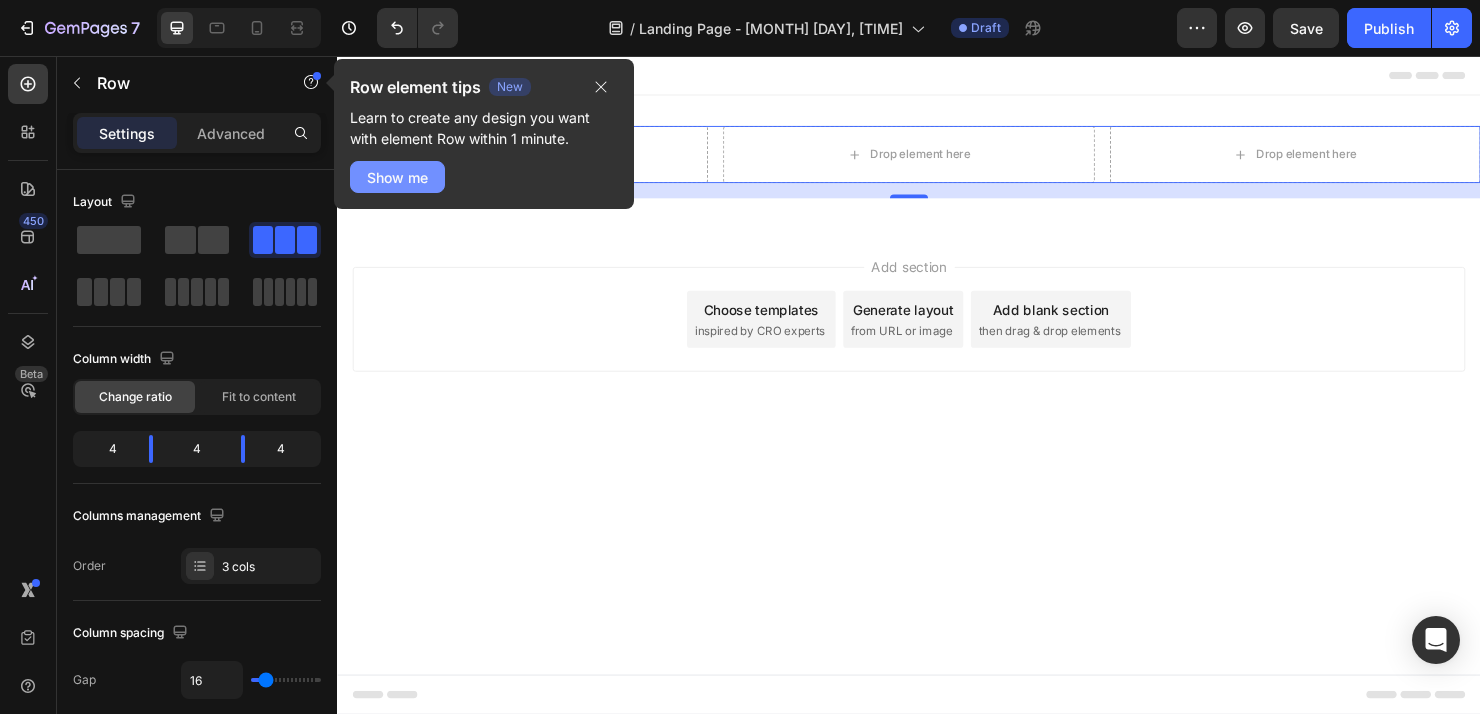 click on "Show me" at bounding box center (397, 177) 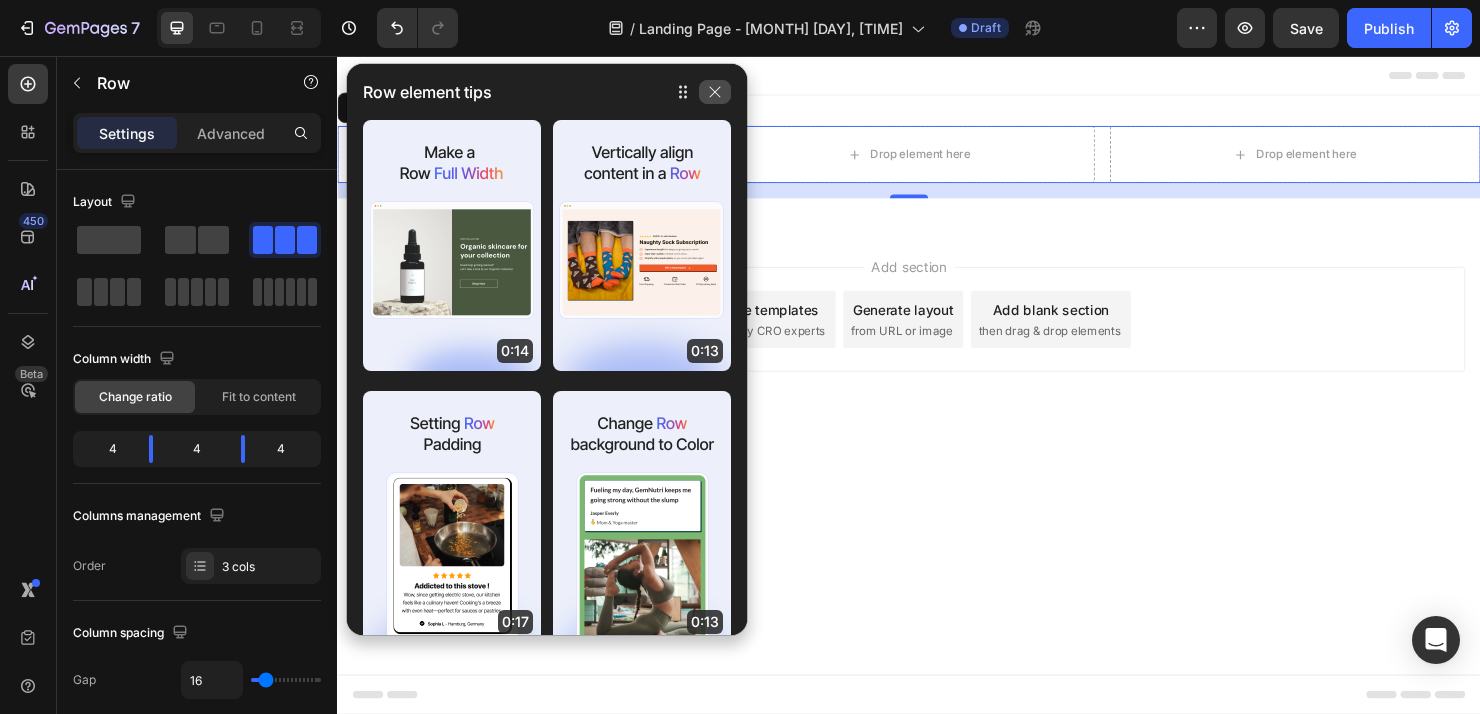 click at bounding box center [715, 92] 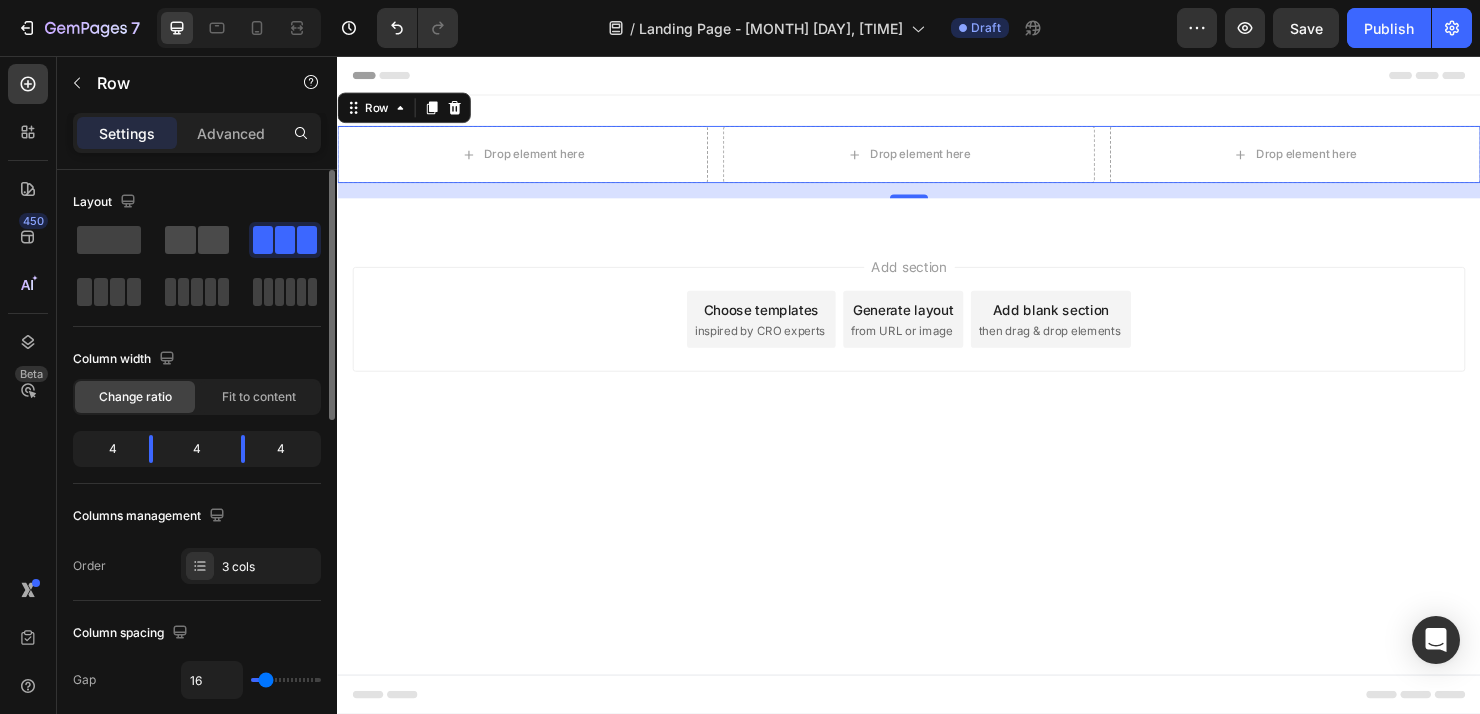 click 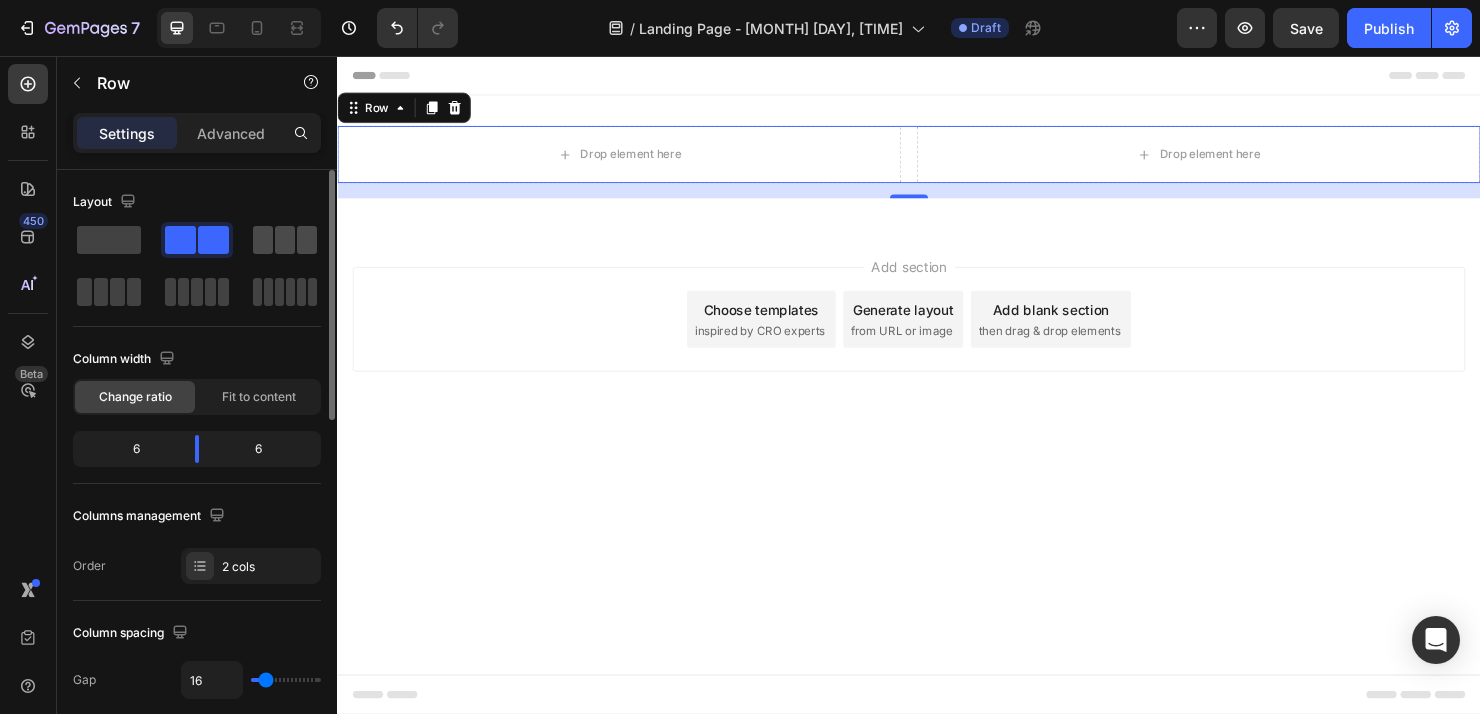 click 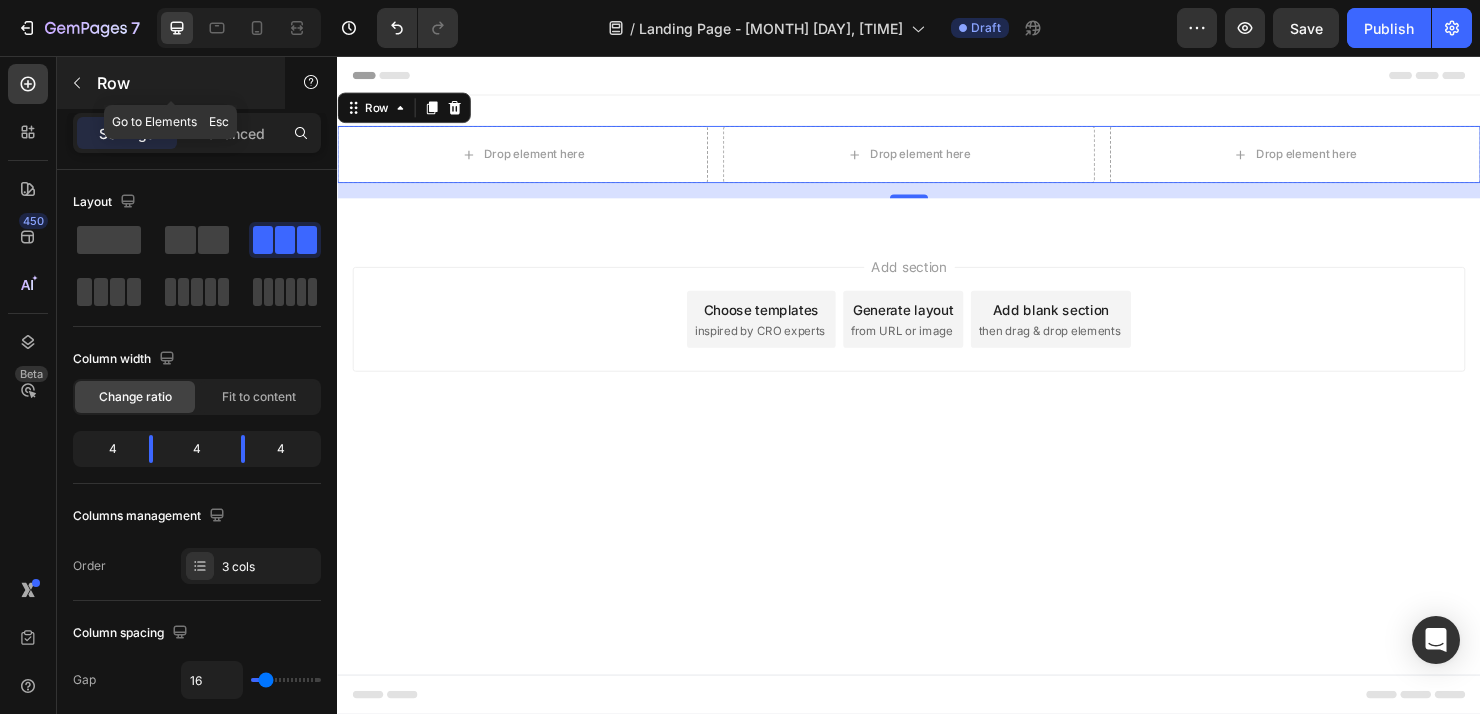 click 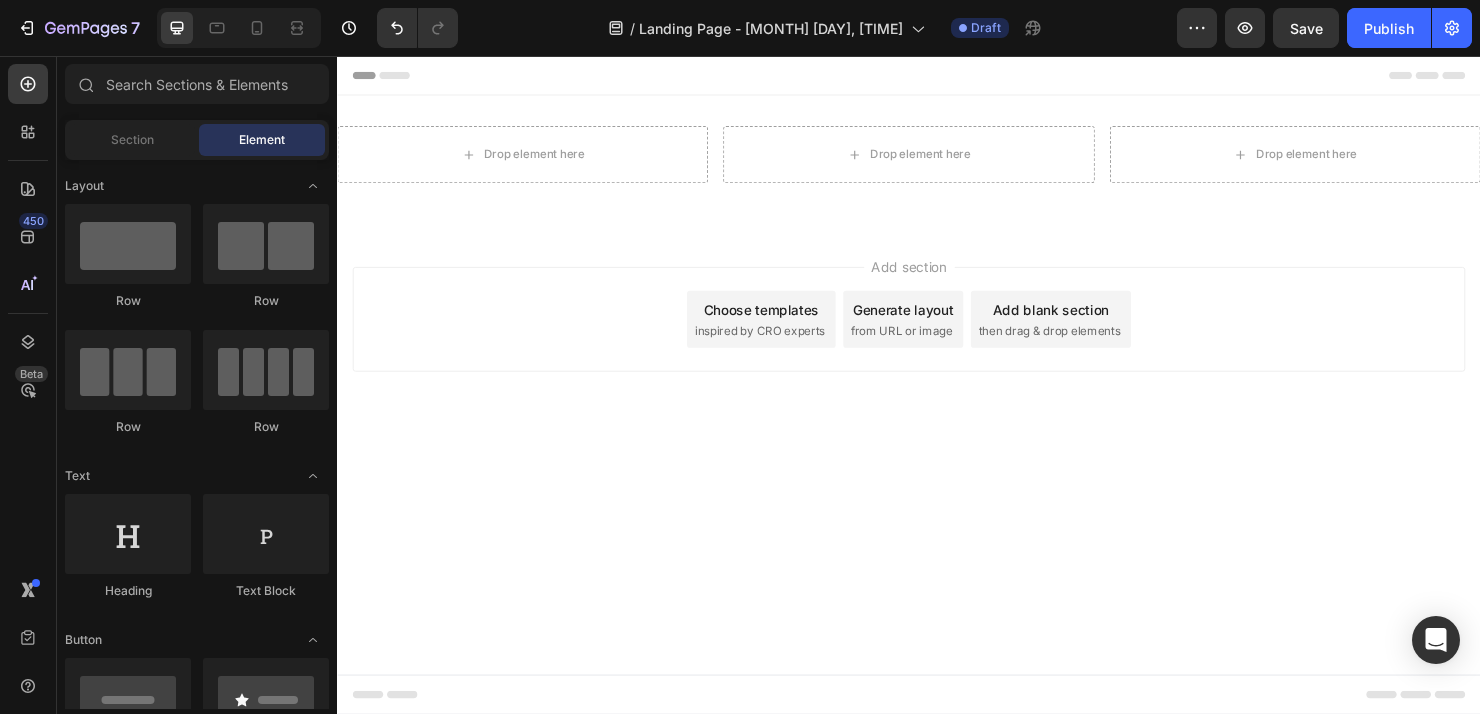 click on "Add section Choose templates inspired by CRO experts Generate layout from URL or image Add blank section then drag & drop elements" at bounding box center (937, 360) 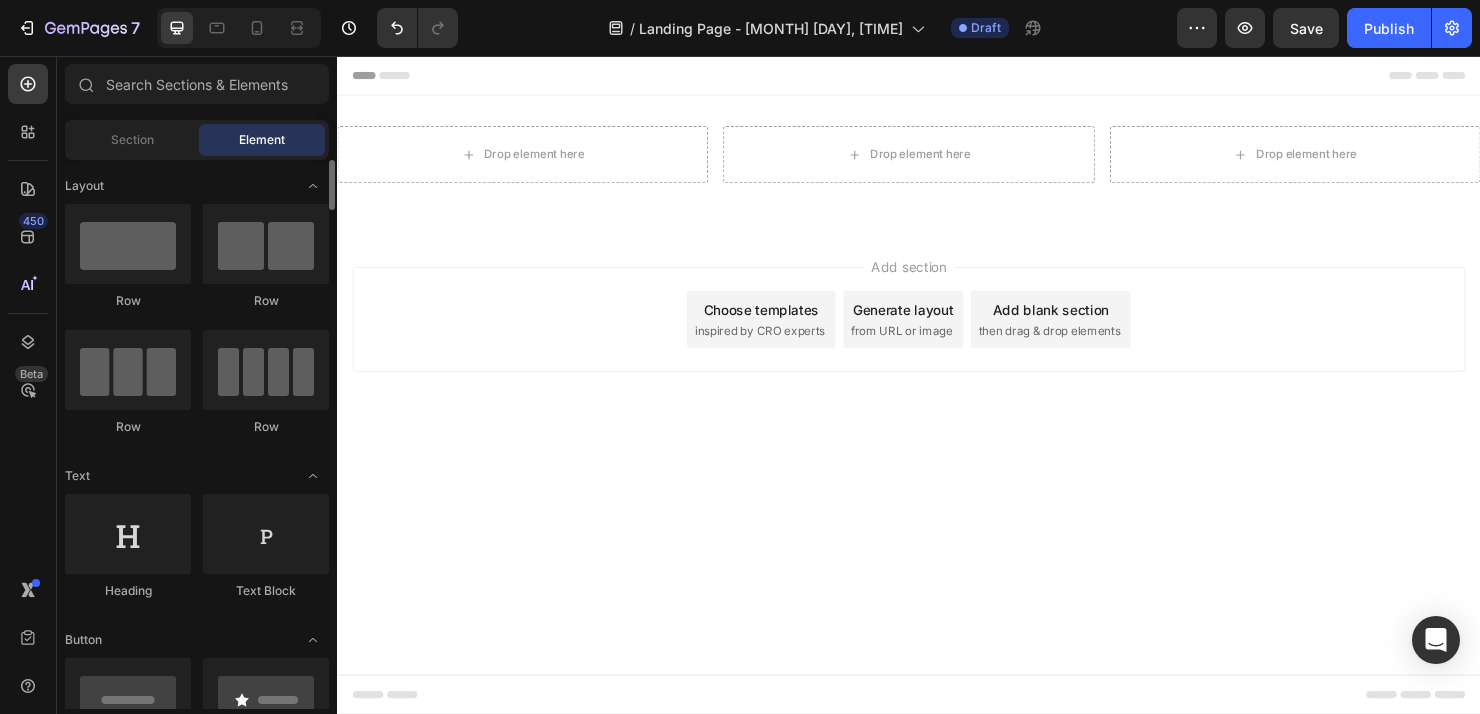 scroll, scrollTop: 100, scrollLeft: 0, axis: vertical 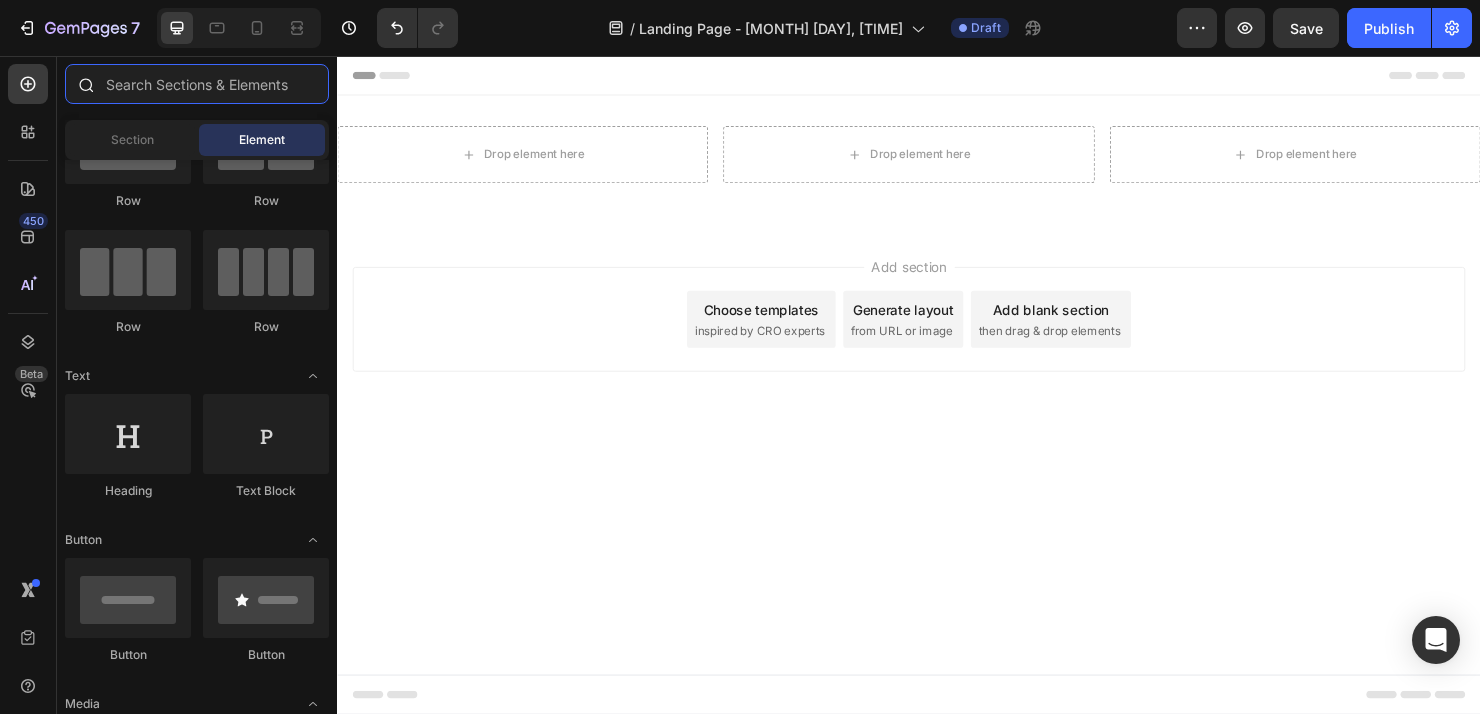 click at bounding box center (197, 84) 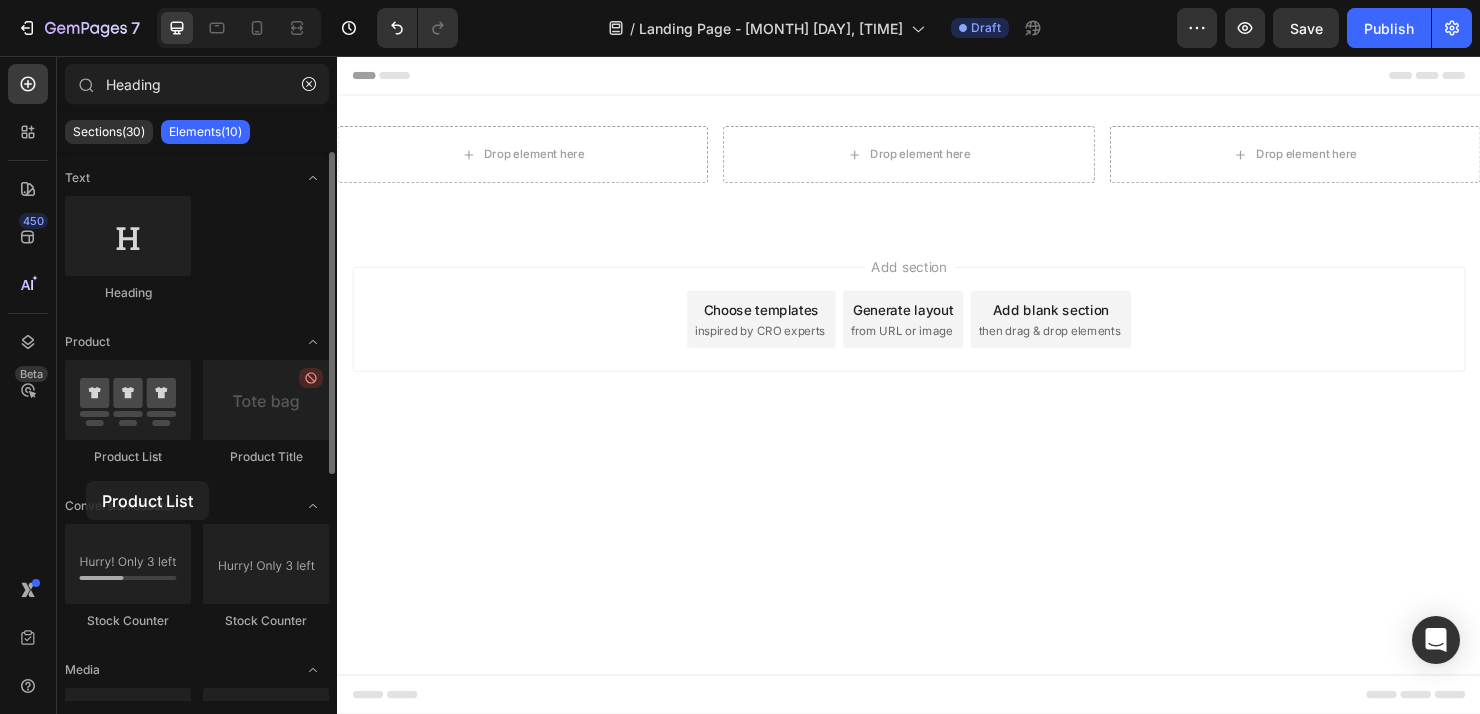 drag, startPoint x: 176, startPoint y: 463, endPoint x: 86, endPoint y: 481, distance: 91.78235 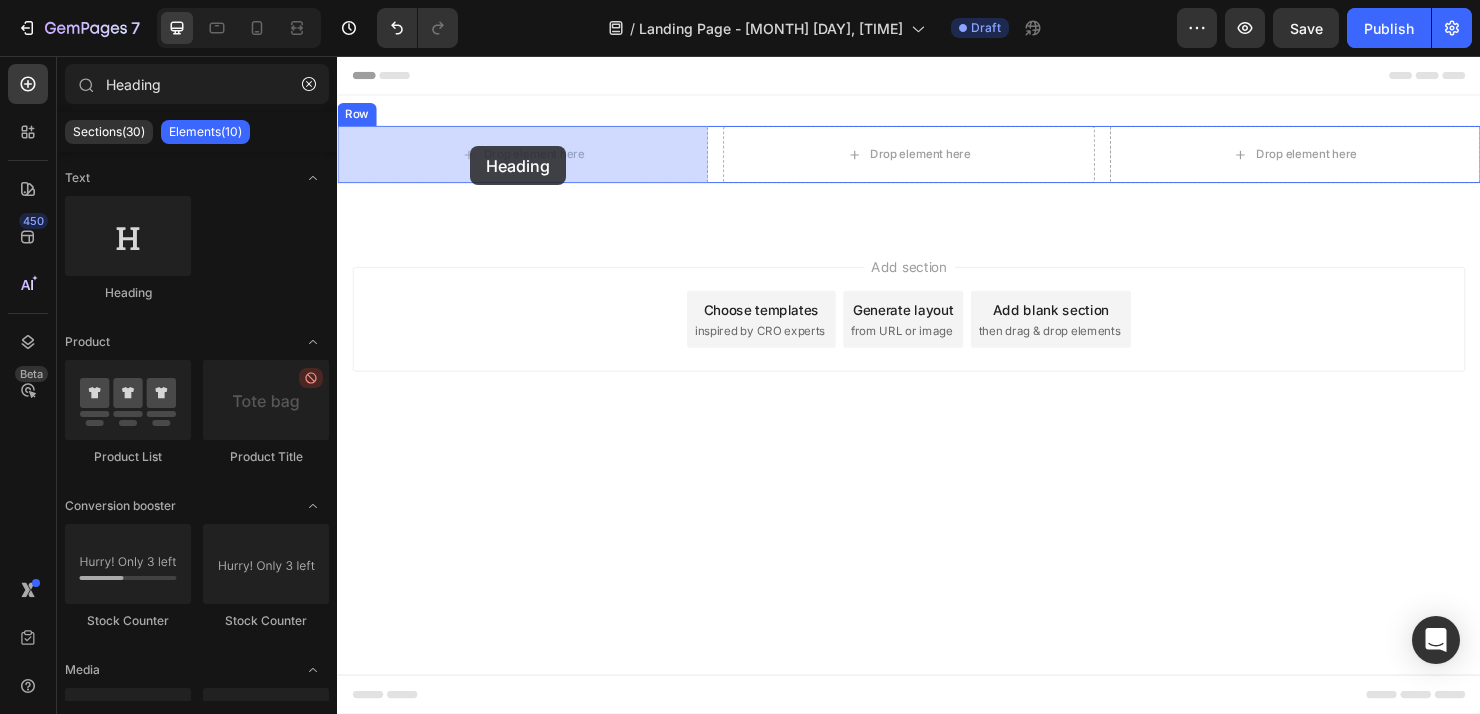drag, startPoint x: 495, startPoint y: 293, endPoint x: 477, endPoint y: 151, distance: 143.13629 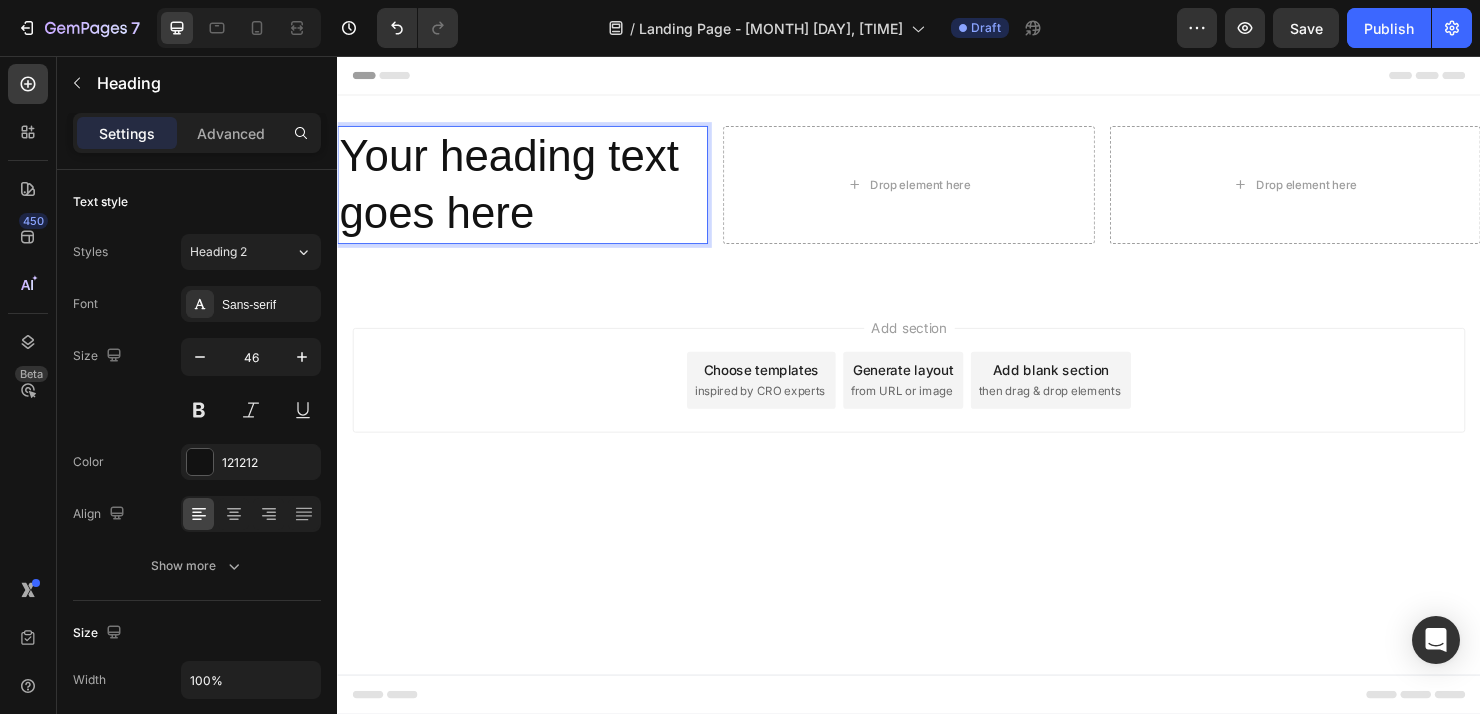 click on "Your heading text goes here" at bounding box center [531, 191] 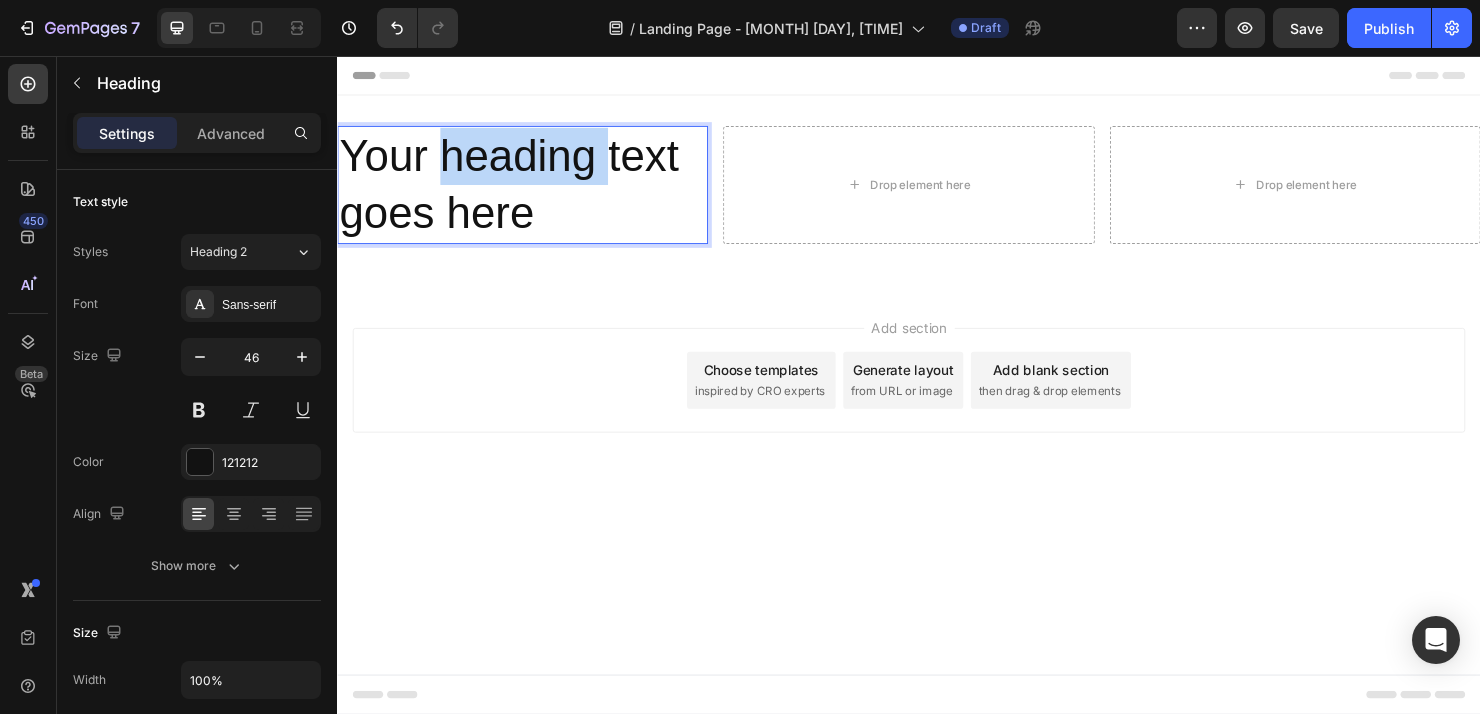 click on "Your heading text goes here" at bounding box center [531, 191] 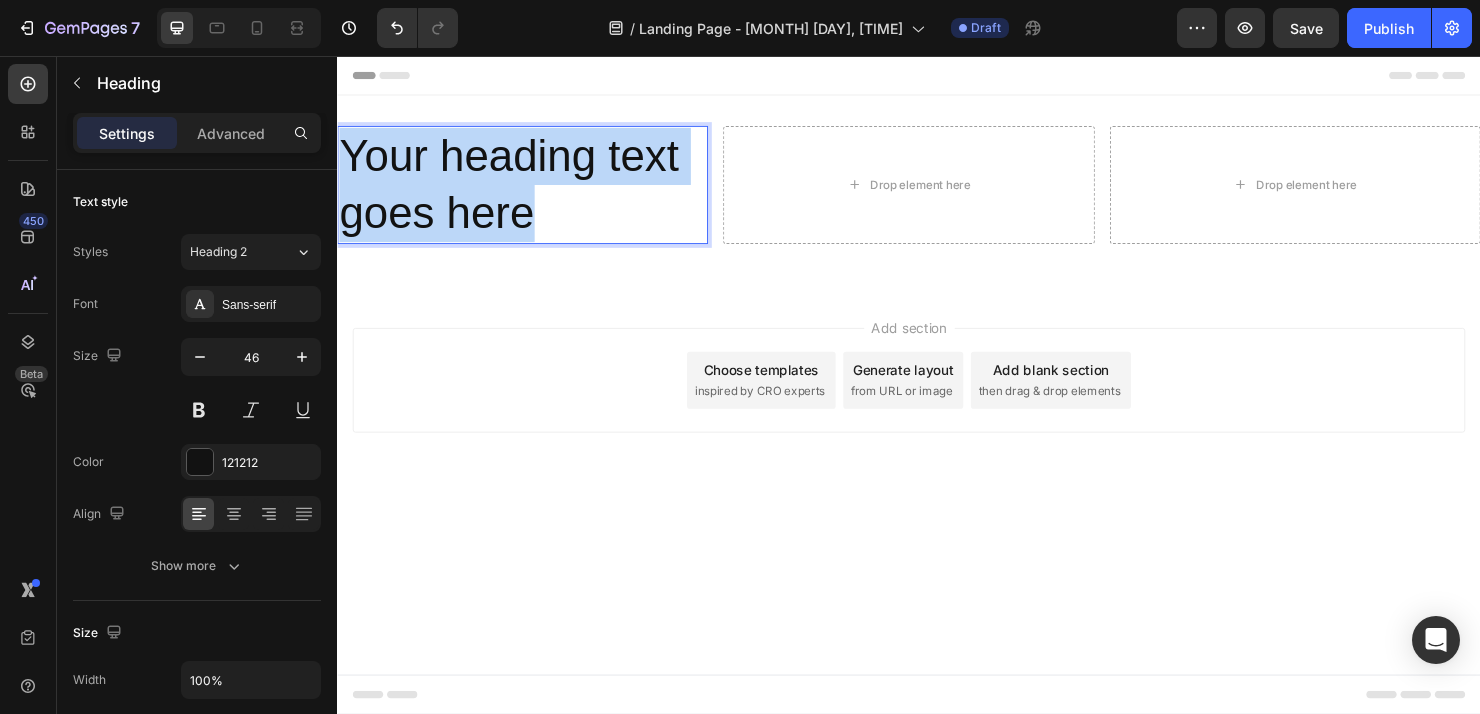 click on "Your heading text goes here" at bounding box center (531, 191) 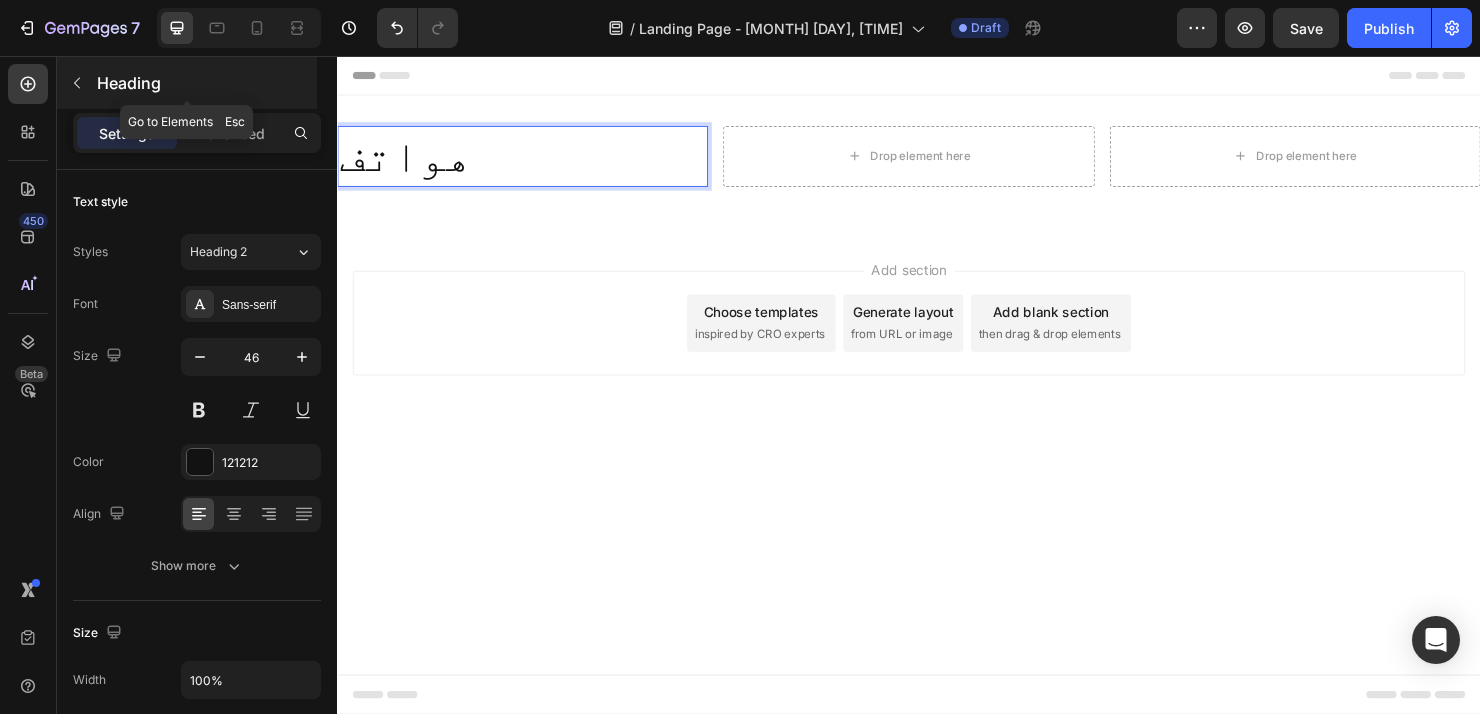 click 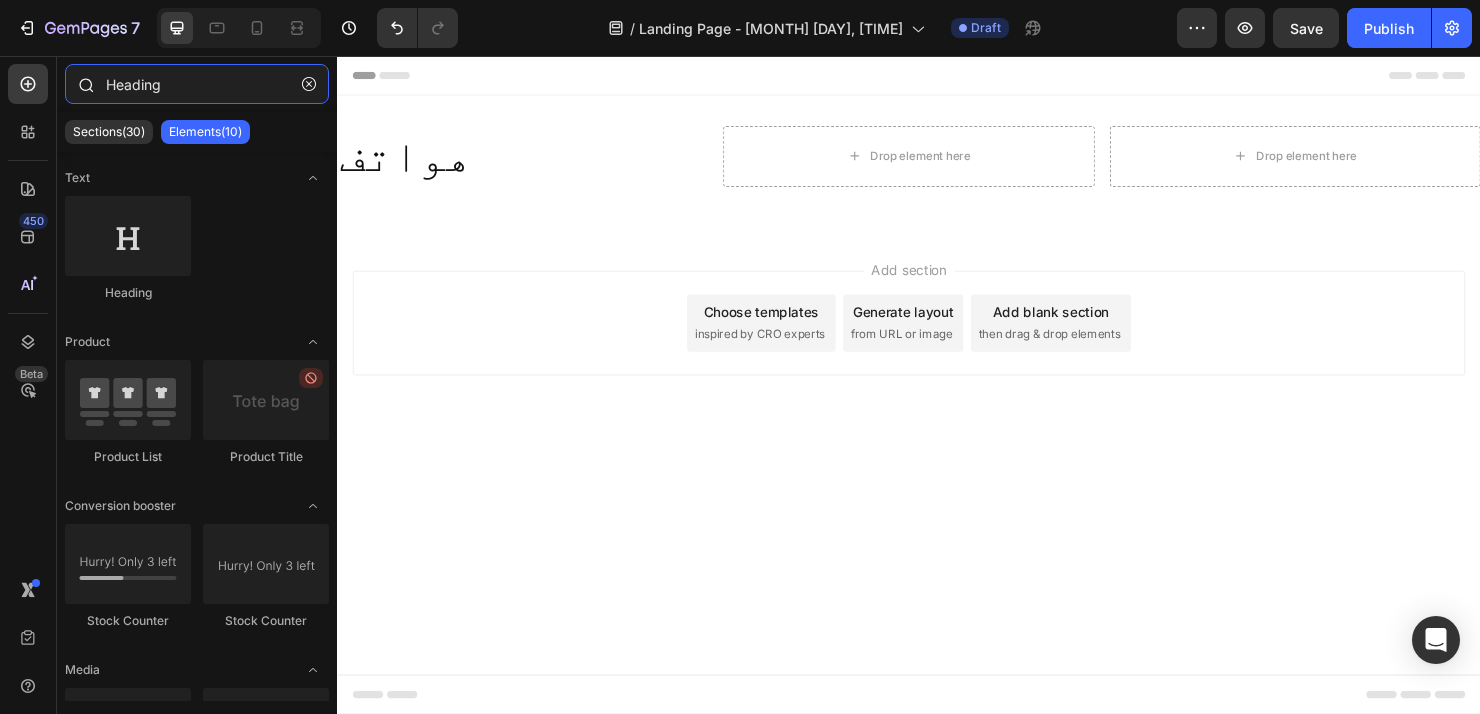click on "Heading" at bounding box center (197, 84) 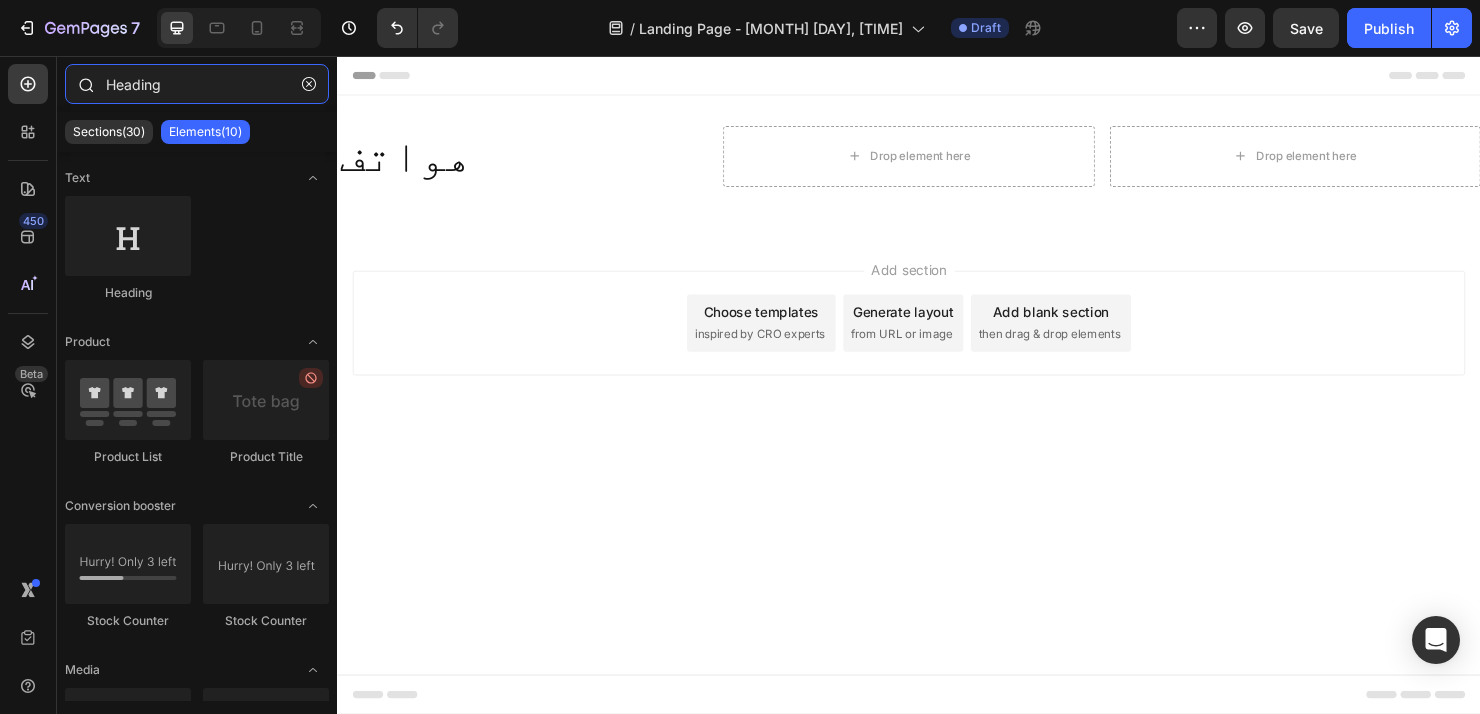 paste on "Button" 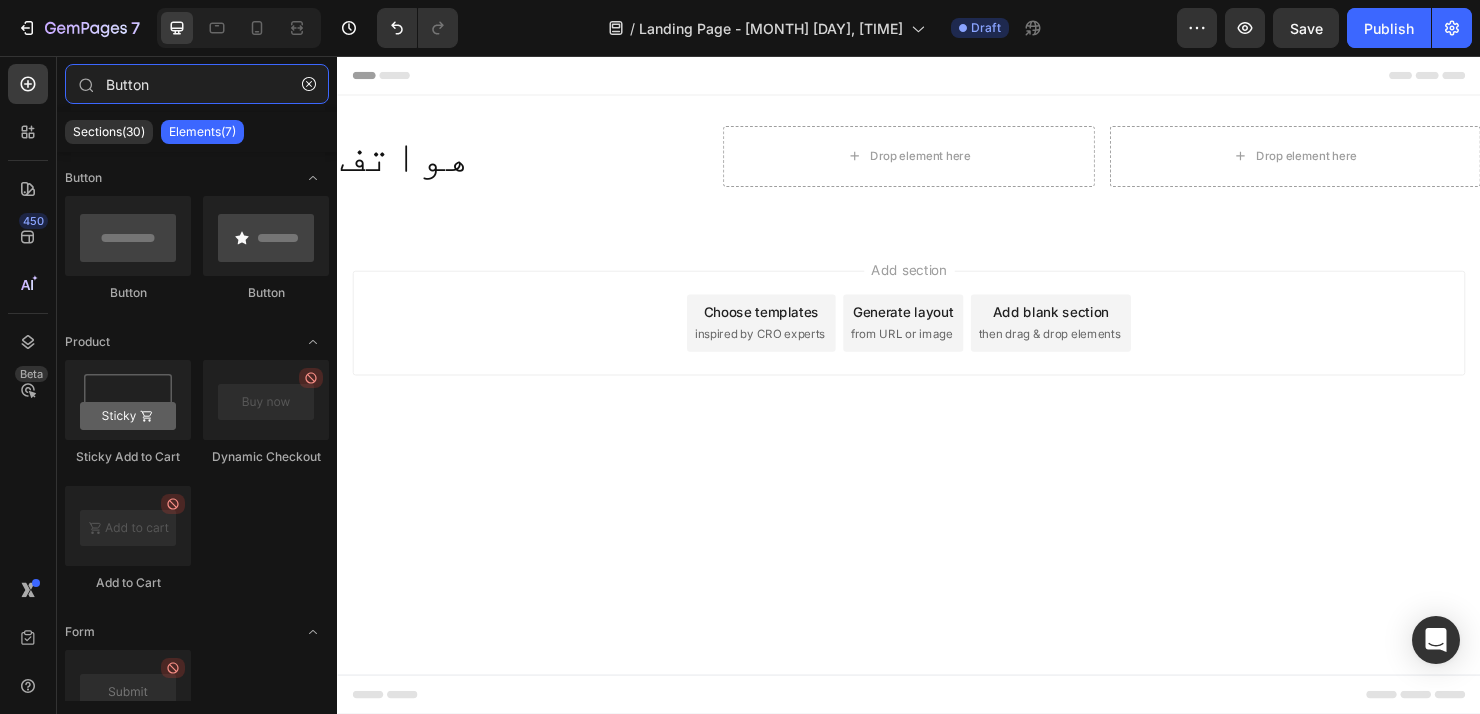 type on "Button" 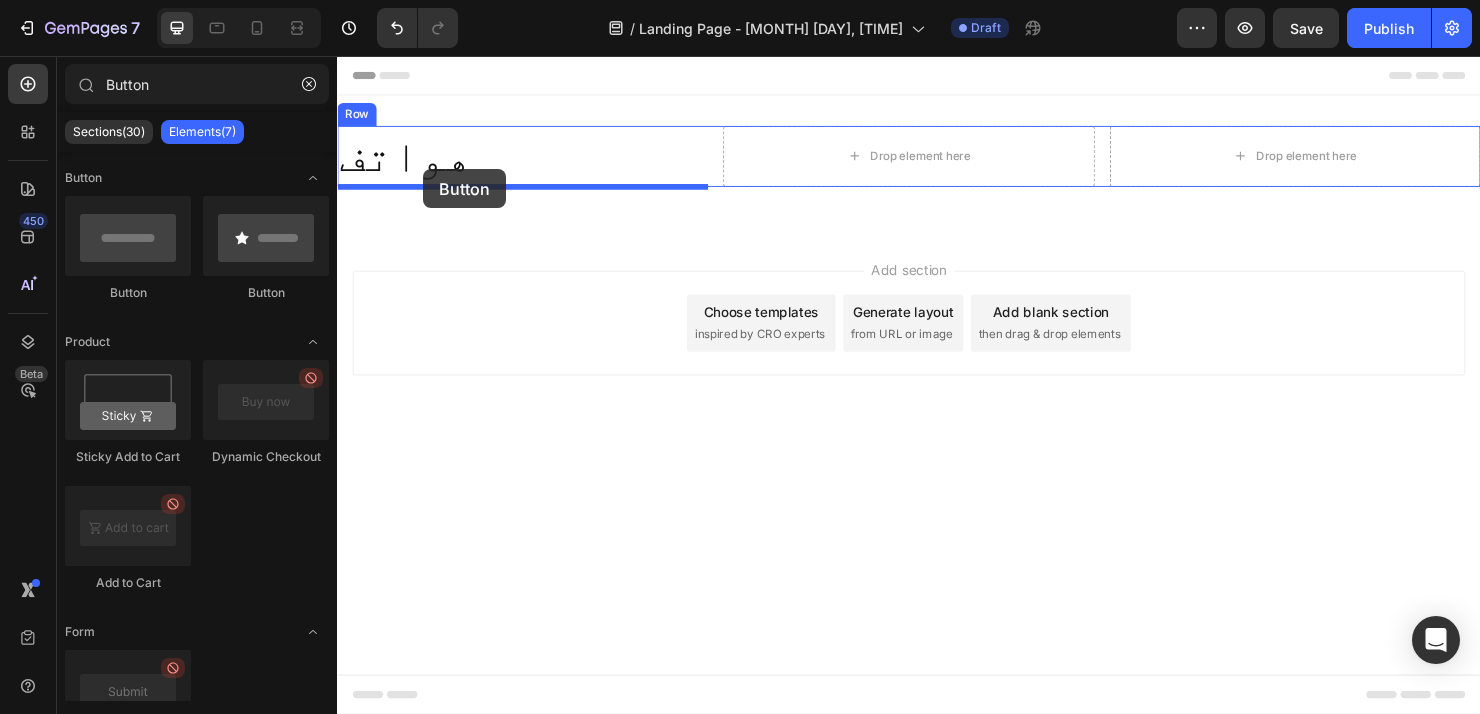 drag, startPoint x: 591, startPoint y: 303, endPoint x: 427, endPoint y: 175, distance: 208.03845 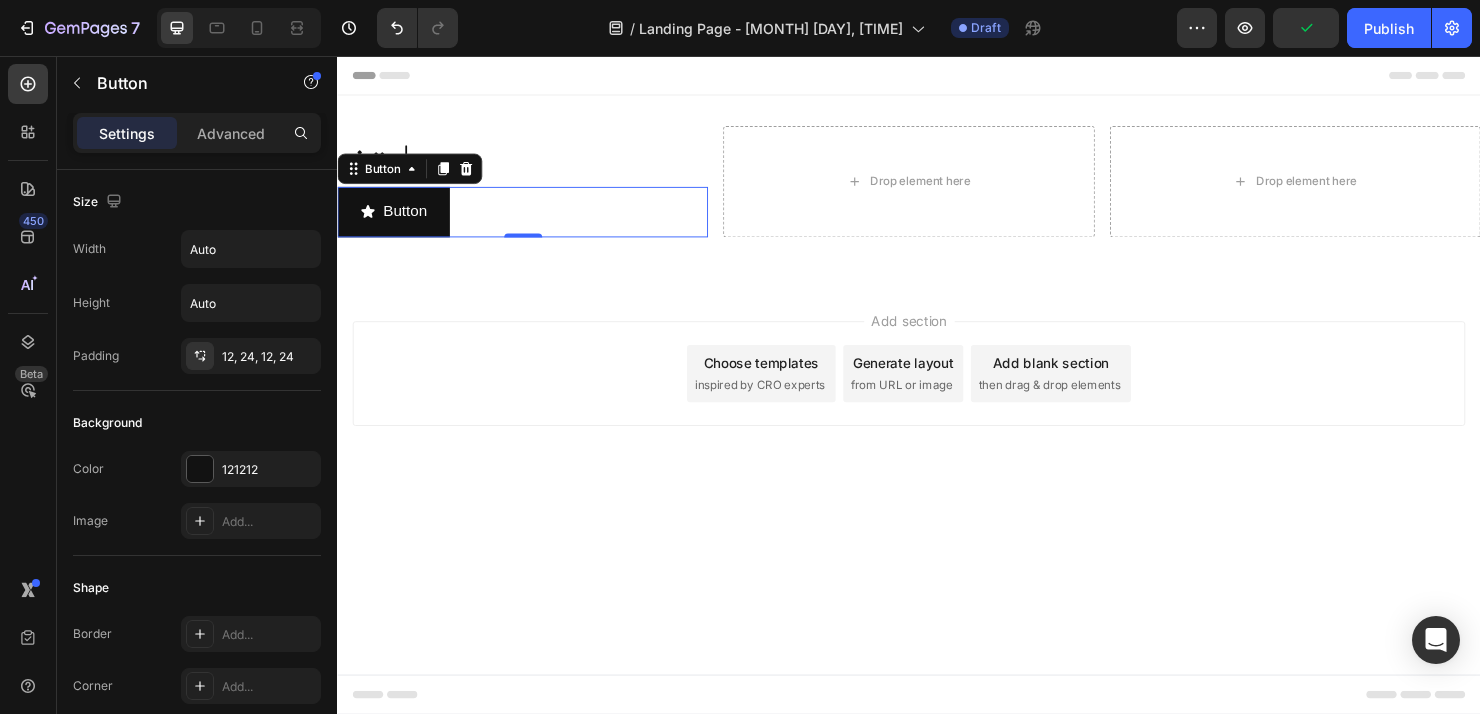 click on "Button Button   0" at bounding box center [531, 219] 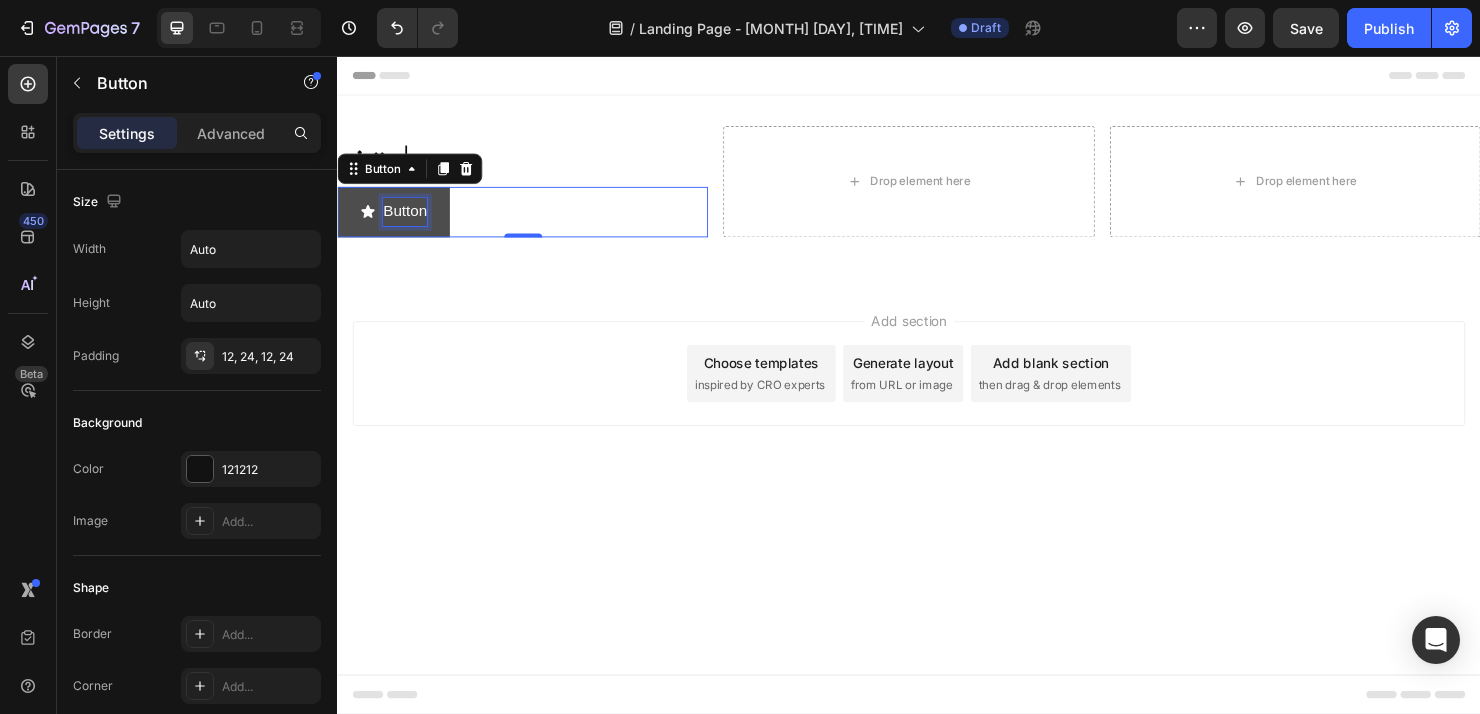click on "Button" at bounding box center (408, 219) 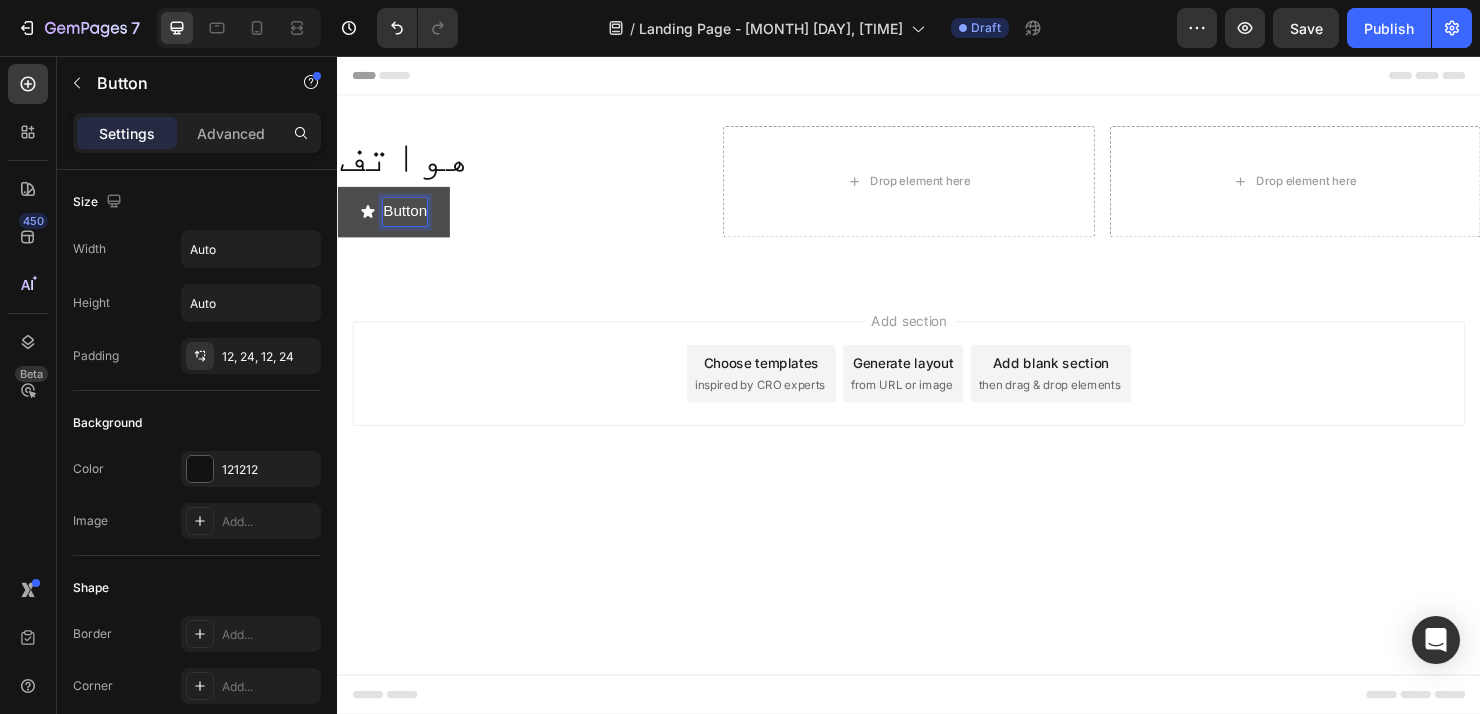 click on "Button" at bounding box center [408, 219] 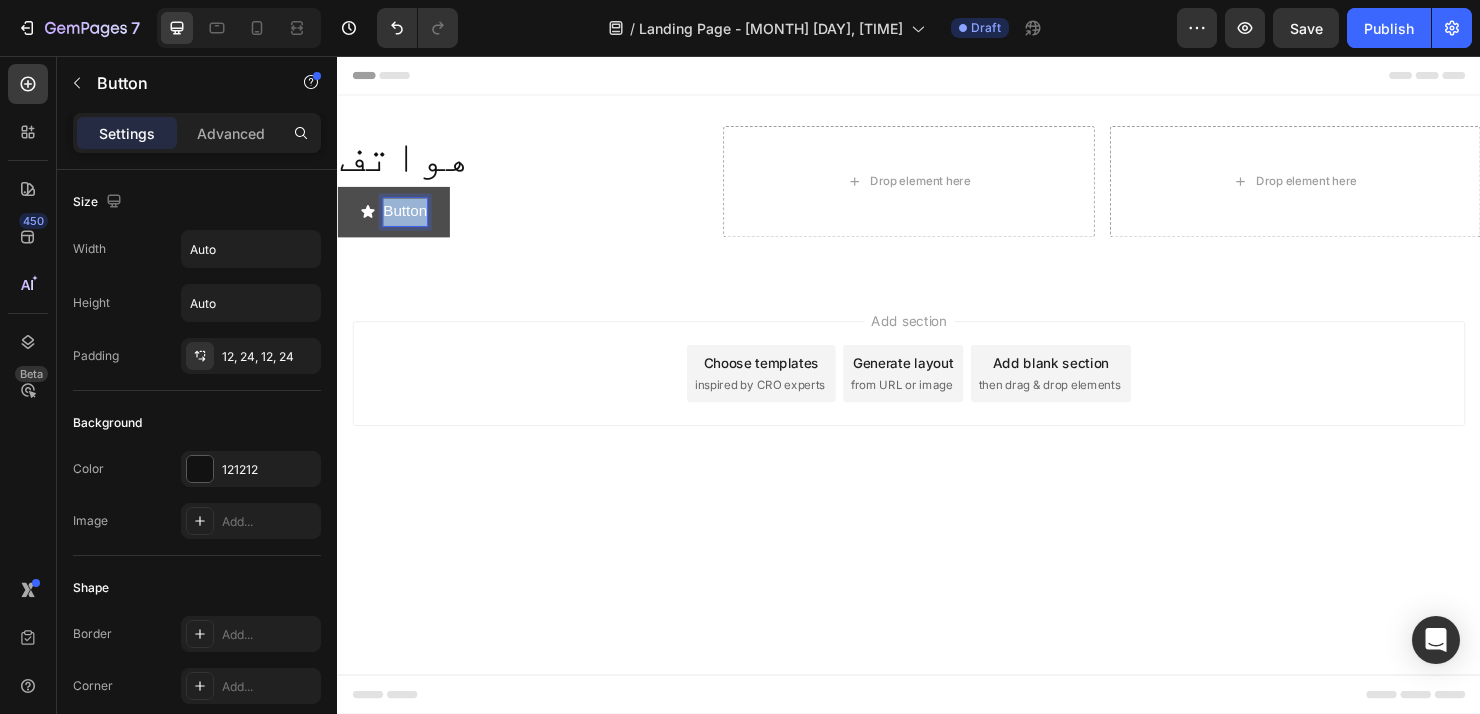 click on "Button" at bounding box center (408, 219) 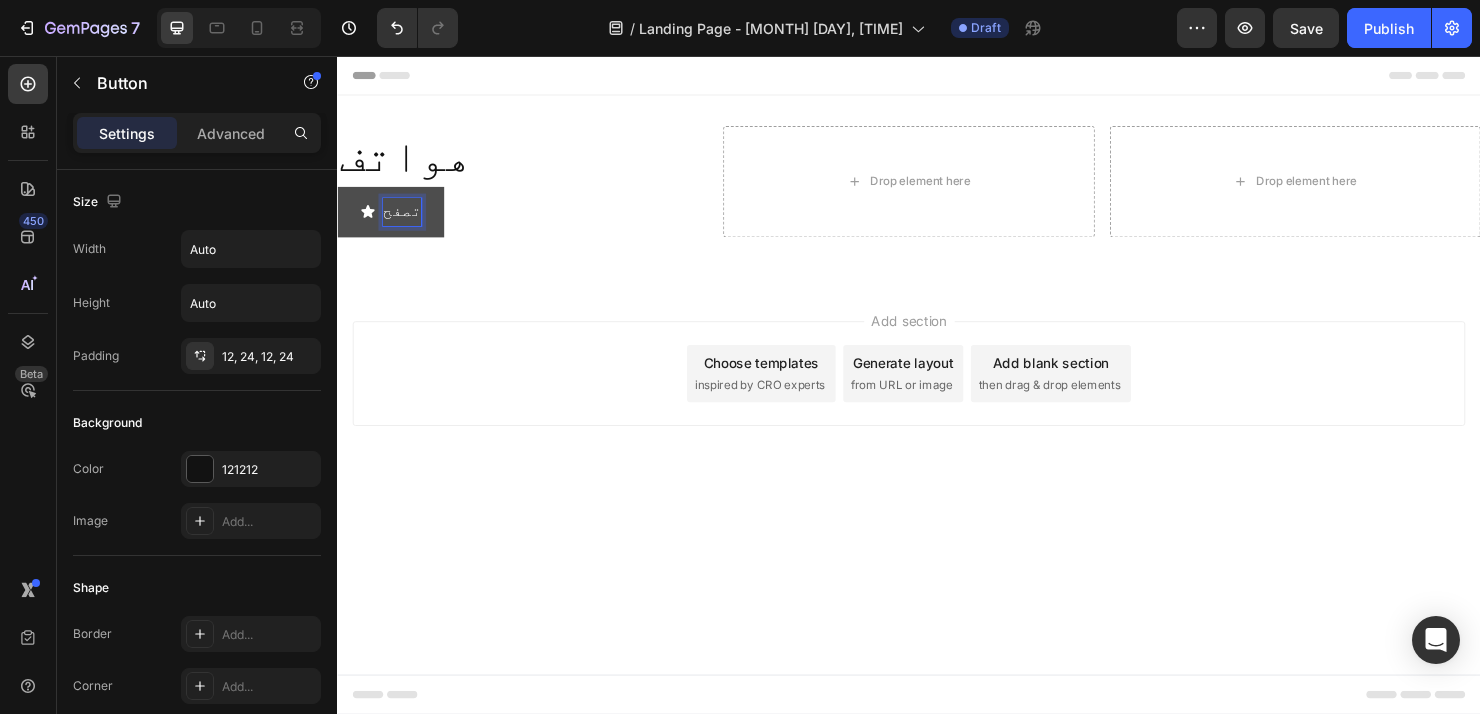click on "Add section Choose templates inspired by CRO experts Generate layout from URL or image Add blank section then drag & drop elements" at bounding box center [937, 417] 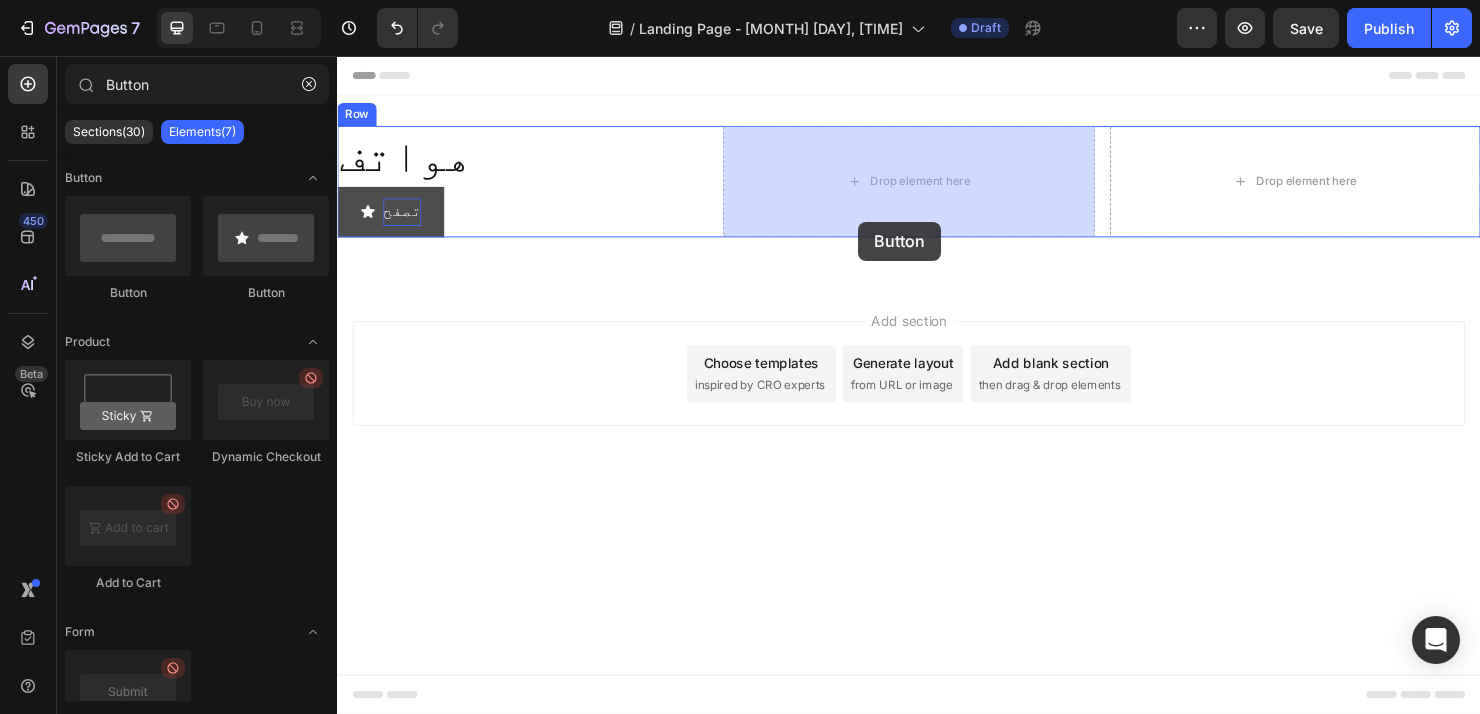 drag, startPoint x: 619, startPoint y: 305, endPoint x: 884, endPoint y: 230, distance: 275.40878 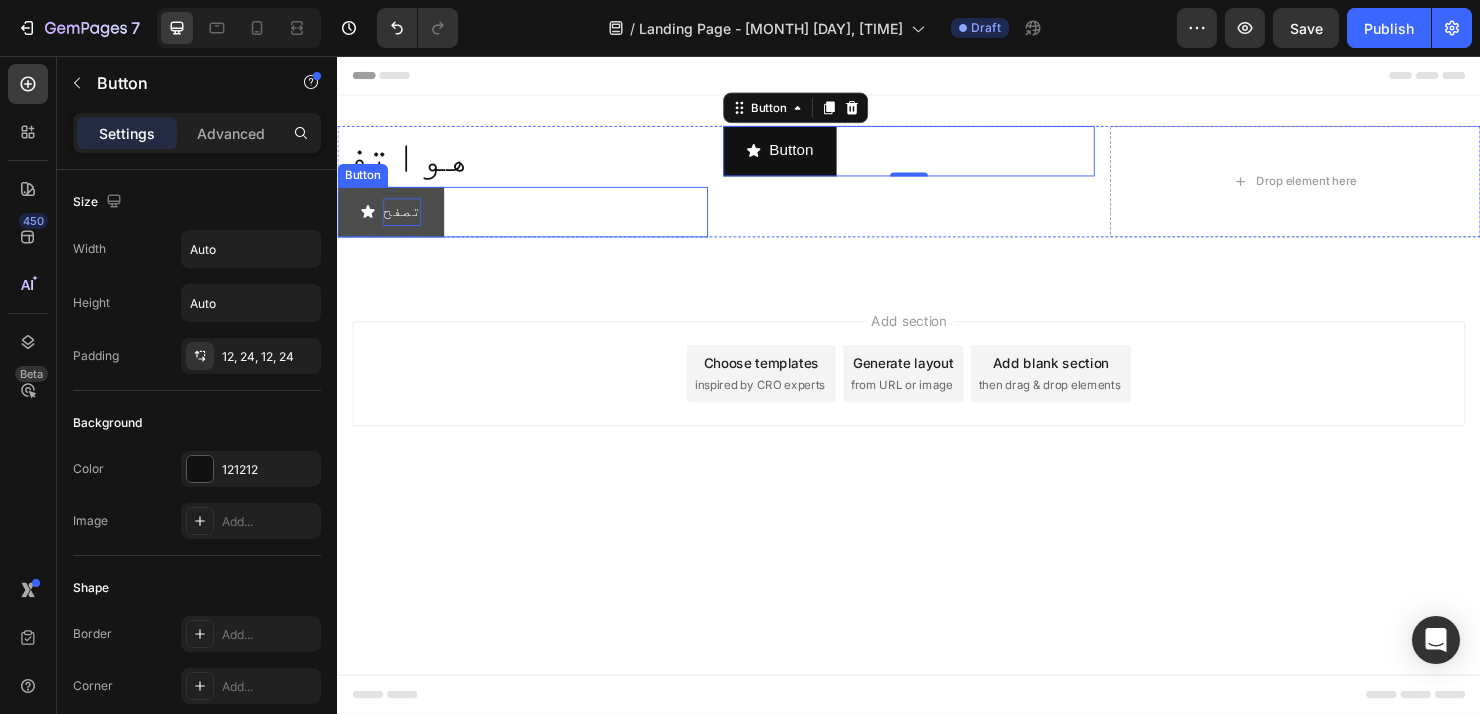 click on "تصفح" at bounding box center [405, 219] 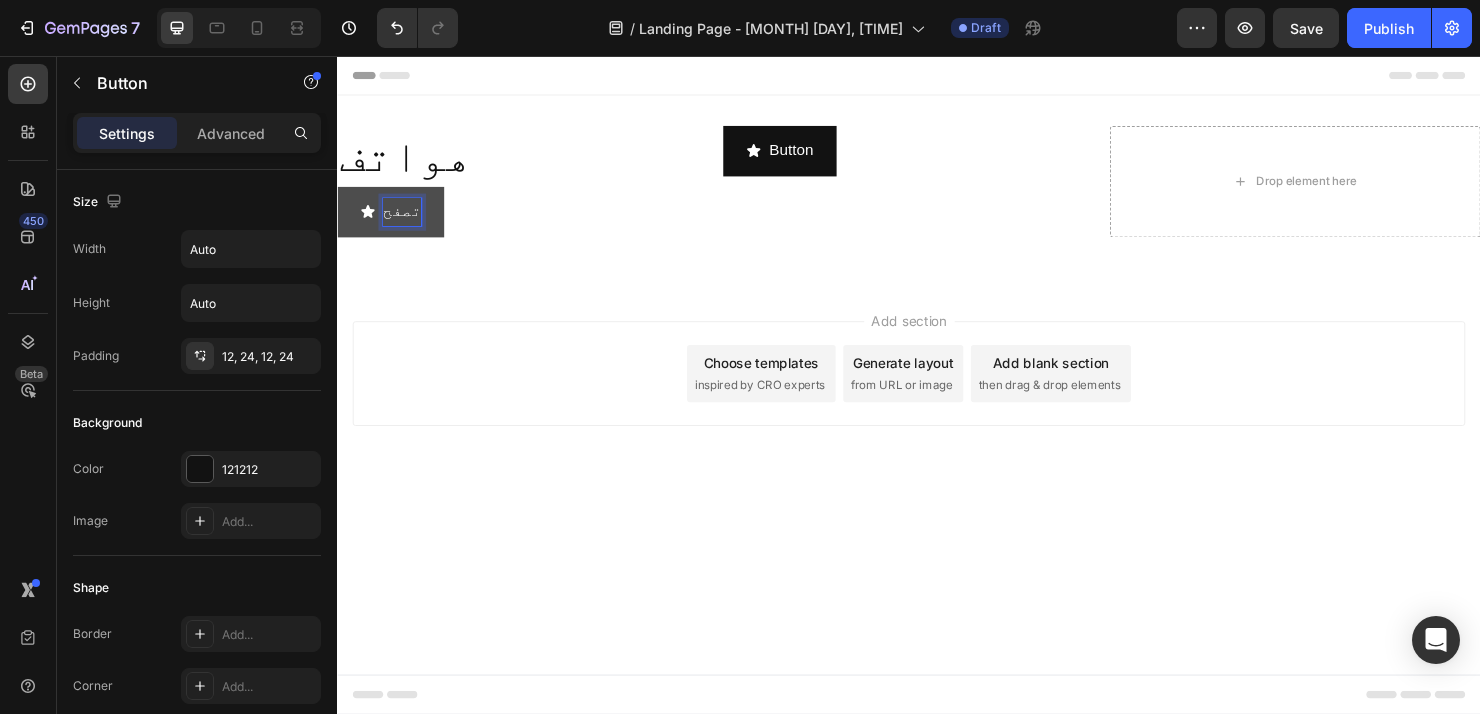 click on "تصفح" at bounding box center [405, 219] 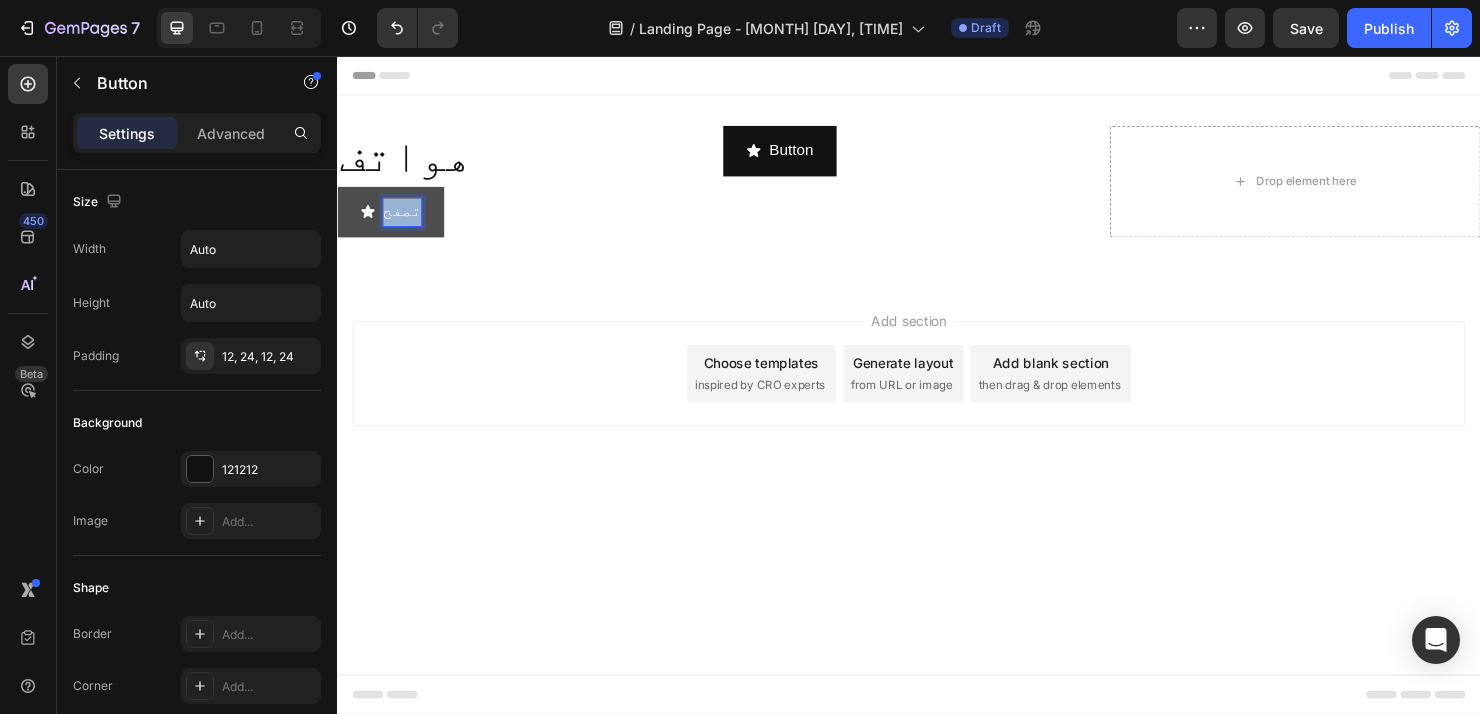 click on "تصفح" at bounding box center (405, 219) 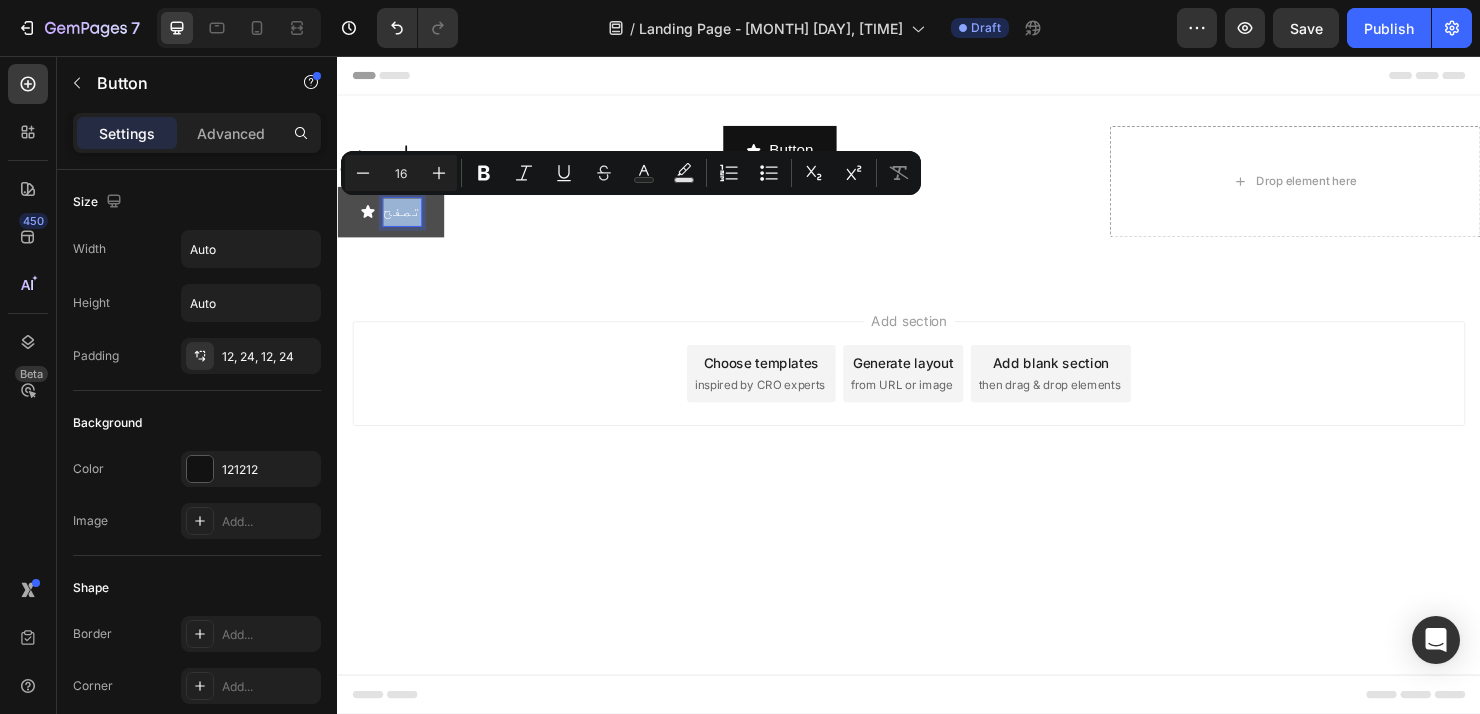 copy on "تصفح" 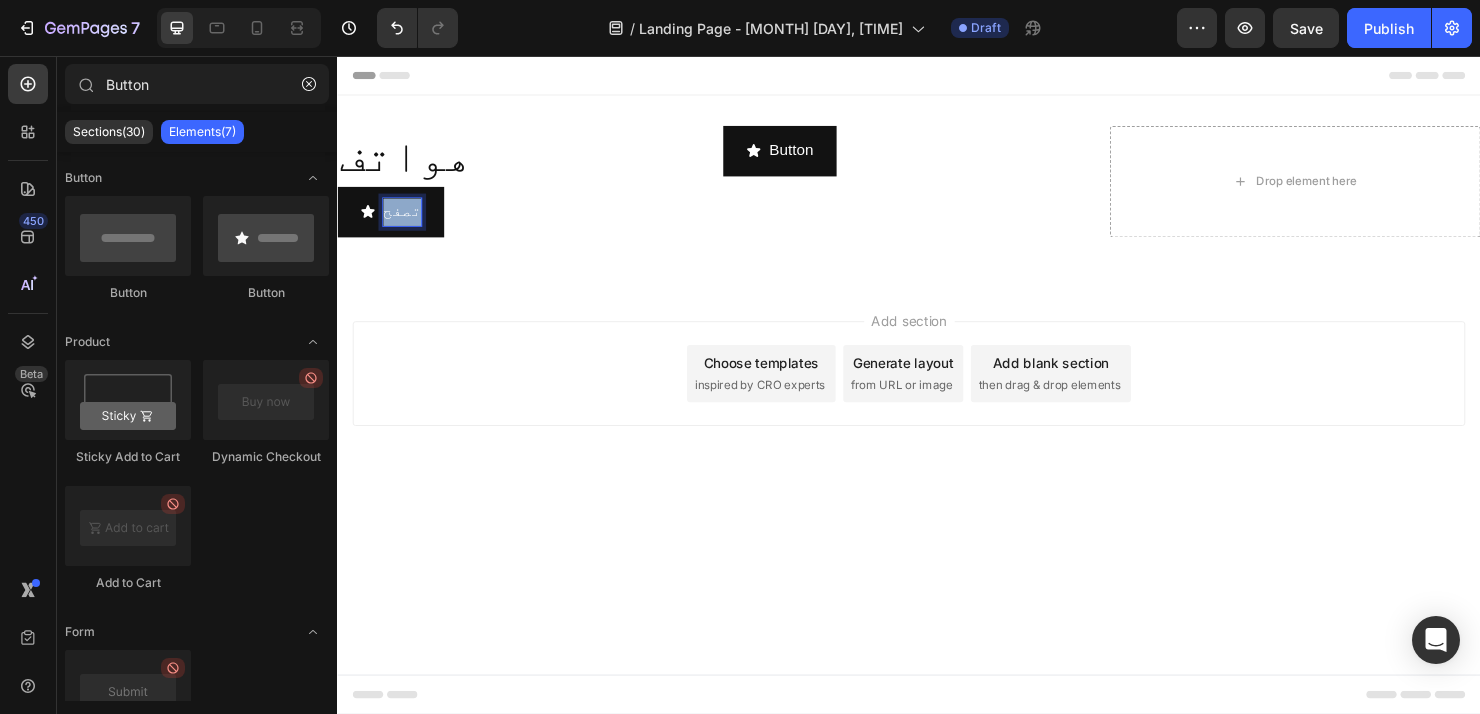 click on "Add section Choose templates inspired by CRO experts Generate layout from URL or image Add blank section then drag & drop elements" at bounding box center [937, 417] 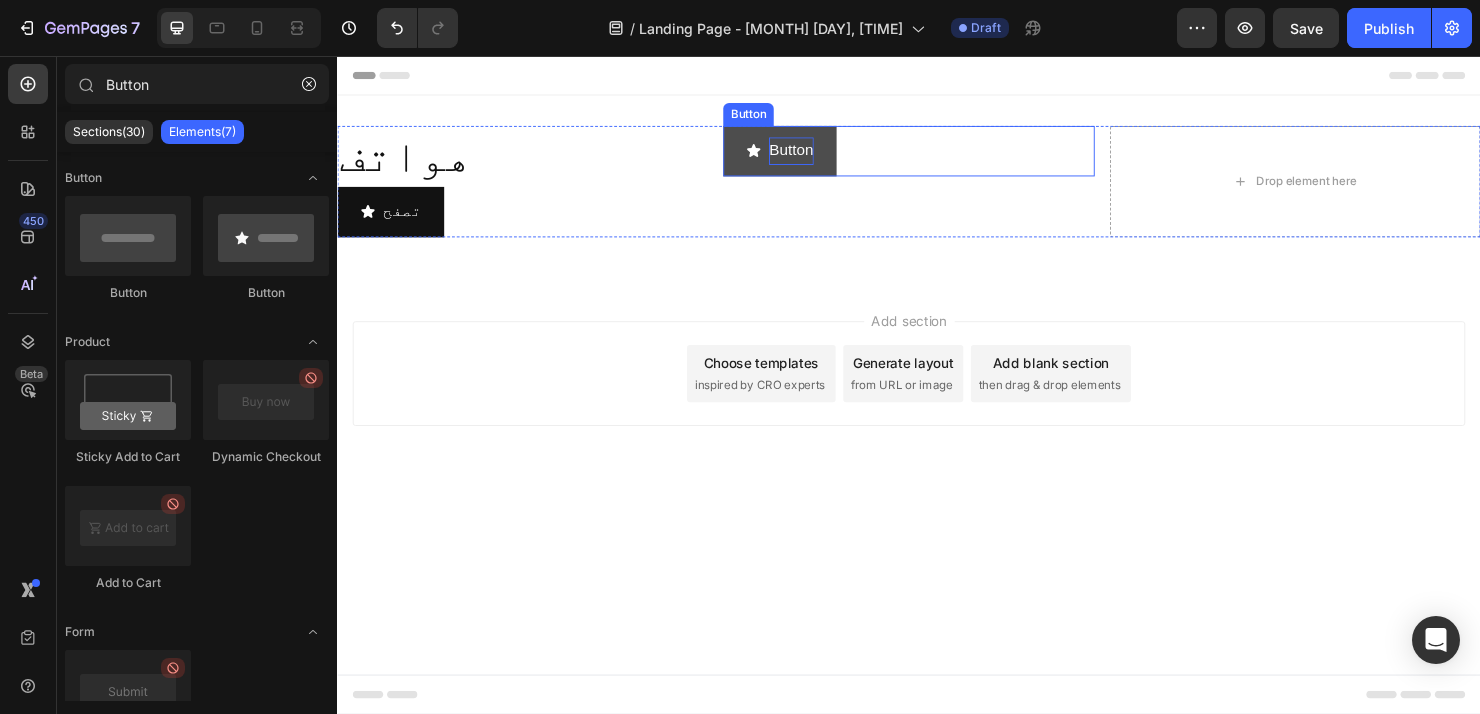 click on "Button" at bounding box center [813, 155] 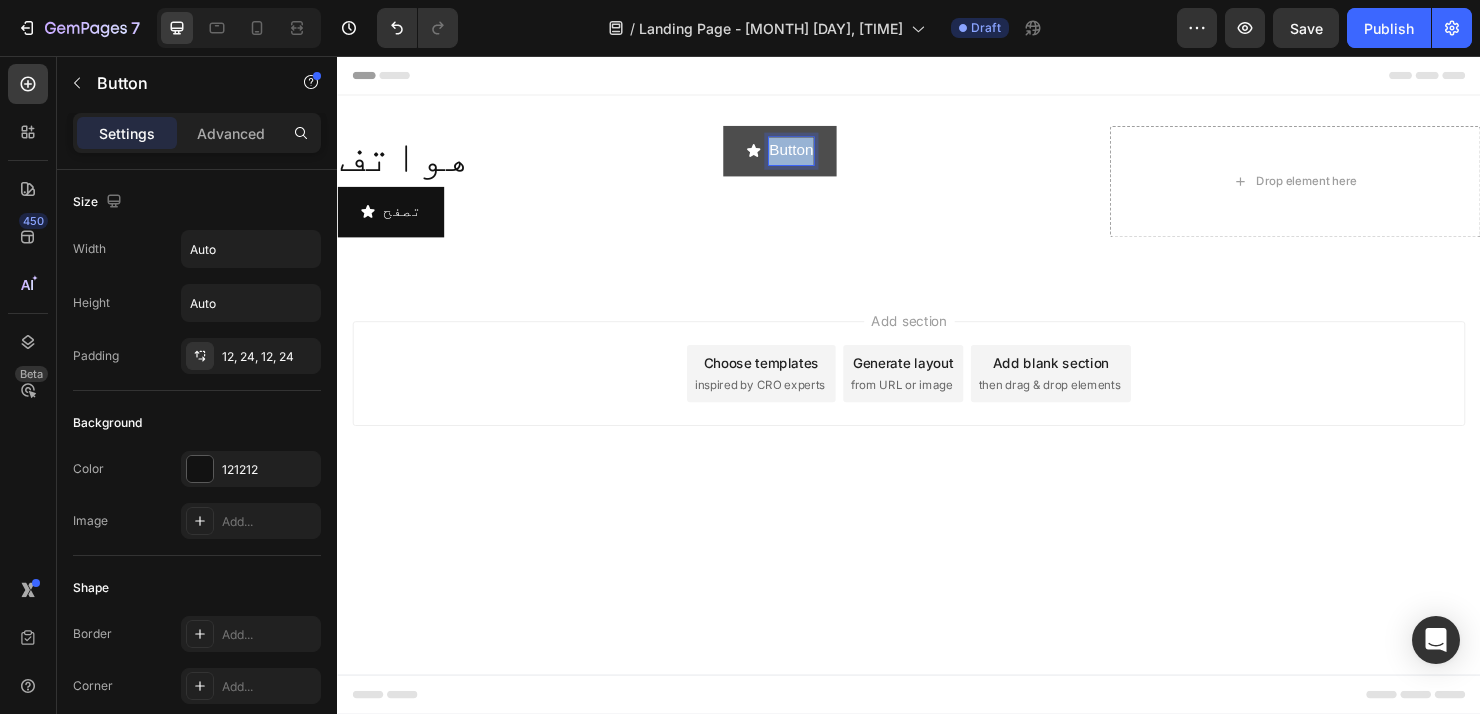 click on "Button" at bounding box center [813, 155] 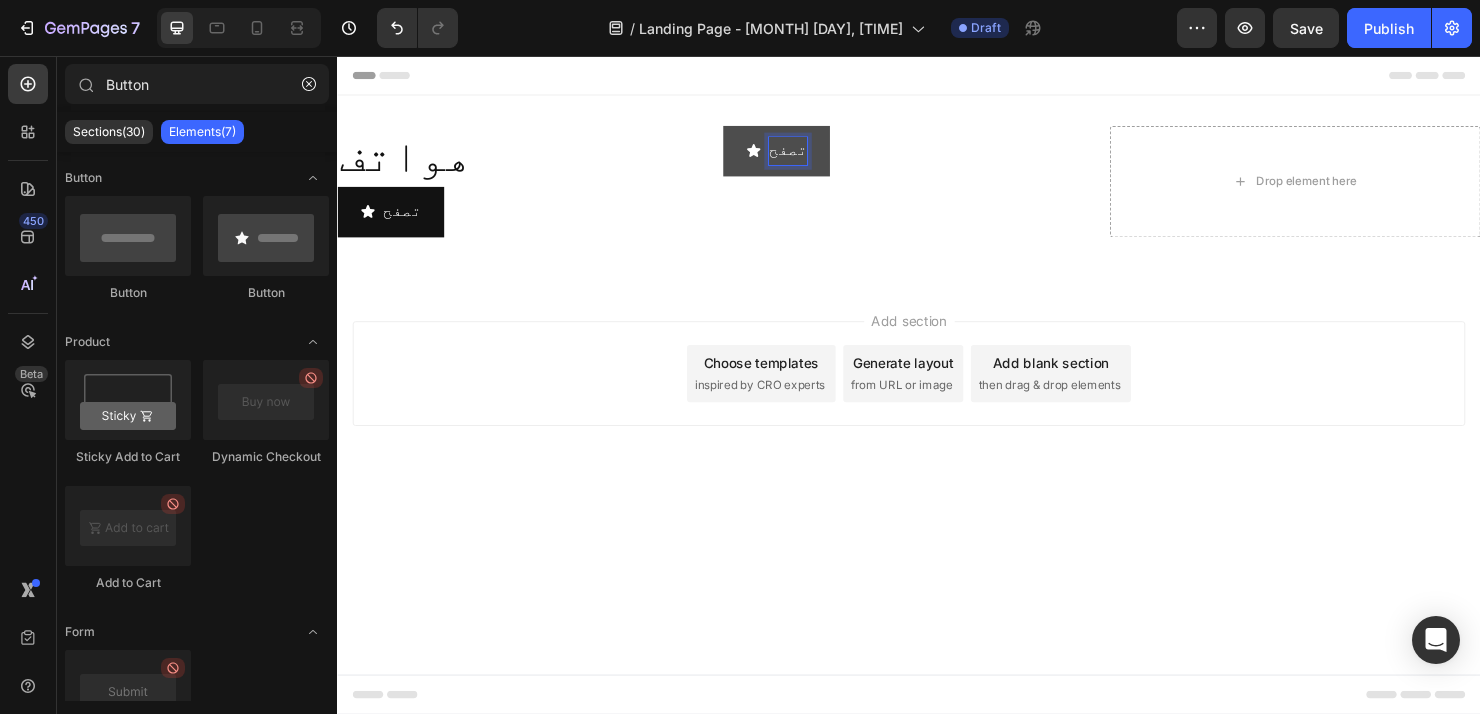 click on "Add section Choose templates inspired by CRO experts Generate layout from URL or image Add blank section then drag & drop elements" at bounding box center (937, 417) 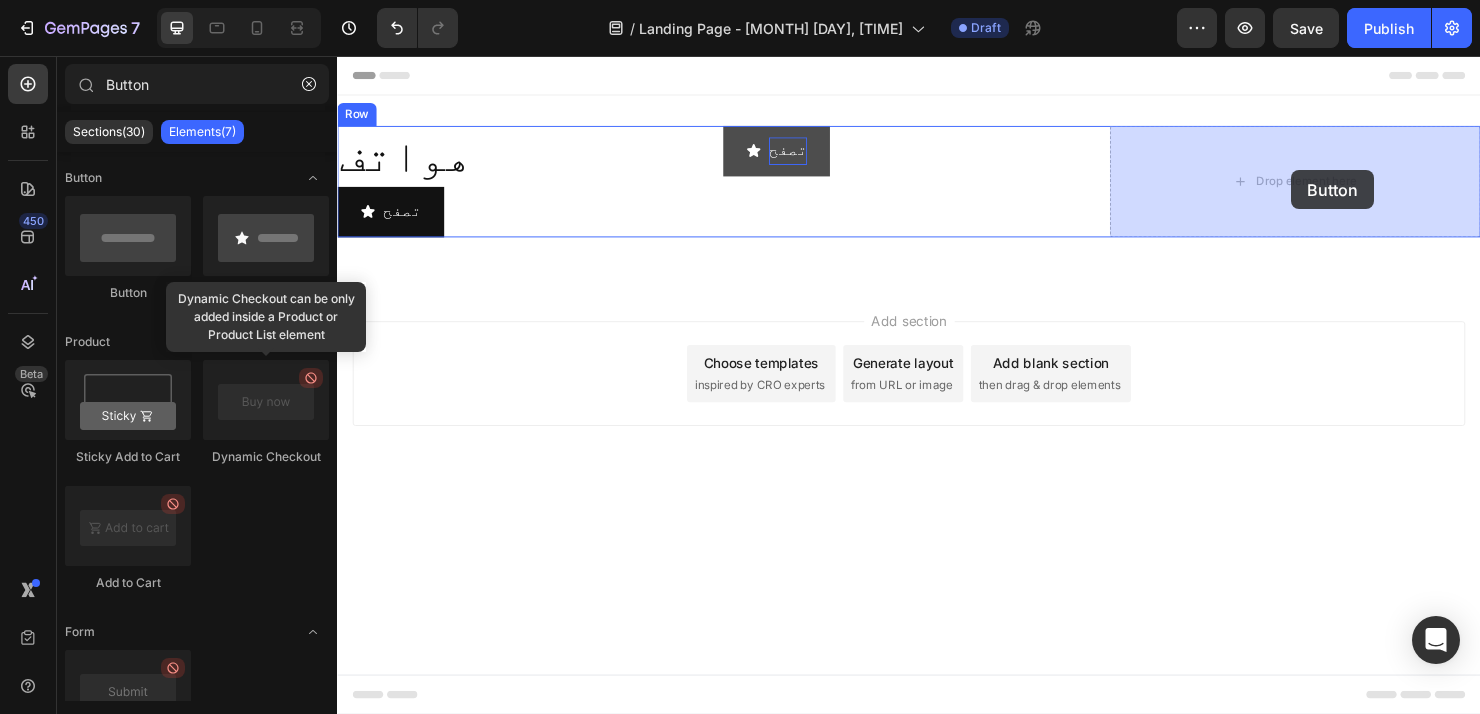 drag, startPoint x: 604, startPoint y: 317, endPoint x: 1339, endPoint y: 176, distance: 748.4023 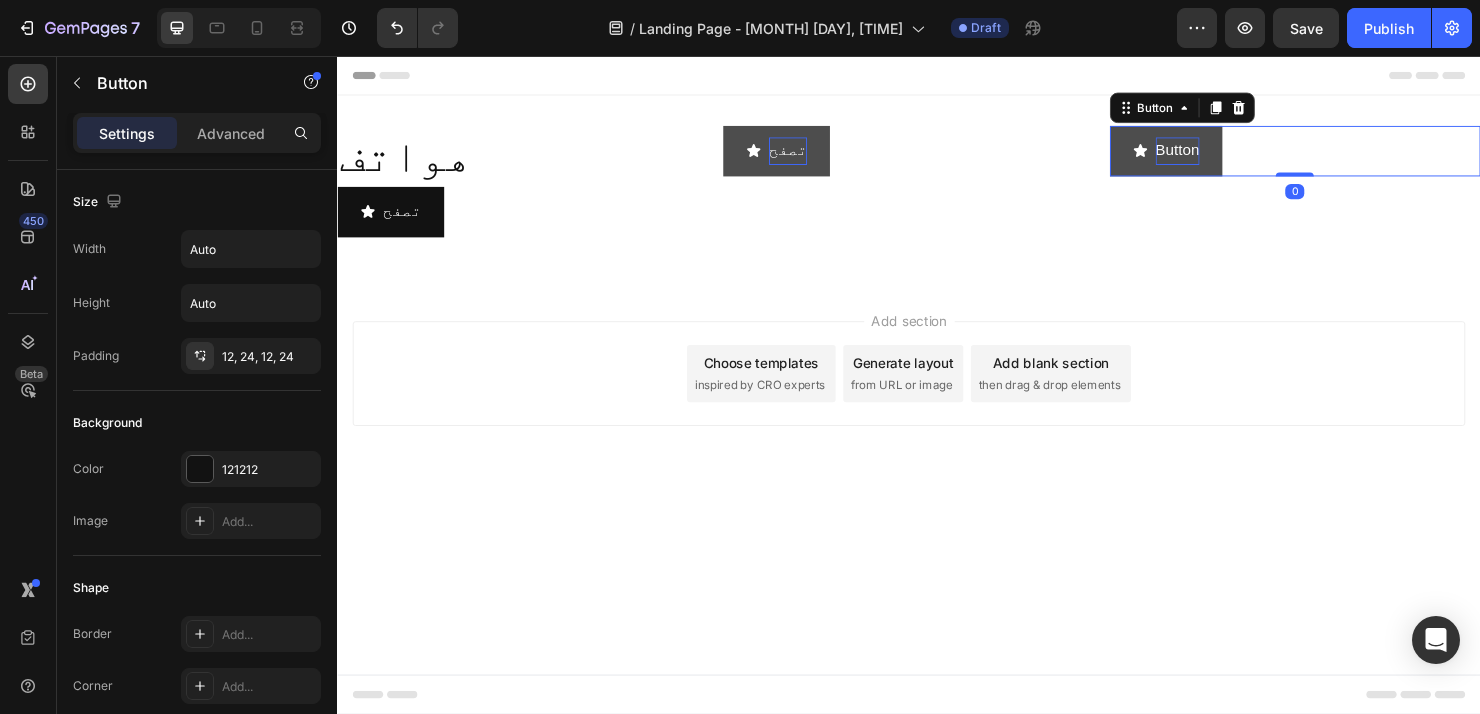click on "Button" at bounding box center (1219, 155) 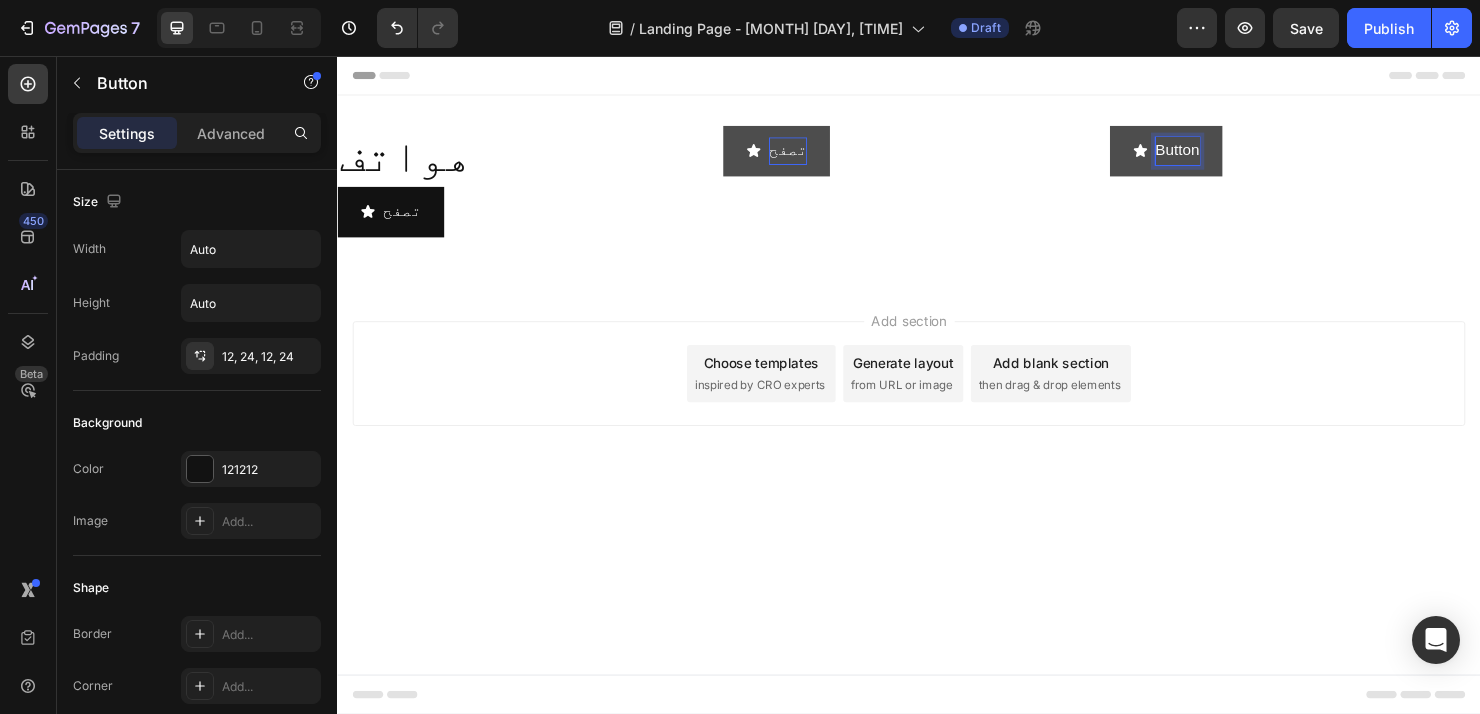 click on "Button" at bounding box center (1219, 155) 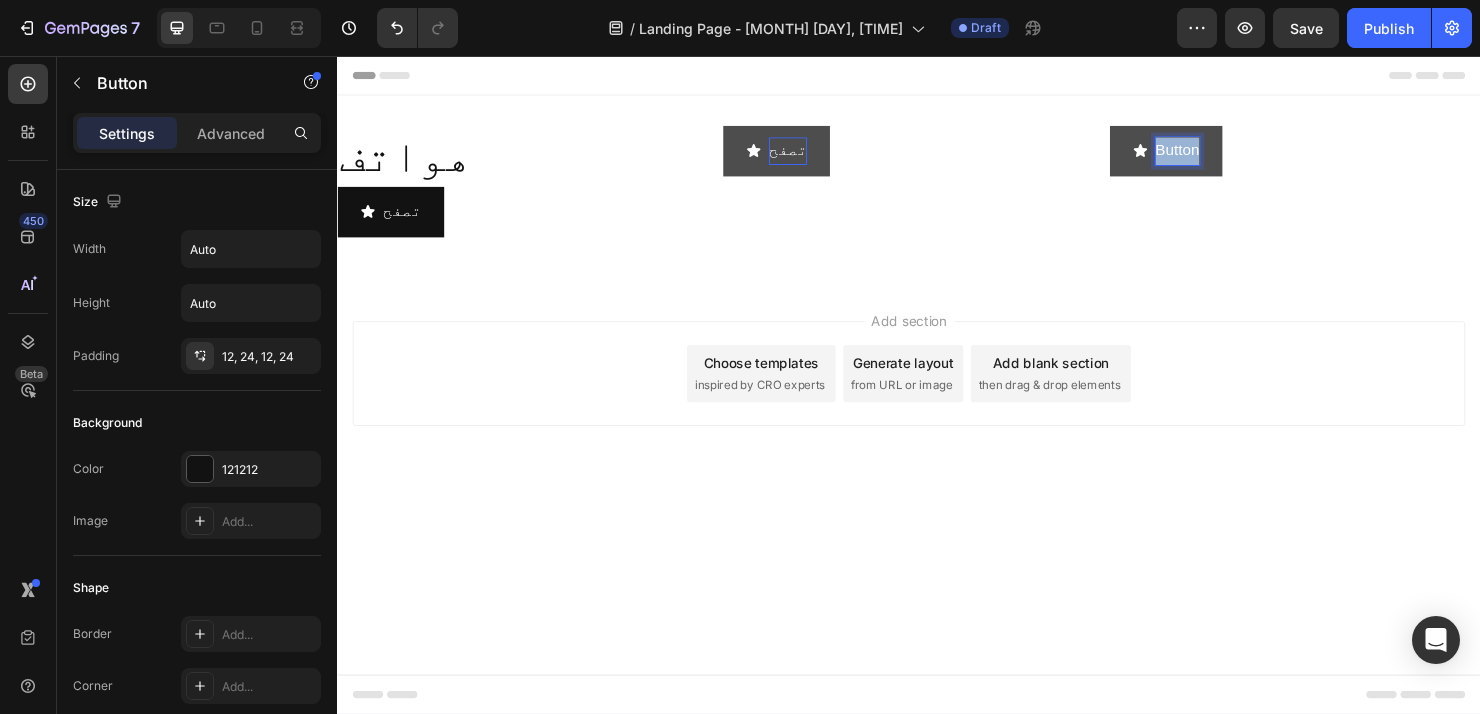 click on "Button" at bounding box center (1219, 155) 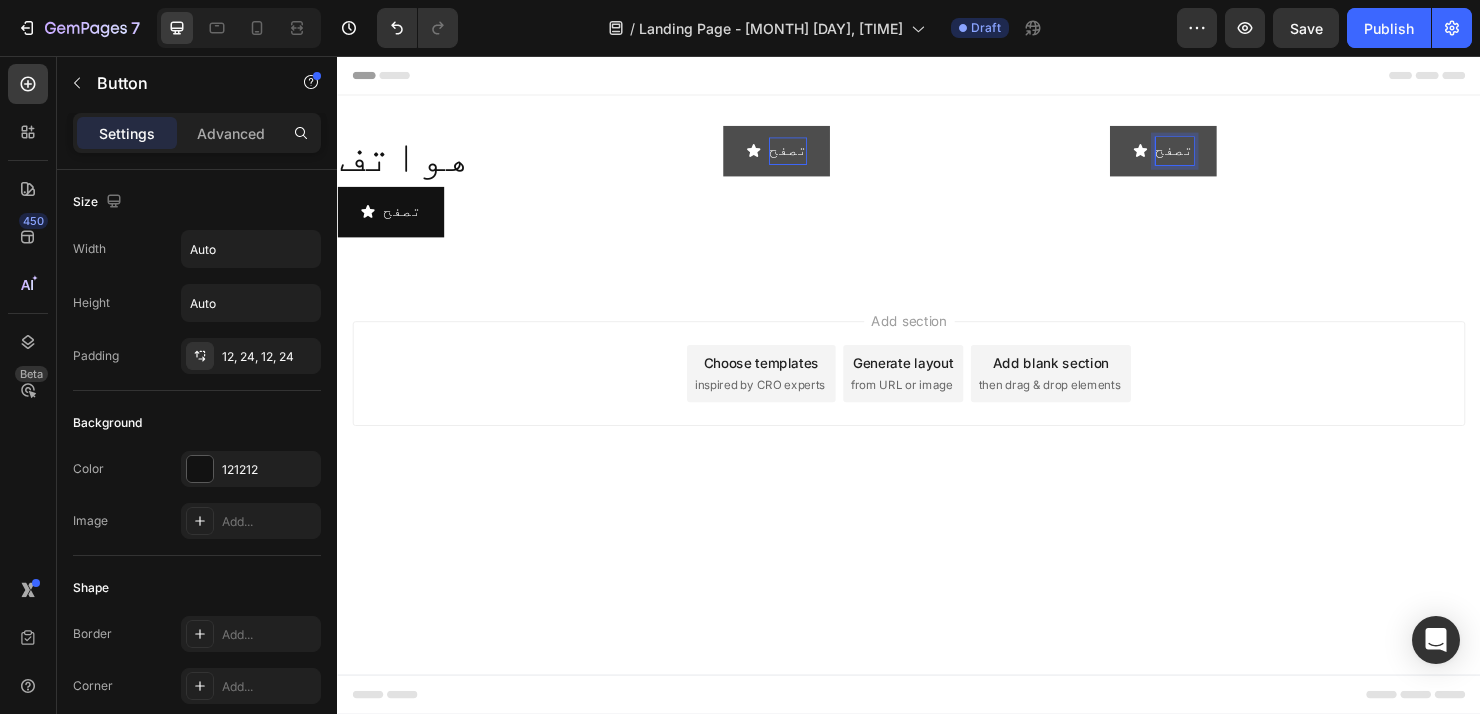 click on "Add section Choose templates inspired by CRO experts Generate layout from URL or image Add blank section then drag & drop elements" at bounding box center (937, 417) 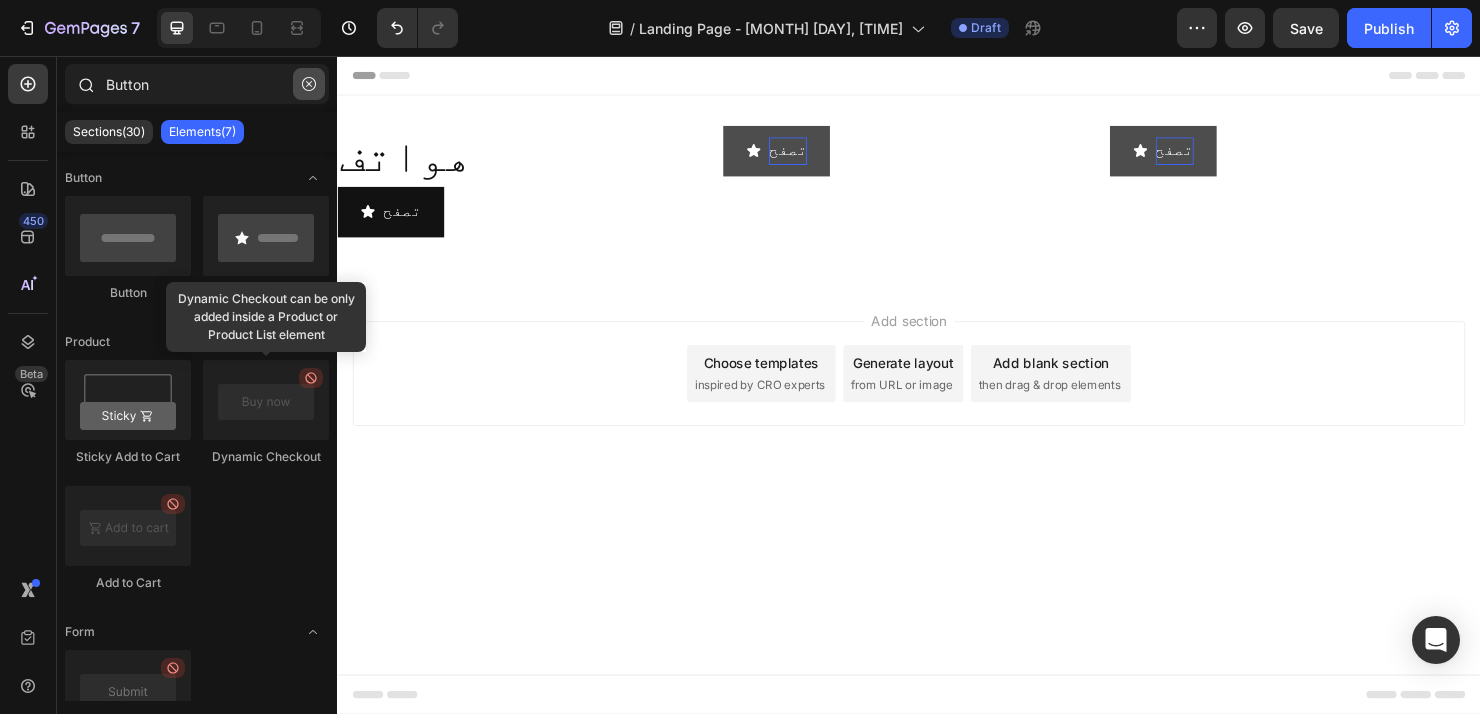 click 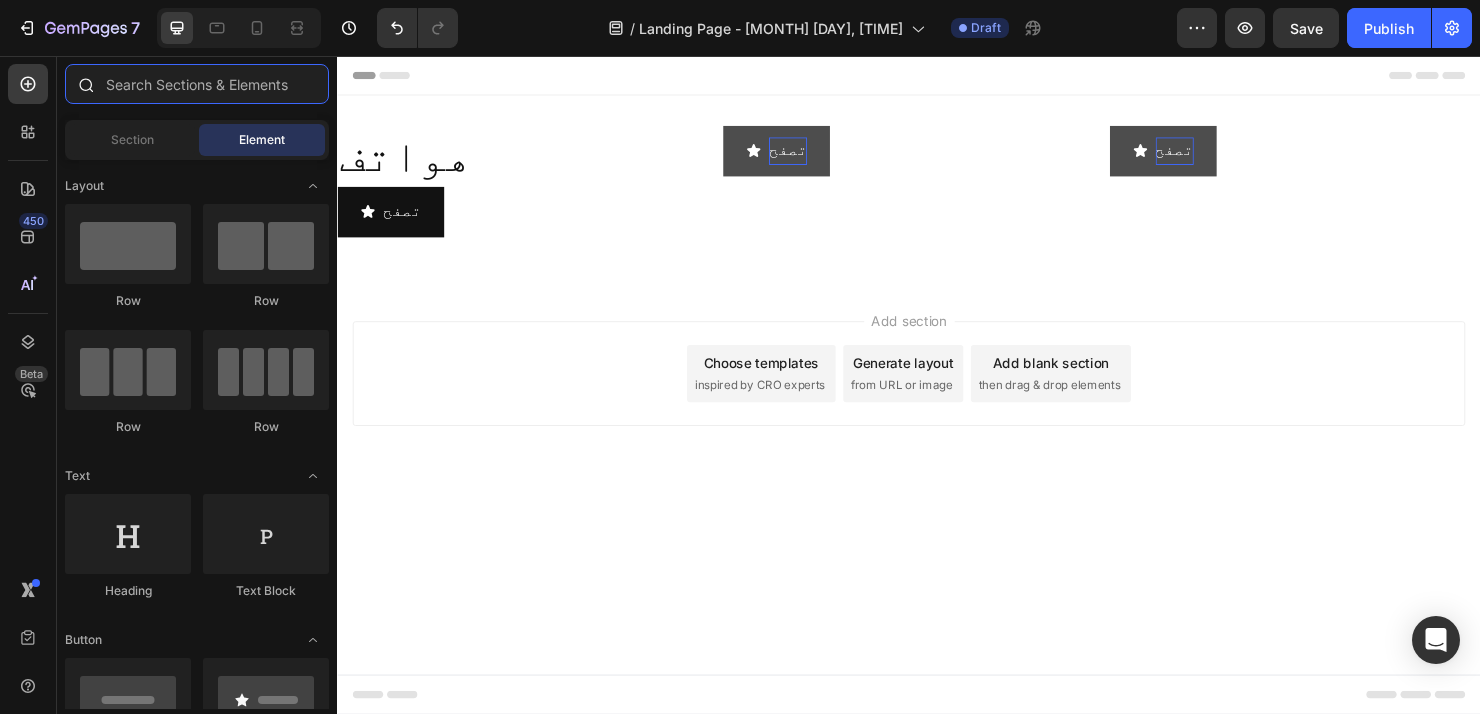 click at bounding box center [197, 84] 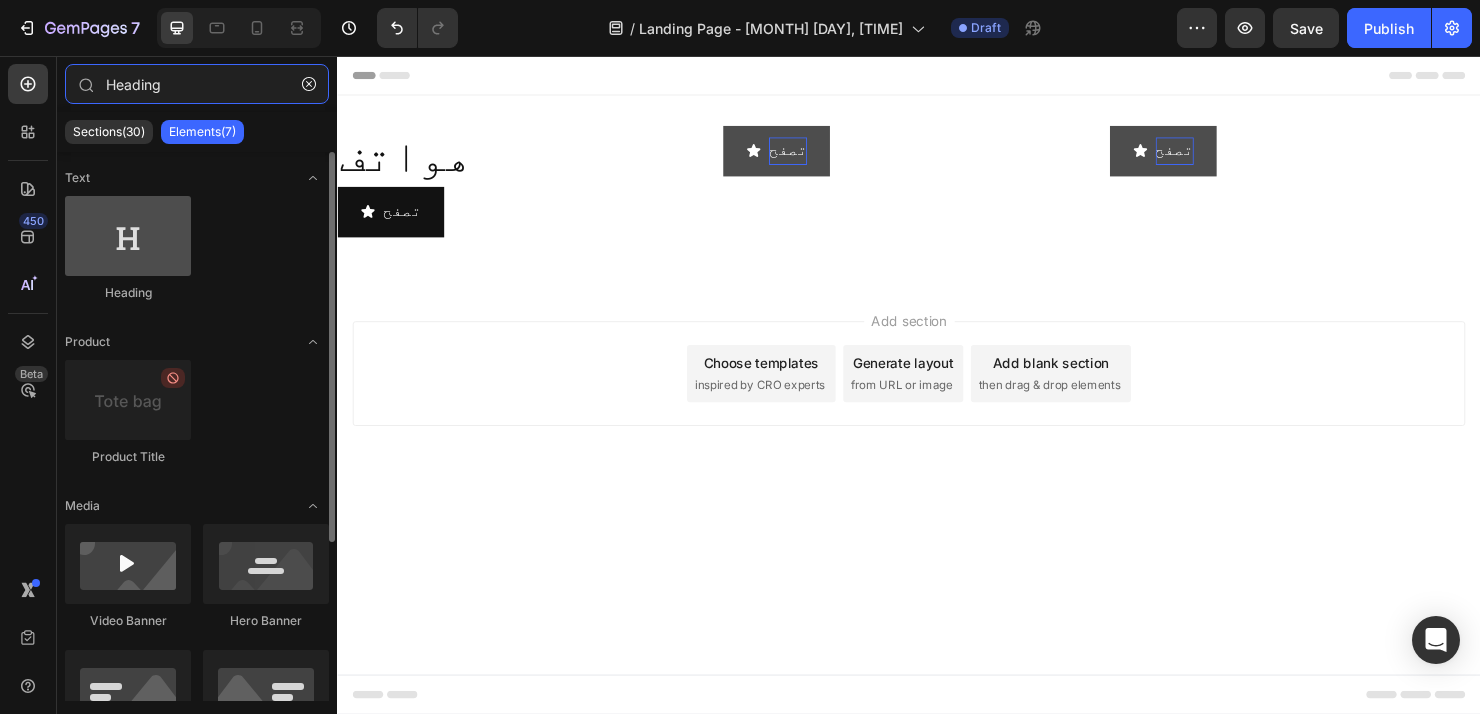type on "Heading" 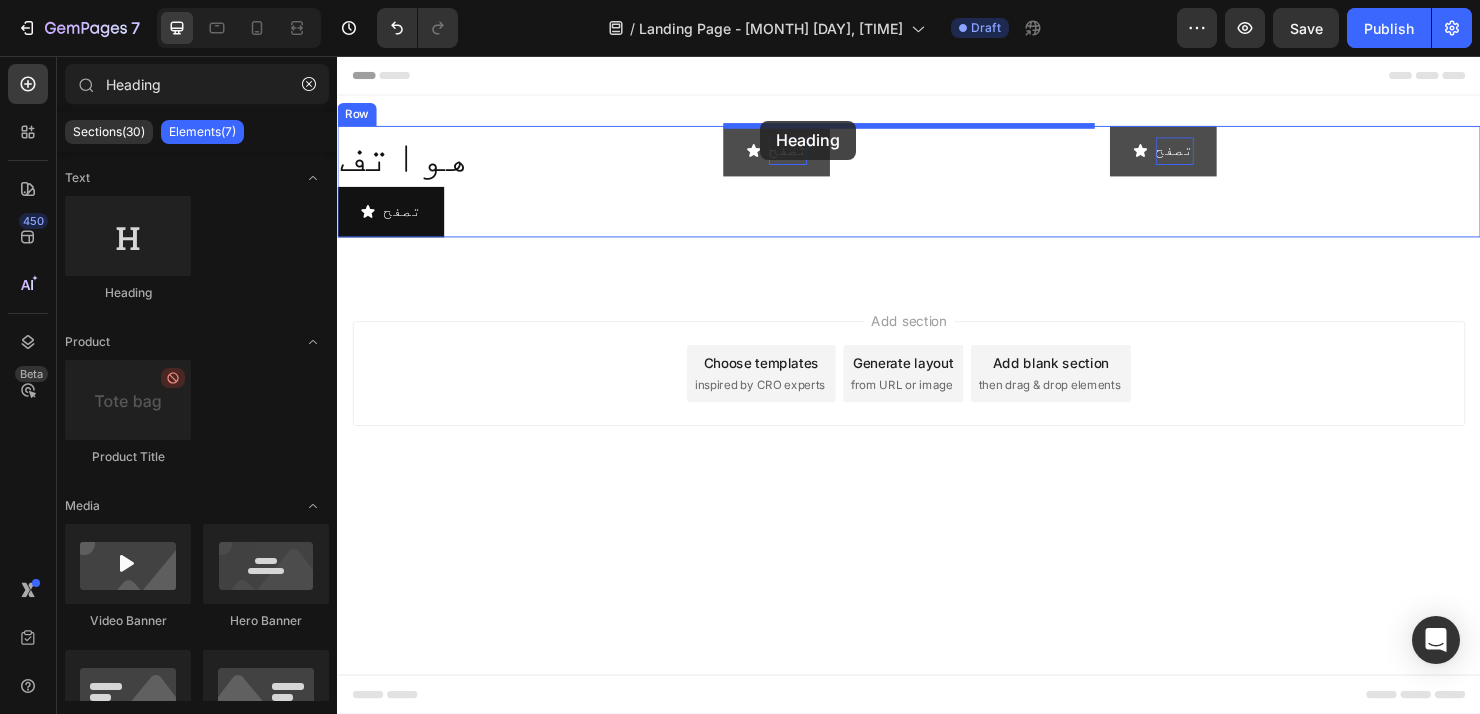 drag, startPoint x: 477, startPoint y: 305, endPoint x: 781, endPoint y: 124, distance: 353.80362 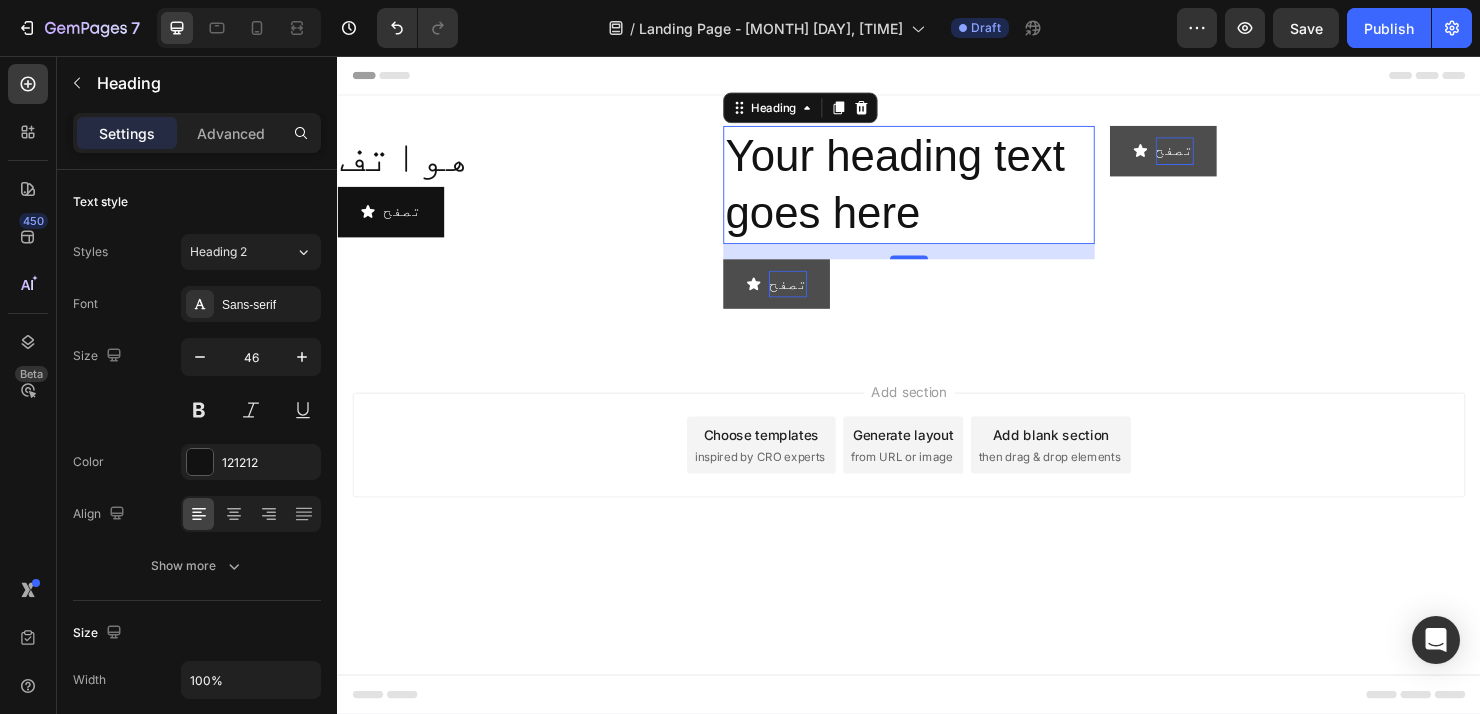 click on "Add section Choose templates inspired by CRO experts Generate layout from URL or image Add blank section then drag & drop elements" at bounding box center (937, 492) 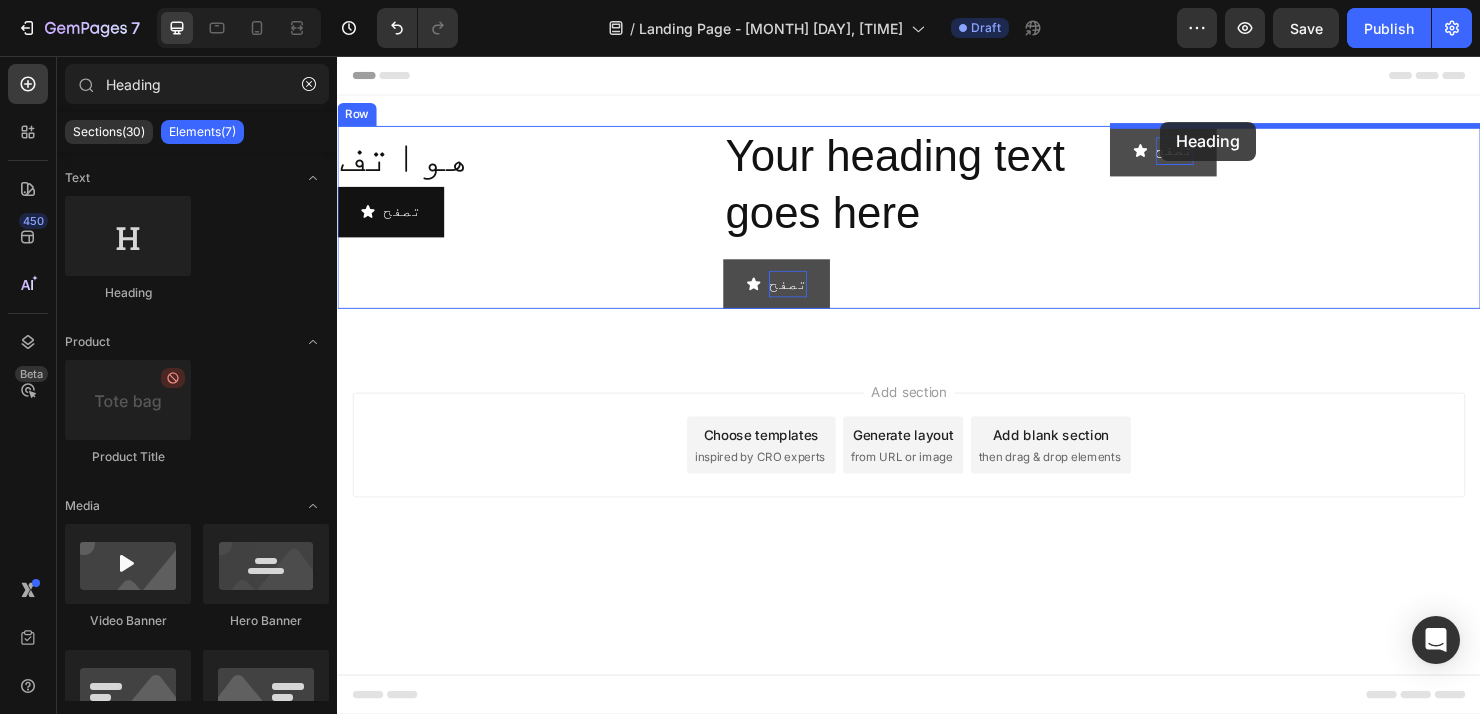 drag, startPoint x: 470, startPoint y: 303, endPoint x: 1201, endPoint y: 125, distance: 752.3596 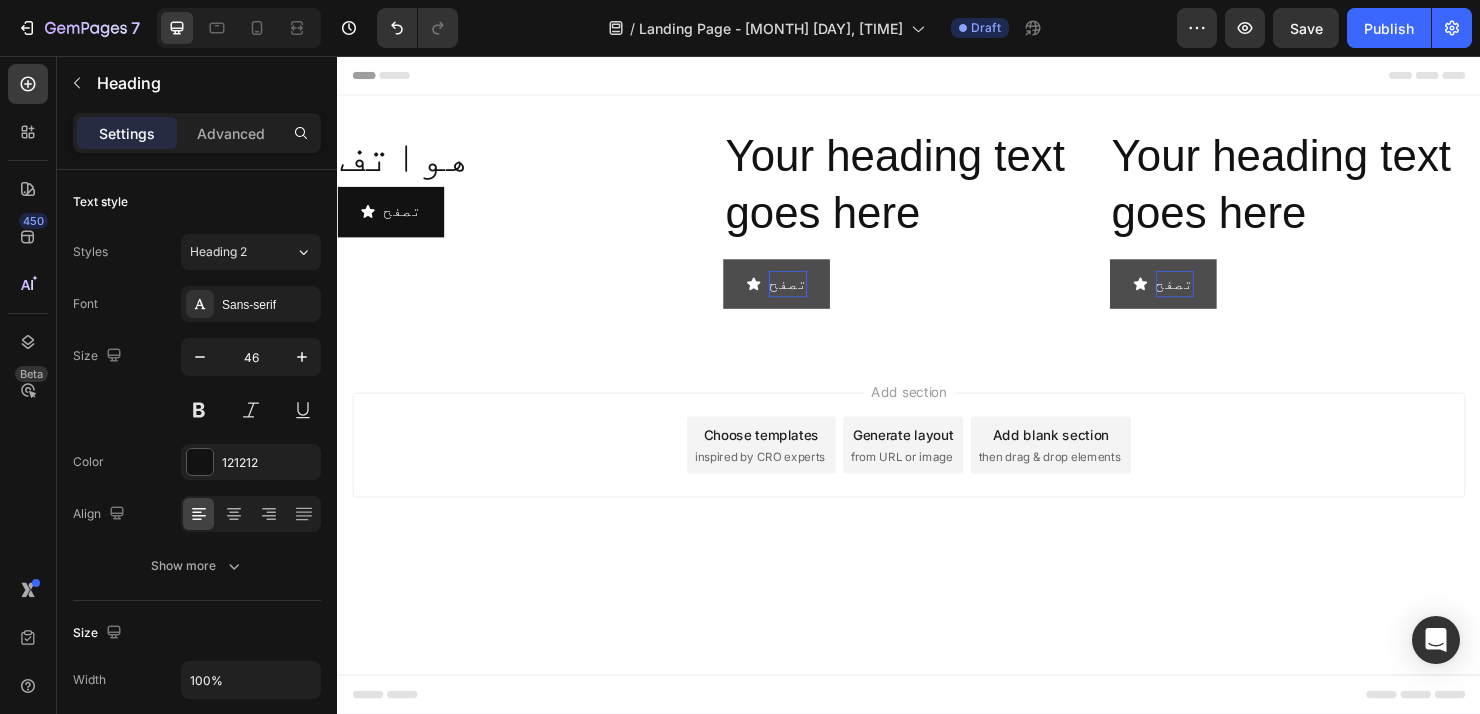 click on "Add section Choose templates inspired by CRO experts Generate layout from URL or image Add blank section then drag & drop elements" at bounding box center [937, 492] 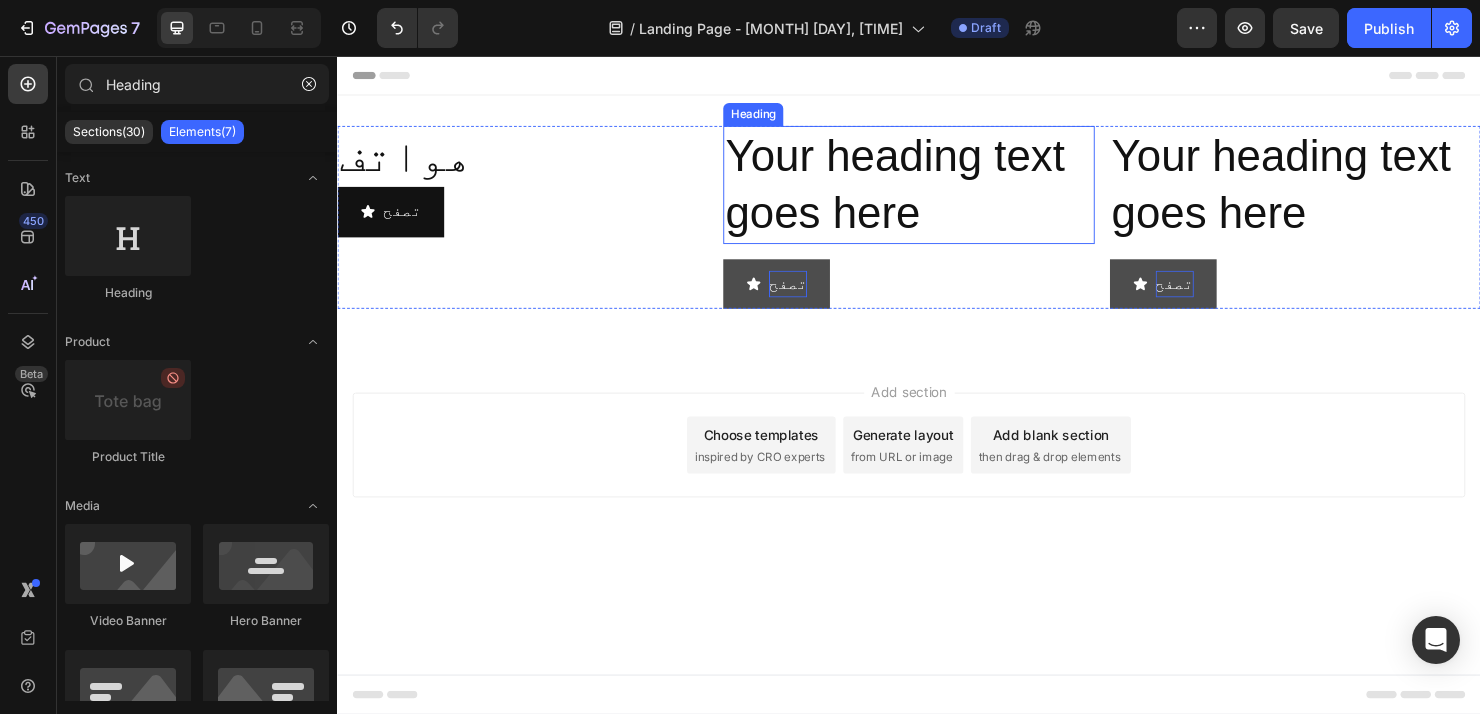 click on "Your heading text goes here" at bounding box center [936, 191] 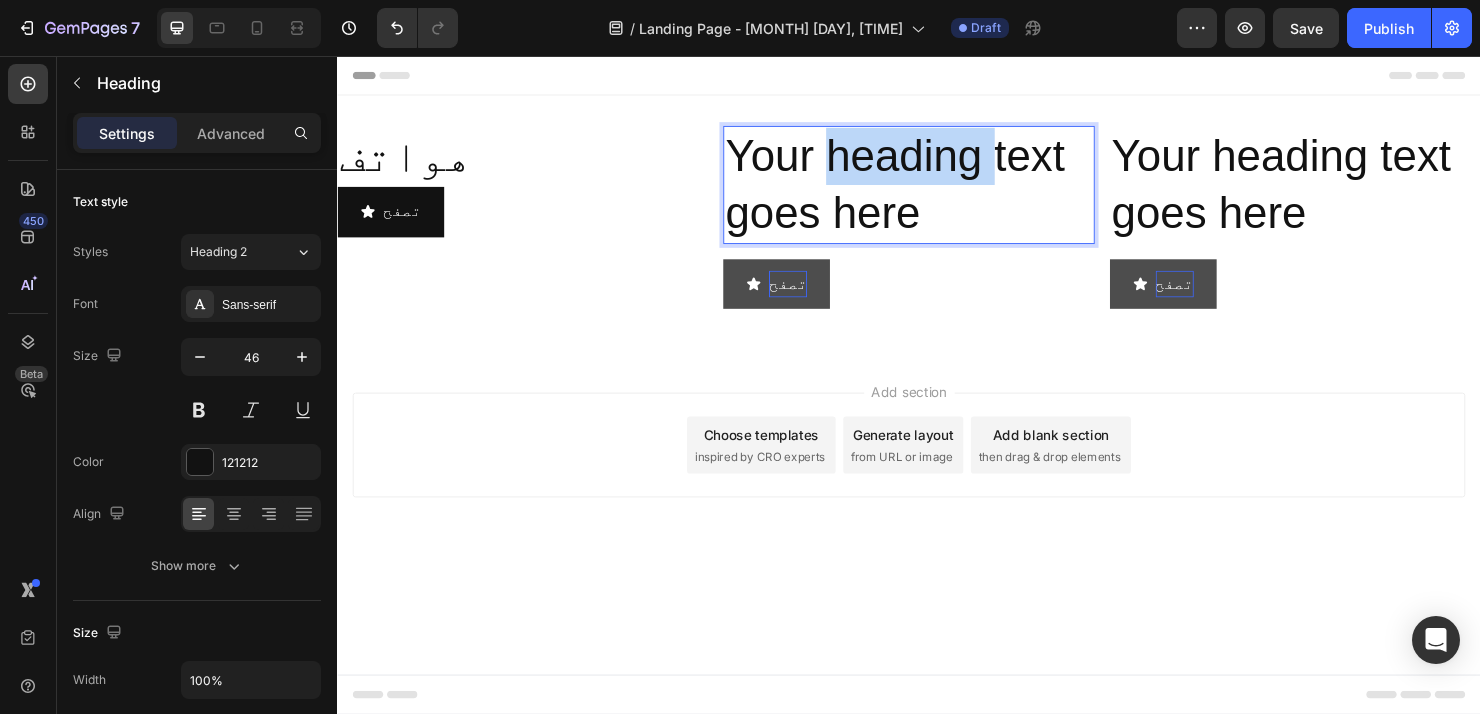 click on "Your heading text goes here" at bounding box center [936, 191] 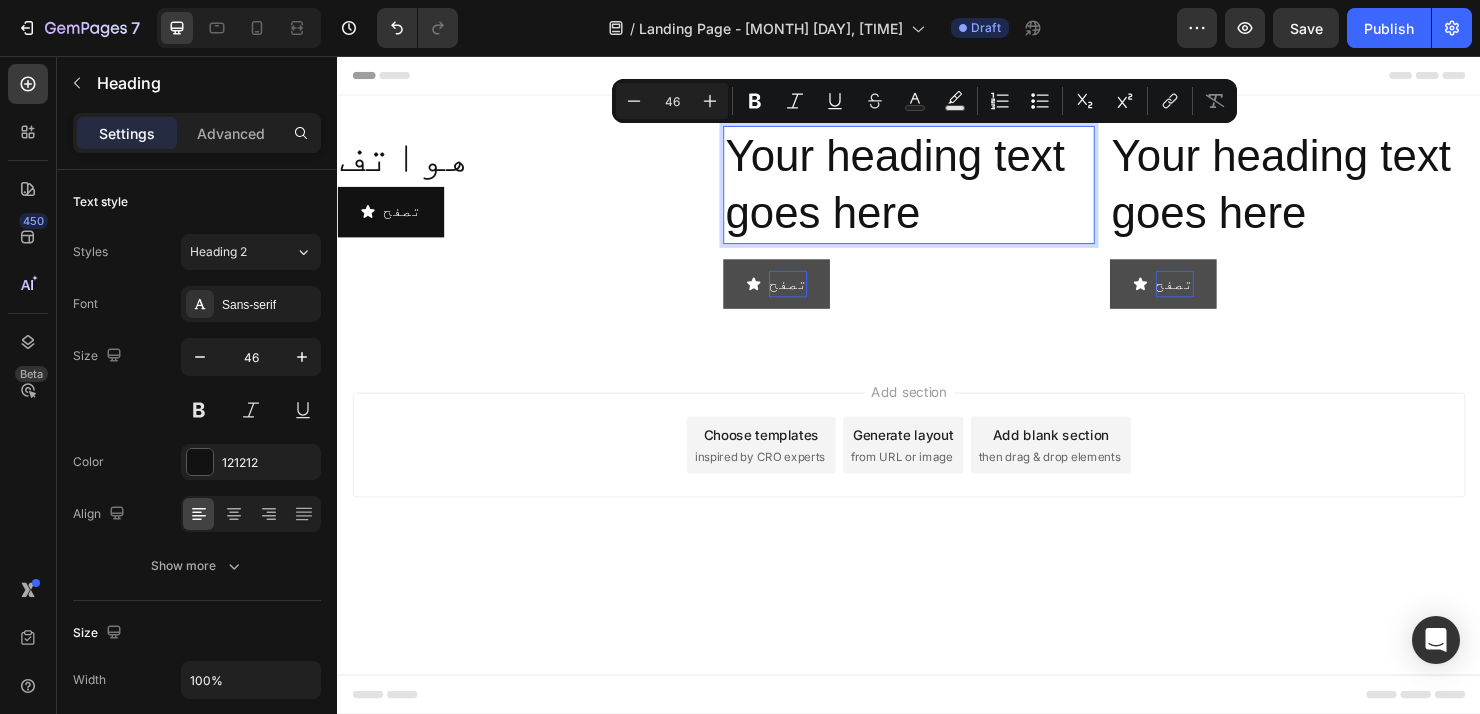 drag, startPoint x: 885, startPoint y: 183, endPoint x: 779, endPoint y: 198, distance: 107.05606 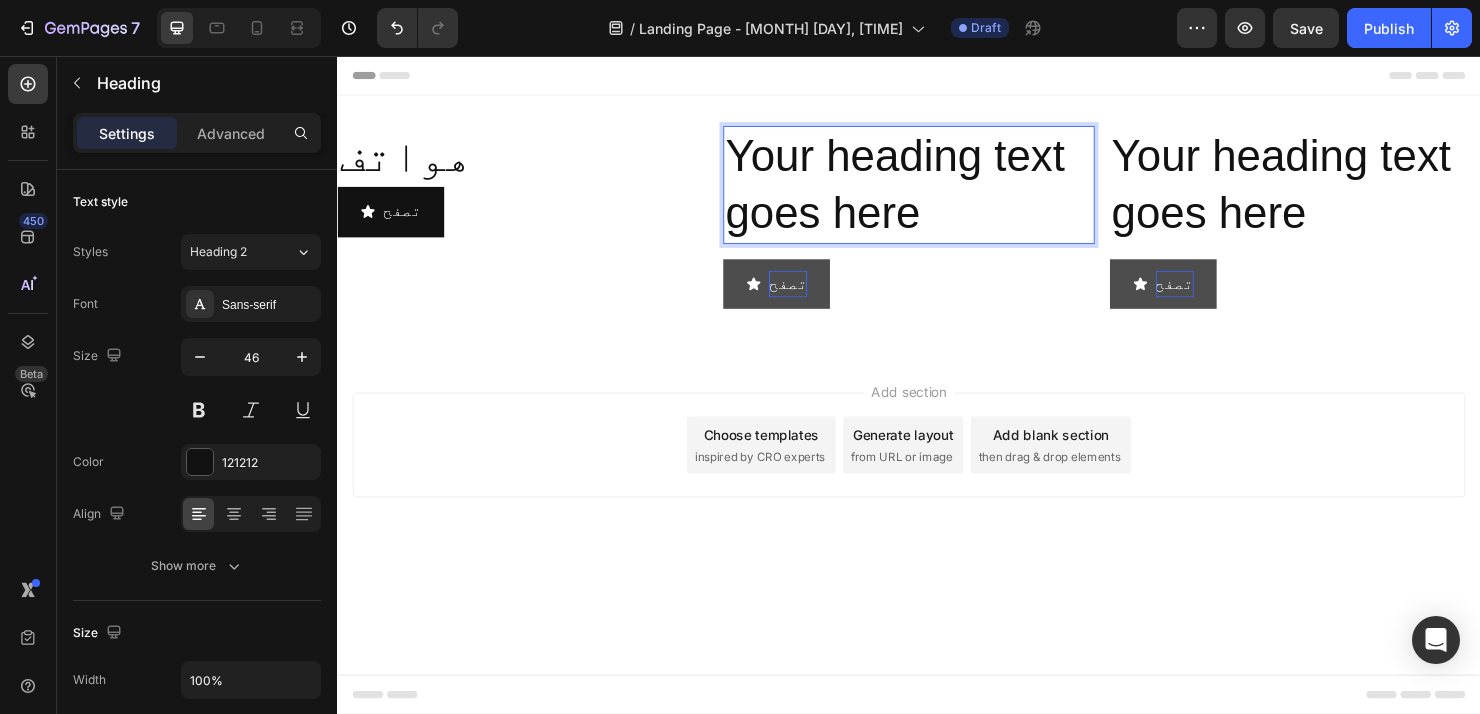 click on "Your heading text goes here" at bounding box center (936, 191) 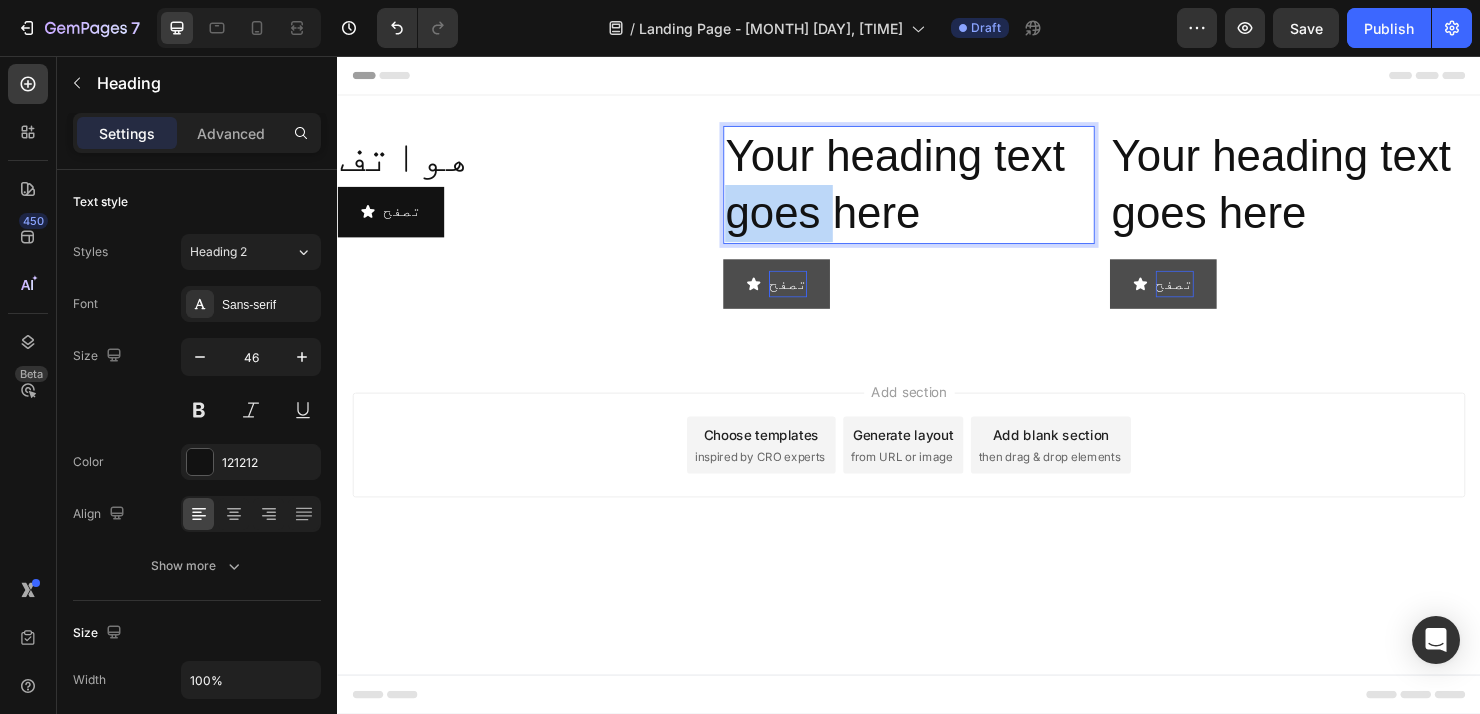 click on "Your heading text goes here" at bounding box center [936, 191] 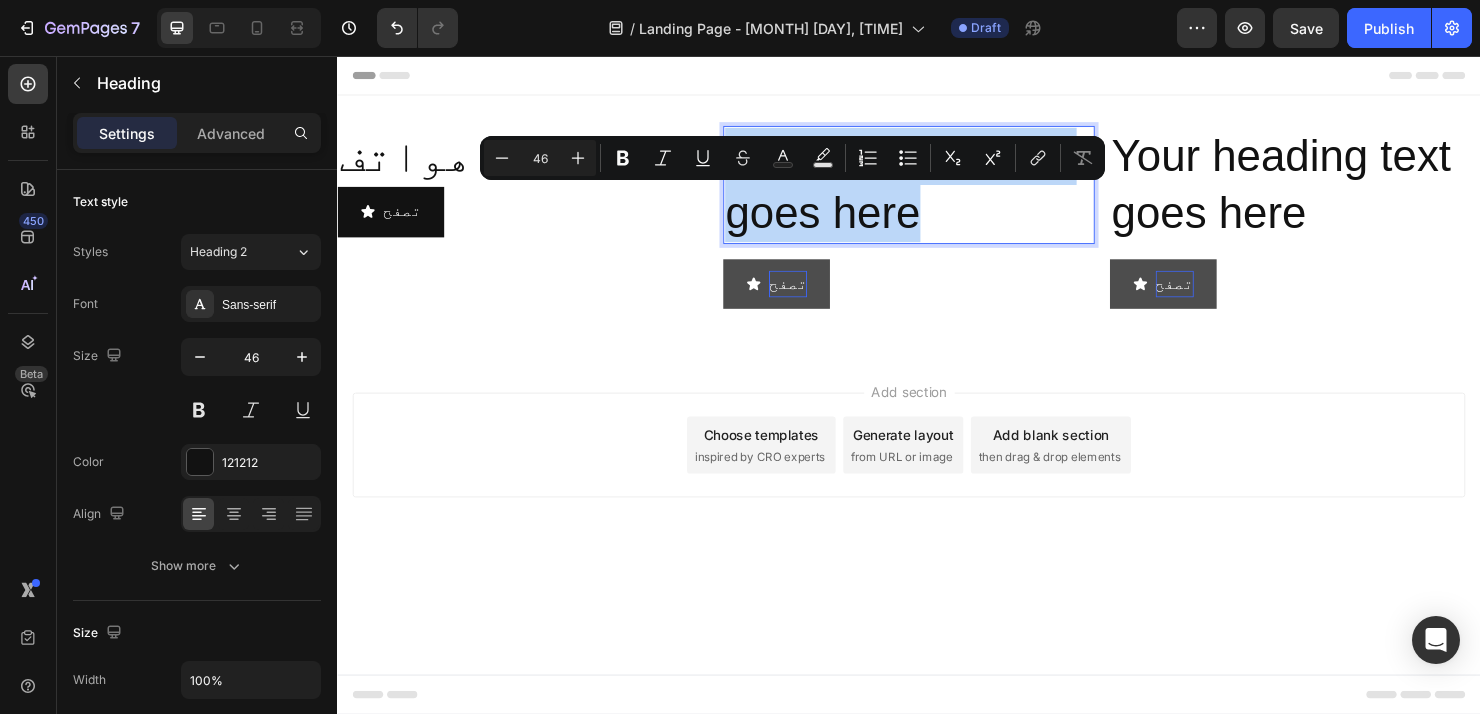 click on "Your heading text goes here" at bounding box center [936, 191] 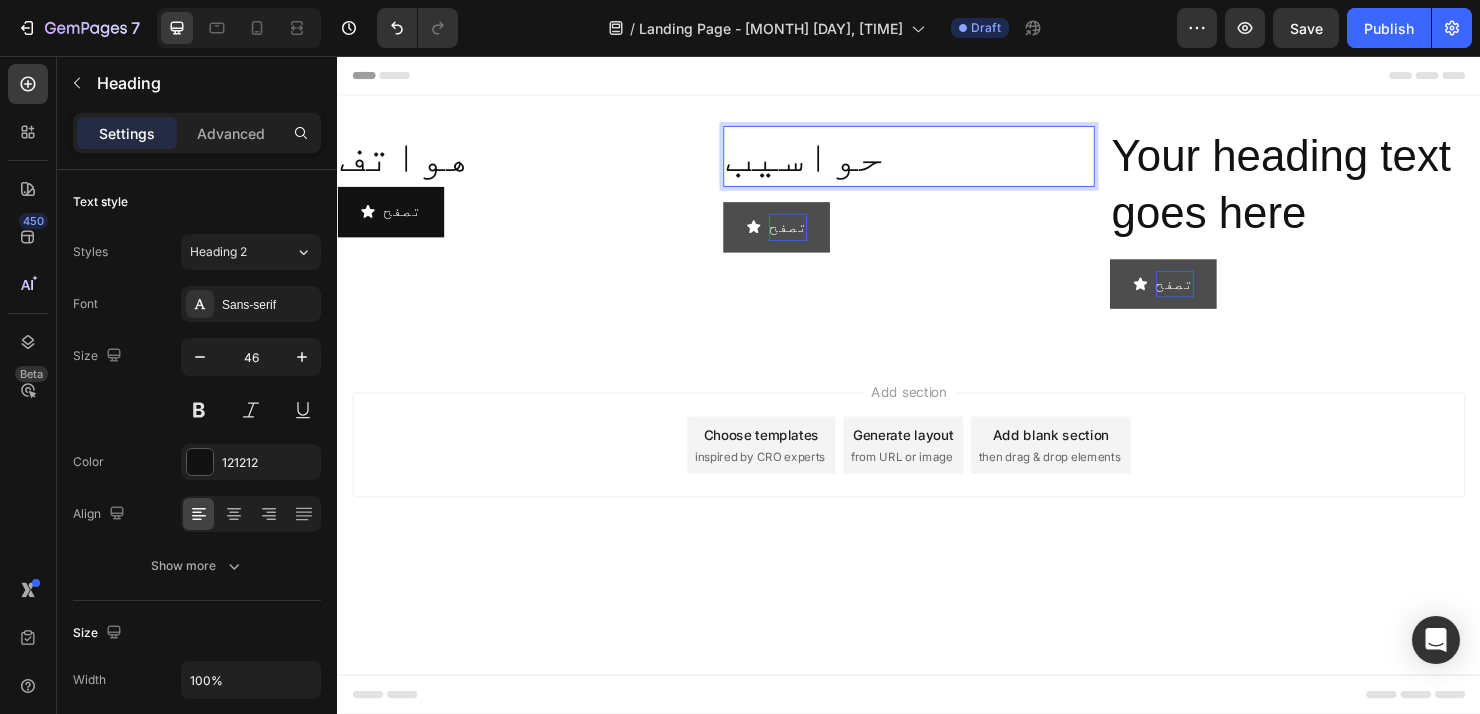 click on "Add section Choose templates inspired by CRO experts Generate layout from URL or image Add blank section then drag & drop elements" at bounding box center (937, 464) 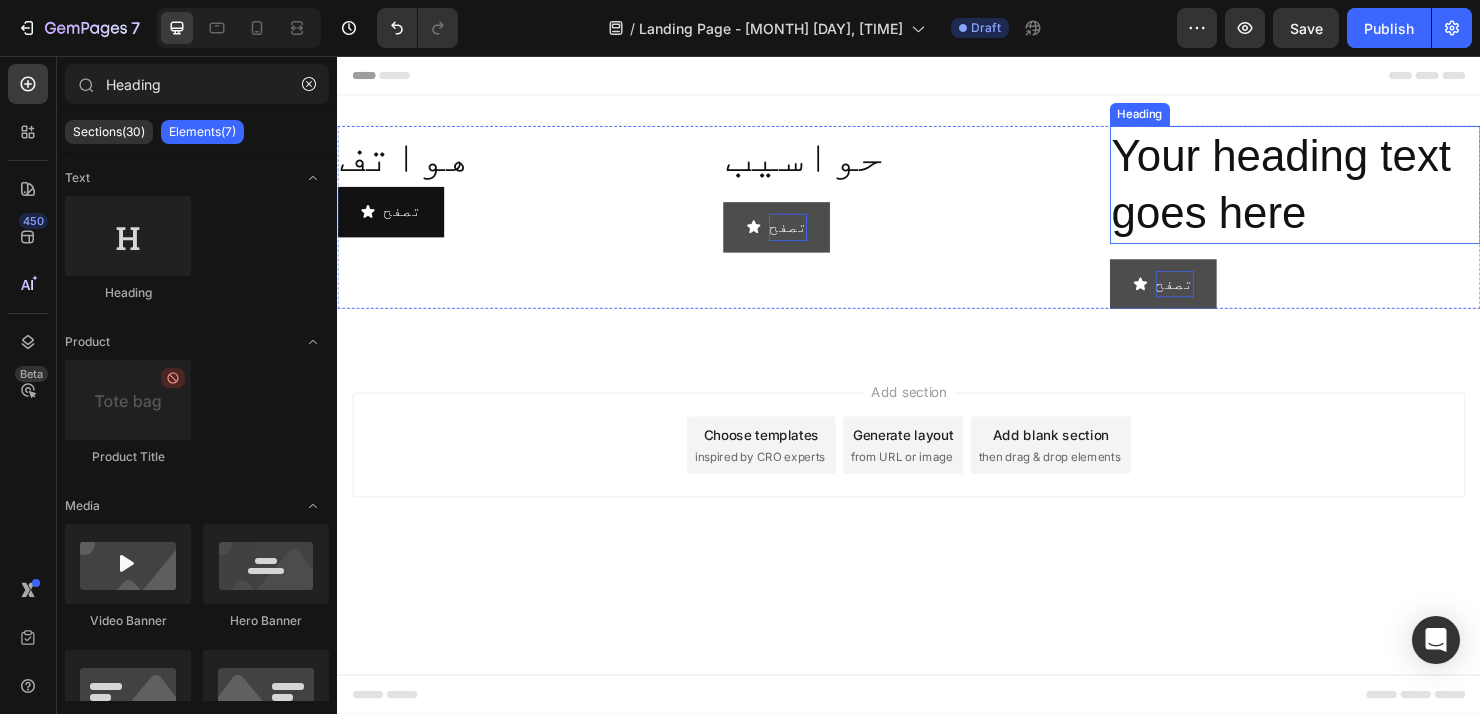 click on "Your heading text goes here" at bounding box center [1342, 191] 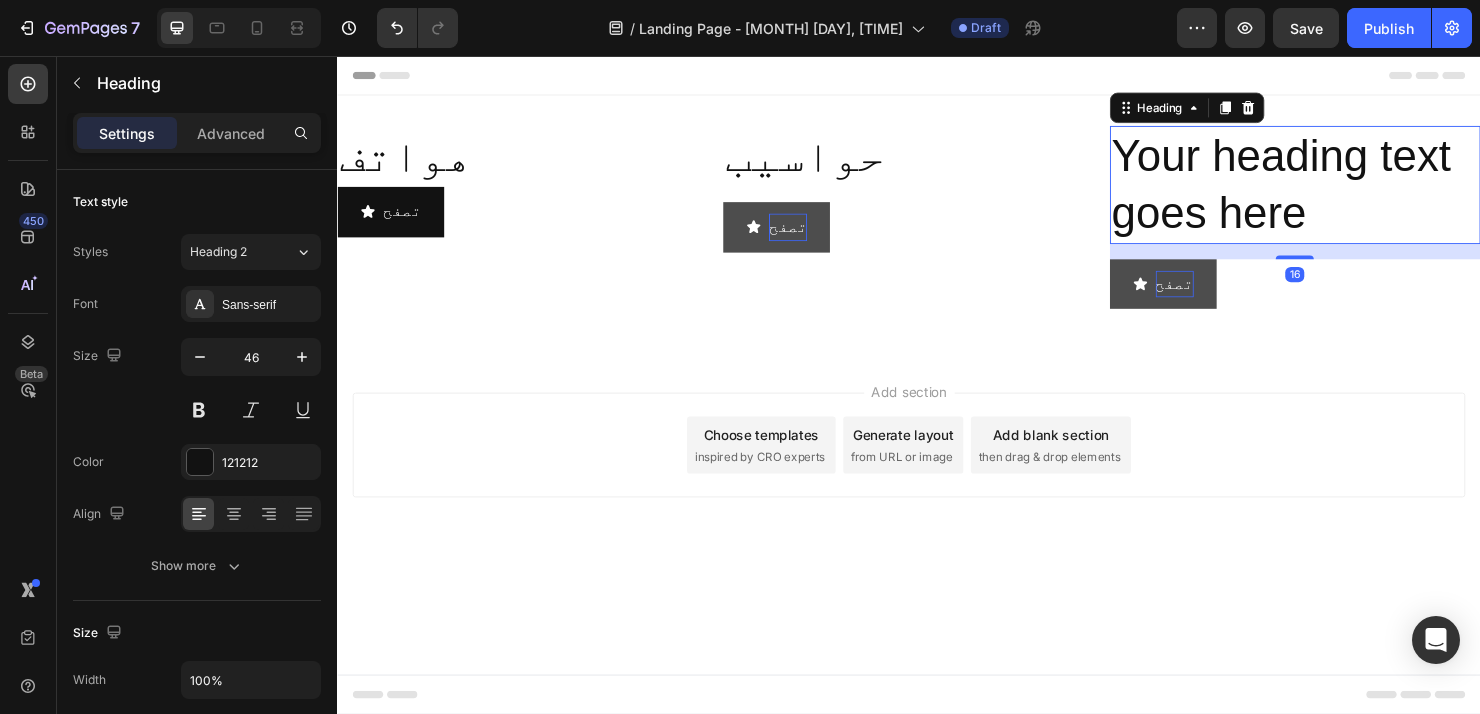 click on "Your heading text goes here" at bounding box center (1342, 191) 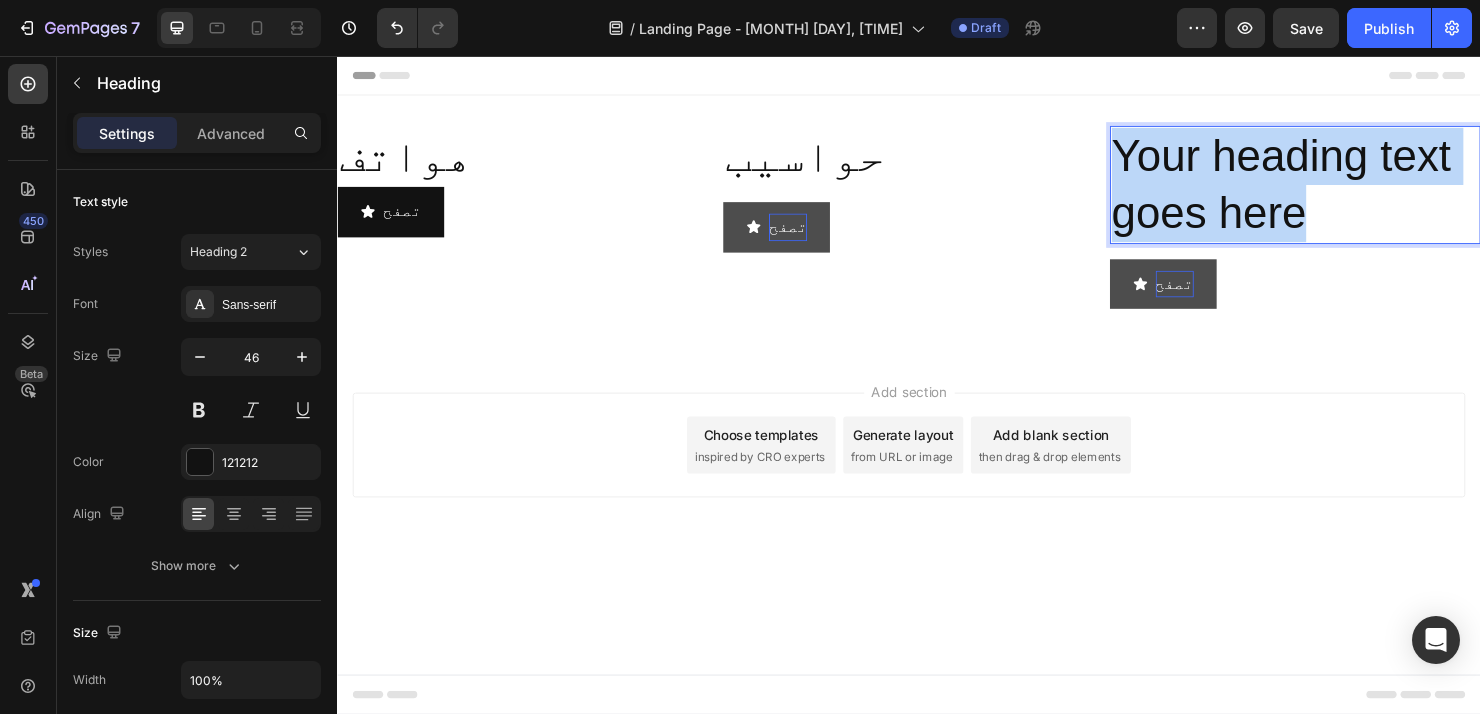 click on "Your heading text goes here" at bounding box center [1342, 191] 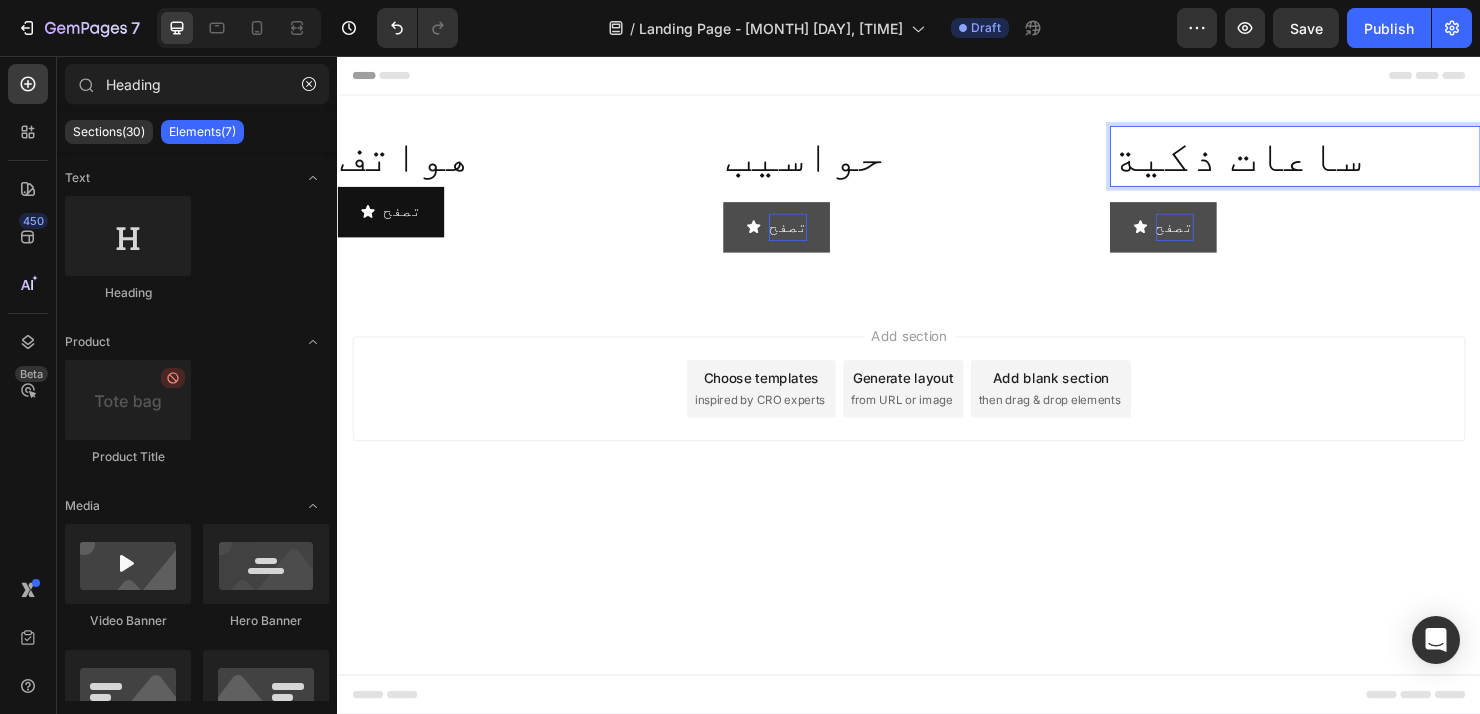 click on "Header هواتف Heading تصفح Button حواسيب Heading تصفح Button ساعات ذكية Heading   16 تصفح Button Row Section 1 Root Start with Sections from sidebar Add sections Add elements Start with Generating from URL or image Add section Choose templates inspired by CRO experts Generate layout from URL or image Add blank section then drag & drop elements Footer" at bounding box center (937, 401) 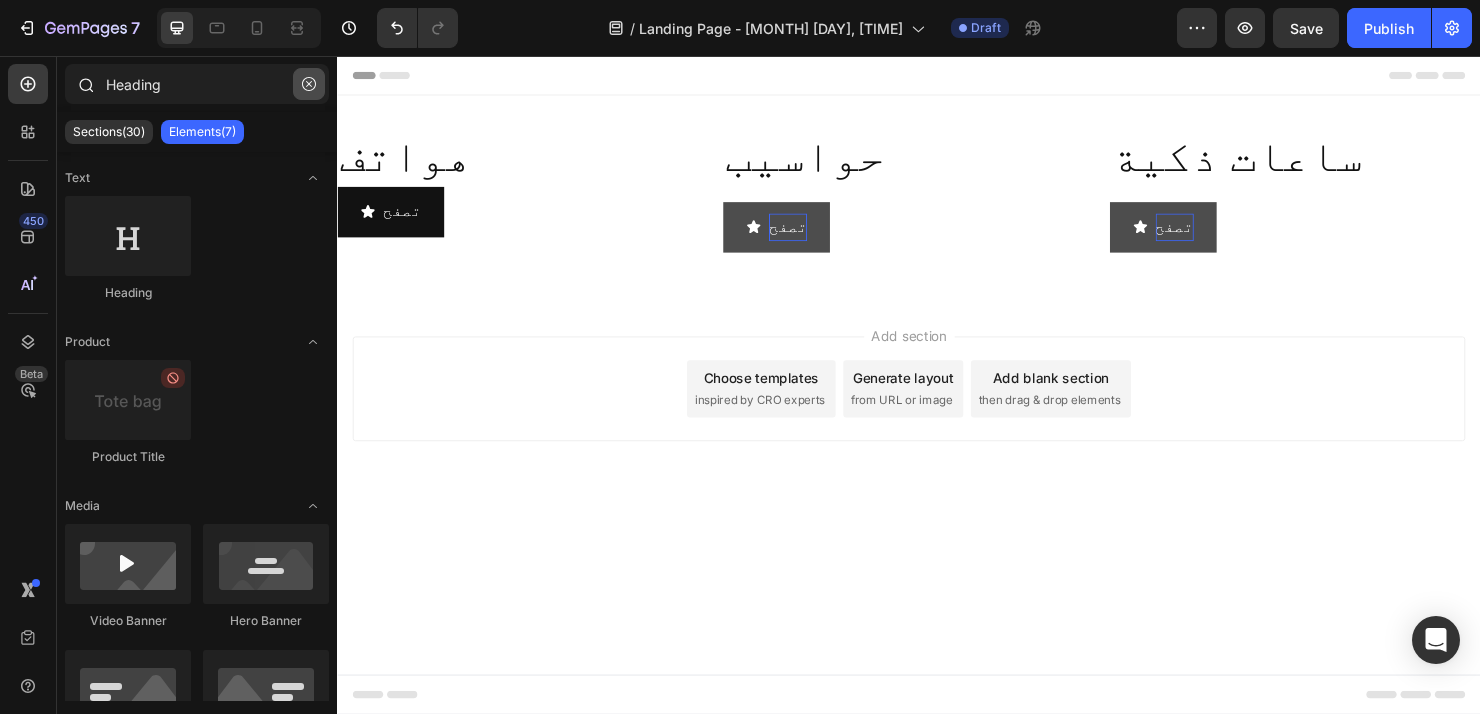 click at bounding box center (309, 84) 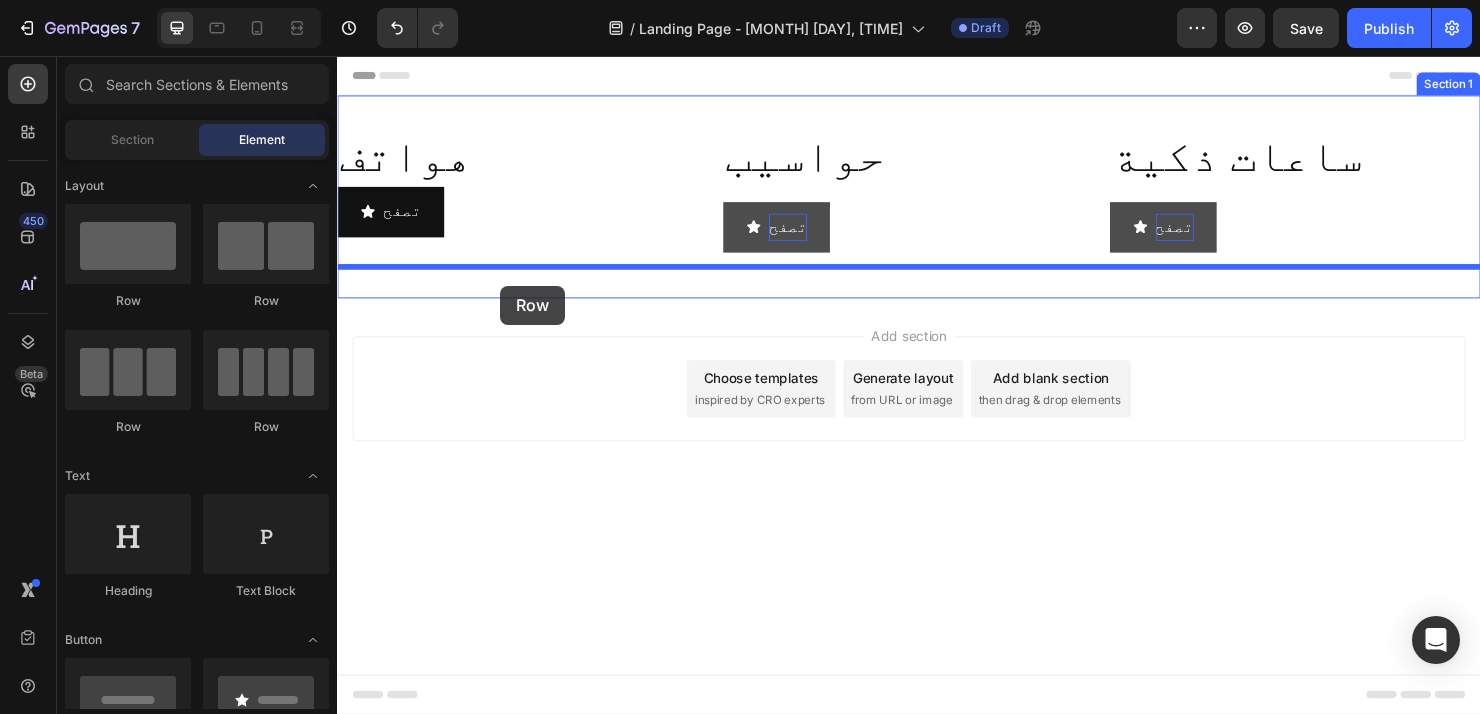 drag, startPoint x: 494, startPoint y: 442, endPoint x: 508, endPoint y: 297, distance: 145.6743 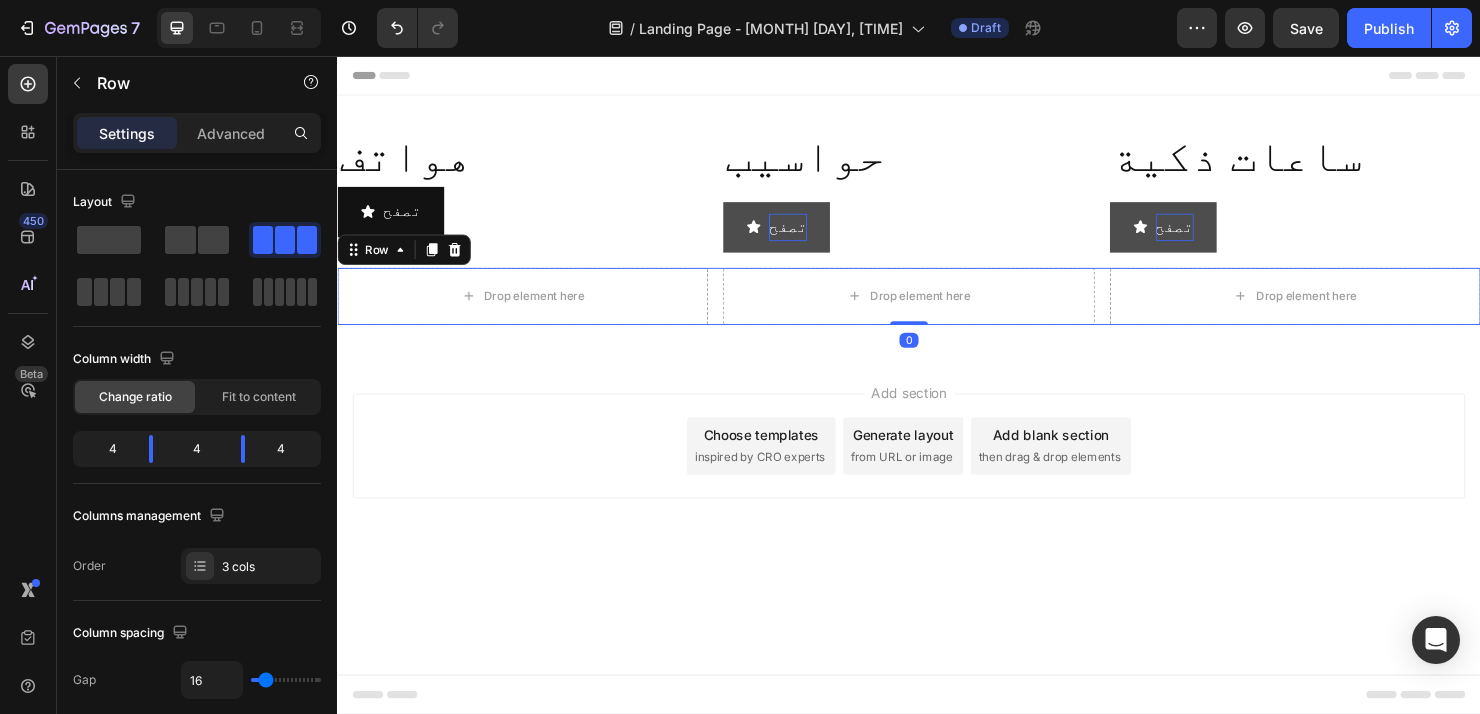 click on "Add section Choose templates inspired by CRO experts Generate layout from URL or image Add blank section then drag & drop elements" at bounding box center (937, 465) 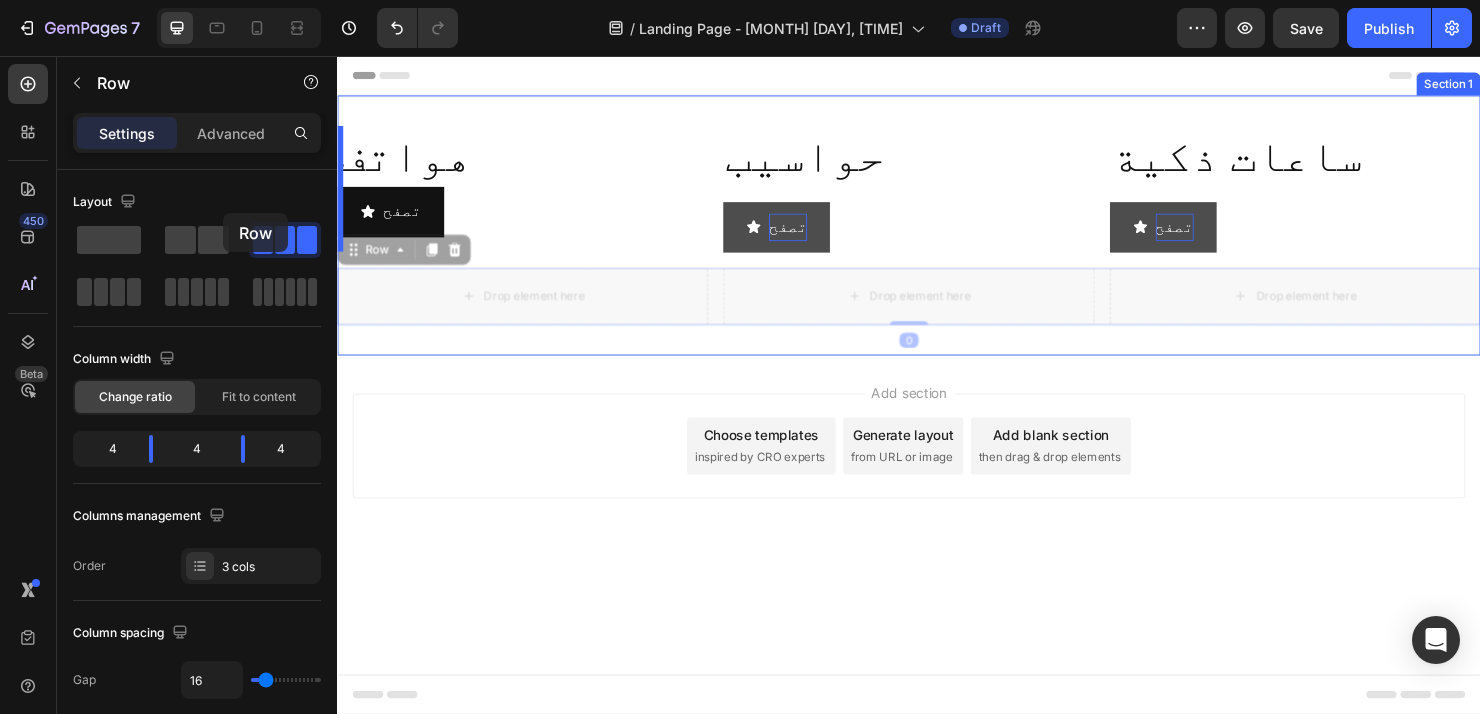 drag, startPoint x: 358, startPoint y: 277, endPoint x: 217, endPoint y: 221, distance: 151.71355 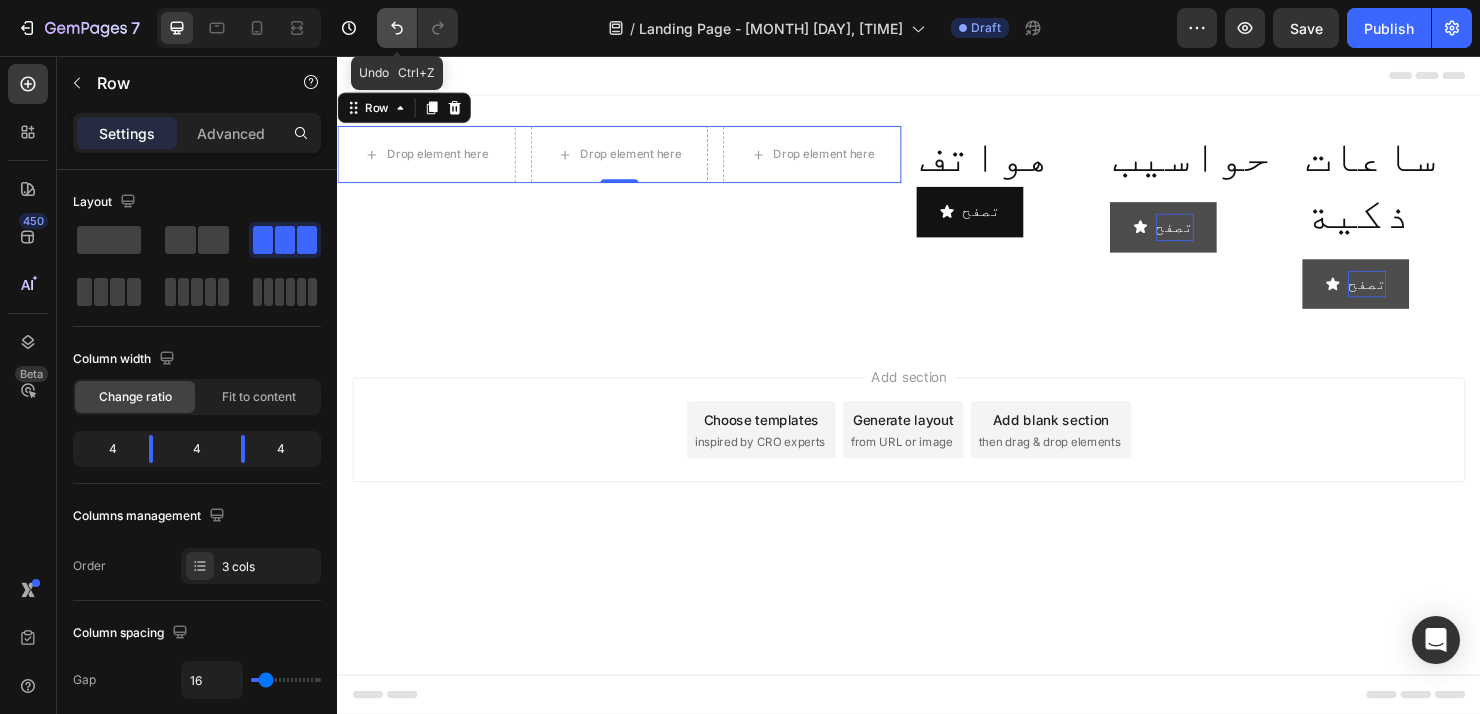 click 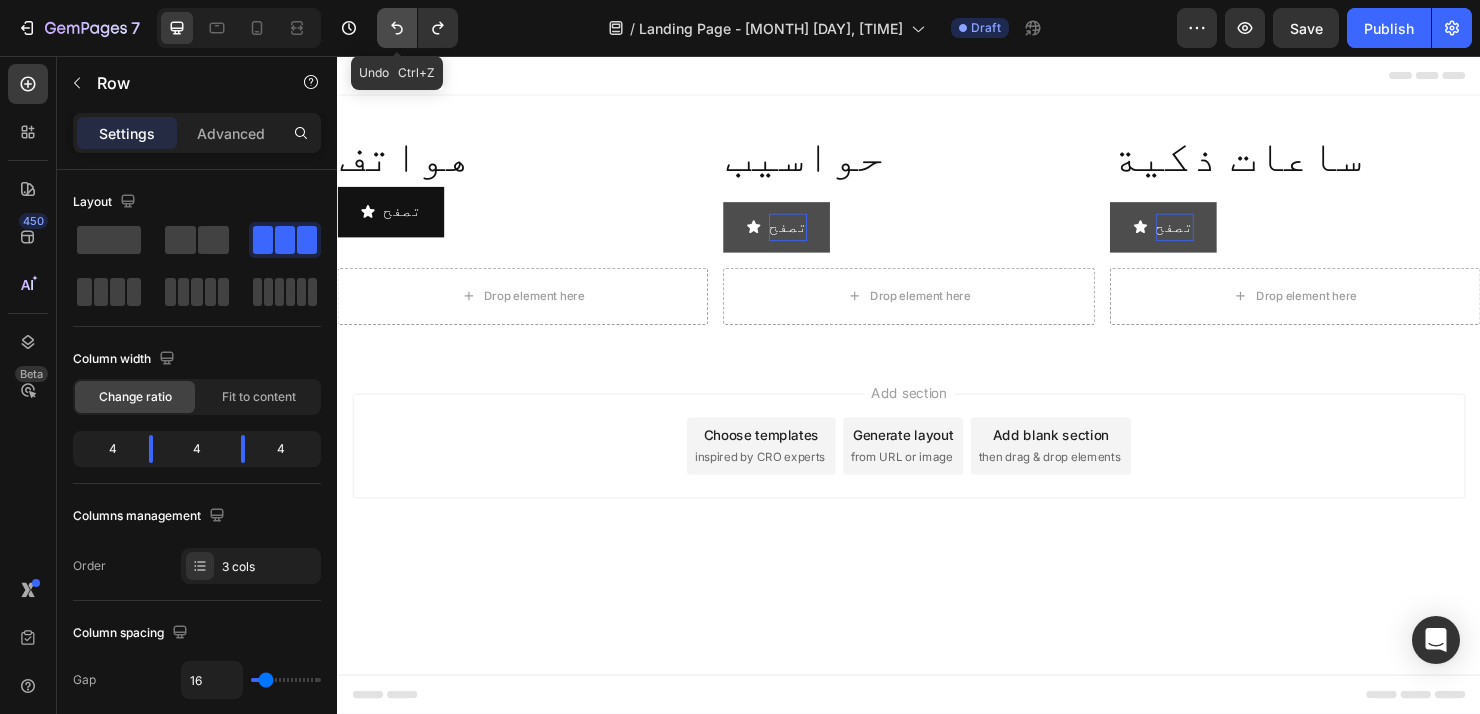 click 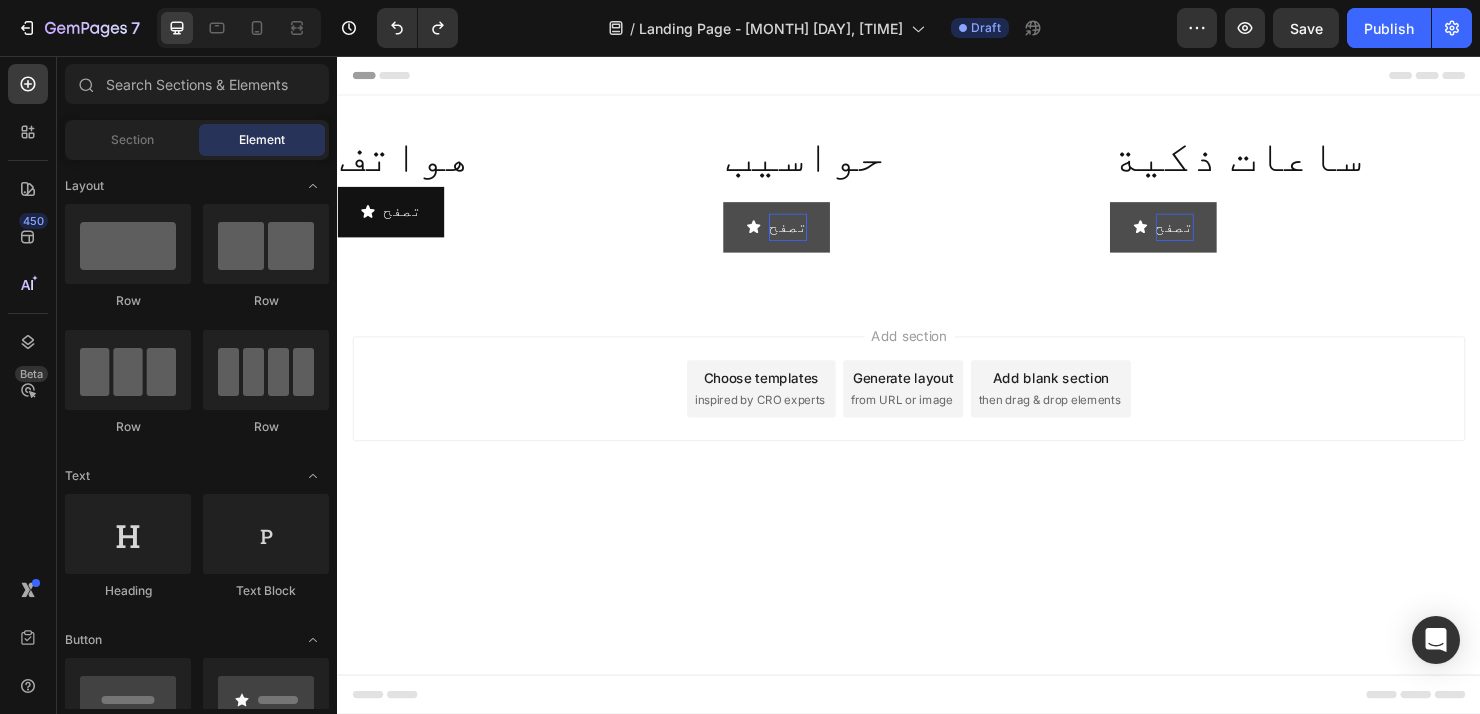 click on "Header هواتف Heading تصفح Button حواسيب Heading تصفح Button ساعات ذكية Heading تصفح Button Row Section 1 Root Start with Sections from sidebar Add sections Add elements Start with Generating from URL or image Add section Choose templates inspired by CRO experts Generate layout from URL or image Add blank section then drag & drop elements Footer" at bounding box center (937, 401) 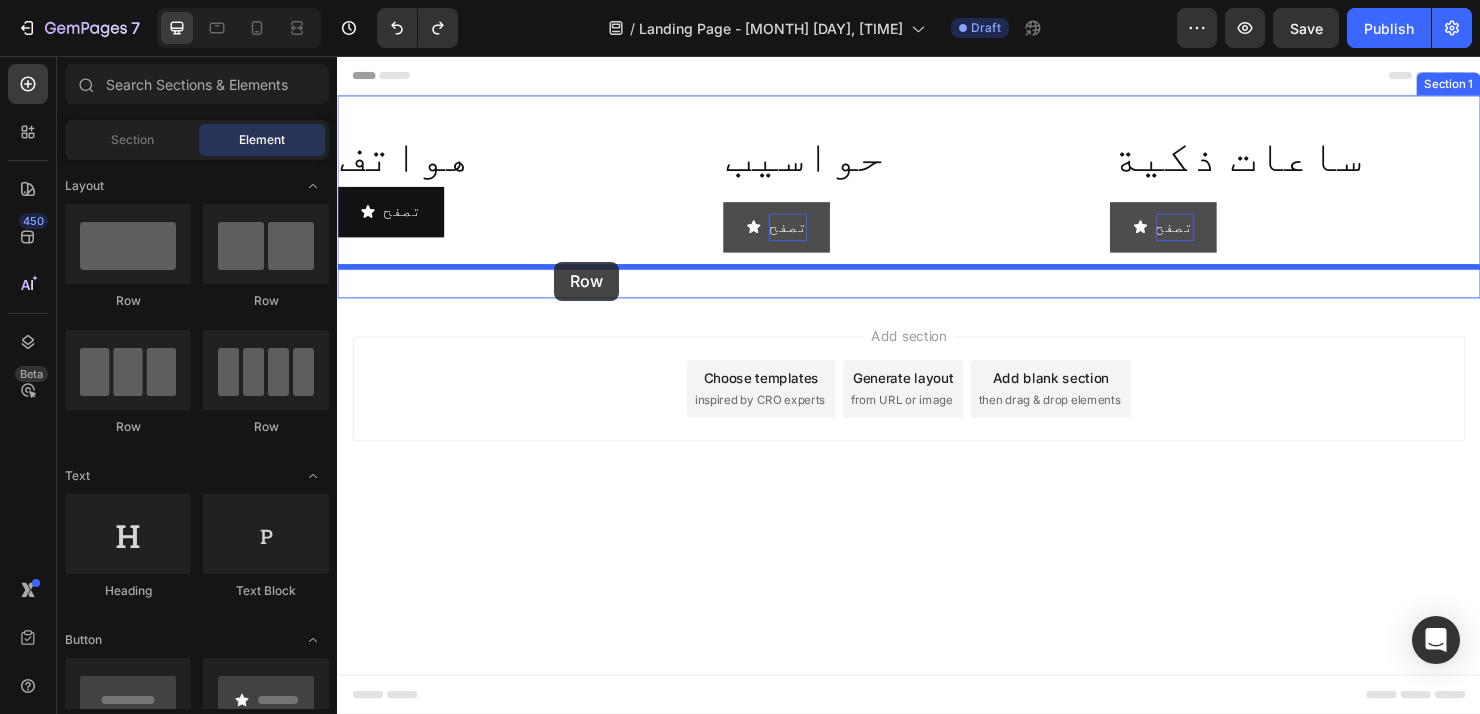 drag, startPoint x: 474, startPoint y: 432, endPoint x: 565, endPoint y: 272, distance: 184.06792 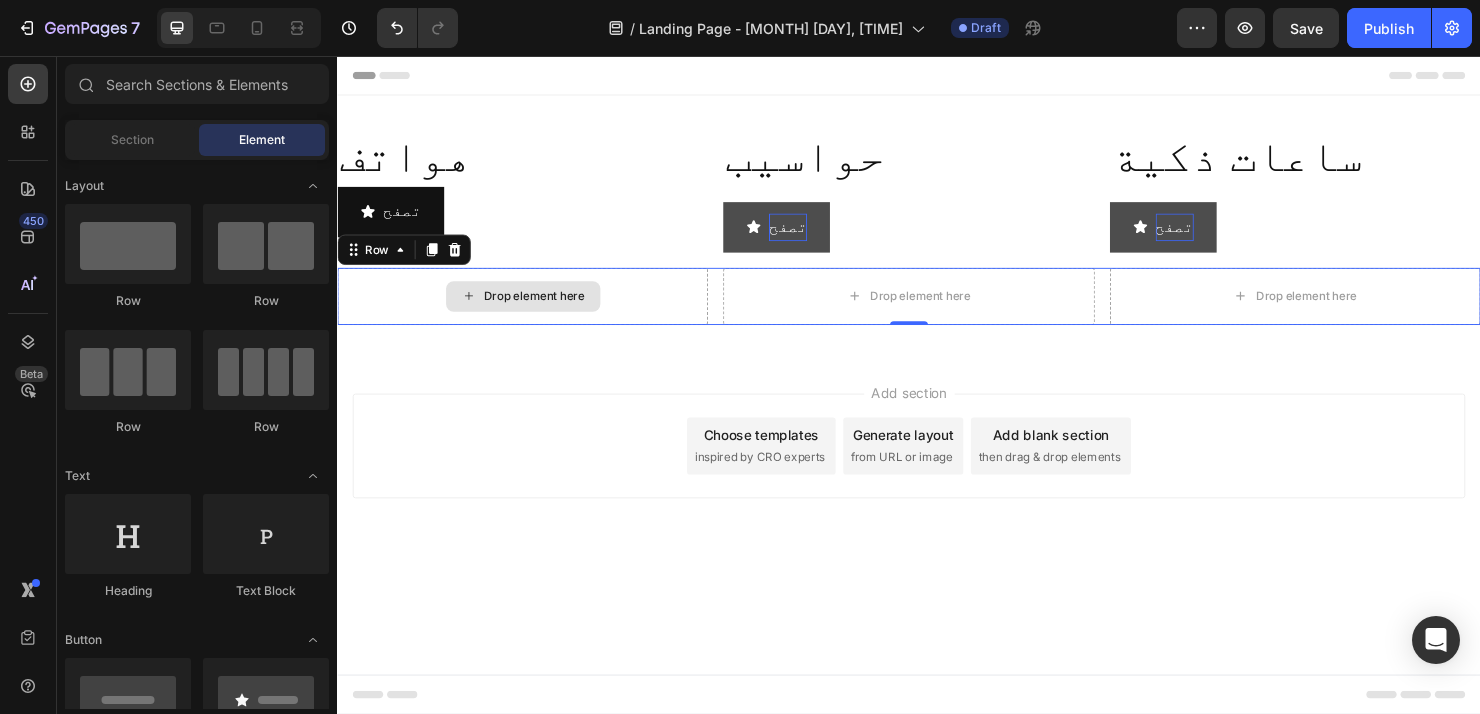 click on "Drop element here" at bounding box center (532, 308) 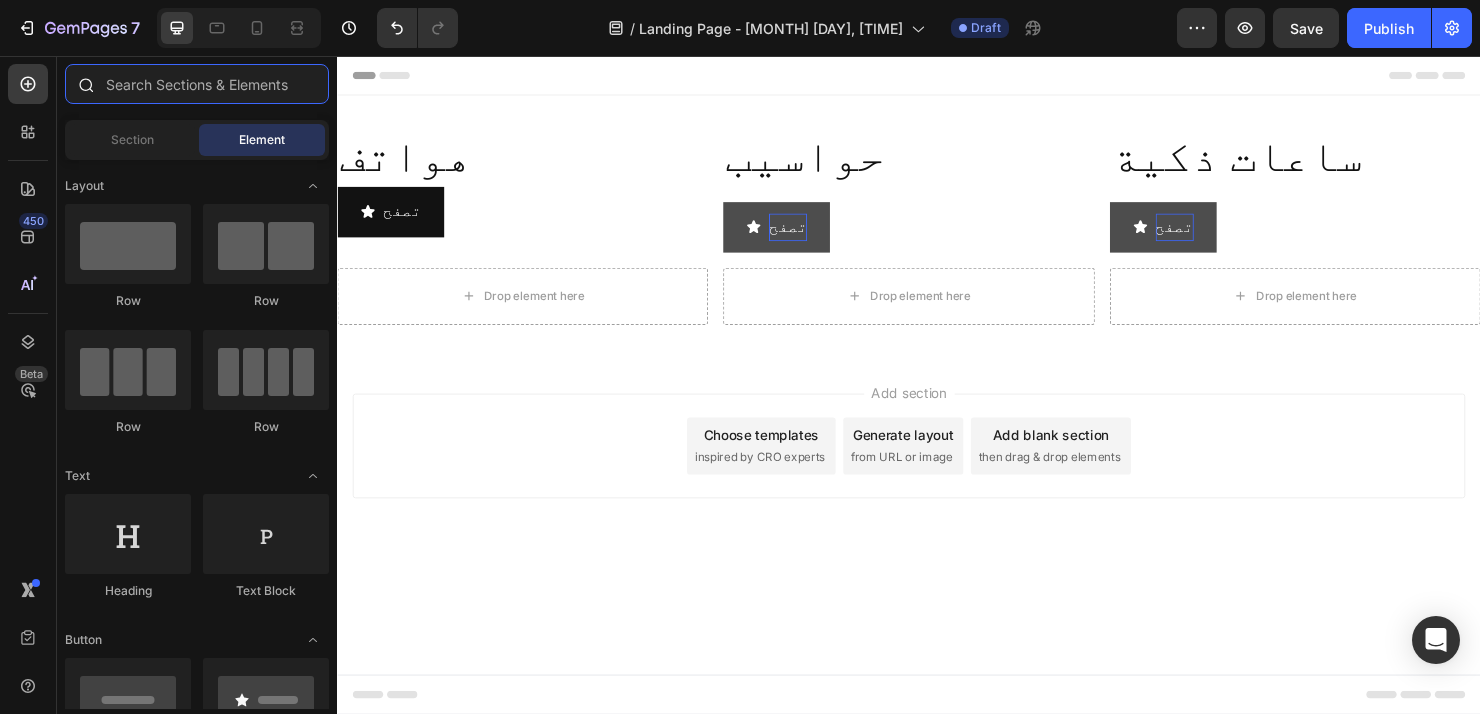 click at bounding box center (197, 84) 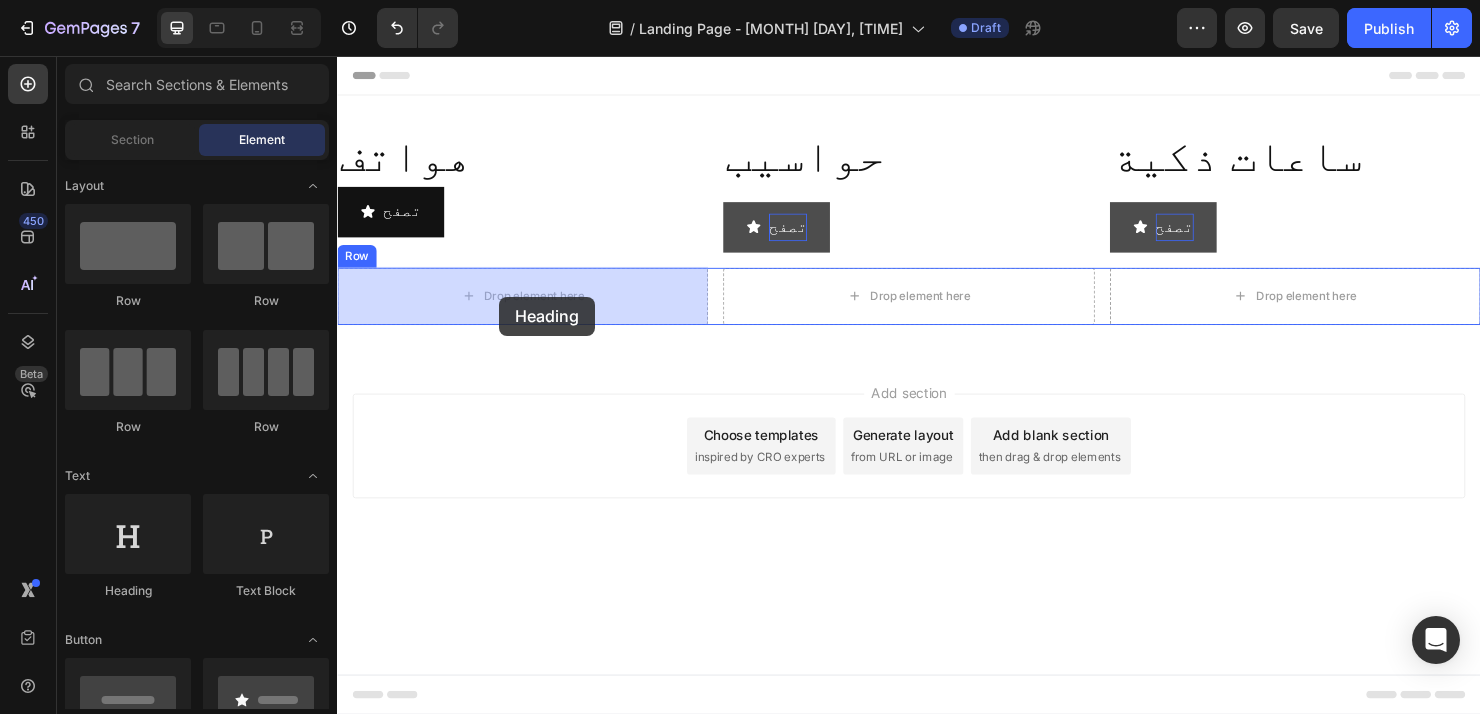 drag, startPoint x: 480, startPoint y: 591, endPoint x: 507, endPoint y: 309, distance: 283.2896 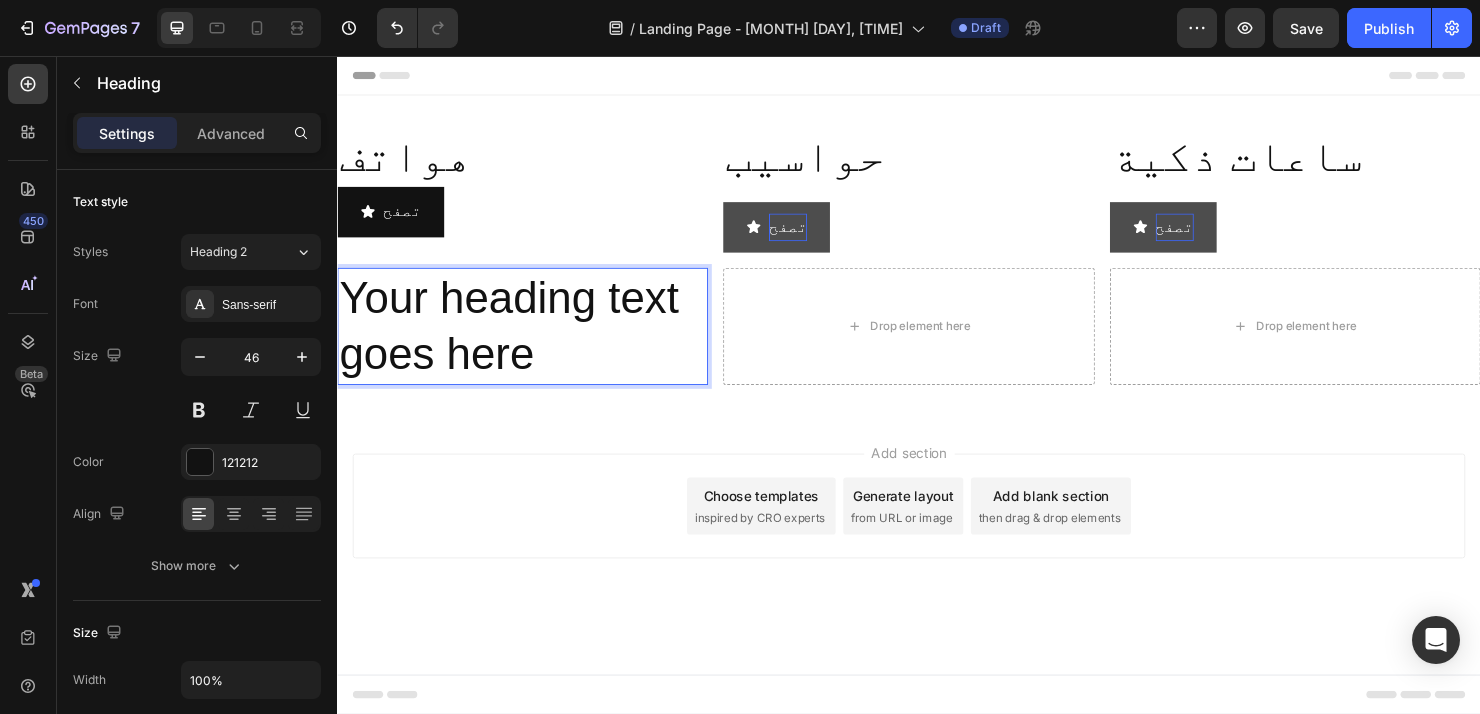 click on "Your heading text goes here" at bounding box center [531, 340] 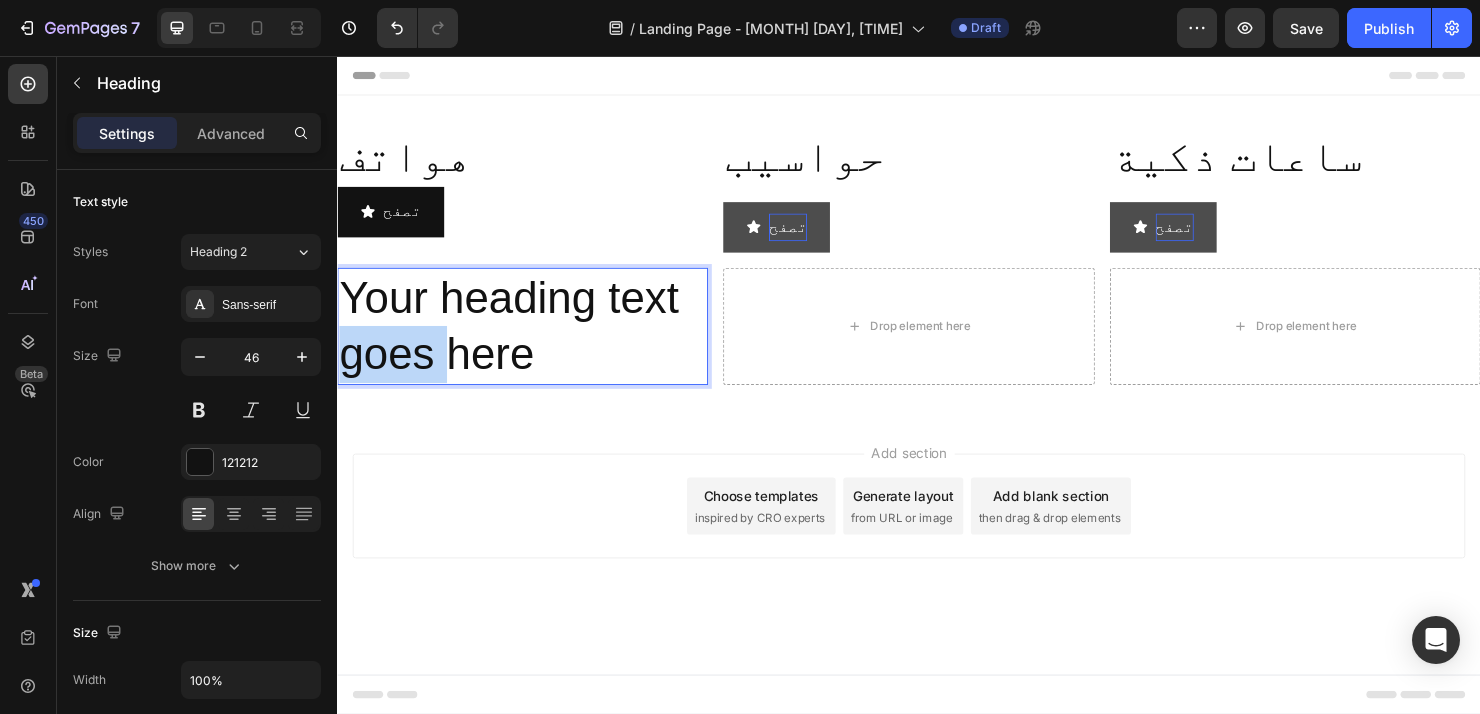 click on "Your heading text goes here" at bounding box center (531, 340) 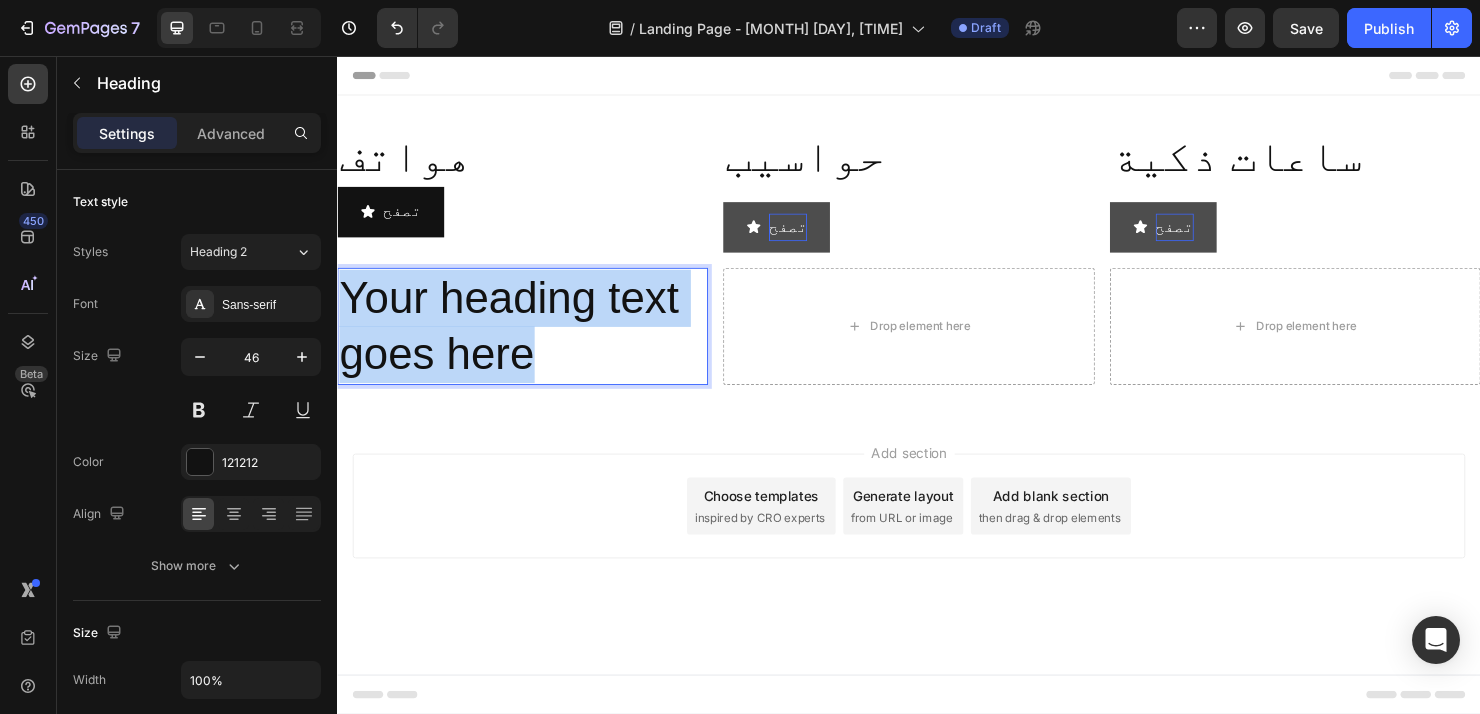 click on "Your heading text goes here" at bounding box center (531, 340) 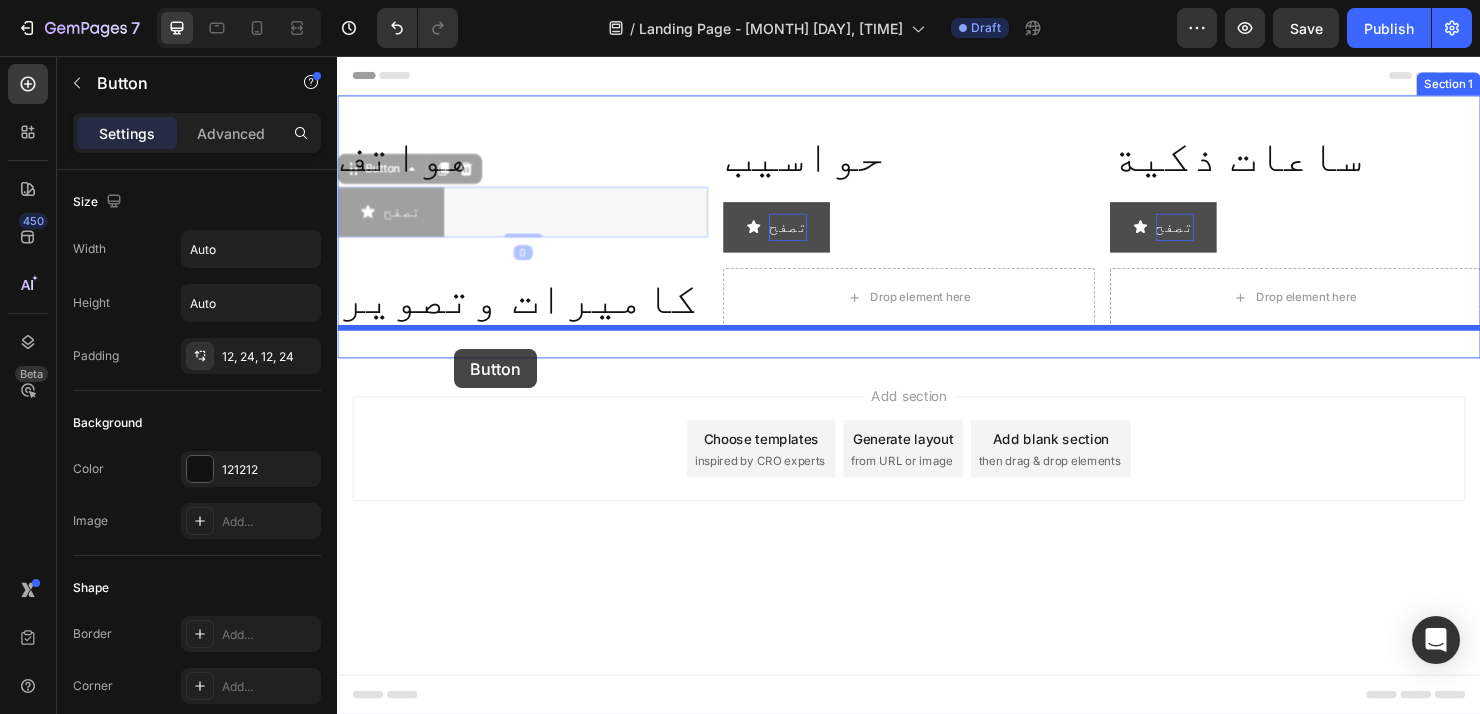drag, startPoint x: 429, startPoint y: 209, endPoint x: 460, endPoint y: 364, distance: 158.06961 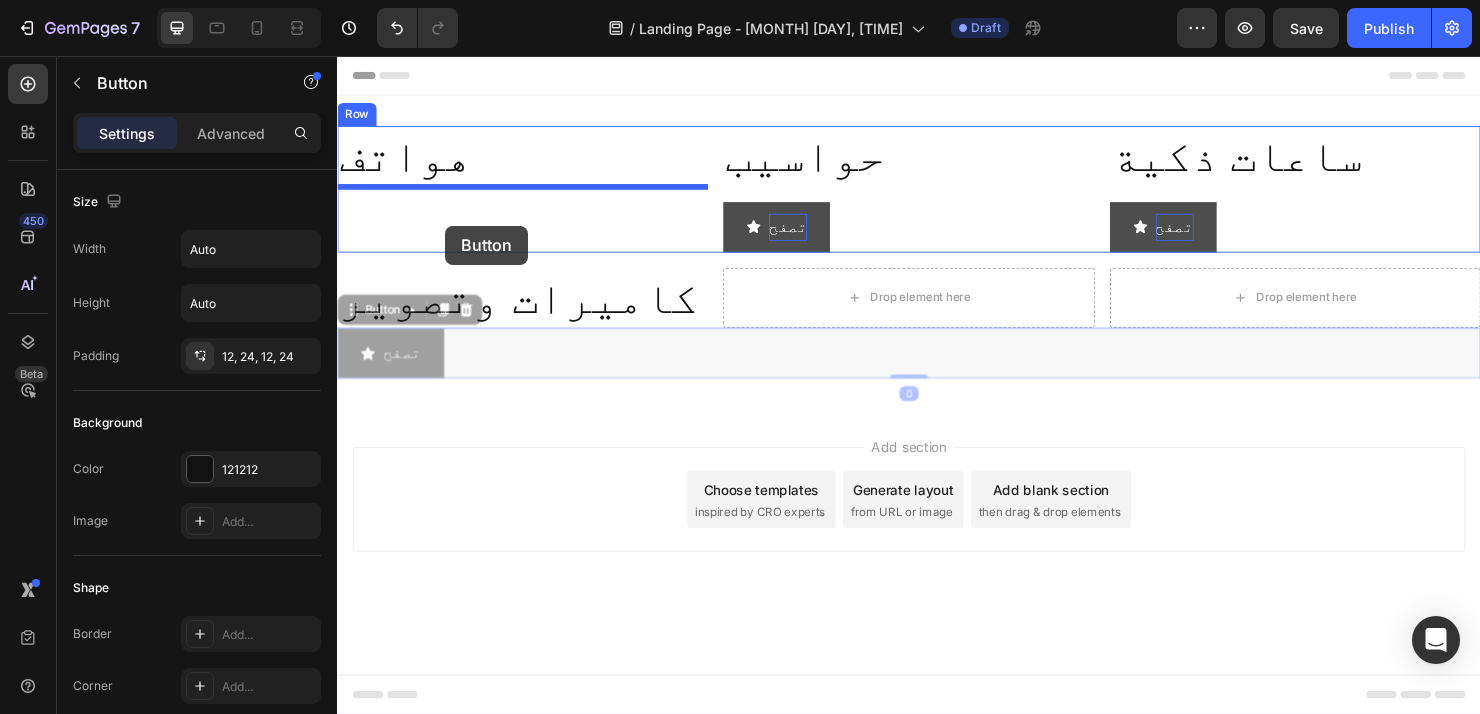 drag, startPoint x: 434, startPoint y: 358, endPoint x: 450, endPoint y: 234, distance: 125.028 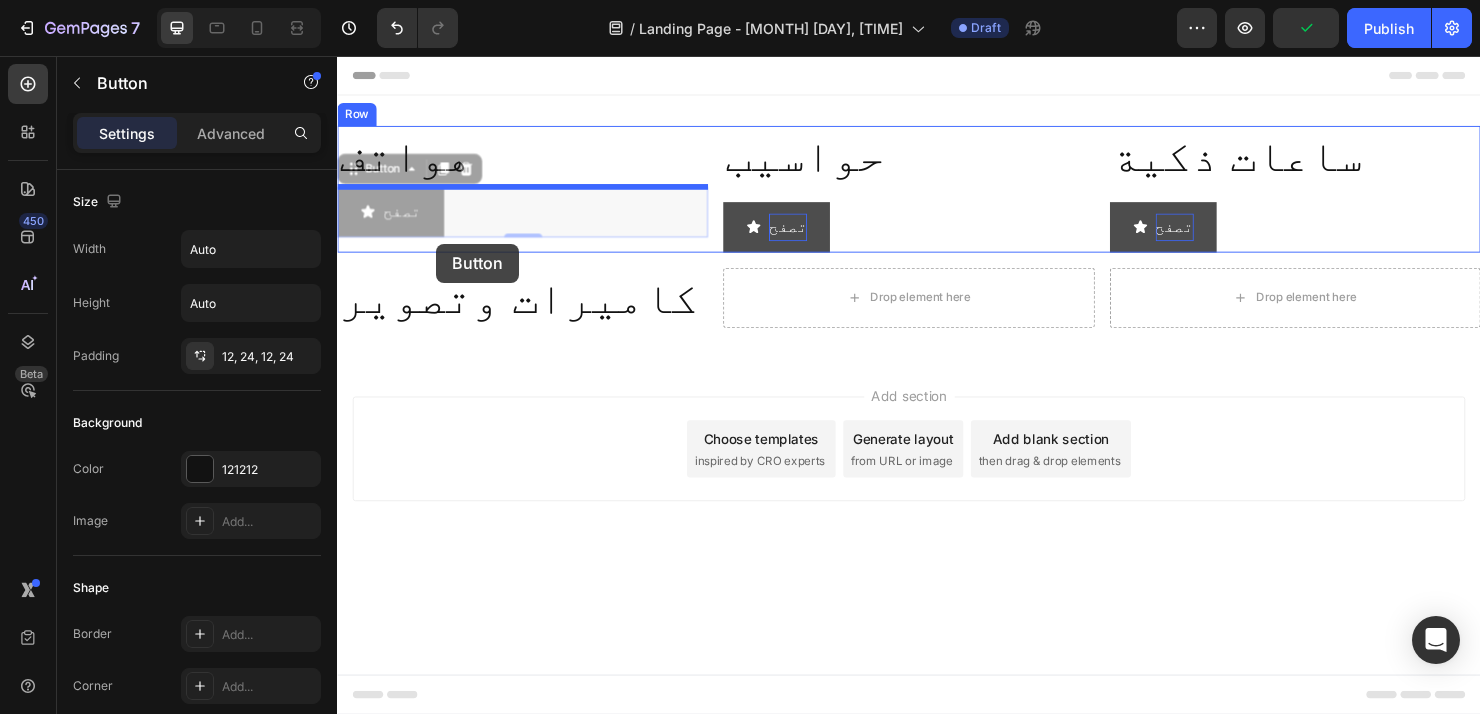 drag, startPoint x: 430, startPoint y: 214, endPoint x: 441, endPoint y: 253, distance: 40.5216 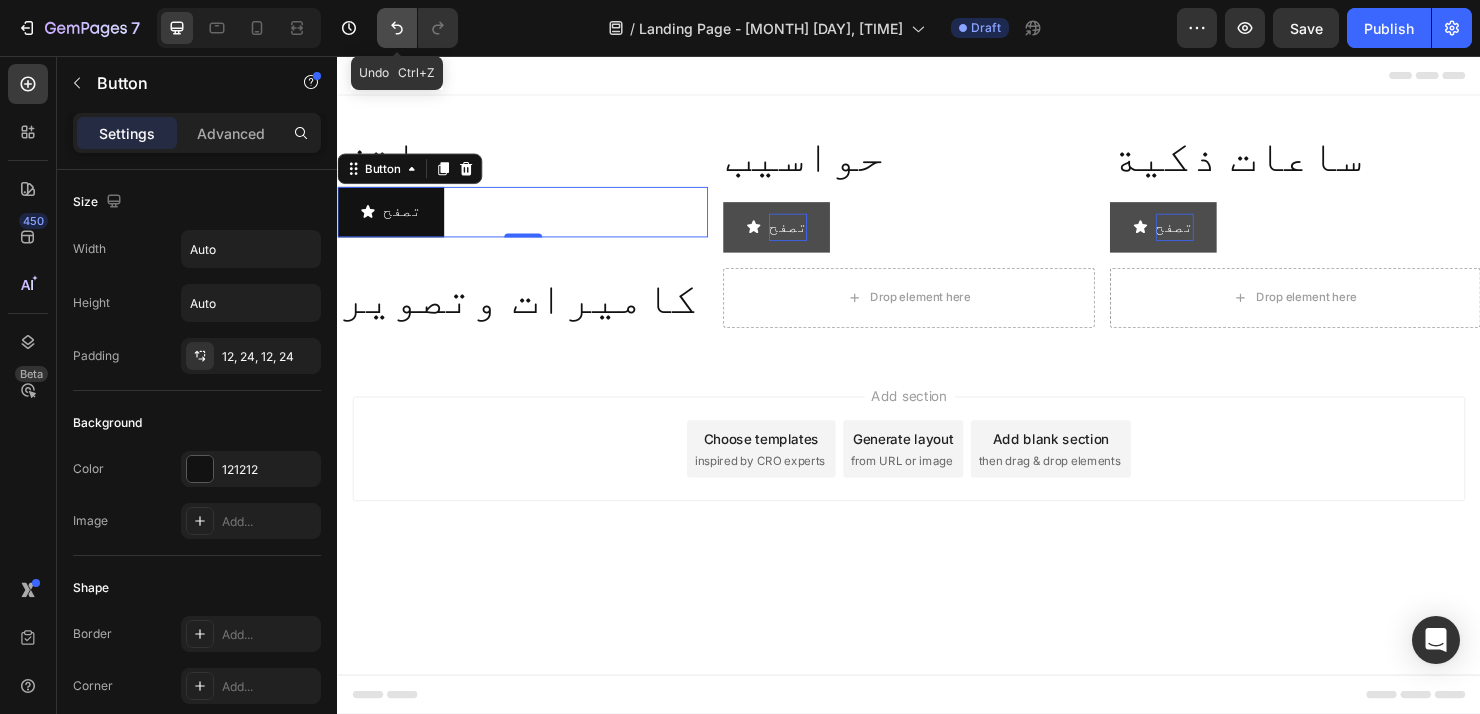 click 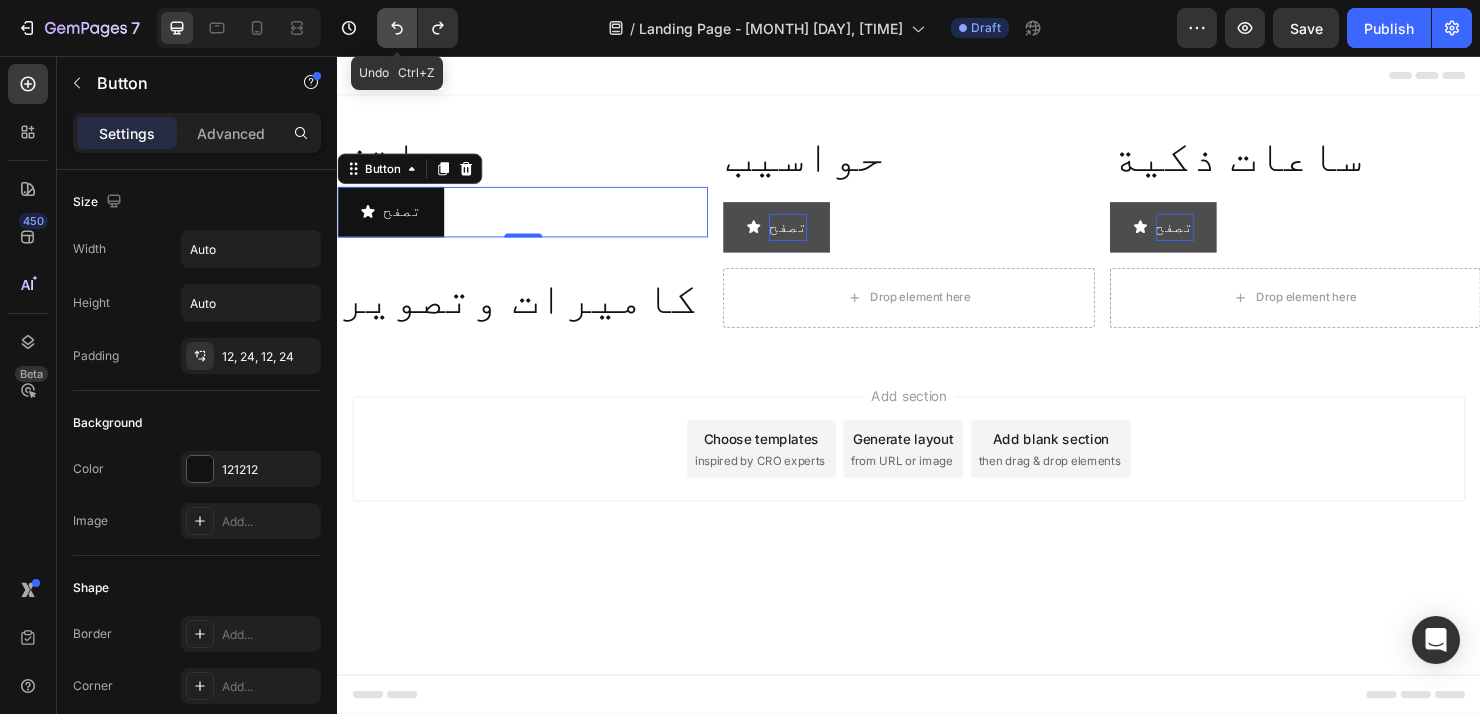 click 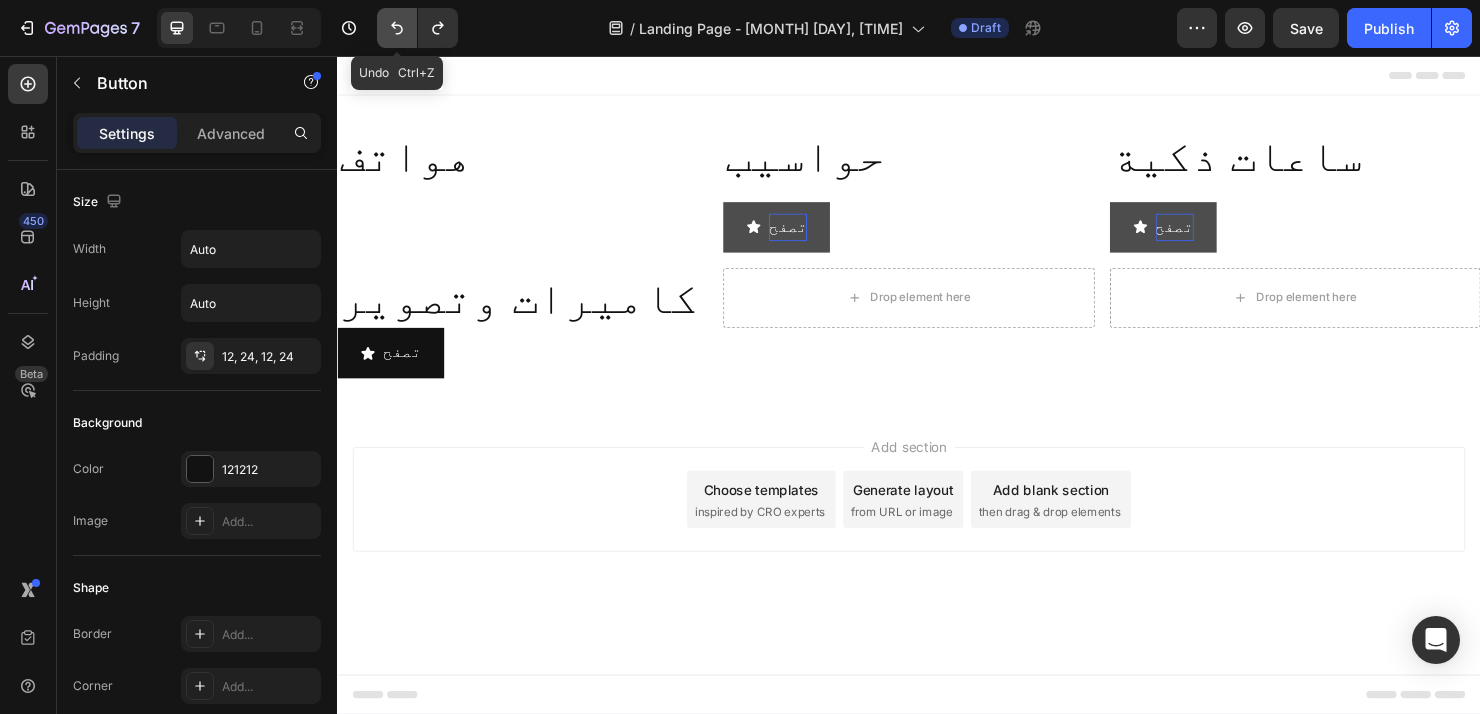 click 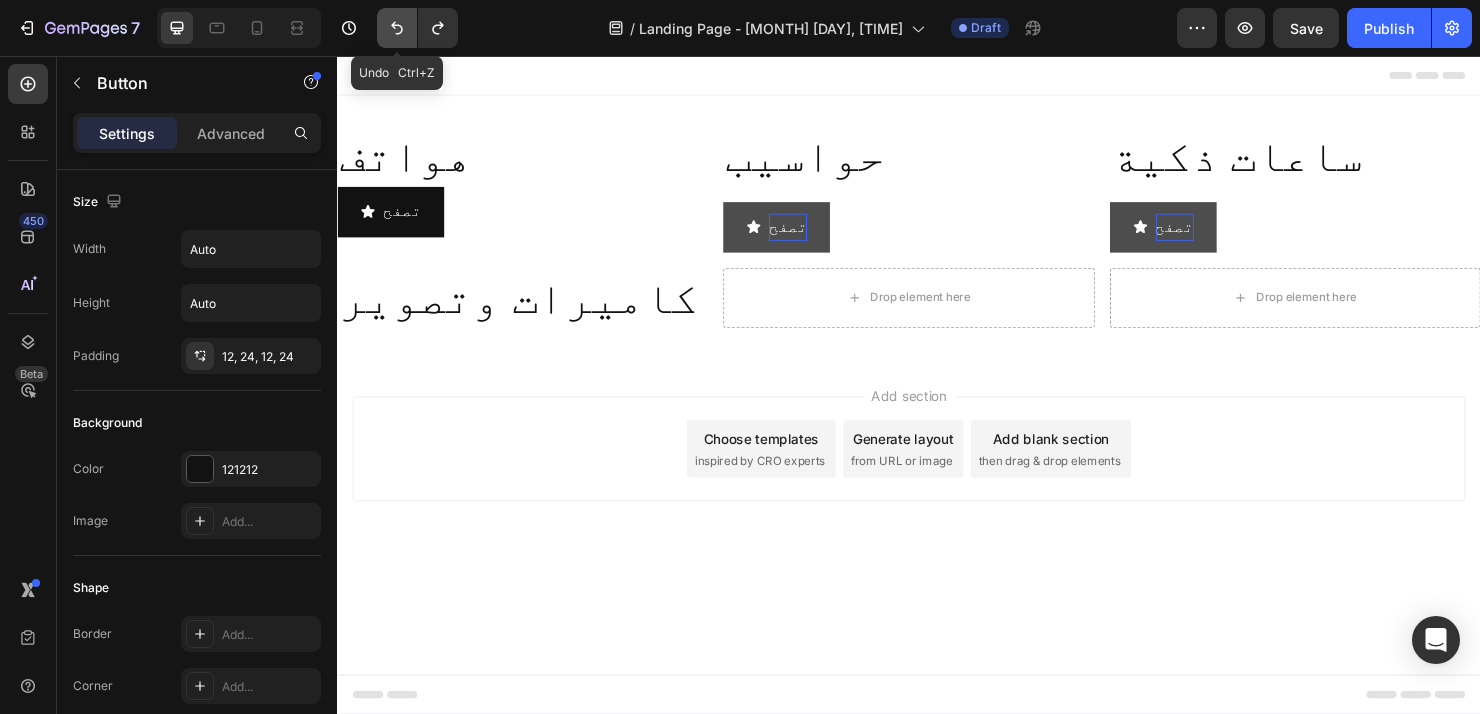 click 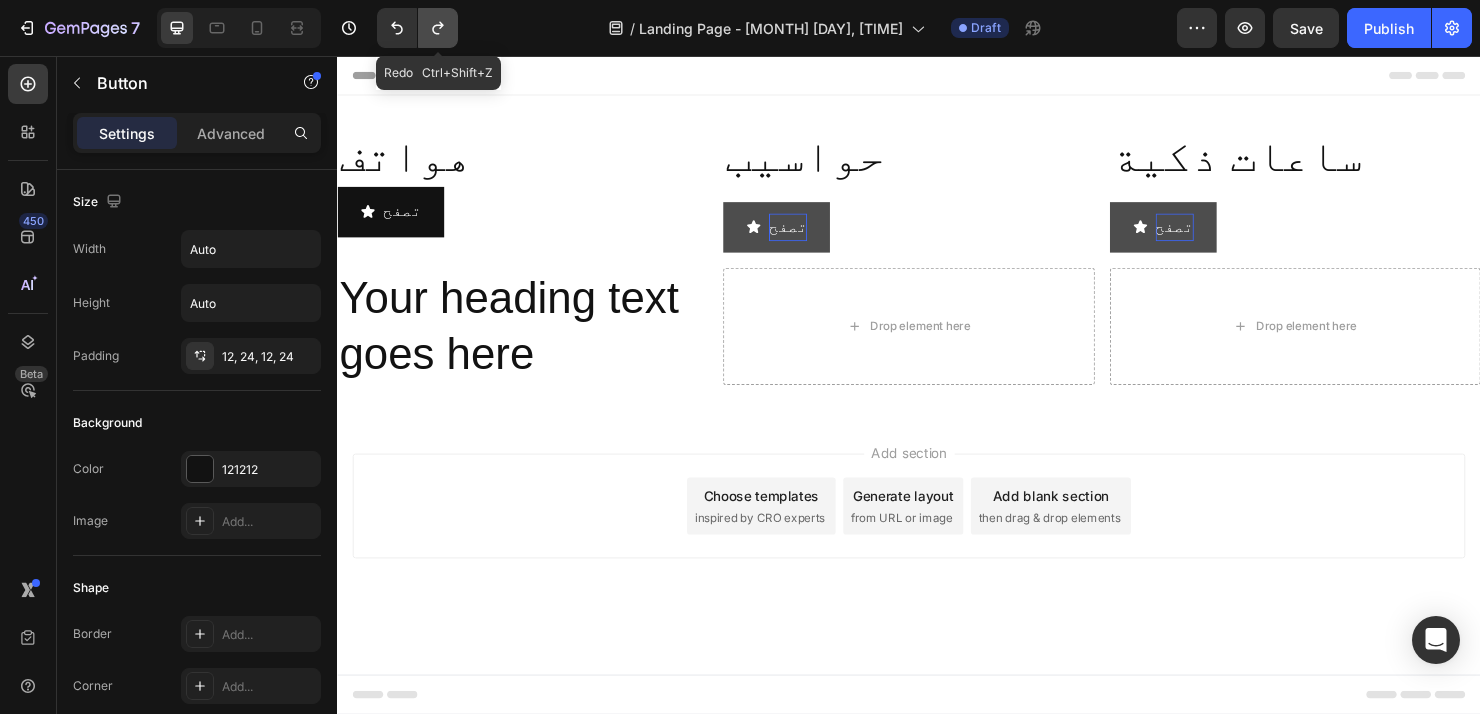 click 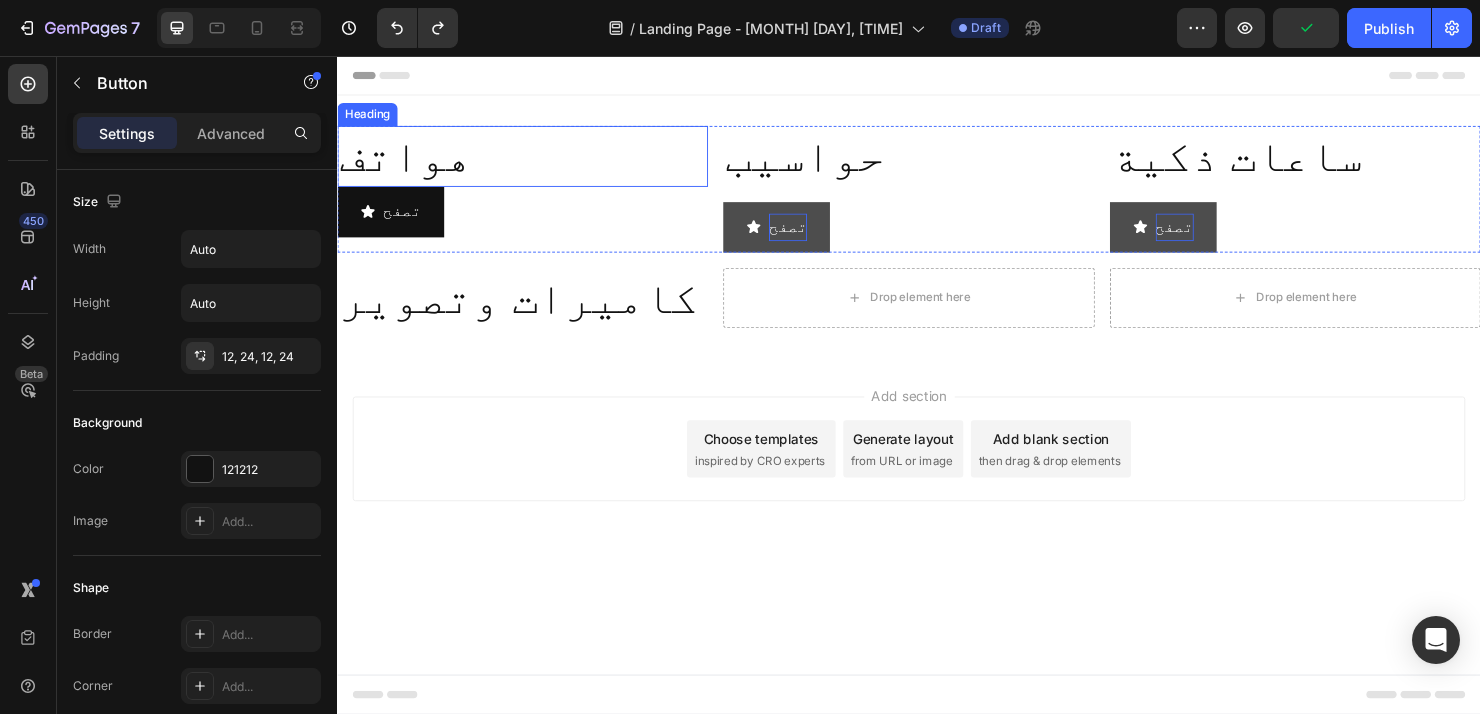 click on "هواتف" at bounding box center [531, 161] 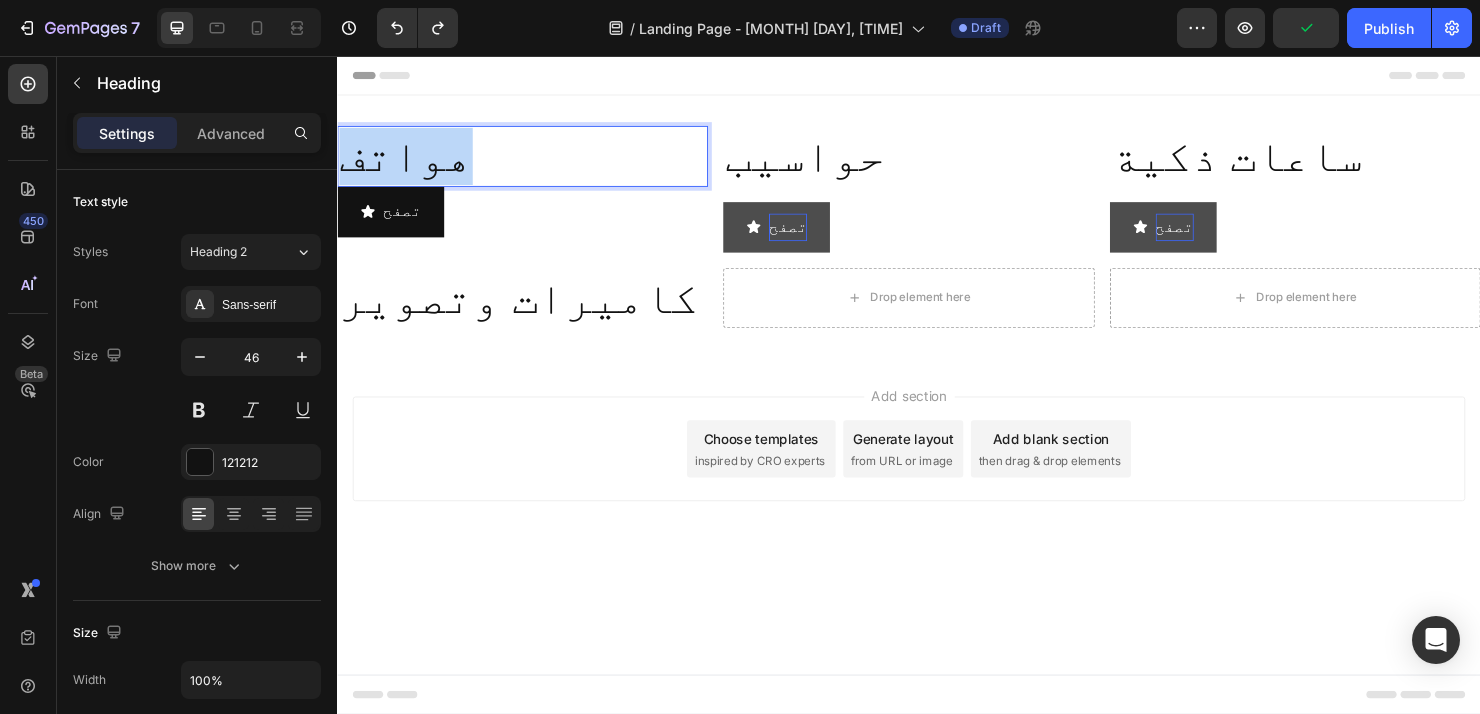 click on "هواتف" at bounding box center [531, 161] 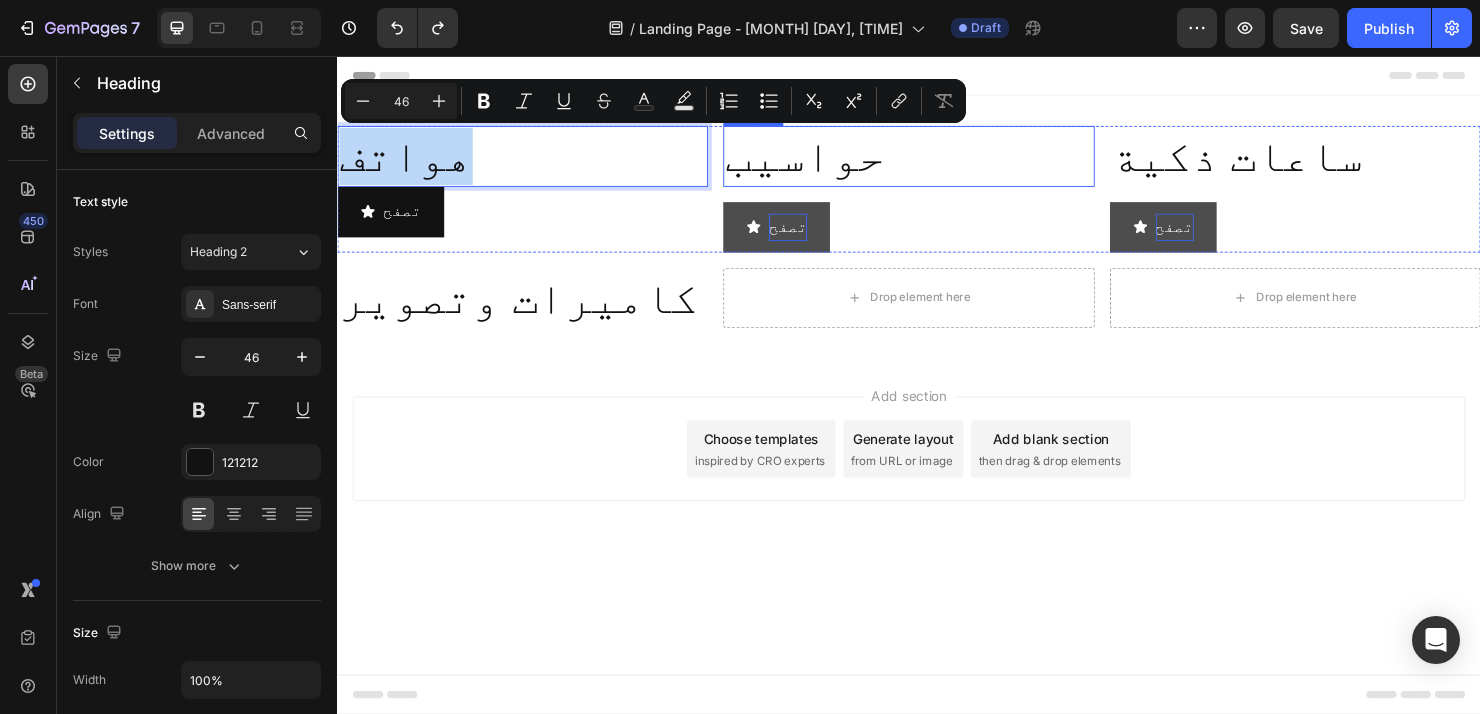 click on "حواسيب" at bounding box center [936, 161] 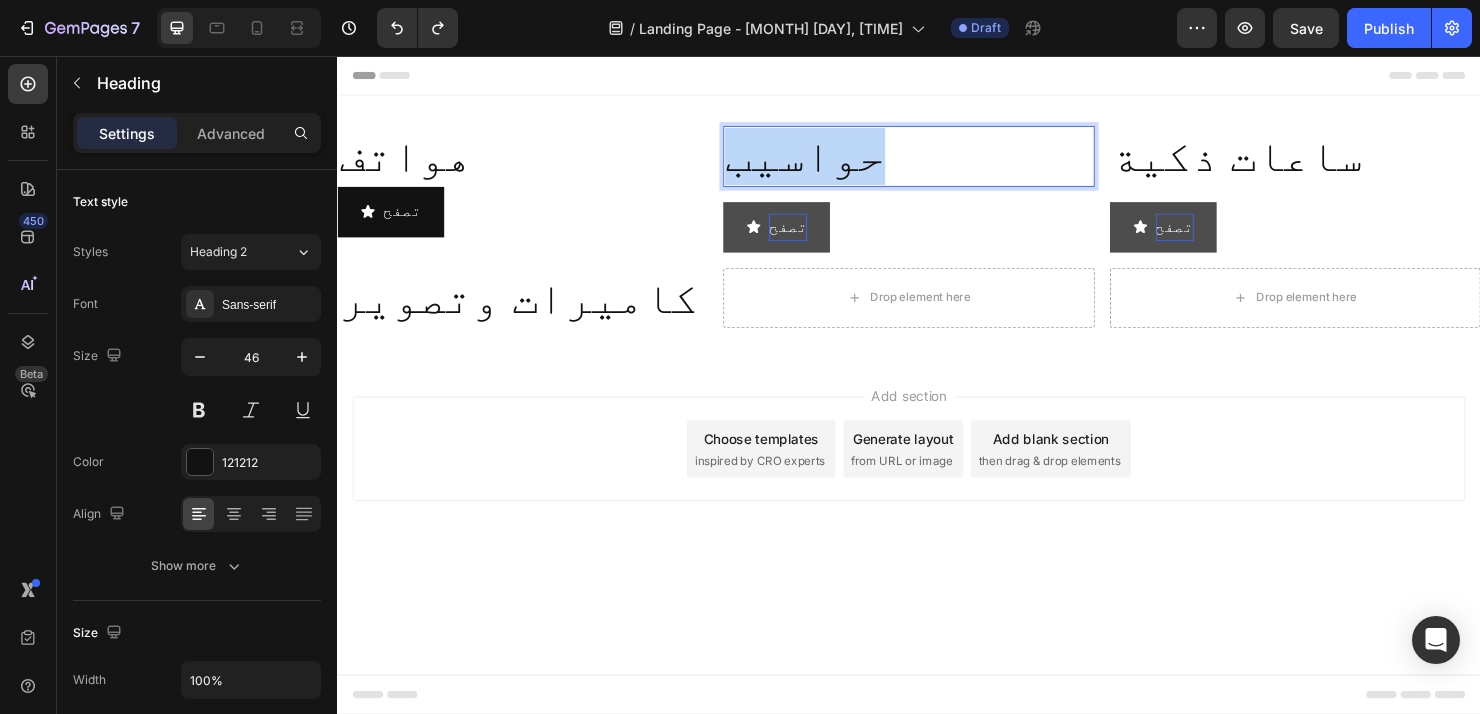 click on "حواسيب" at bounding box center (936, 161) 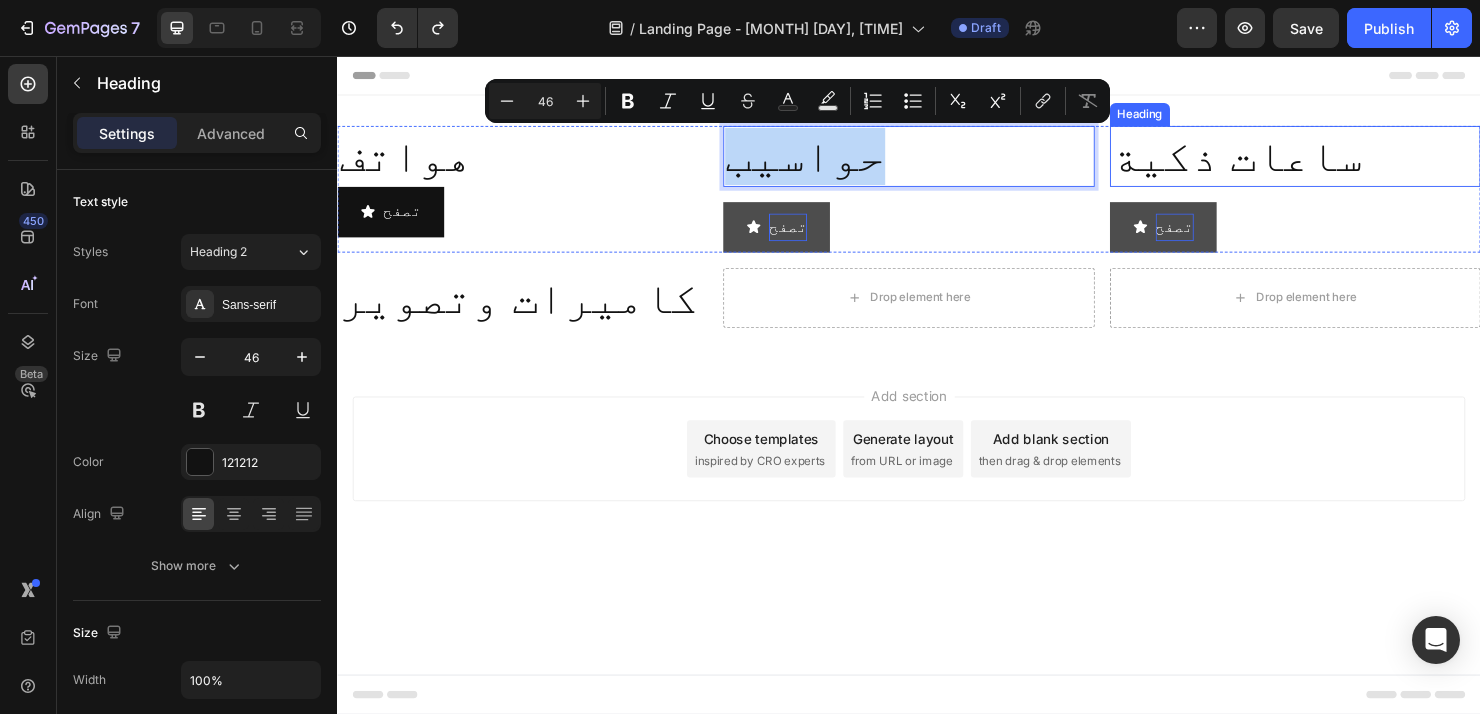 click on "ساعات ذكية" at bounding box center [1342, 161] 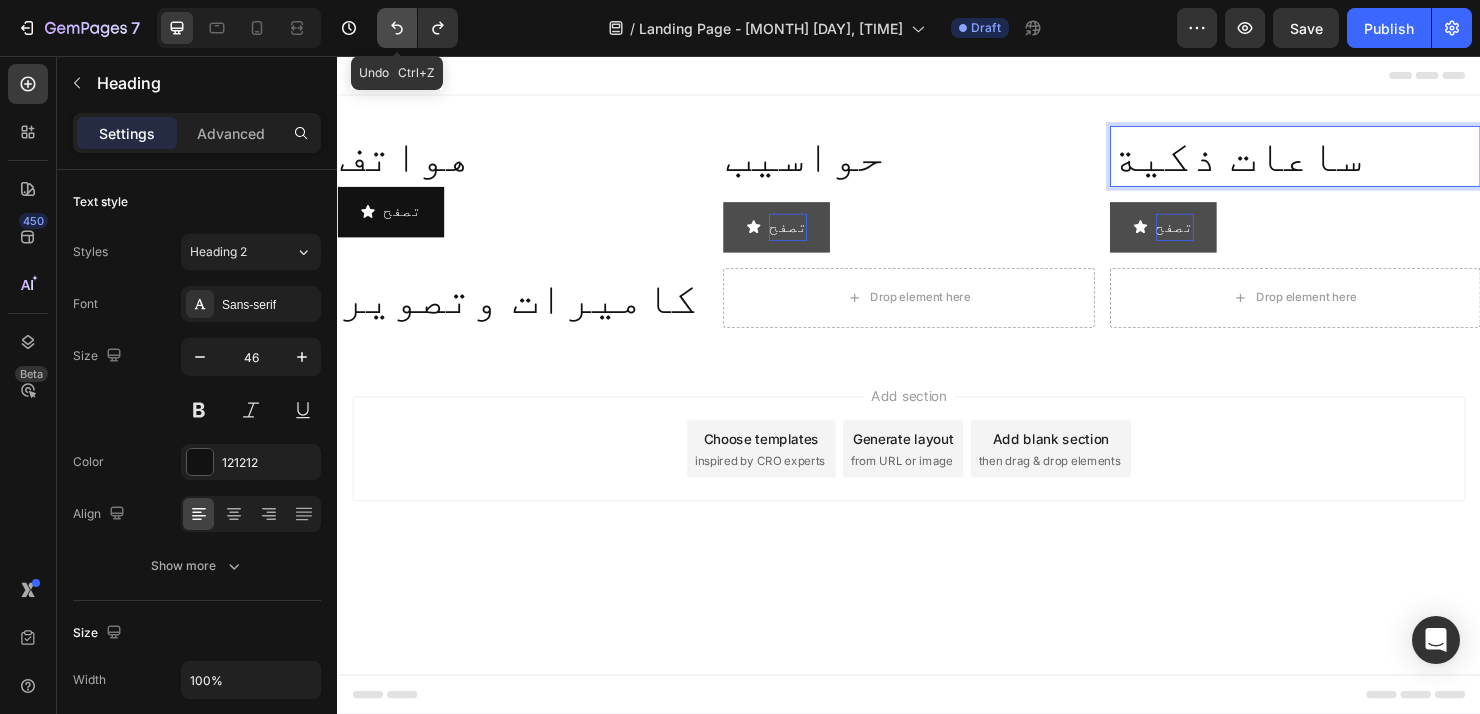 click 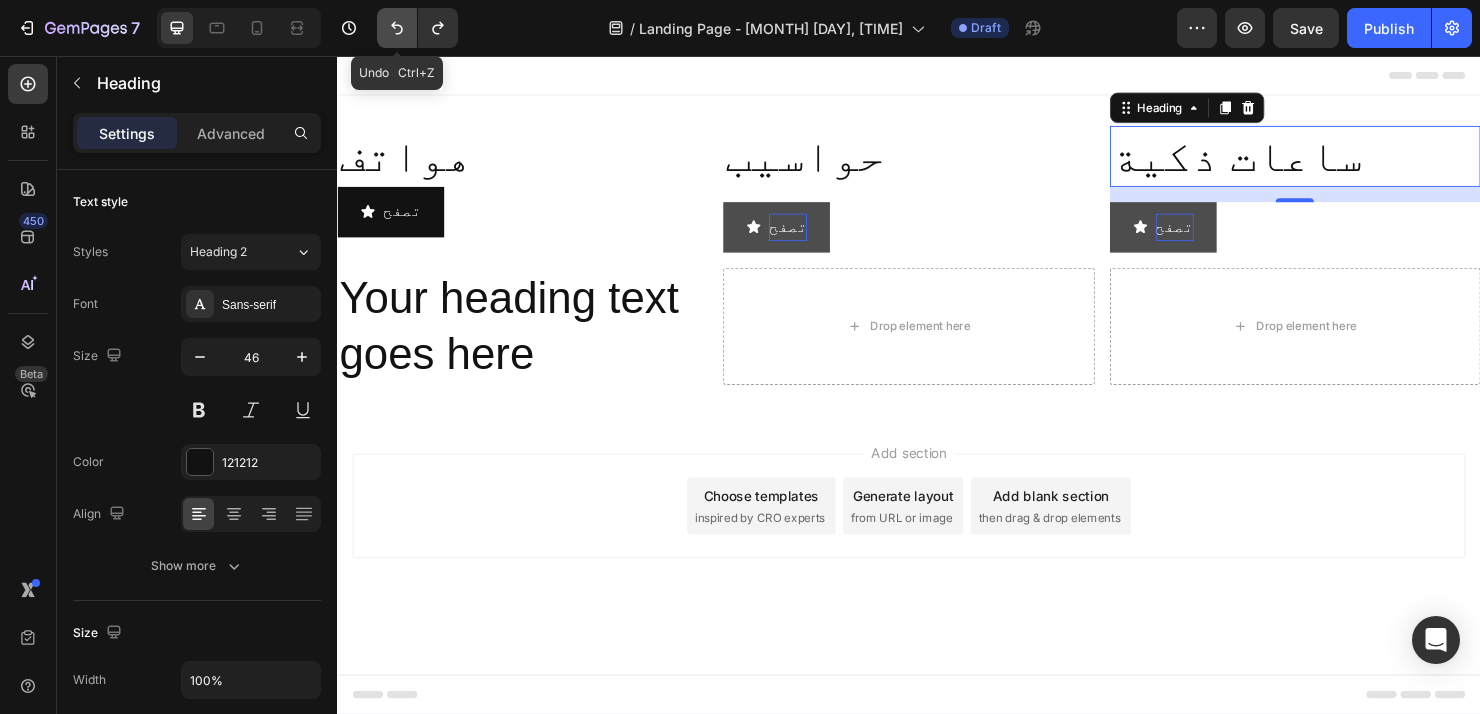 click 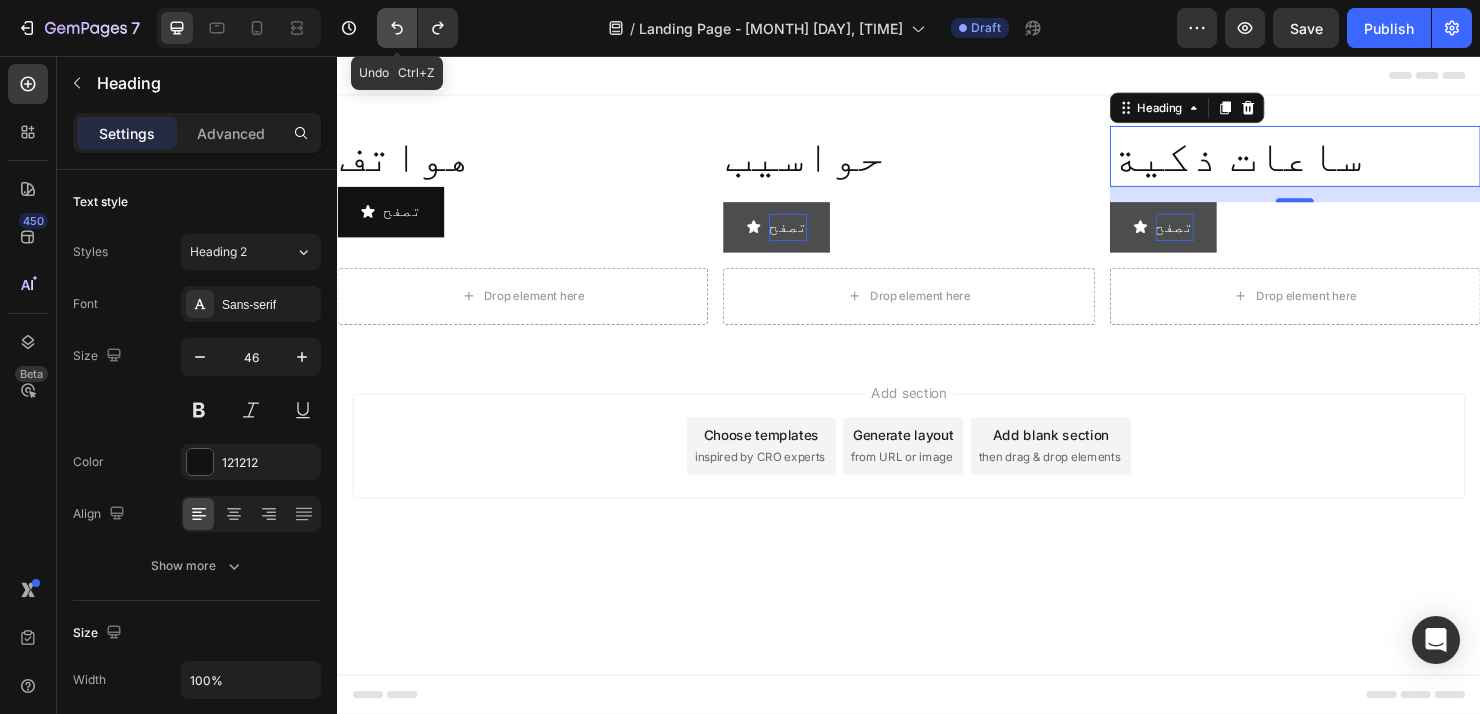click 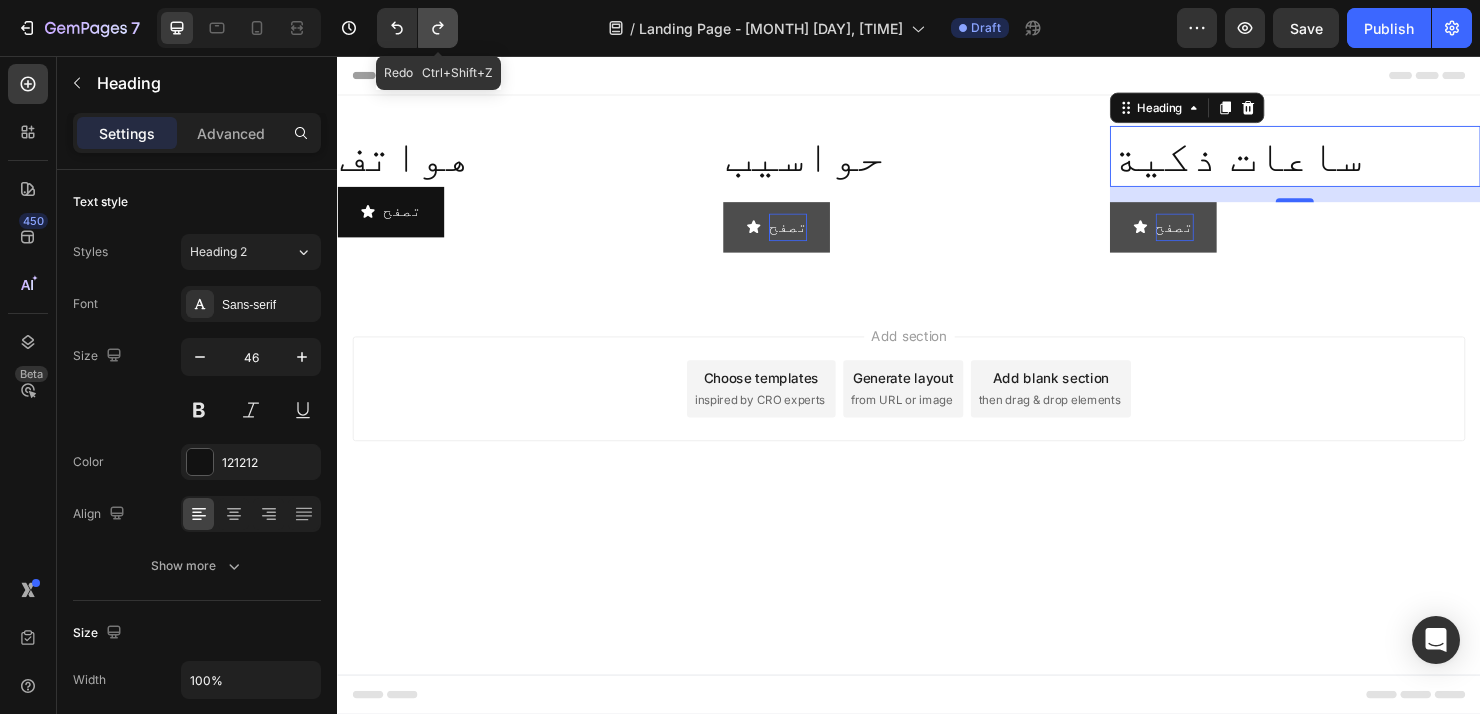 click 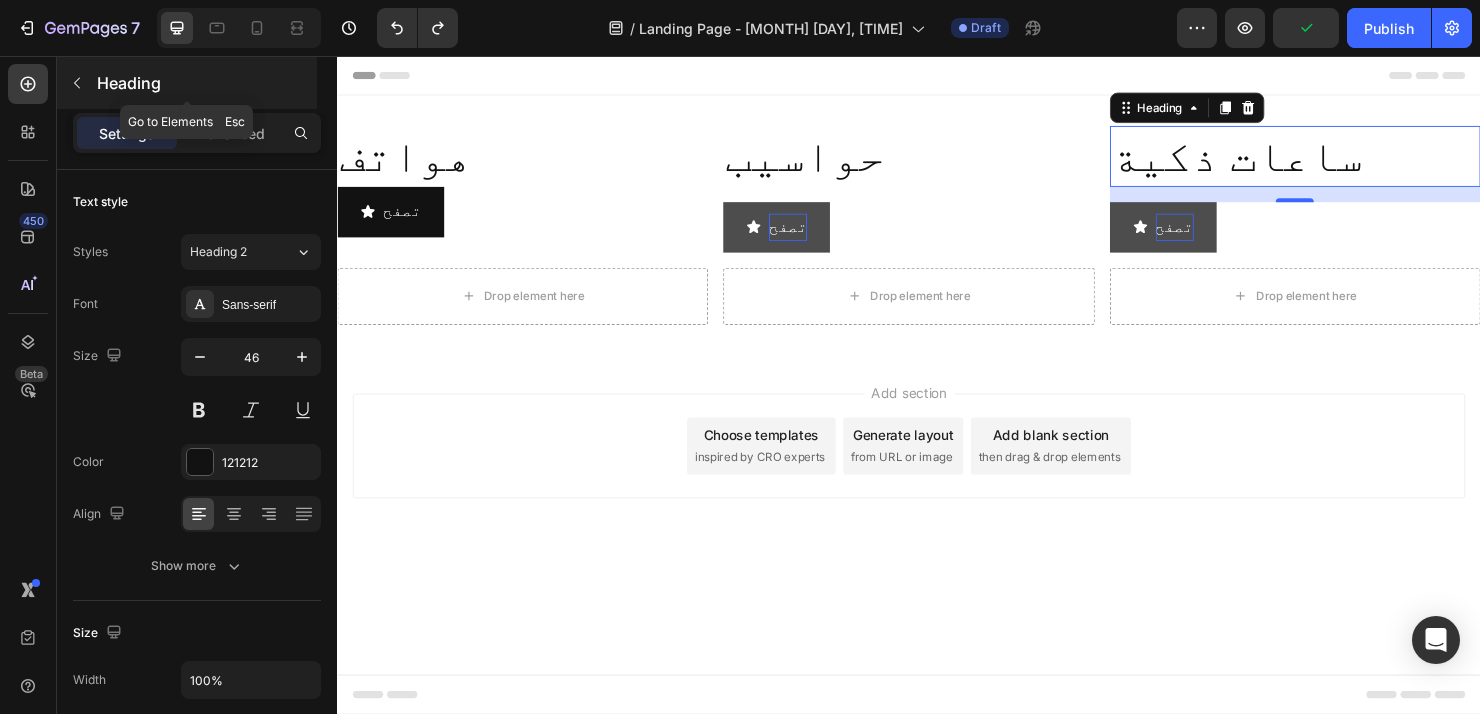 click at bounding box center [77, 83] 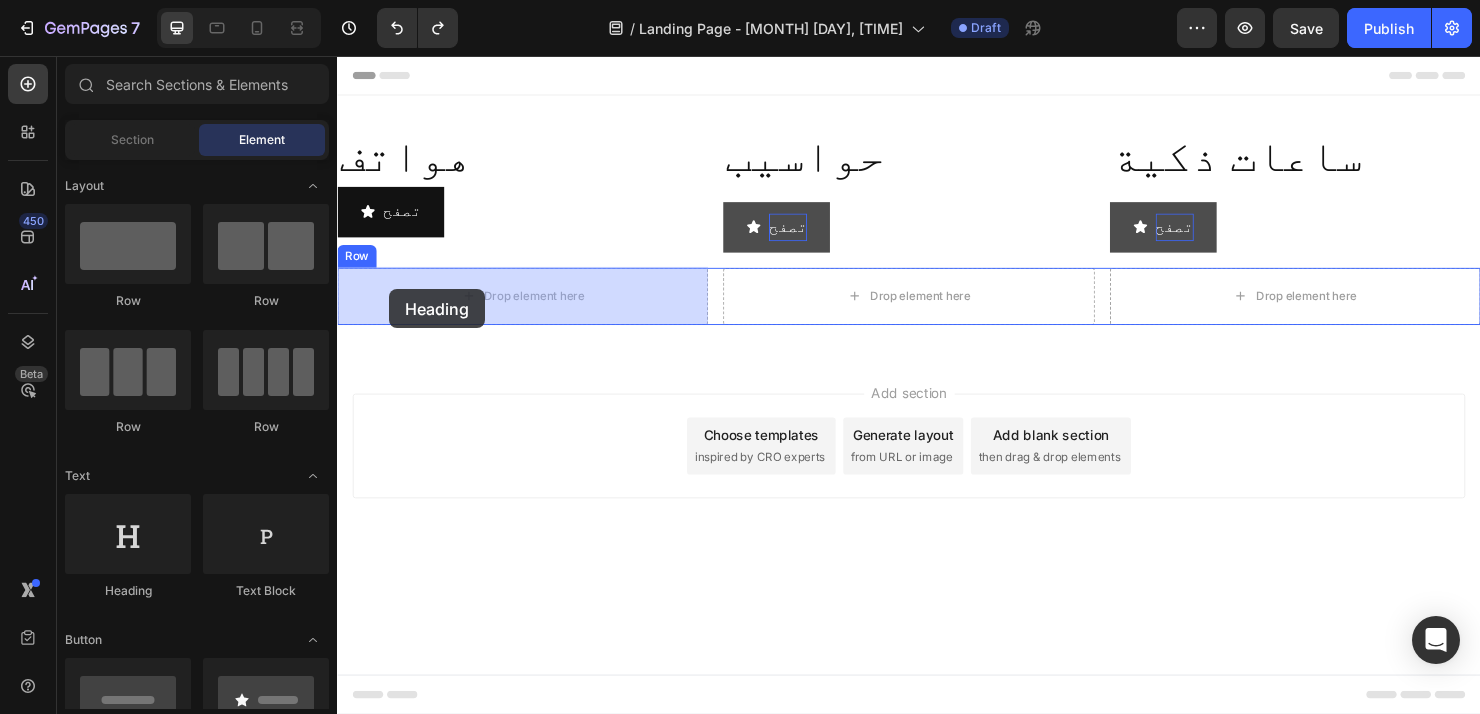 drag, startPoint x: 465, startPoint y: 618, endPoint x: 392, endPoint y: 301, distance: 325.29678 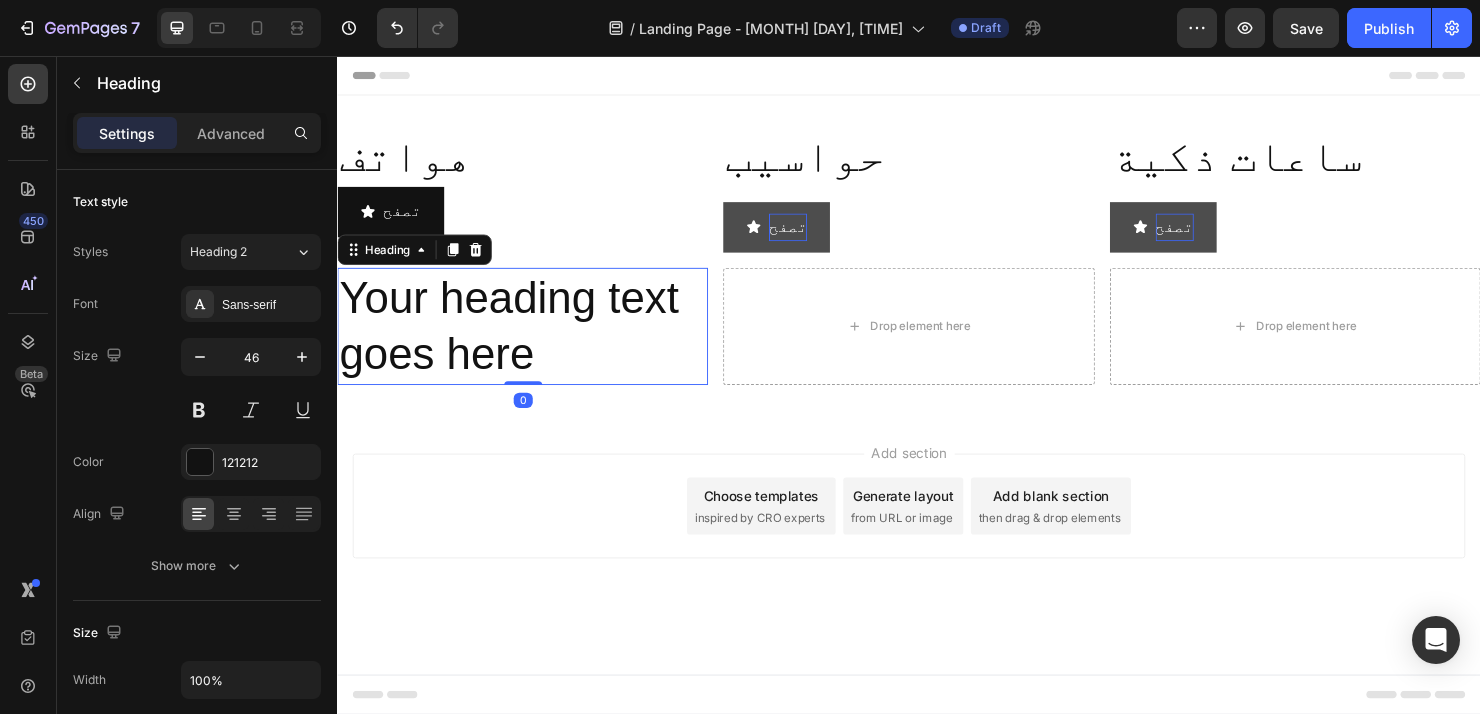 click on "Your heading text goes here" at bounding box center (531, 340) 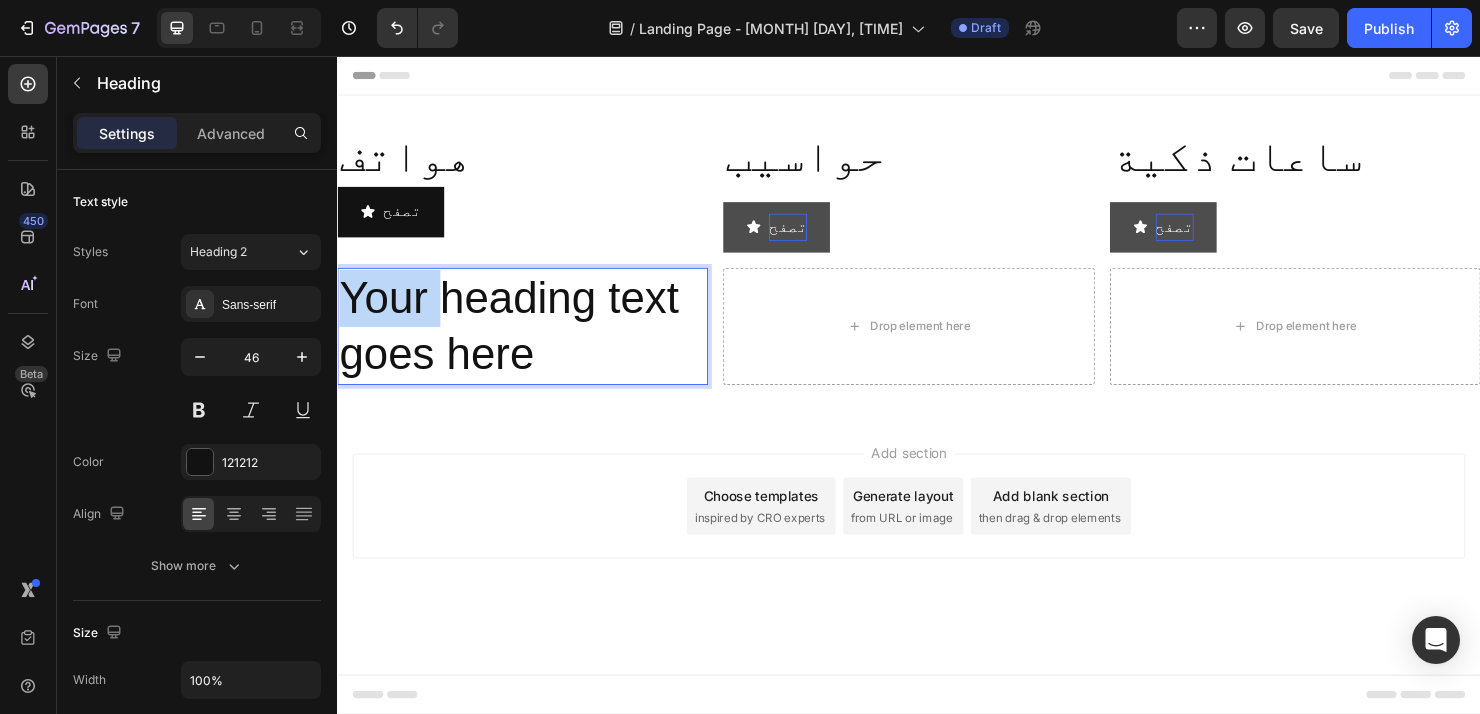 click on "Your heading text goes here" at bounding box center [531, 340] 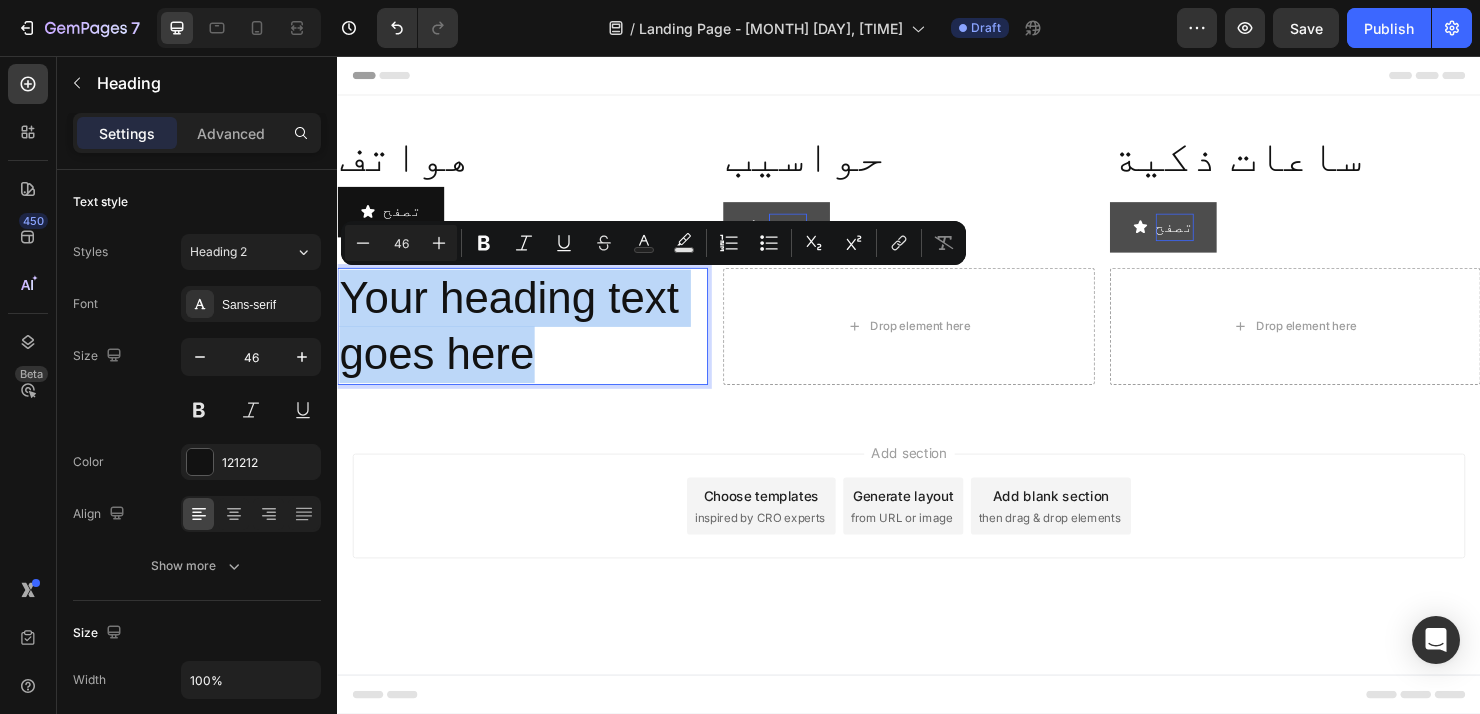 click on "Your heading text goes here" at bounding box center [531, 340] 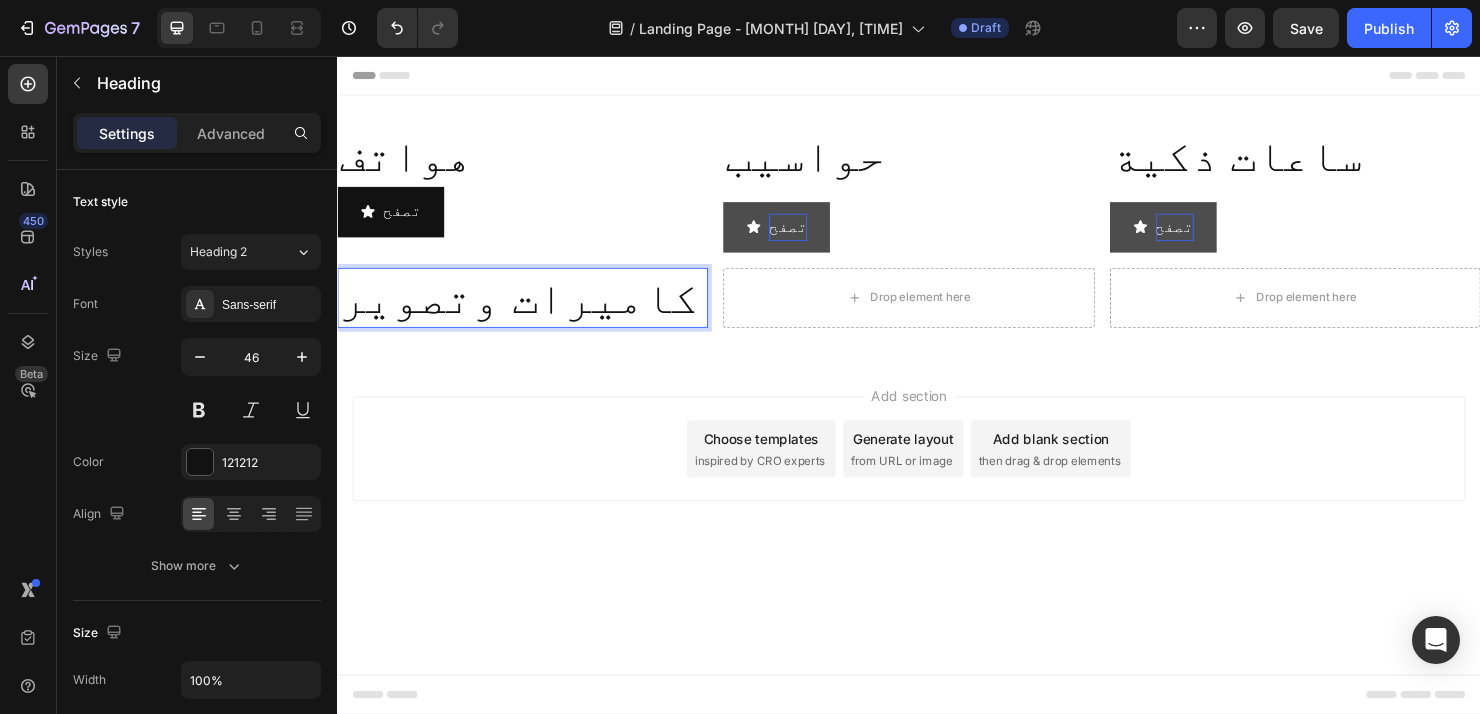 click on "Add section Choose templates inspired by CRO experts Generate layout from URL or image Add blank section then drag & drop elements" at bounding box center (937, 468) 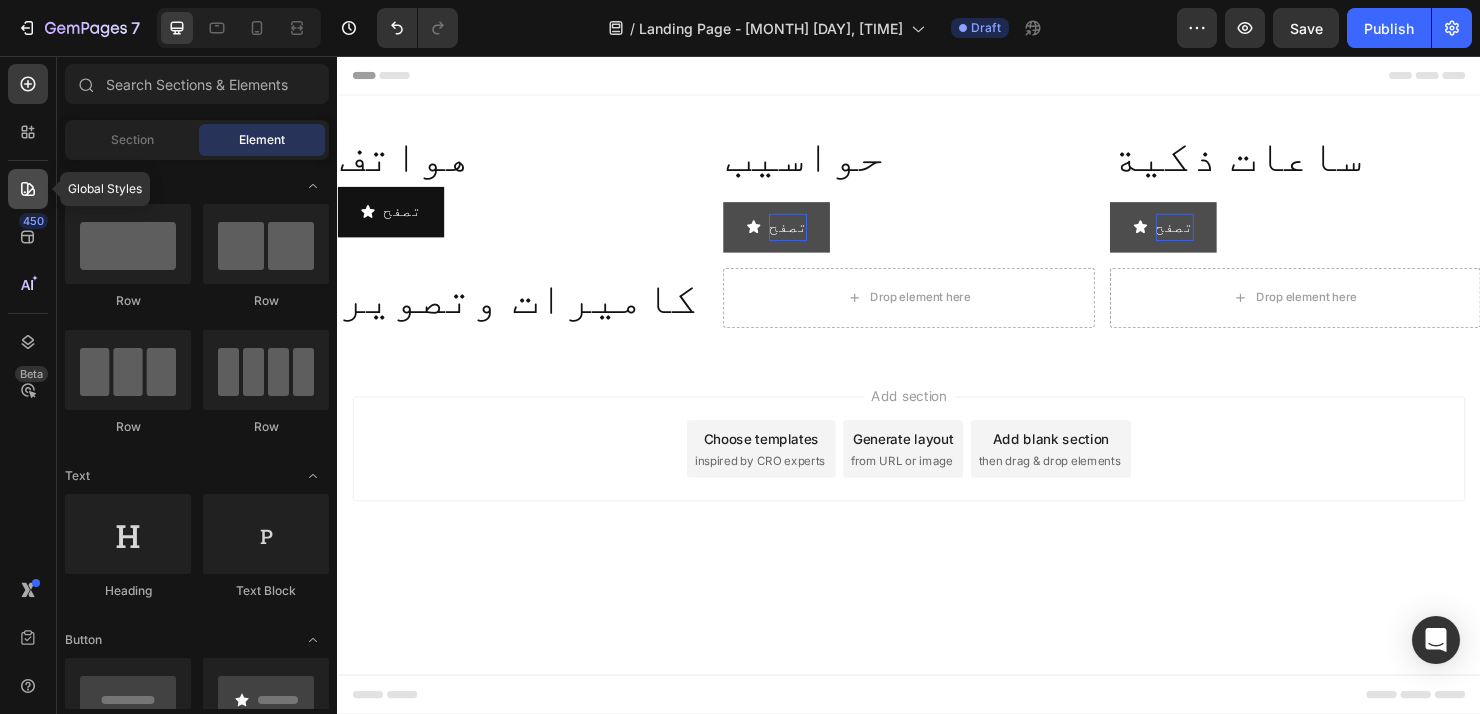 click 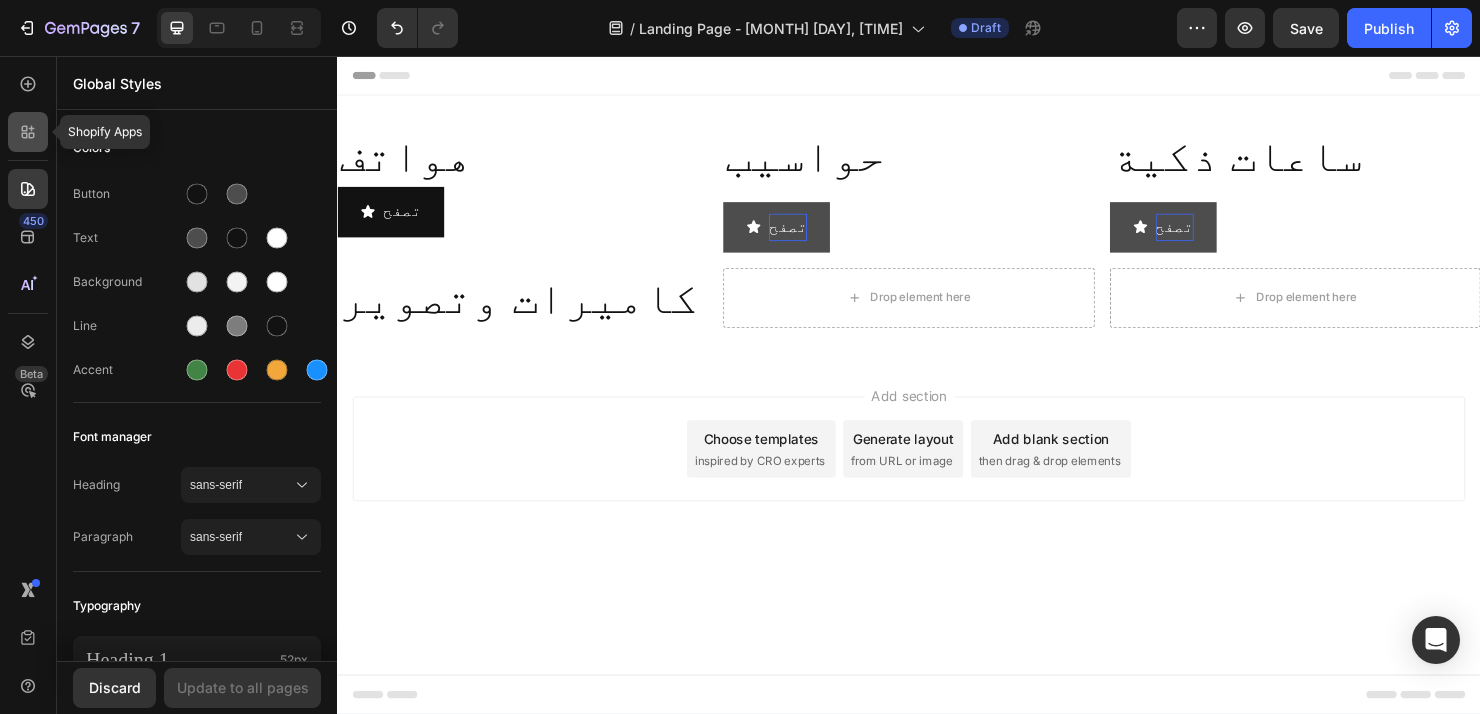click 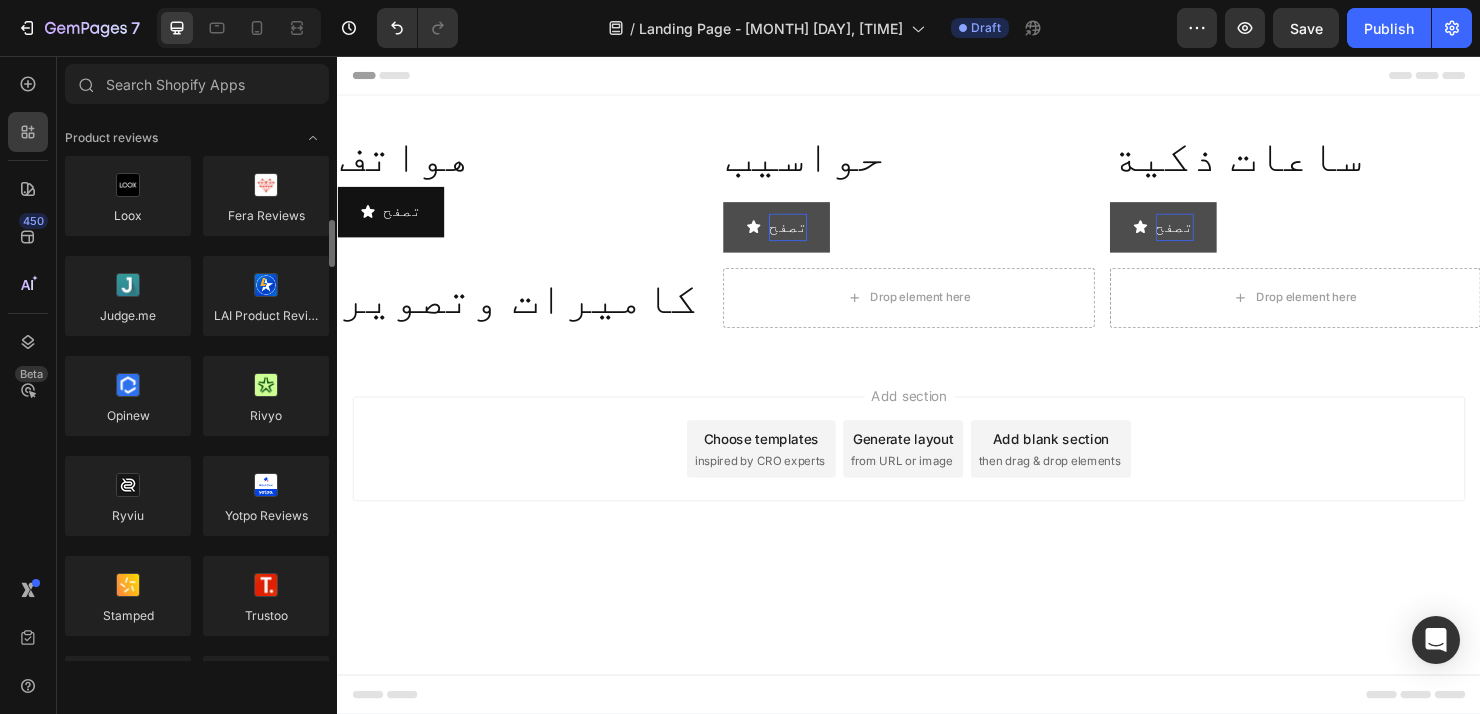 scroll, scrollTop: 100, scrollLeft: 0, axis: vertical 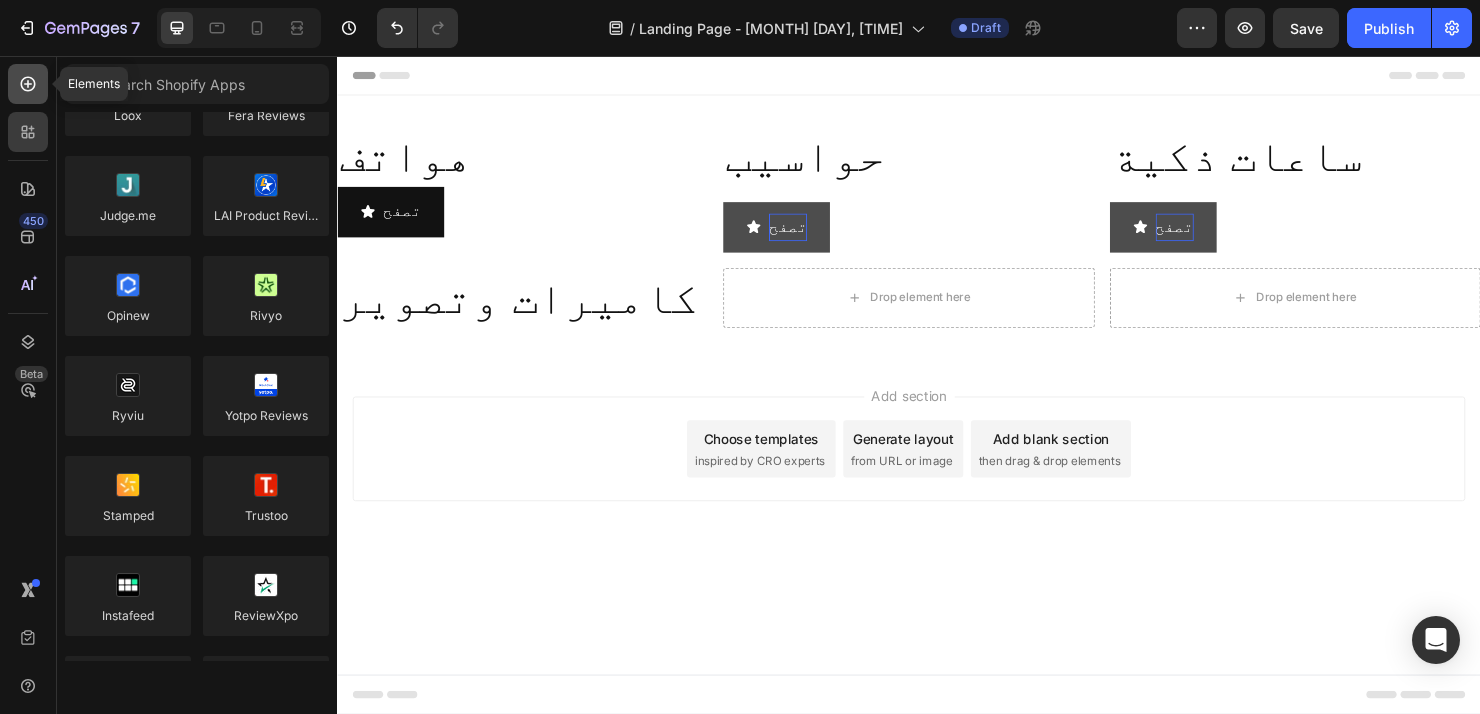 click 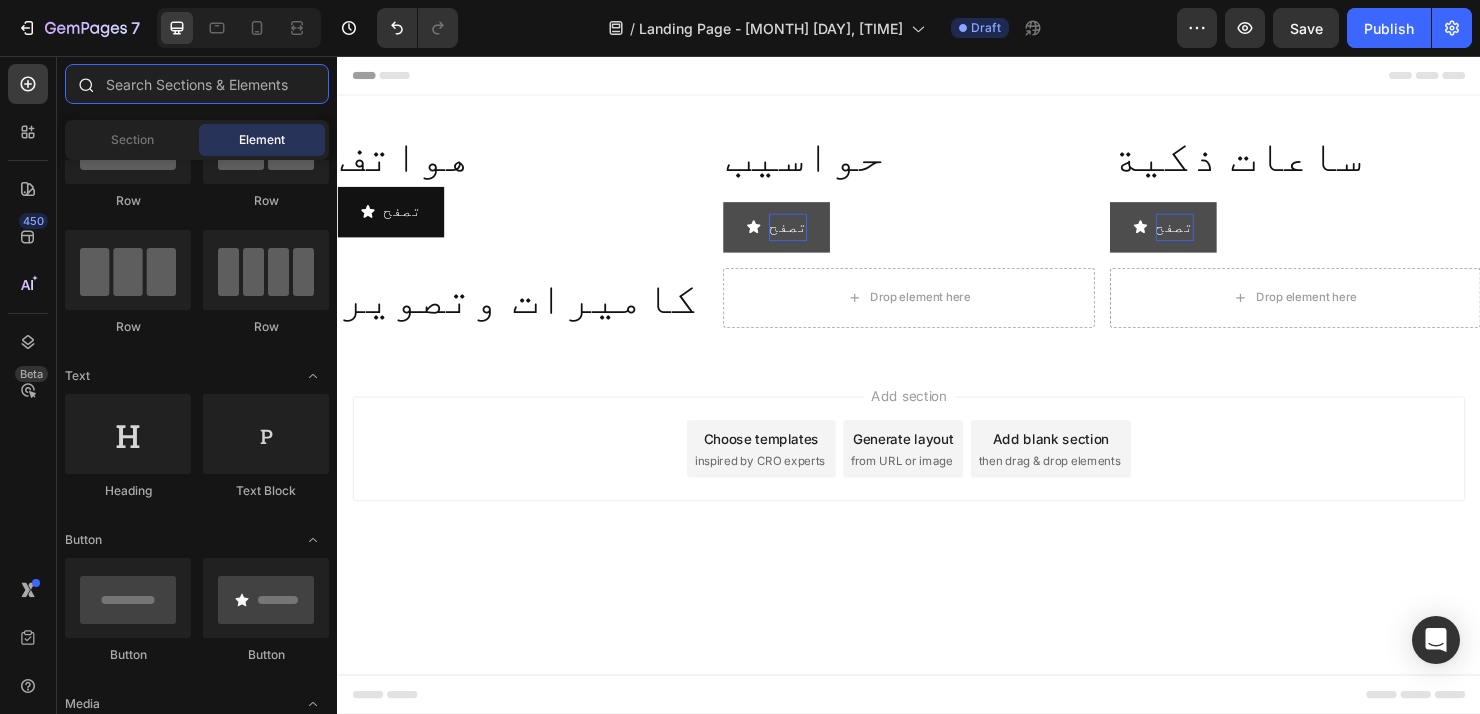 click at bounding box center (197, 84) 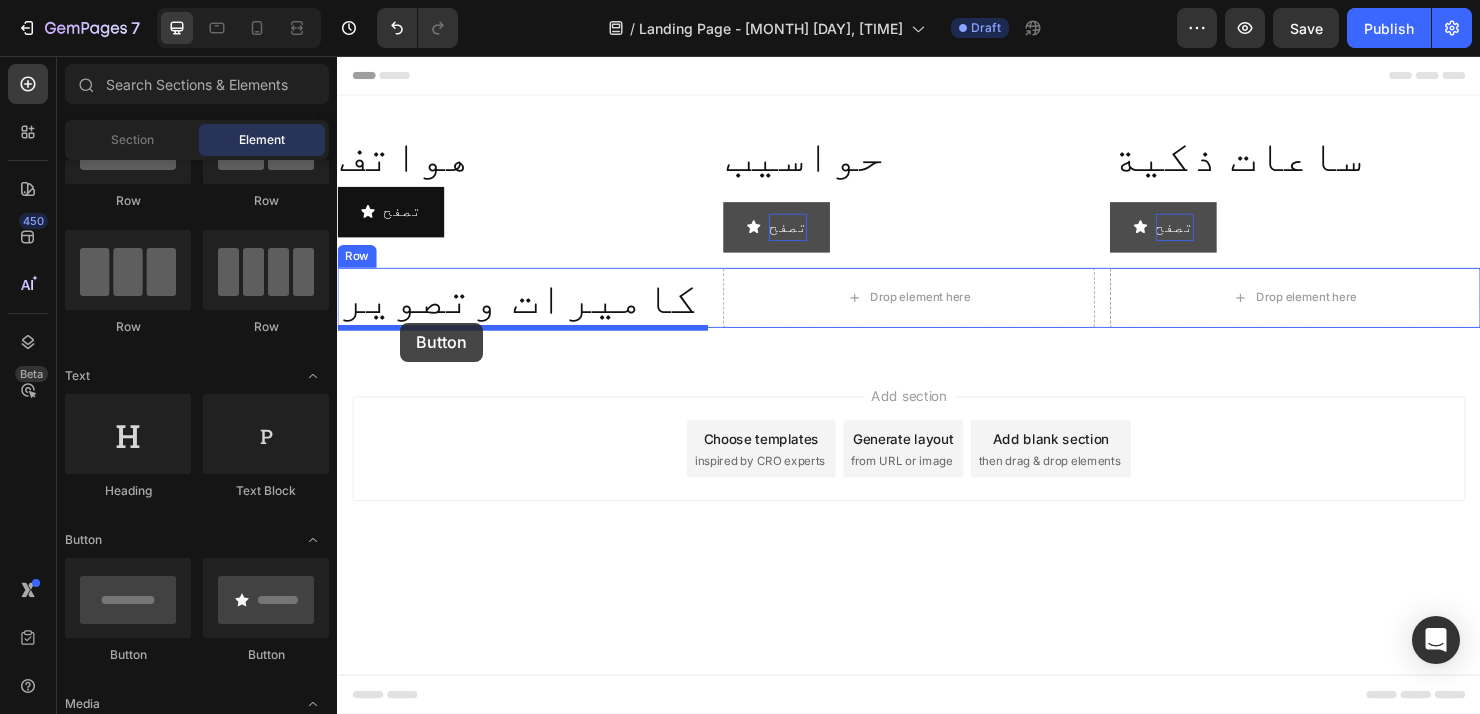 drag, startPoint x: 614, startPoint y: 667, endPoint x: 403, endPoint y: 336, distance: 392.5328 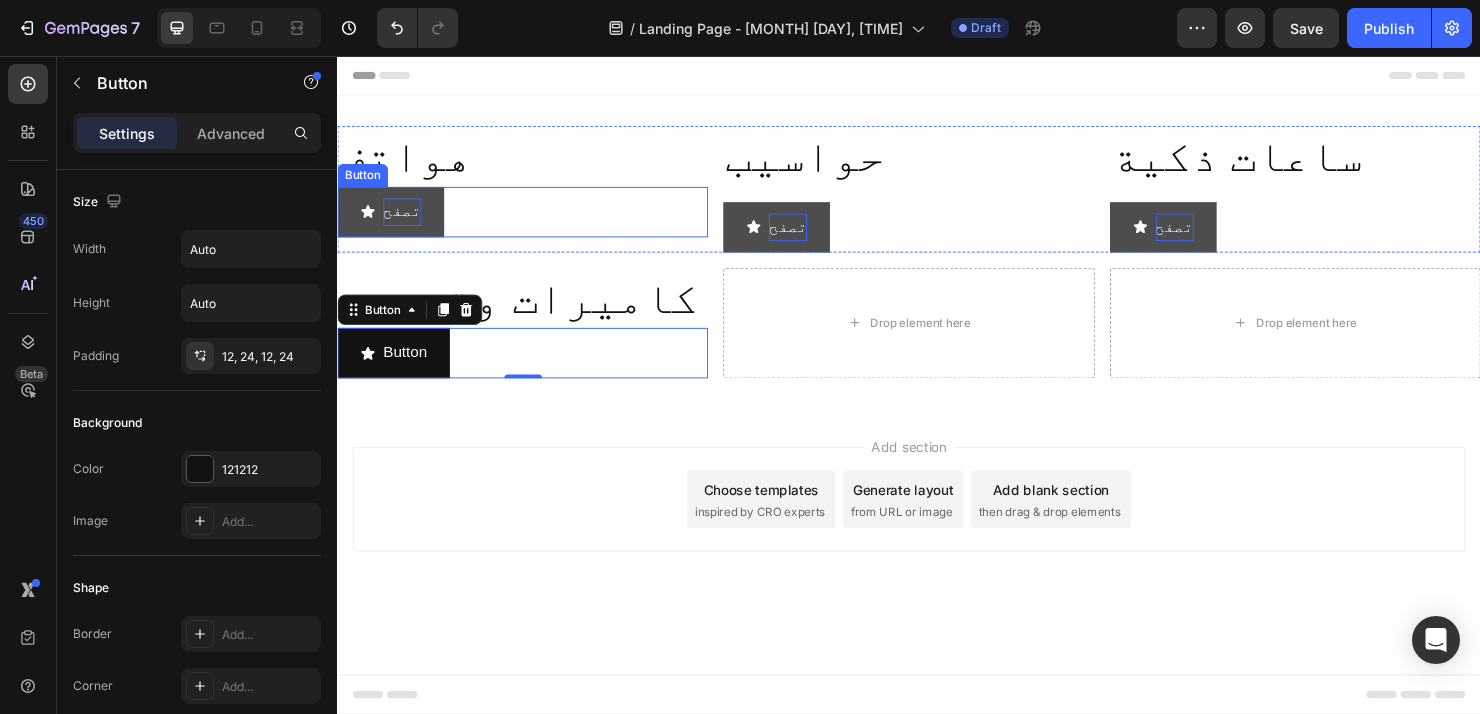 click on "تصفح" at bounding box center [405, 219] 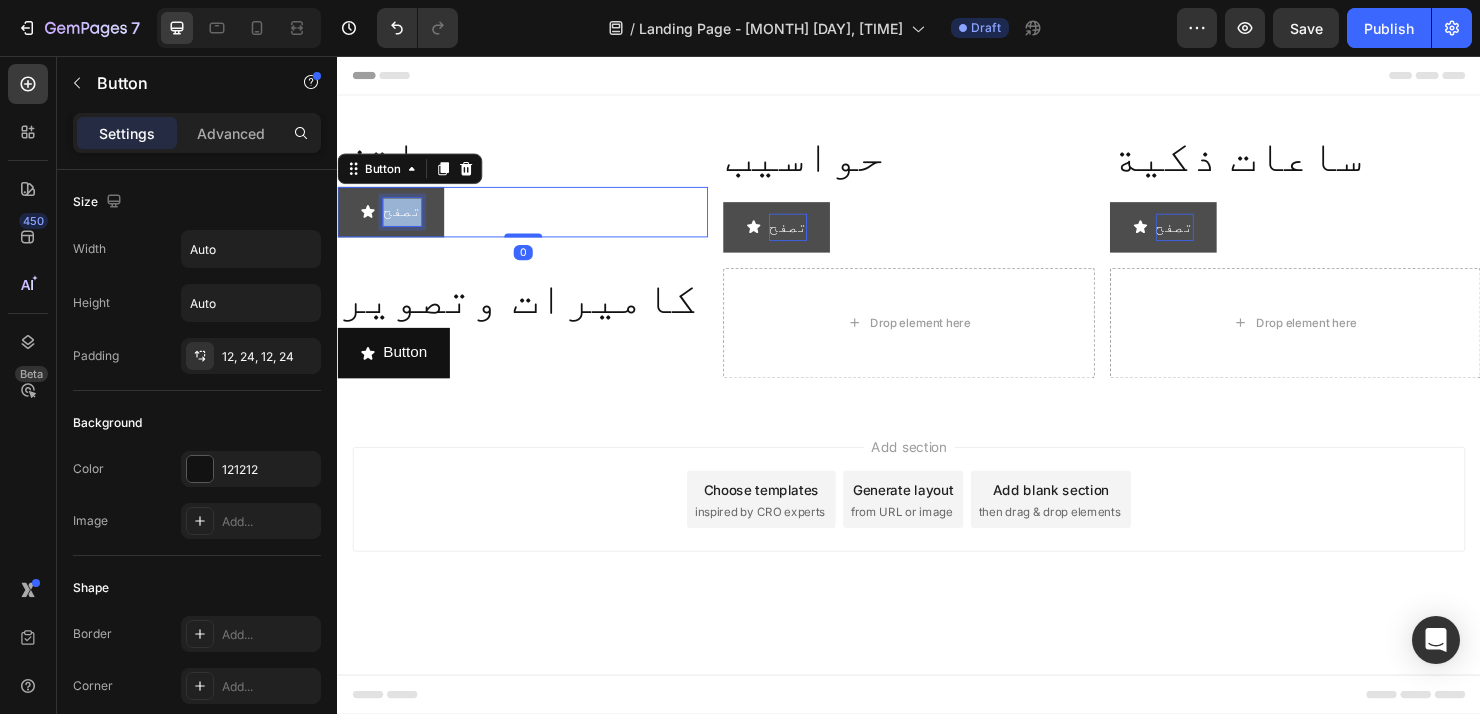 click on "تصفح" at bounding box center (405, 219) 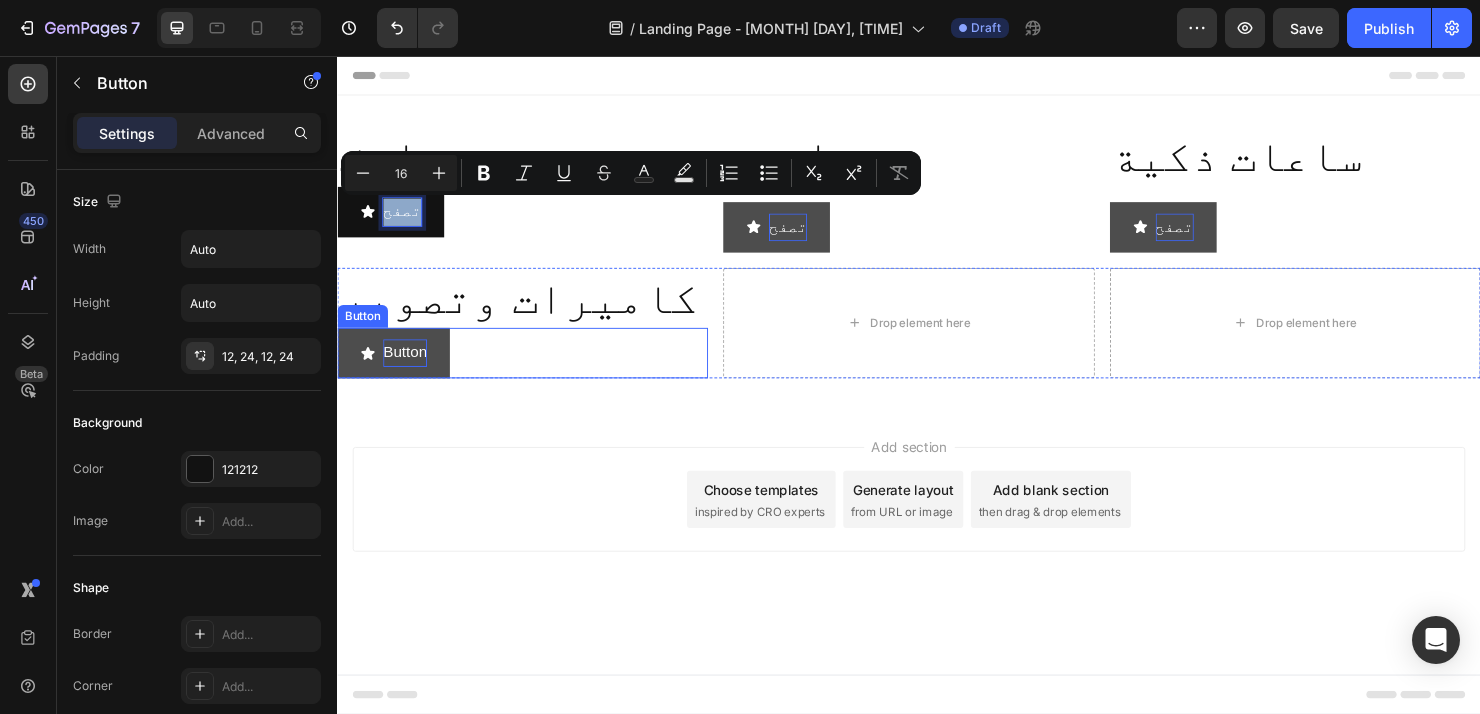 click on "Button" at bounding box center [408, 367] 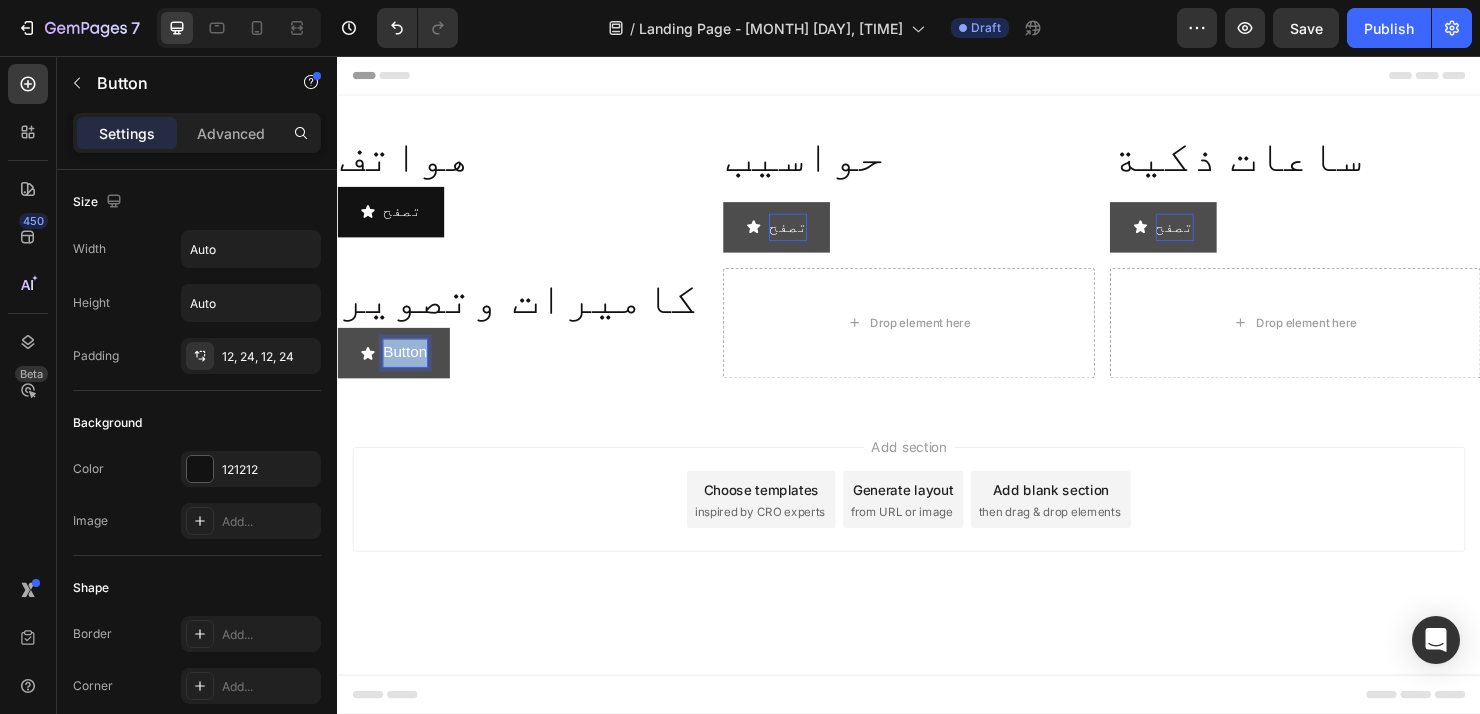 click on "Button" at bounding box center (408, 367) 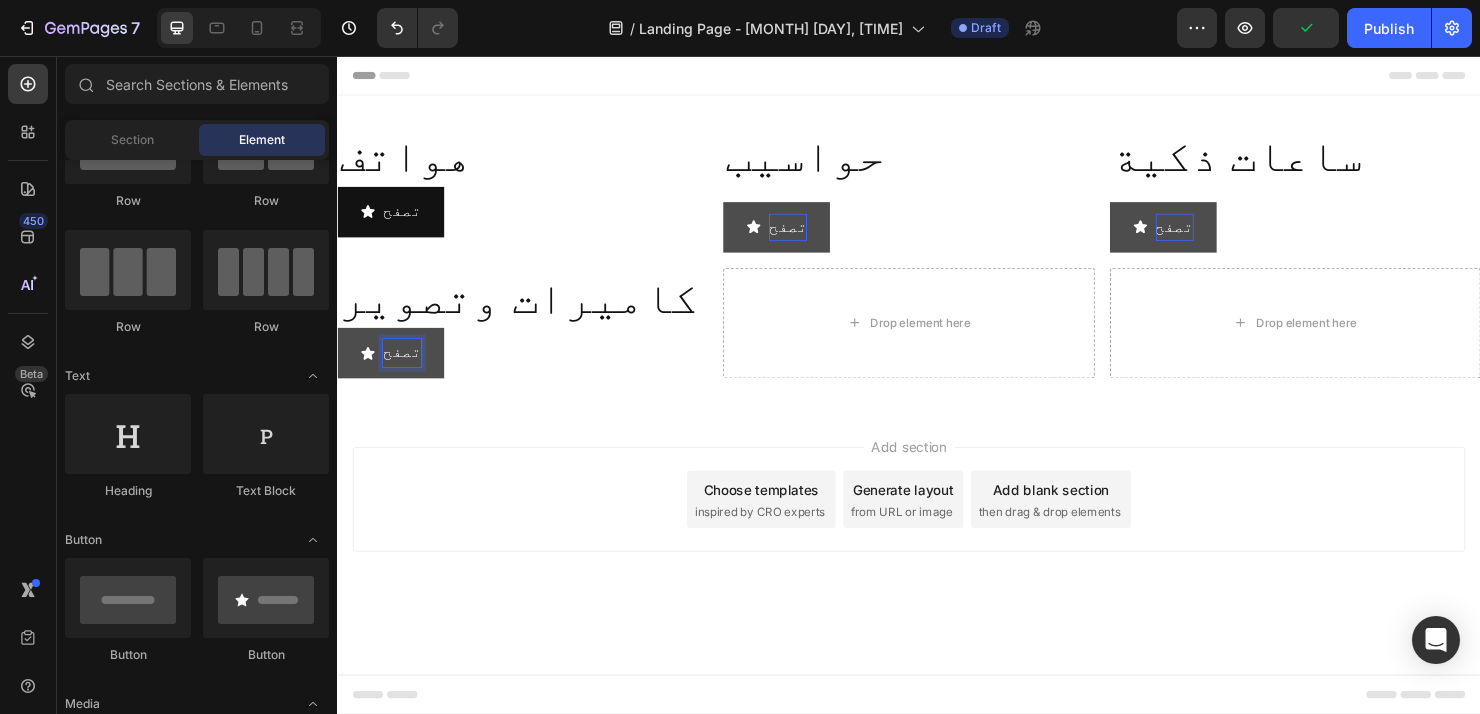 click on "Add section Choose templates inspired by CRO experts Generate layout from URL or image Add blank section then drag & drop elements" at bounding box center [937, 549] 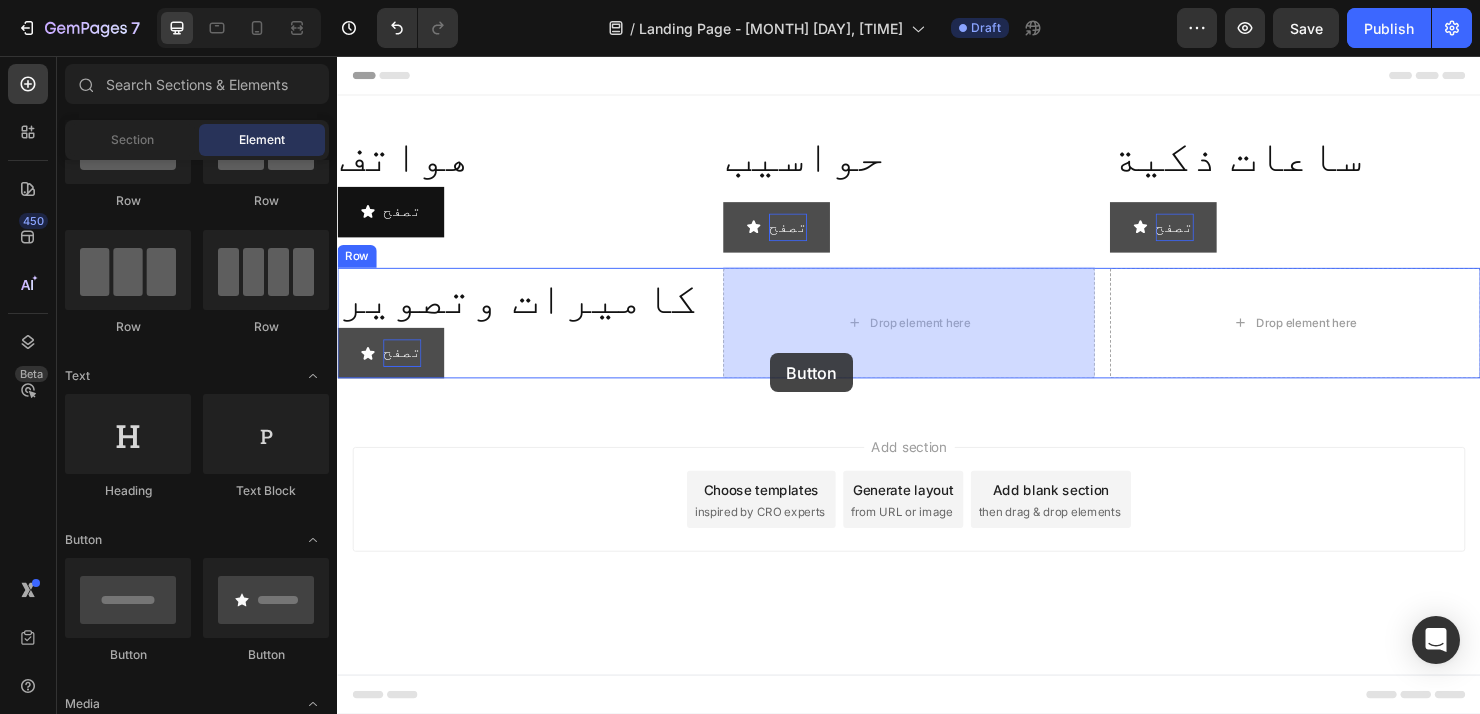 drag, startPoint x: 622, startPoint y: 660, endPoint x: 792, endPoint y: 368, distance: 337.88162 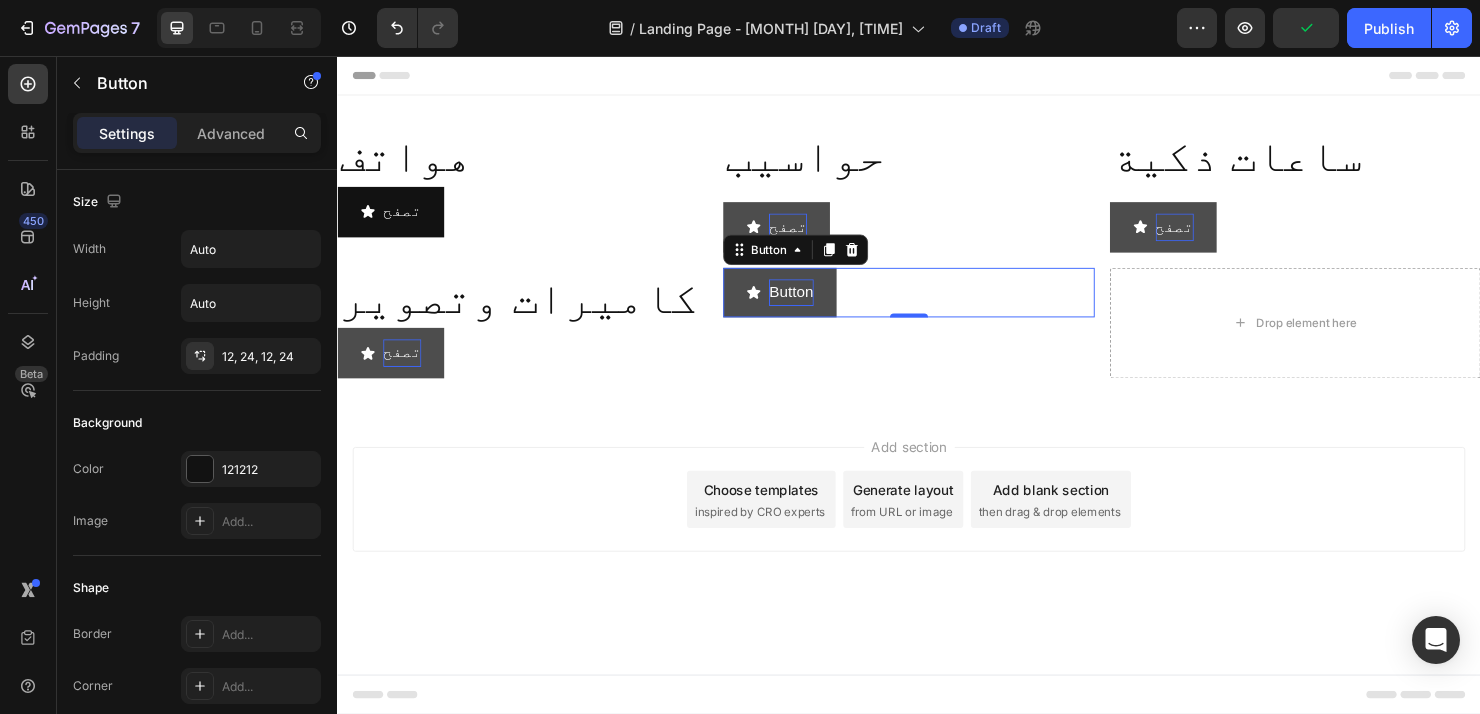click on "Button" at bounding box center [813, 304] 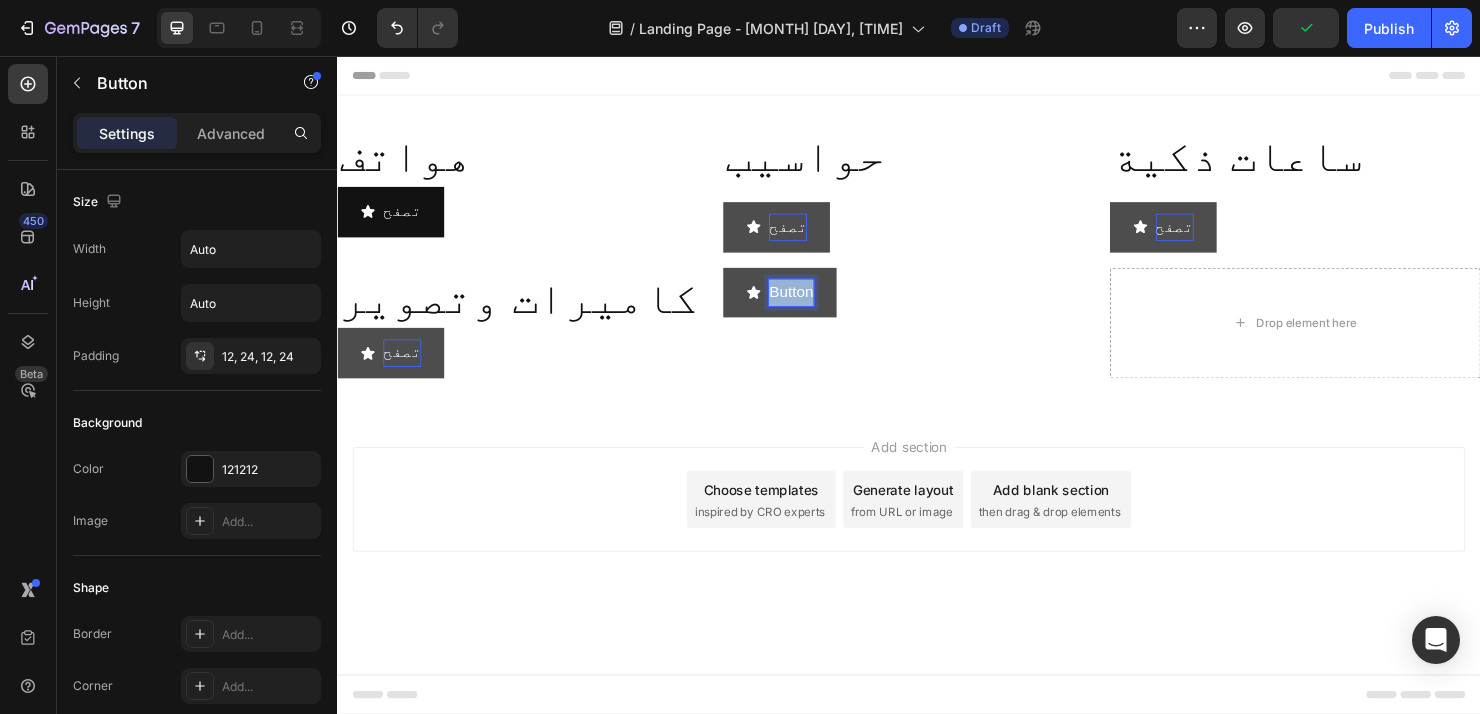 click on "Button" at bounding box center (813, 304) 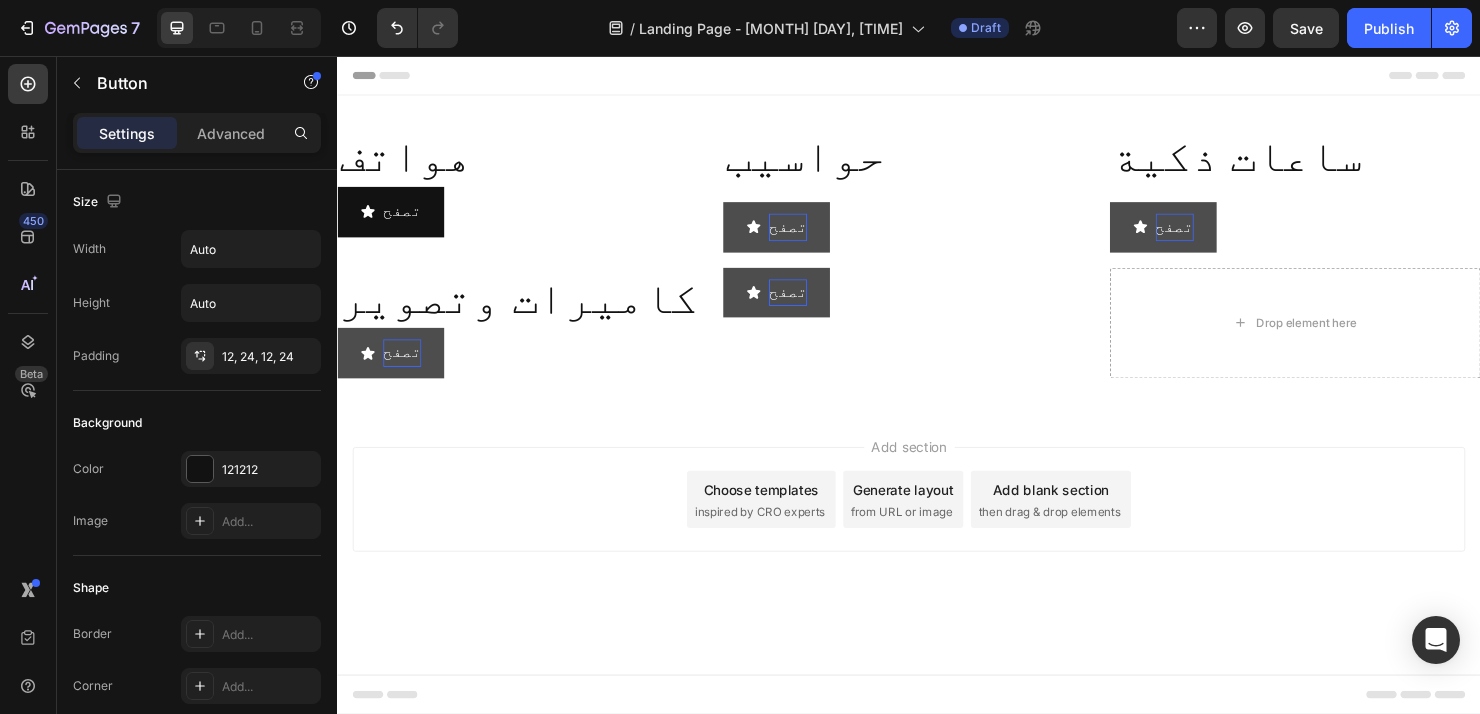 click on "Add section Choose templates inspired by CRO experts Generate layout from URL or image Add blank section then drag & drop elements" at bounding box center [937, 549] 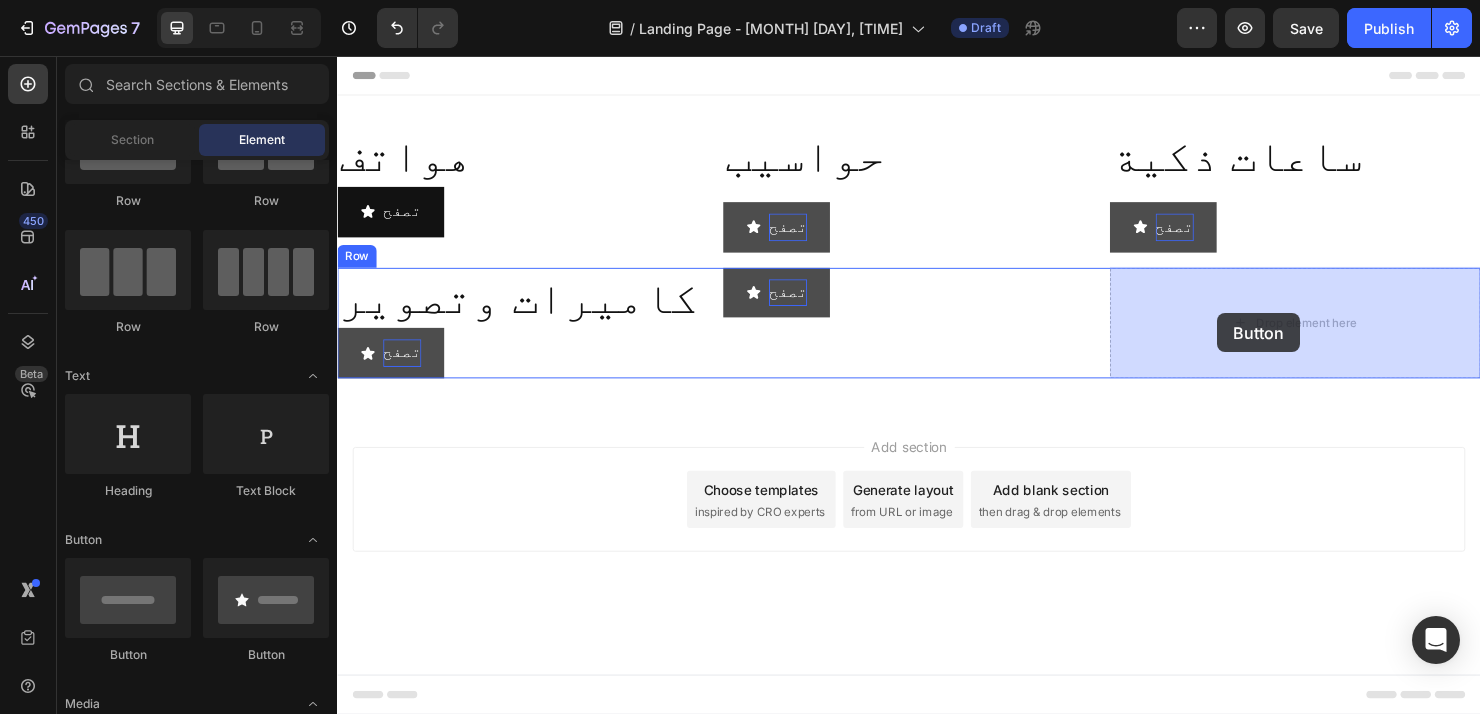 drag, startPoint x: 496, startPoint y: 580, endPoint x: 1261, endPoint y: 326, distance: 806.0651 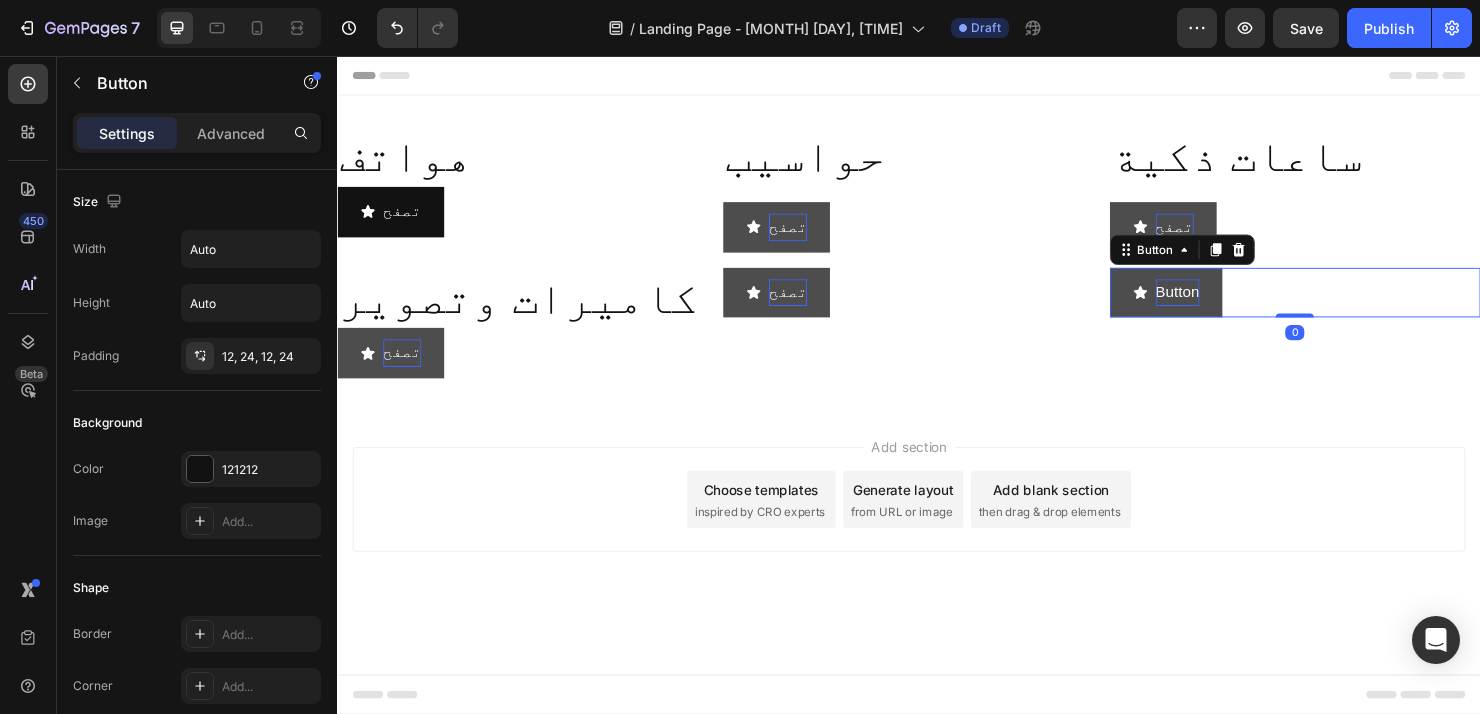 click on "Button" at bounding box center (1219, 304) 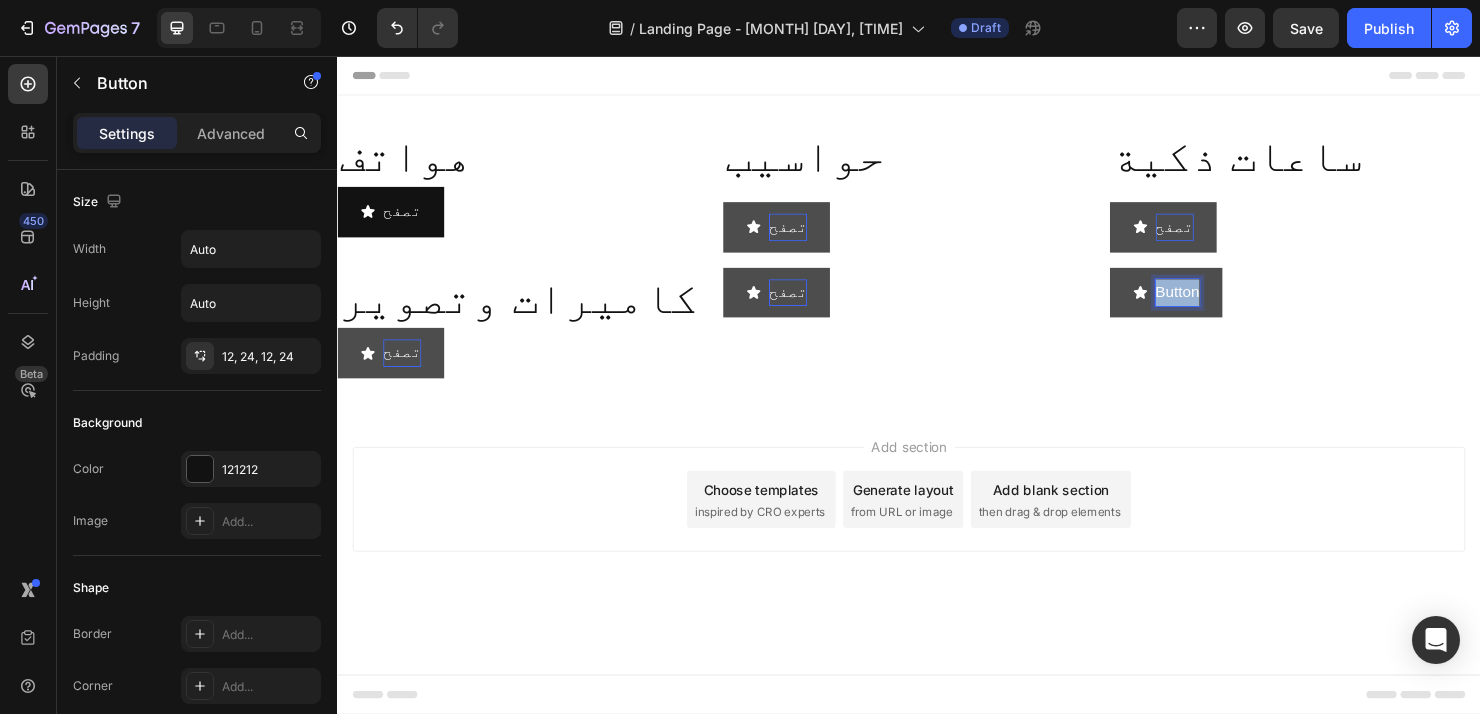 click on "Button" at bounding box center (1219, 304) 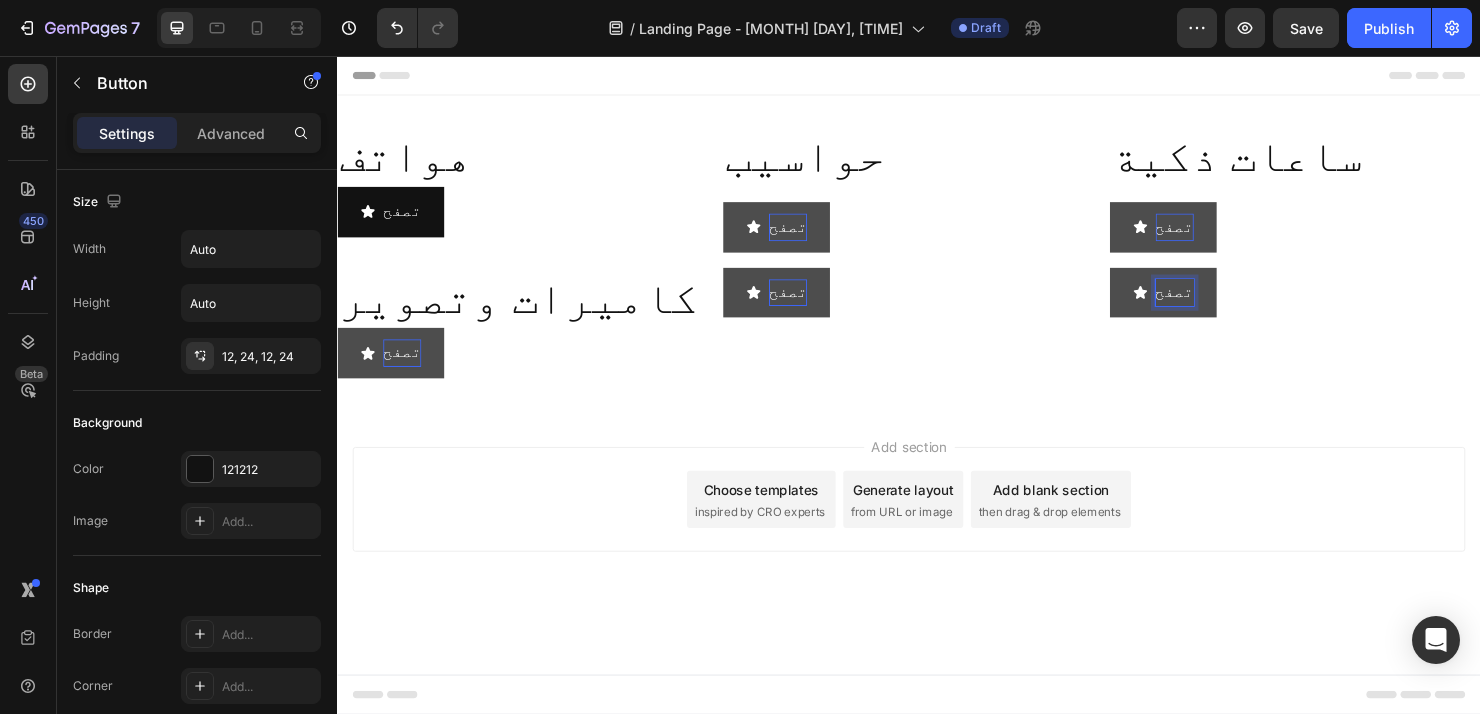 click on "Add section Choose templates inspired by CRO experts Generate layout from URL or image Add blank section then drag & drop elements" at bounding box center [937, 521] 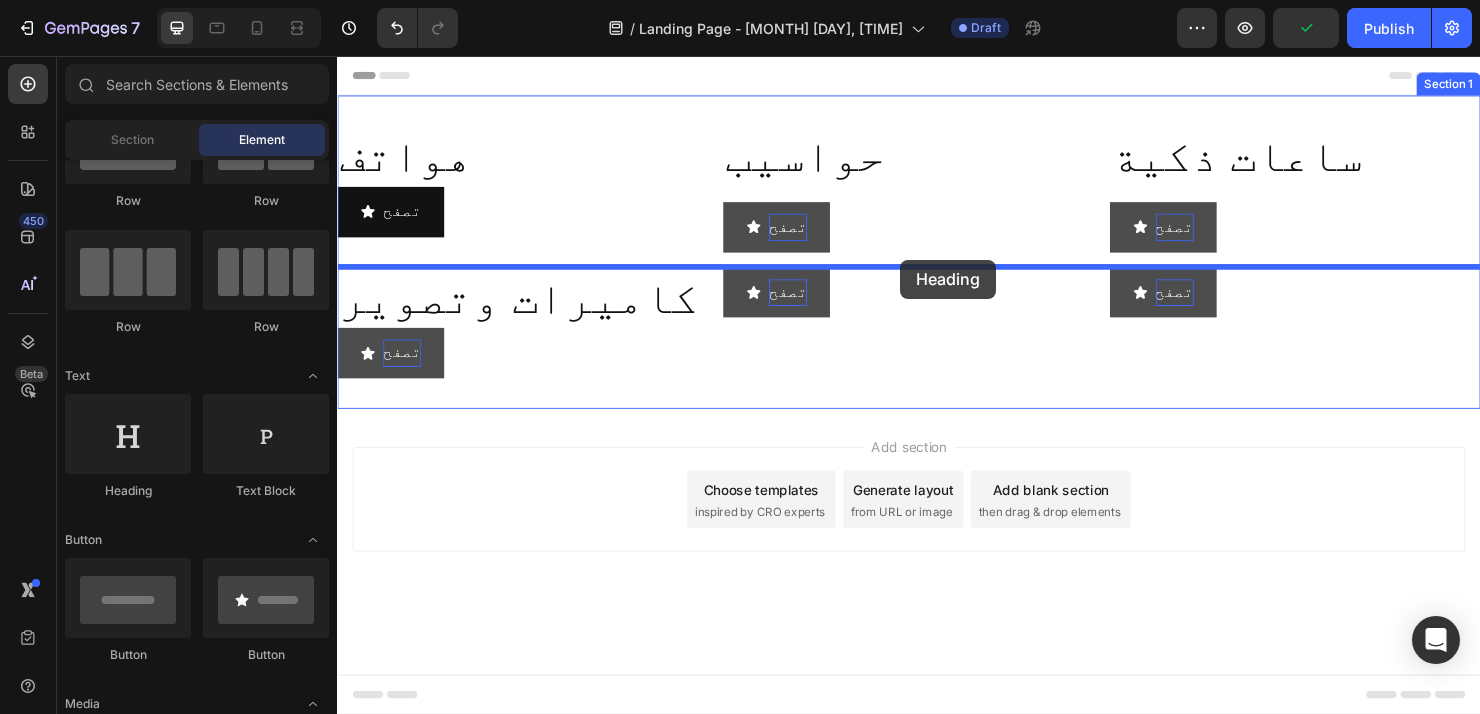 drag, startPoint x: 488, startPoint y: 518, endPoint x: 928, endPoint y: 270, distance: 505.07822 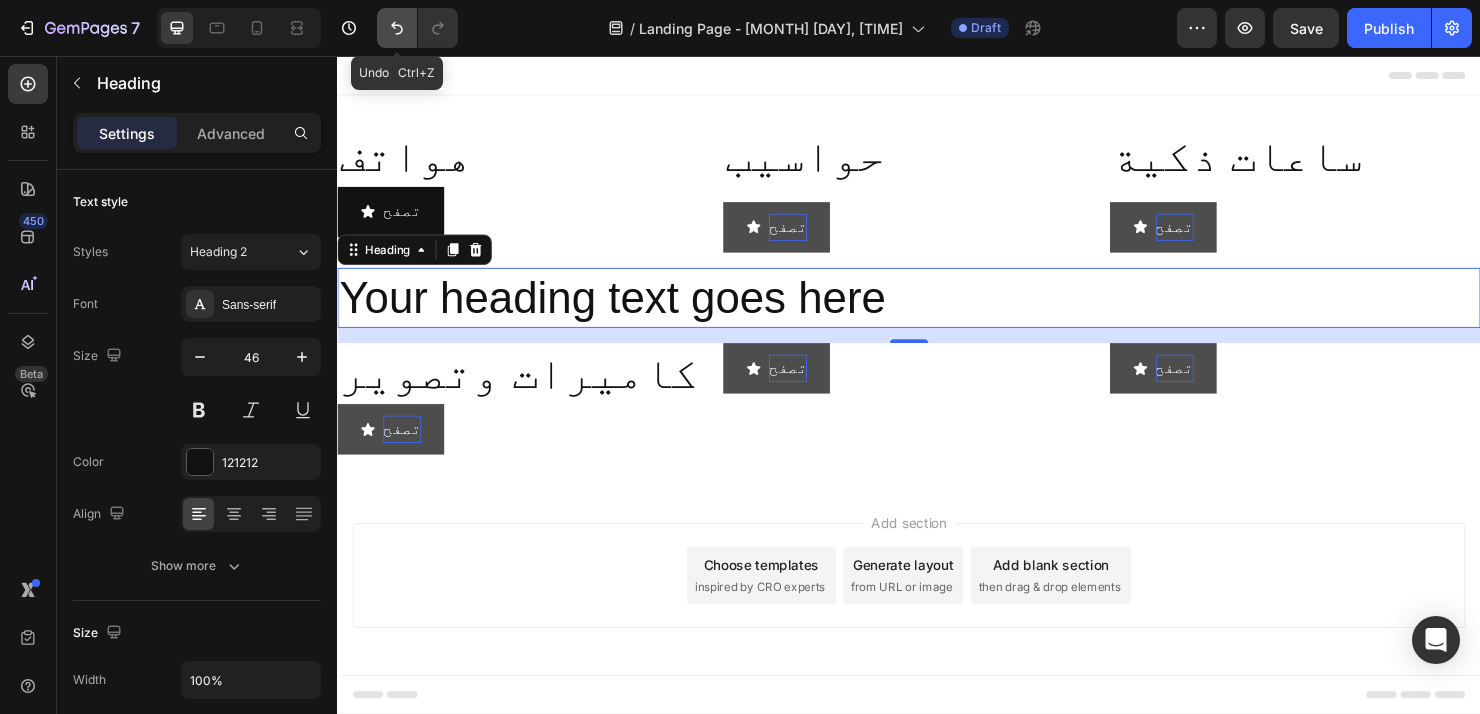 click 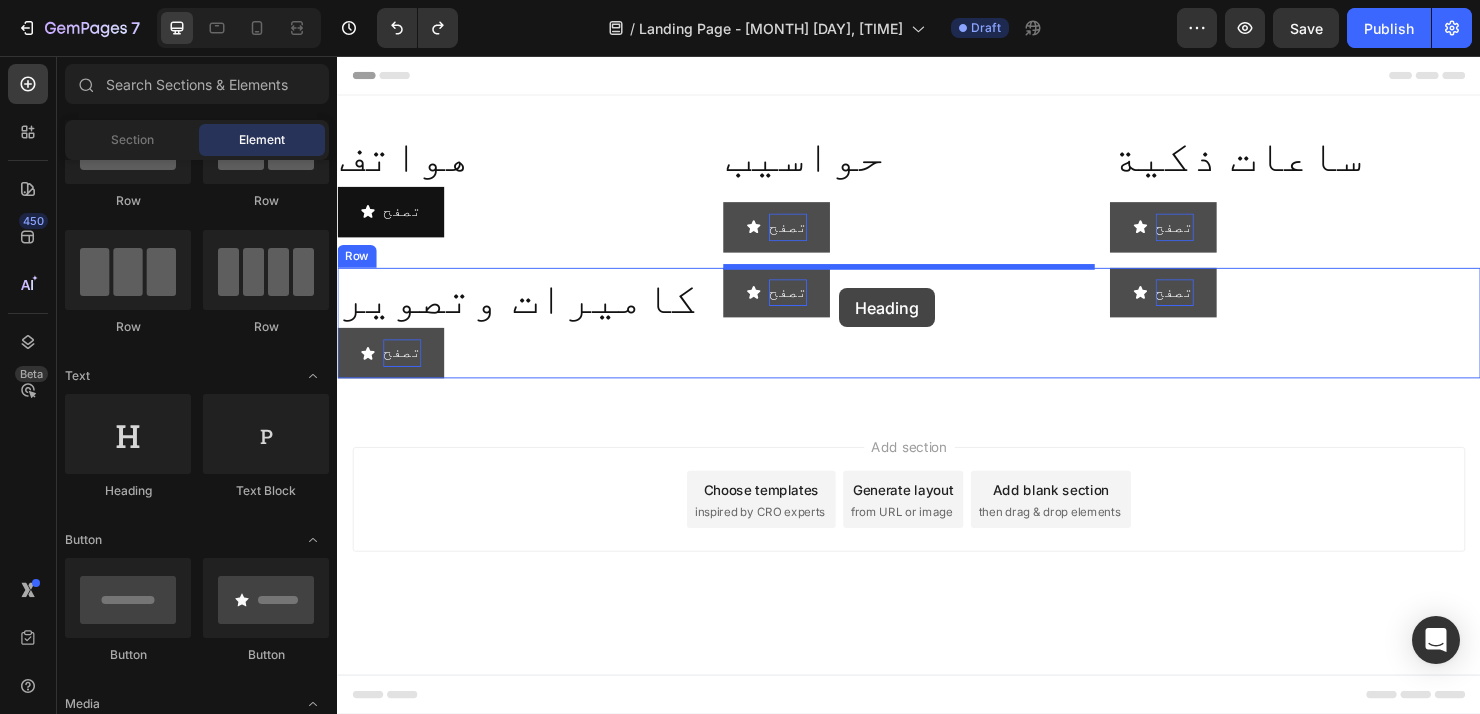 drag, startPoint x: 470, startPoint y: 518, endPoint x: 864, endPoint y: 300, distance: 450.2888 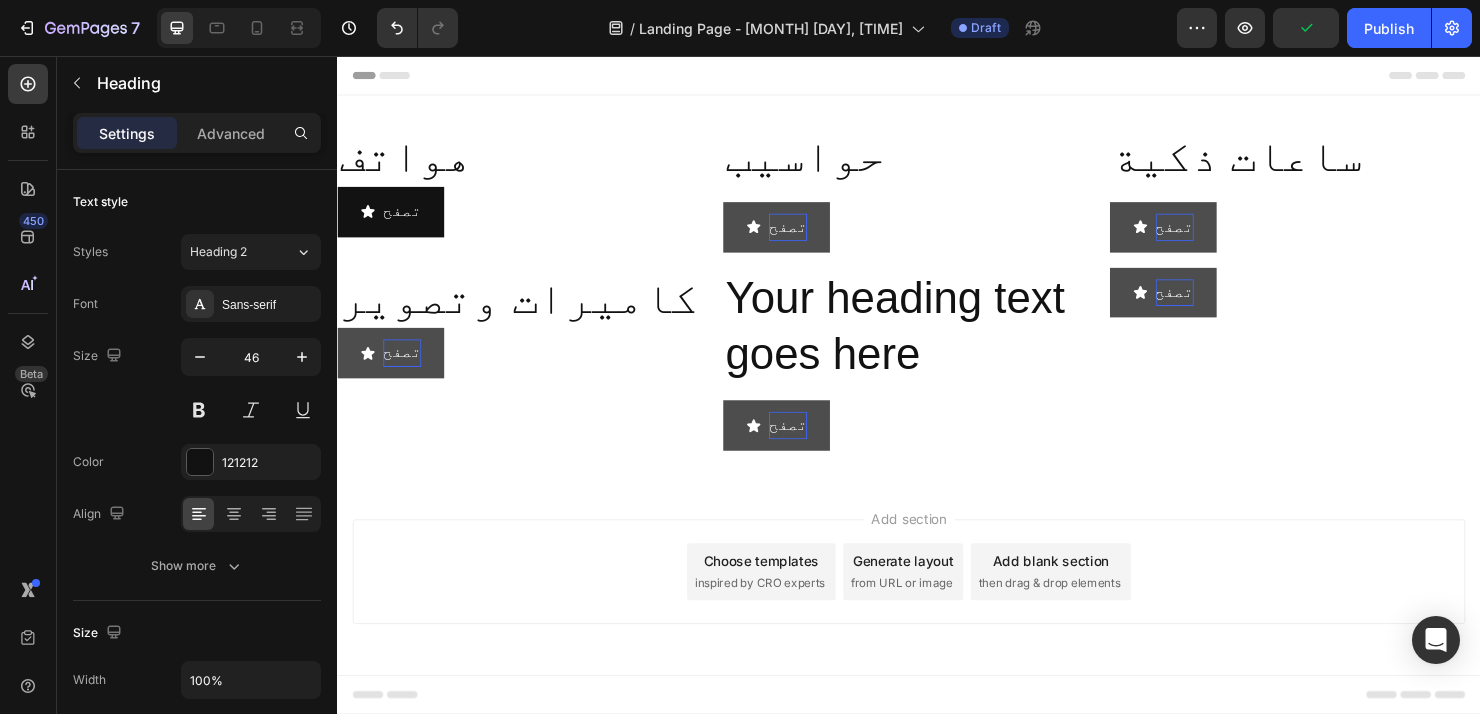 click on "Add section Choose templates inspired by CRO experts Generate layout from URL or image Add blank section then drag & drop elements" at bounding box center (937, 625) 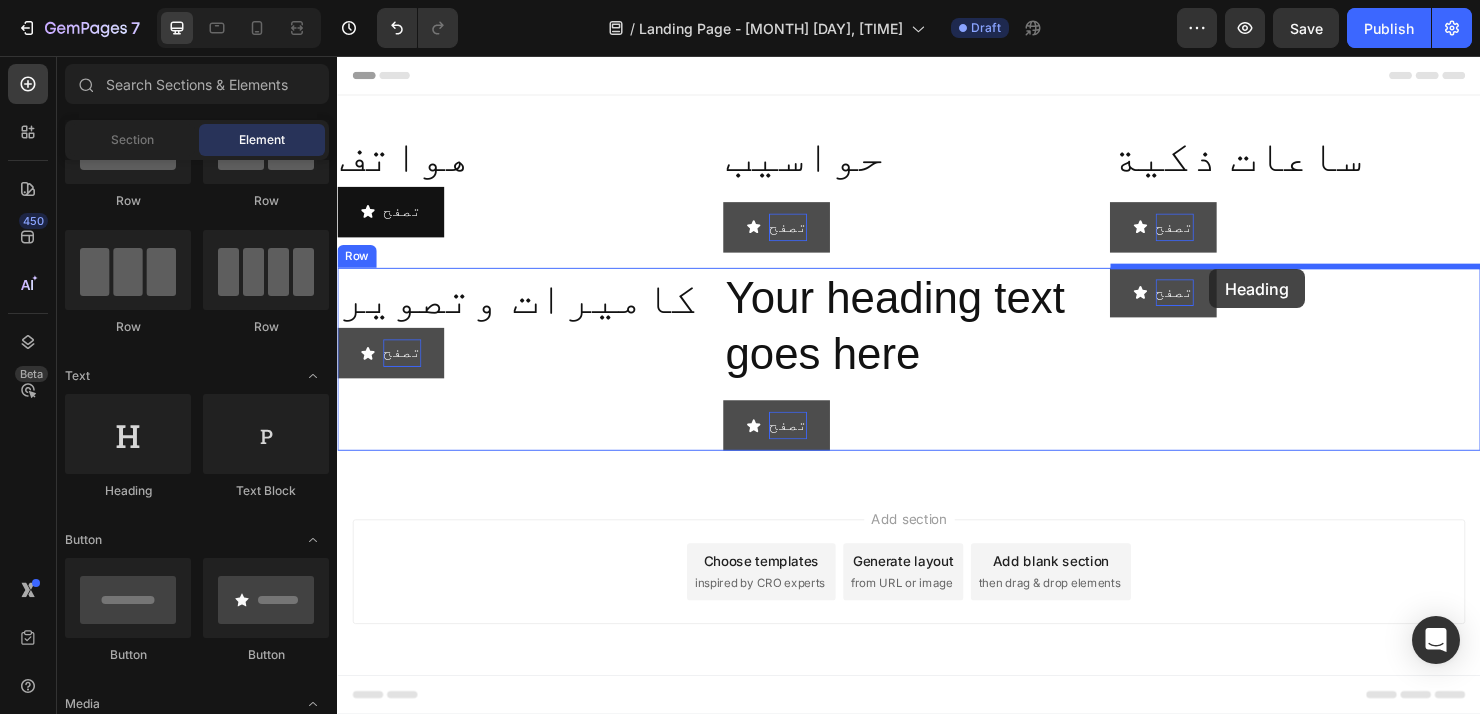 drag, startPoint x: 469, startPoint y: 521, endPoint x: 1253, endPoint y: 280, distance: 820.20544 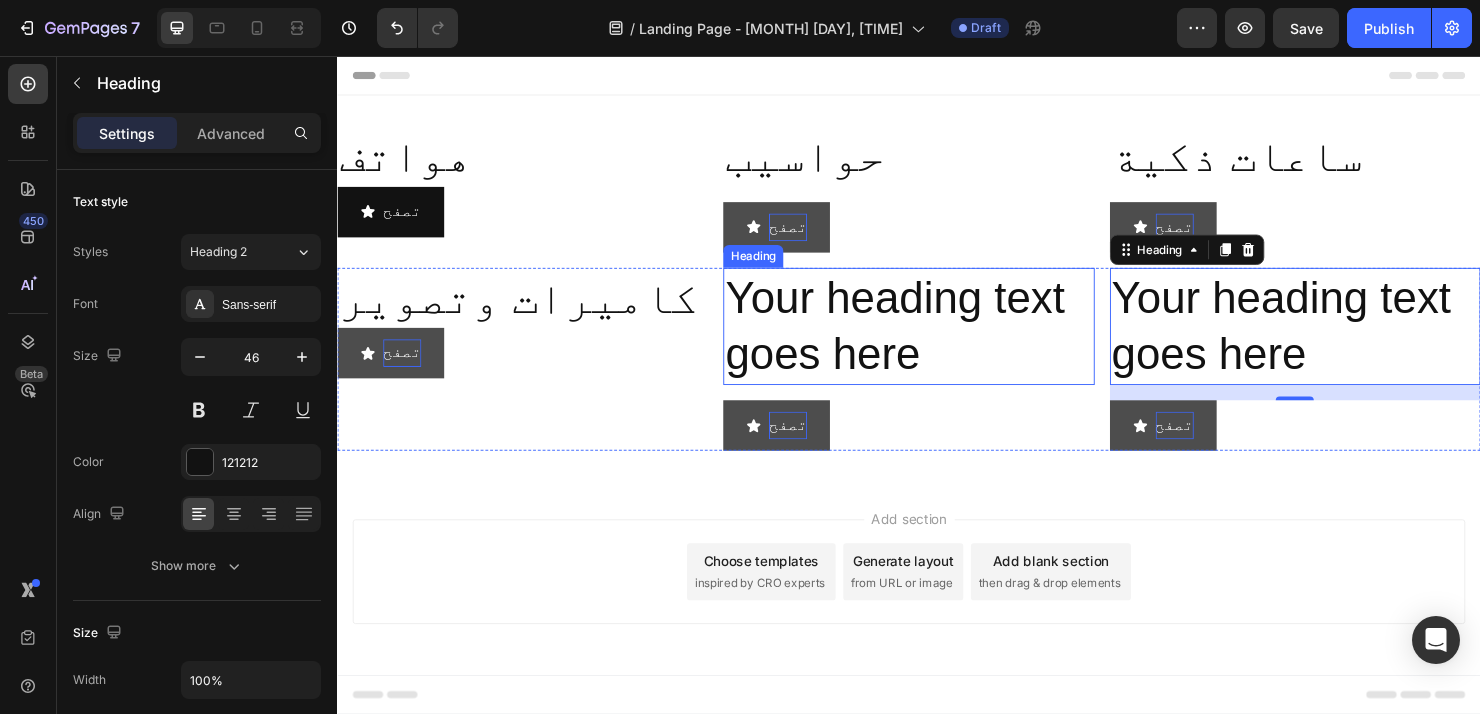click on "Your heading text goes here" at bounding box center [936, 340] 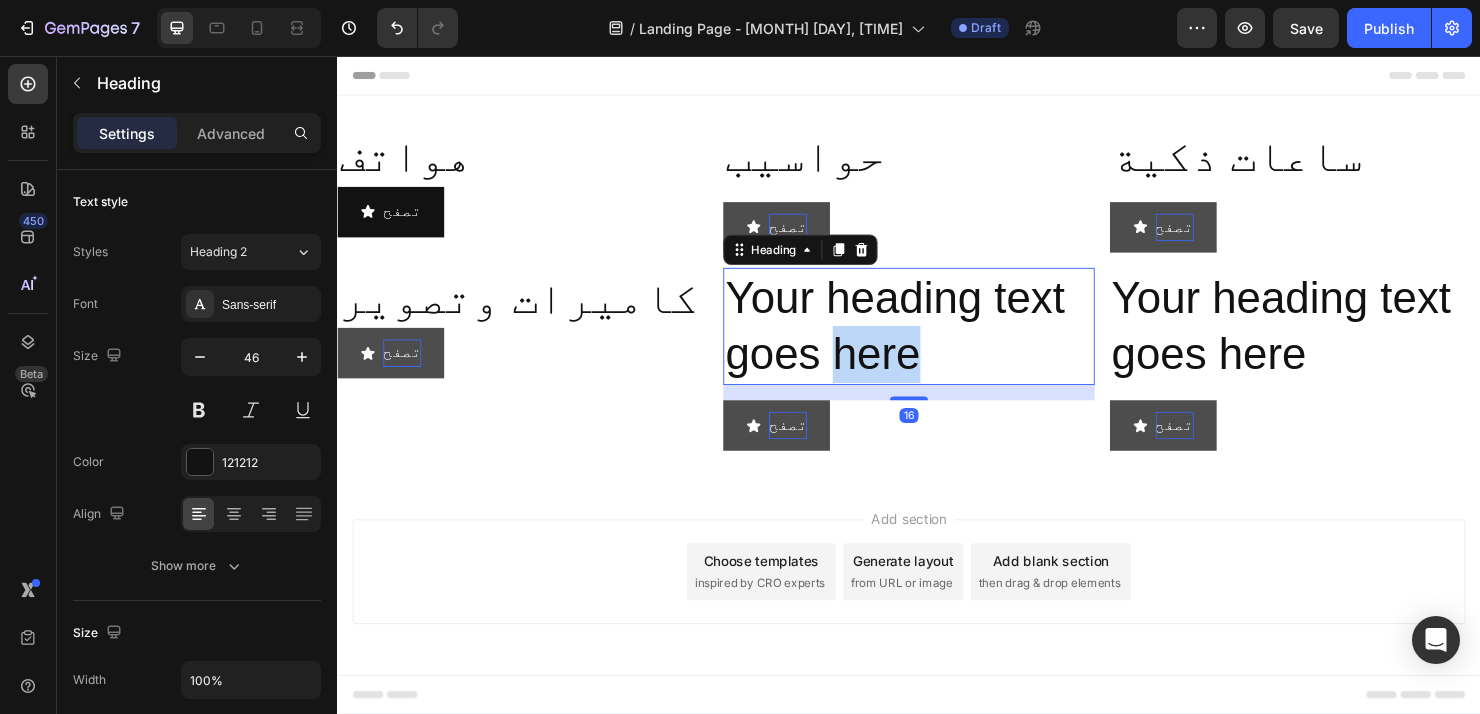 click on "Your heading text goes here" at bounding box center [936, 340] 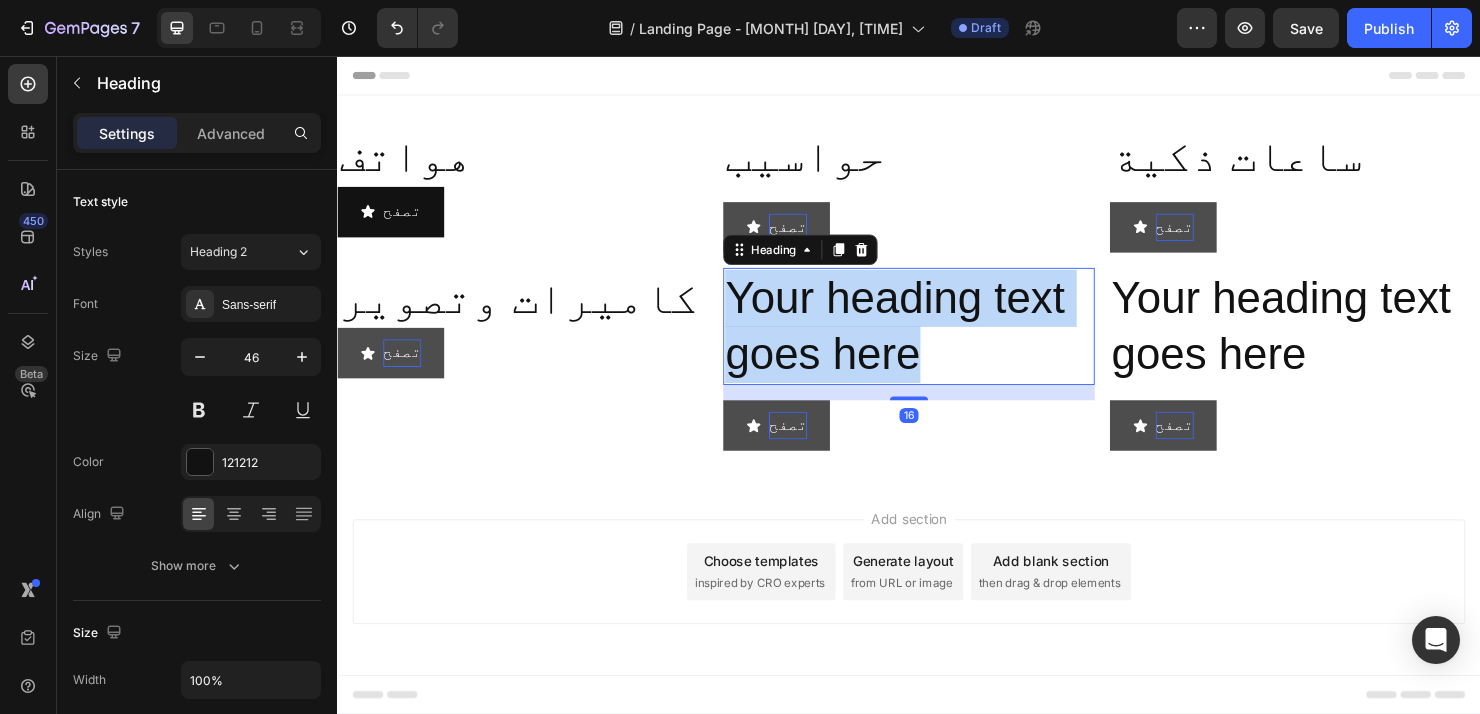 click on "Your heading text goes here" at bounding box center (936, 340) 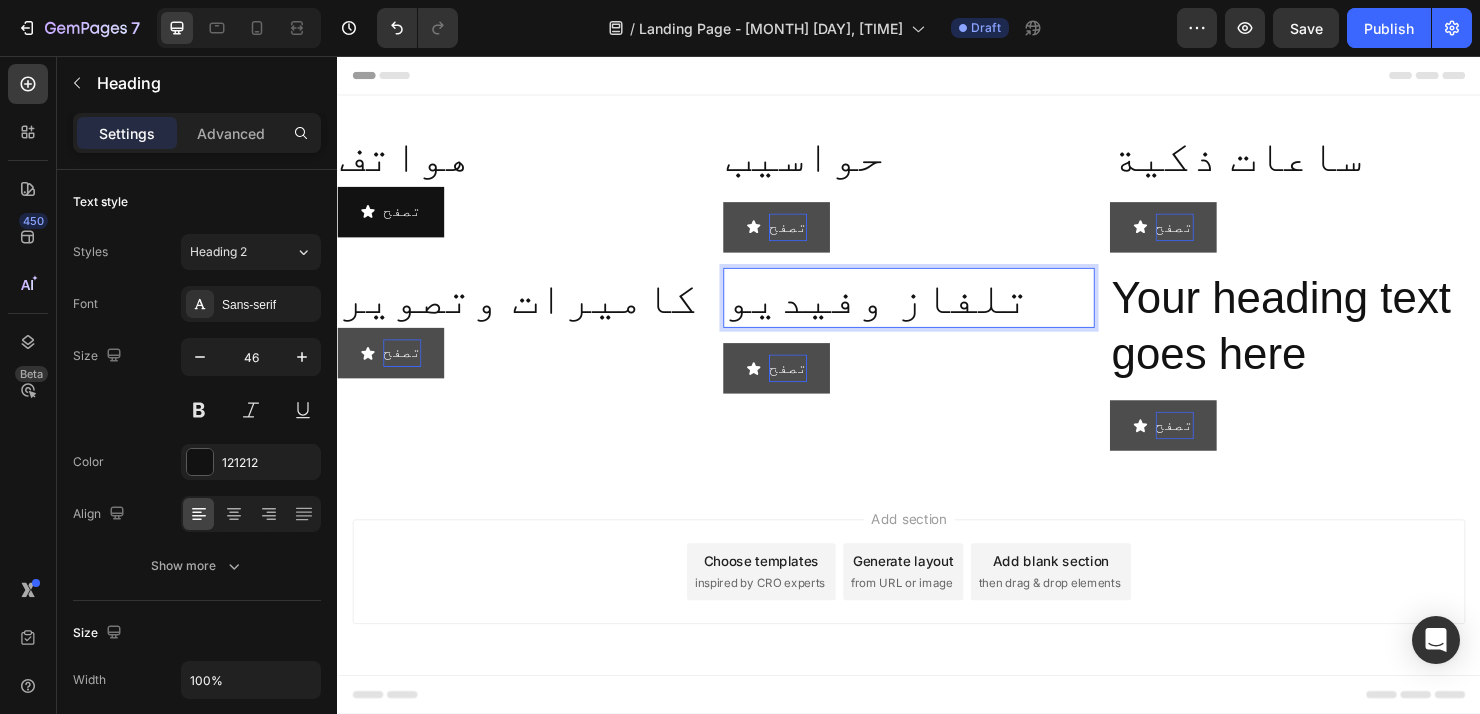 click on "Add section Choose templates inspired by CRO experts Generate layout from URL or image Add blank section then drag & drop elements" at bounding box center (937, 625) 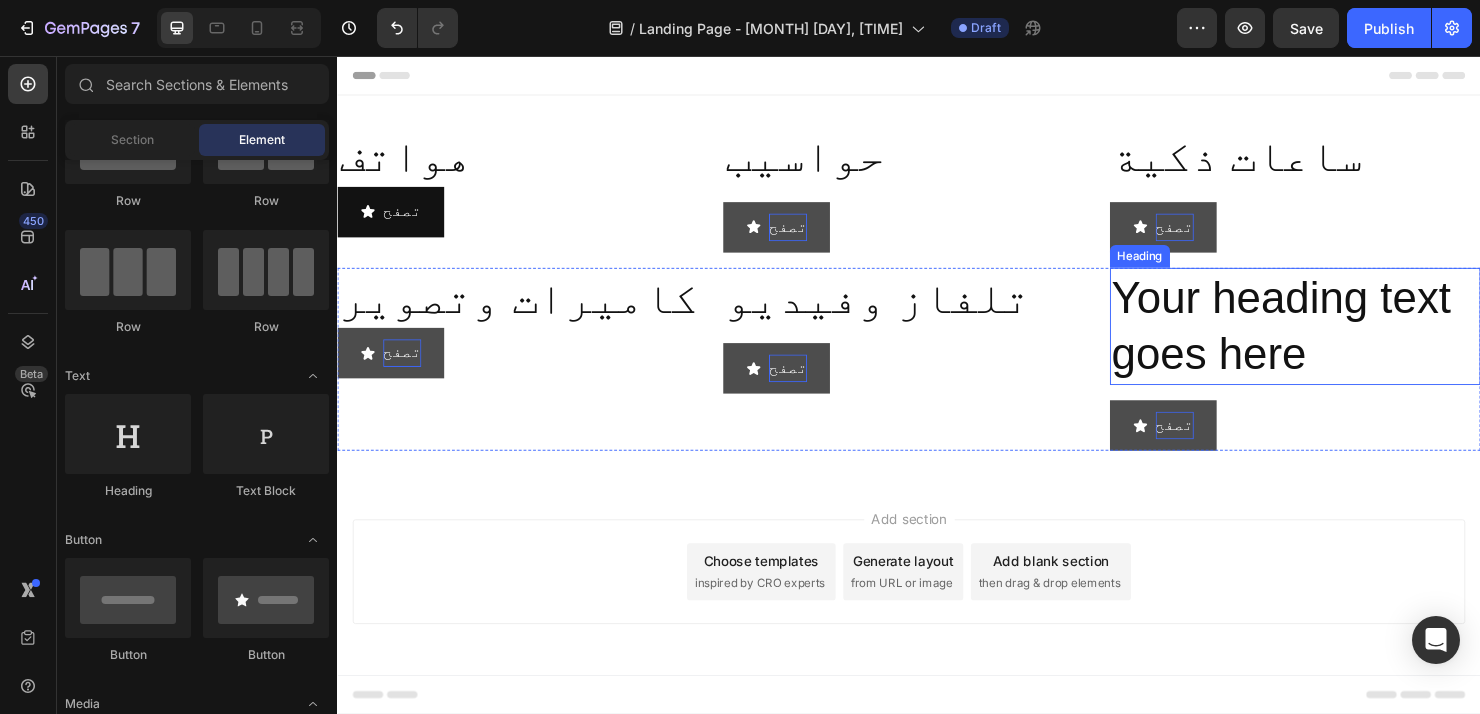 click on "Your heading text goes here" at bounding box center (1342, 340) 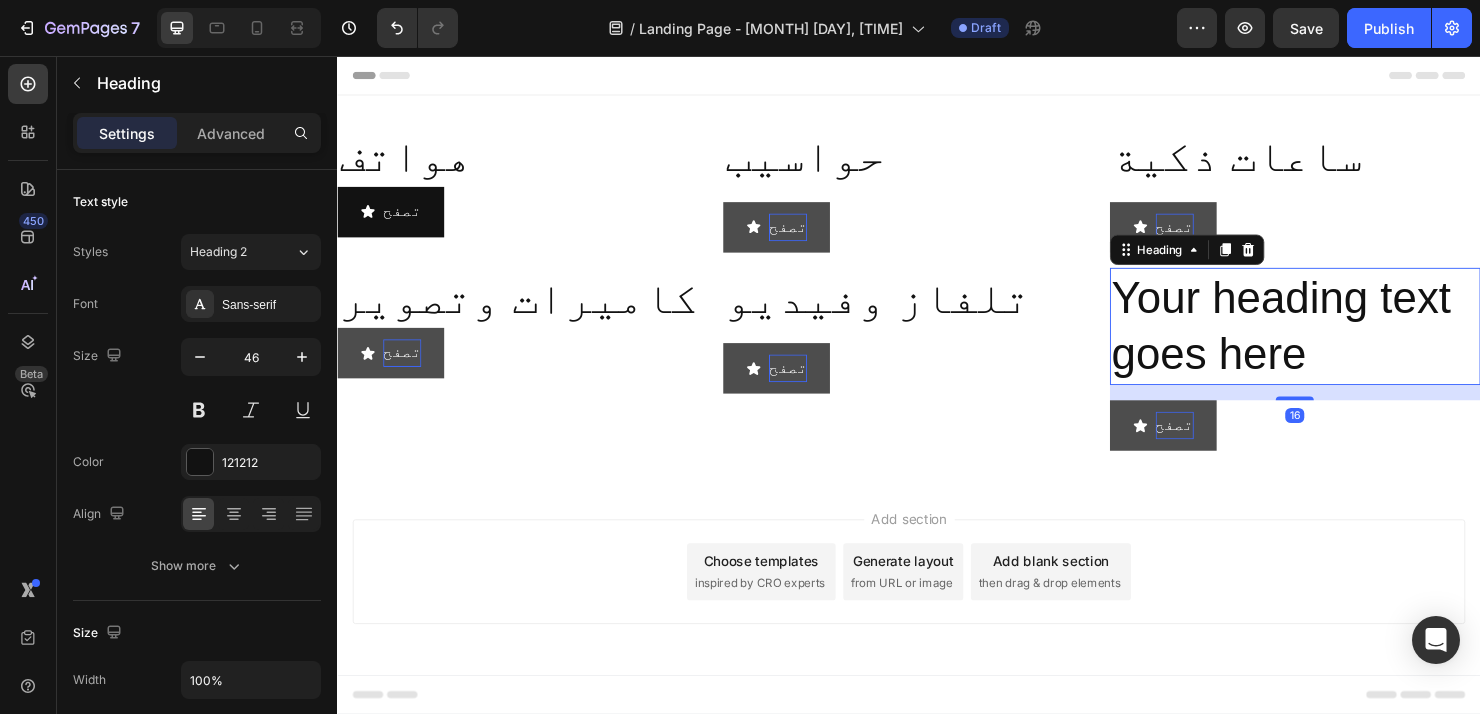 click on "Your heading text goes here" at bounding box center [1342, 340] 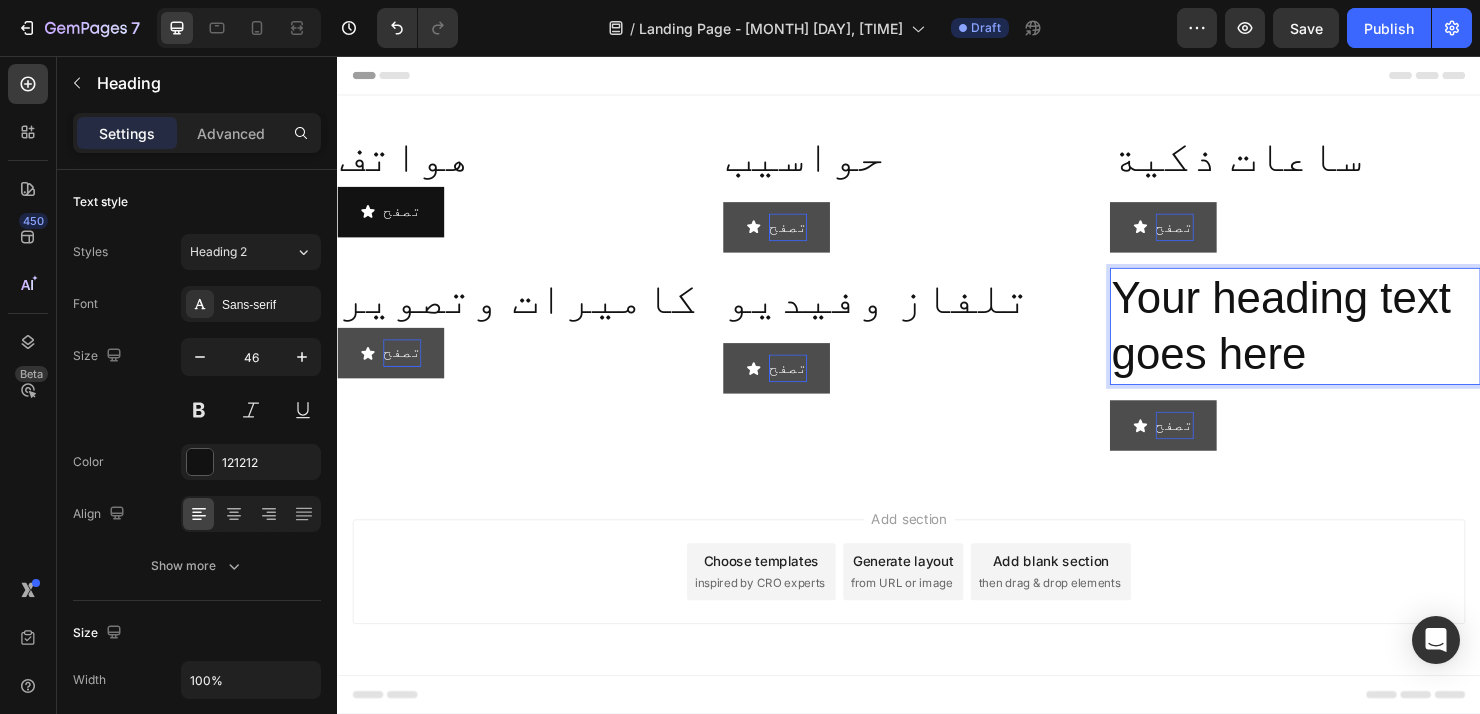click on "Your heading text goes here" at bounding box center [1342, 340] 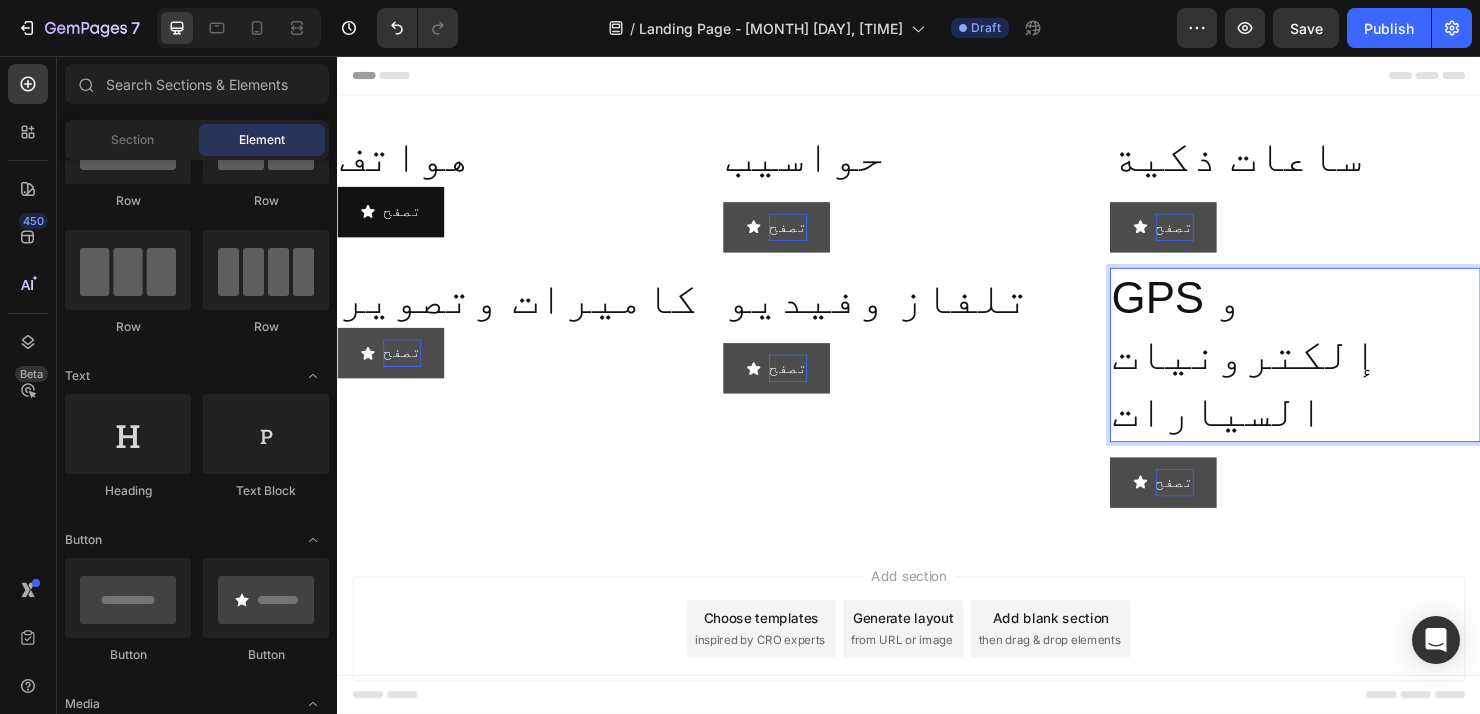 click on "Add section Choose templates inspired by CRO experts Generate layout from URL or image Add blank section then drag & drop elements" at bounding box center [937, 685] 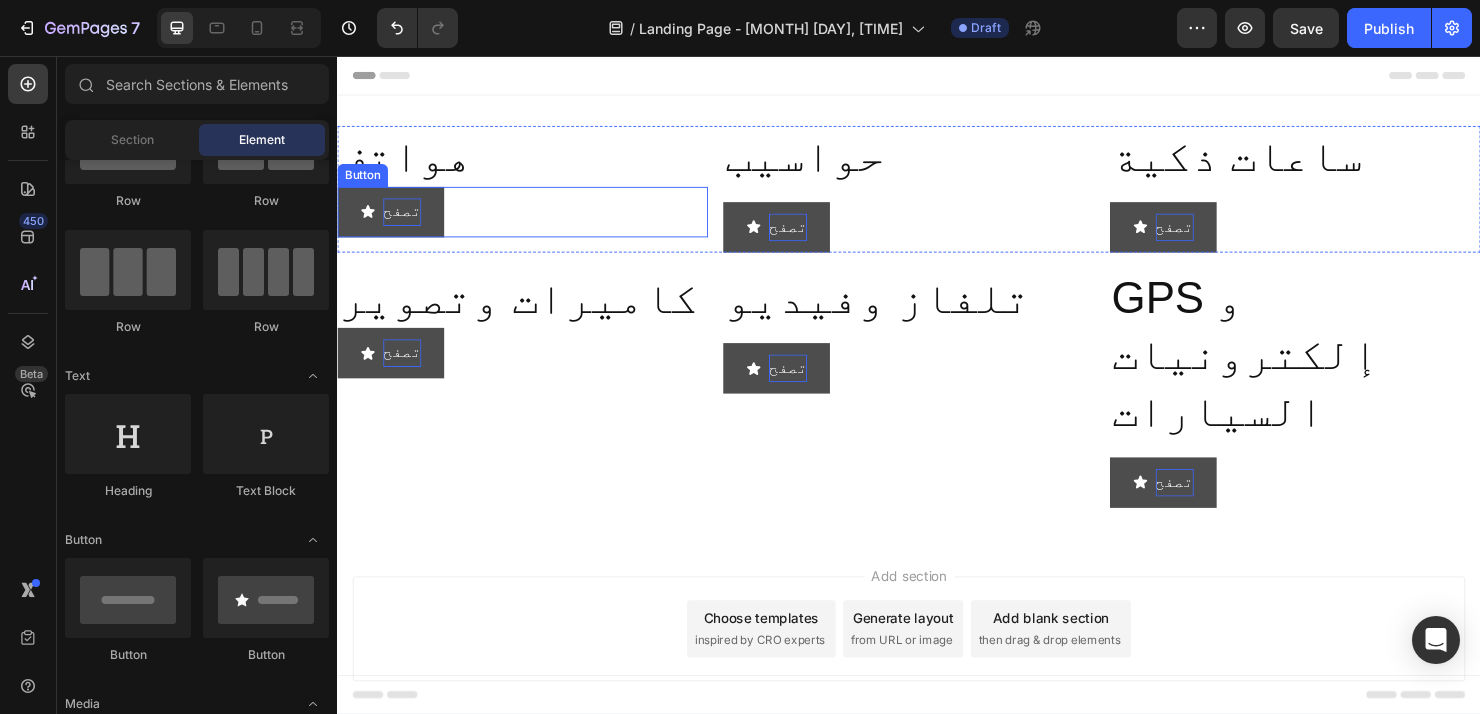 click on "تصفح" at bounding box center [405, 219] 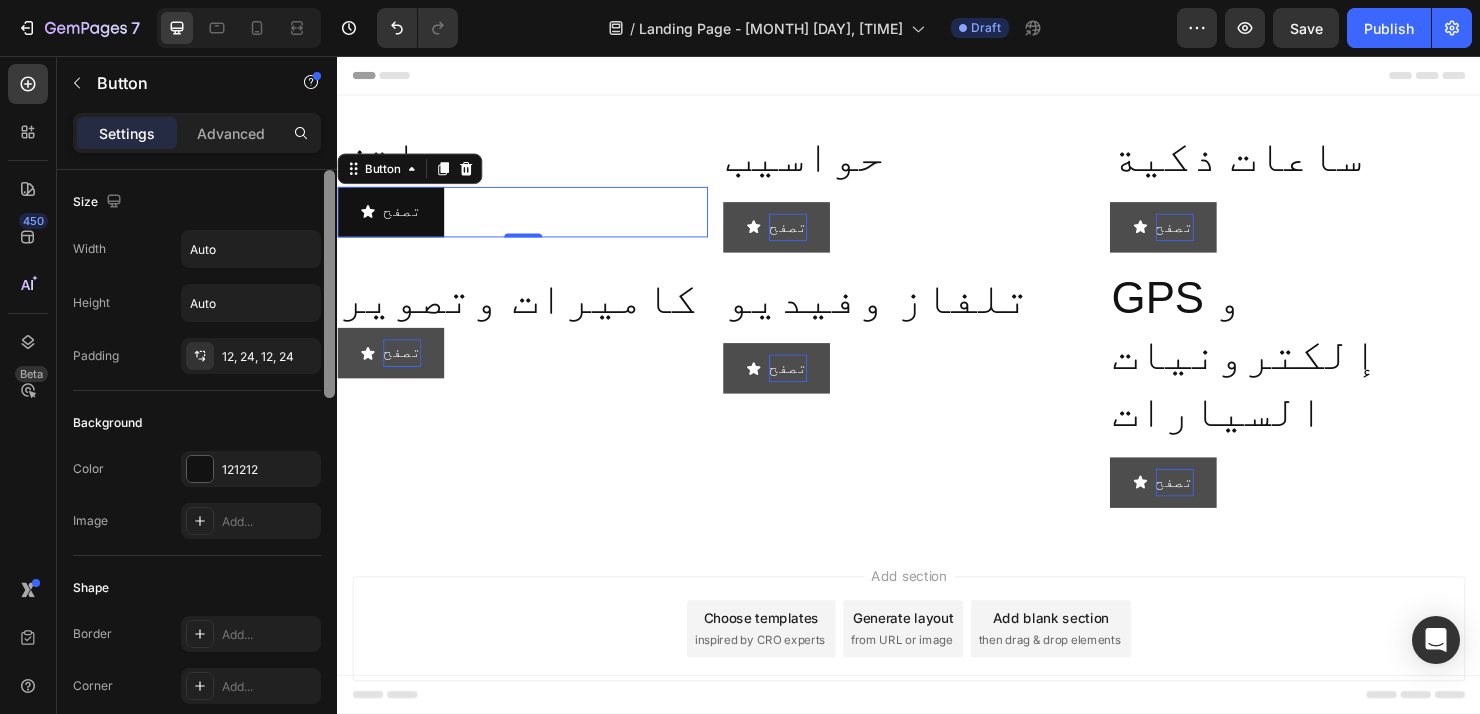 scroll, scrollTop: 602, scrollLeft: 0, axis: vertical 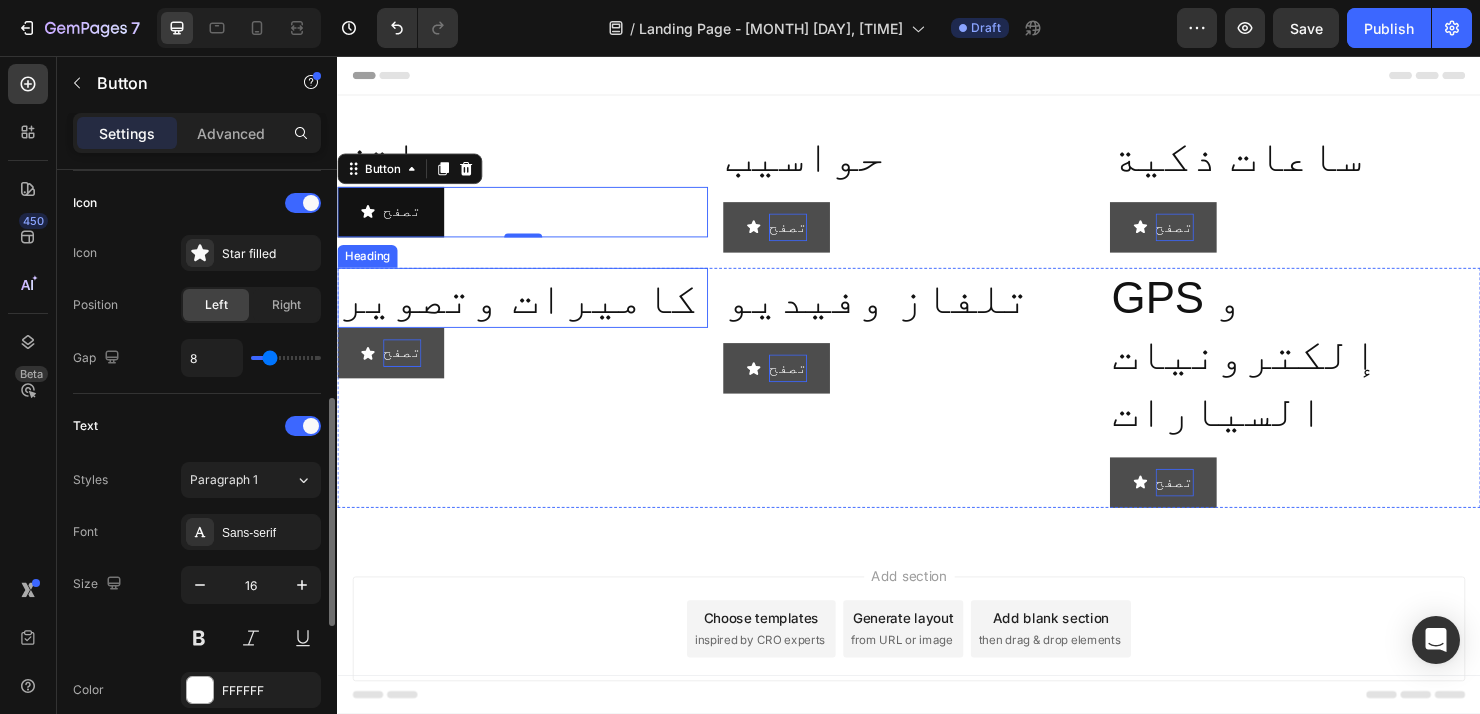 drag, startPoint x: 672, startPoint y: 257, endPoint x: 338, endPoint y: 312, distance: 338.49814 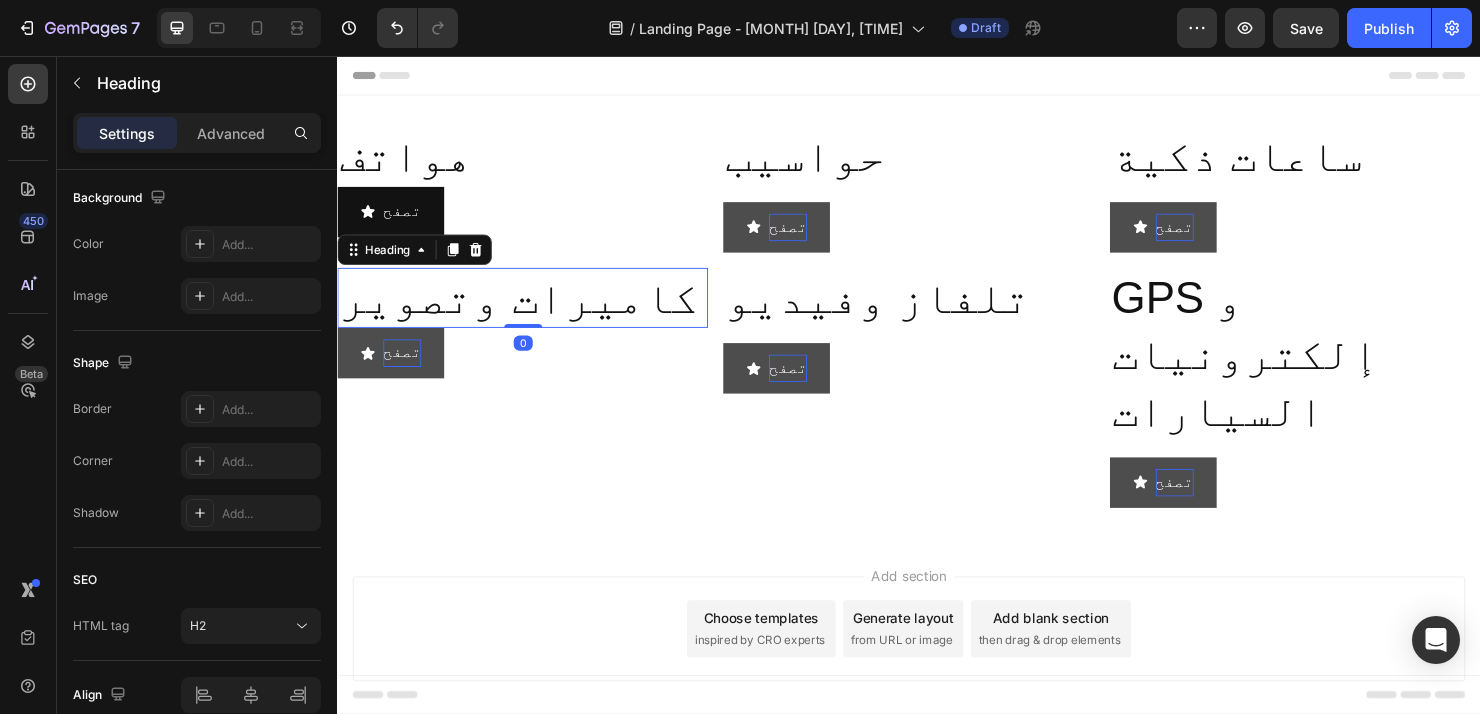 scroll, scrollTop: 0, scrollLeft: 0, axis: both 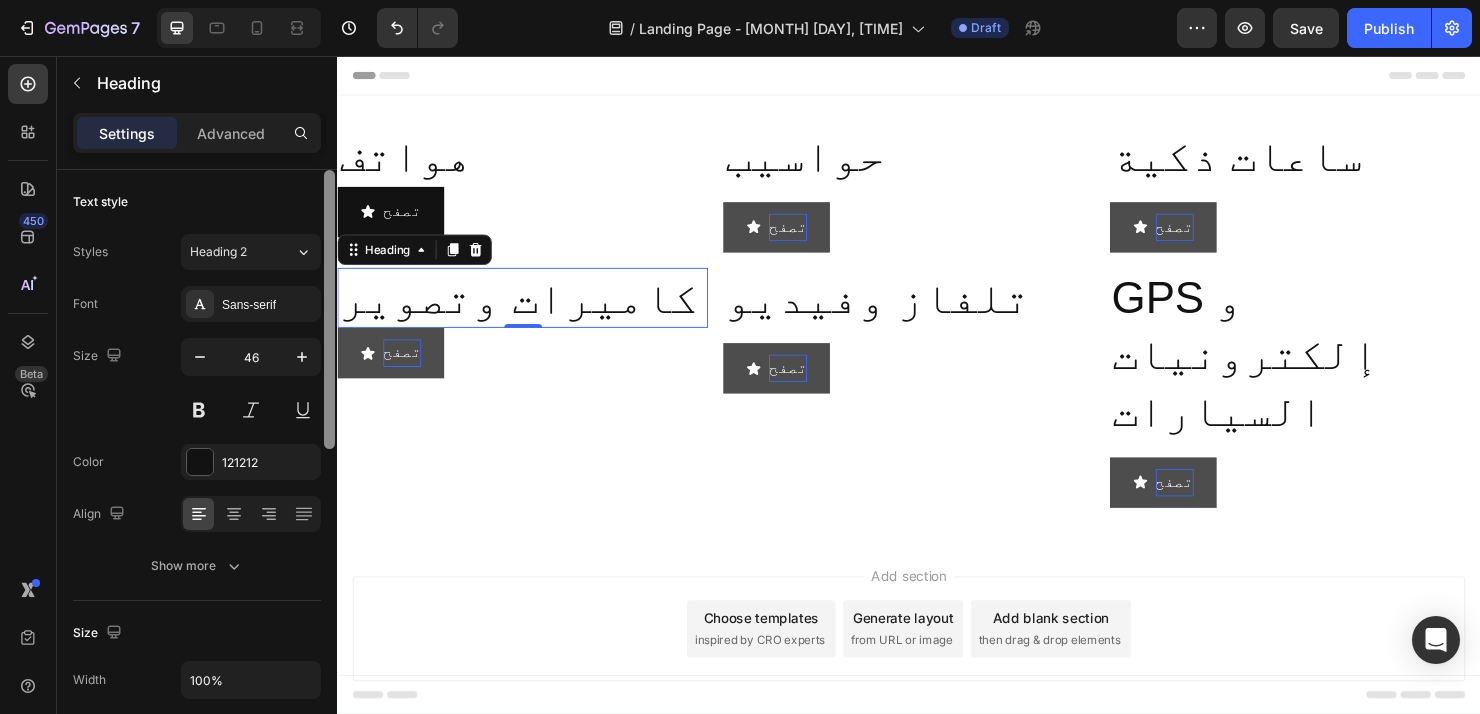 drag, startPoint x: 328, startPoint y: 223, endPoint x: 324, endPoint y: 177, distance: 46.173584 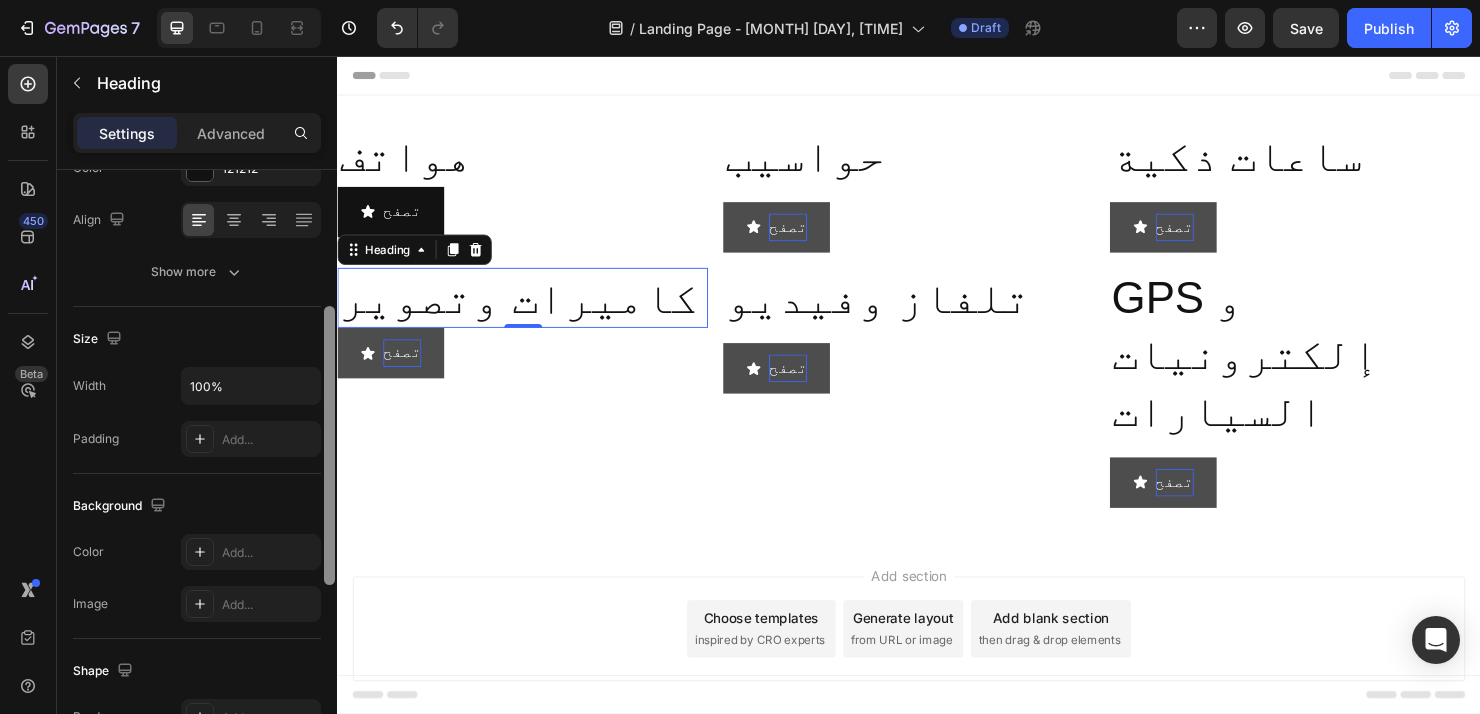 scroll, scrollTop: 309, scrollLeft: 0, axis: vertical 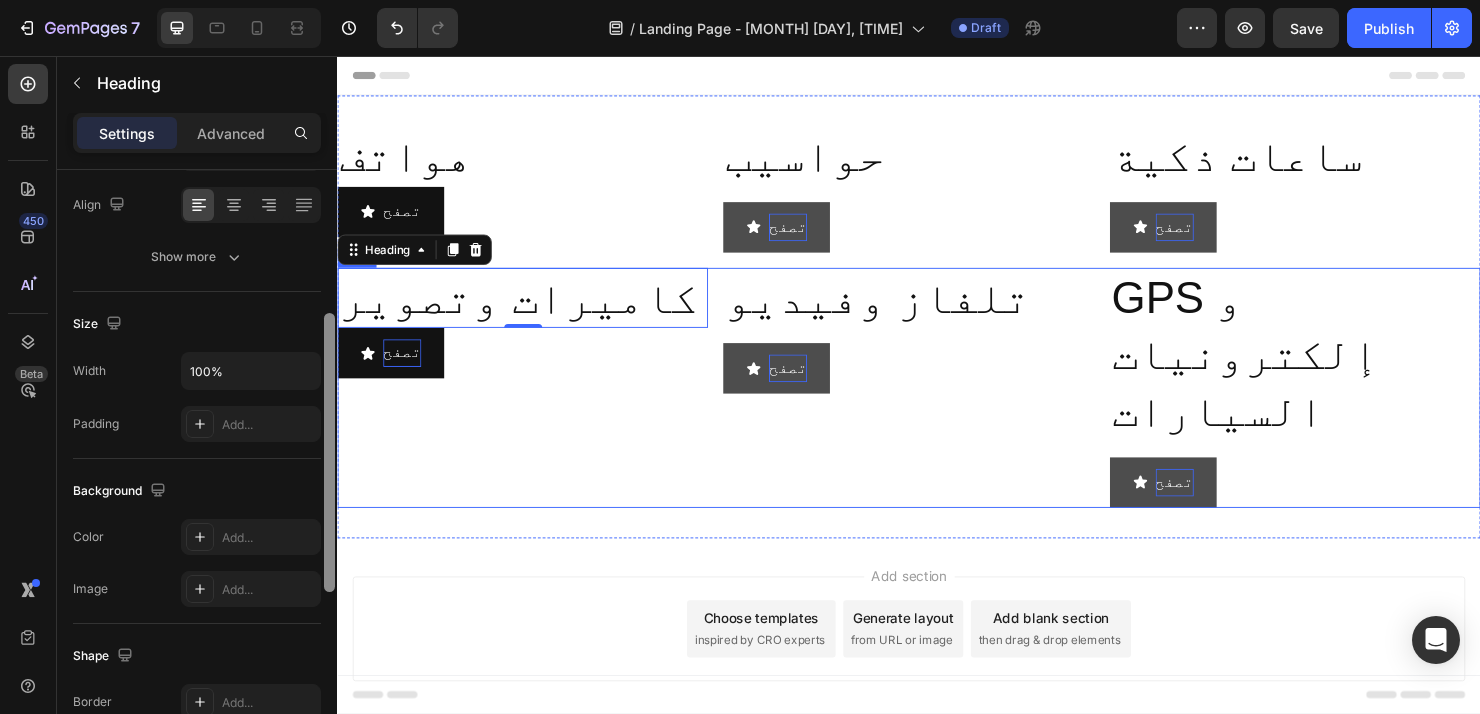 drag, startPoint x: 664, startPoint y: 241, endPoint x: 337, endPoint y: 430, distance: 377.69034 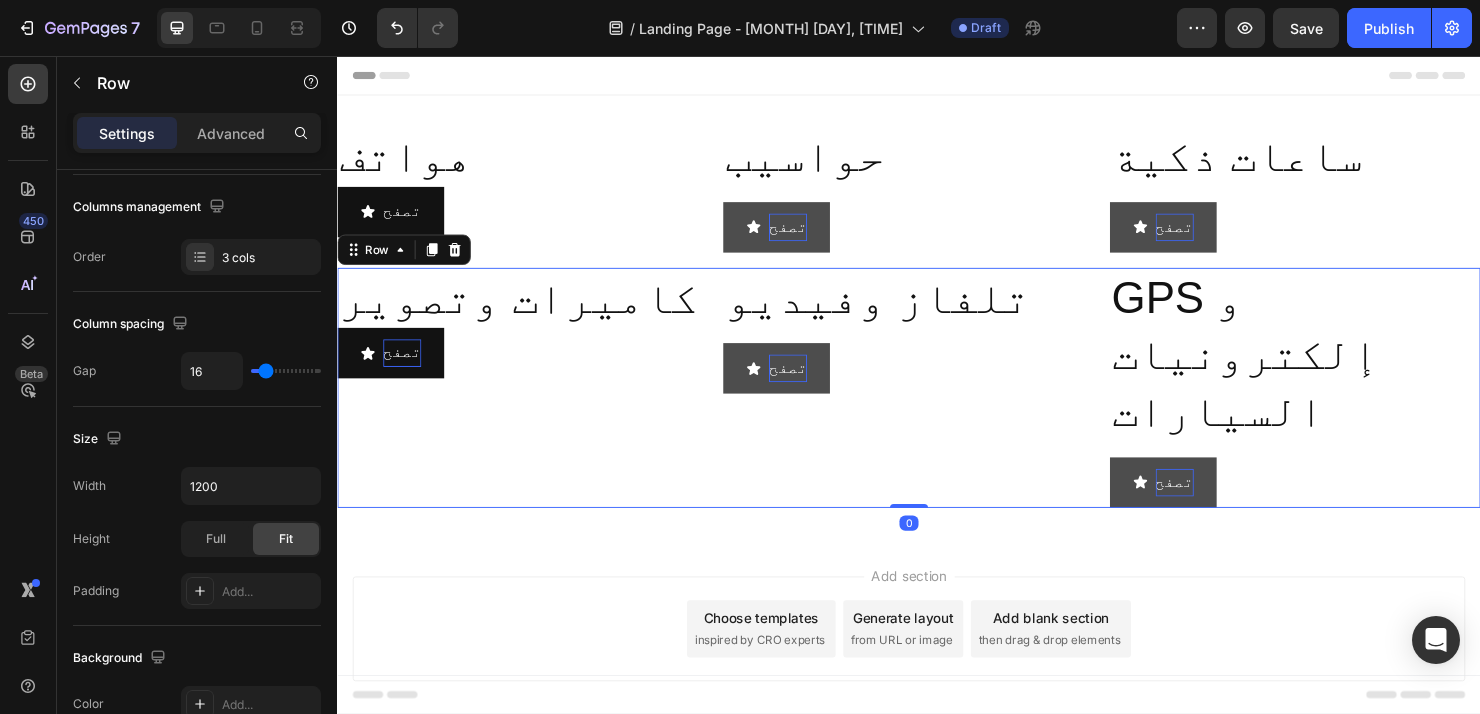 scroll, scrollTop: 0, scrollLeft: 0, axis: both 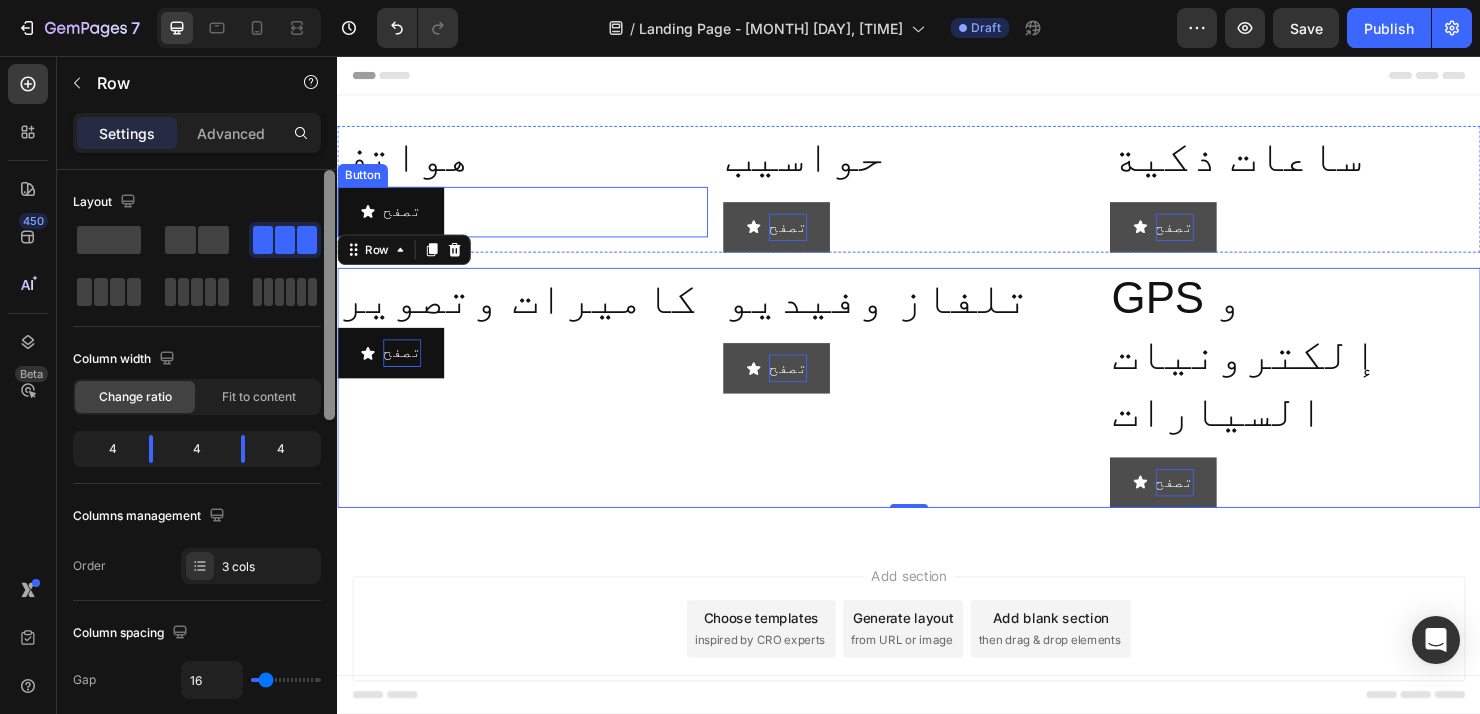 drag, startPoint x: 662, startPoint y: 463, endPoint x: 341, endPoint y: 179, distance: 428.59888 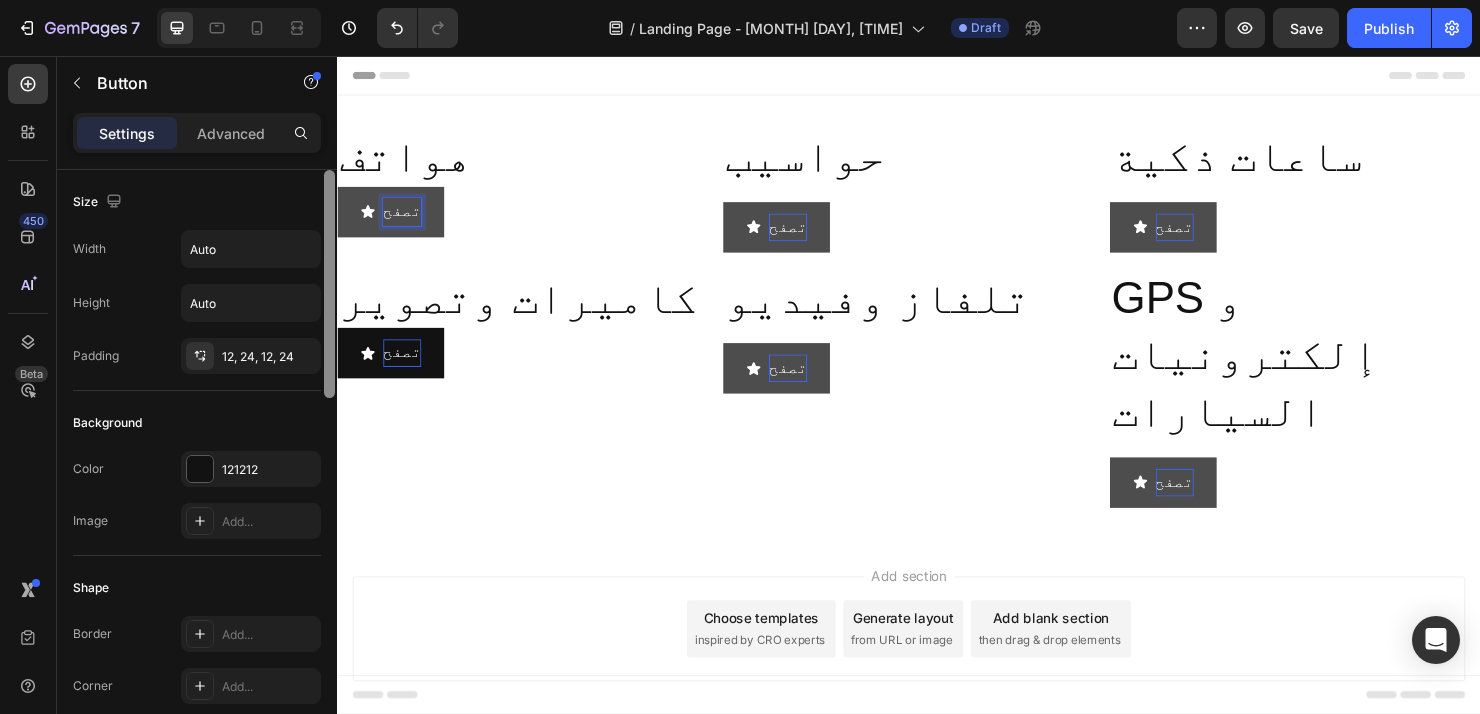 click 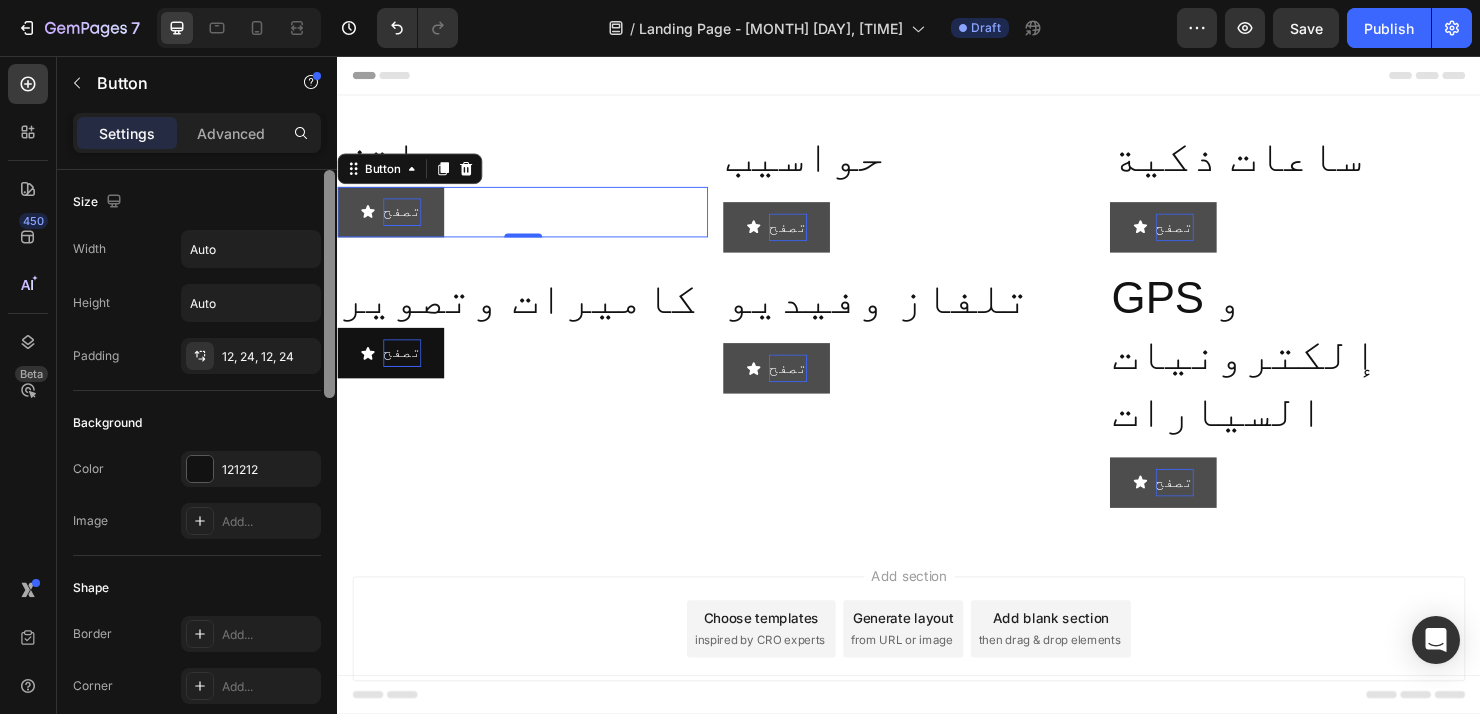 click 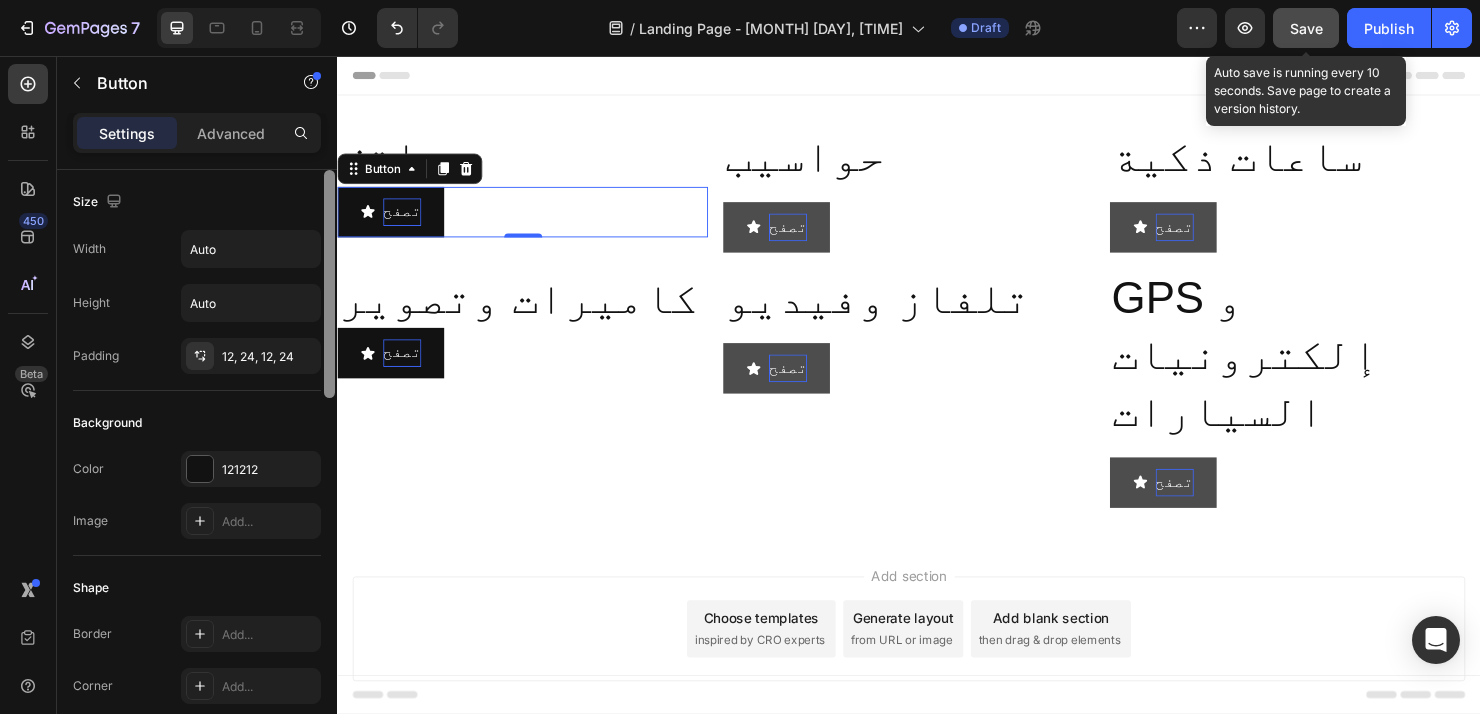 click on "Save" 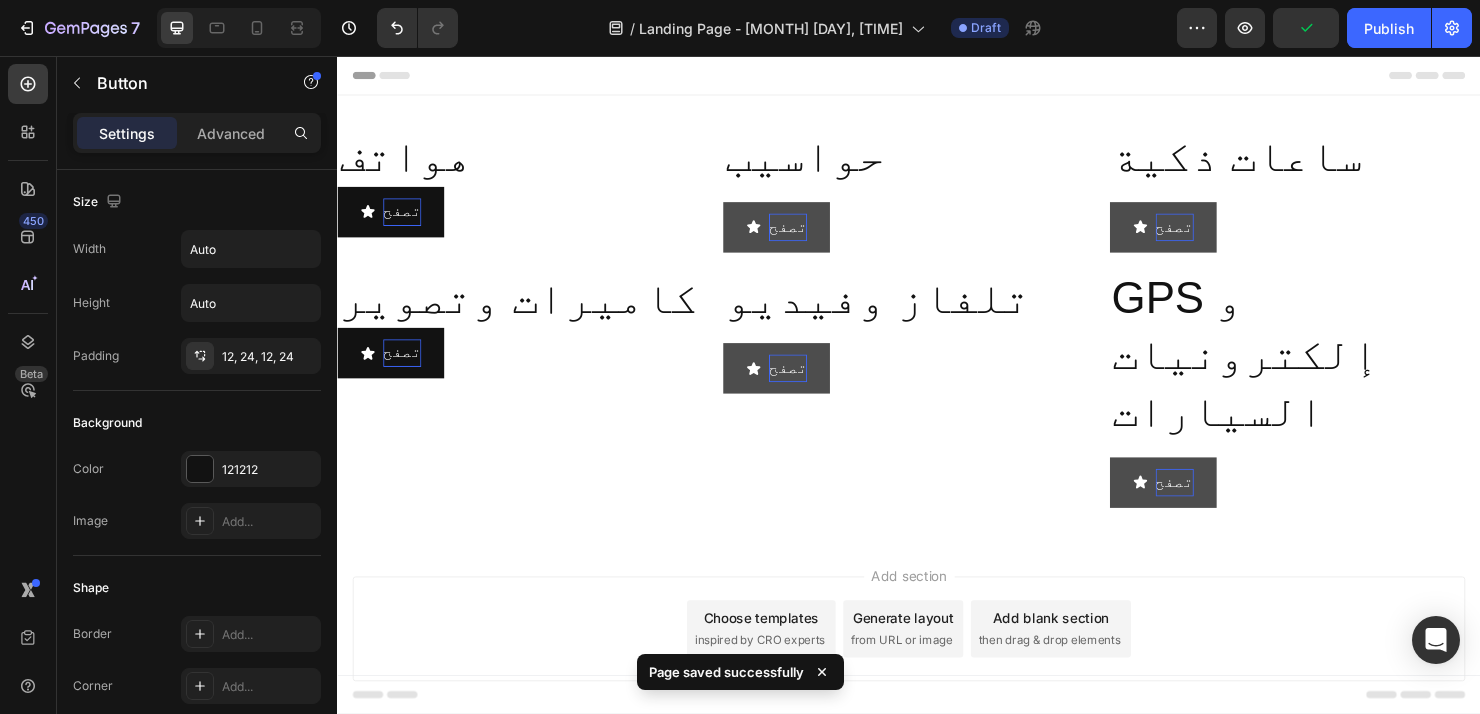 click on "Header" at bounding box center (937, 76) 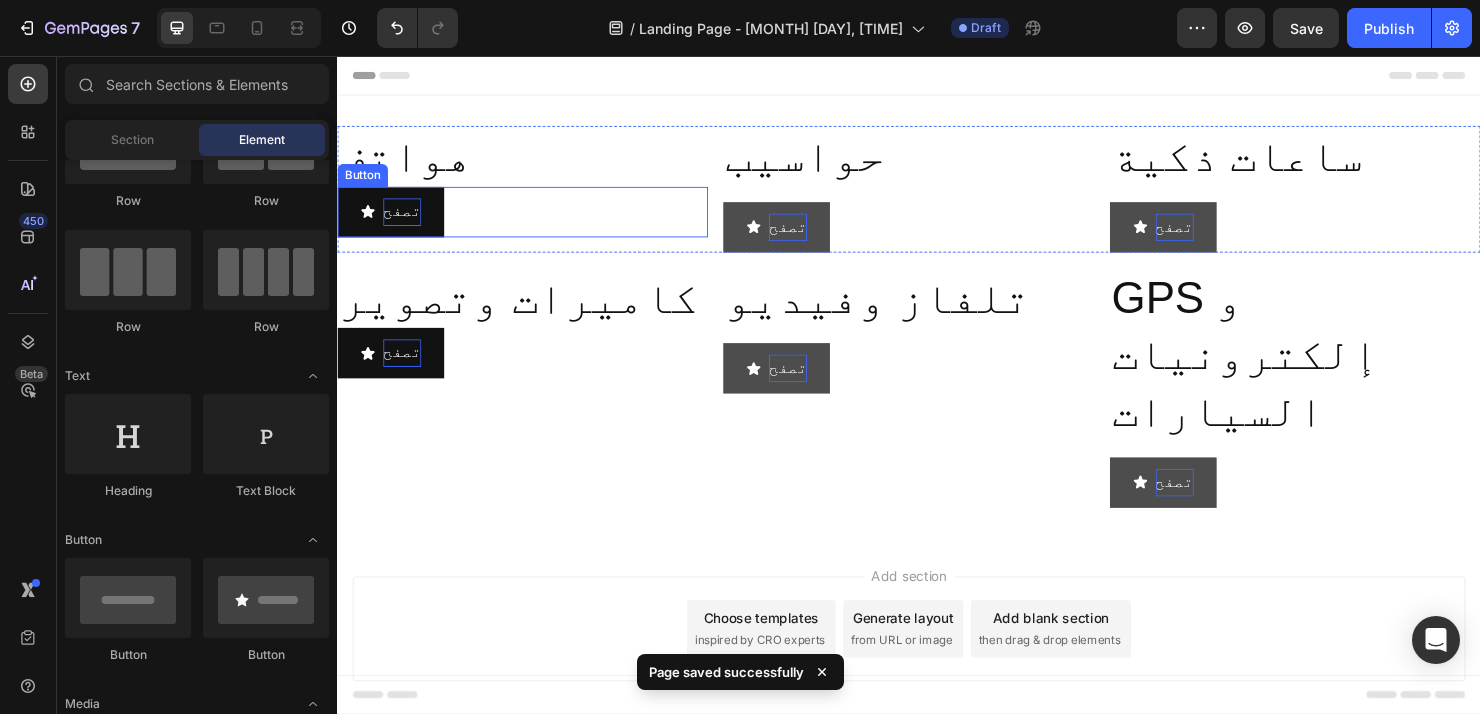 click on "تصفح" at bounding box center [405, 219] 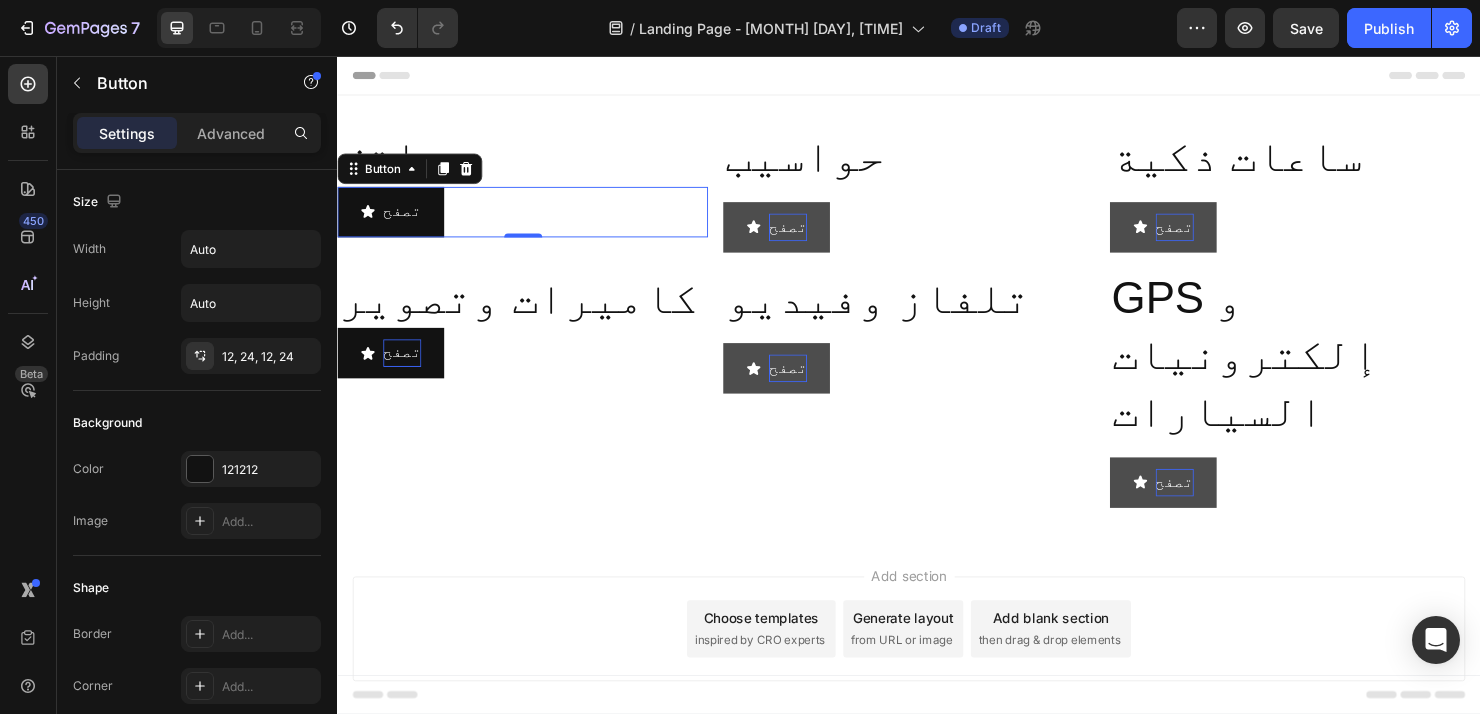 click on "تصفح Button   0" at bounding box center [531, 219] 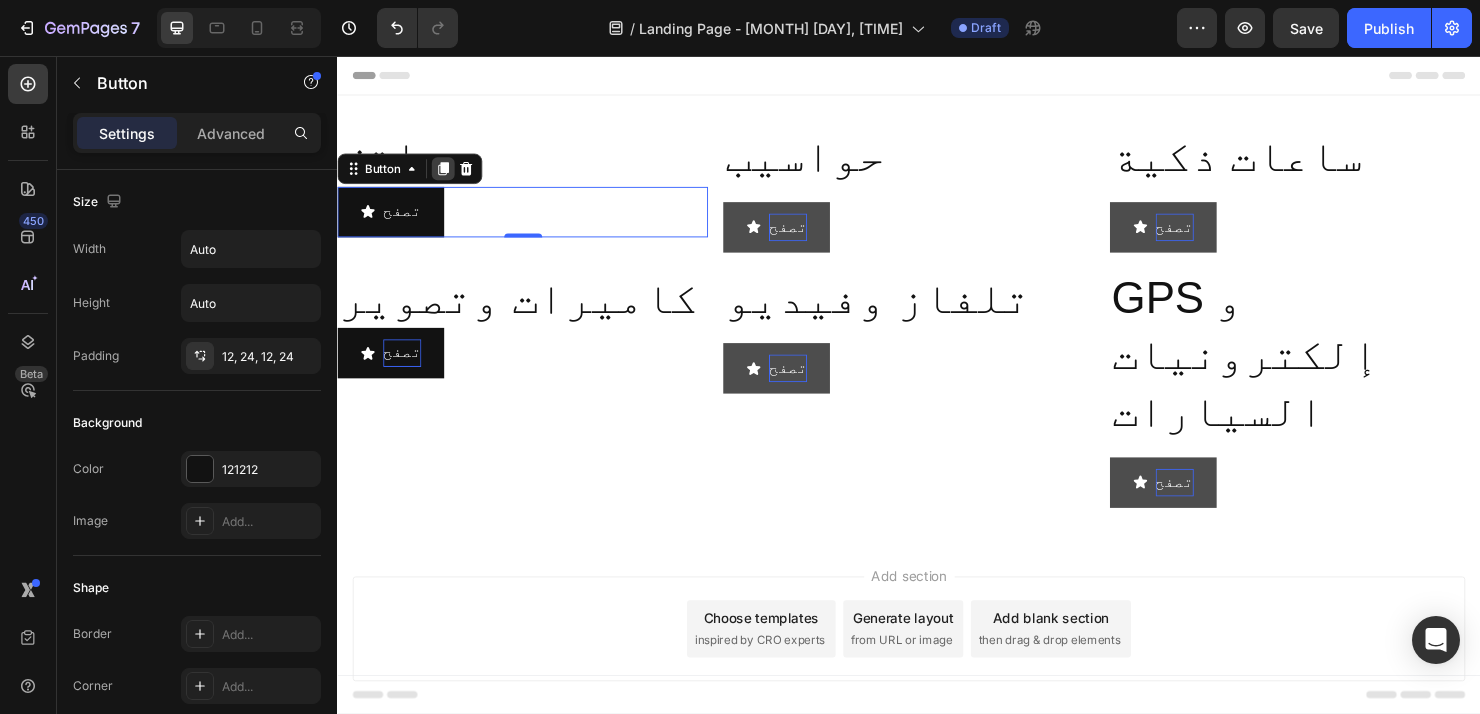 click 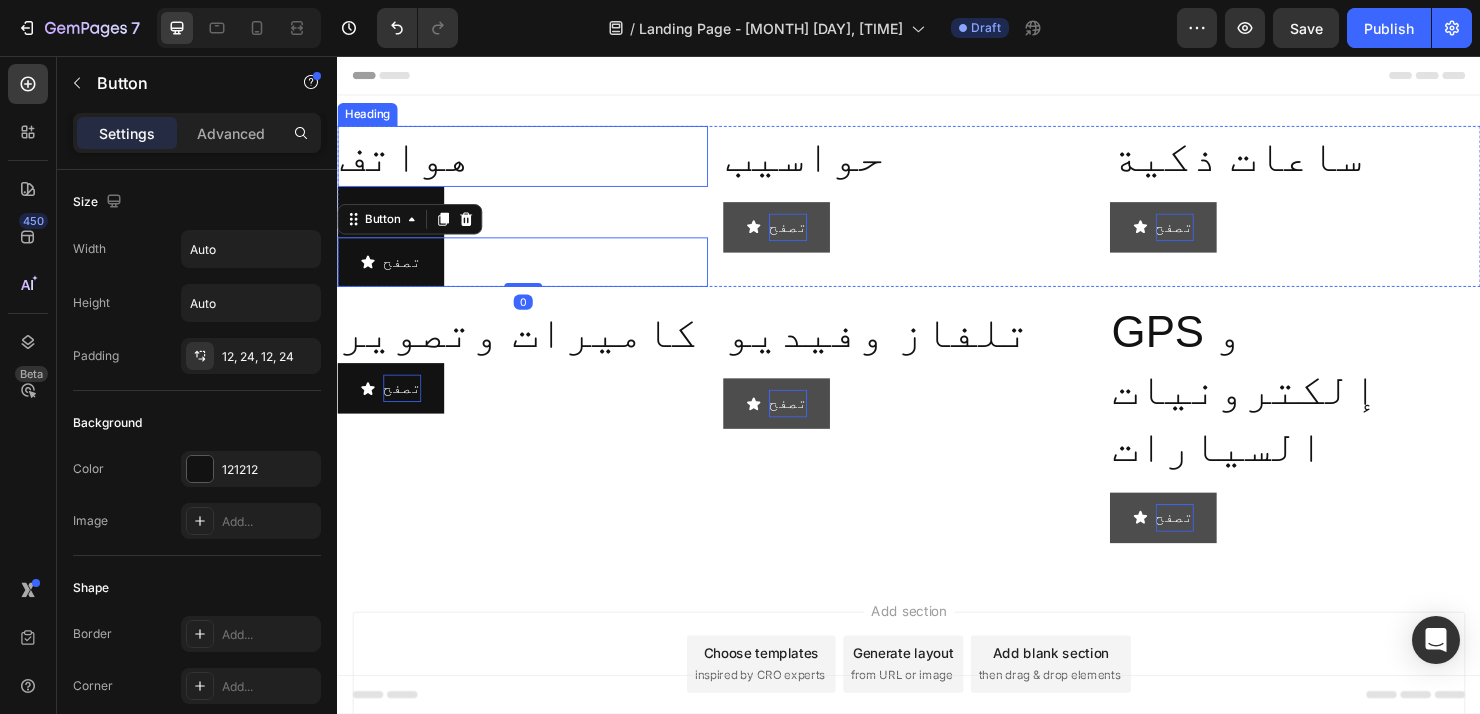 click on "هواتف" at bounding box center [531, 161] 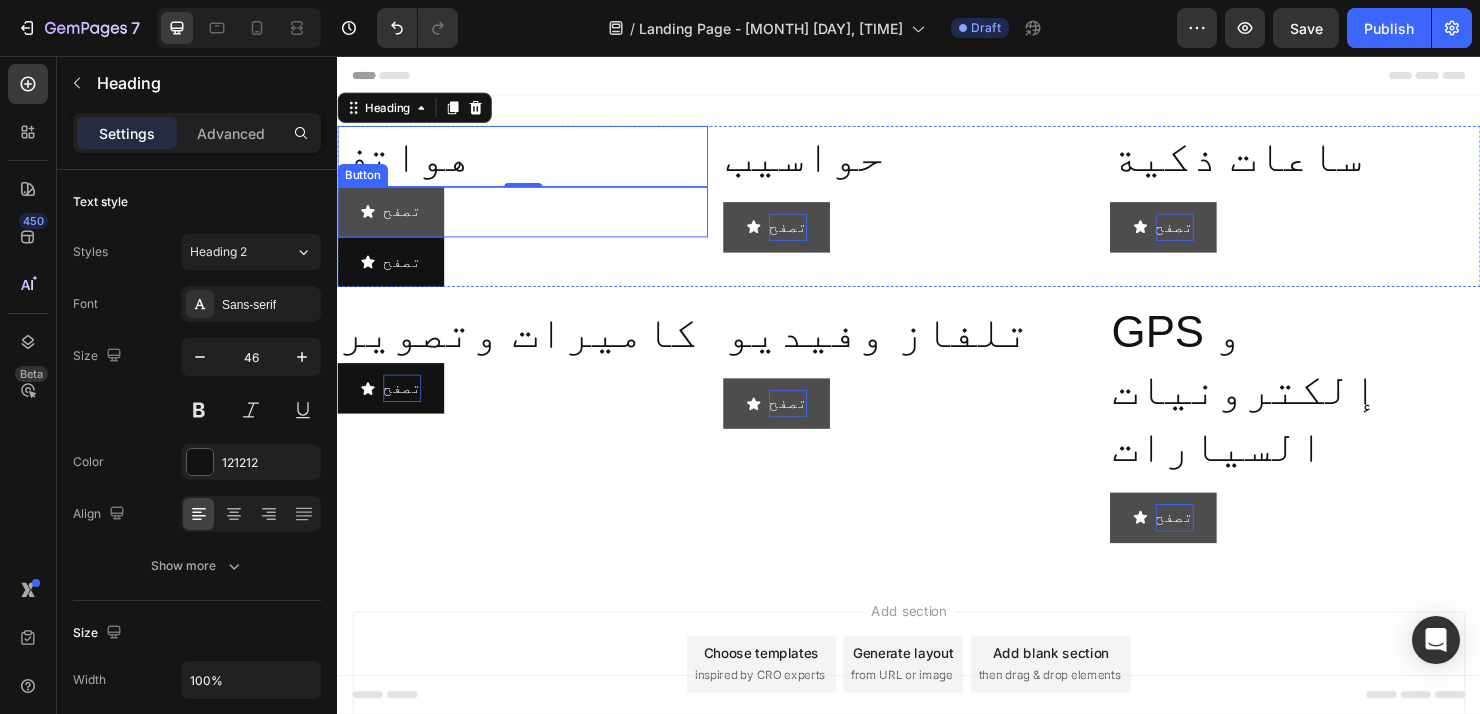 click on "تصفح" at bounding box center (393, 219) 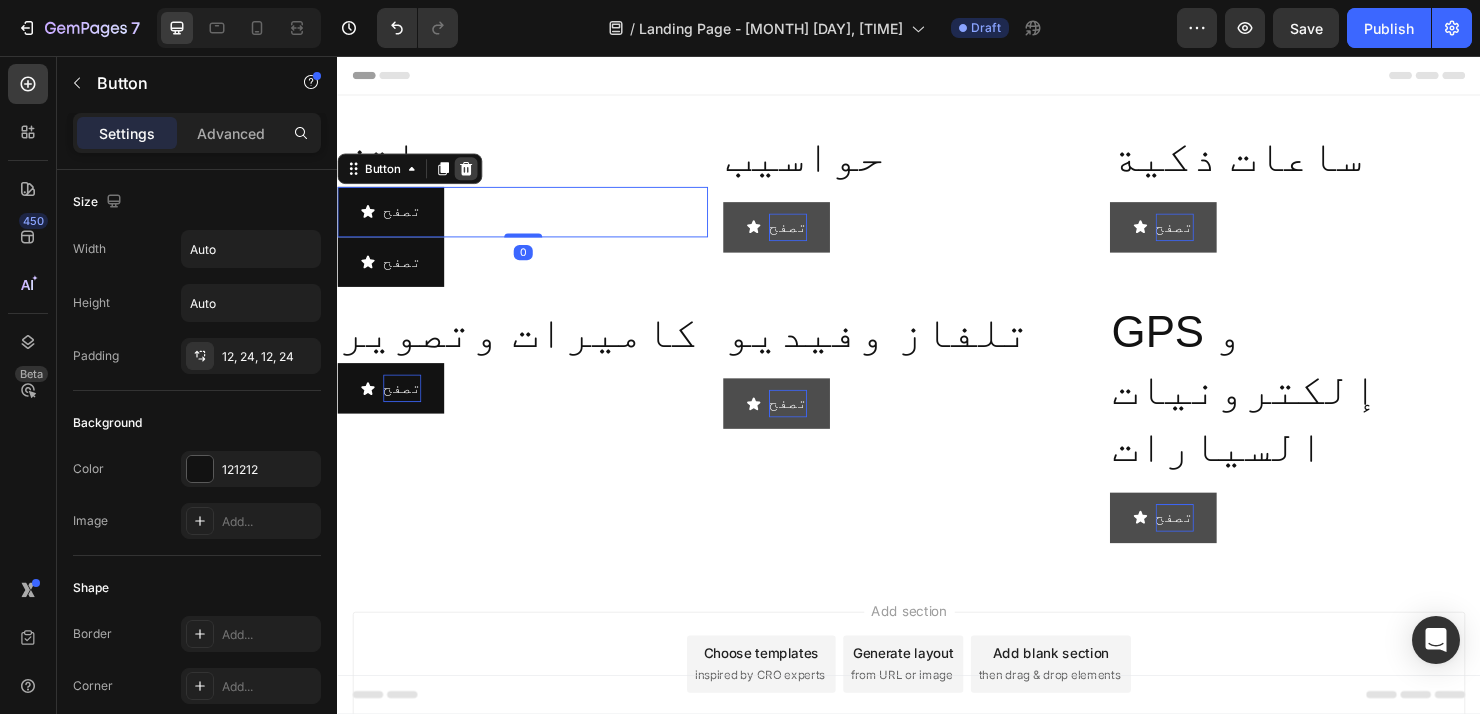 click at bounding box center (472, 174) 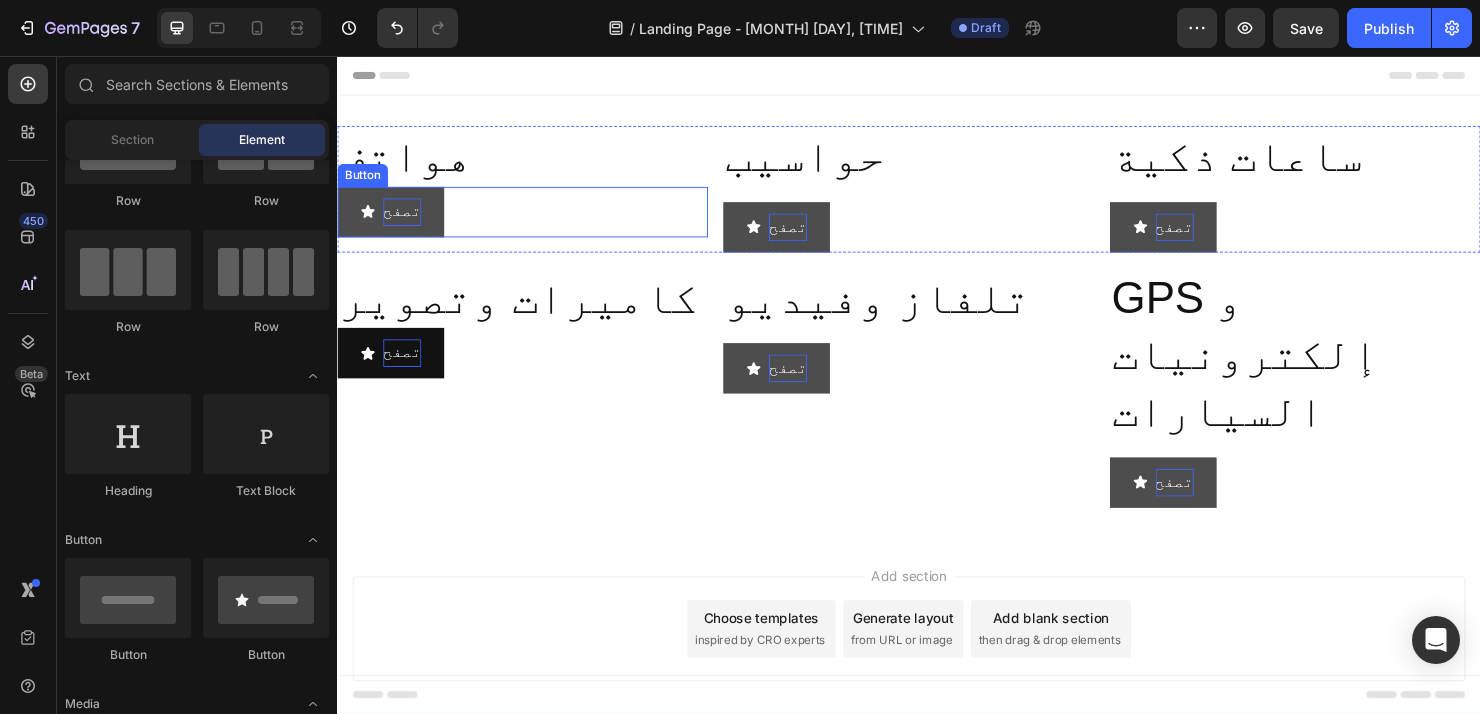 click on "تصفح" at bounding box center [405, 219] 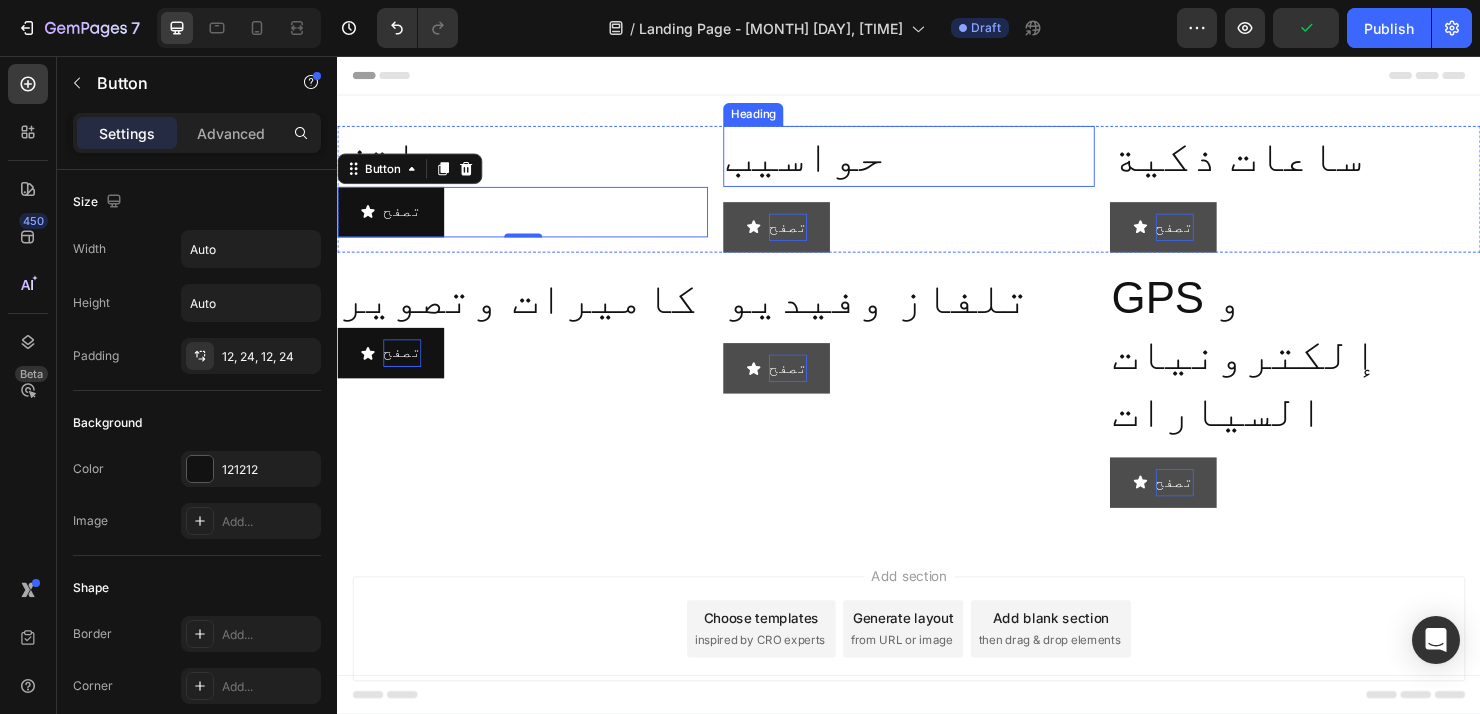 click on "حواسيب" at bounding box center (936, 161) 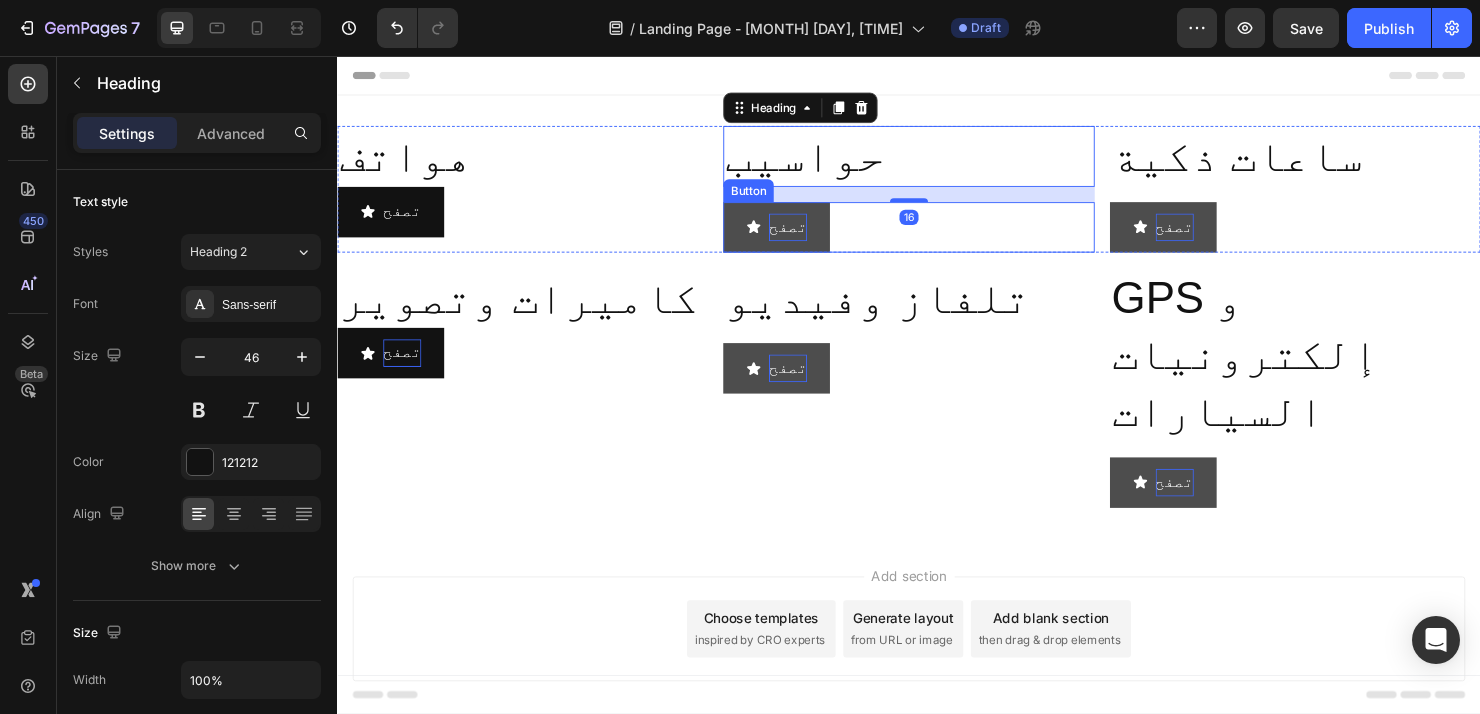 click on "تصفح" at bounding box center [810, 235] 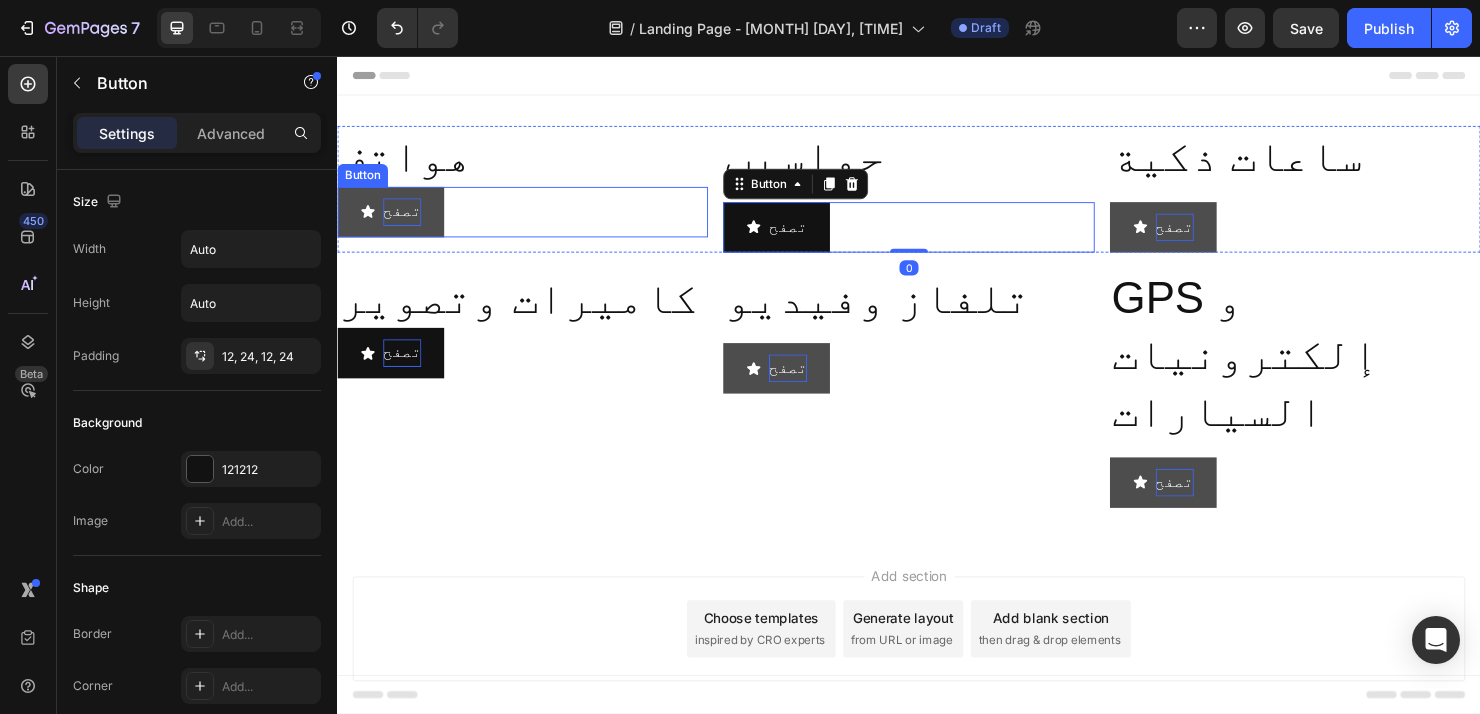 click on "تصفح" at bounding box center [405, 219] 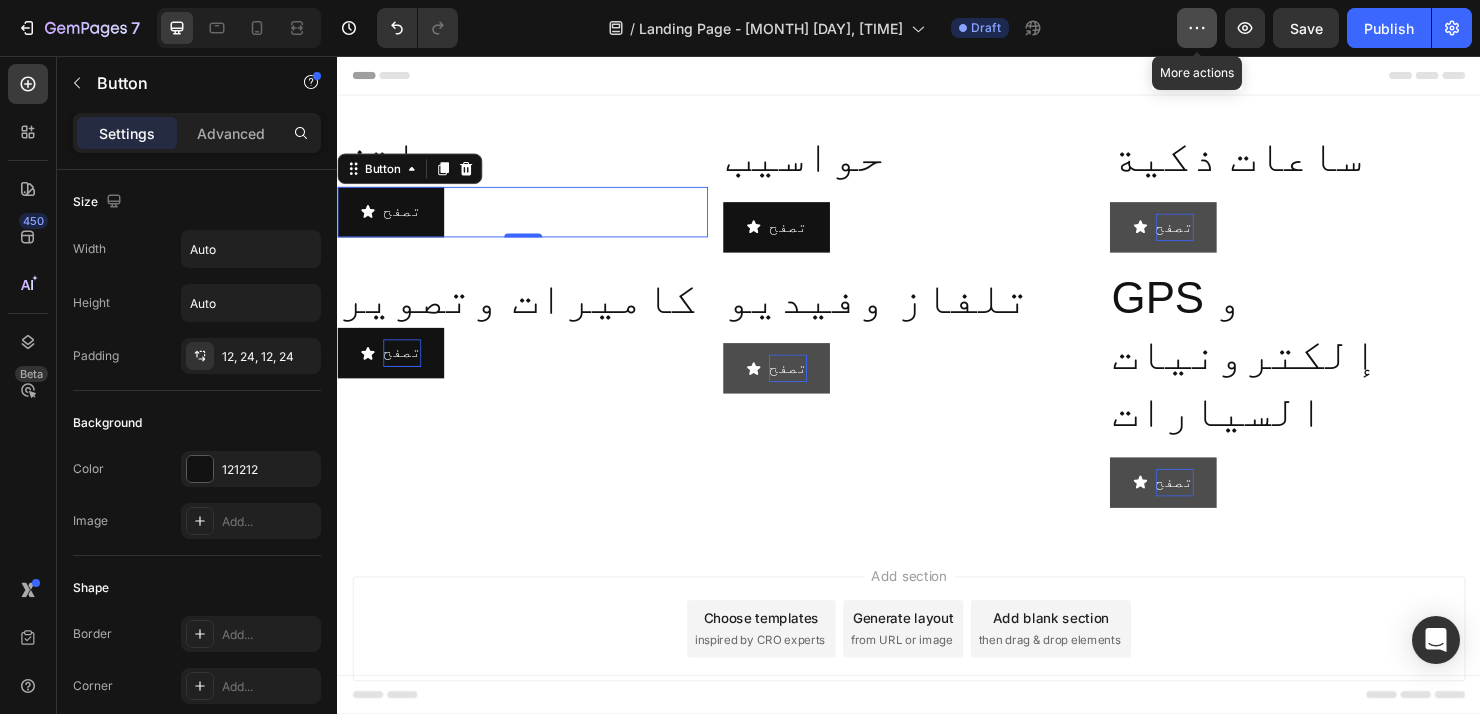 click 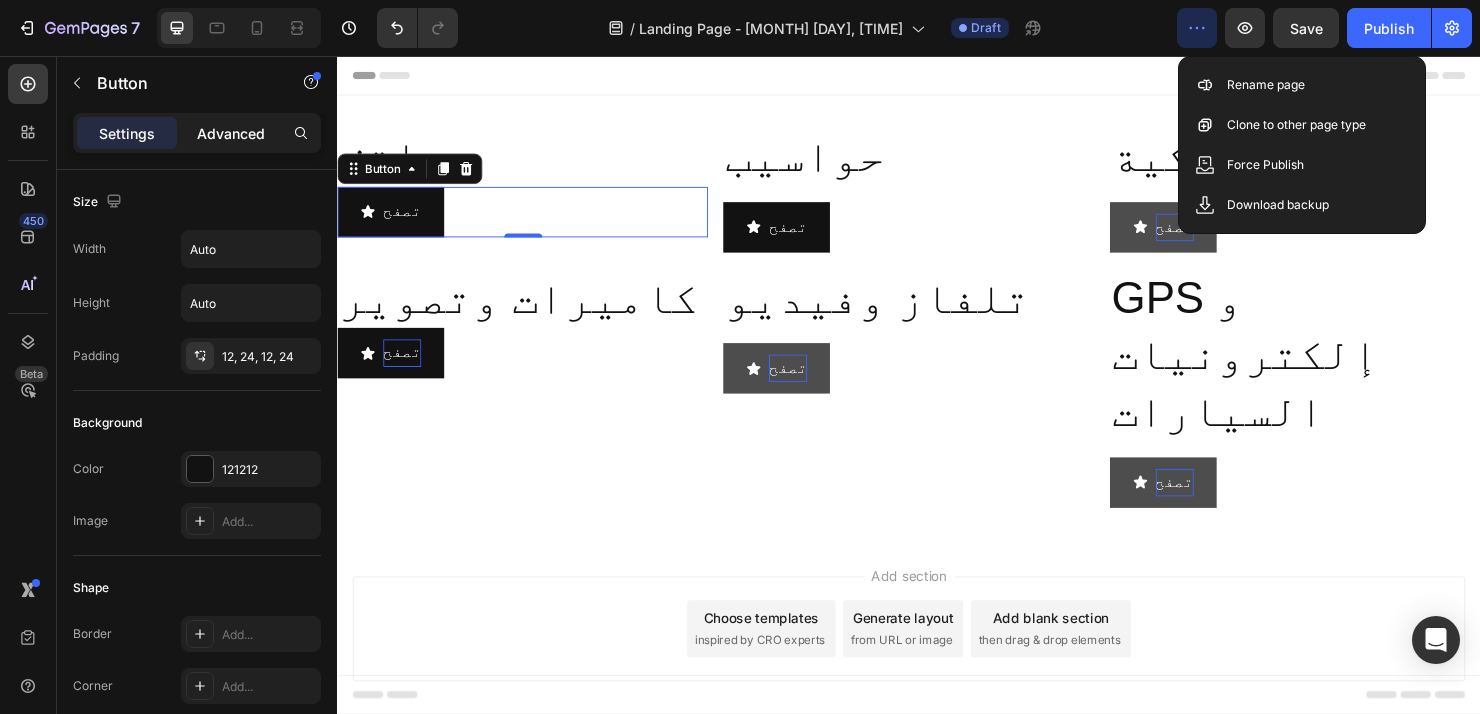 click on "Advanced" at bounding box center (231, 133) 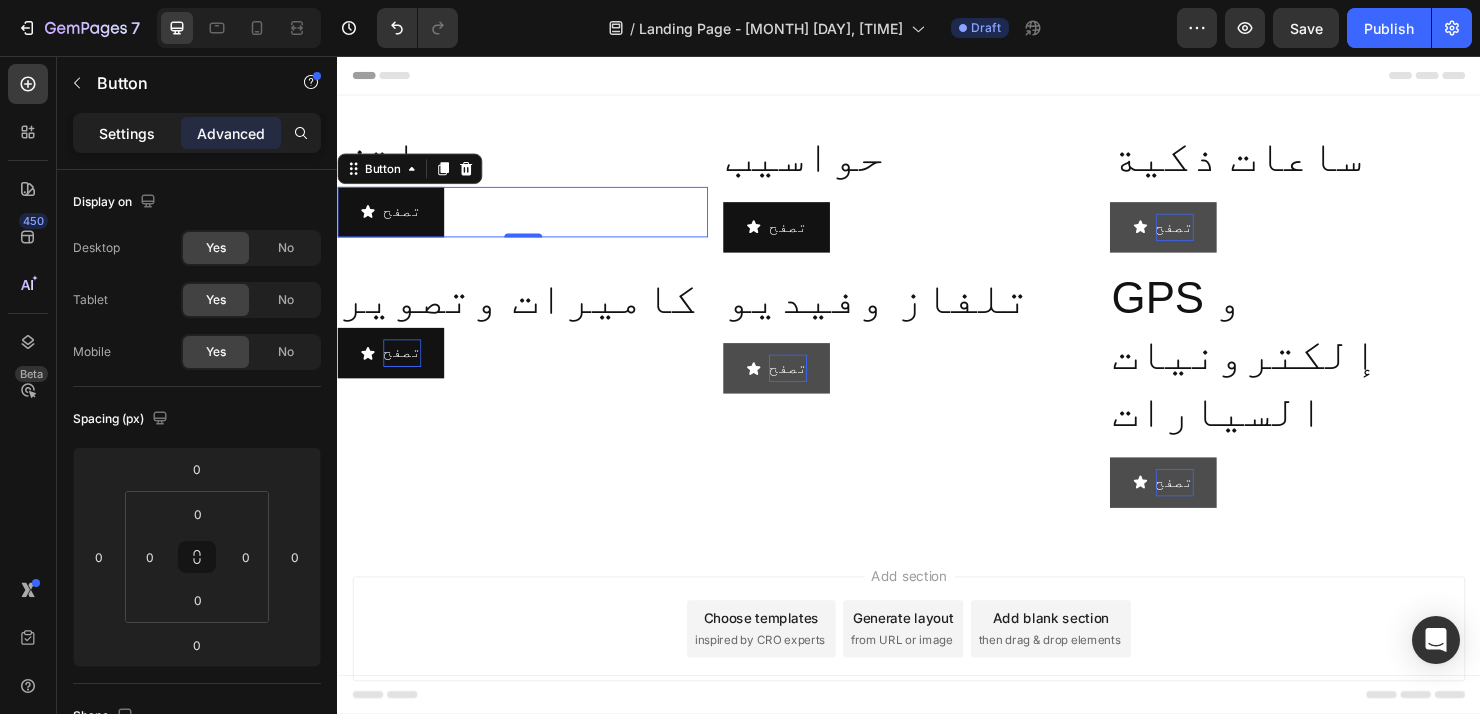 click on "Settings" at bounding box center (127, 133) 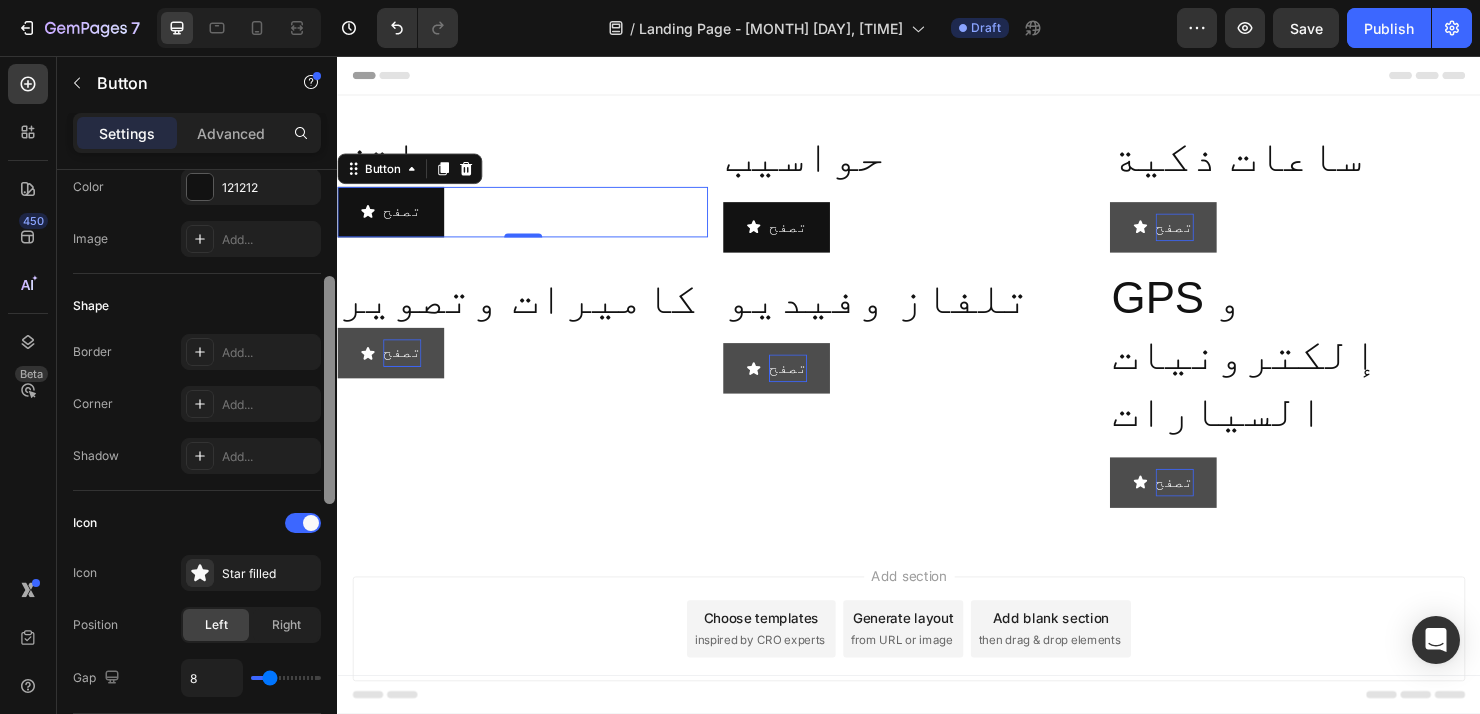 scroll, scrollTop: 280, scrollLeft: 0, axis: vertical 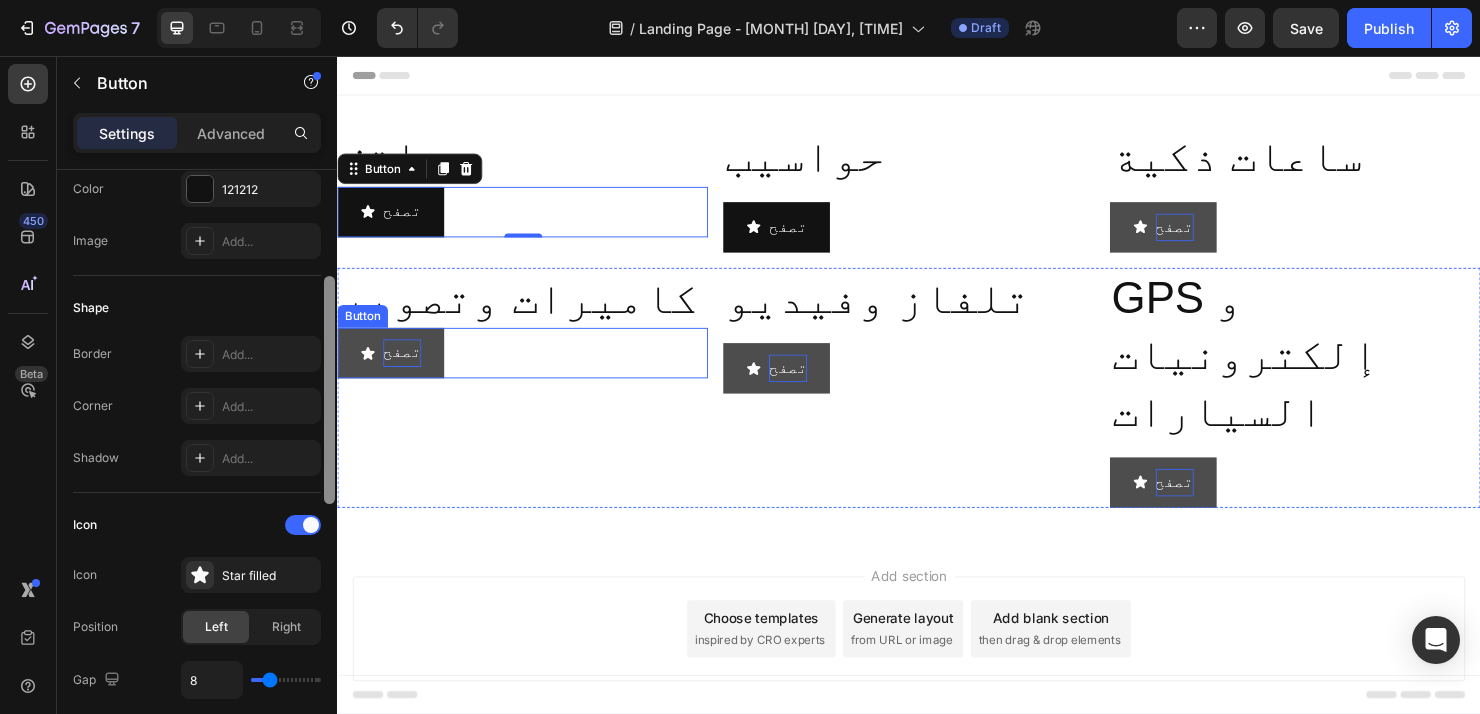 drag, startPoint x: 669, startPoint y: 282, endPoint x: 337, endPoint y: 376, distance: 345.05072 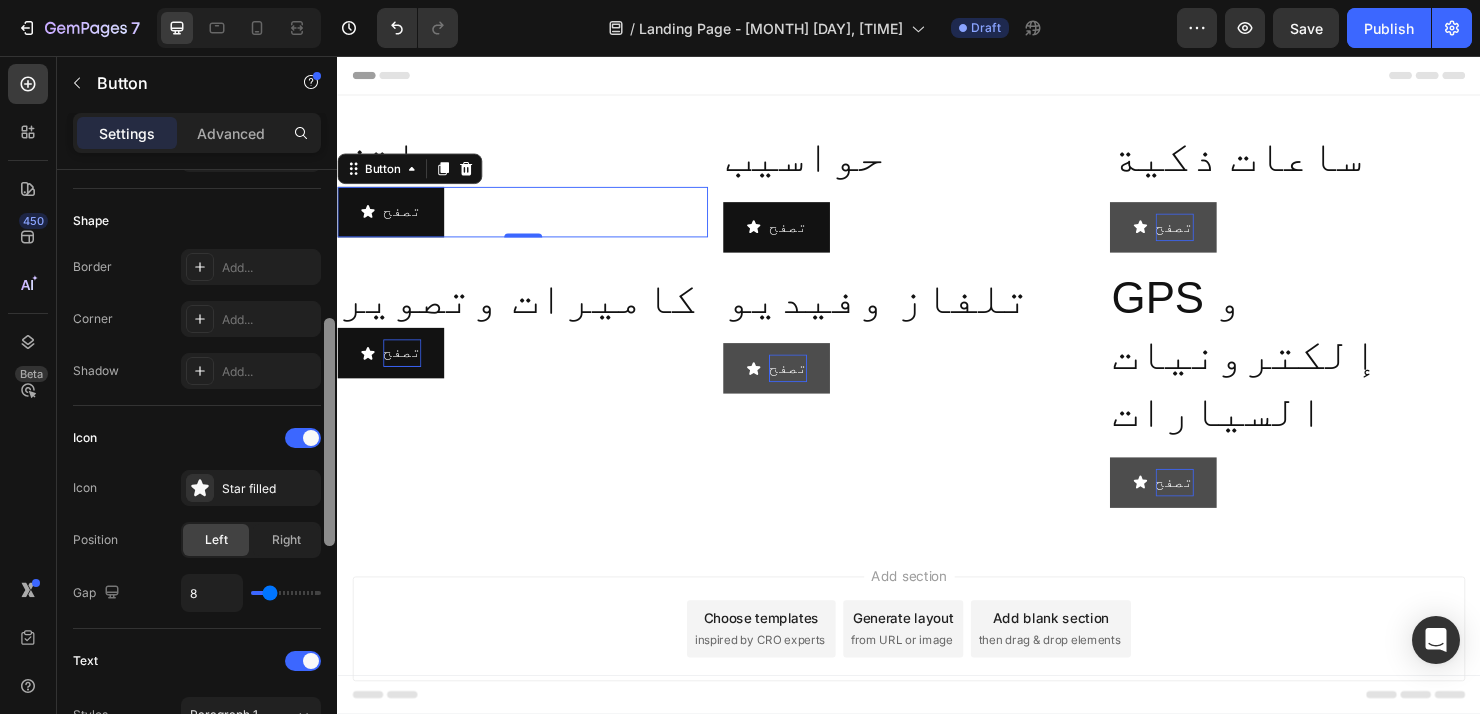 scroll, scrollTop: 388, scrollLeft: 0, axis: vertical 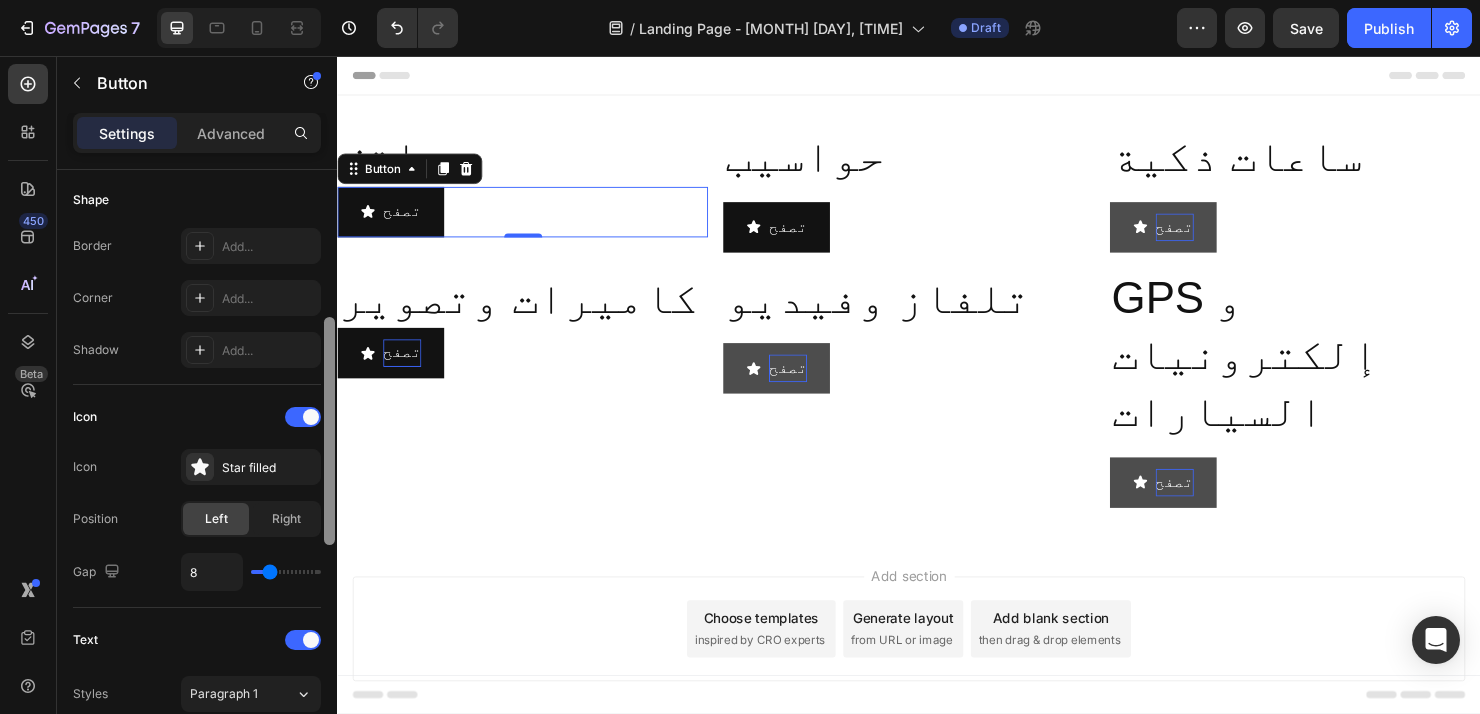 drag, startPoint x: 336, startPoint y: 361, endPoint x: 335, endPoint y: 373, distance: 12.0415945 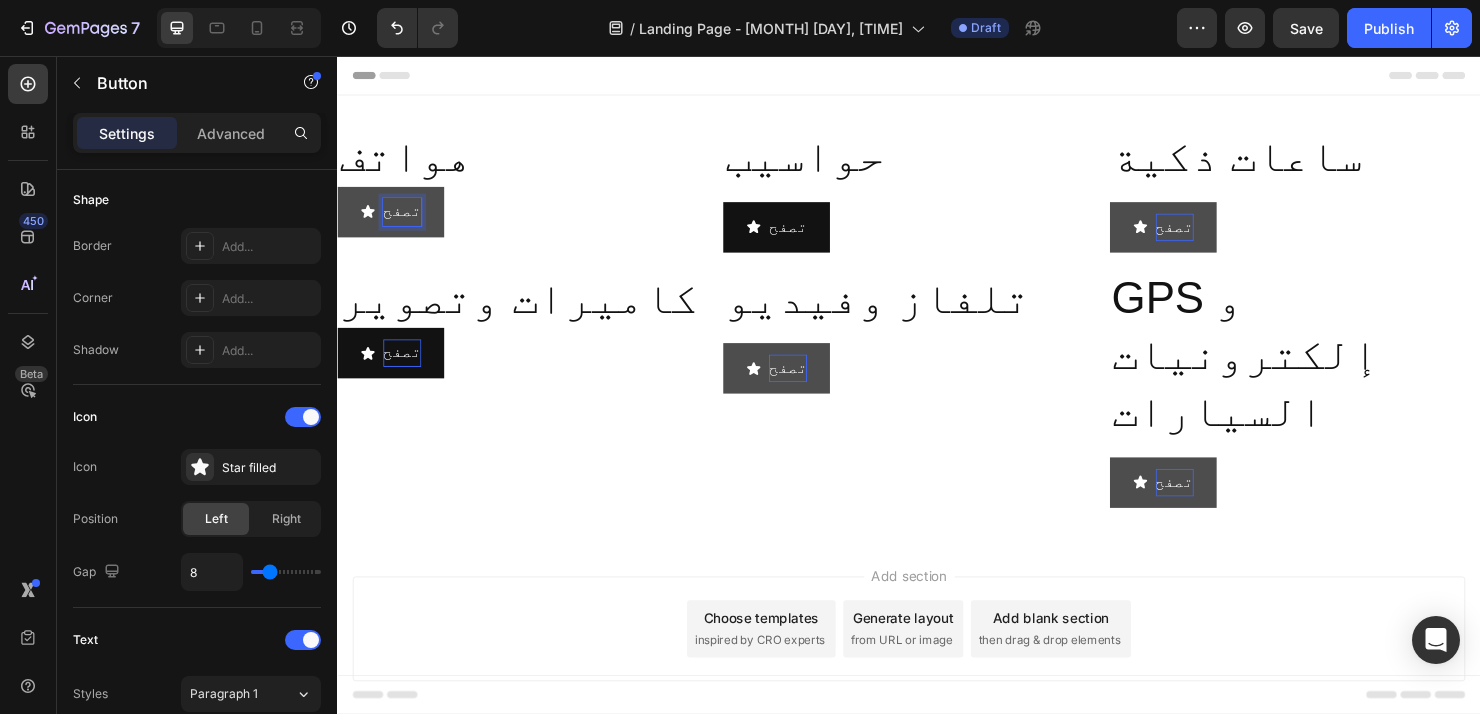 click on "تصفح" at bounding box center (405, 219) 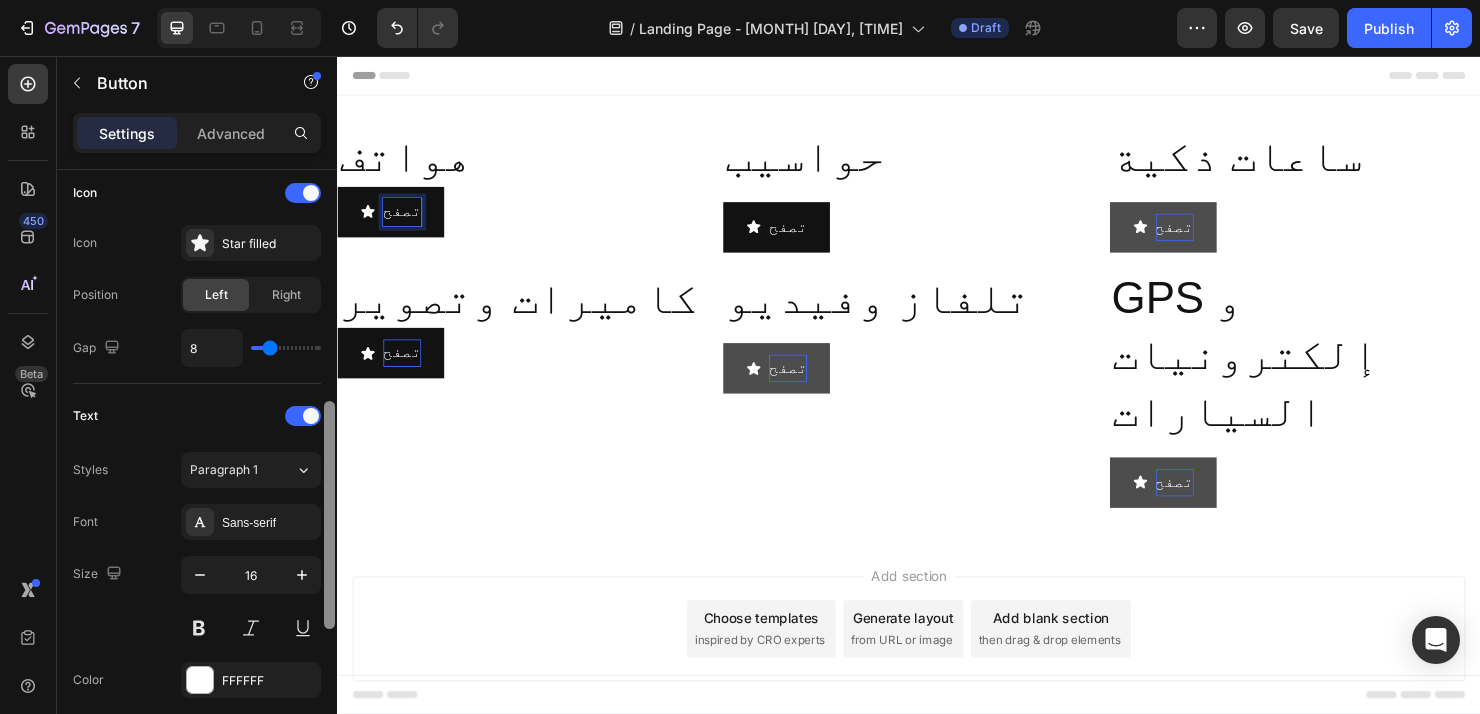 scroll, scrollTop: 633, scrollLeft: 0, axis: vertical 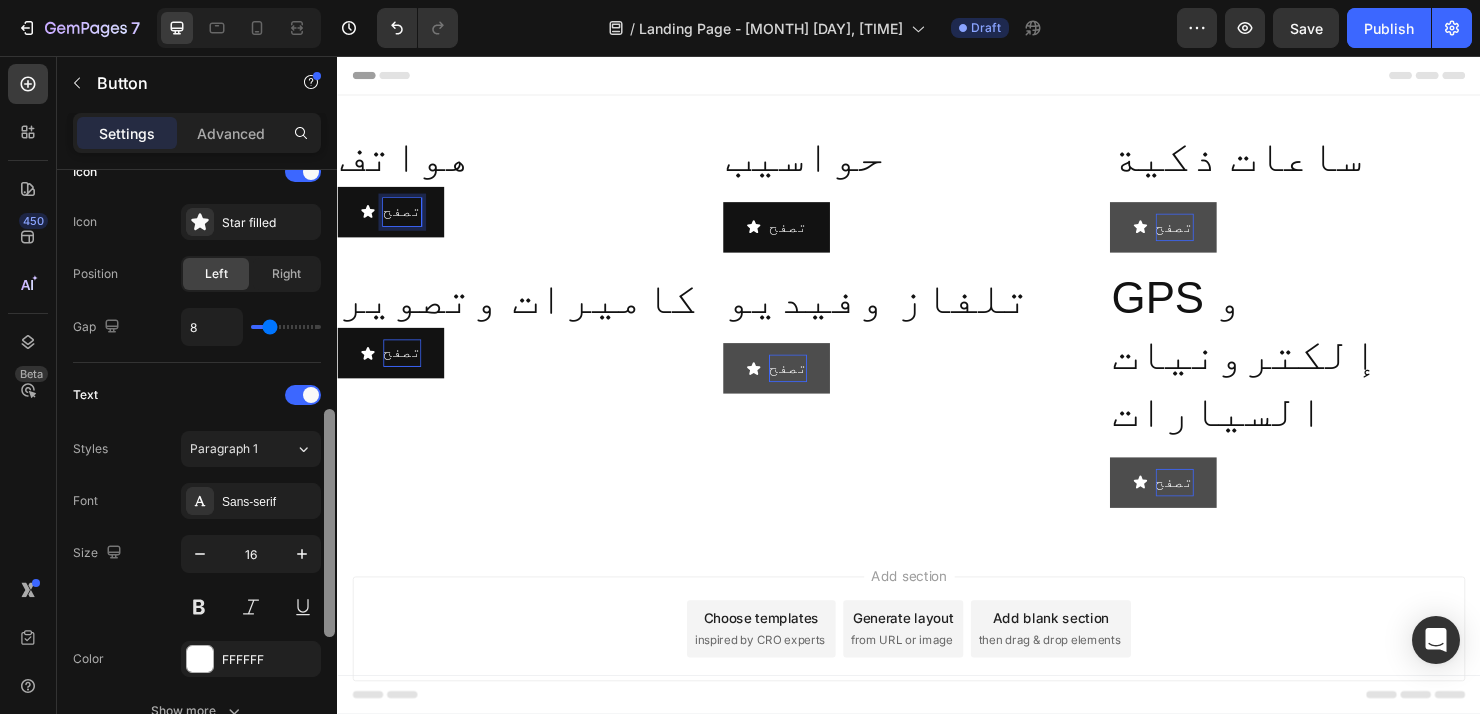 drag, startPoint x: 668, startPoint y: 424, endPoint x: 338, endPoint y: 513, distance: 341.79086 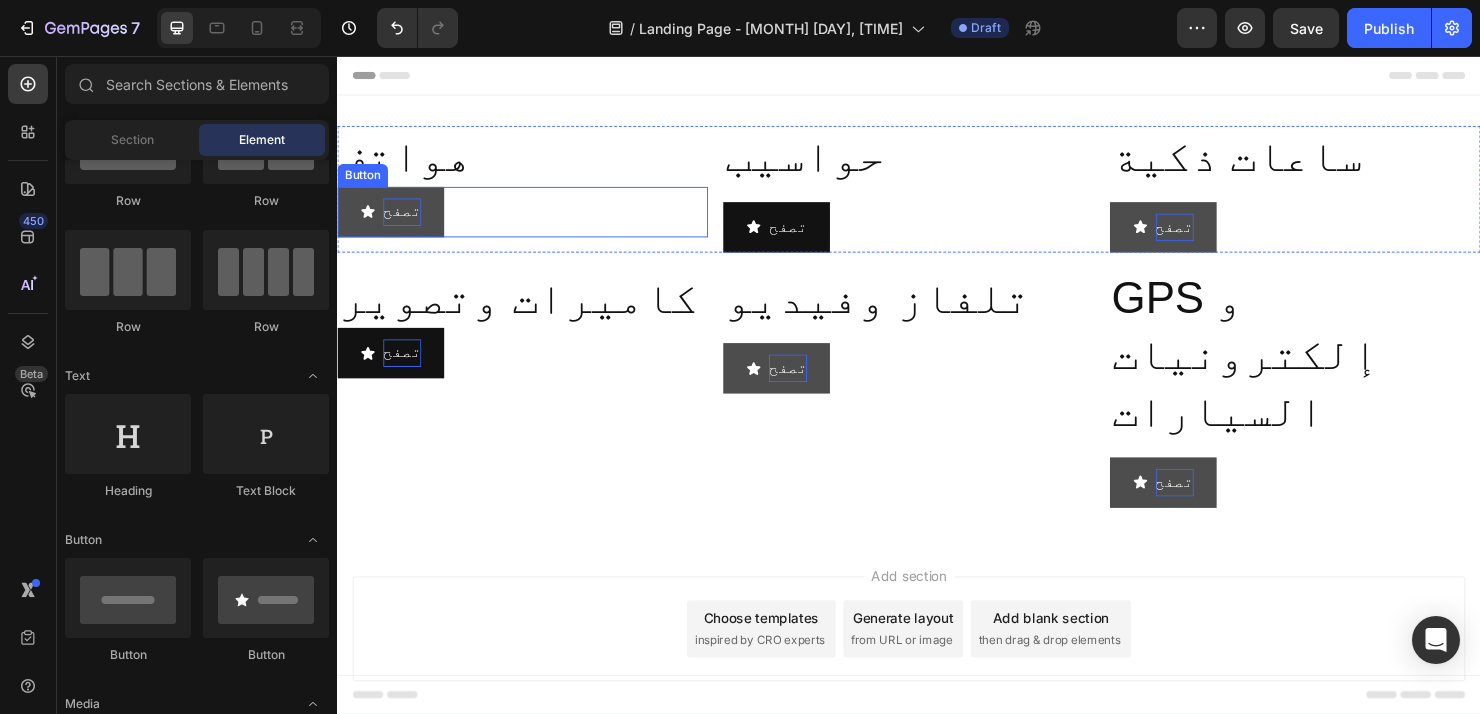 click on "تصفح" at bounding box center (405, 219) 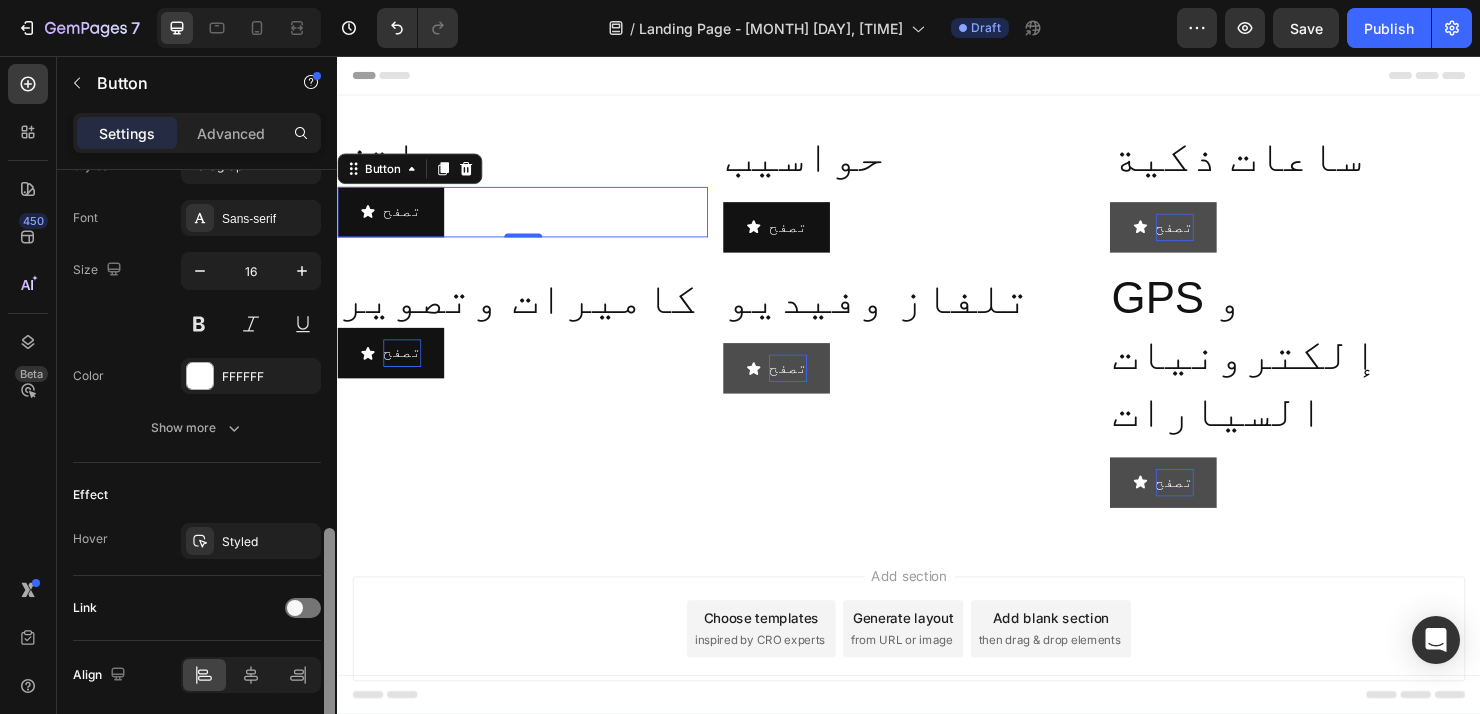 scroll, scrollTop: 924, scrollLeft: 0, axis: vertical 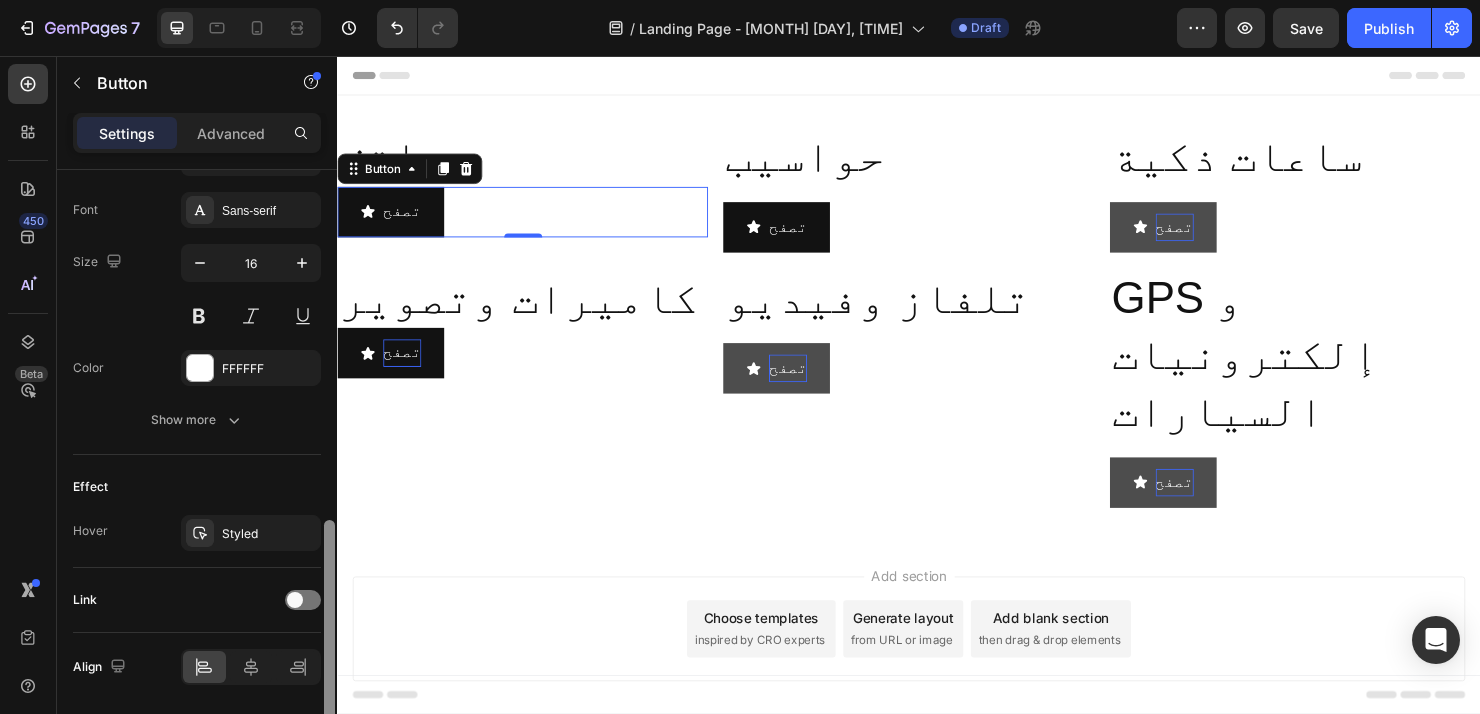 drag, startPoint x: 327, startPoint y: 306, endPoint x: 326, endPoint y: 656, distance: 350.00143 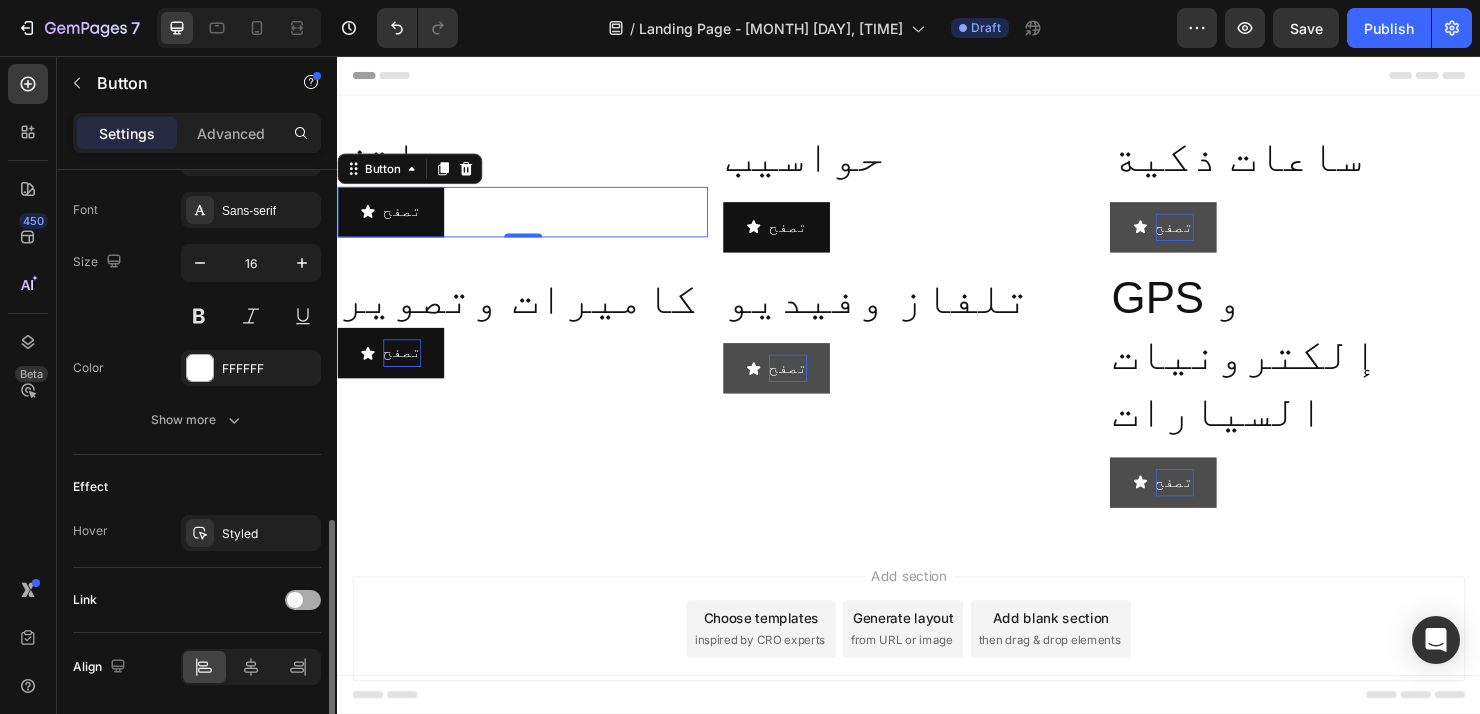 click at bounding box center (303, 600) 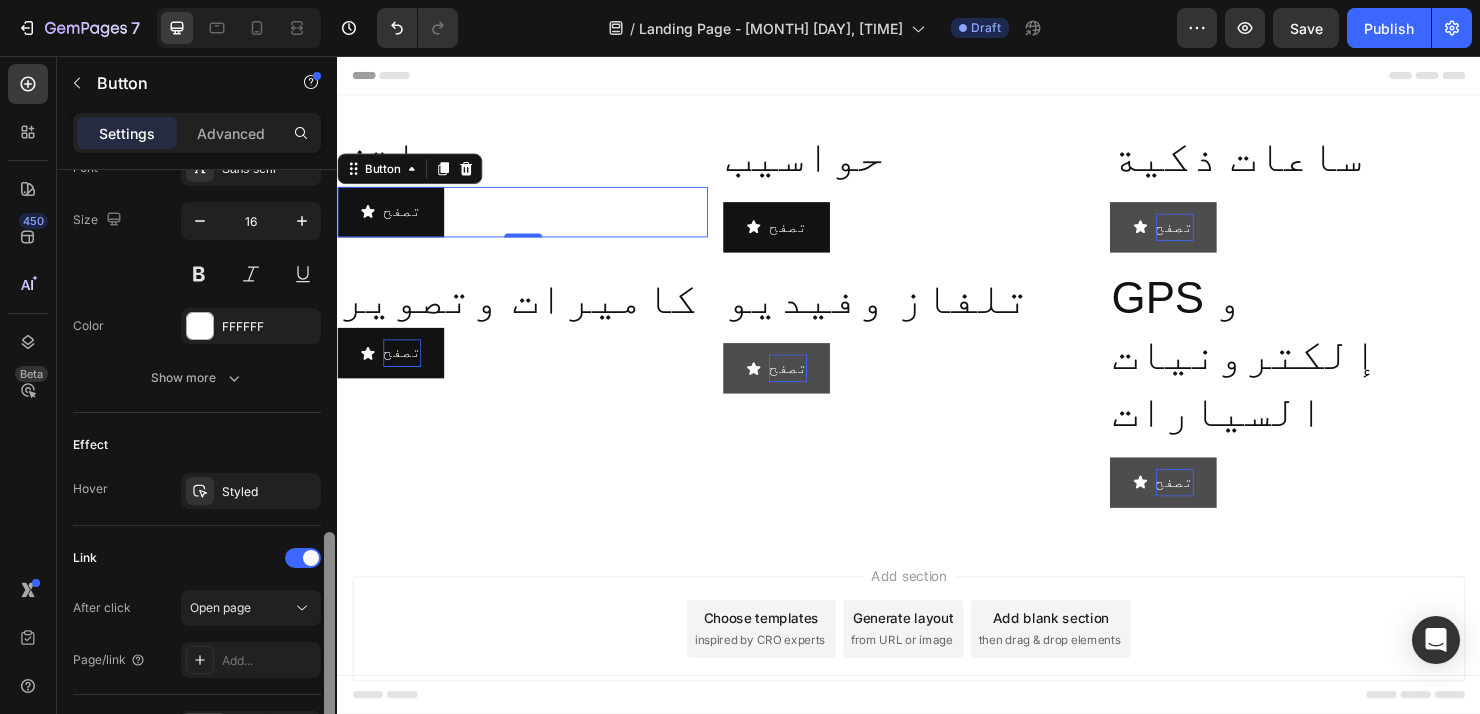 scroll, scrollTop: 980, scrollLeft: 0, axis: vertical 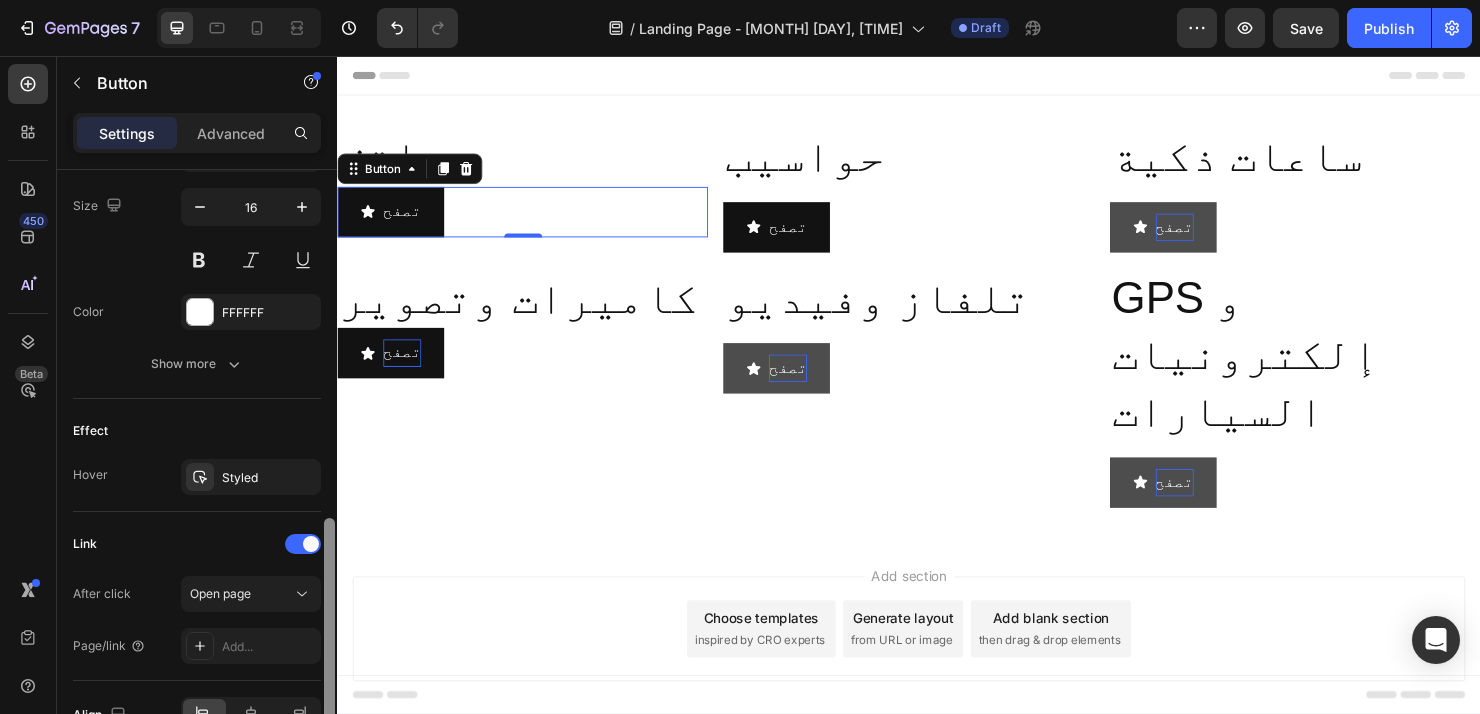 drag, startPoint x: 328, startPoint y: 606, endPoint x: 332, endPoint y: 626, distance: 20.396078 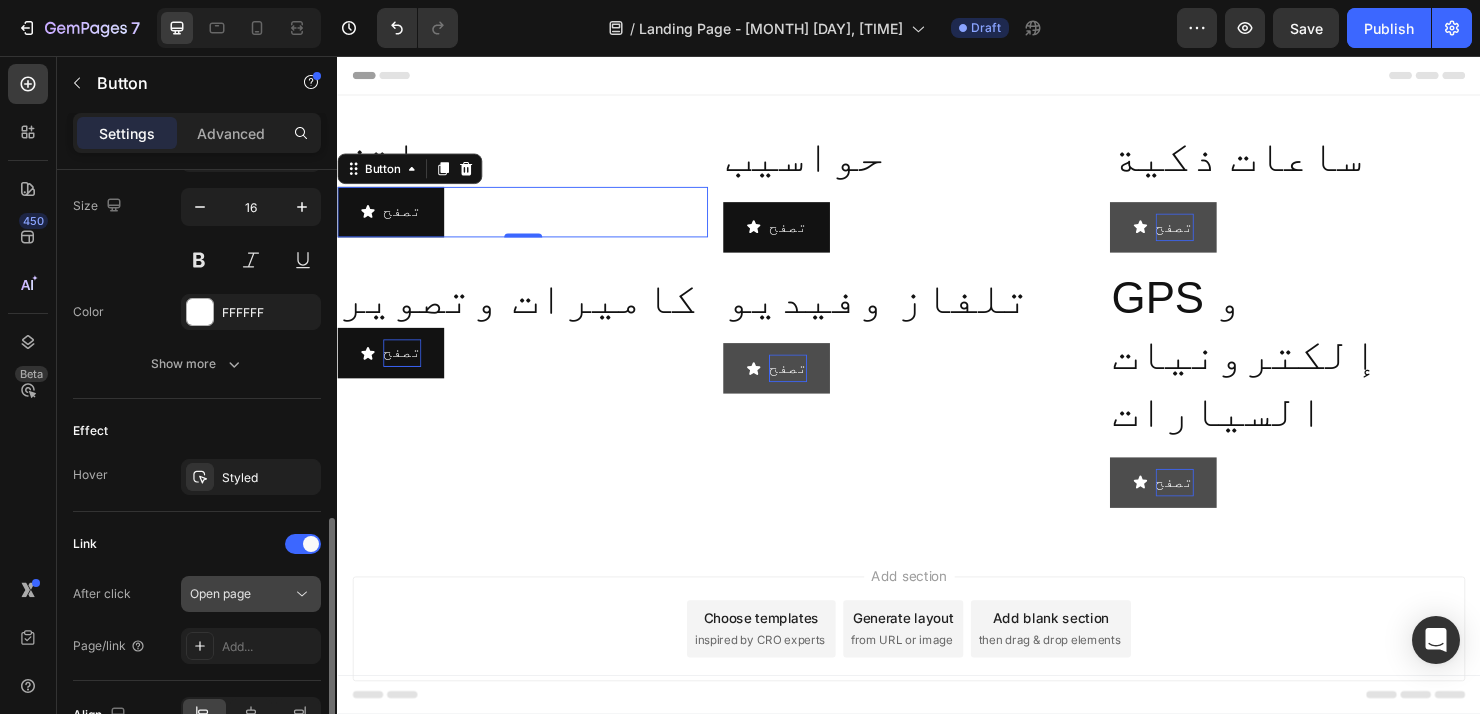 click 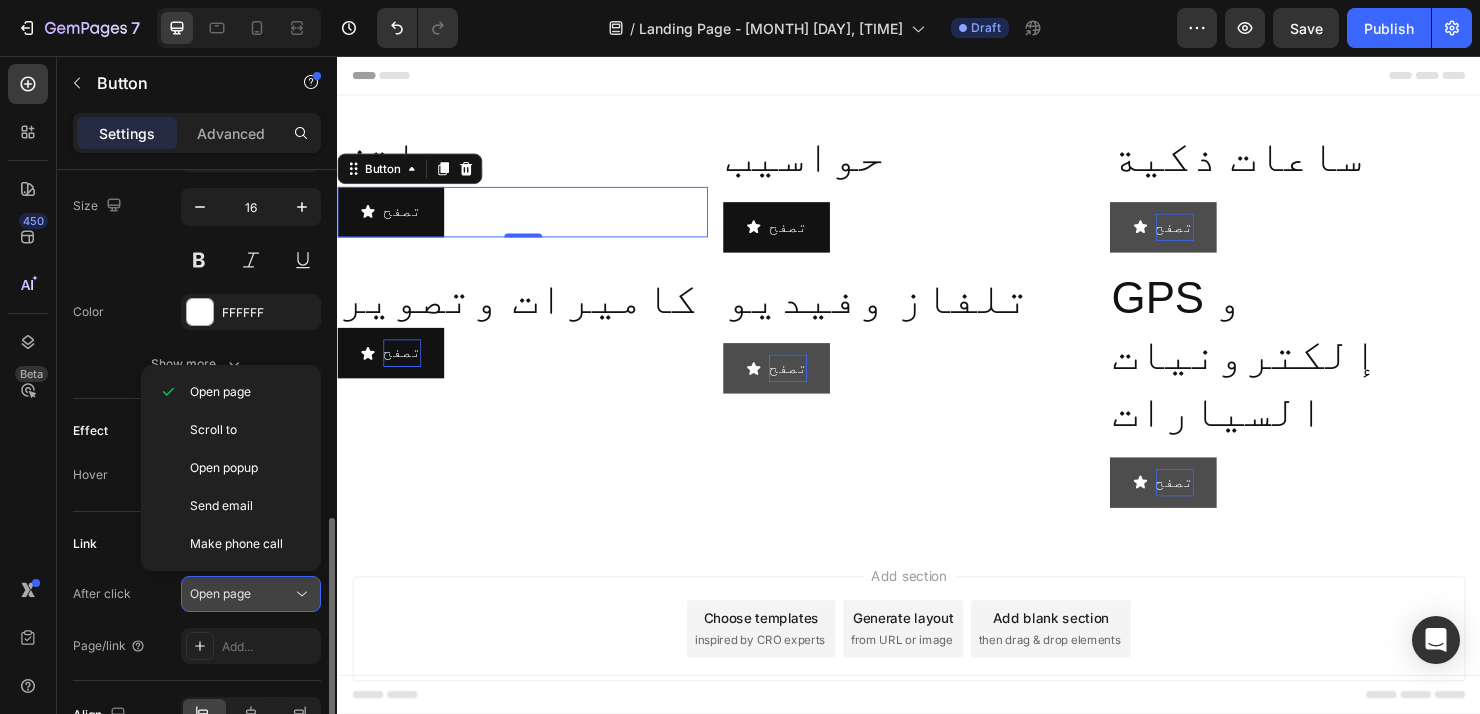 click 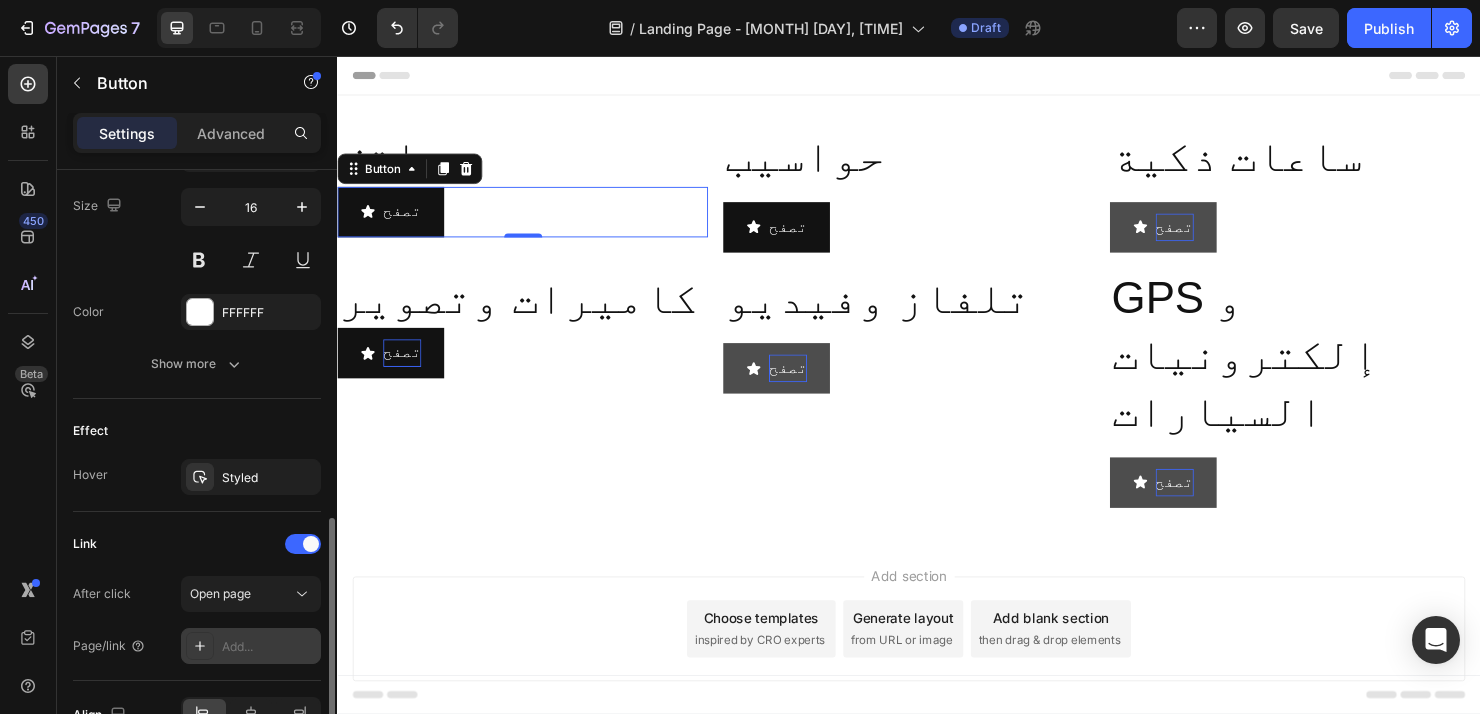 click on "Add..." at bounding box center [269, 647] 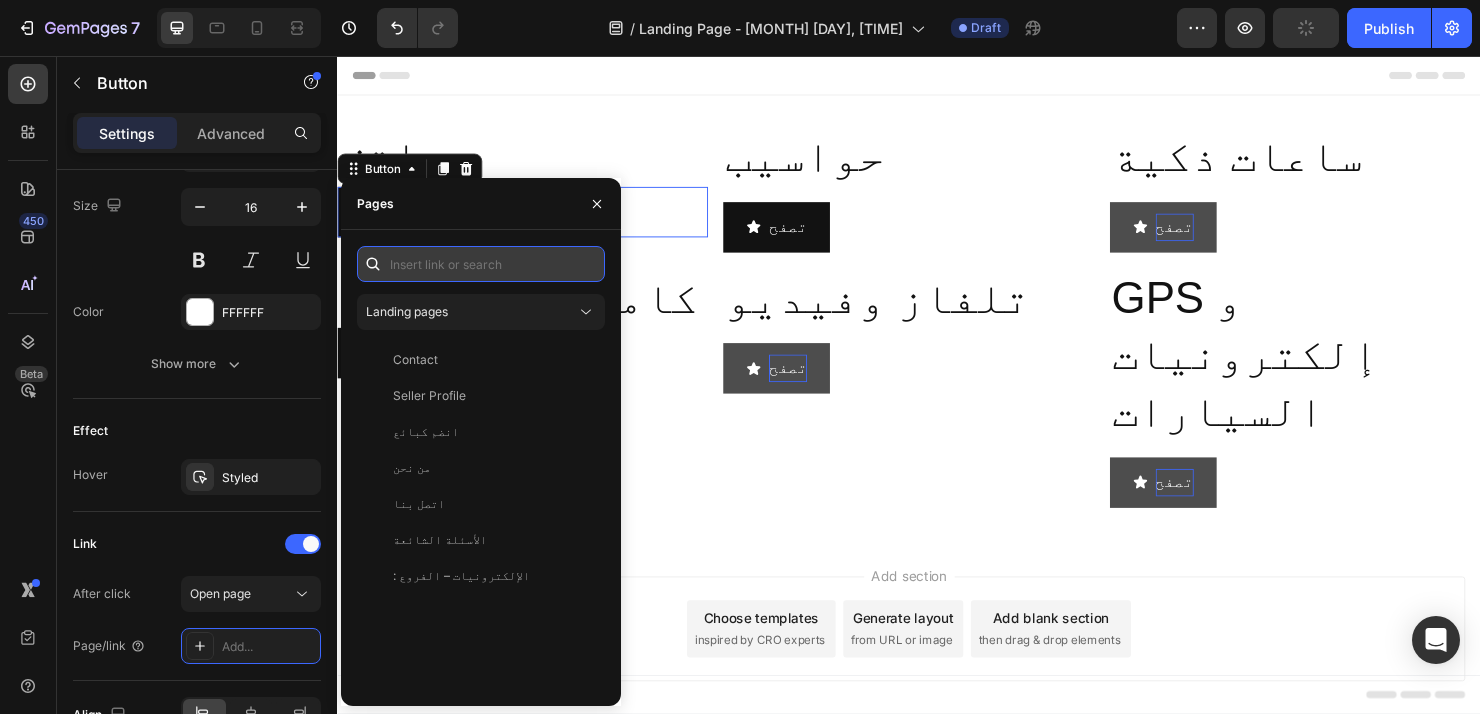 paste on "/collections/هواتف" 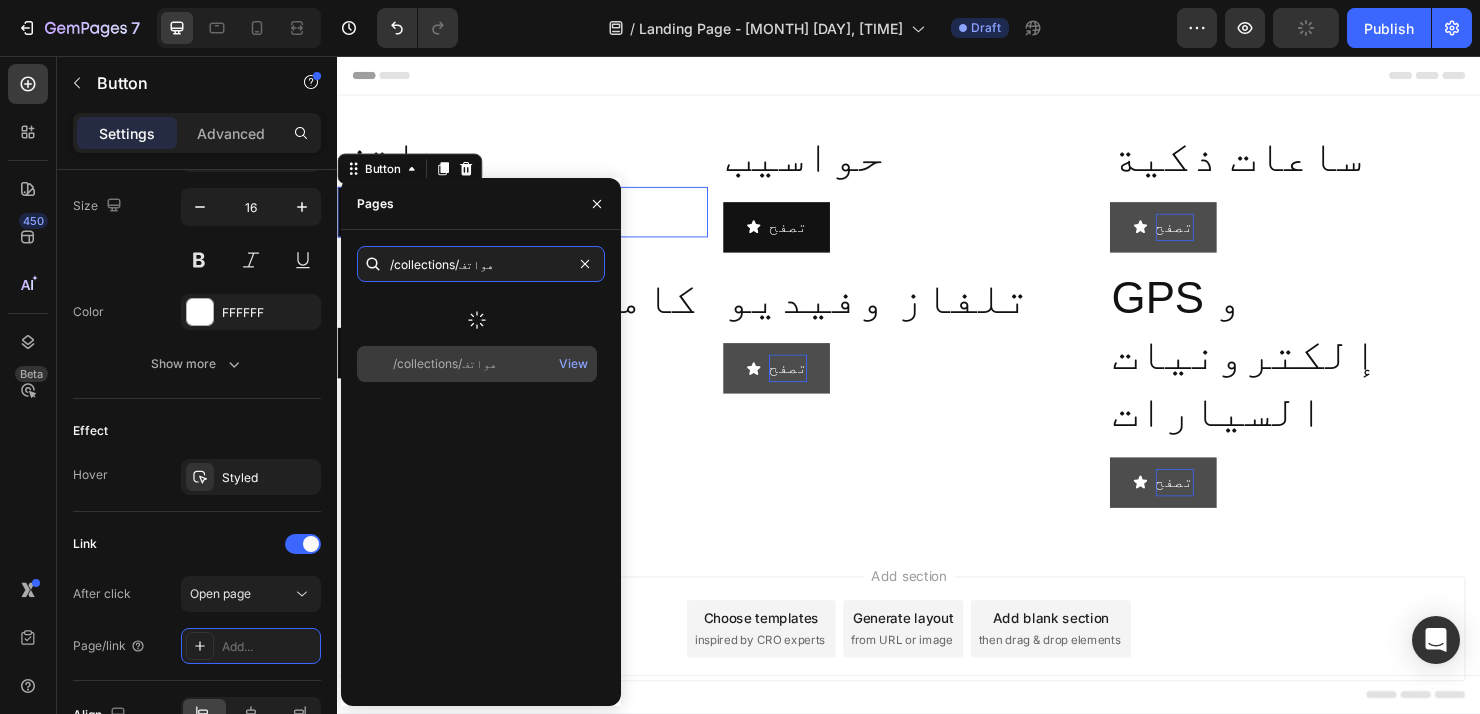 type on "/collections/هواتف" 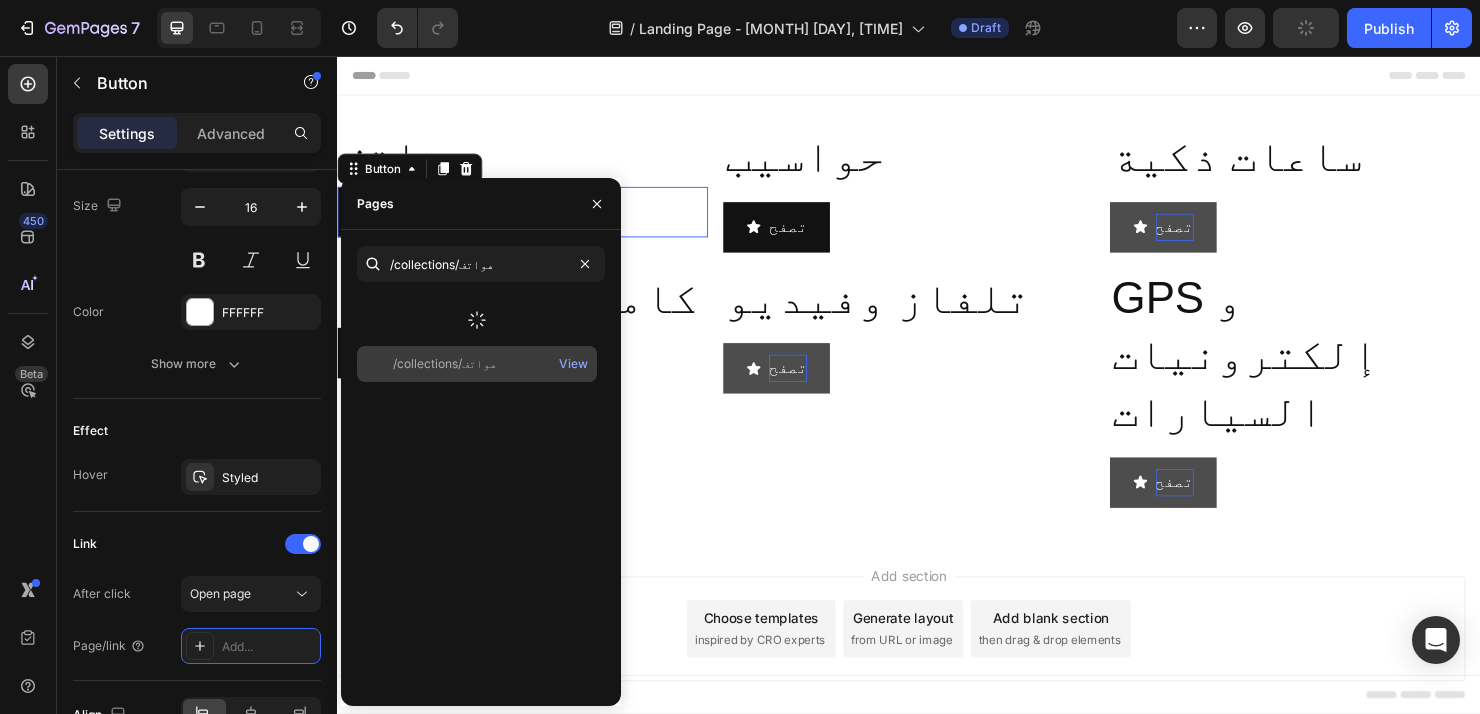 click on "/collections/هواتف" 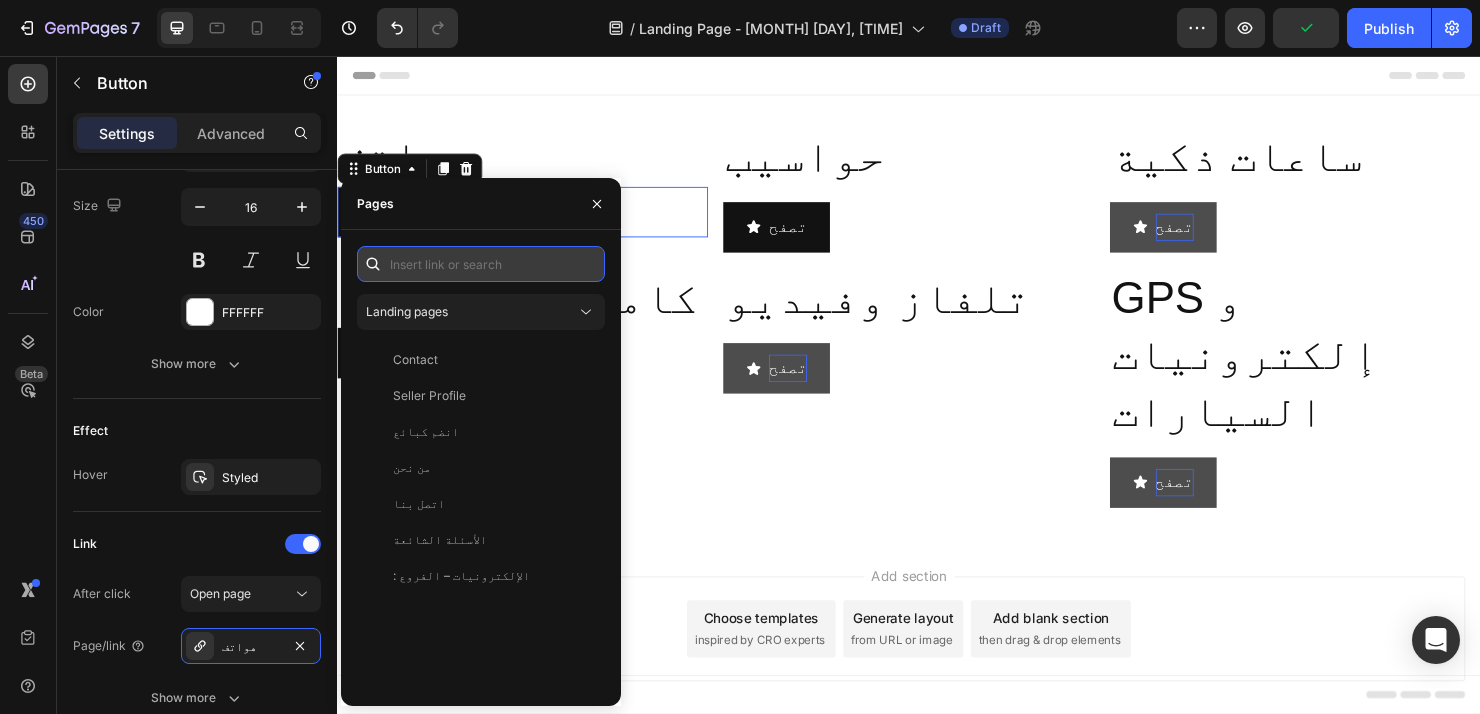paste on "/collections/هواتف" 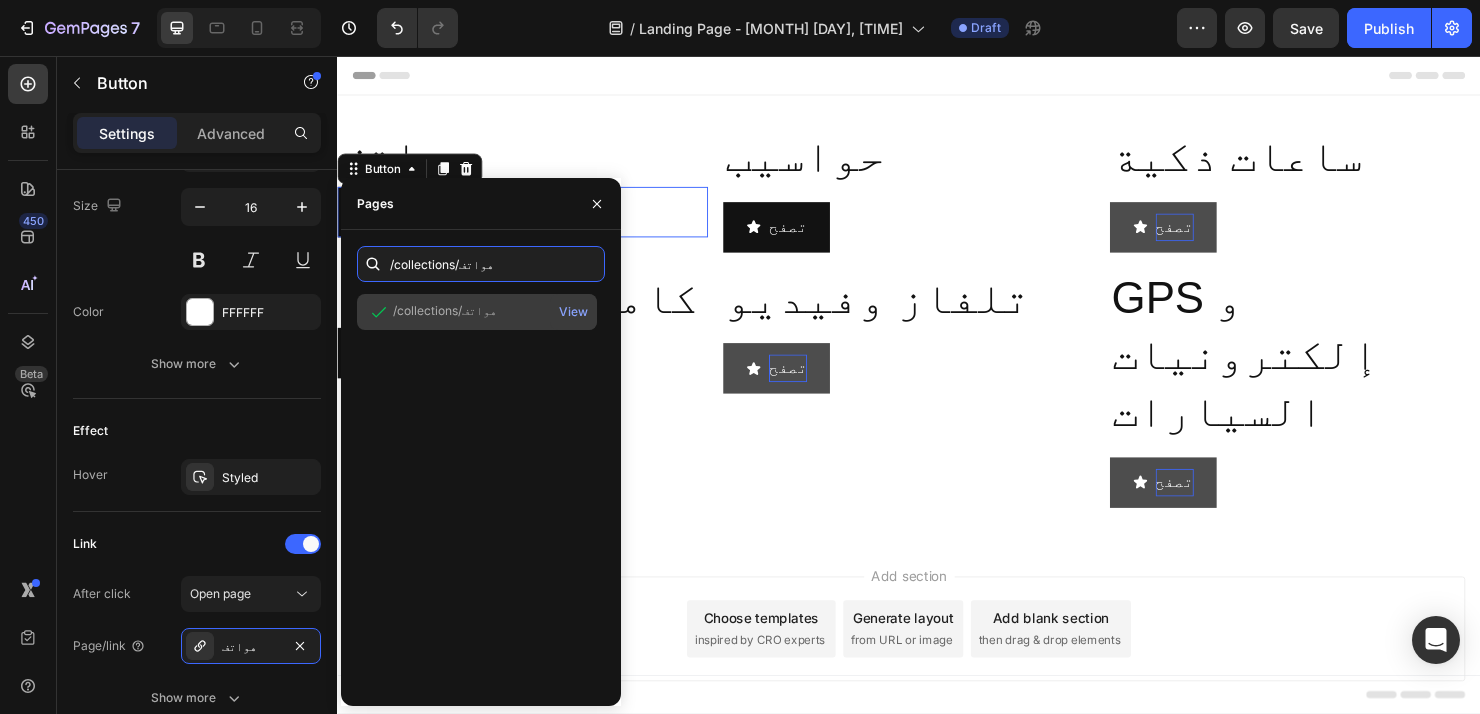 type on "/collections/هواتف" 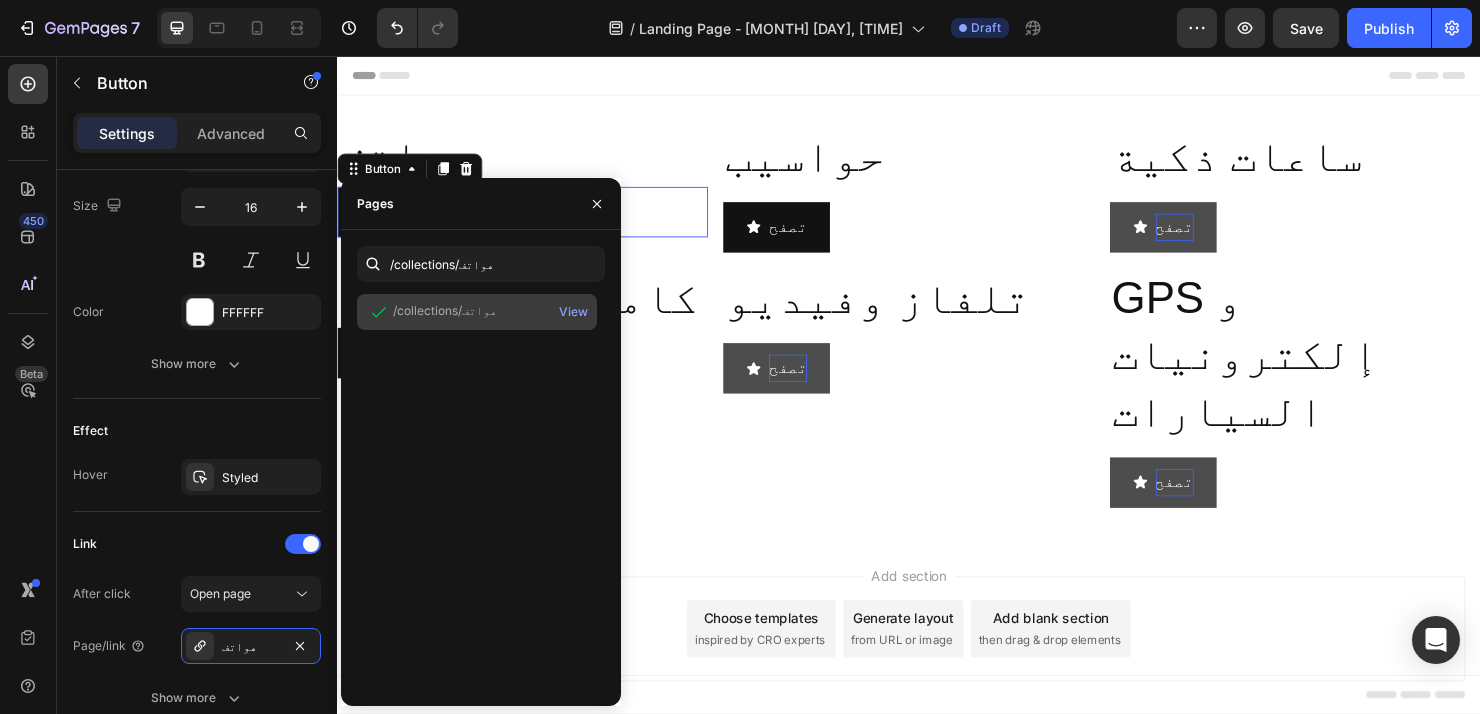 click on "/collections/هواتف" 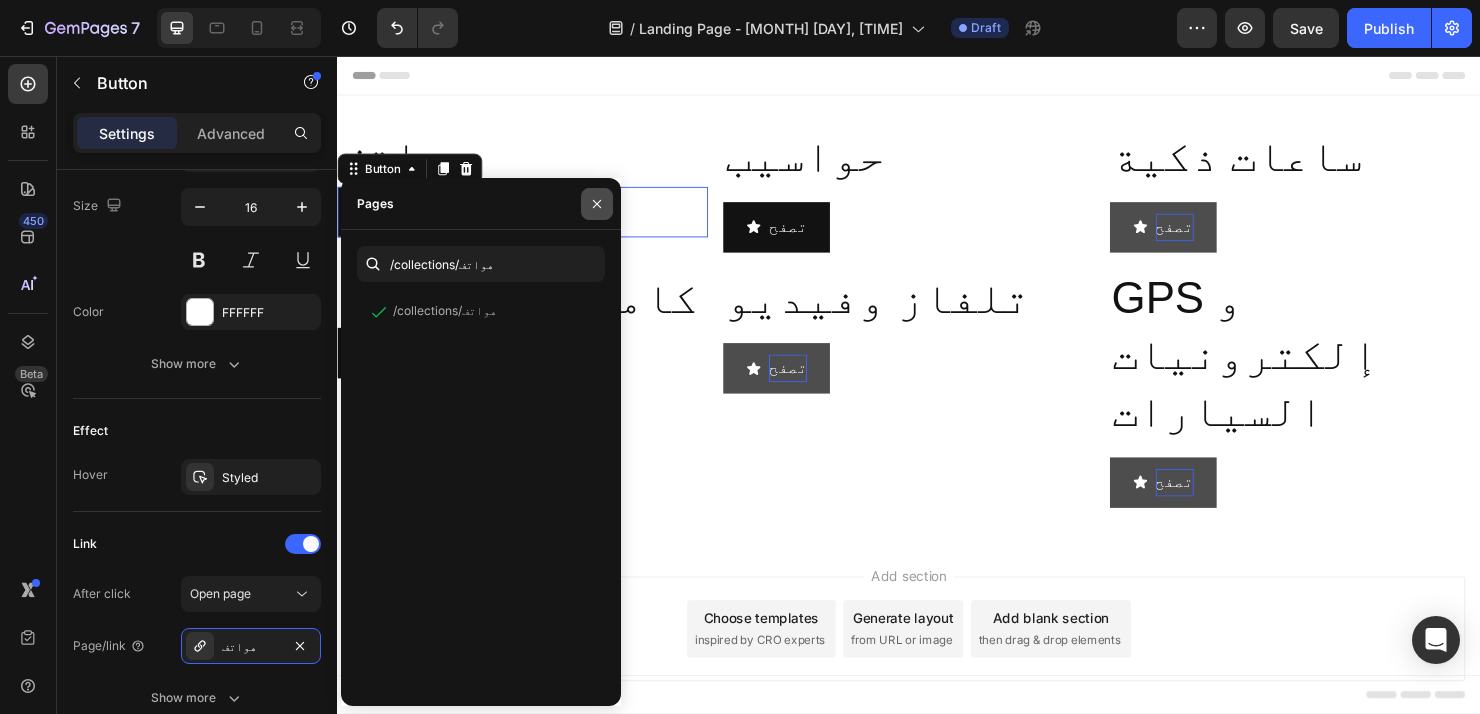 click 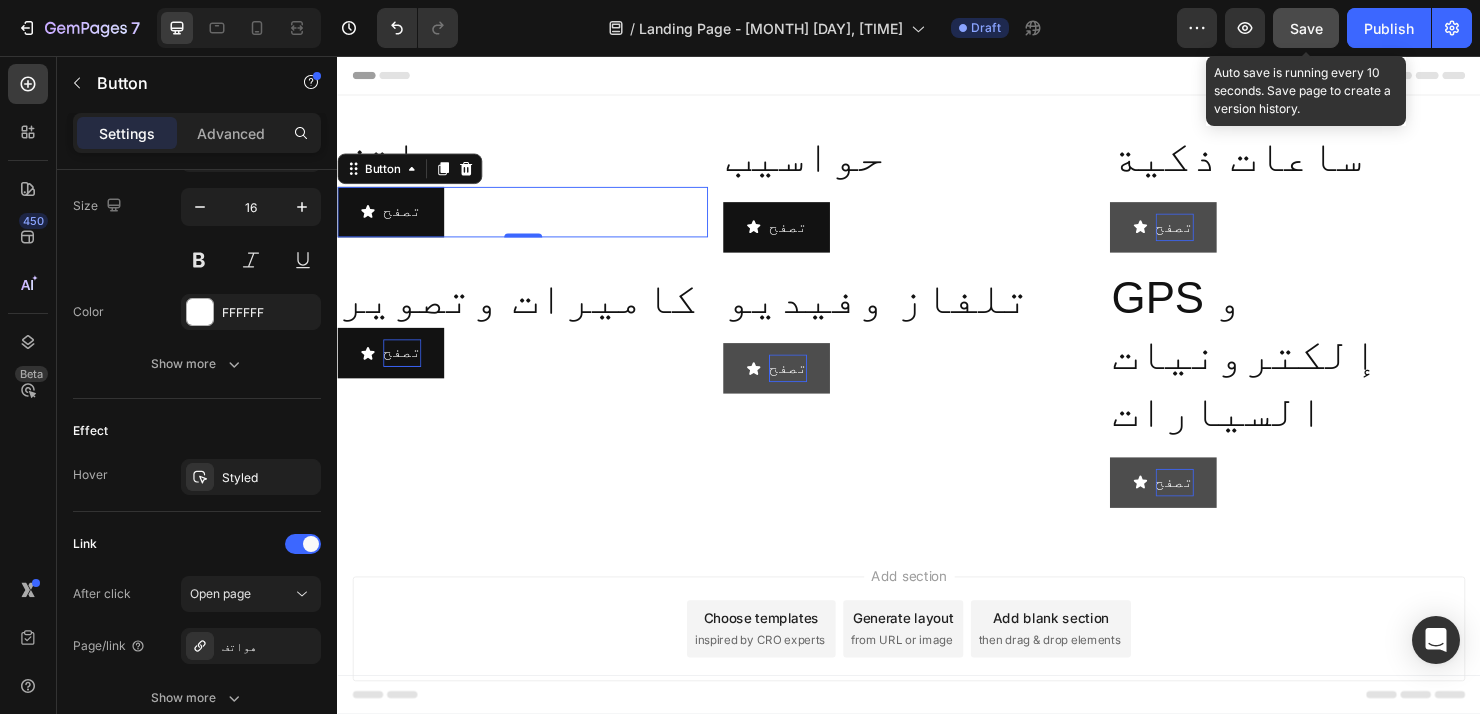 click on "Save" at bounding box center (1306, 28) 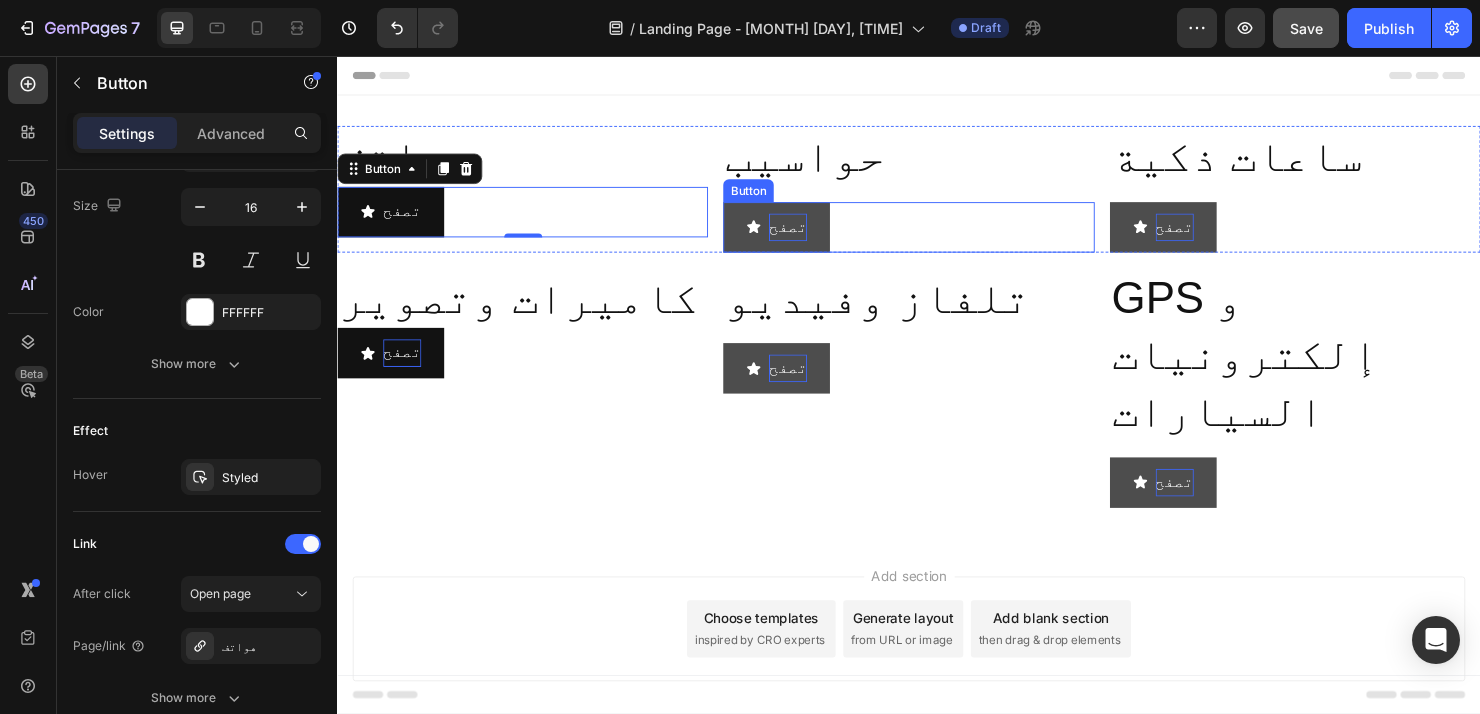 click on "تصفح" at bounding box center (810, 235) 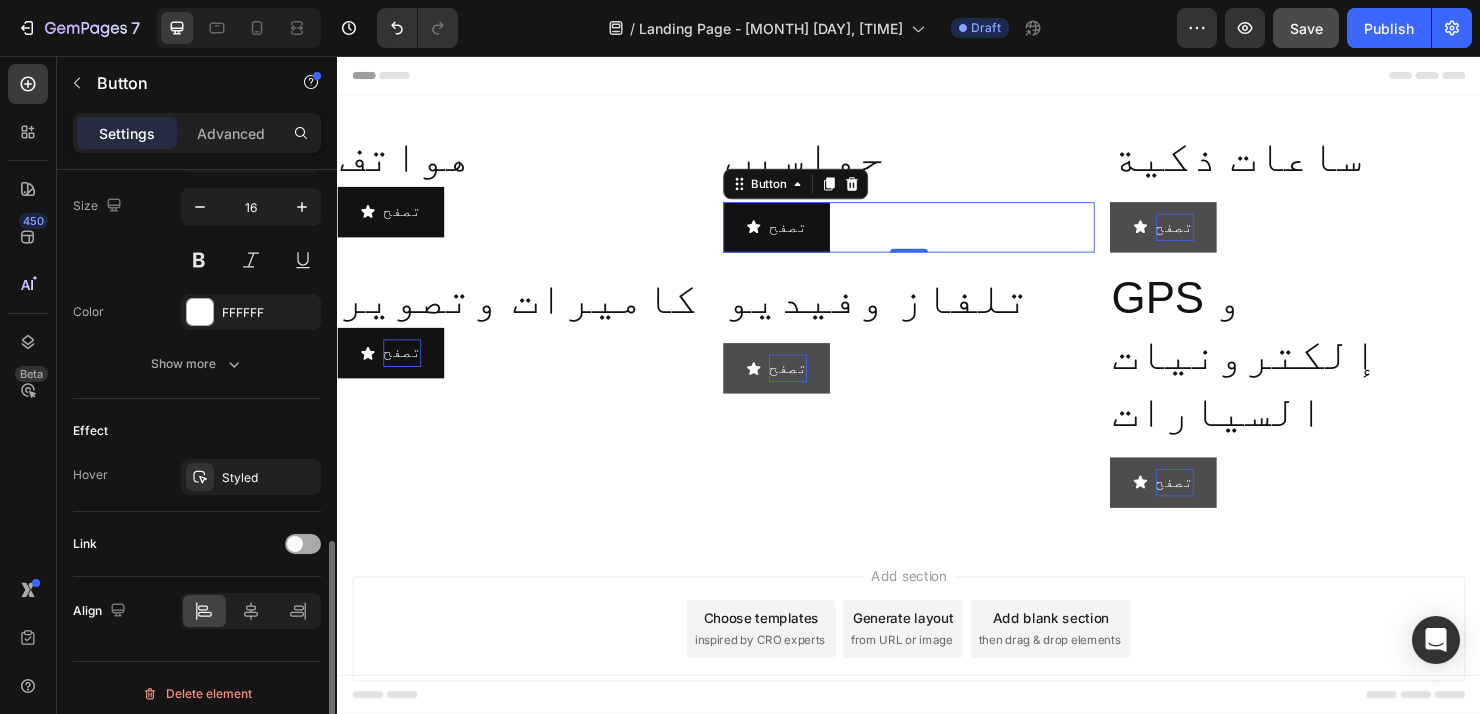 click at bounding box center (303, 544) 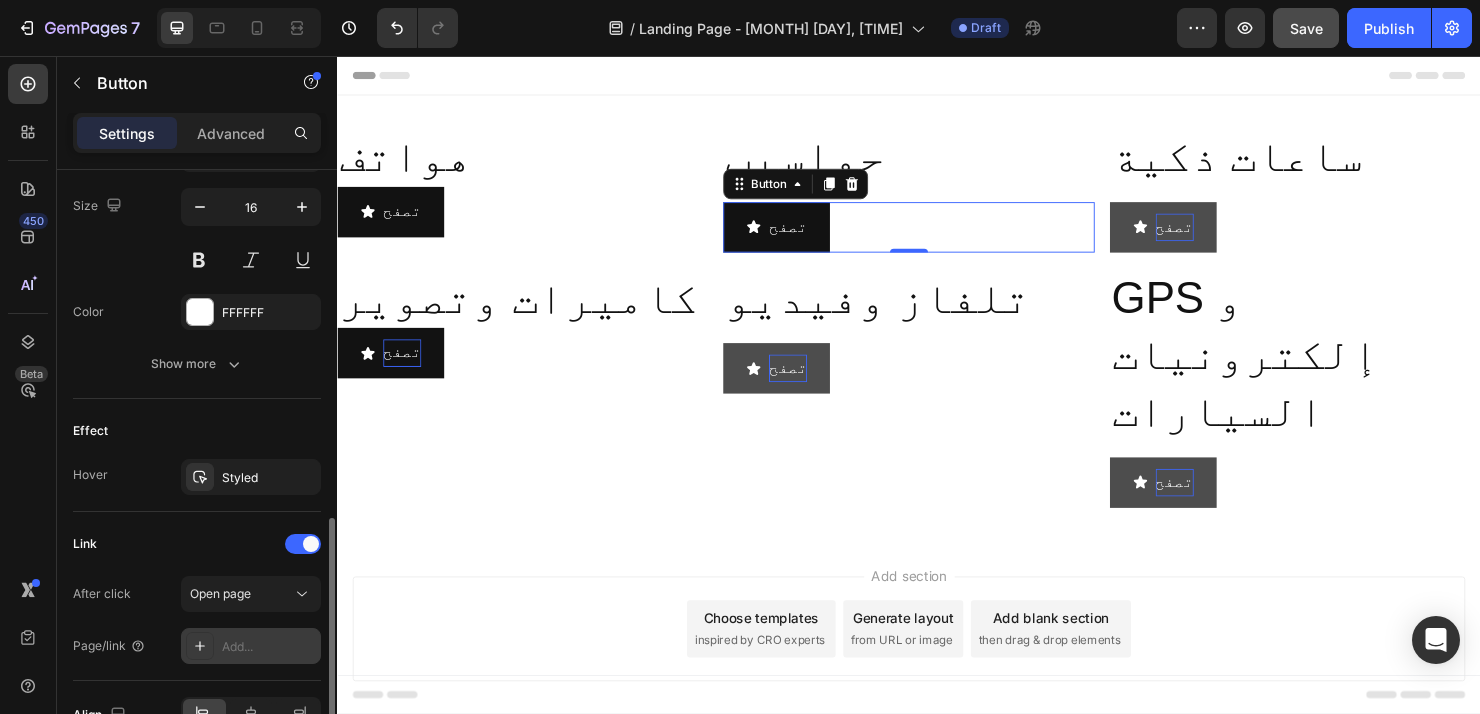 click on "Add..." at bounding box center (269, 647) 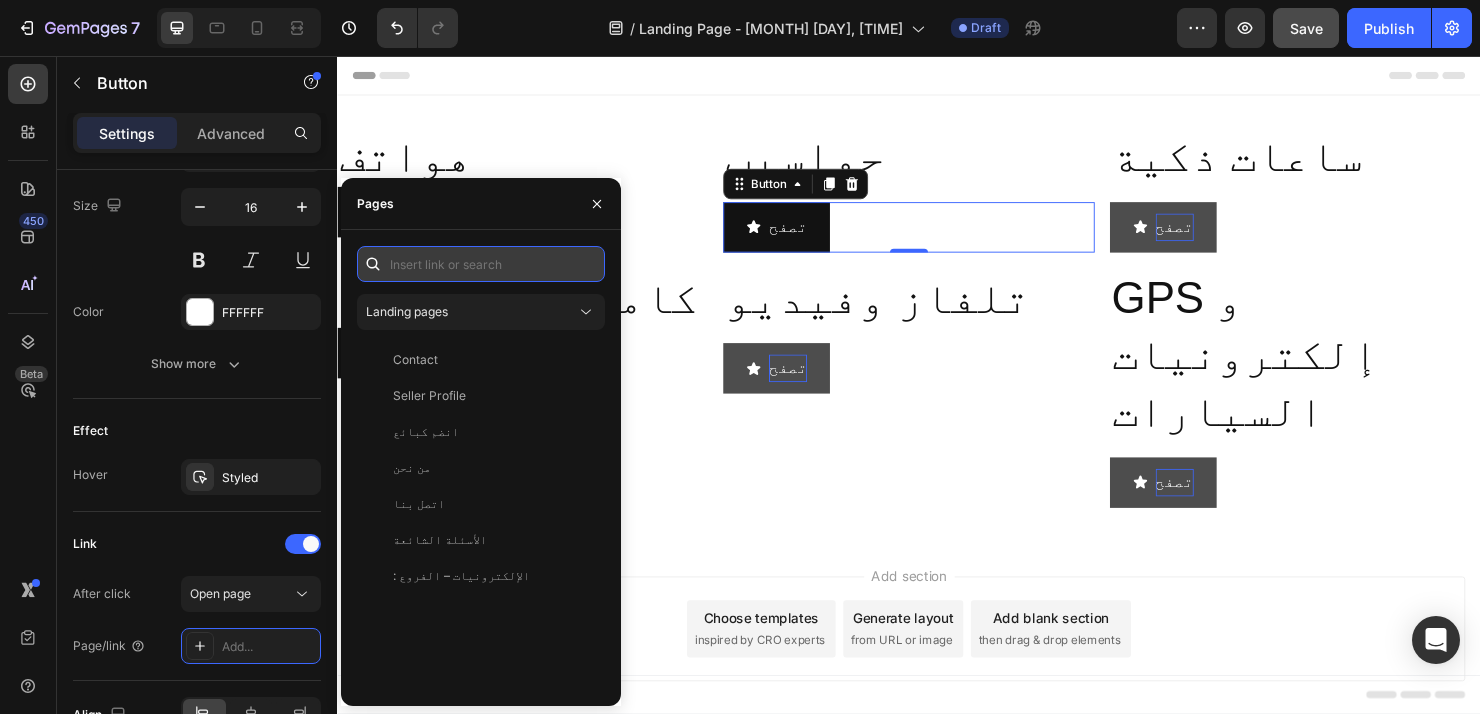 click at bounding box center (481, 264) 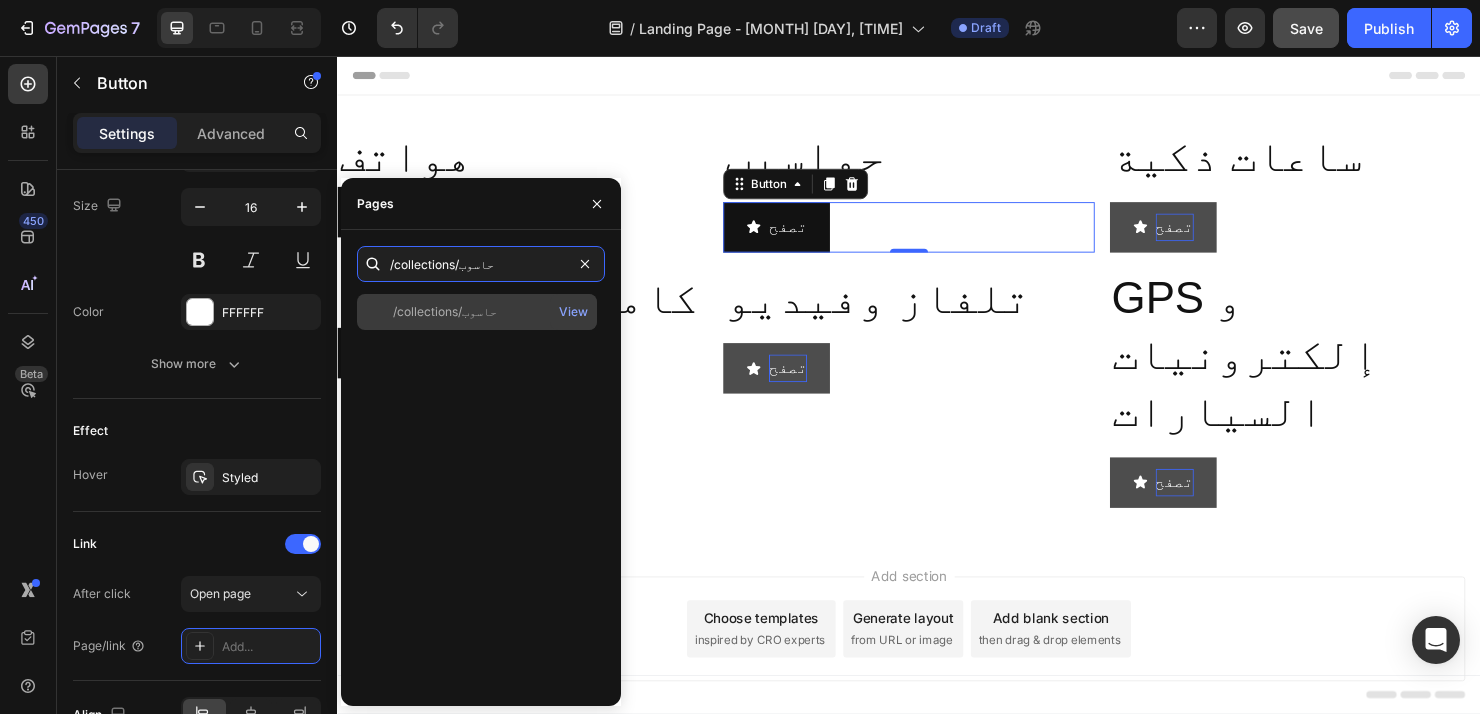 type on "/collections/حاسوب" 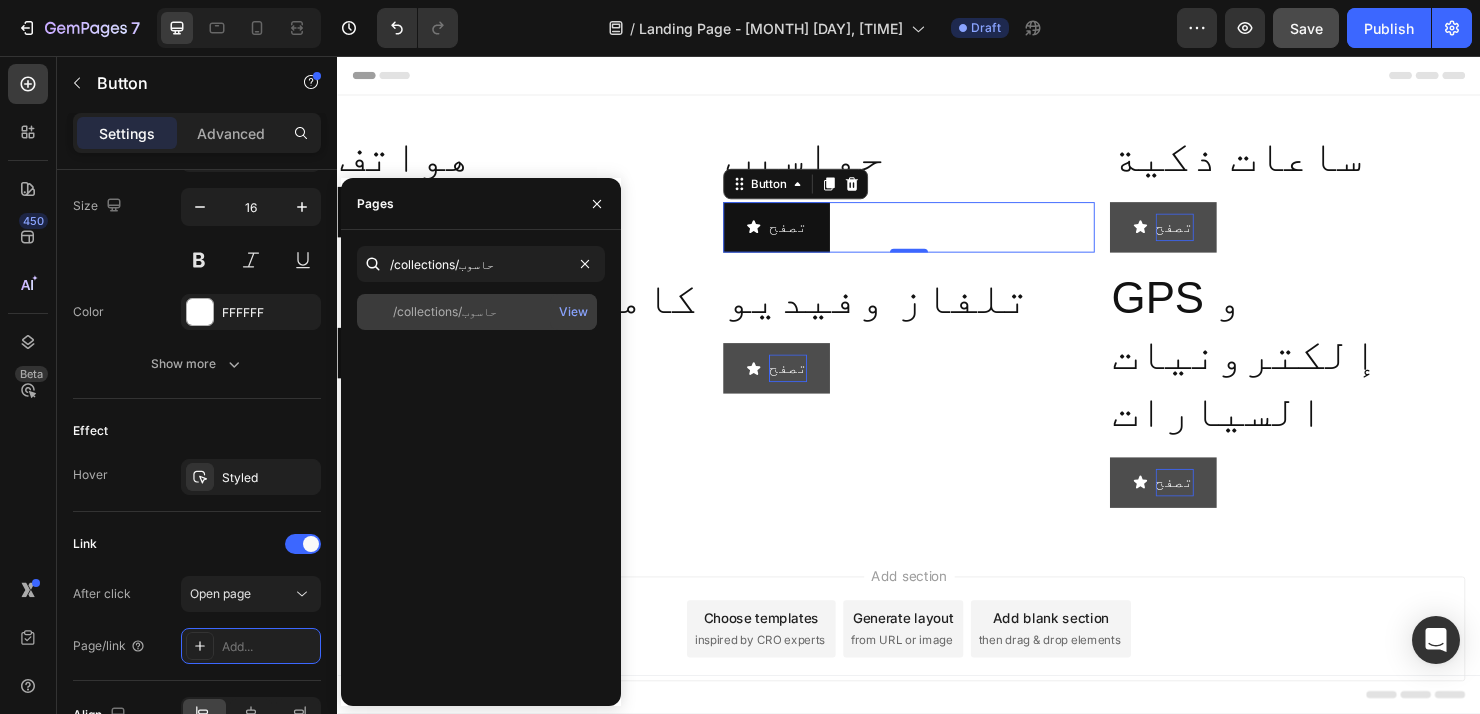 click on "/collections/حاسوب" 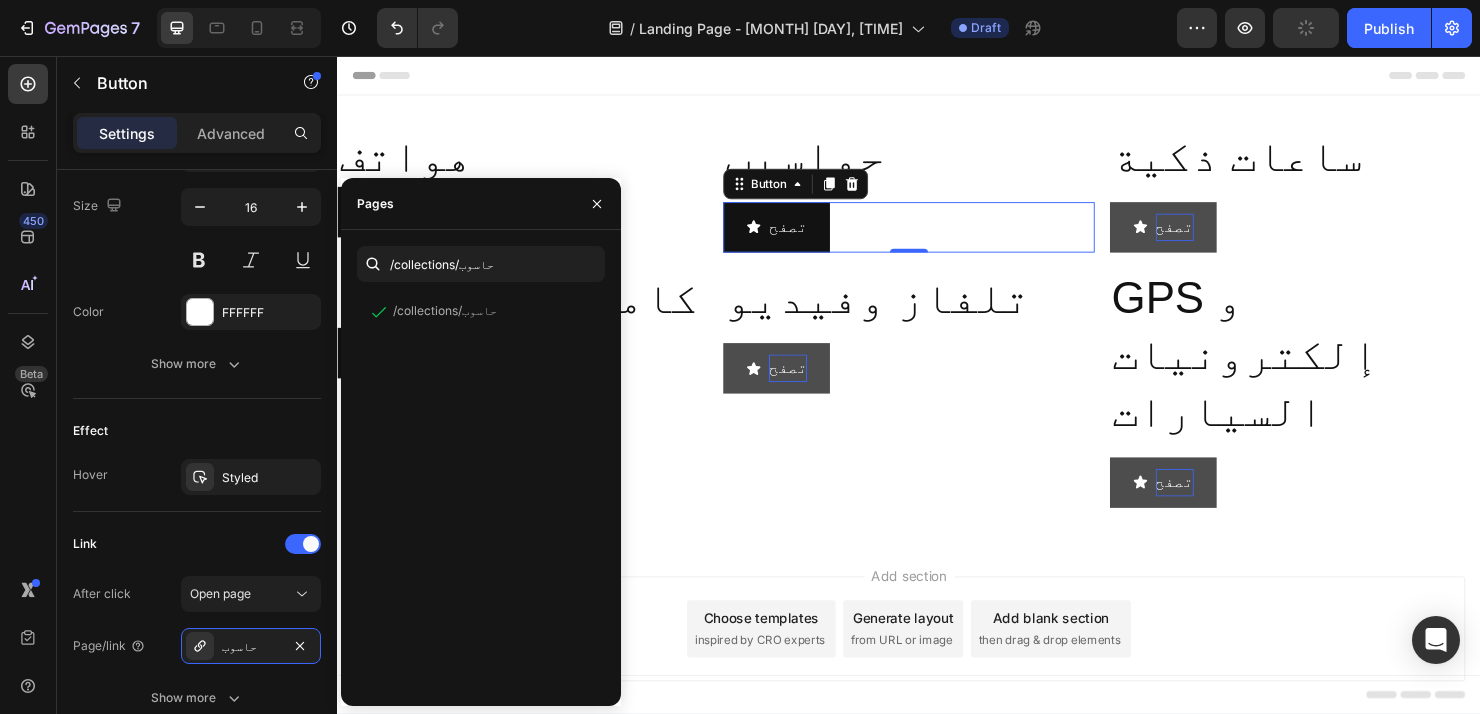 click on "Header" at bounding box center (937, 76) 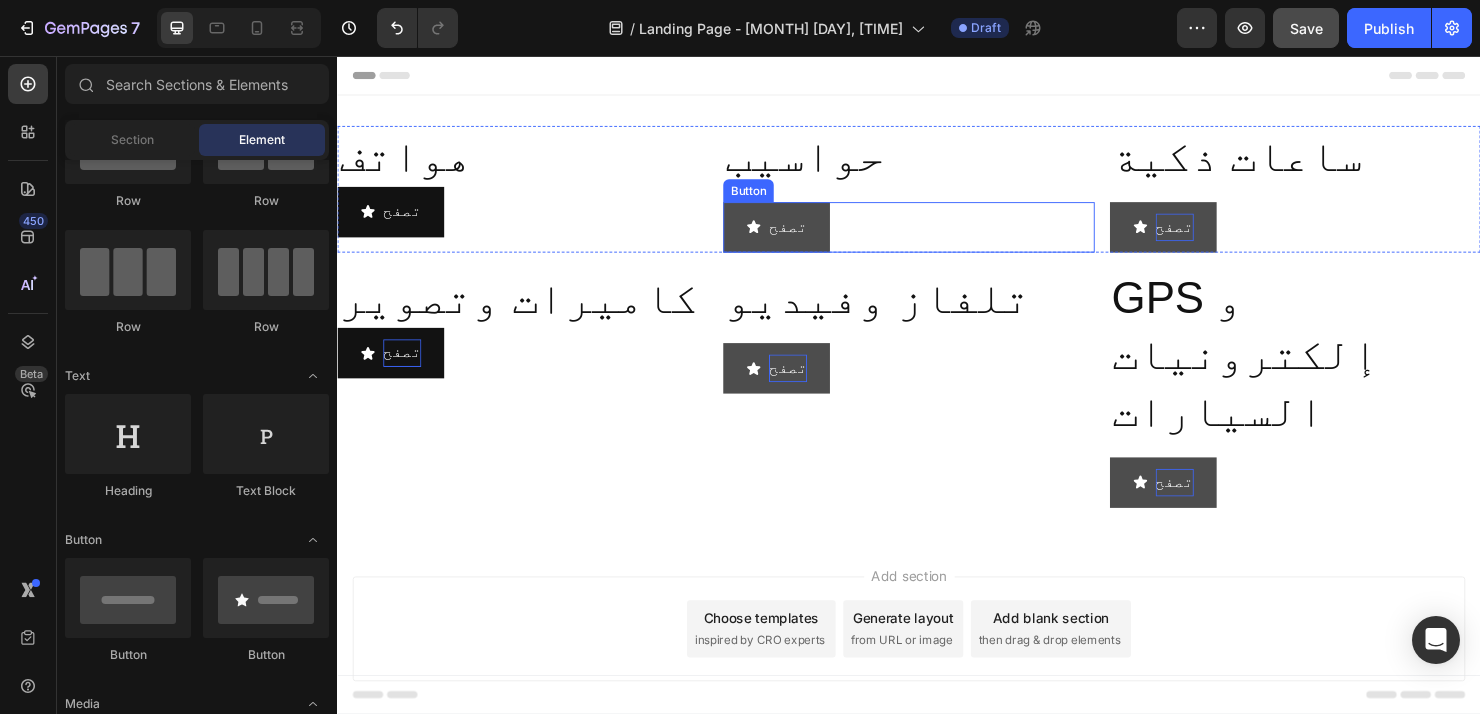 click on "تصفح" at bounding box center [798, 235] 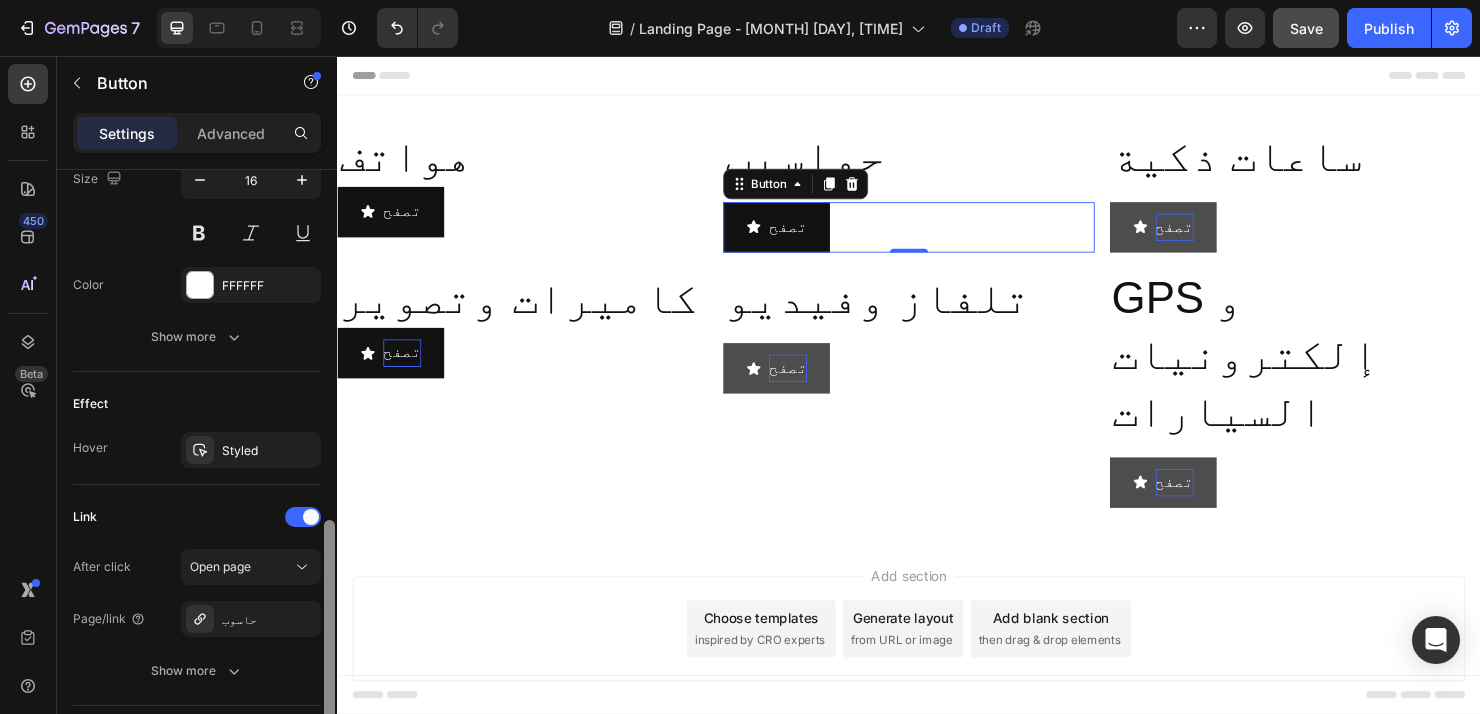scroll, scrollTop: 1009, scrollLeft: 0, axis: vertical 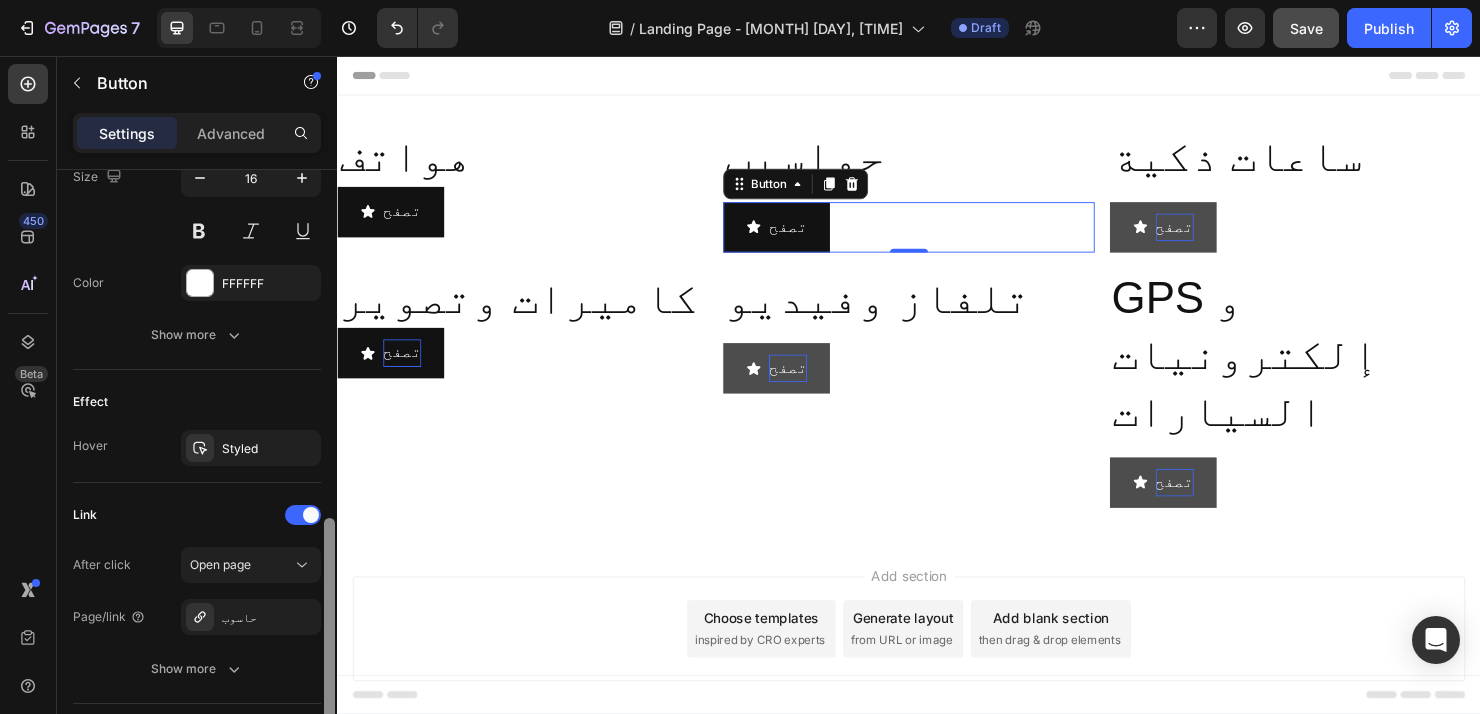 drag, startPoint x: 328, startPoint y: 345, endPoint x: 319, endPoint y: 694, distance: 349.11603 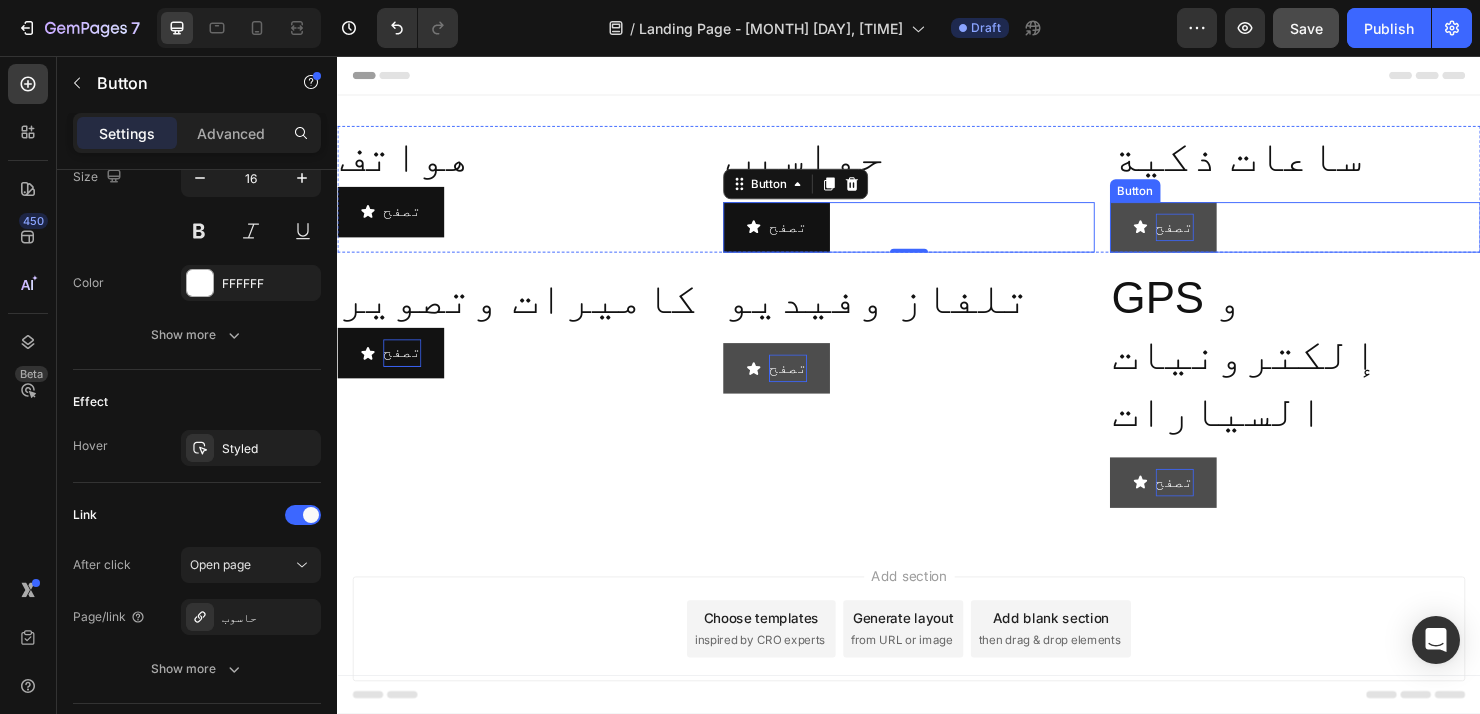 click on "تصفح" at bounding box center (1216, 235) 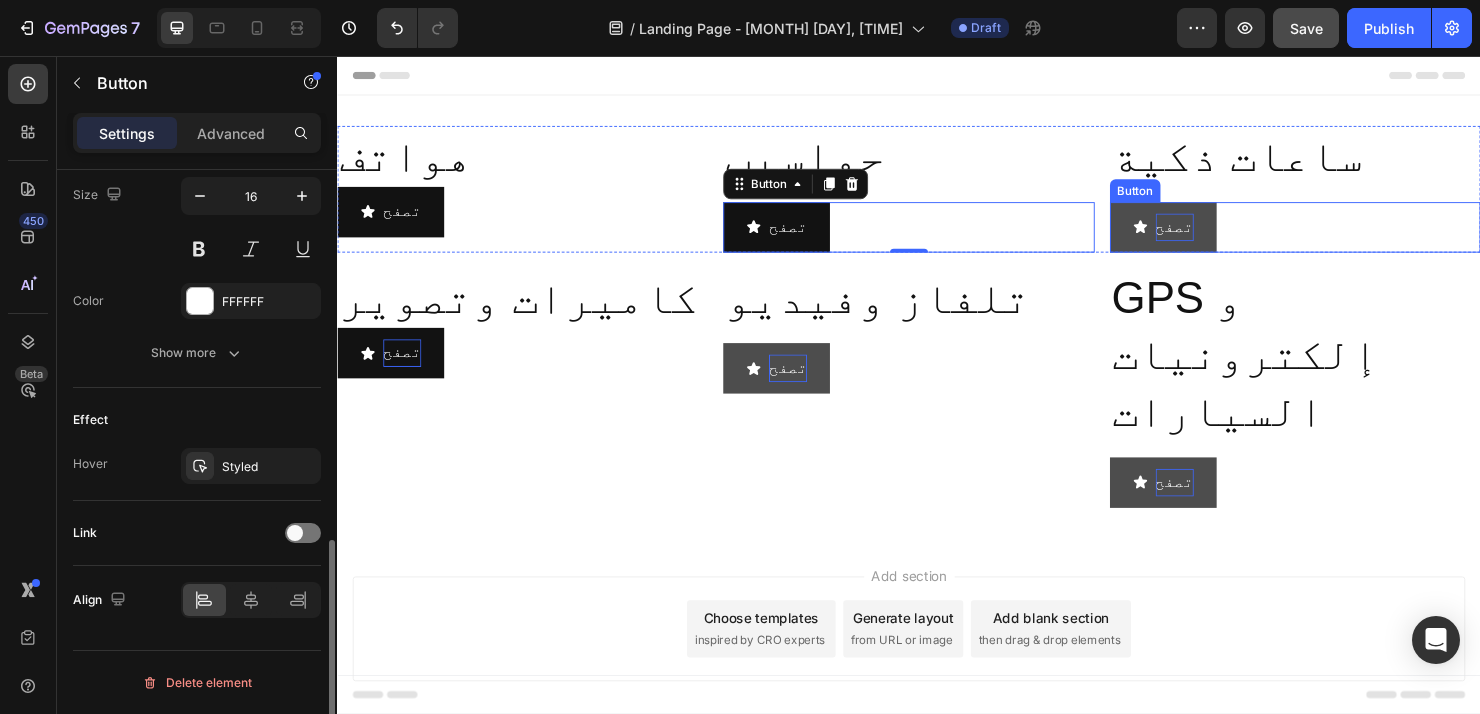 scroll, scrollTop: 987, scrollLeft: 0, axis: vertical 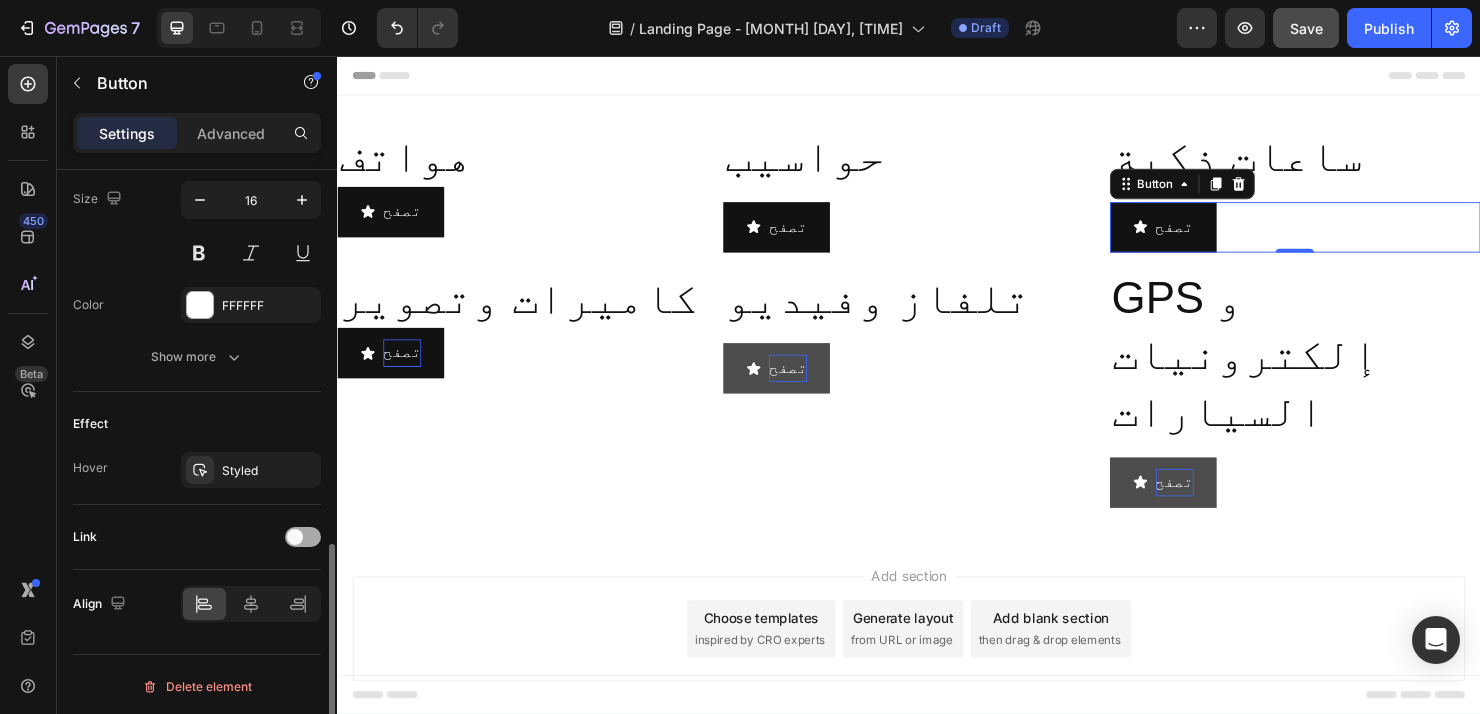 click at bounding box center (303, 537) 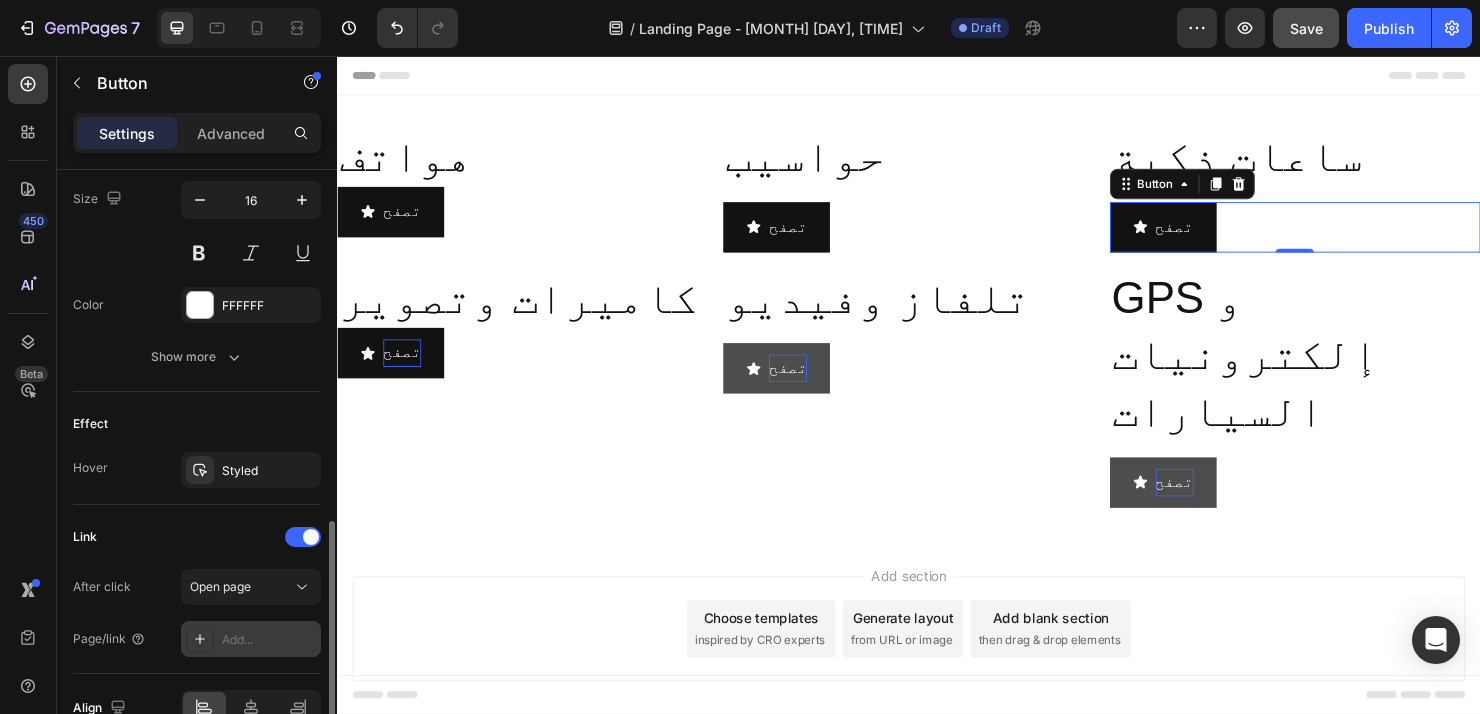 click on "Add..." at bounding box center [269, 640] 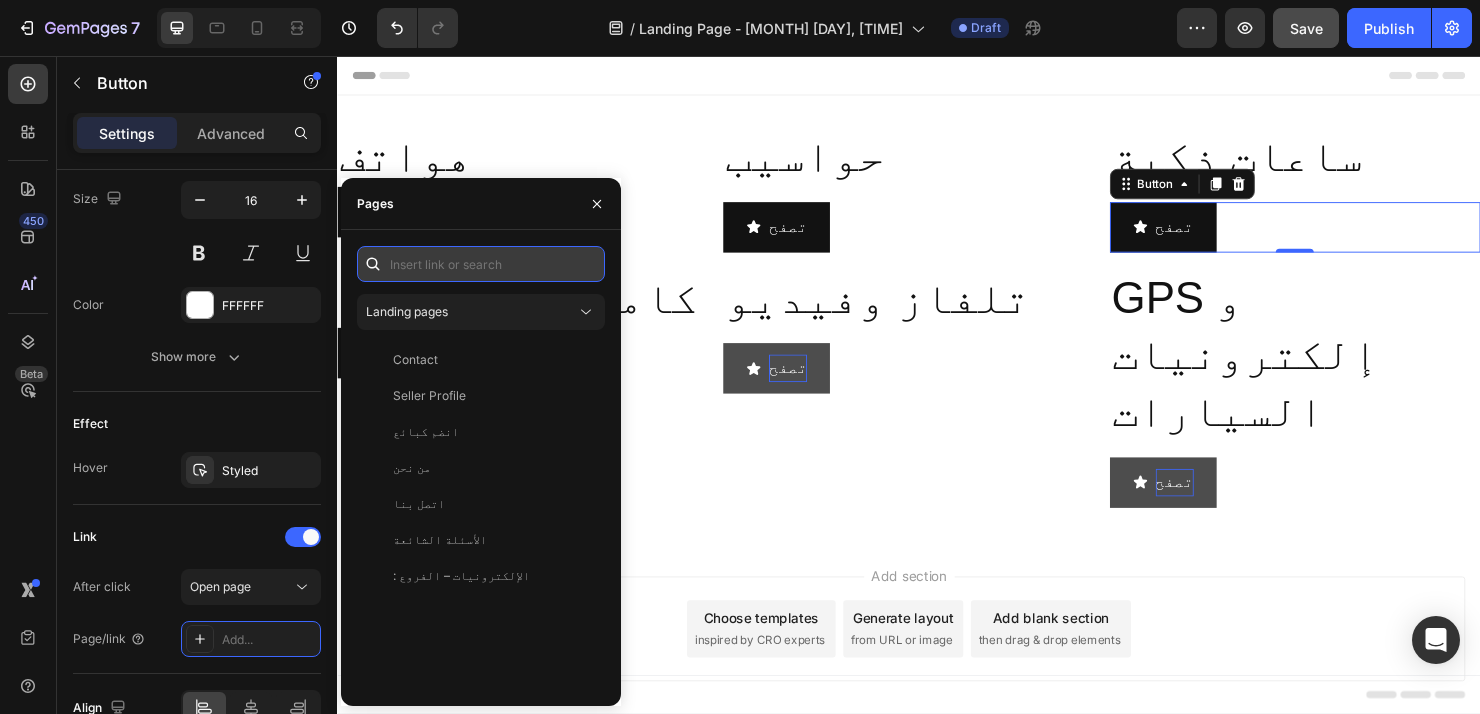 click at bounding box center (481, 264) 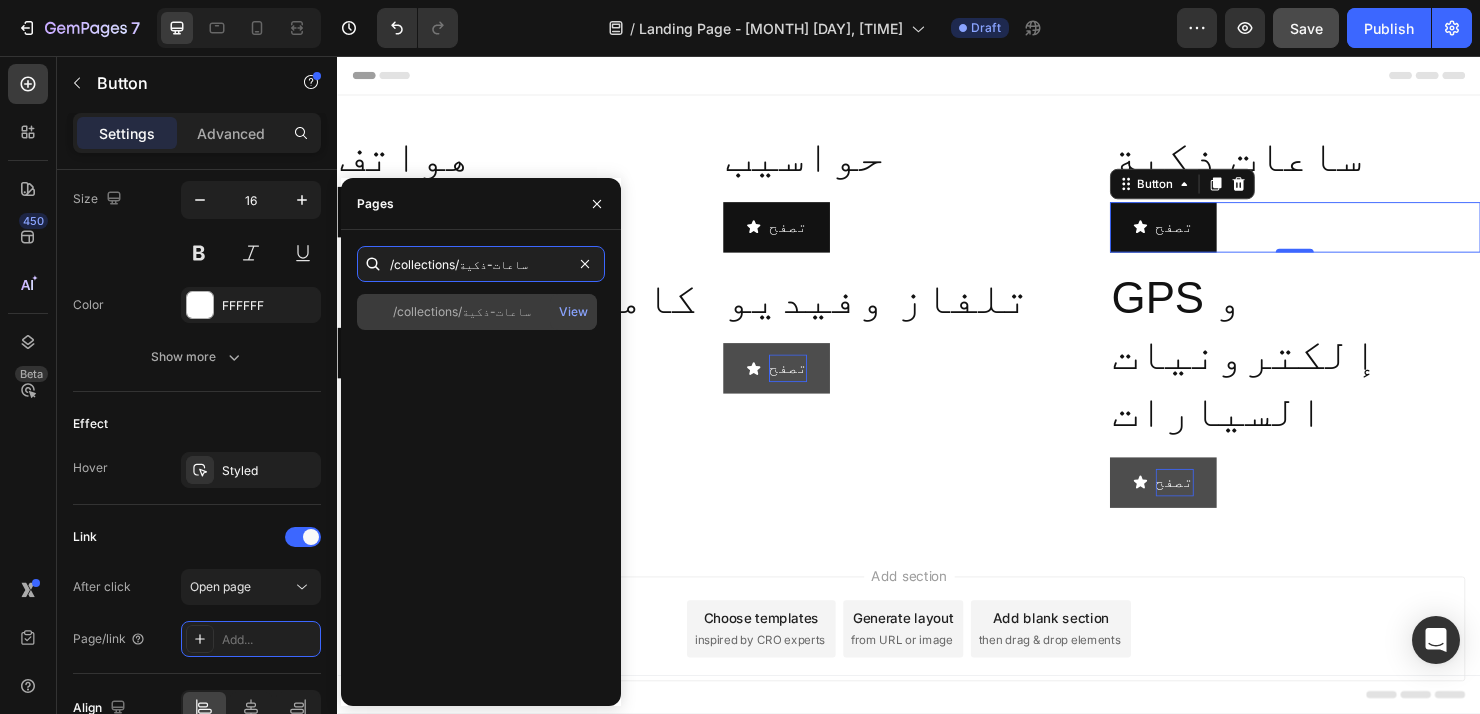 type on "/collections/ساعات-ذكية" 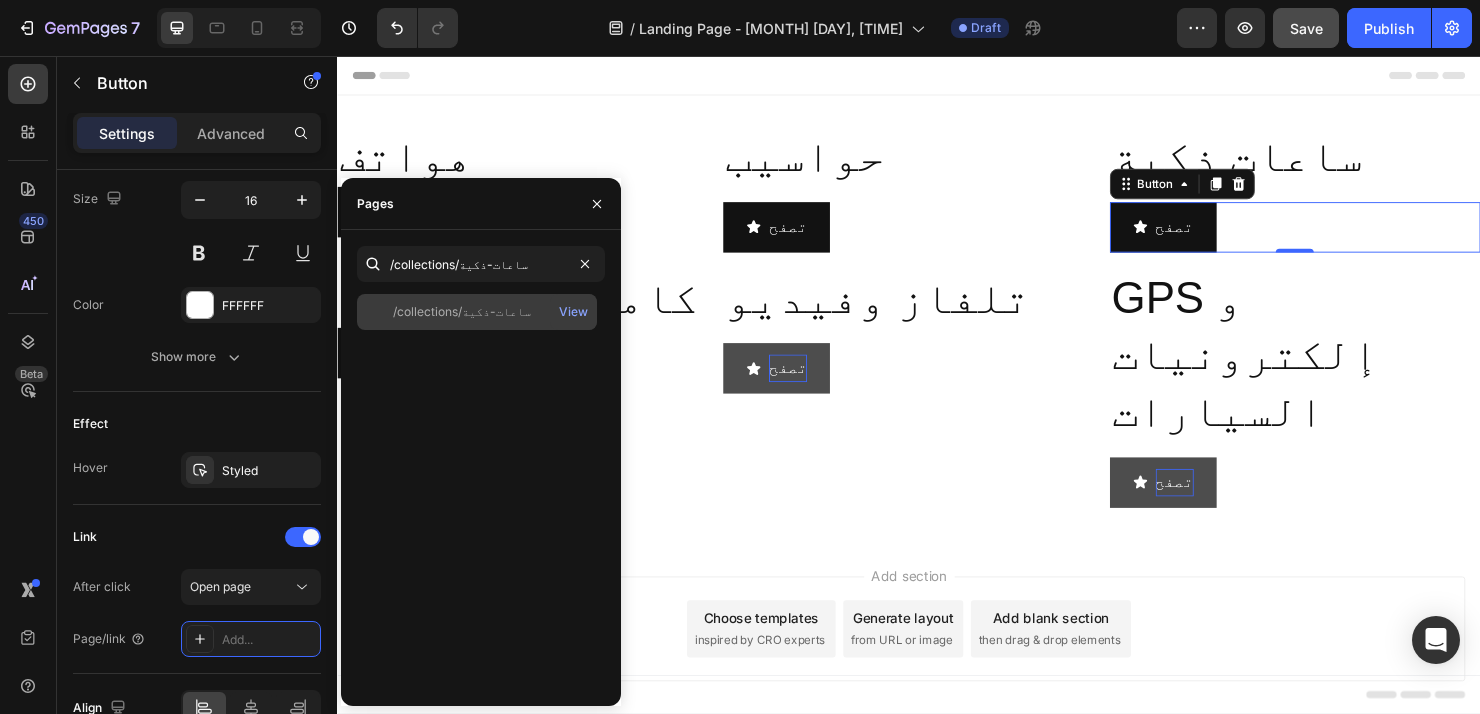 click on "/collections/ساعات-ذكية" 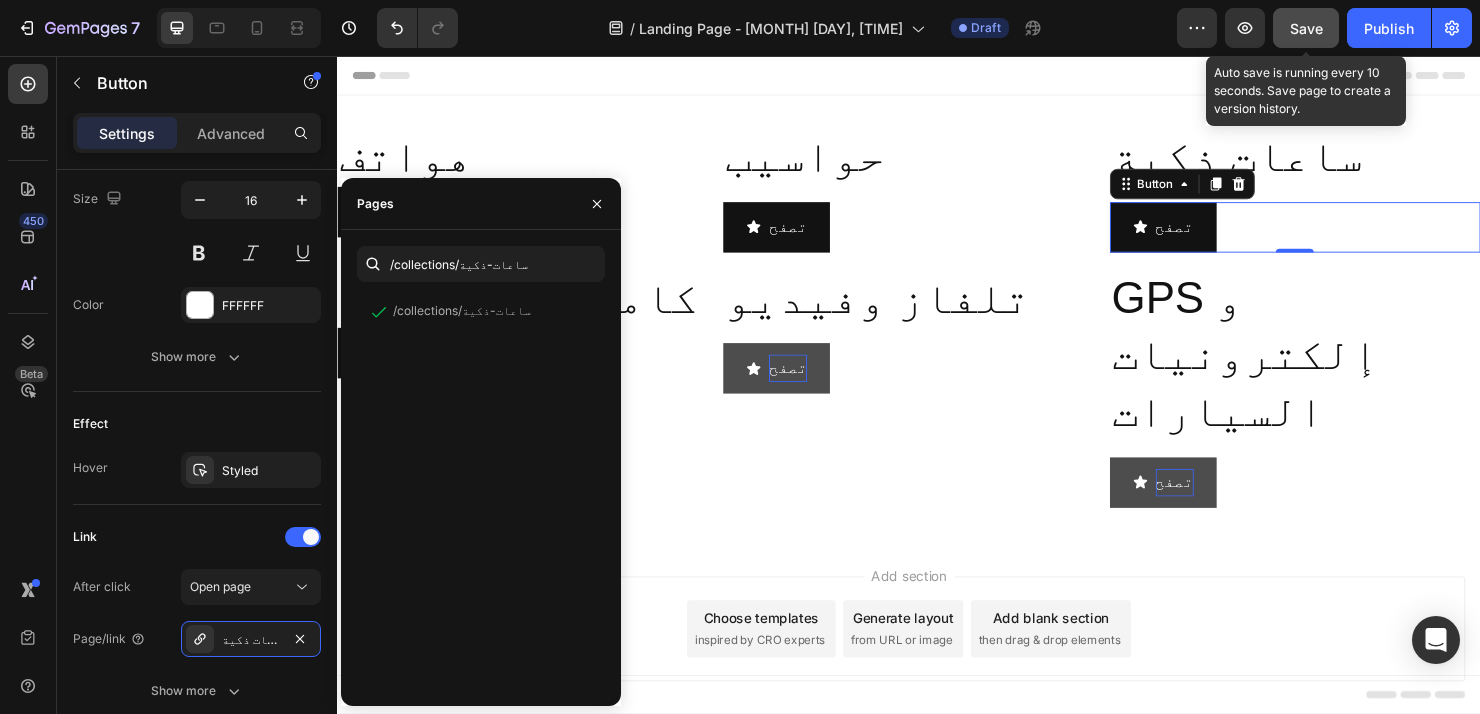 click on "Save" at bounding box center (1306, 28) 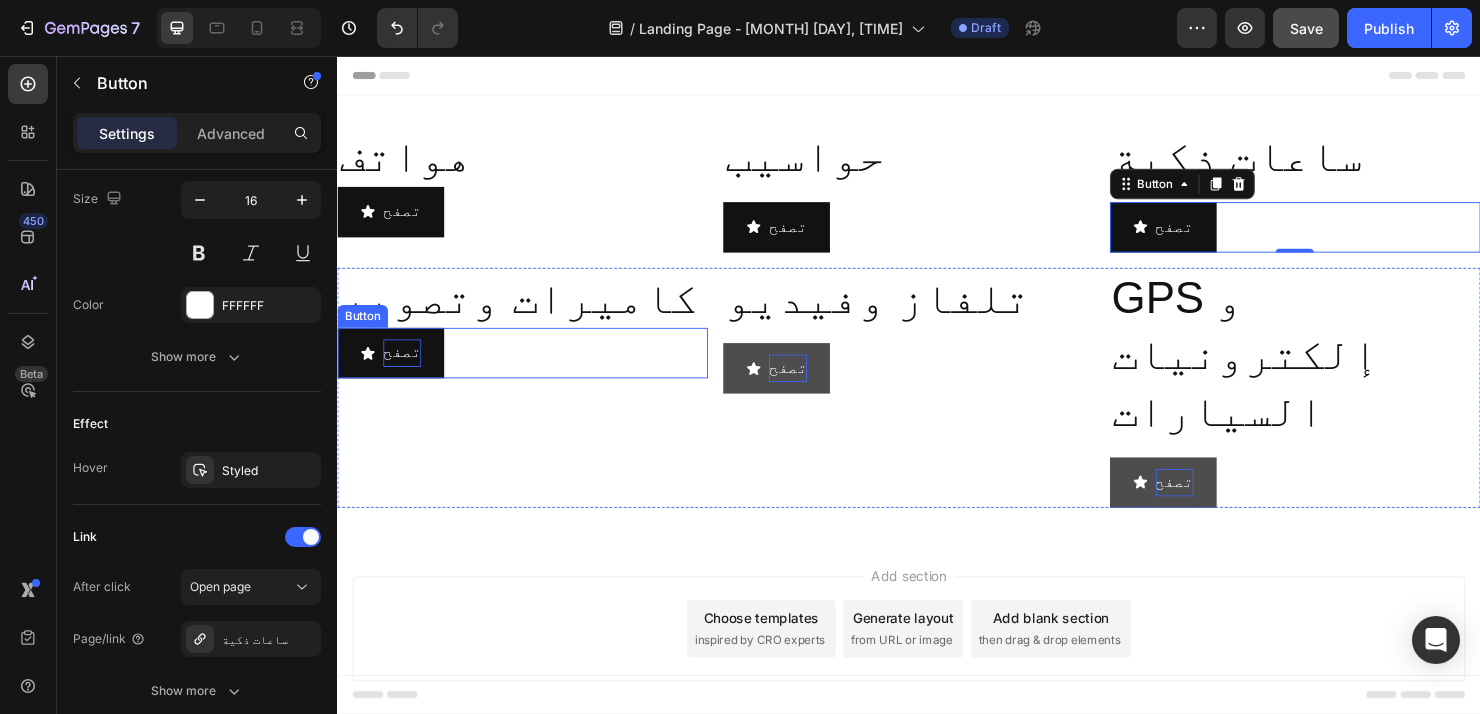 click on "تصفح" at bounding box center [405, 367] 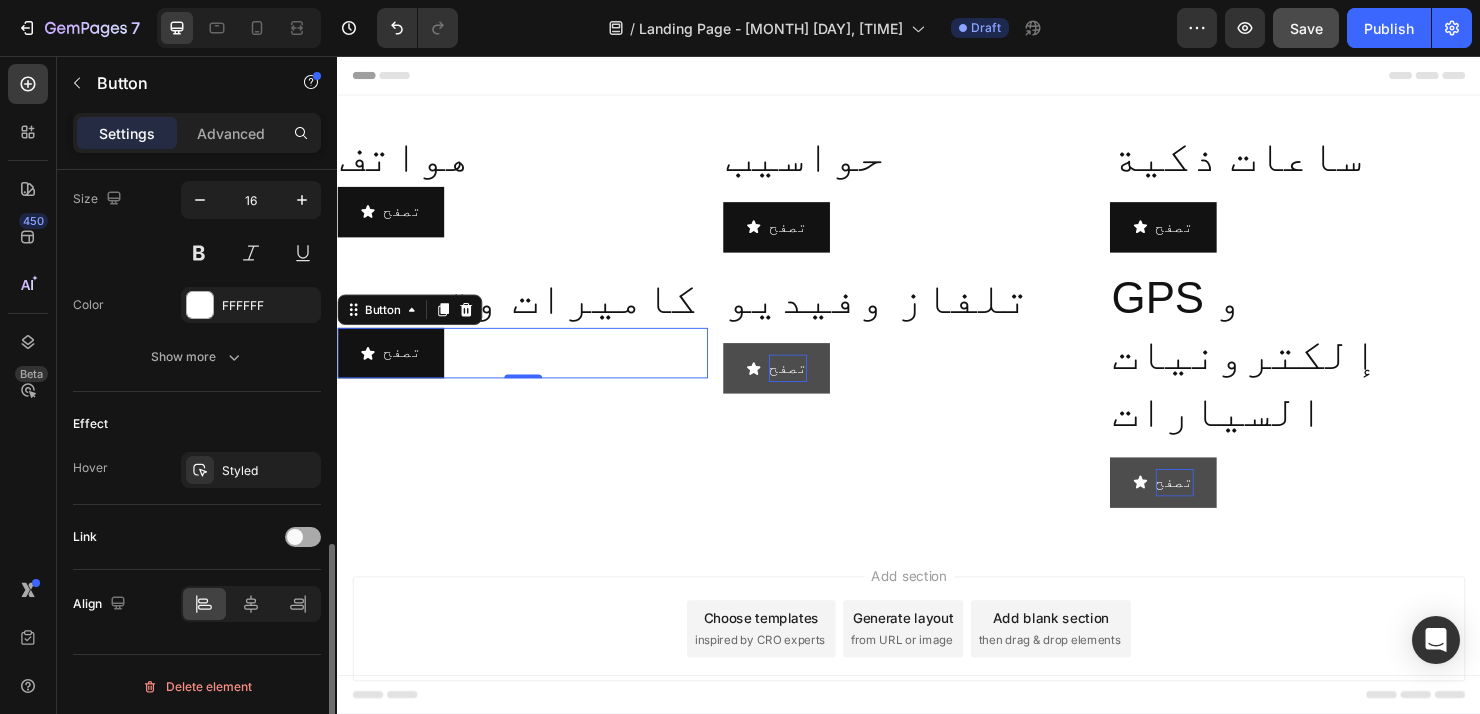 click at bounding box center [303, 537] 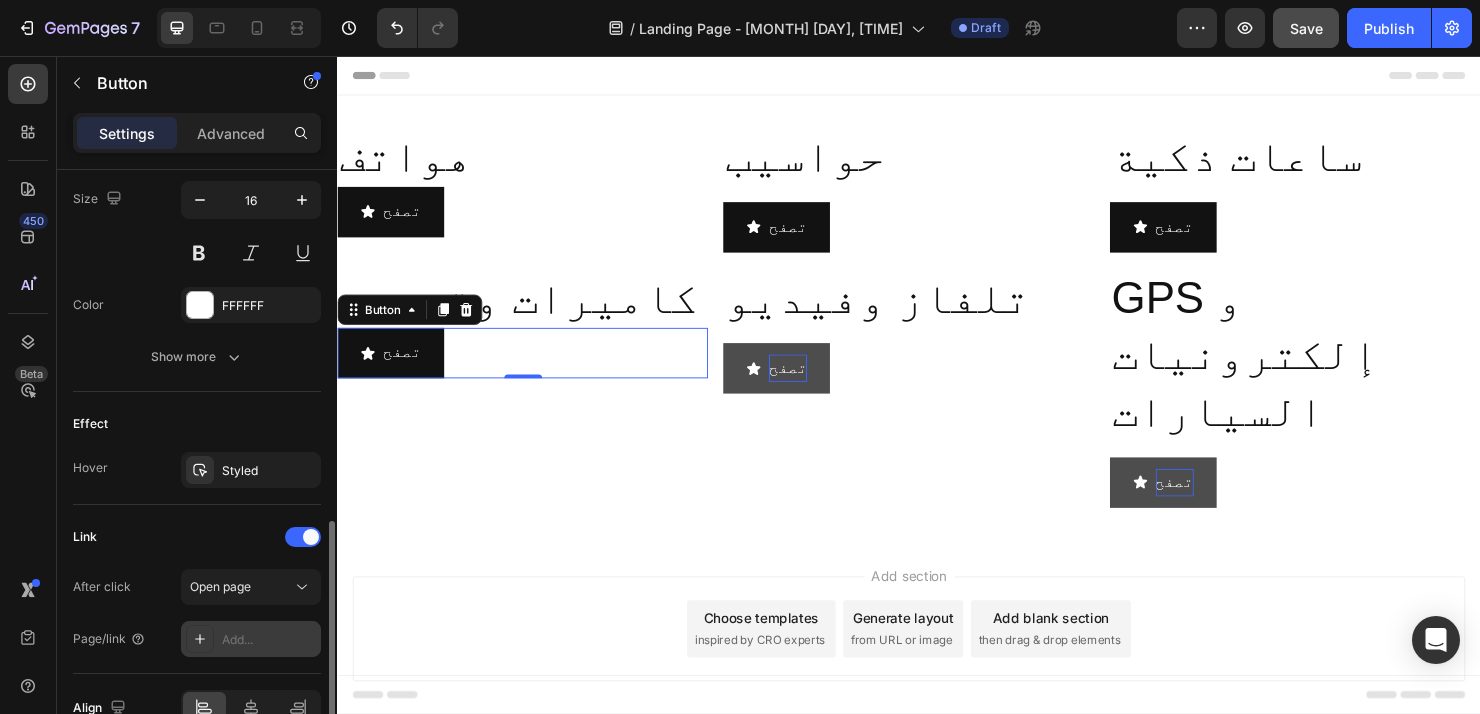 click on "Add..." at bounding box center [269, 640] 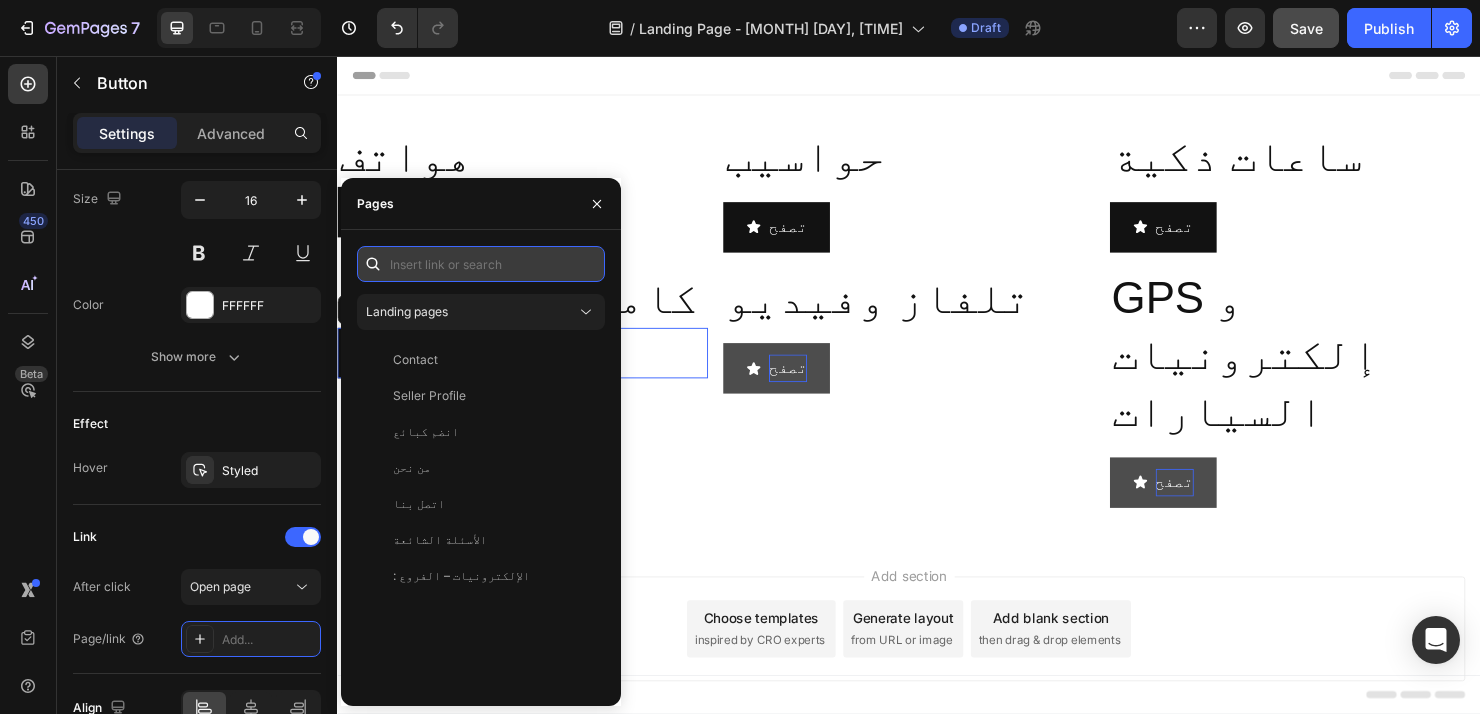 paste on "/collections/كاميرات-وتصوير" 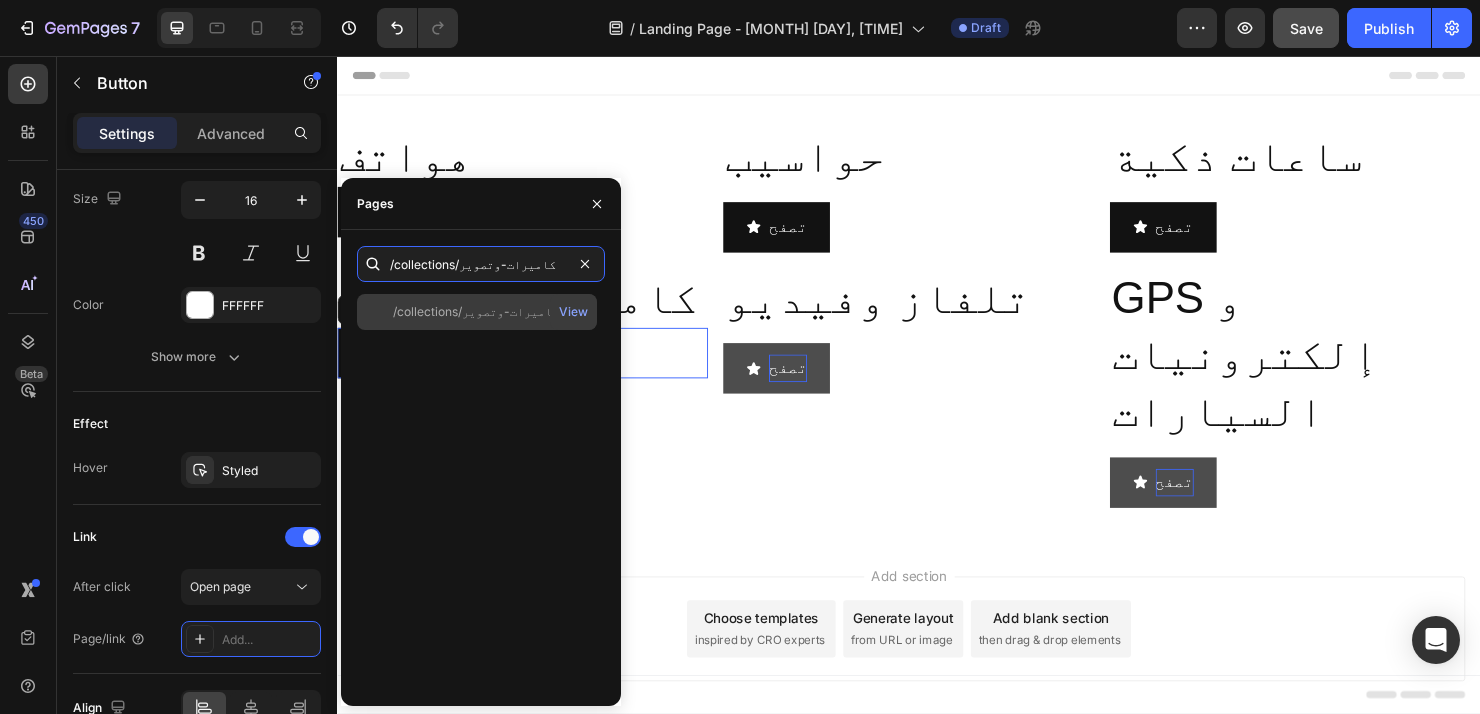 type on "/collections/كاميرات-وتصوير" 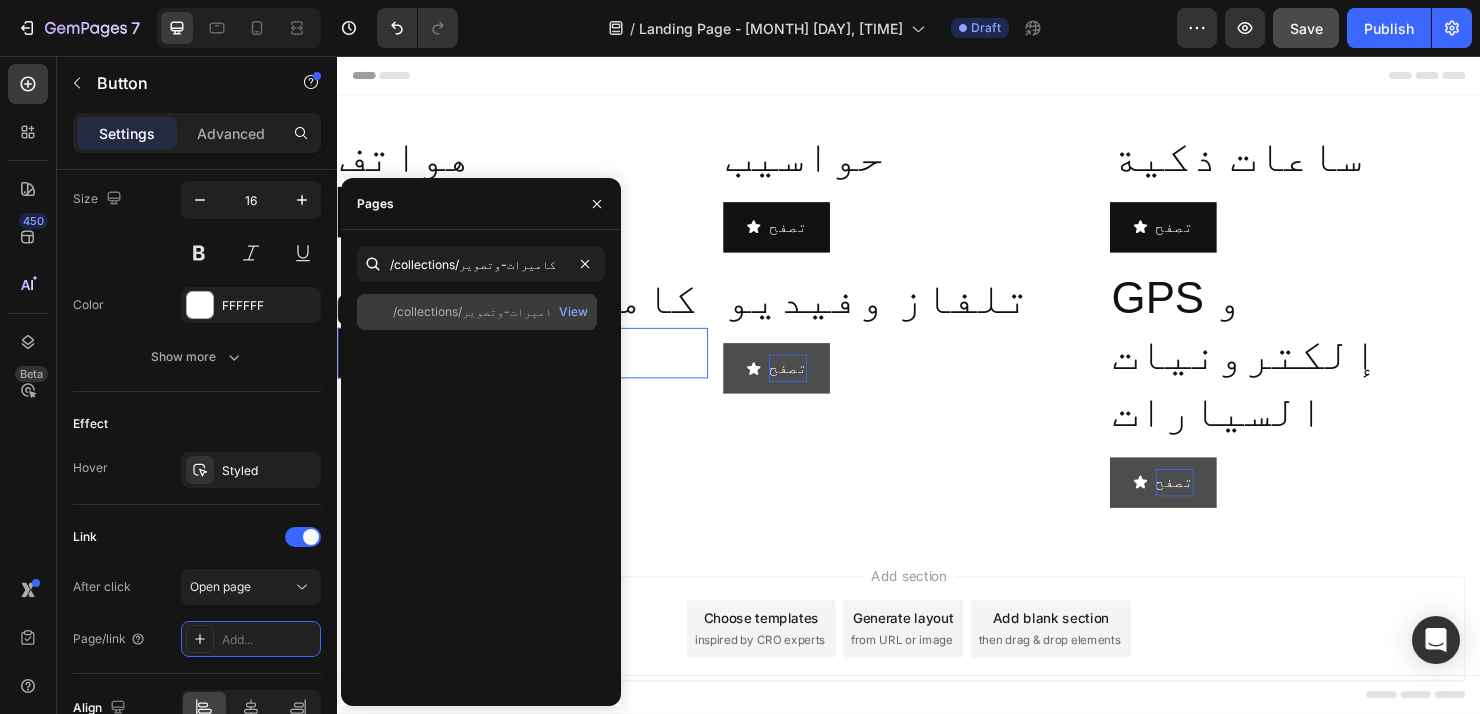 click on "/collections/كاميرات-وتصوير" 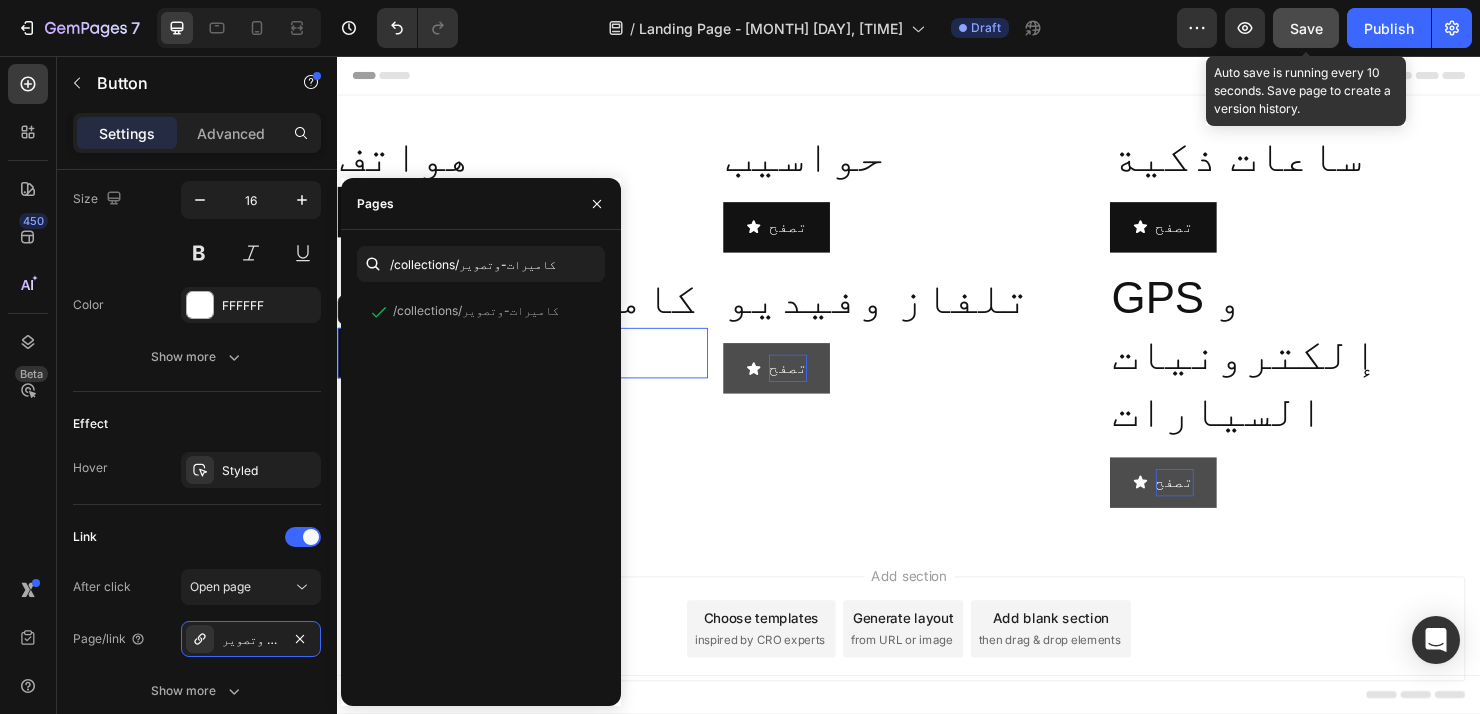 click on "Save" at bounding box center (1306, 28) 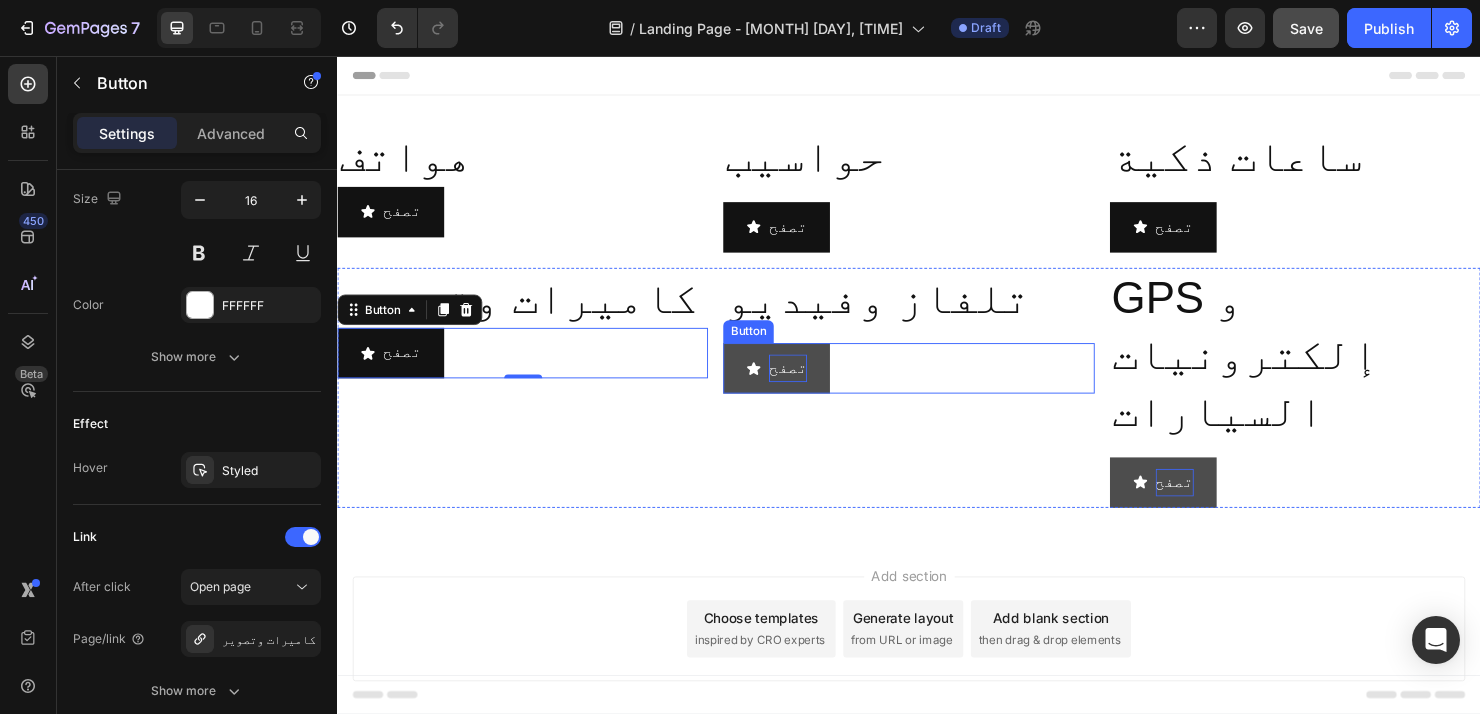 click on "تصفح" at bounding box center [810, 383] 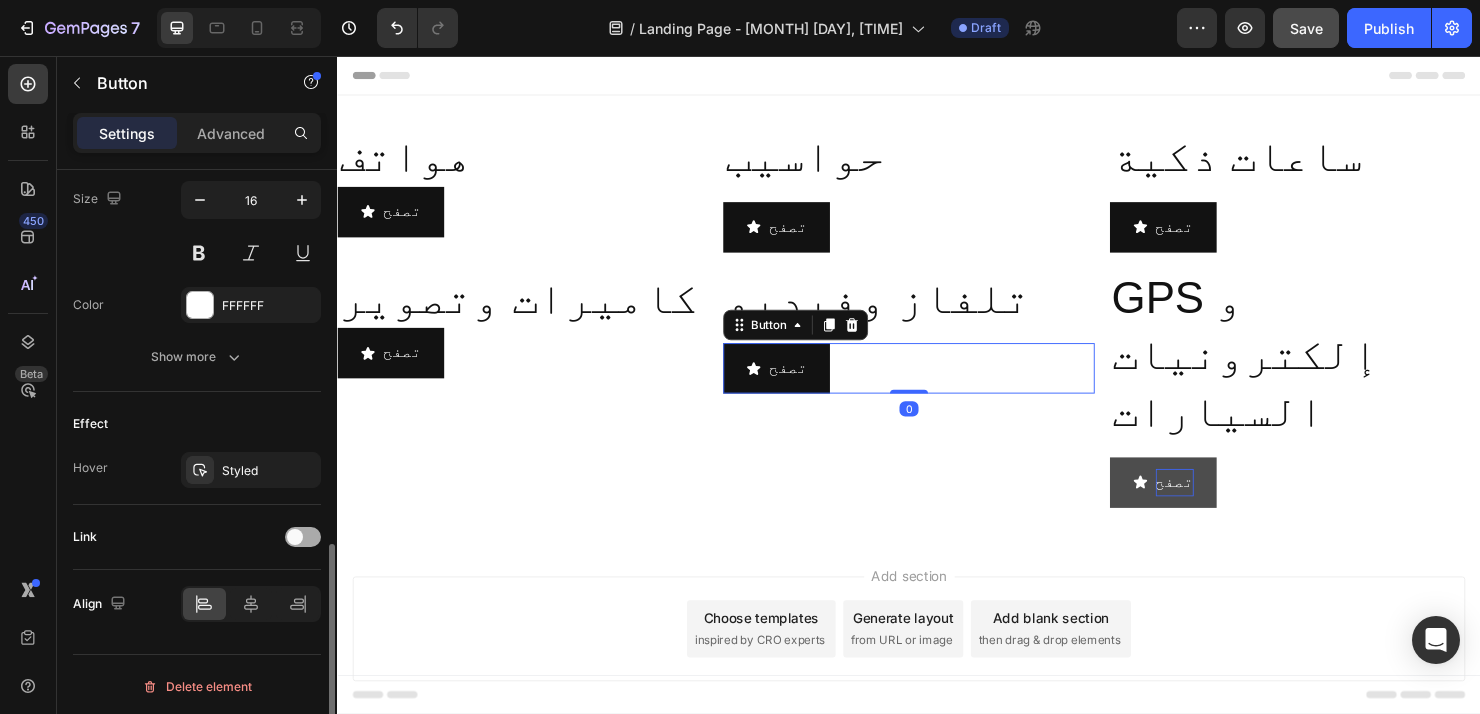 click at bounding box center [295, 537] 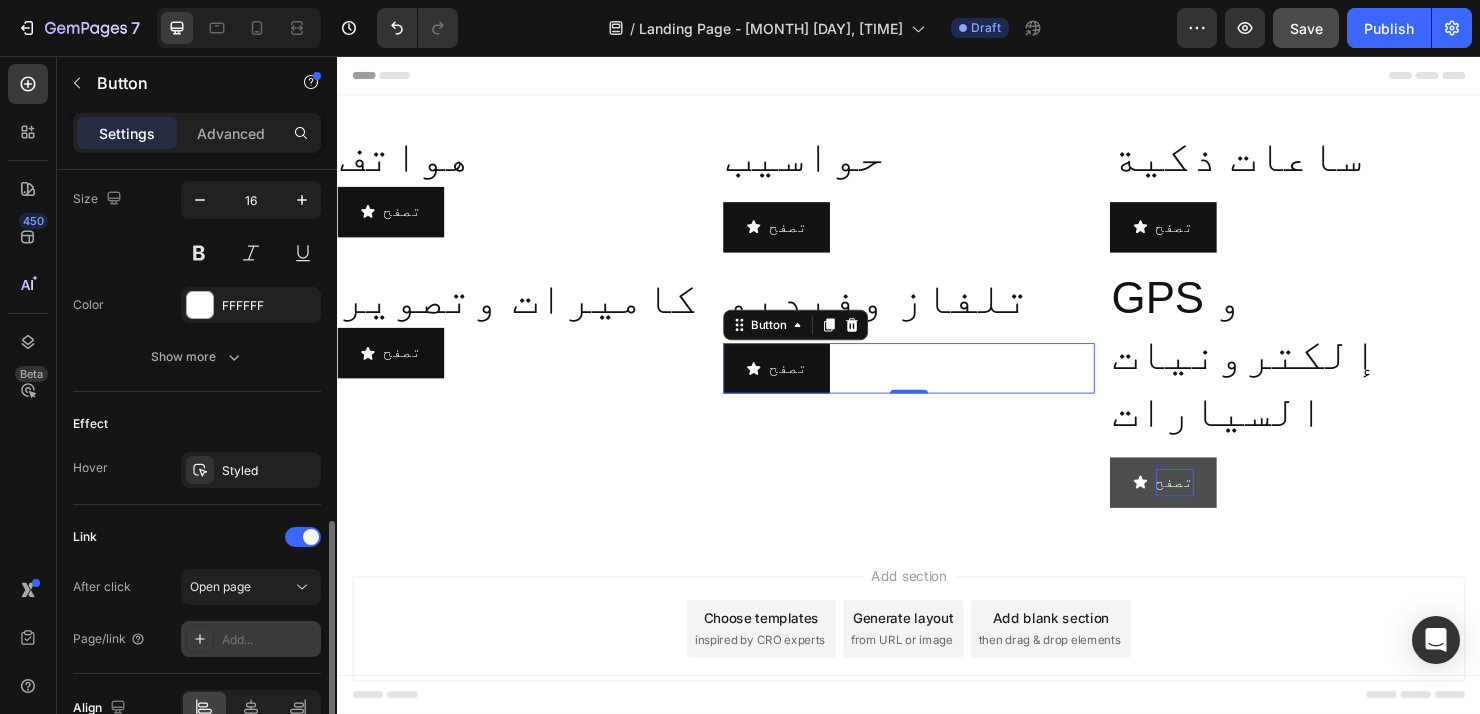click on "Add..." at bounding box center (269, 640) 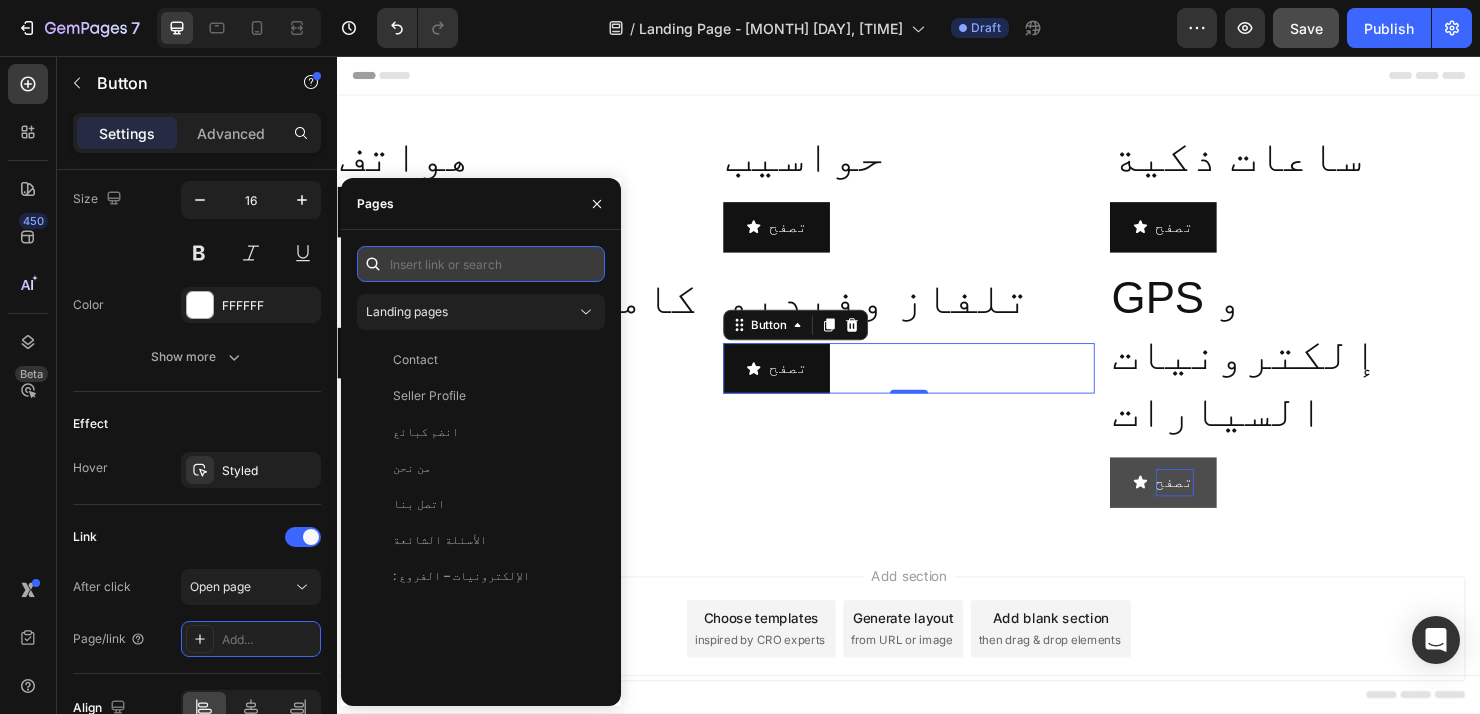 paste on "/collections/تلفاز-وفيديو" 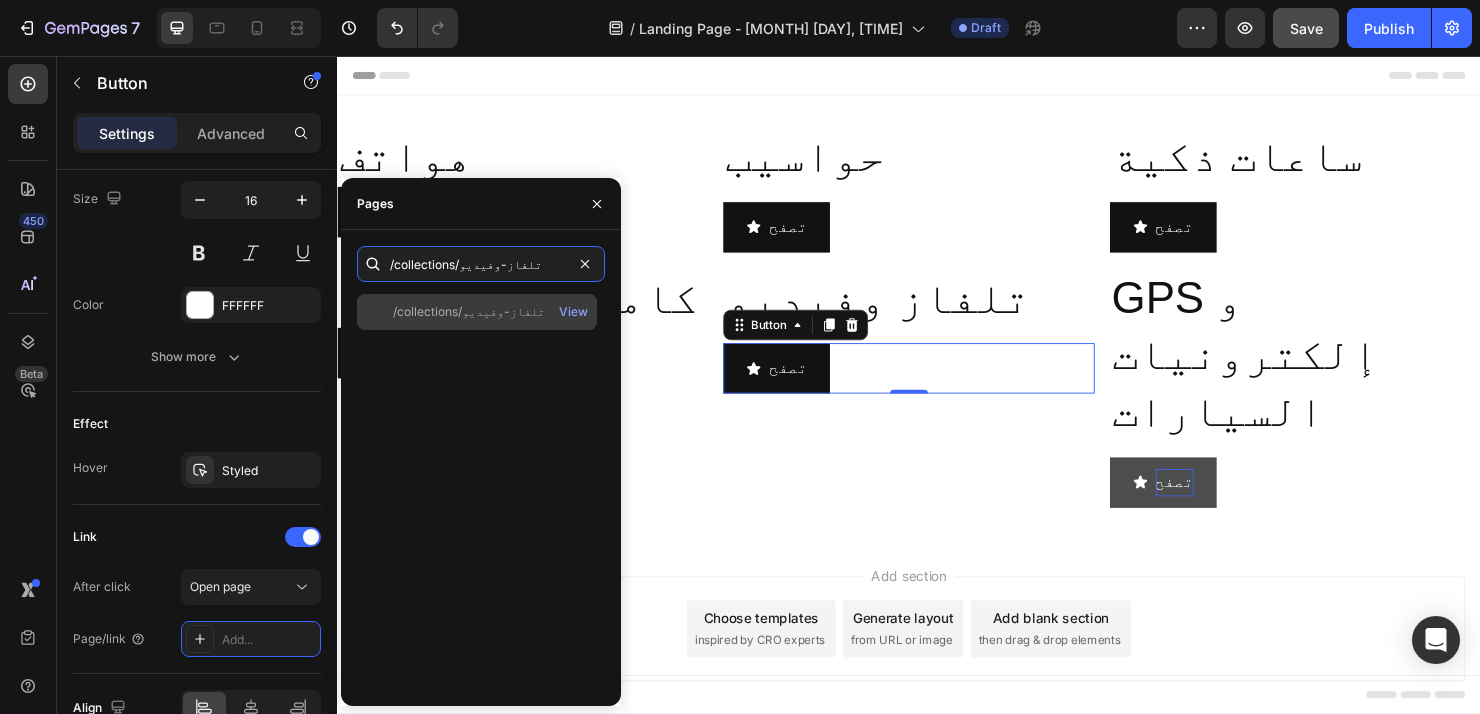 type on "/collections/تلفاز-وفيديو" 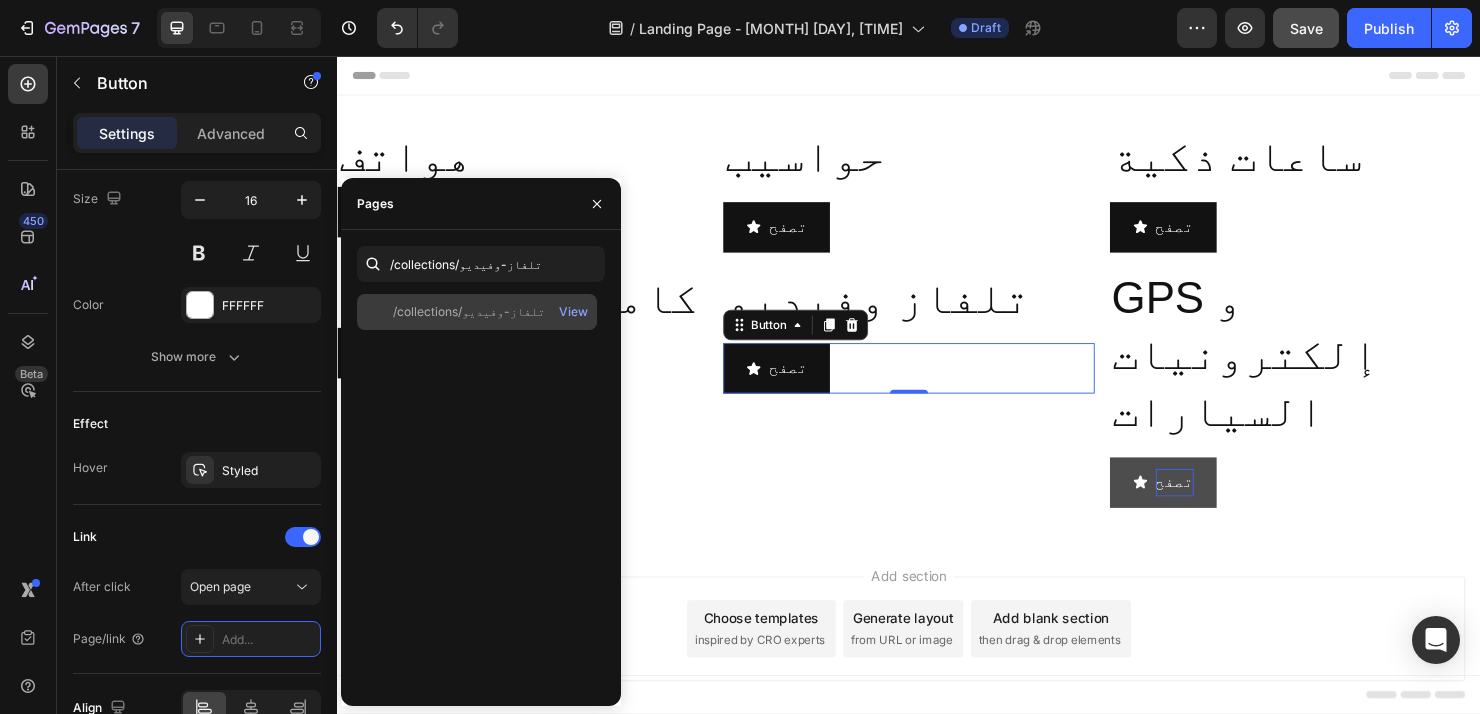 click on "/collections/تلفاز-وفيديو" 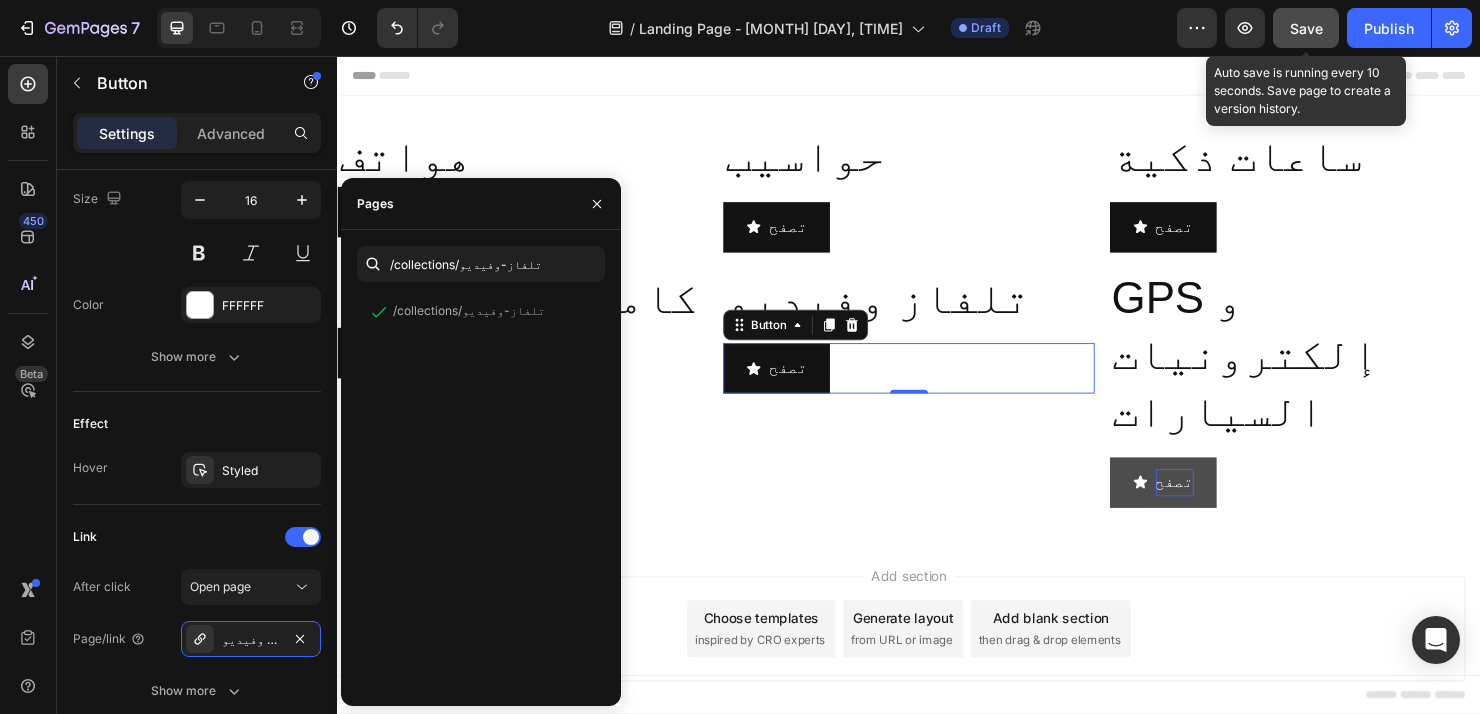 click on "Save" 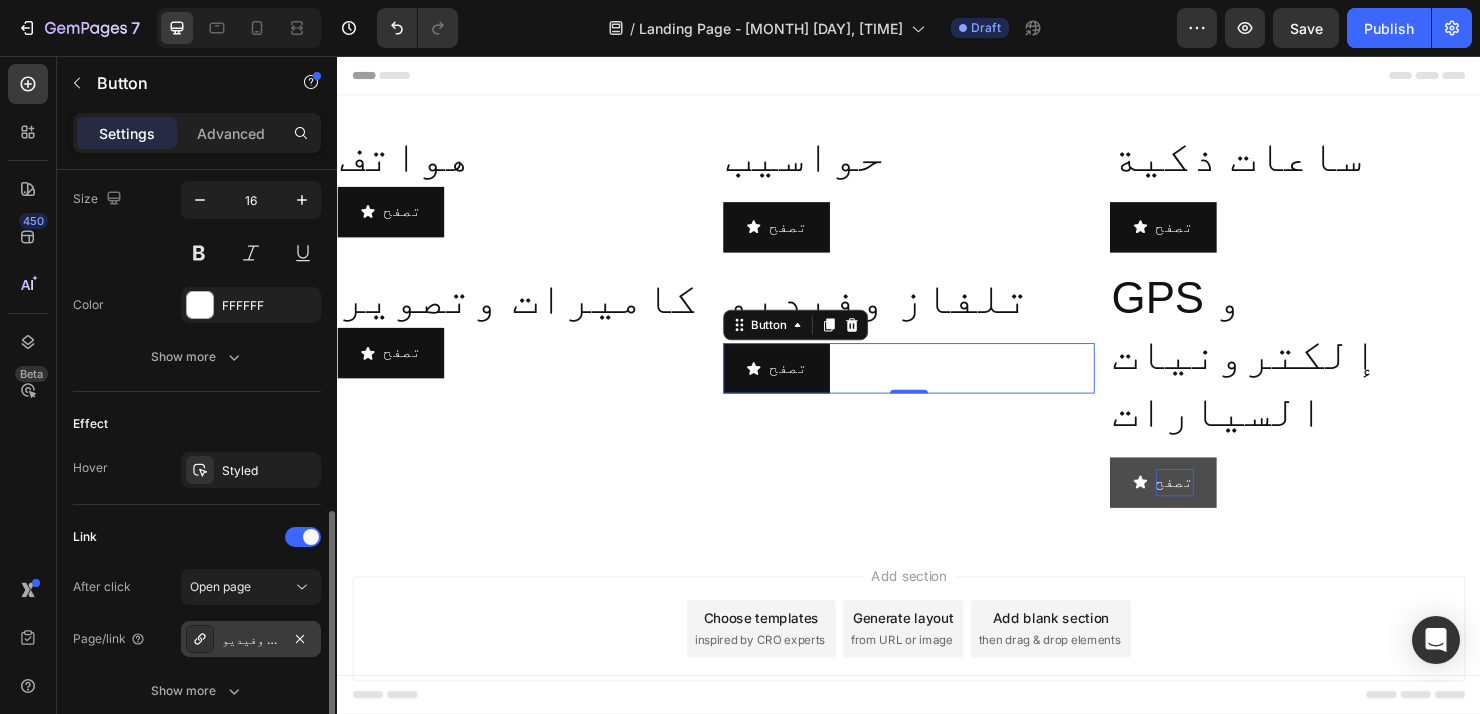 click on "تلفاز وفيديو" at bounding box center (251, 640) 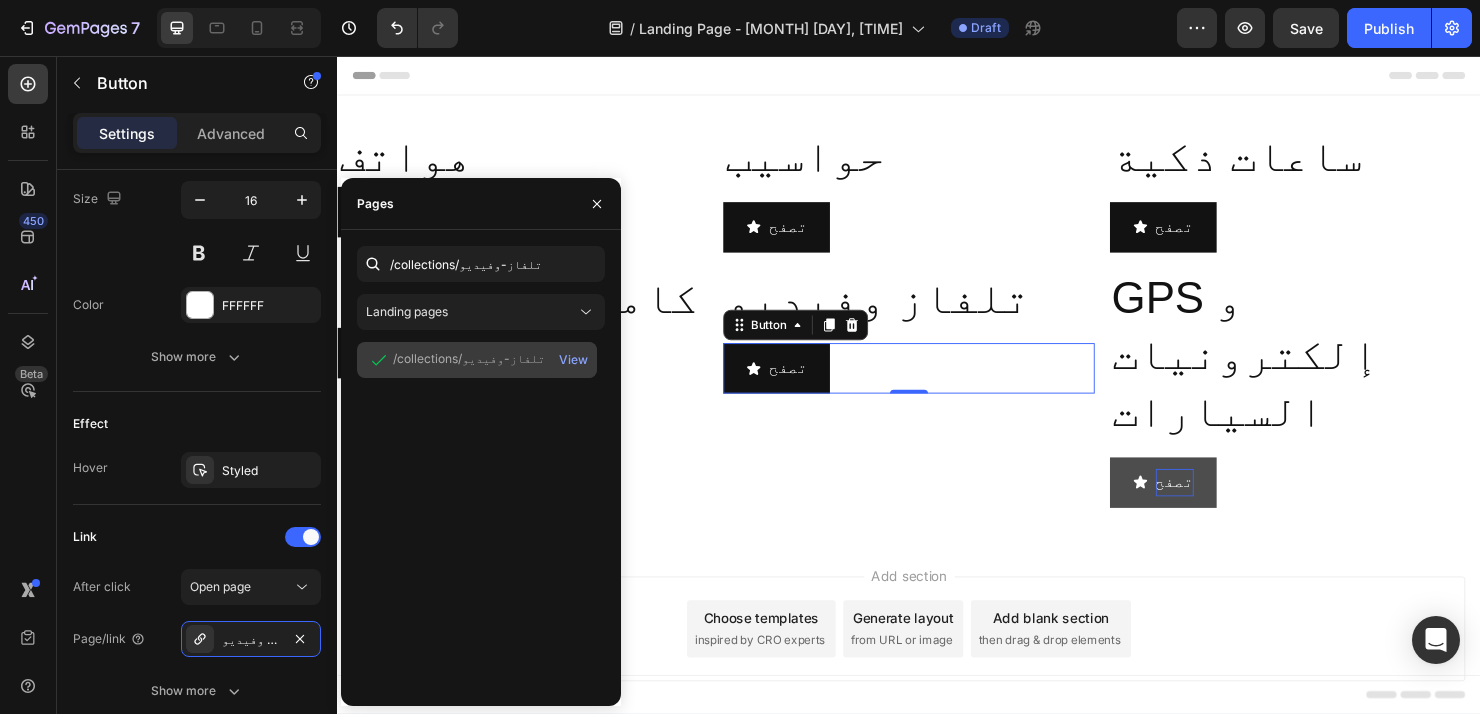 click on "/collections/تلفاز-وفيديو" 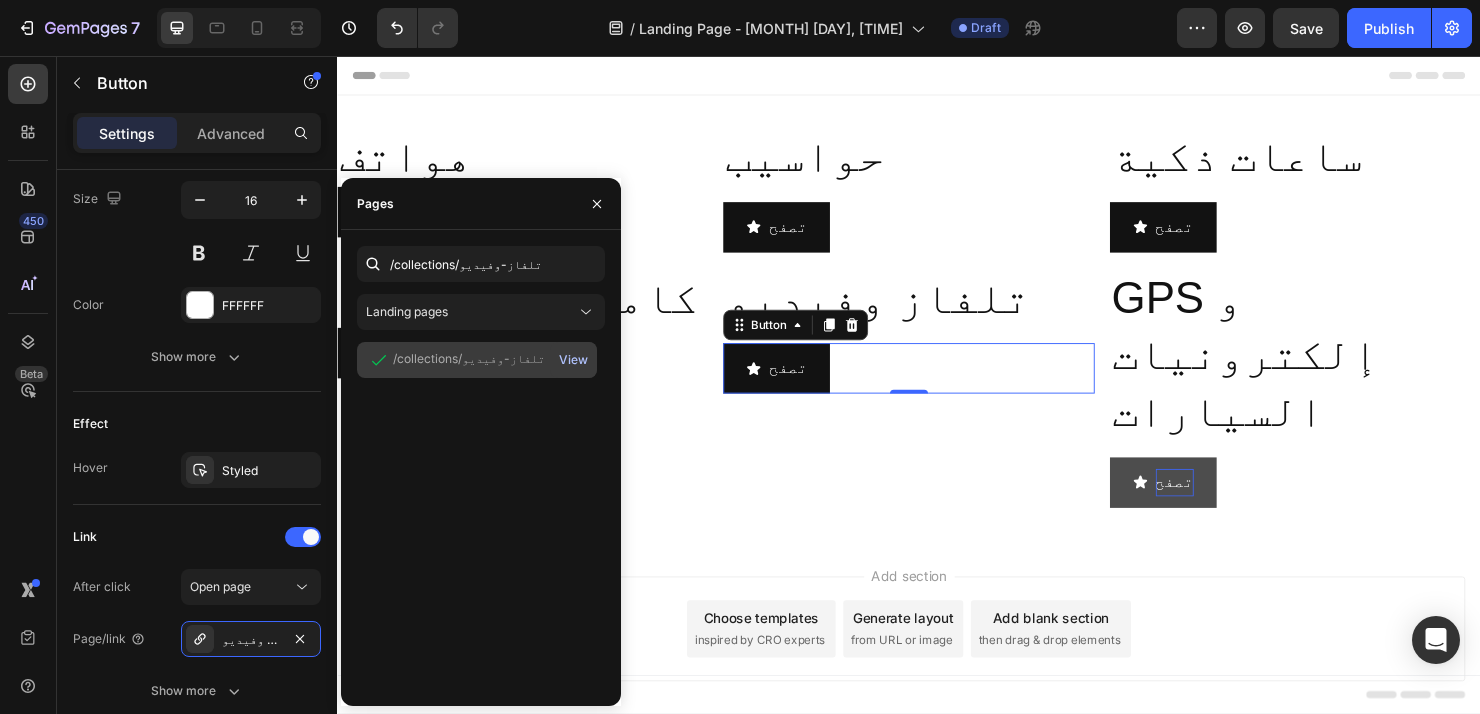 click on "View" at bounding box center (573, 360) 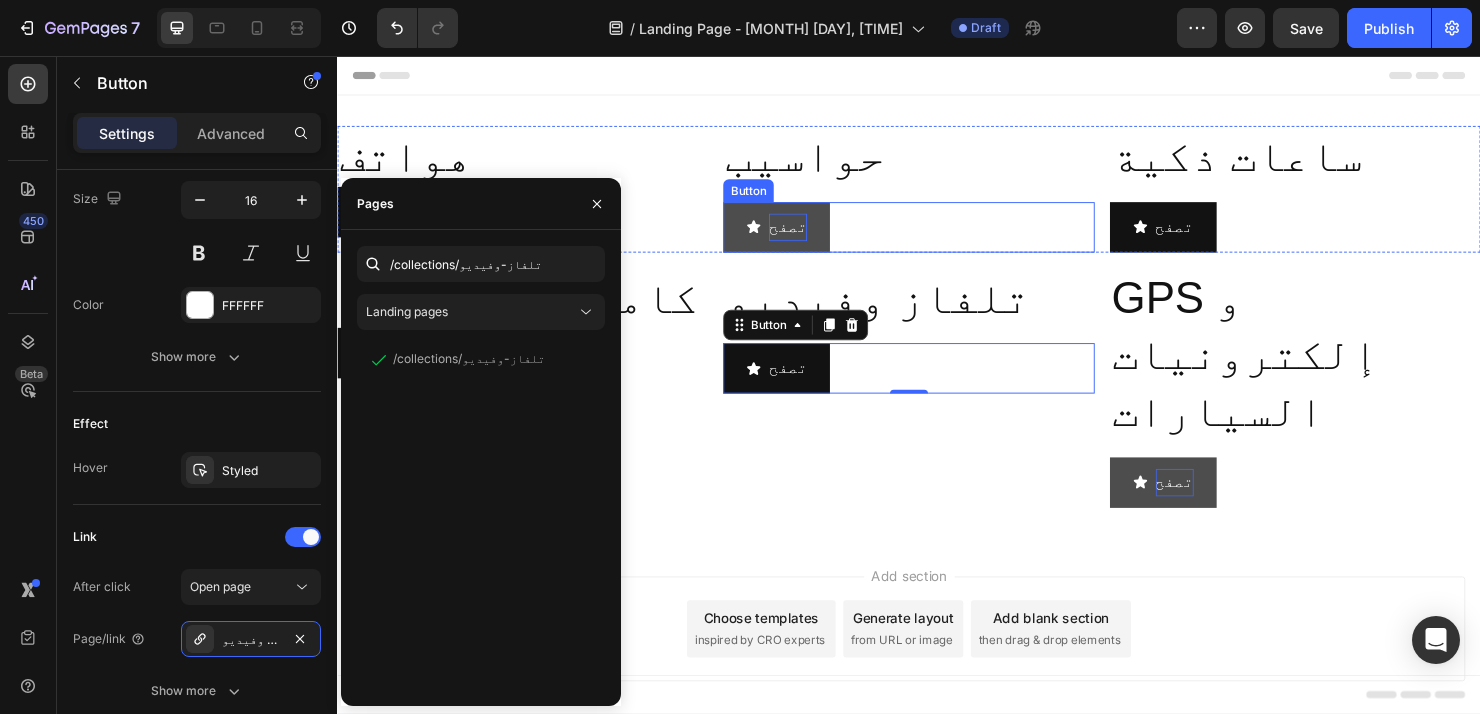 click on "تصفح" at bounding box center [810, 235] 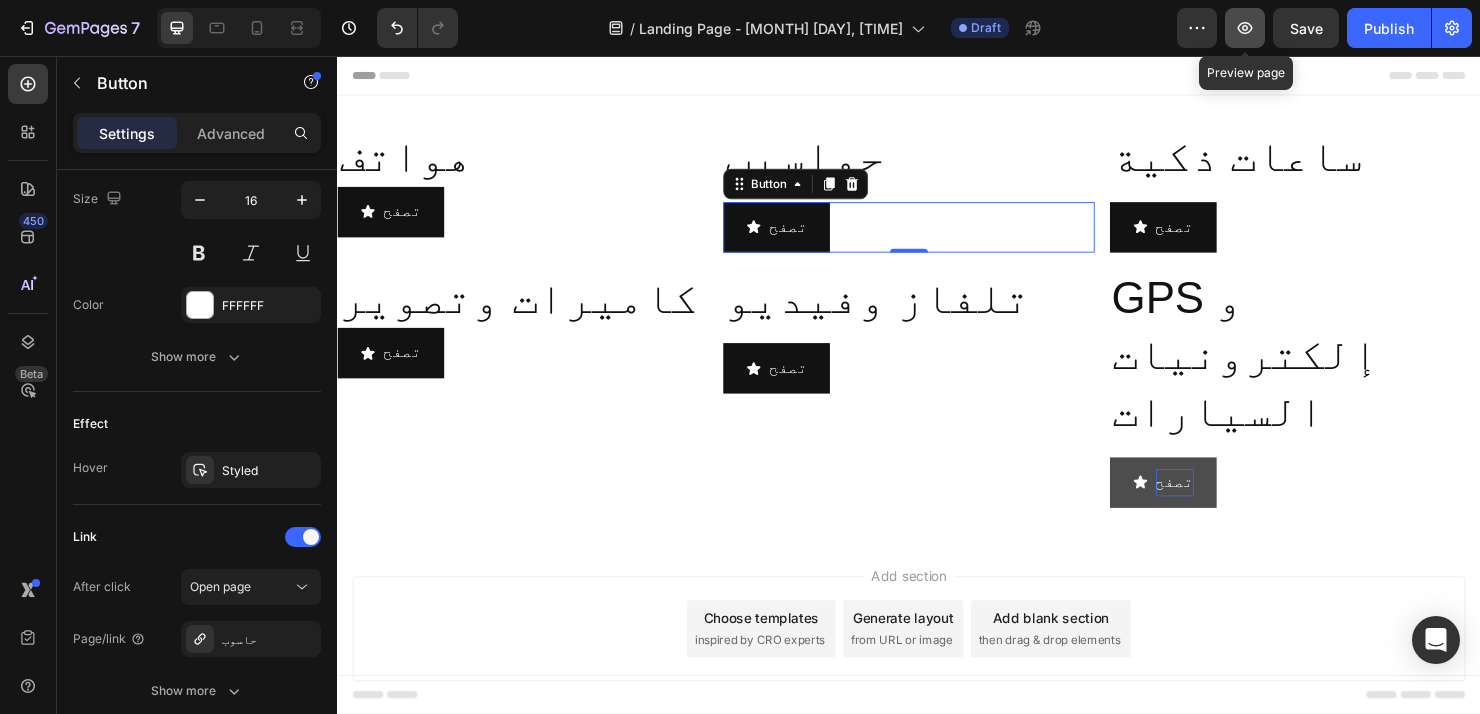 click 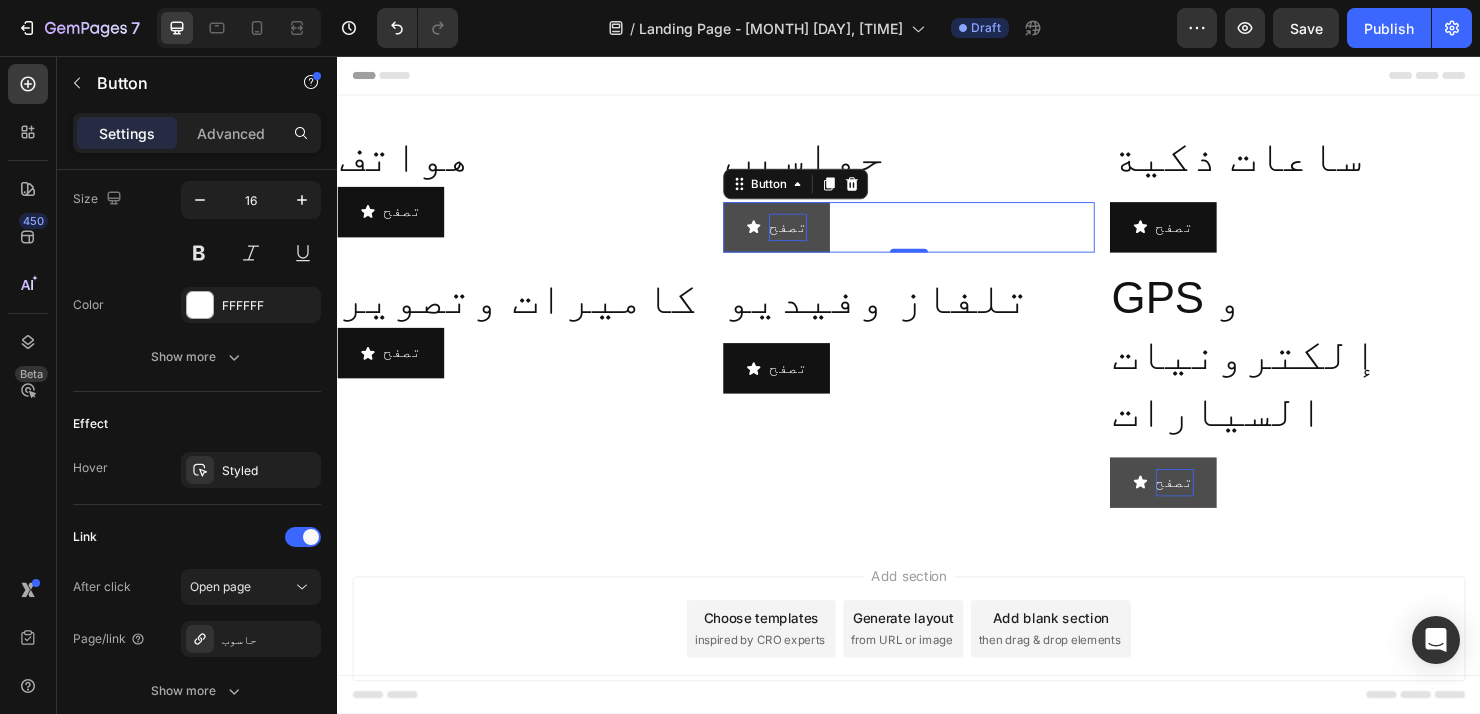 click on "تصفح" at bounding box center (810, 235) 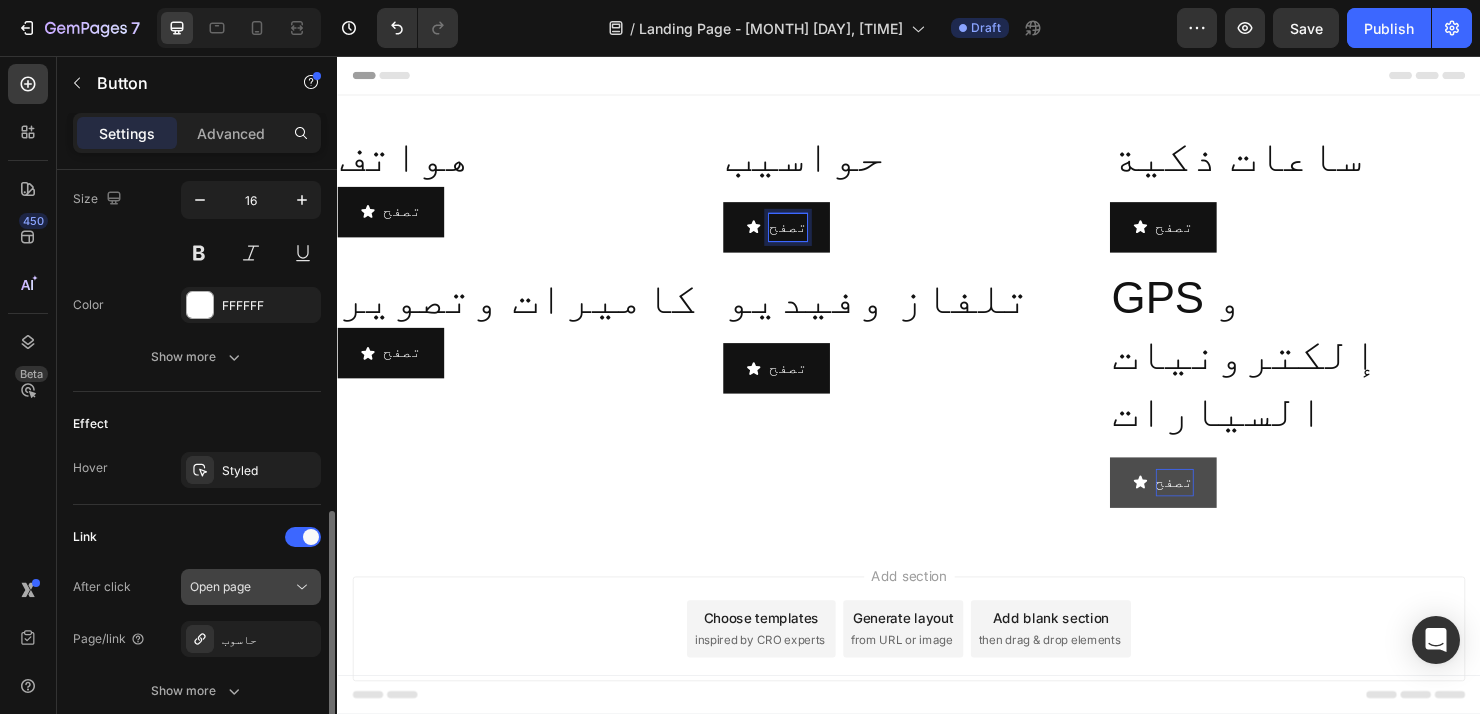 click on "Open page" at bounding box center [220, 586] 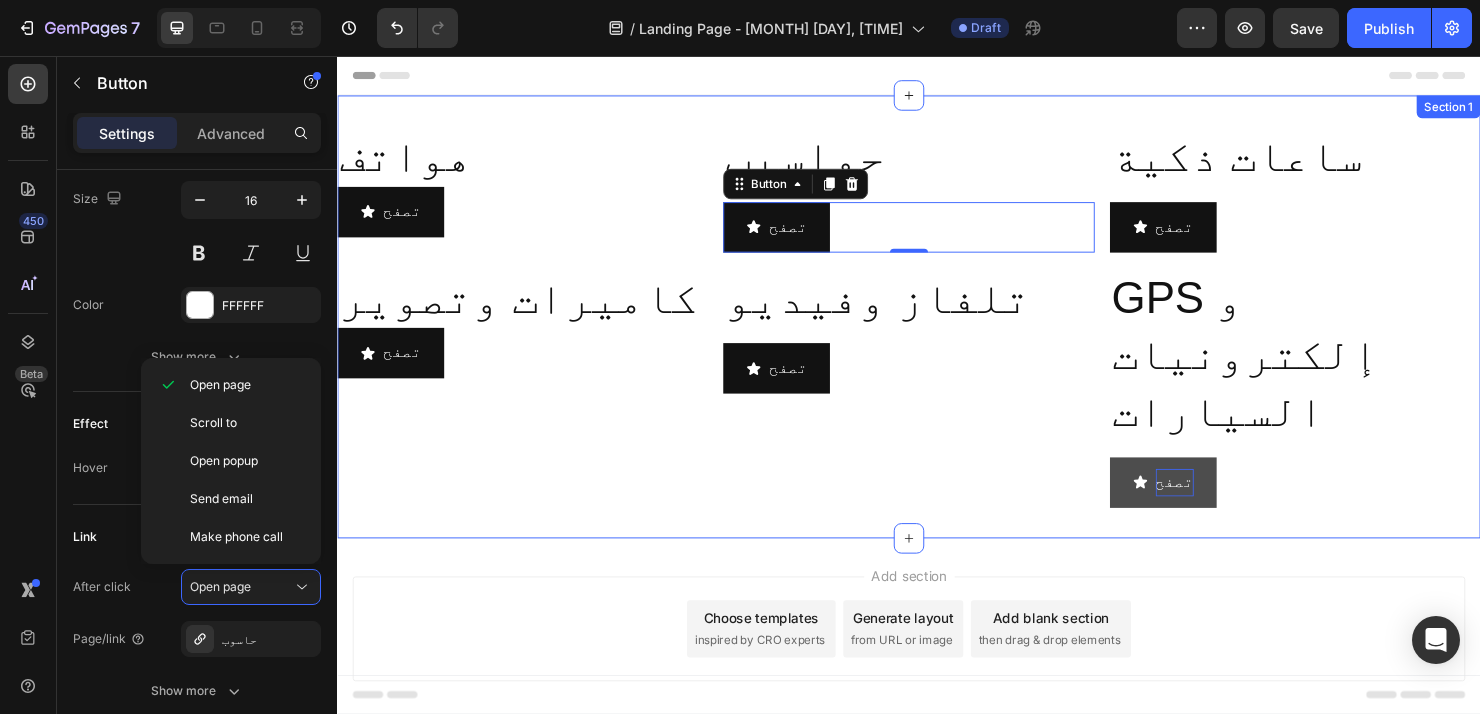 click on "هواتف Heading تصفح Button حواسيب Heading تصفح Button   0 ساعات ذكية Heading تصفح Button Row كاميرات وتصوير Heading تصفح Button تلفاز وفيديو Heading تصفح Button GPS و إلكترونيات السيارات Heading تصفح Button Row Section 1" at bounding box center [937, 329] 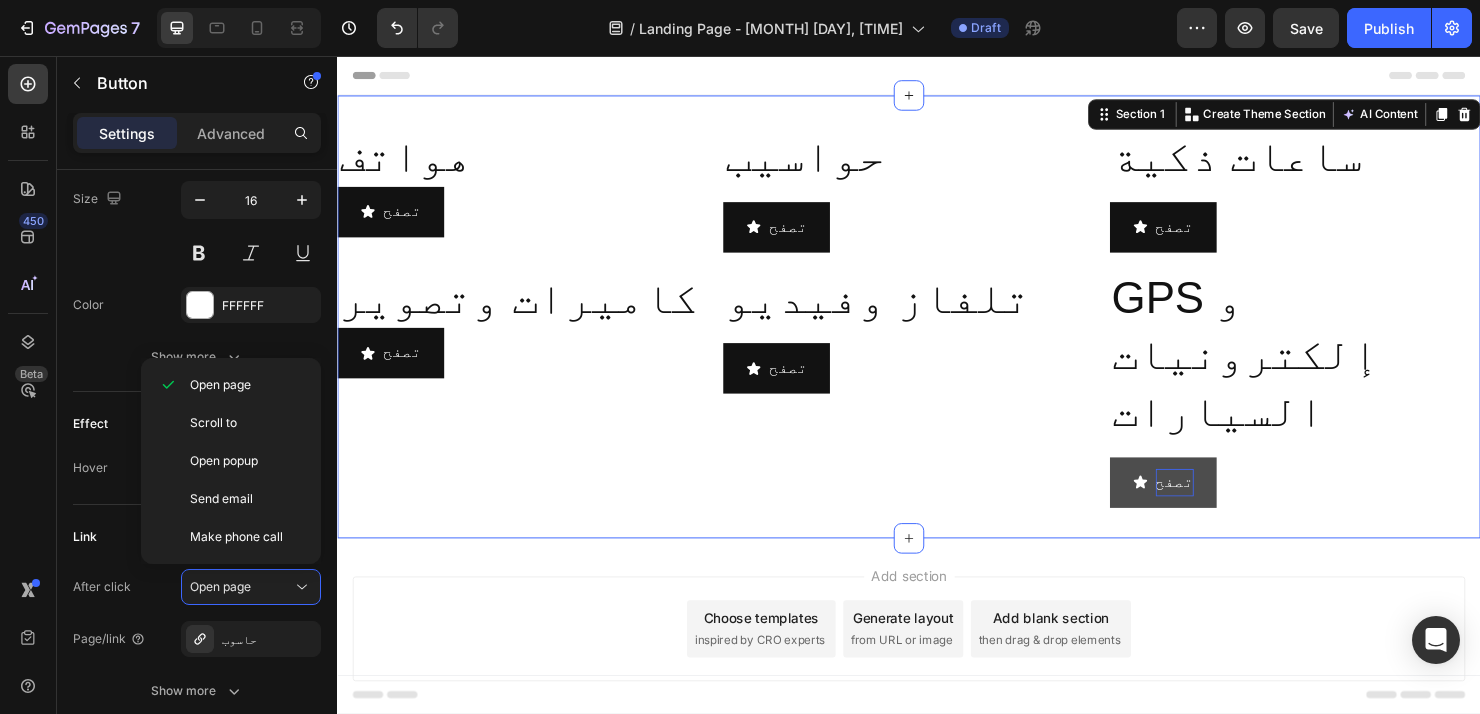 scroll, scrollTop: 0, scrollLeft: 0, axis: both 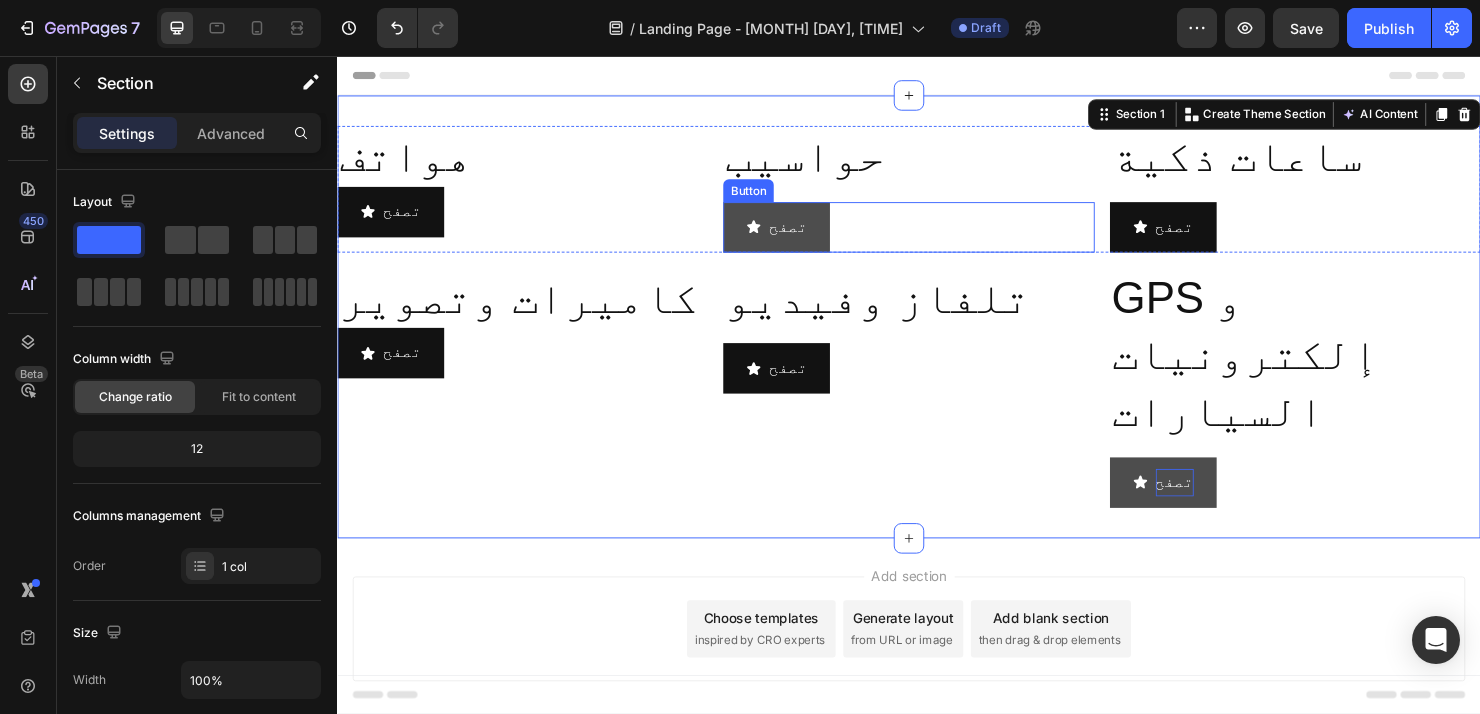 click 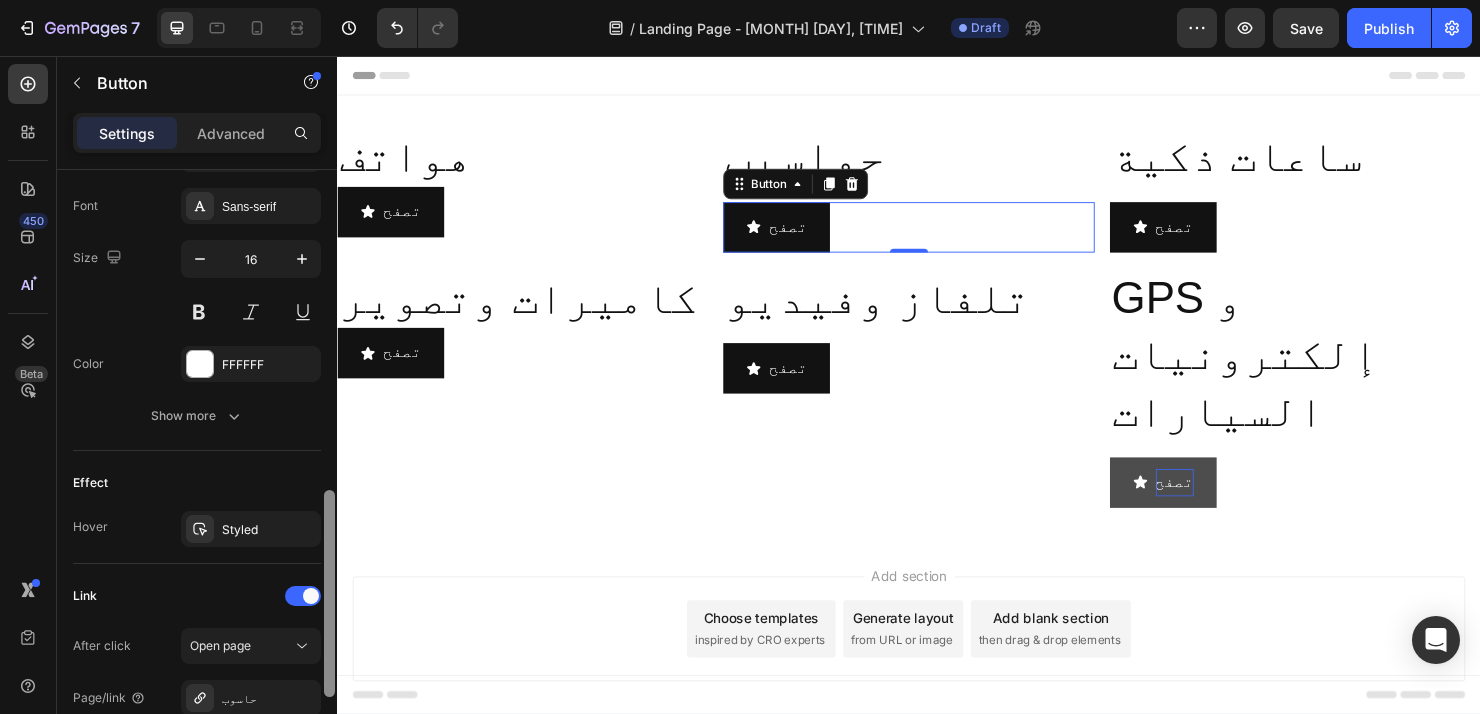 scroll, scrollTop: 940, scrollLeft: 0, axis: vertical 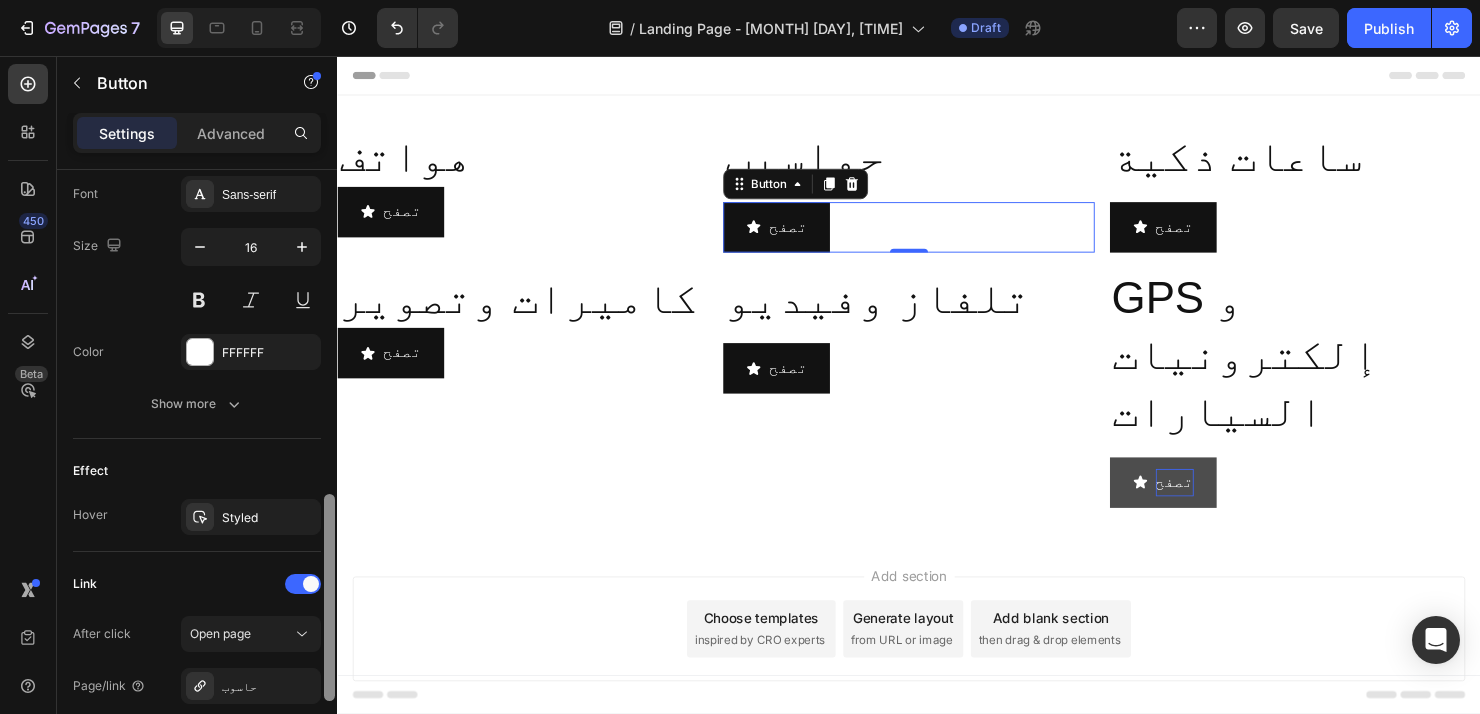 drag, startPoint x: 667, startPoint y: 365, endPoint x: 338, endPoint y: 666, distance: 445.91702 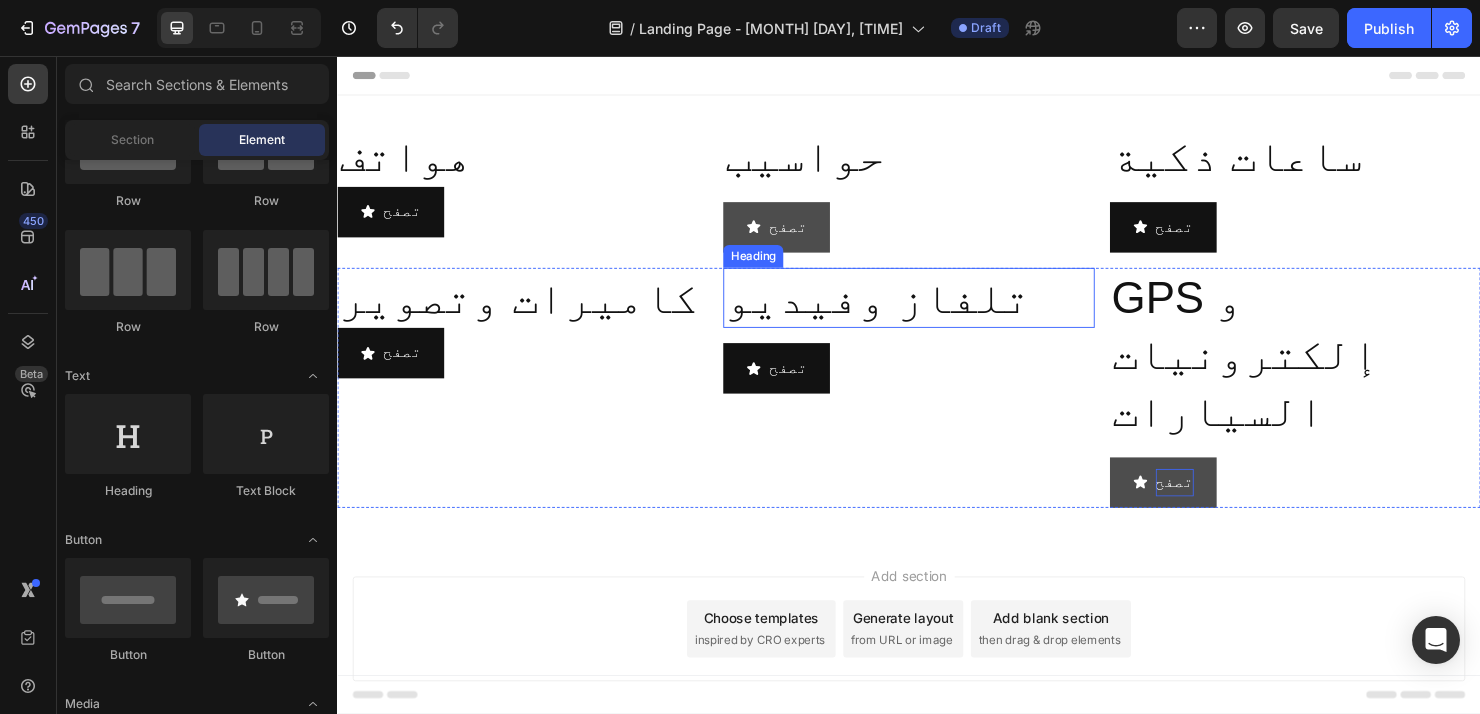click on "تصفح" at bounding box center (798, 235) 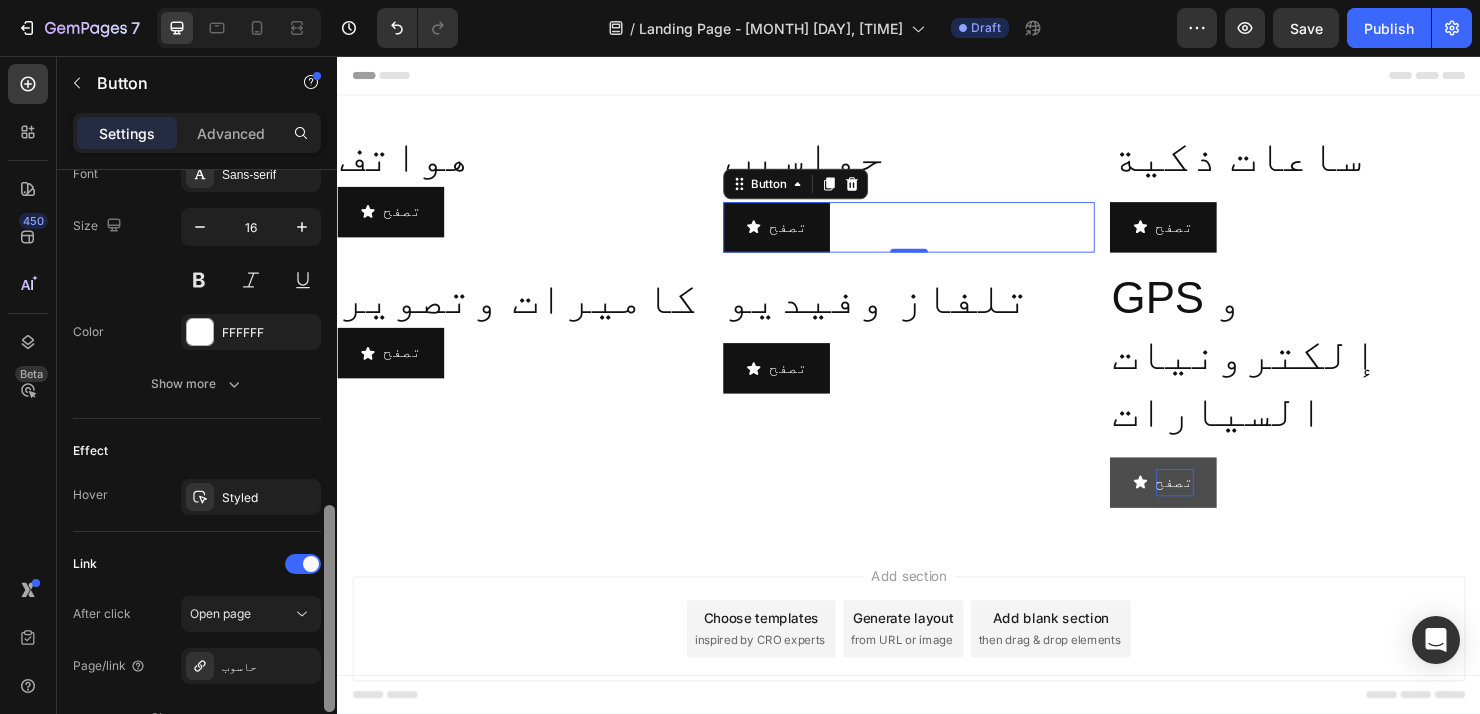 scroll, scrollTop: 966, scrollLeft: 0, axis: vertical 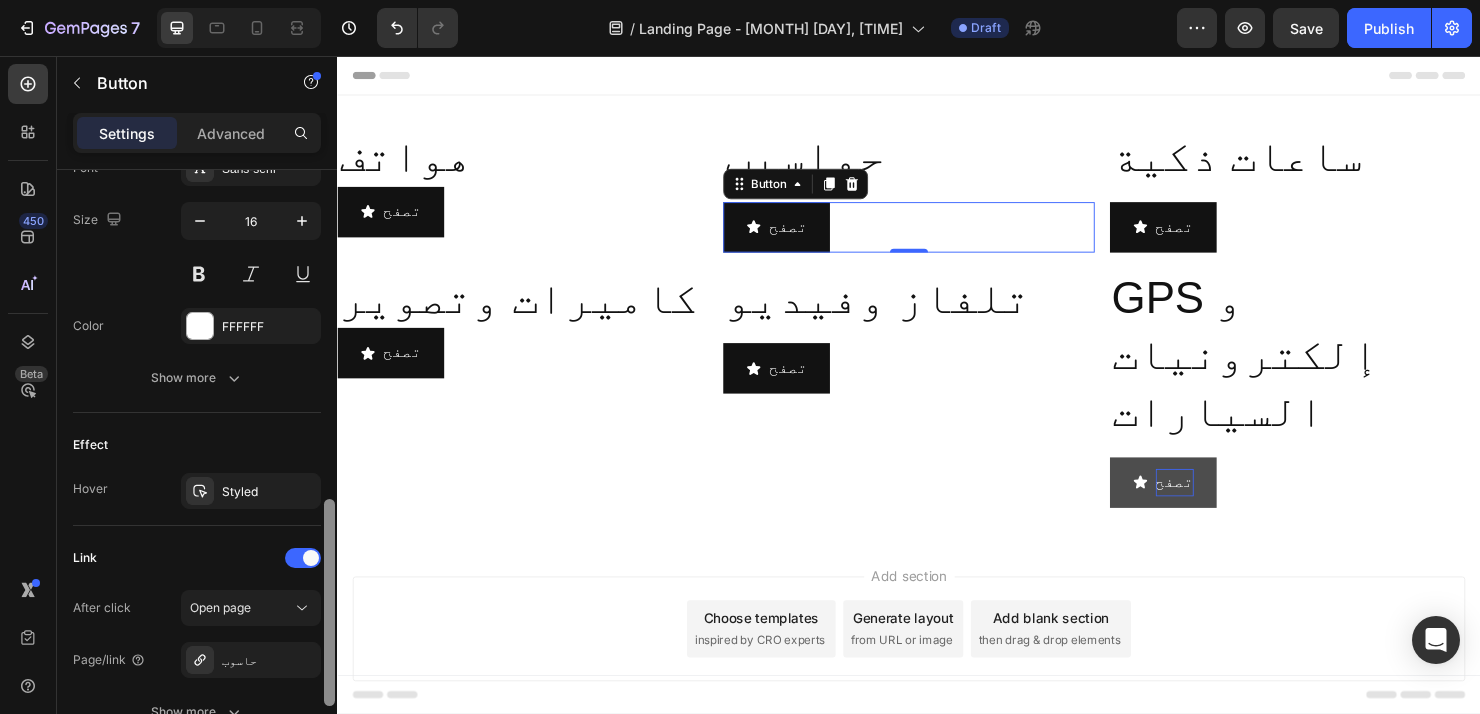 drag, startPoint x: 329, startPoint y: 216, endPoint x: 322, endPoint y: 550, distance: 334.07333 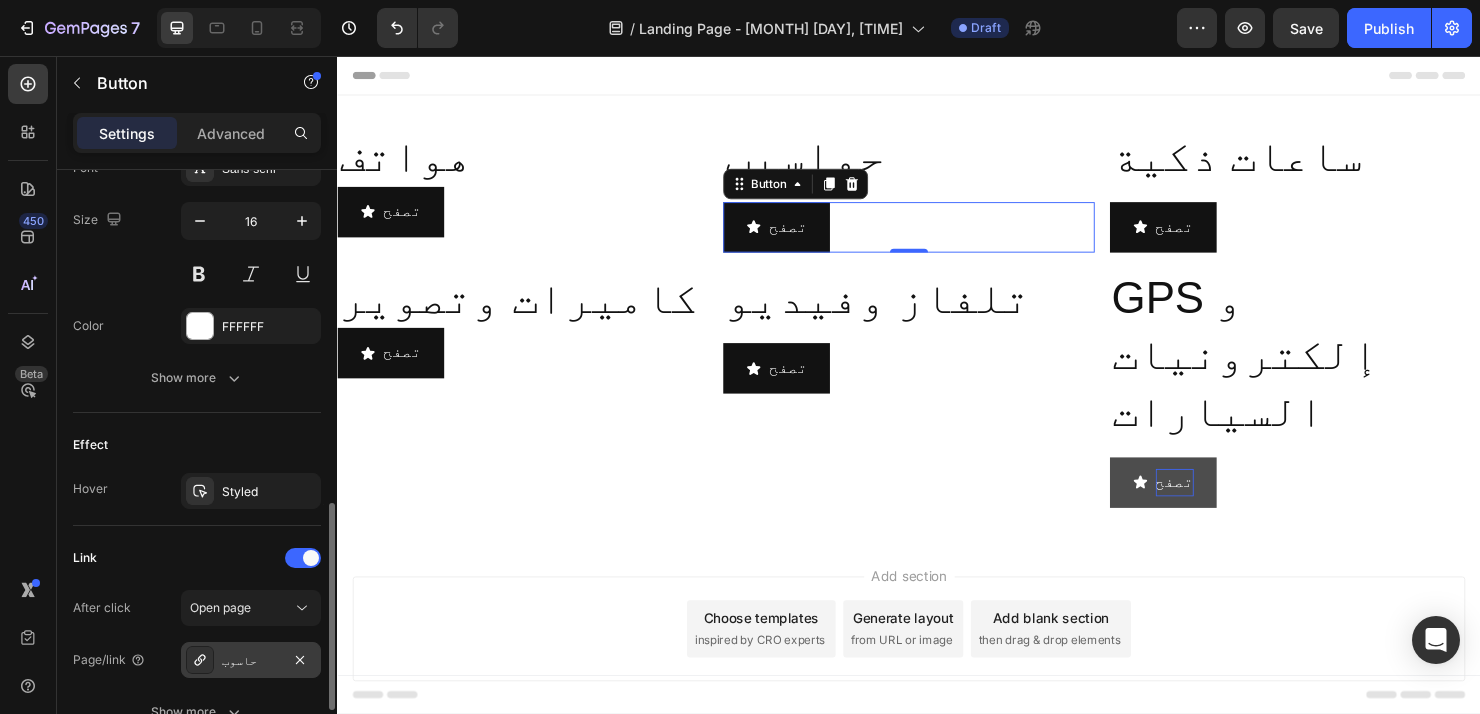 click 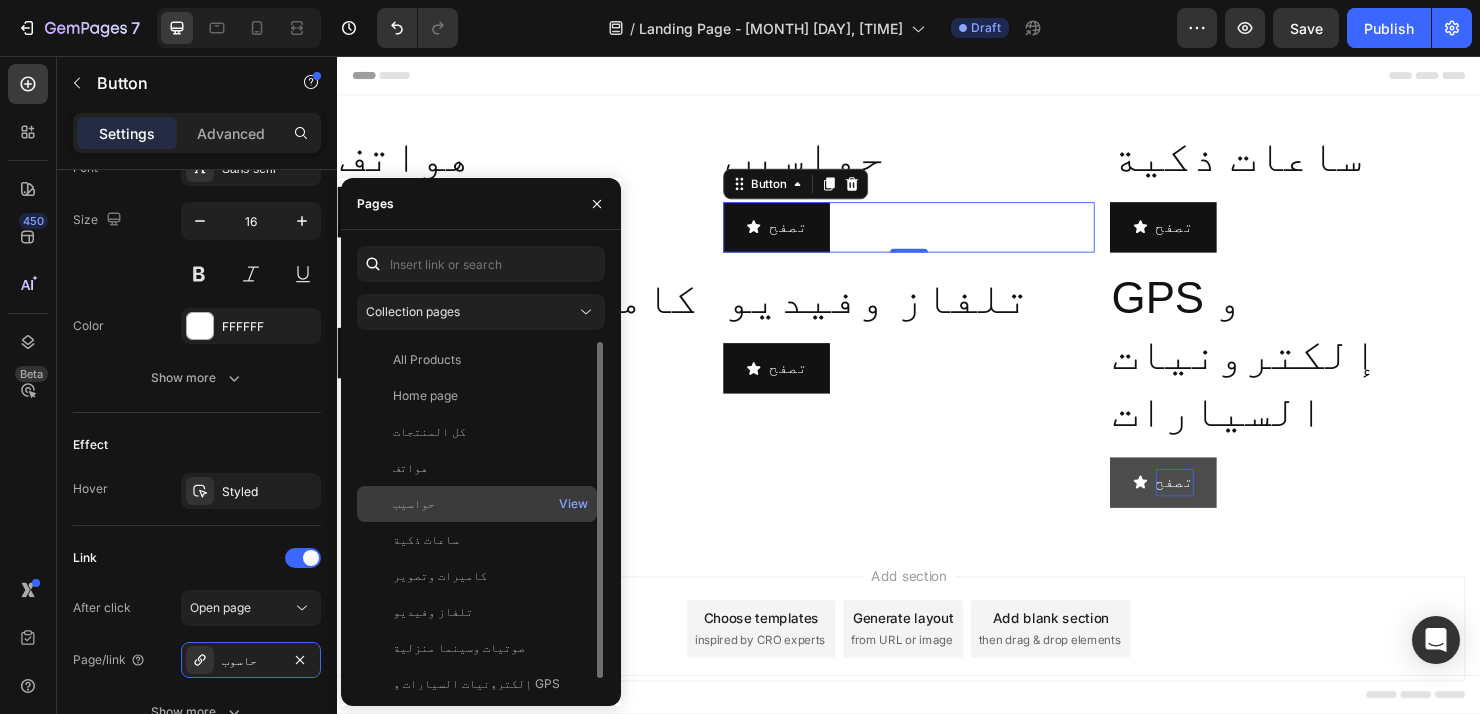 click on "حواسيب" 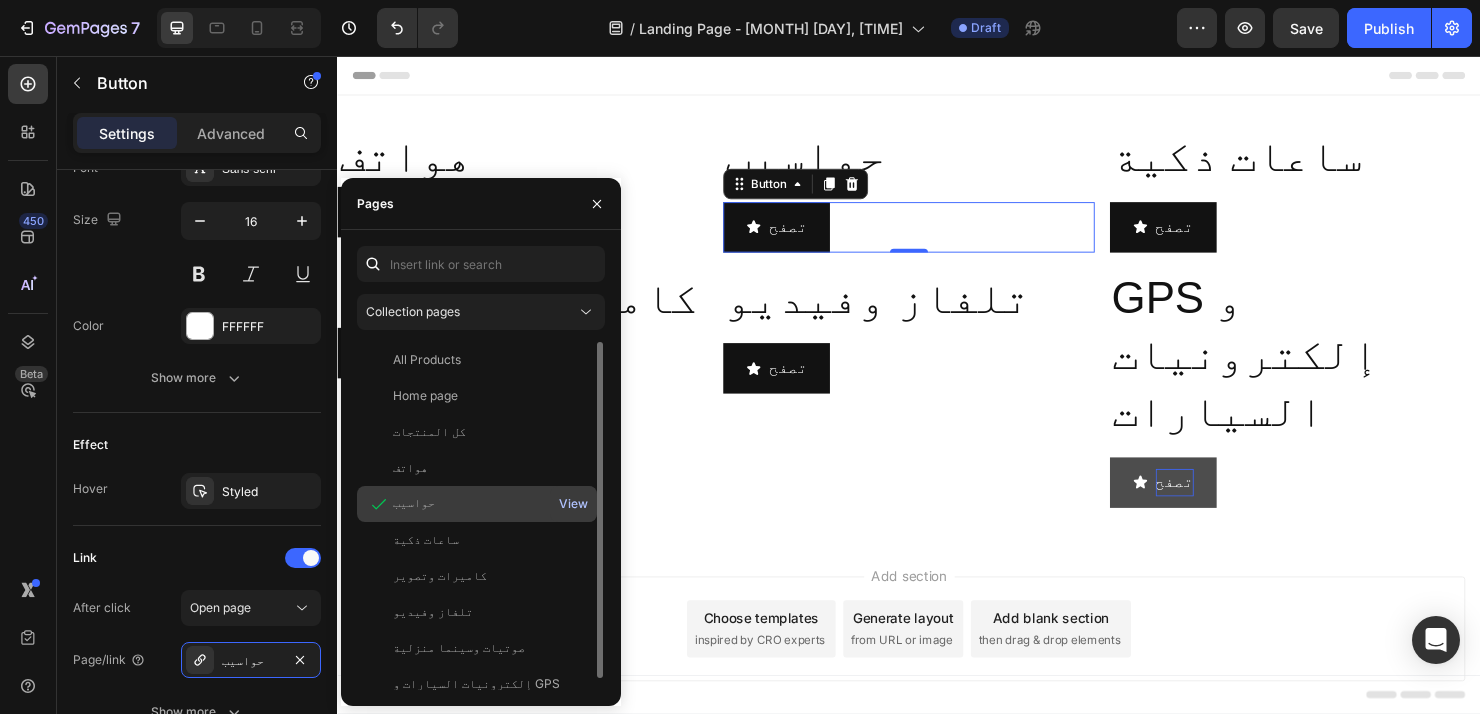 click on "View" at bounding box center [573, 504] 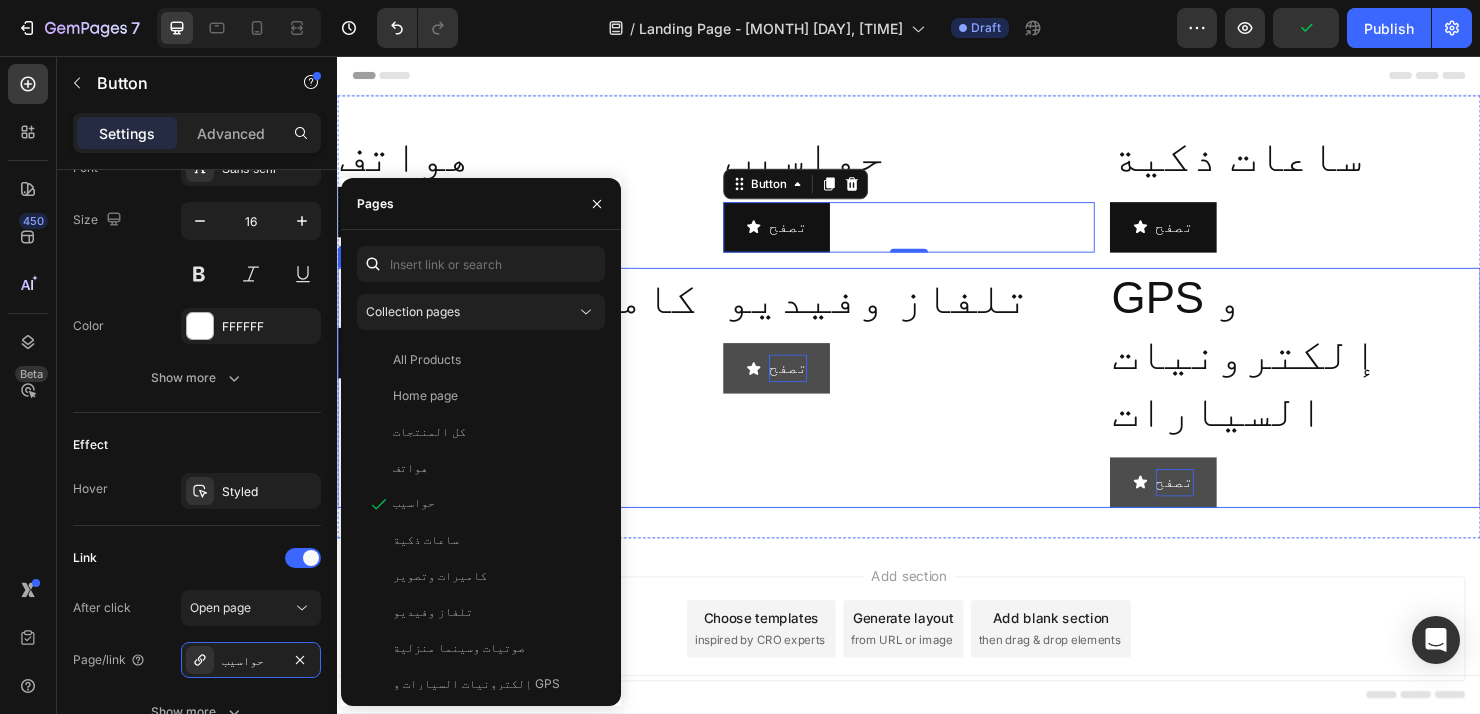click on "تصفح" at bounding box center (810, 383) 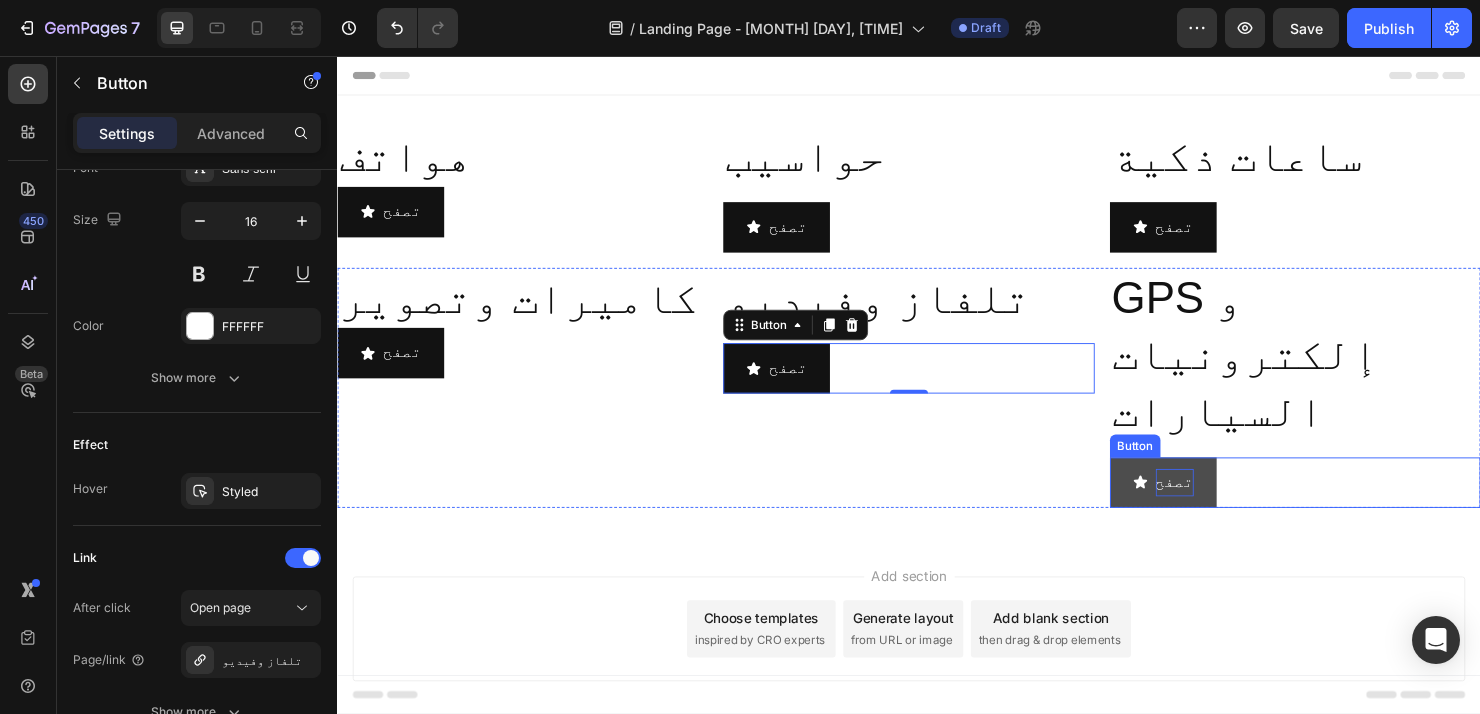 click on "تصفح" at bounding box center (1216, 503) 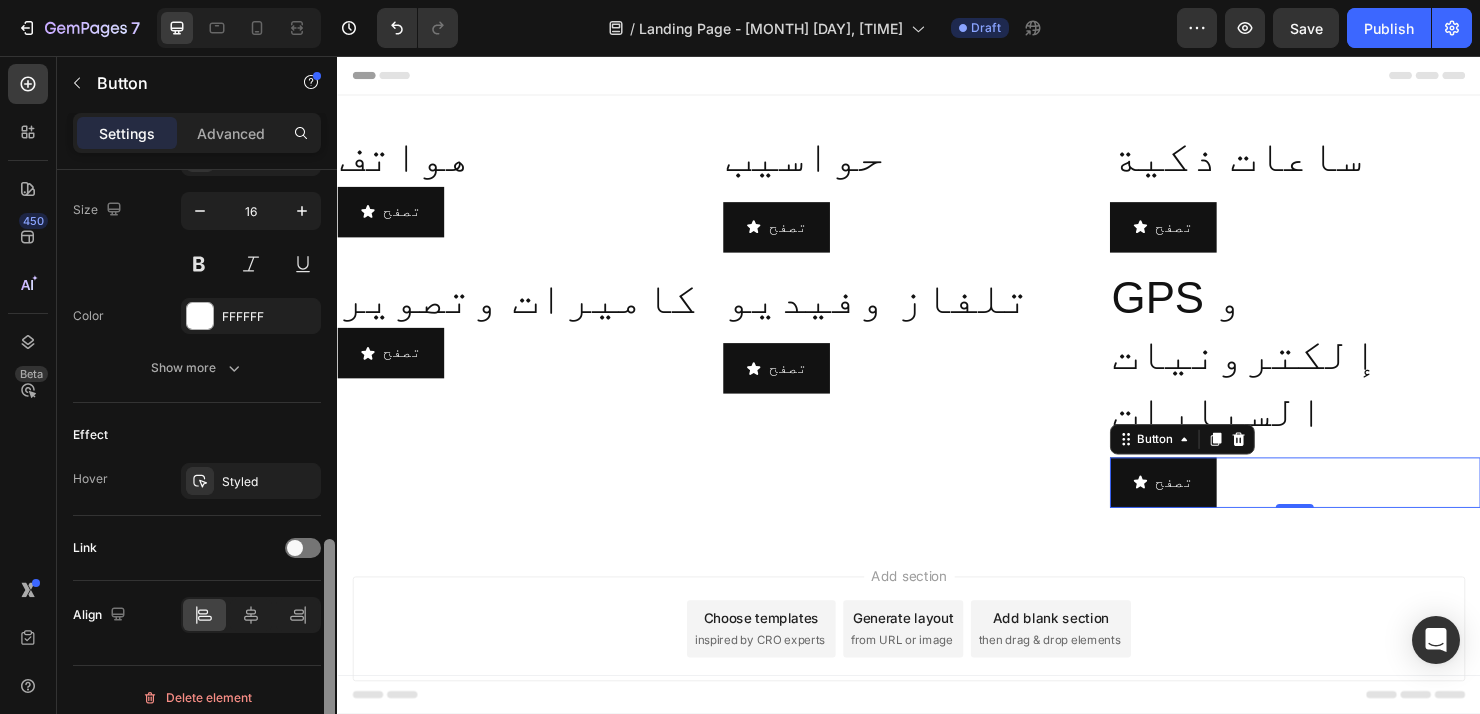 scroll, scrollTop: 987, scrollLeft: 0, axis: vertical 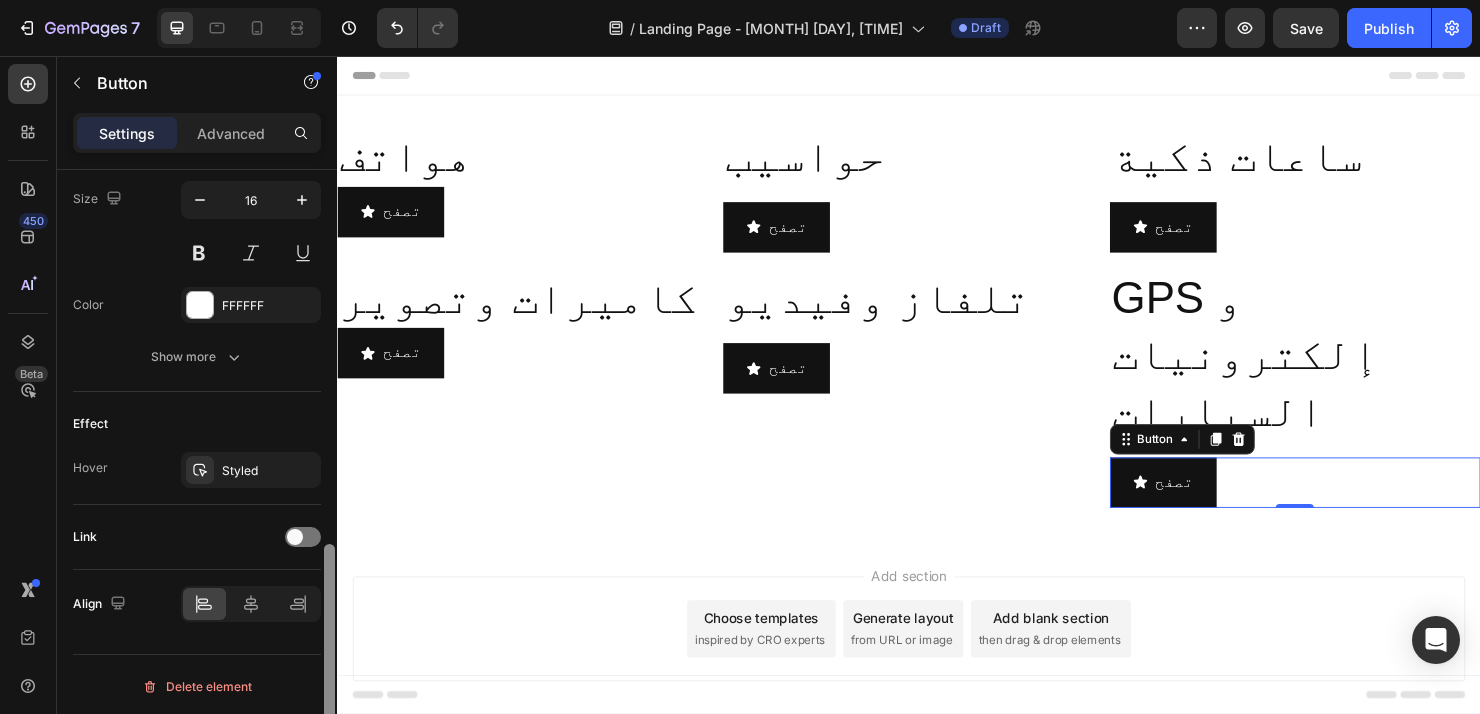 drag, startPoint x: 669, startPoint y: 652, endPoint x: 338, endPoint y: 551, distance: 346.06647 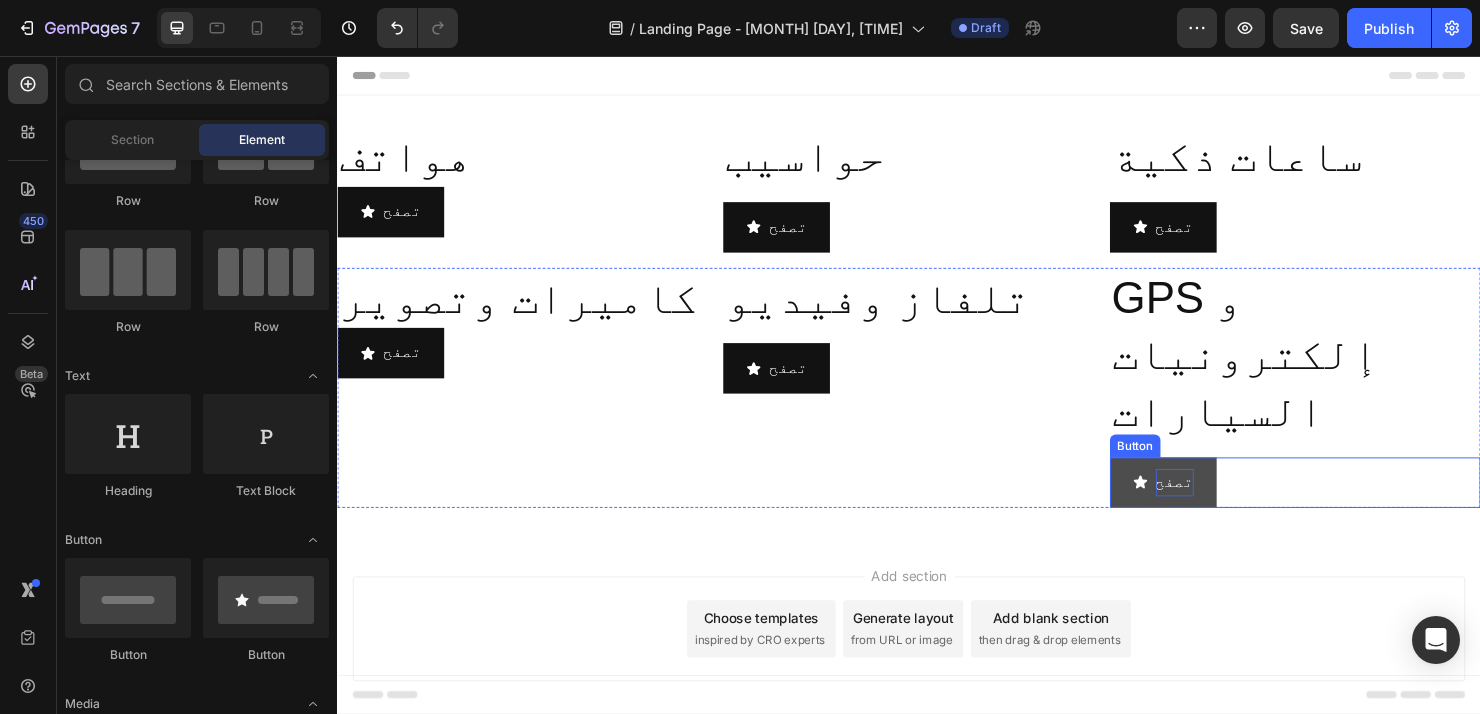 click on "تصفح" at bounding box center (1216, 503) 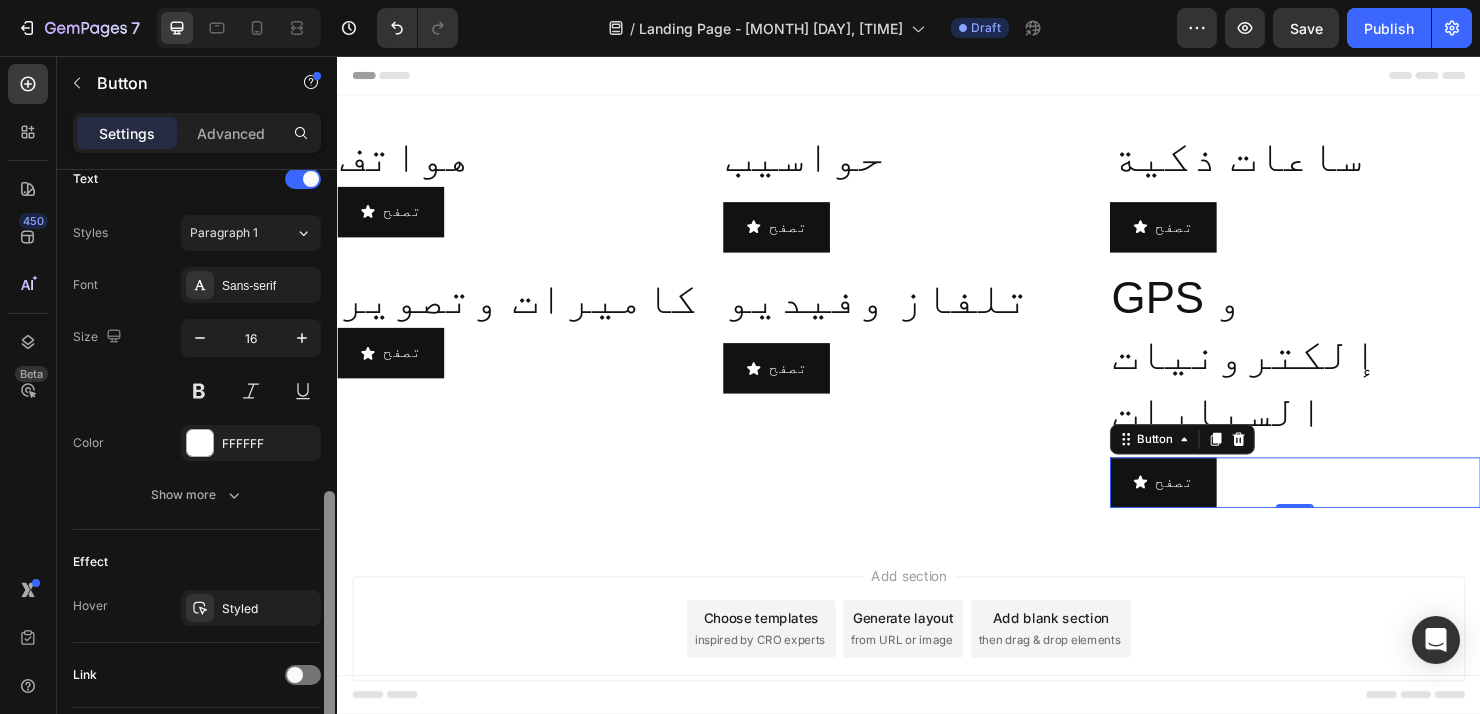 scroll, scrollTop: 873, scrollLeft: 0, axis: vertical 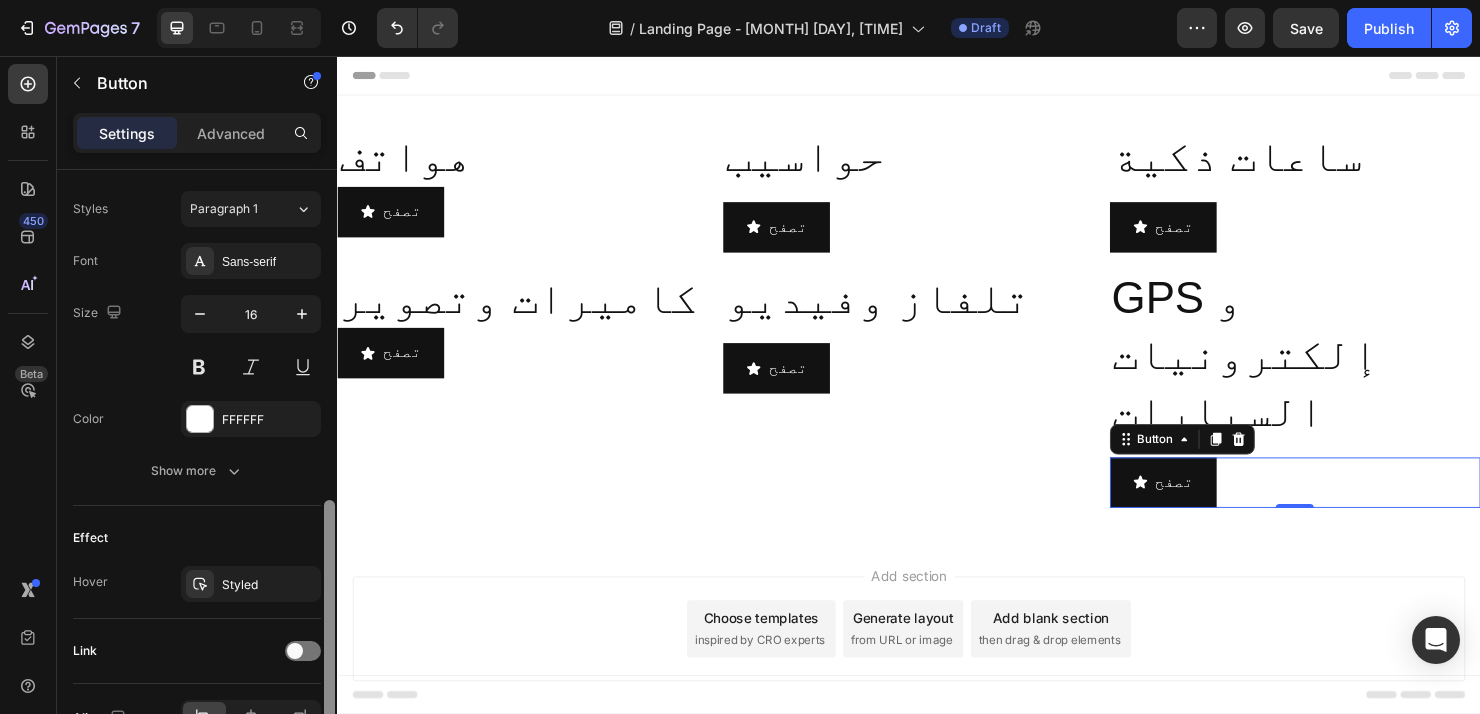 drag, startPoint x: 329, startPoint y: 309, endPoint x: 332, endPoint y: 640, distance: 331.01358 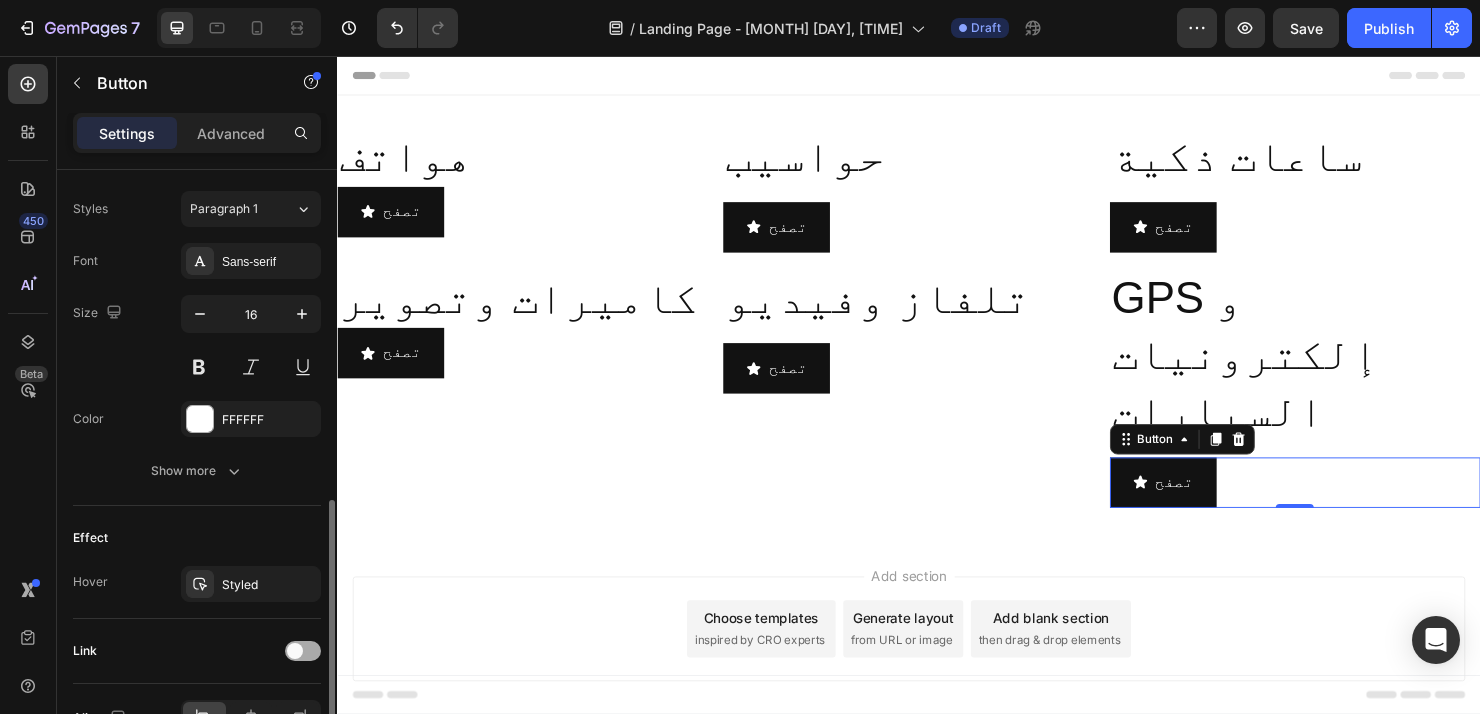 click at bounding box center (303, 651) 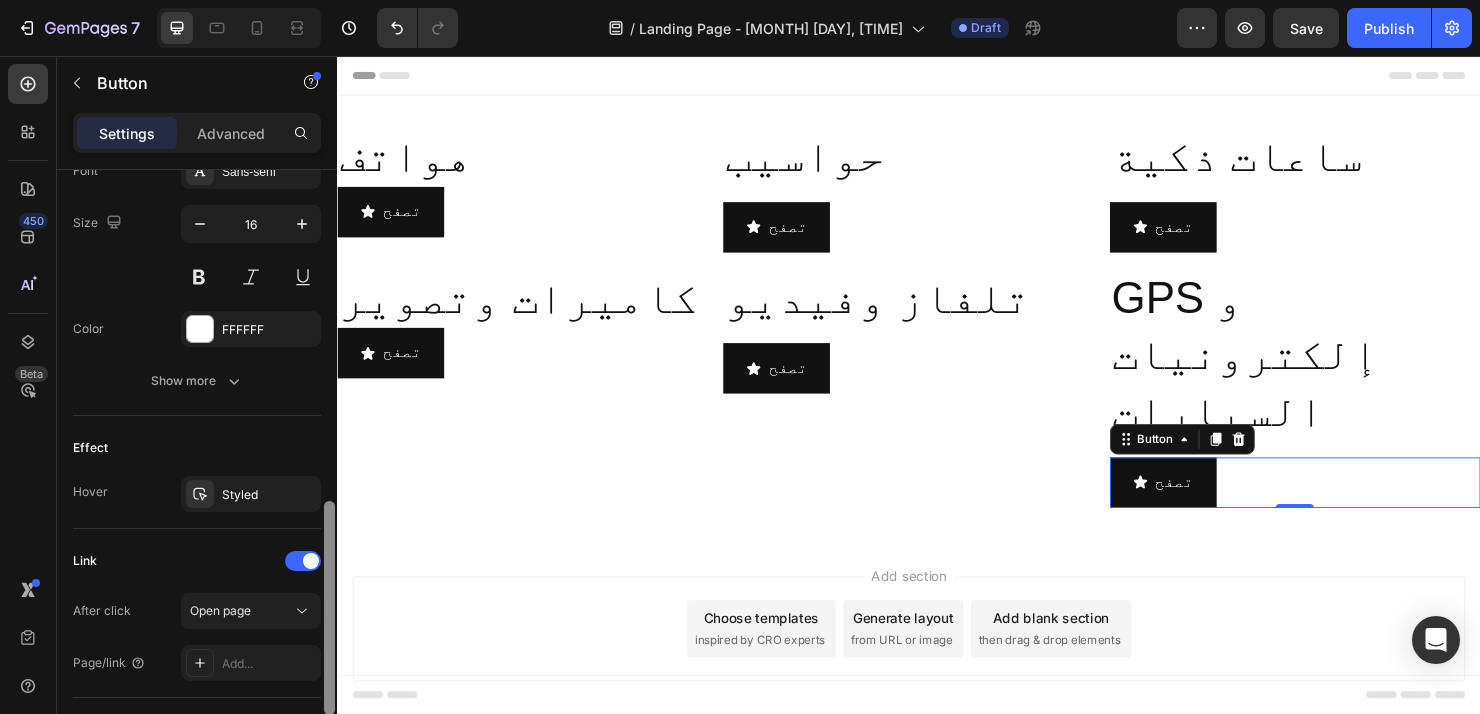 scroll, scrollTop: 997, scrollLeft: 0, axis: vertical 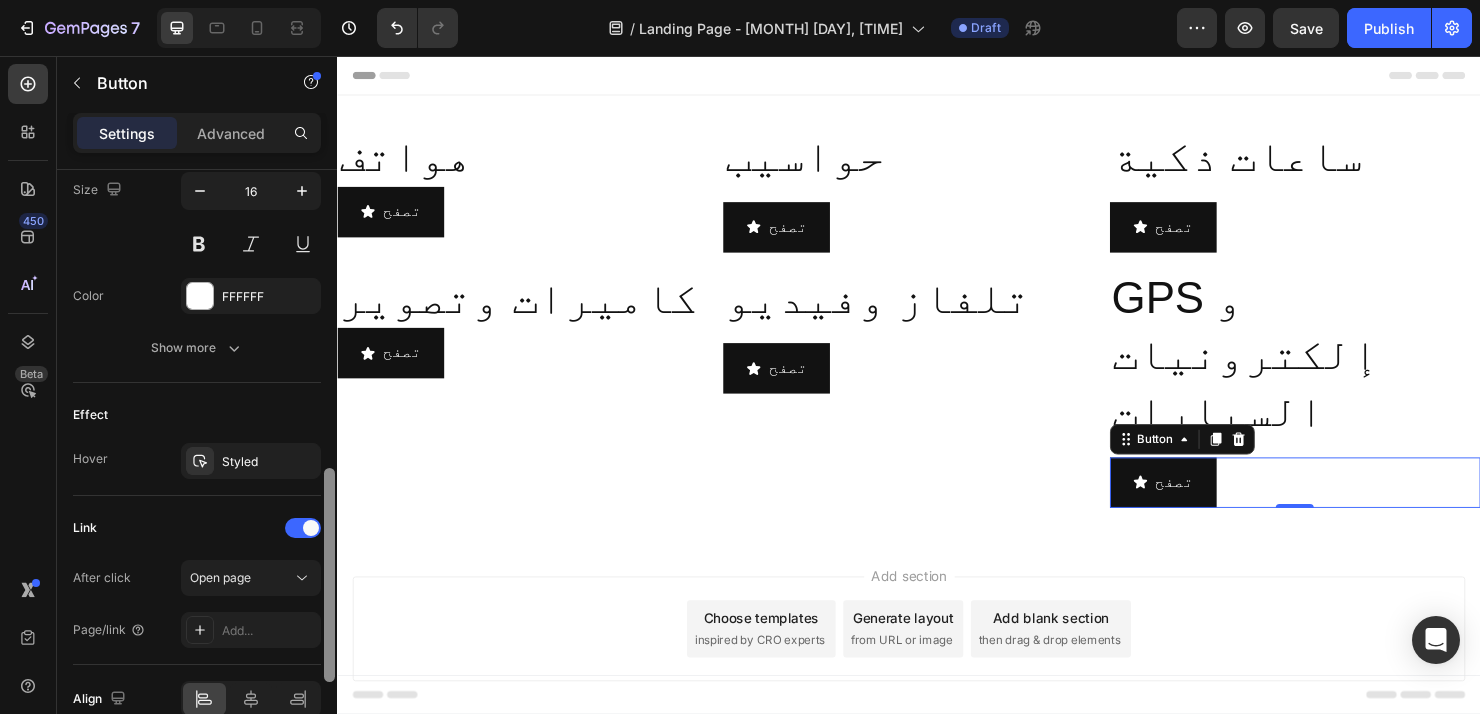 drag, startPoint x: 324, startPoint y: 629, endPoint x: 328, endPoint y: 673, distance: 44.181442 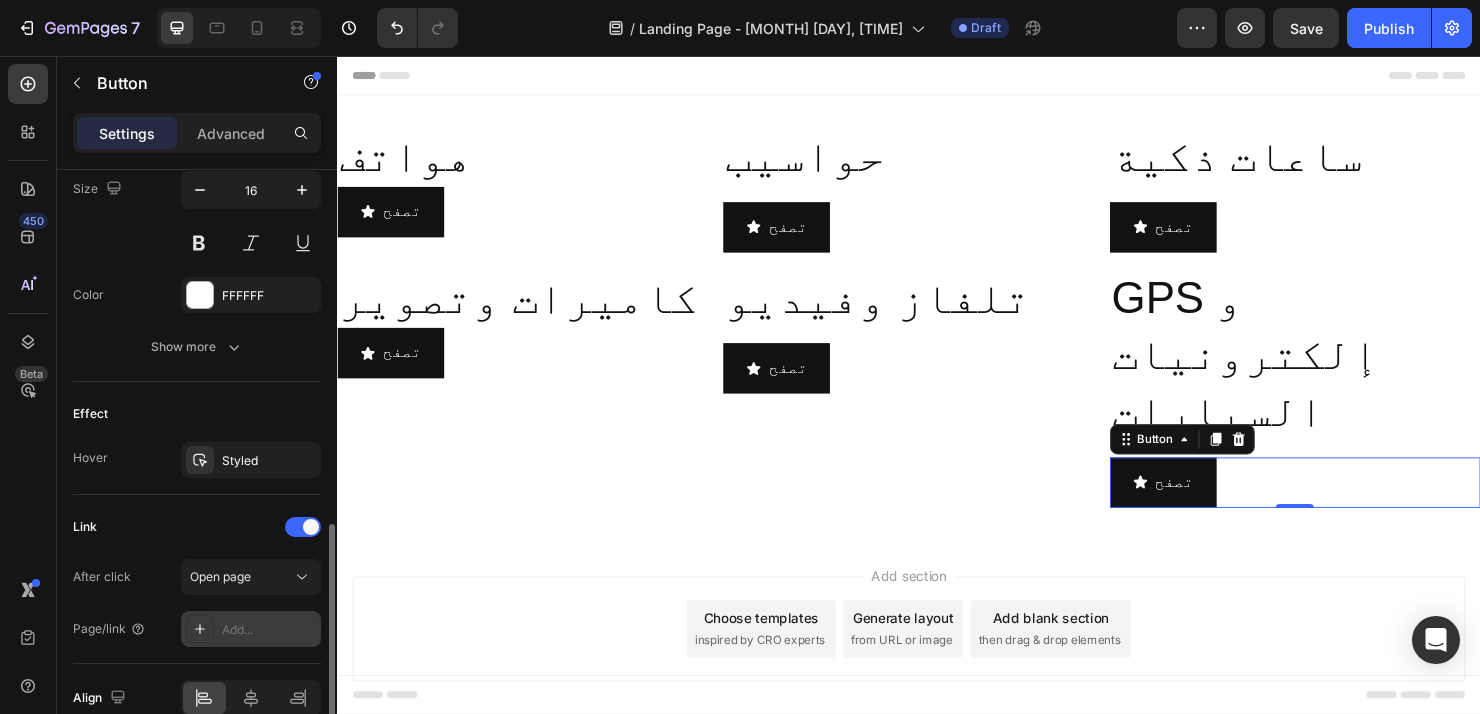 click on "Add..." at bounding box center (251, 629) 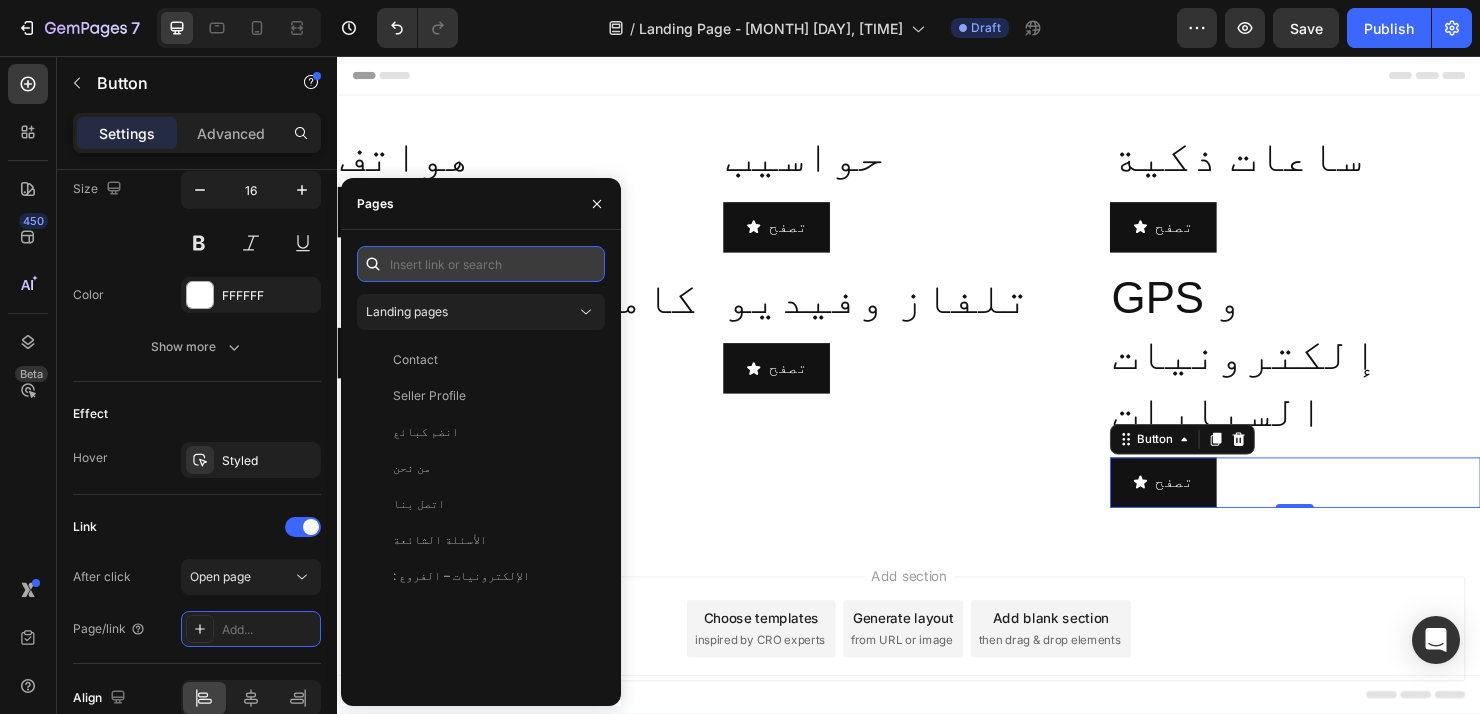 paste on "/collections/gps-و-إلكترونيات-السيارات" 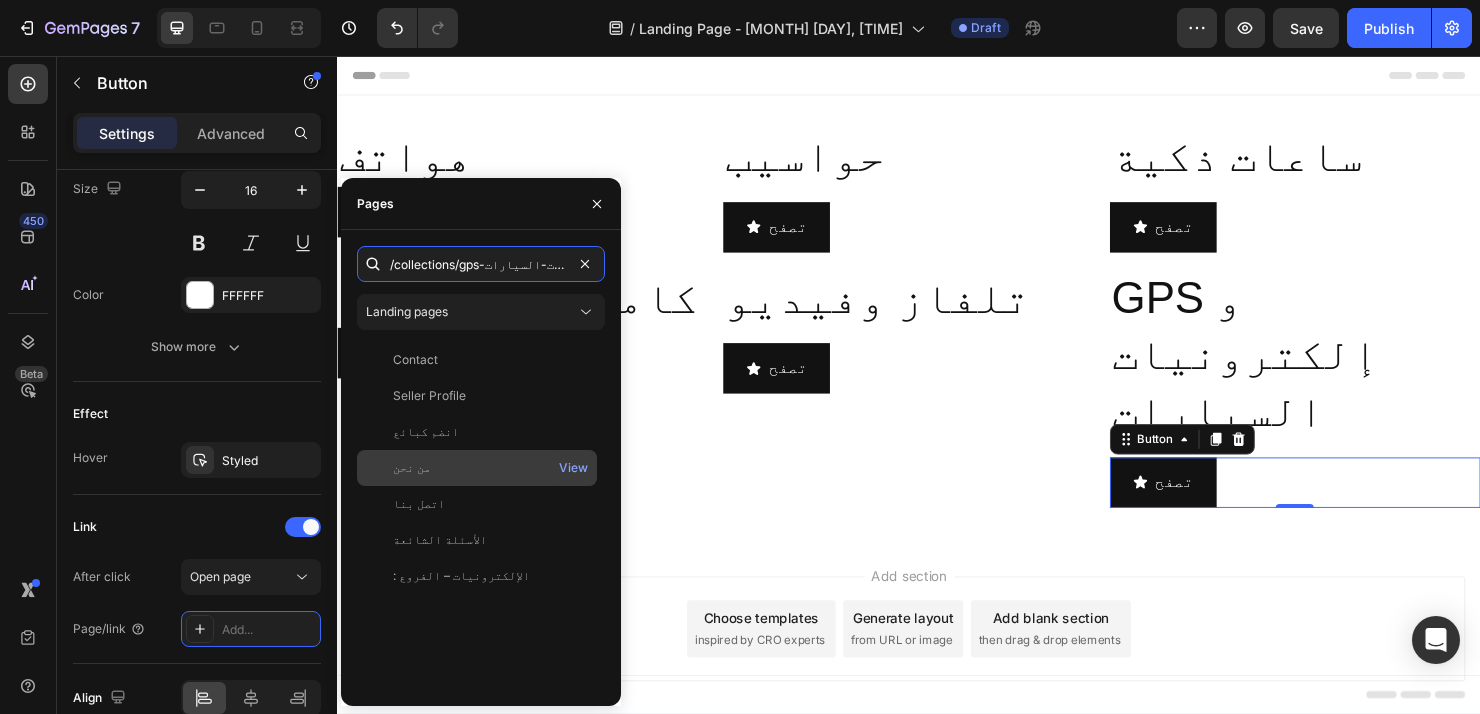 scroll, scrollTop: 0, scrollLeft: 12, axis: horizontal 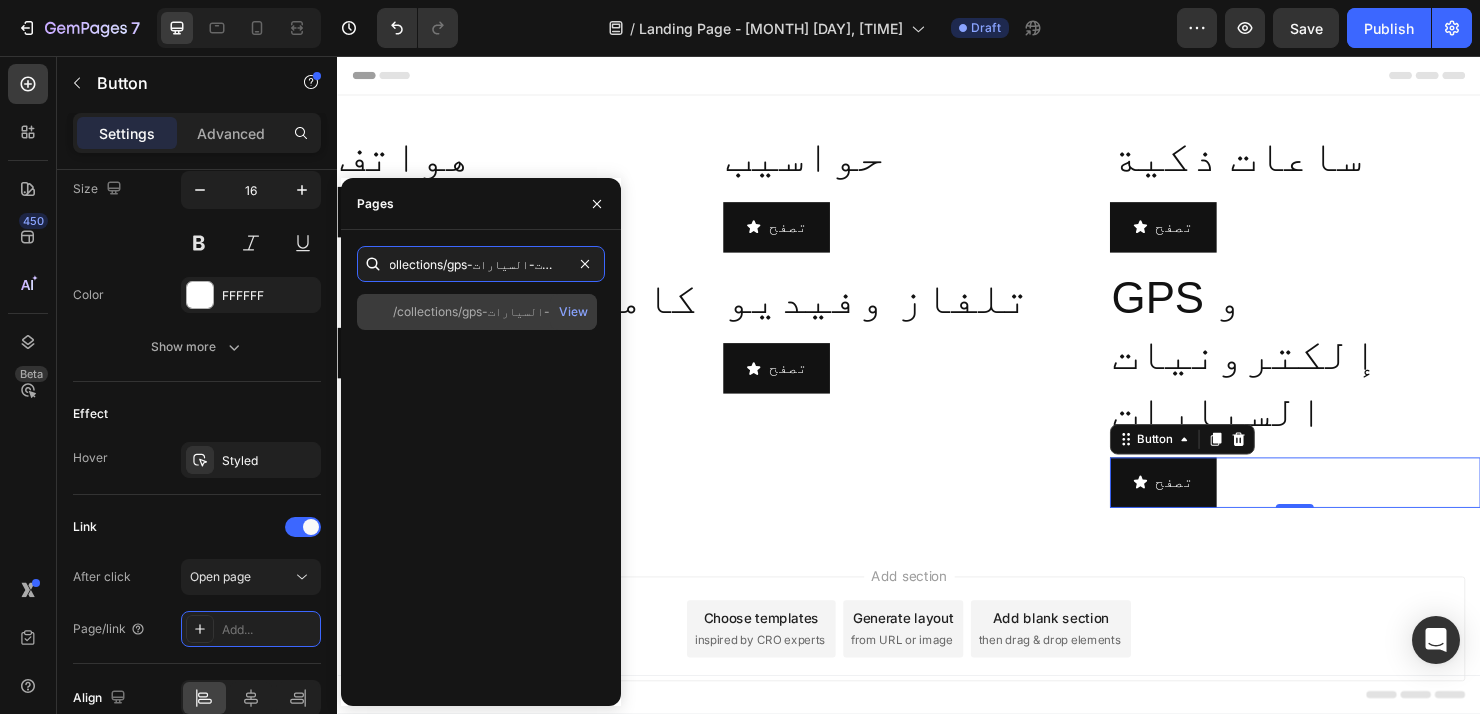 type on "/collections/gps-و-إلكترونيات-السيارات" 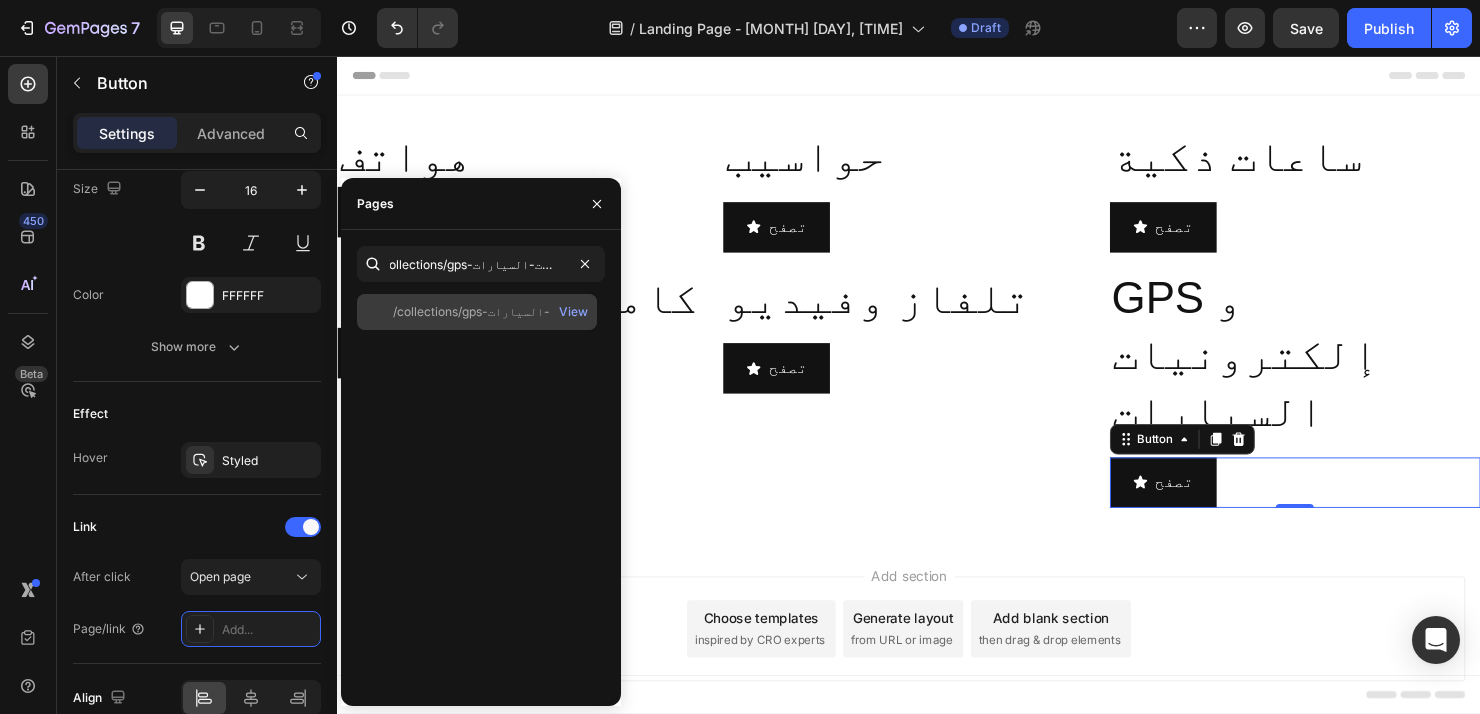 click on "/collections/gps-و-إلكترونيات-السيارات   View" 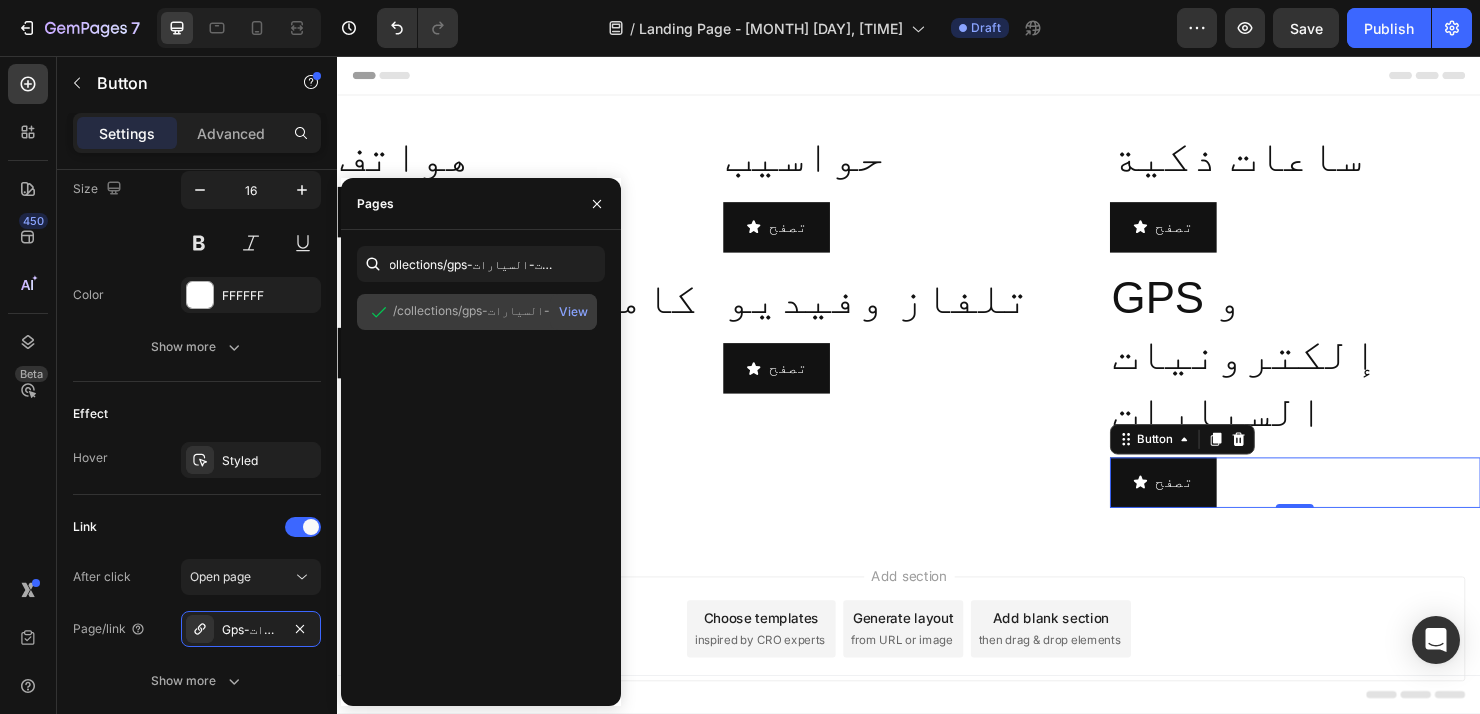 scroll, scrollTop: 0, scrollLeft: 0, axis: both 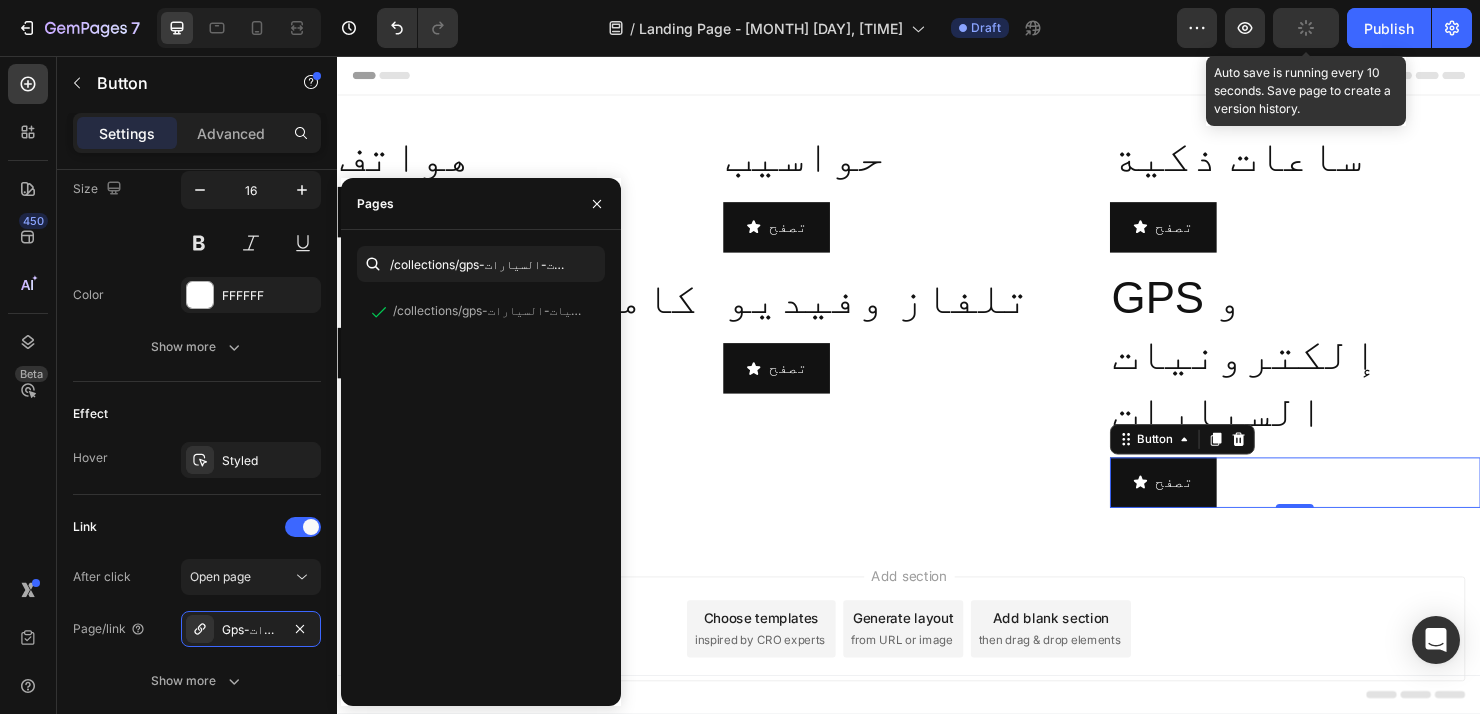 click 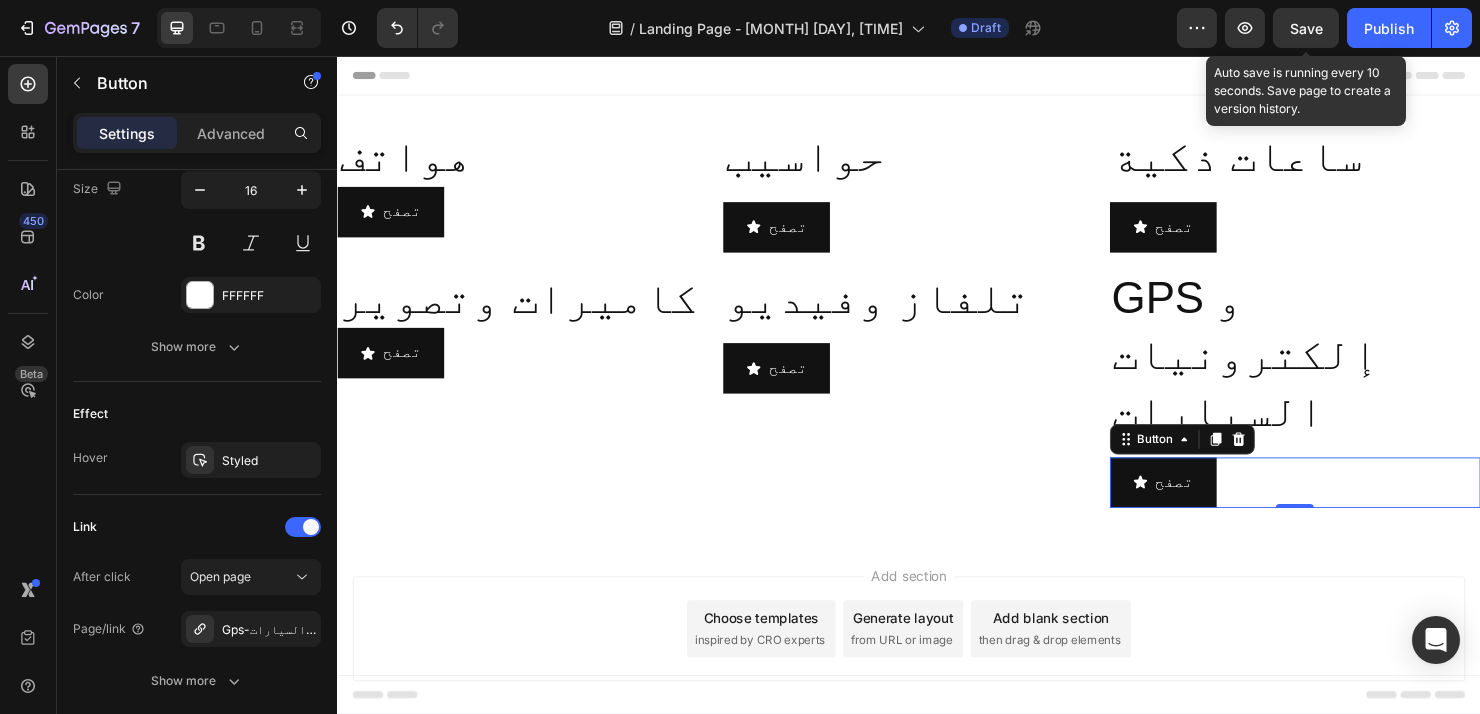 click on "Save" at bounding box center (1306, 28) 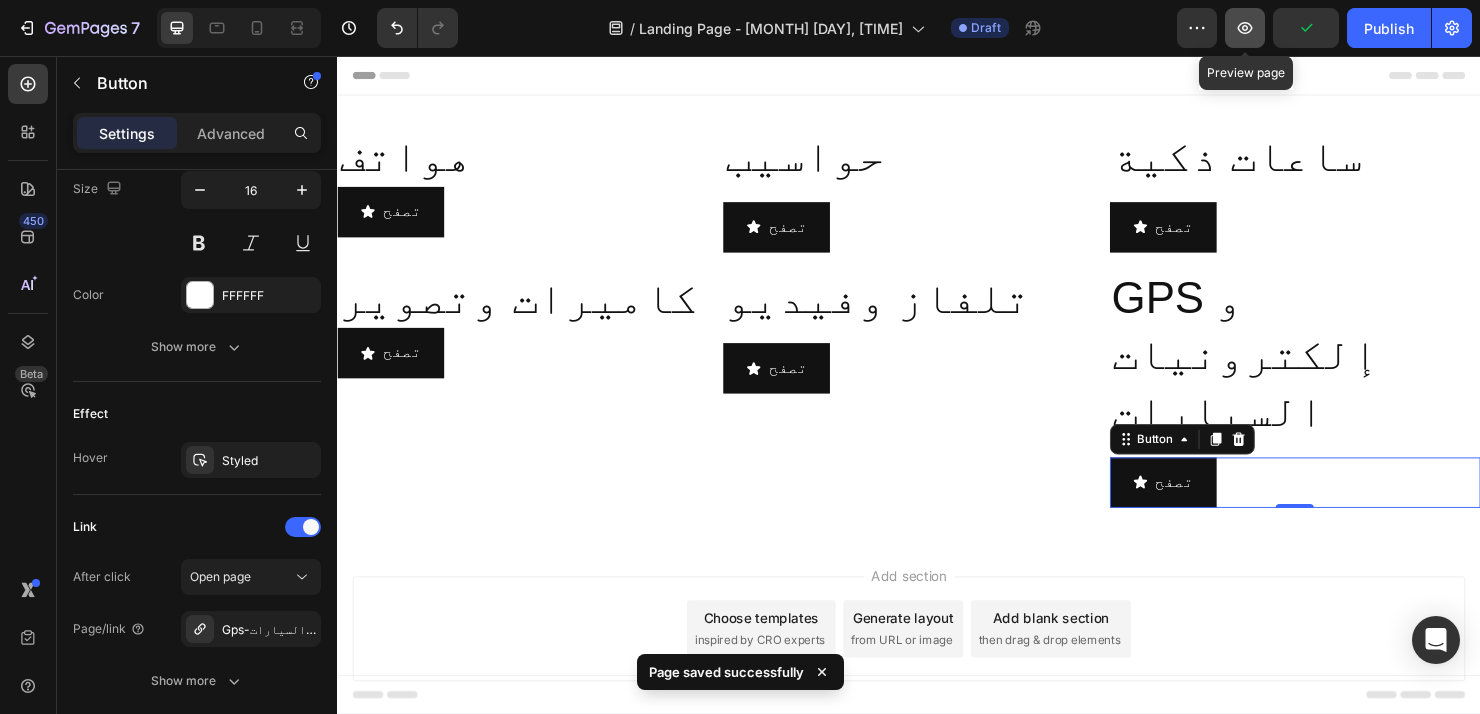 click 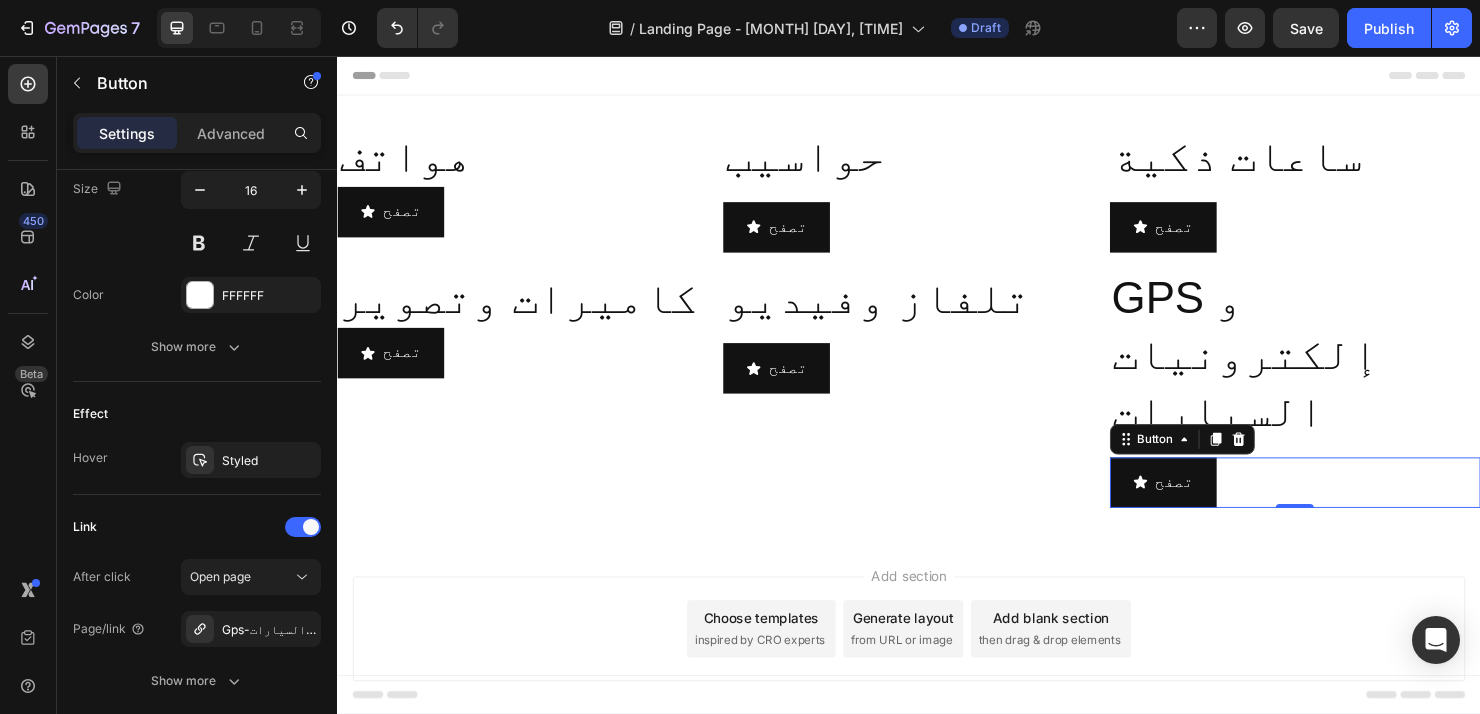click on "Header" at bounding box center (937, 76) 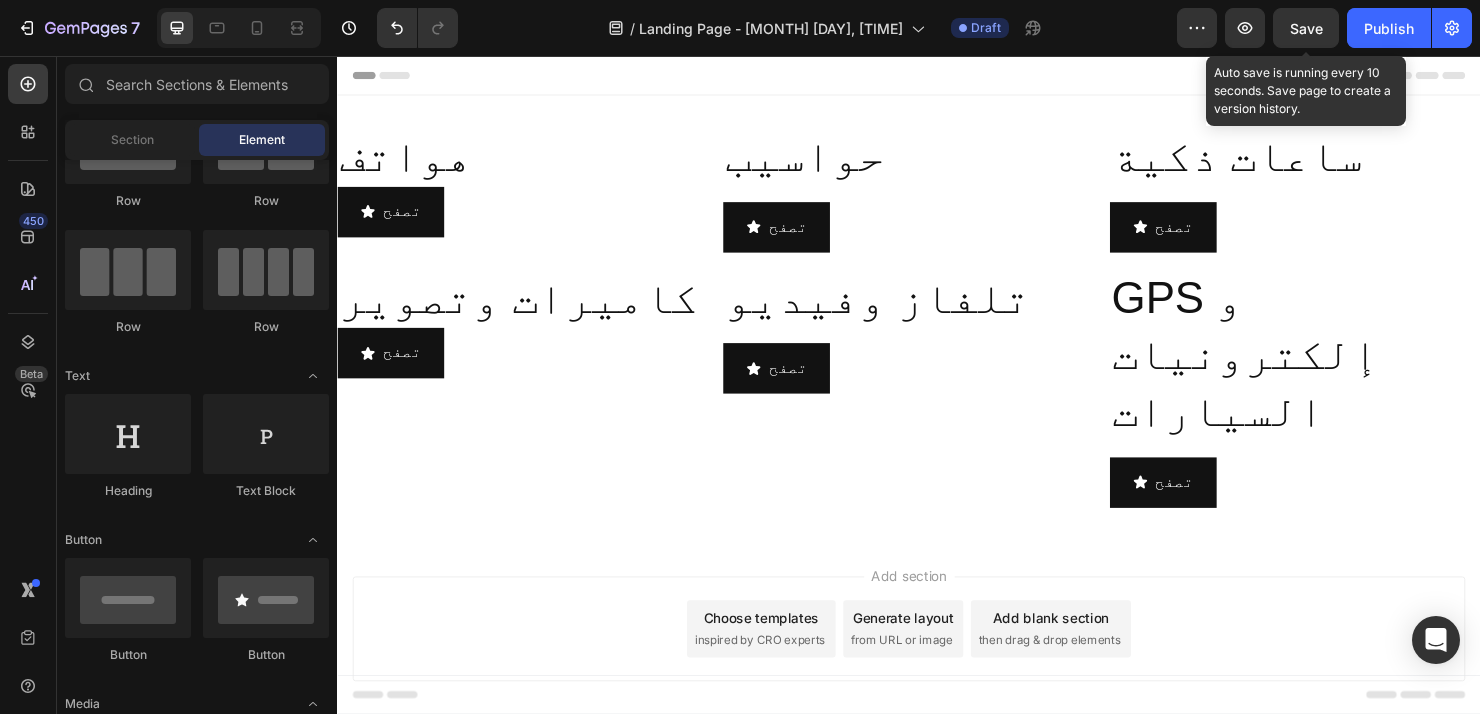 click on "Save" at bounding box center [1306, 28] 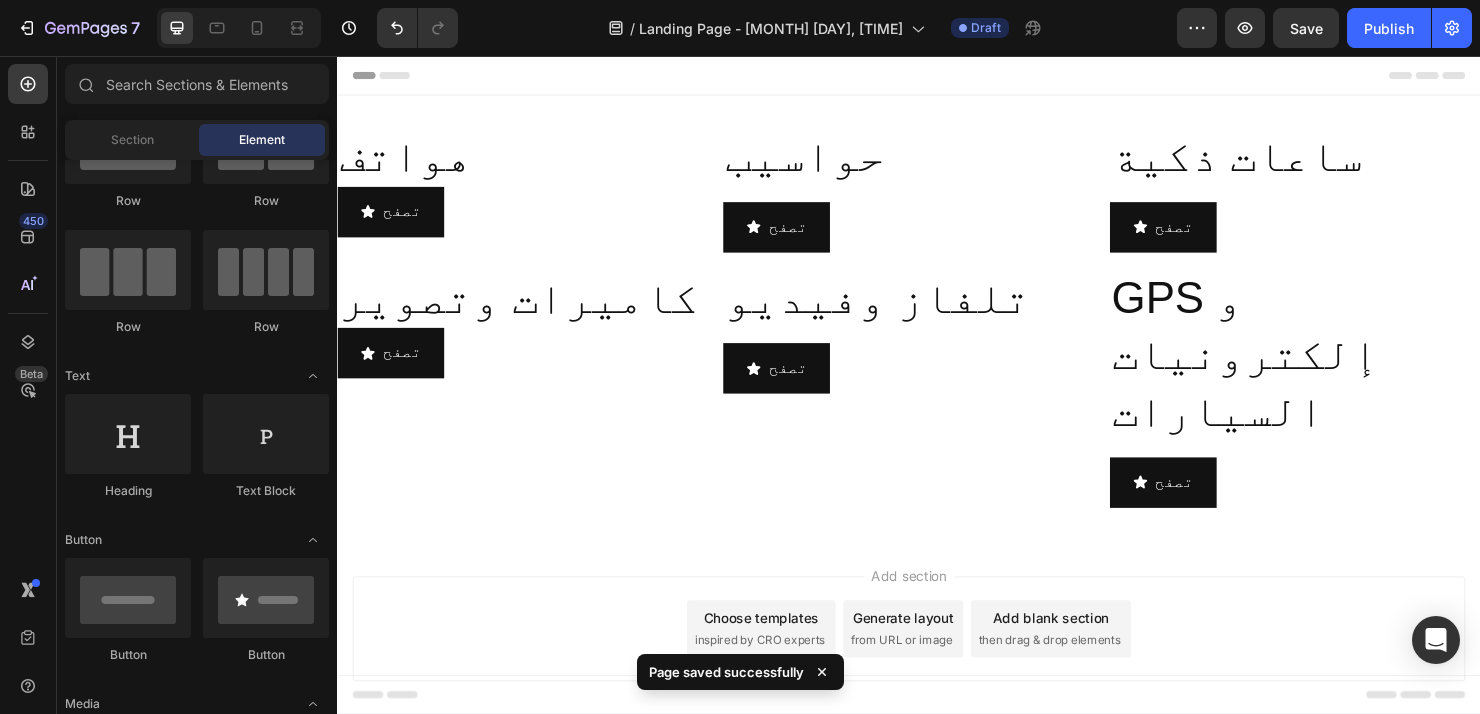 click on "Header" at bounding box center (937, 76) 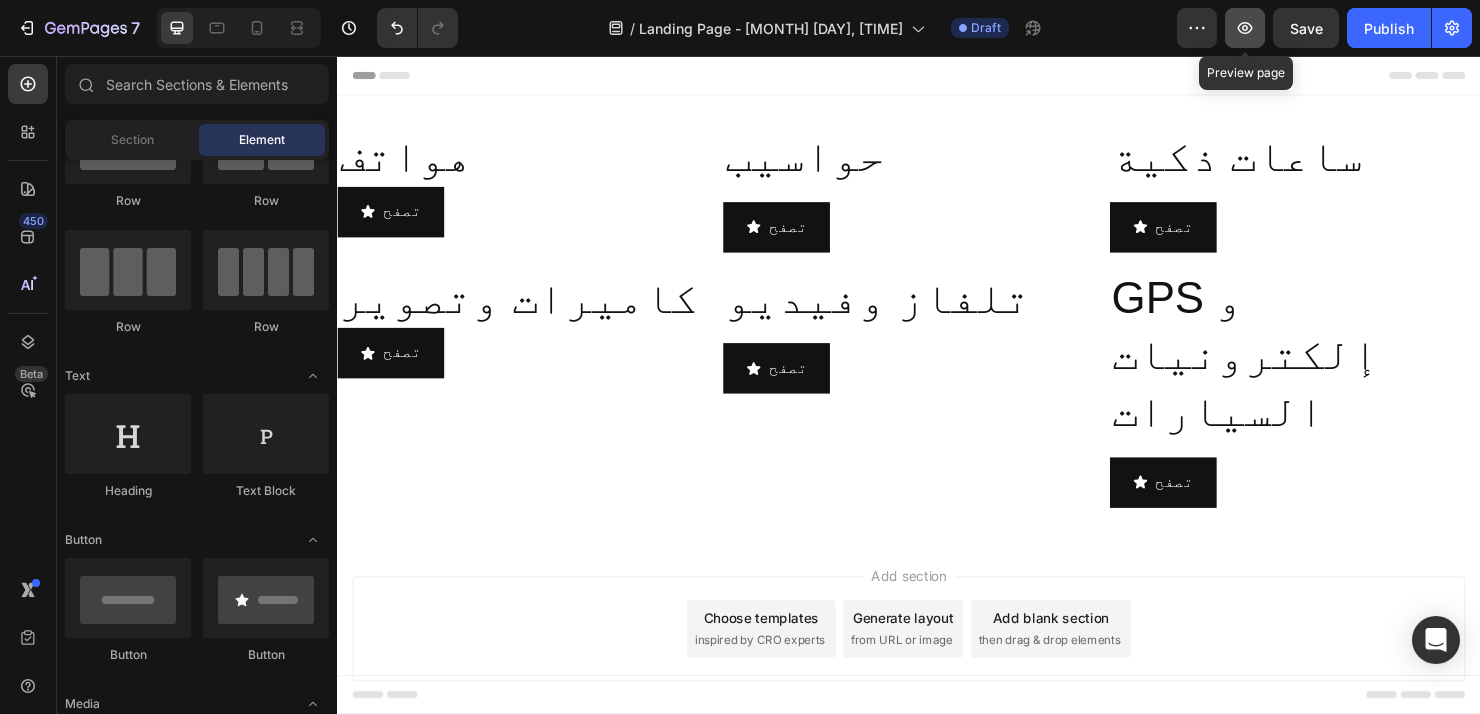 click 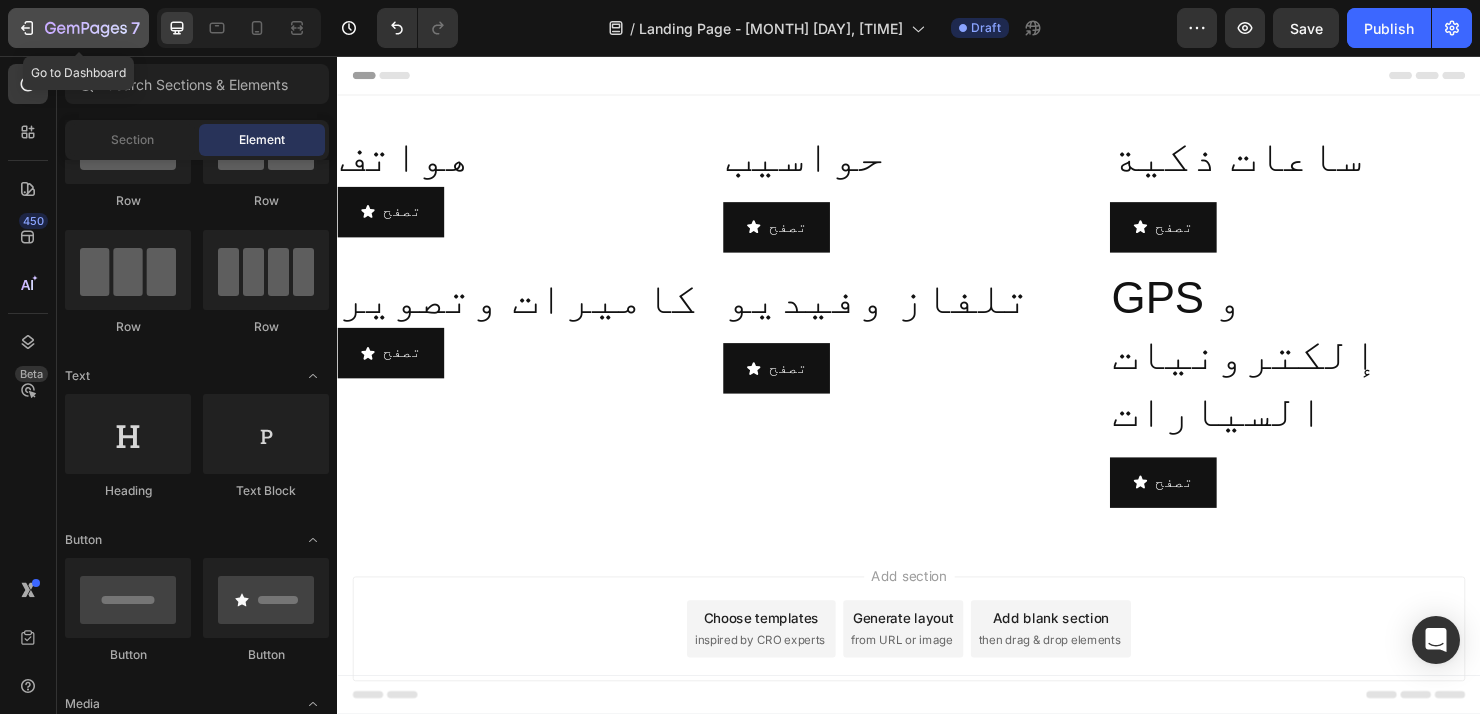click 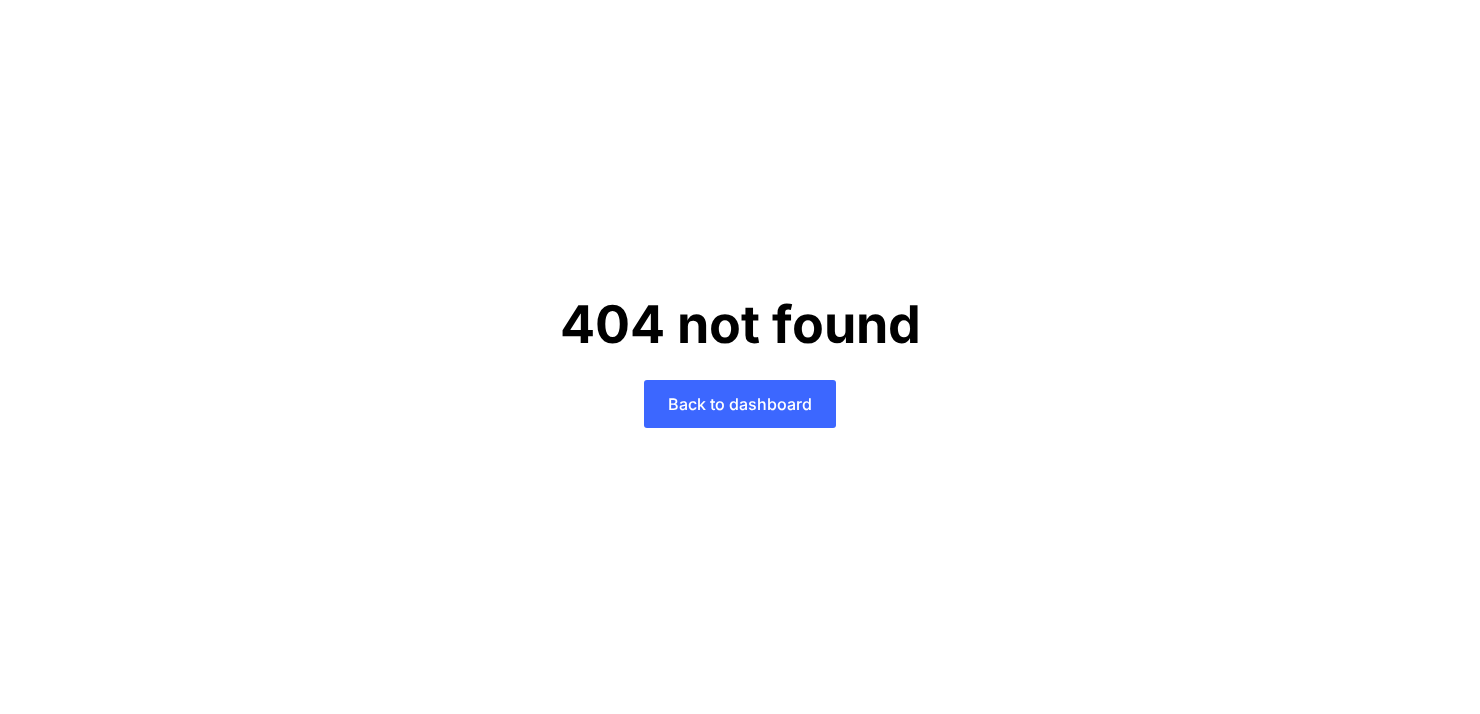 scroll, scrollTop: 0, scrollLeft: 0, axis: both 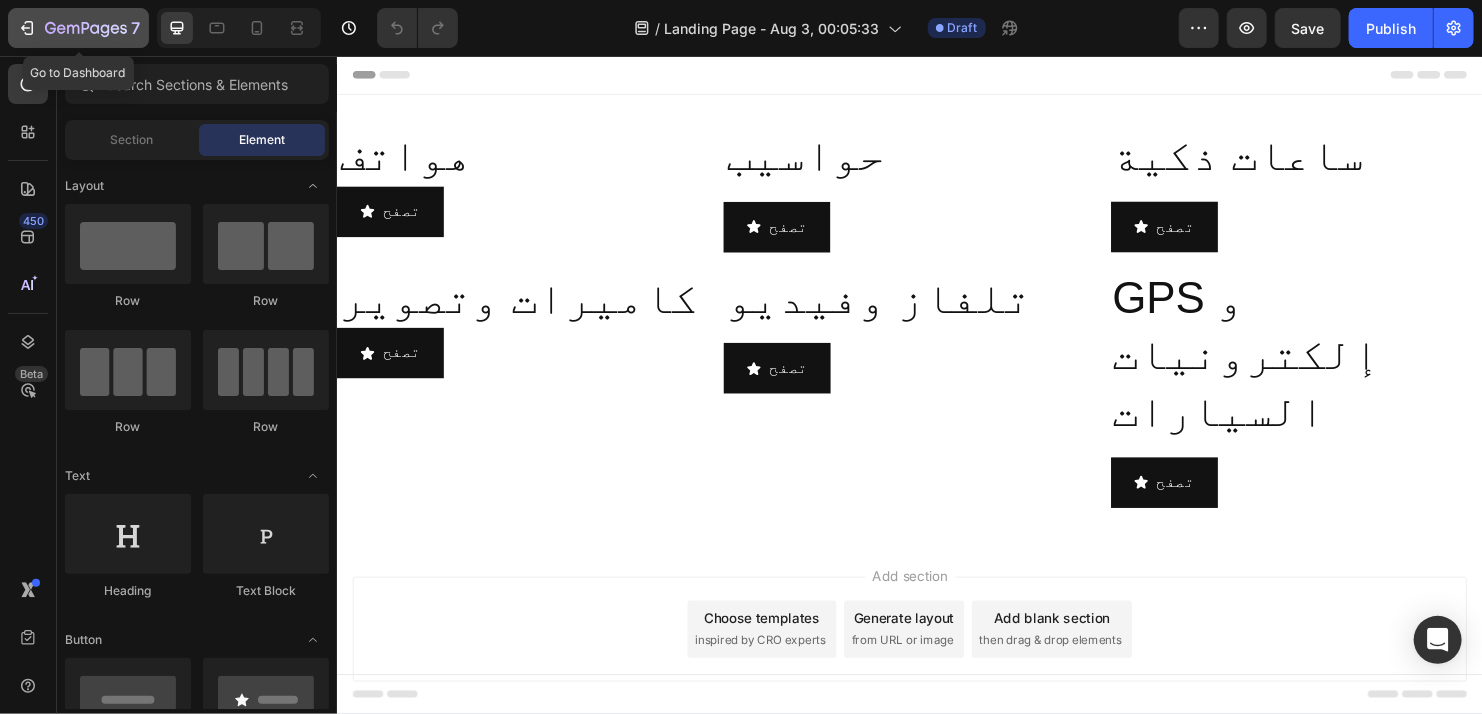 click 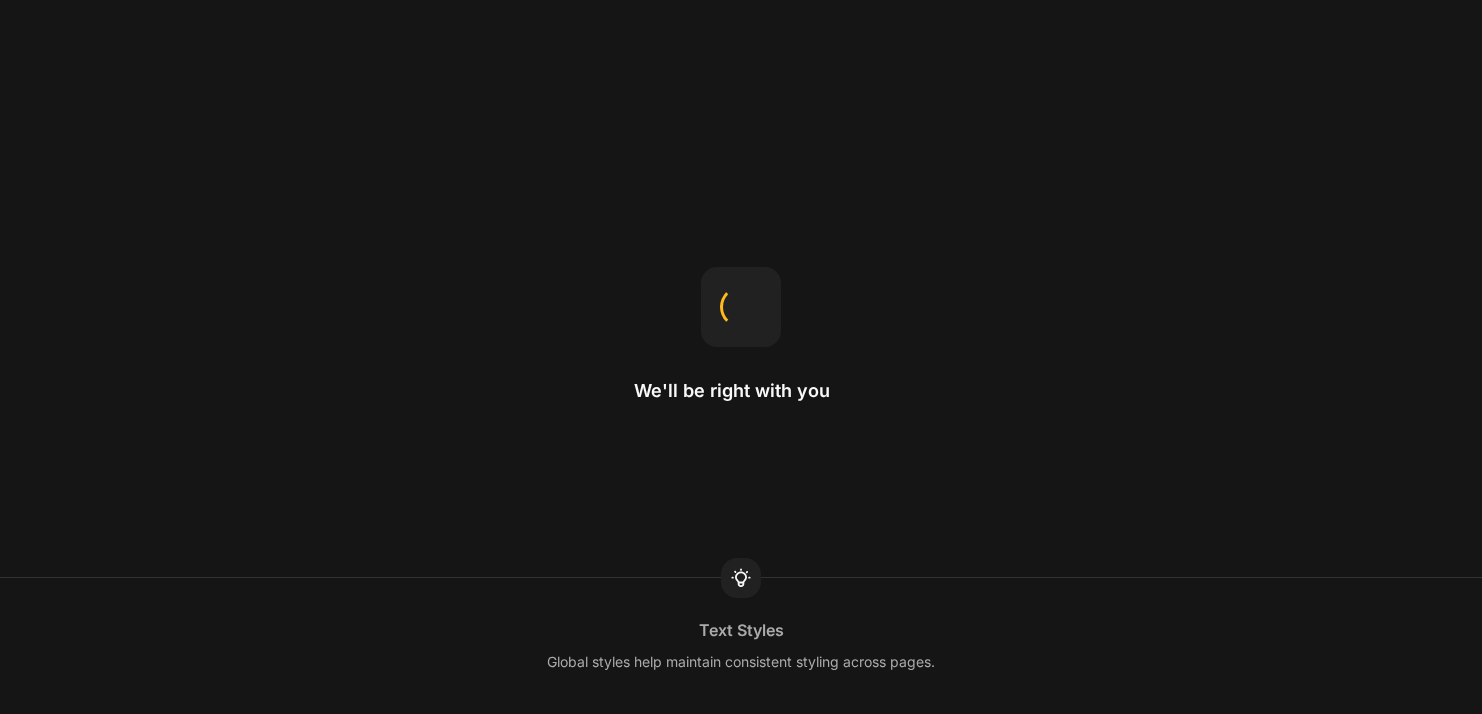 scroll, scrollTop: 0, scrollLeft: 0, axis: both 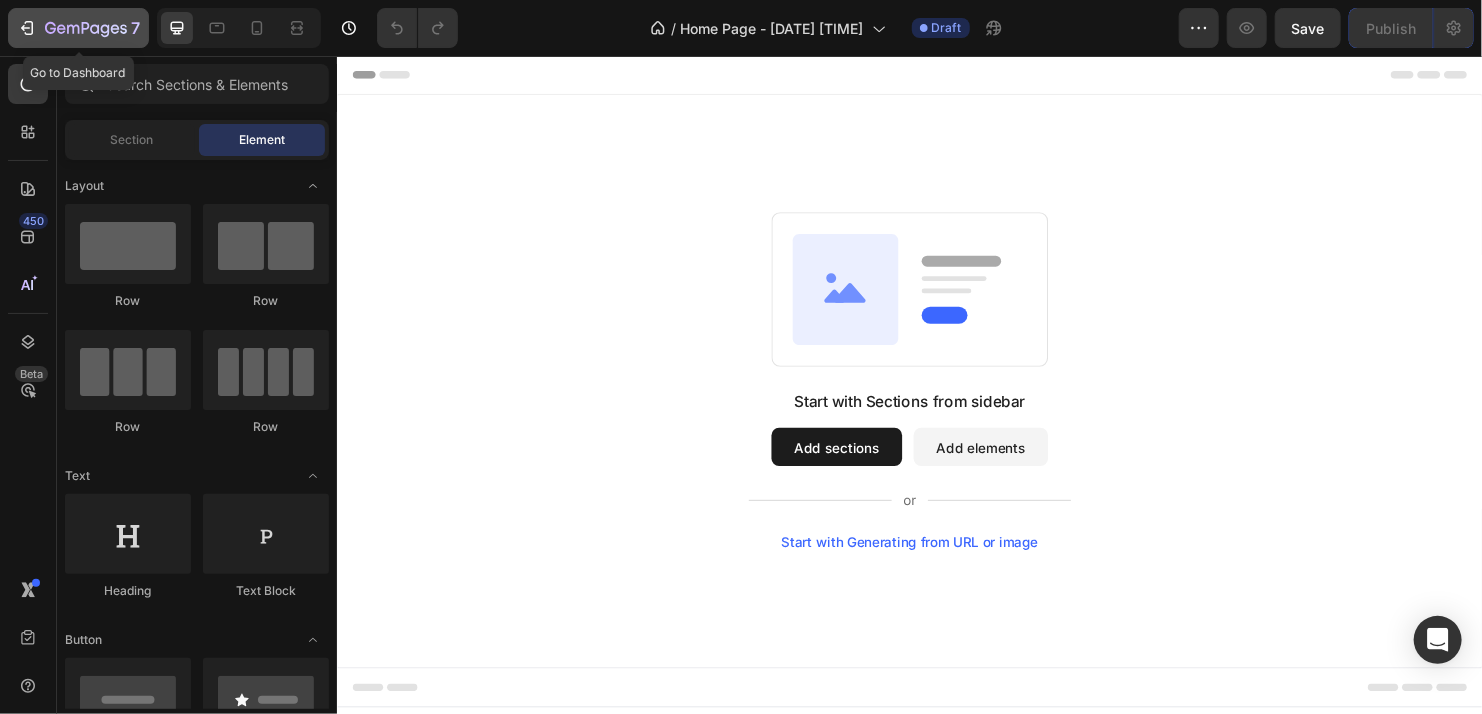 click 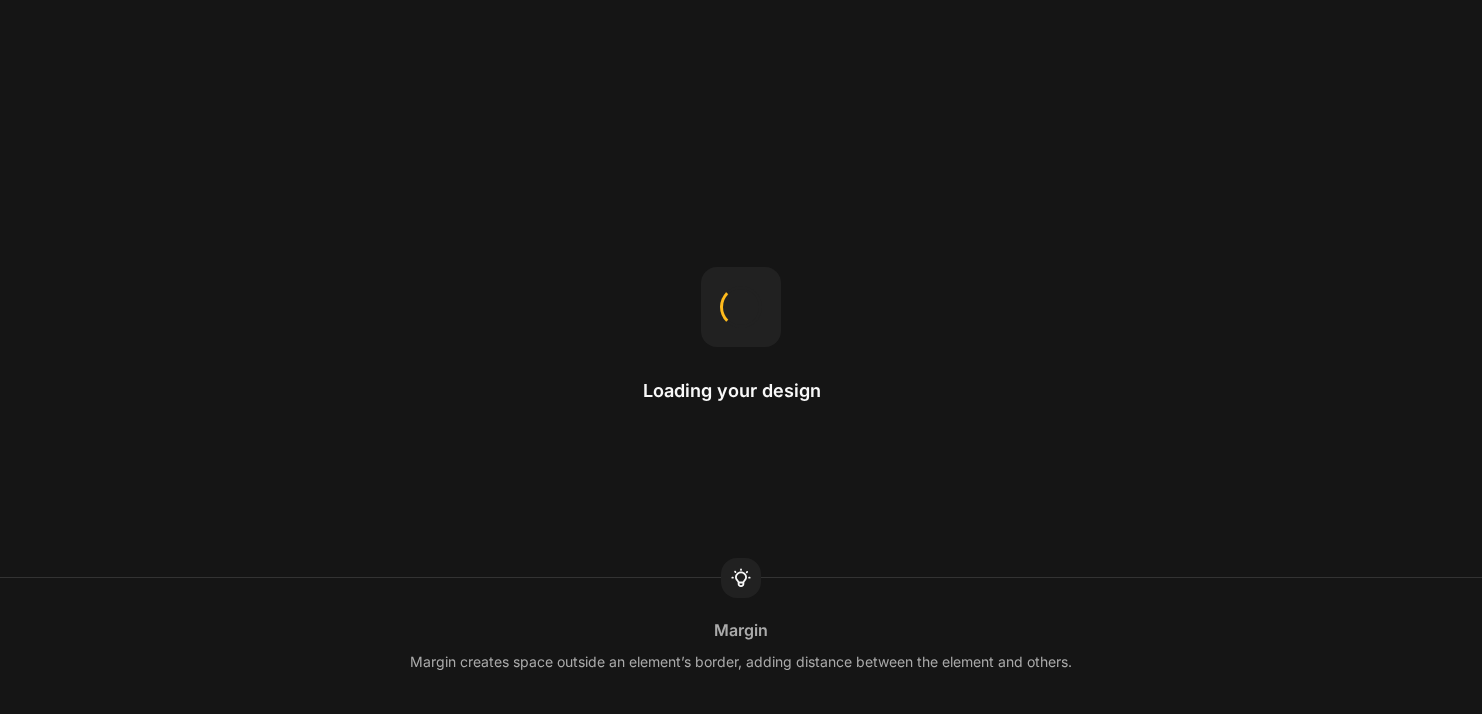 scroll, scrollTop: 0, scrollLeft: 0, axis: both 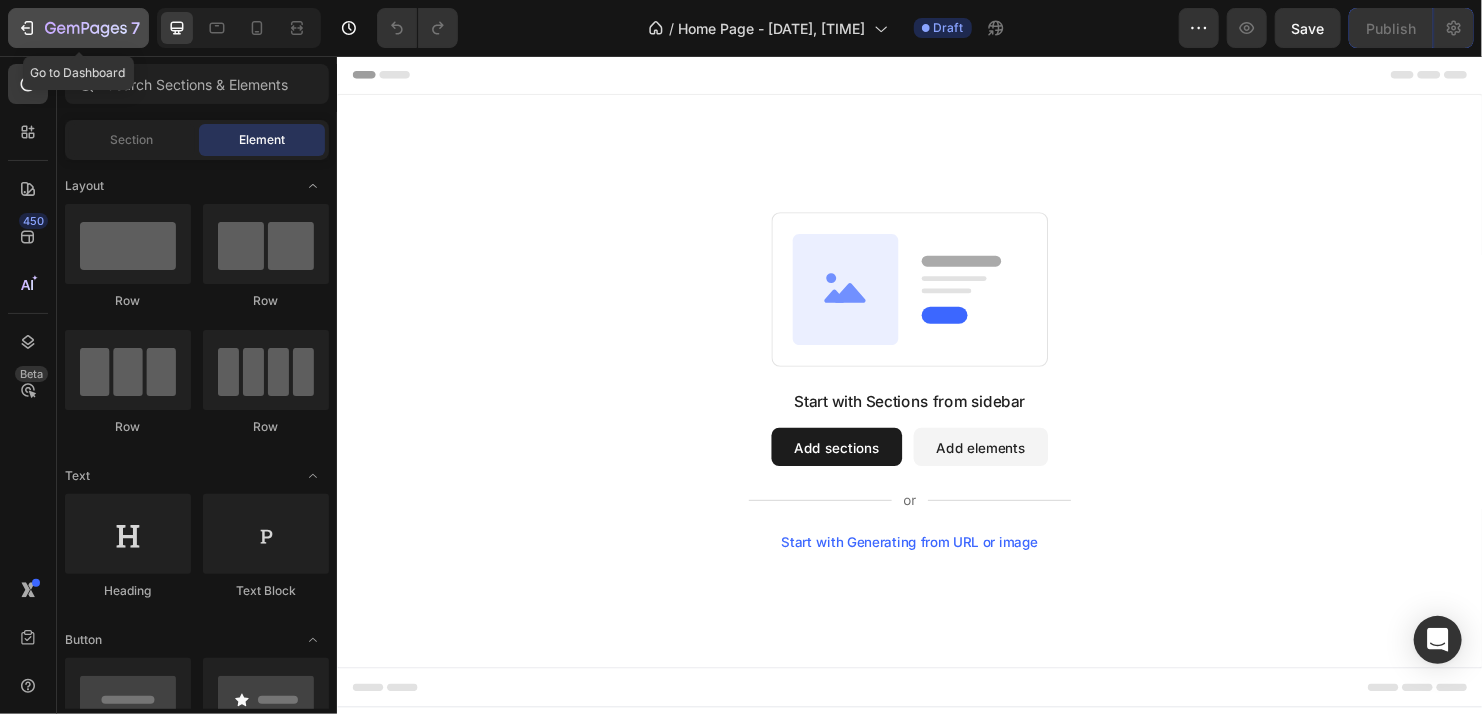 click 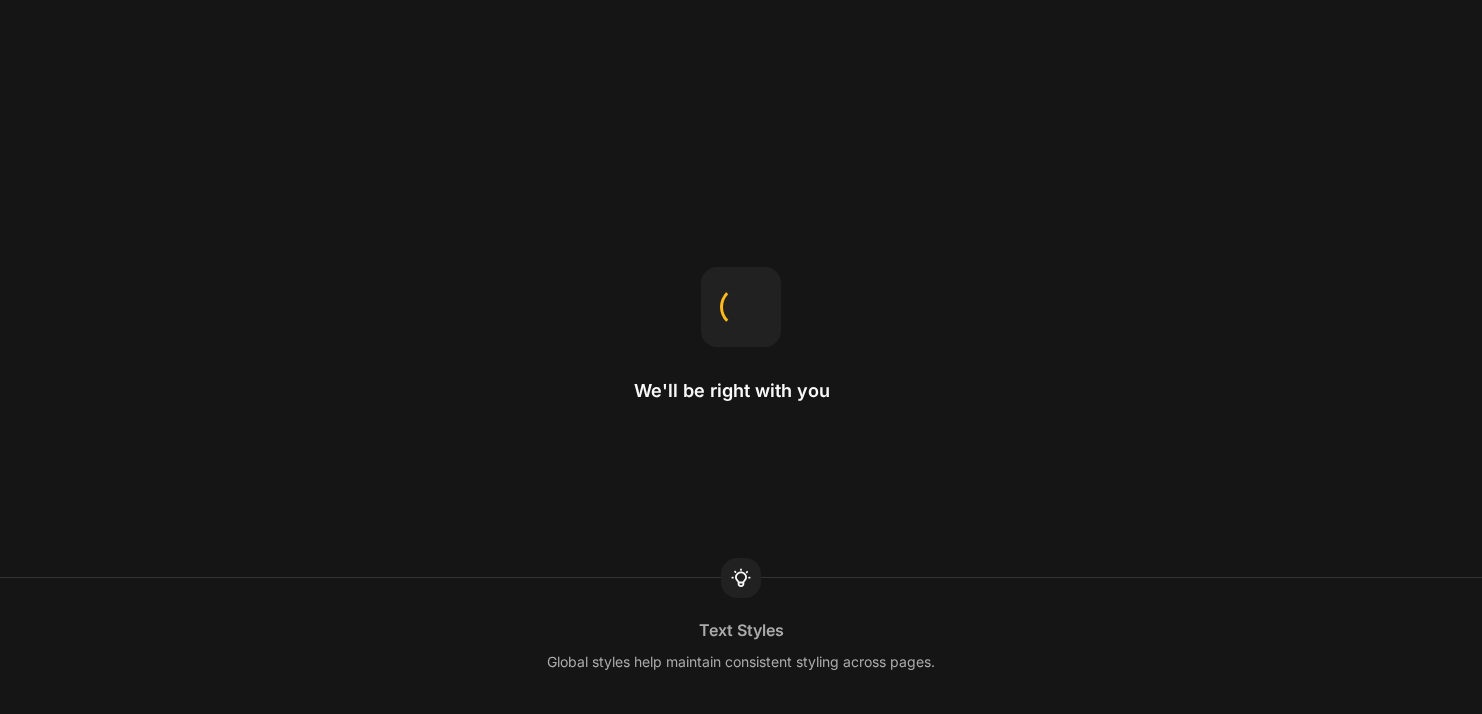 scroll, scrollTop: 0, scrollLeft: 0, axis: both 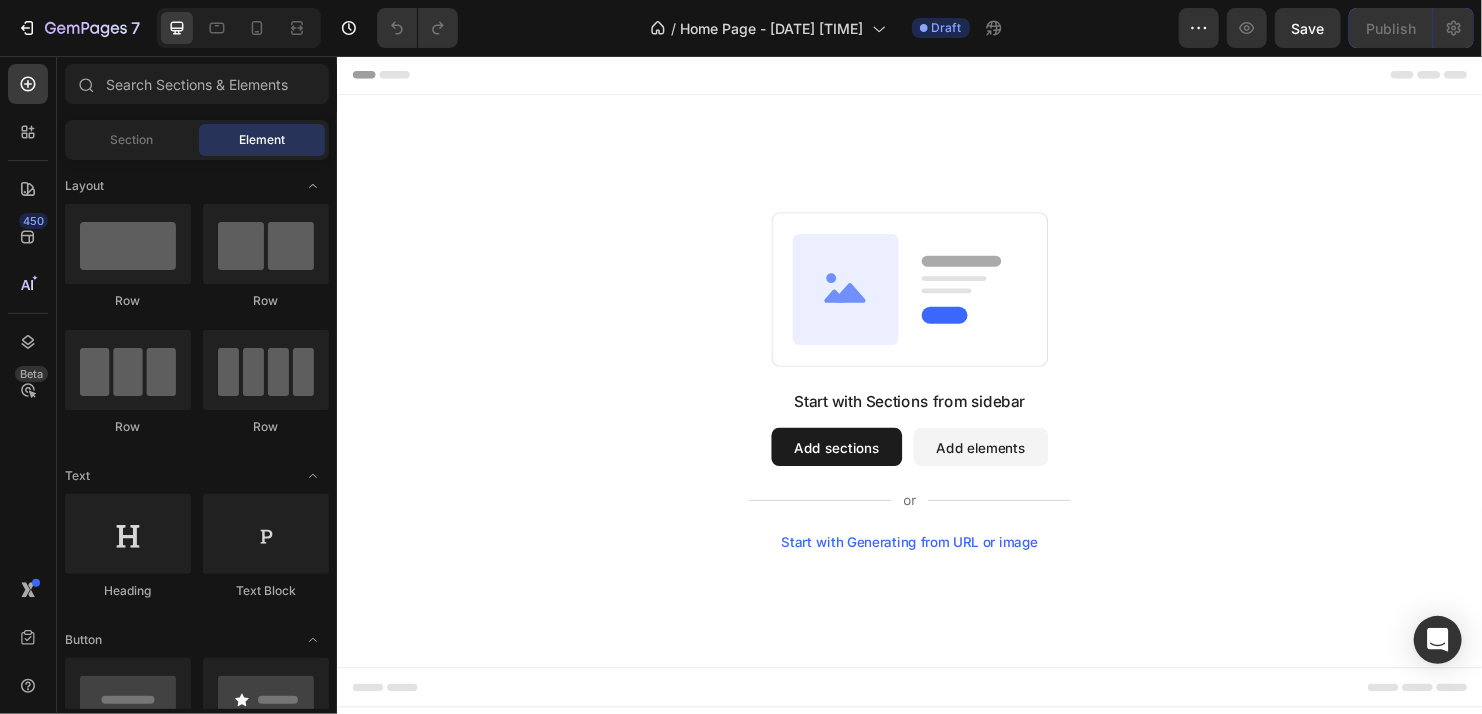 drag, startPoint x: 636, startPoint y: 149, endPoint x: 1226, endPoint y: 505, distance: 689.08344 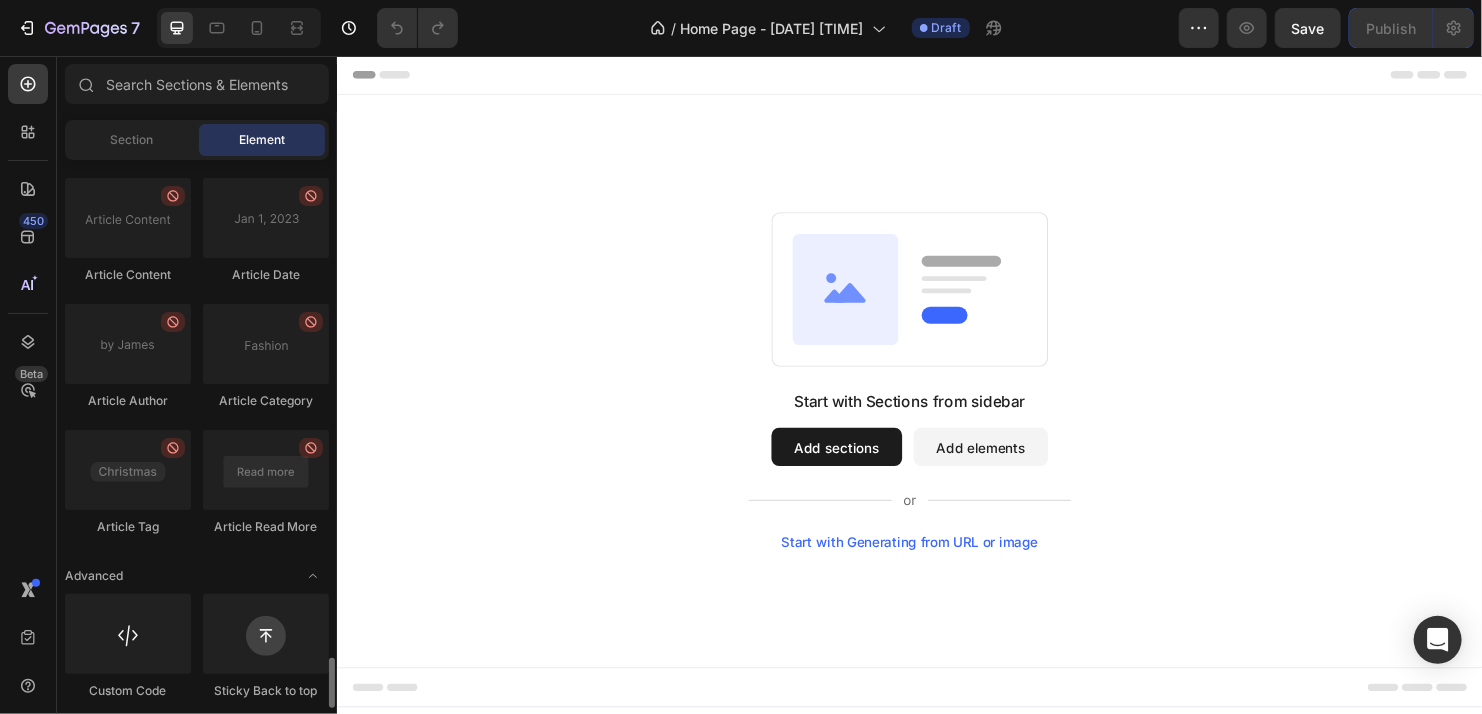 scroll, scrollTop: 5377, scrollLeft: 0, axis: vertical 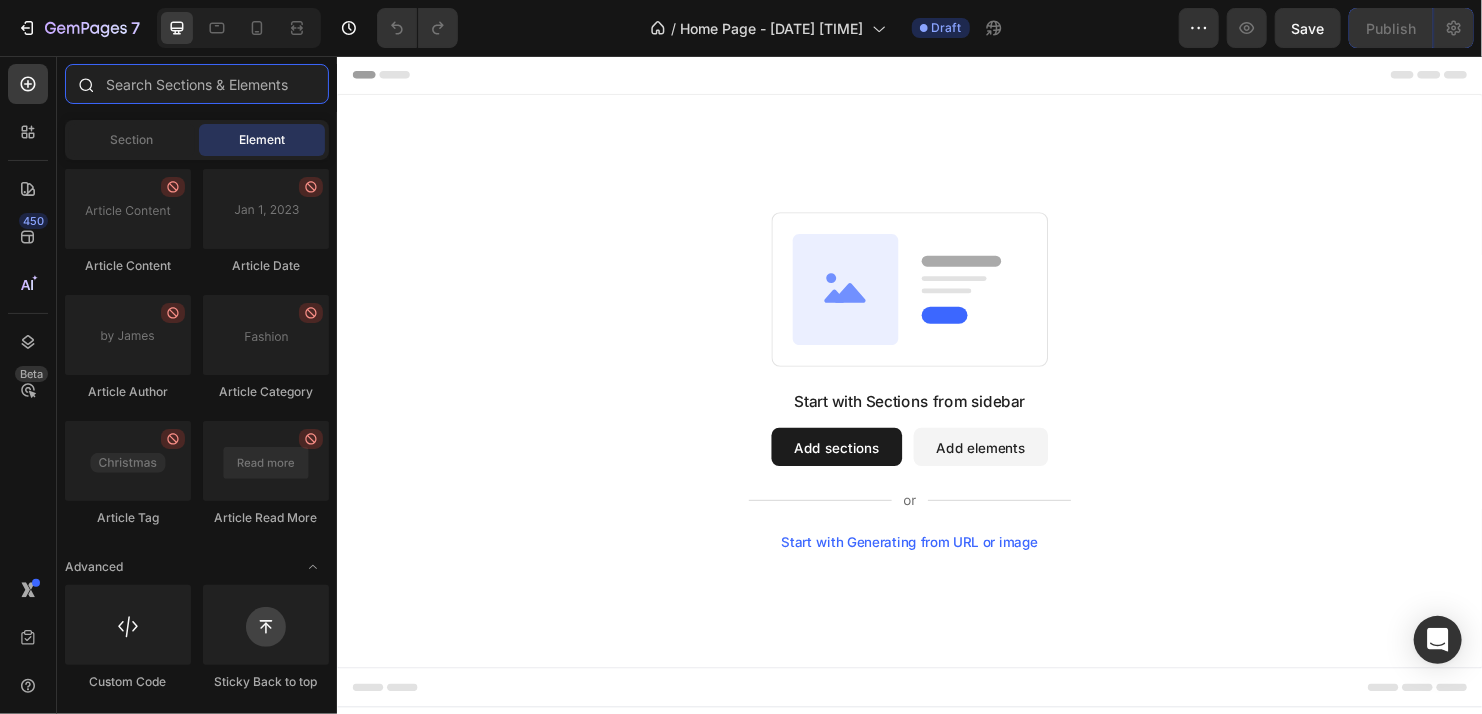 click at bounding box center [197, 84] 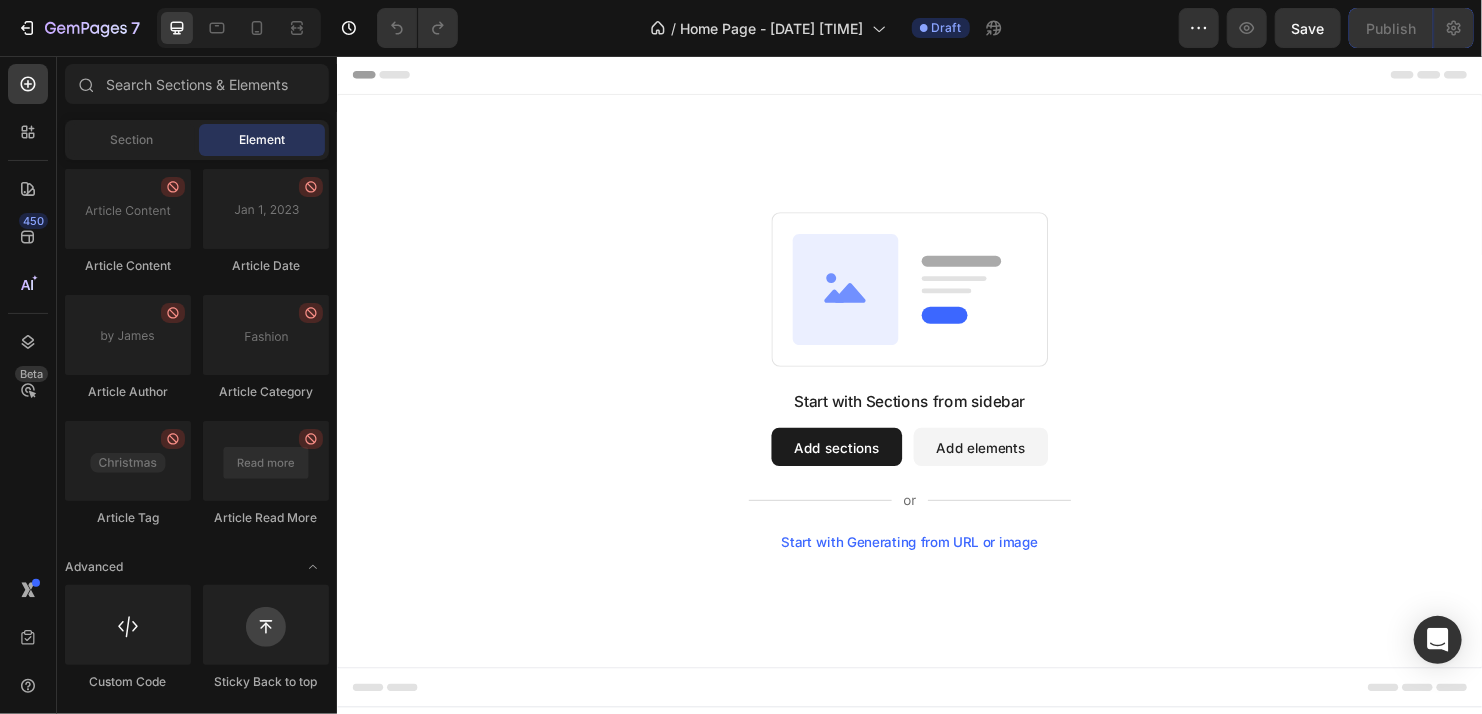 drag, startPoint x: 802, startPoint y: 415, endPoint x: 1104, endPoint y: 411, distance: 302.0265 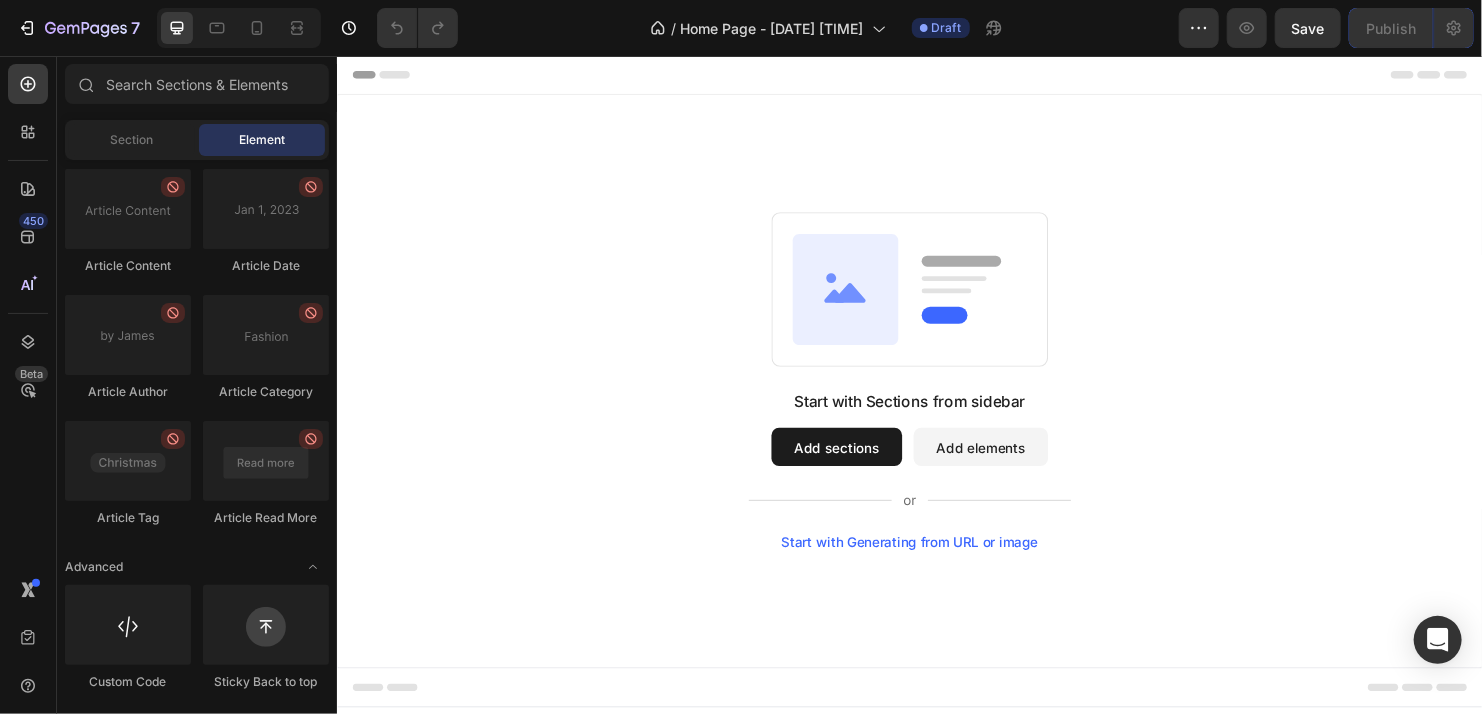 click on "Add elements" at bounding box center [1010, 465] 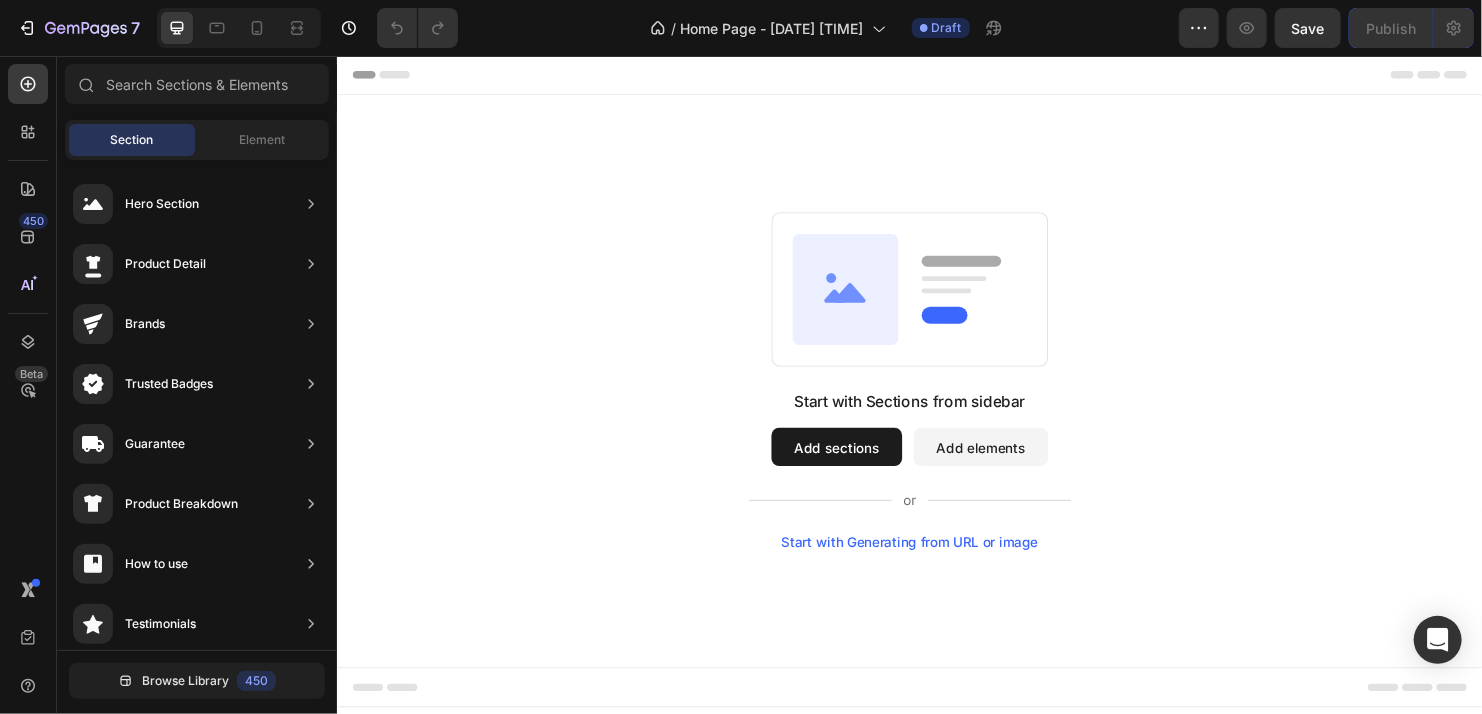 click on "Add elements" at bounding box center (1010, 465) 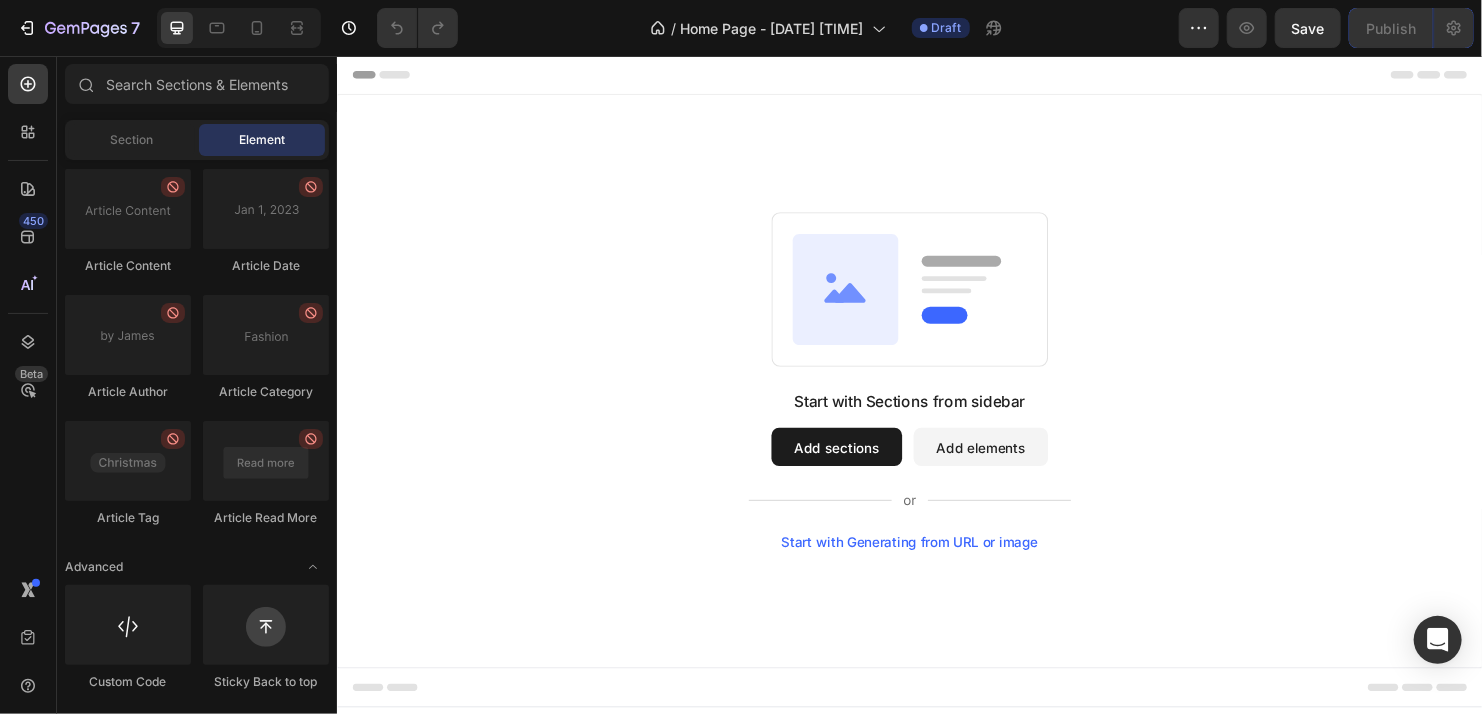 click on "Add sections" at bounding box center (859, 465) 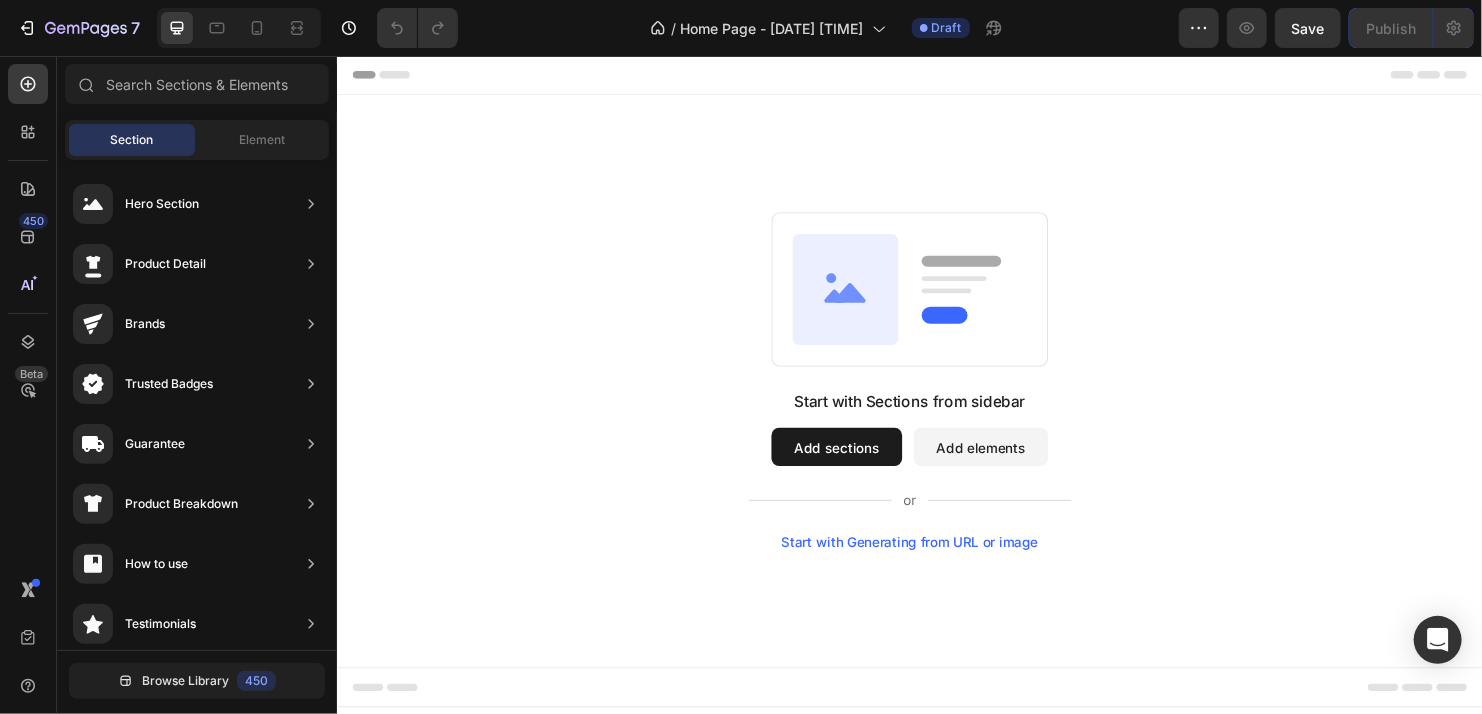 click on "Add elements" at bounding box center (1010, 465) 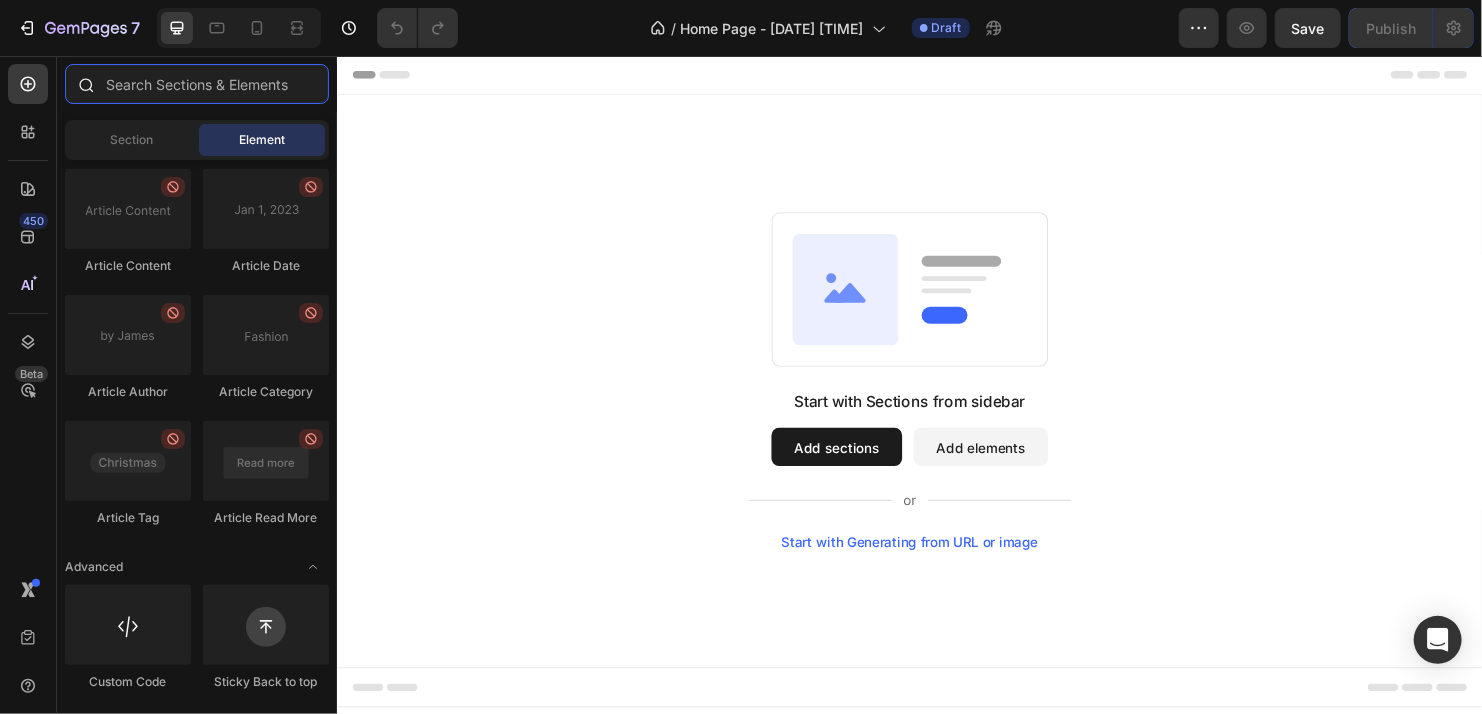 click at bounding box center [197, 84] 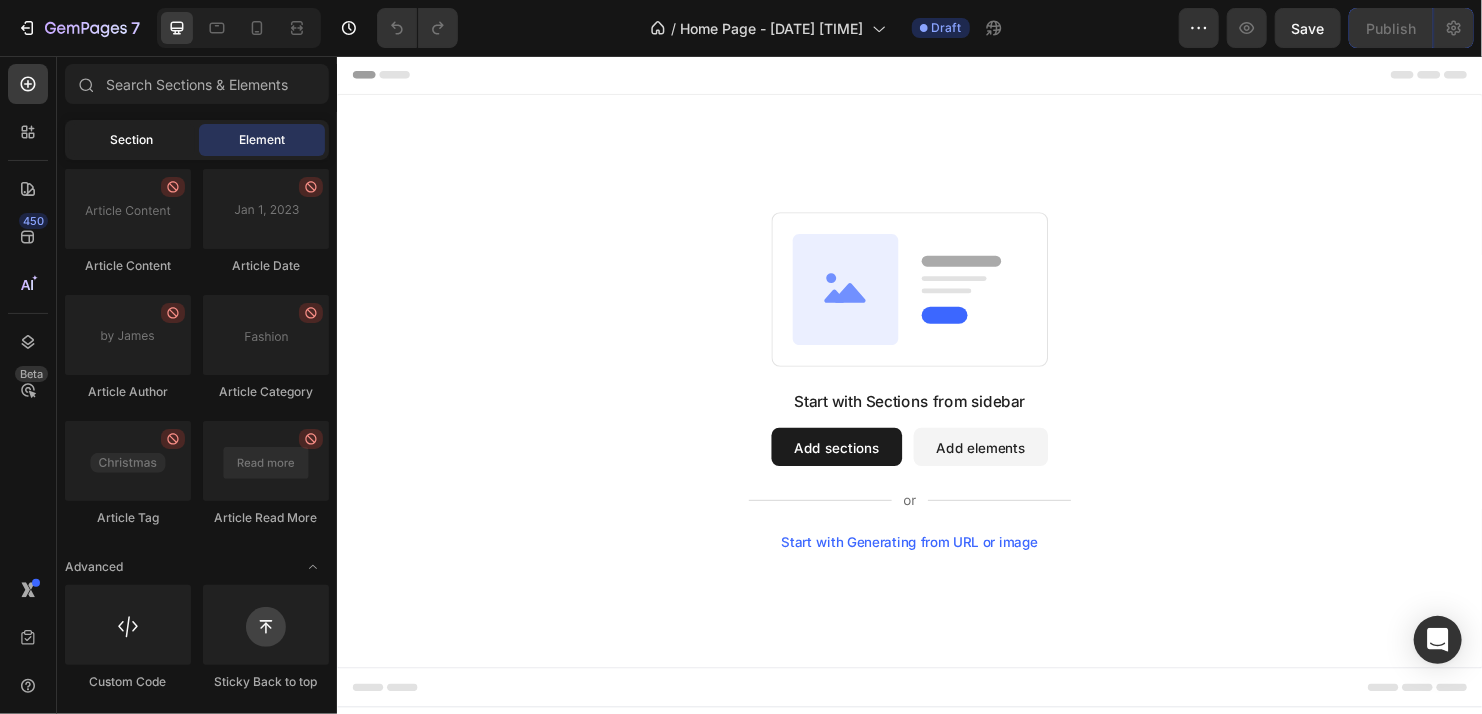 click on "Section" at bounding box center [132, 140] 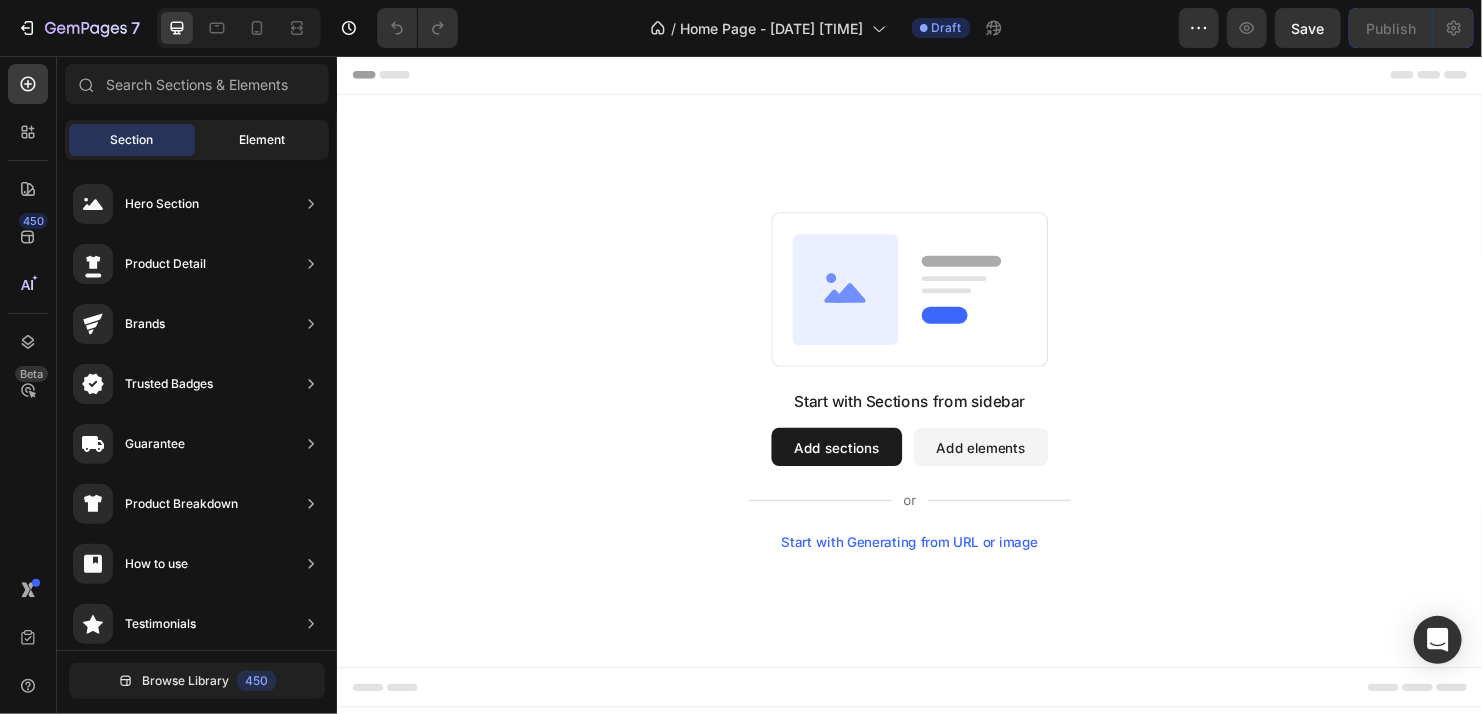 click on "Element" 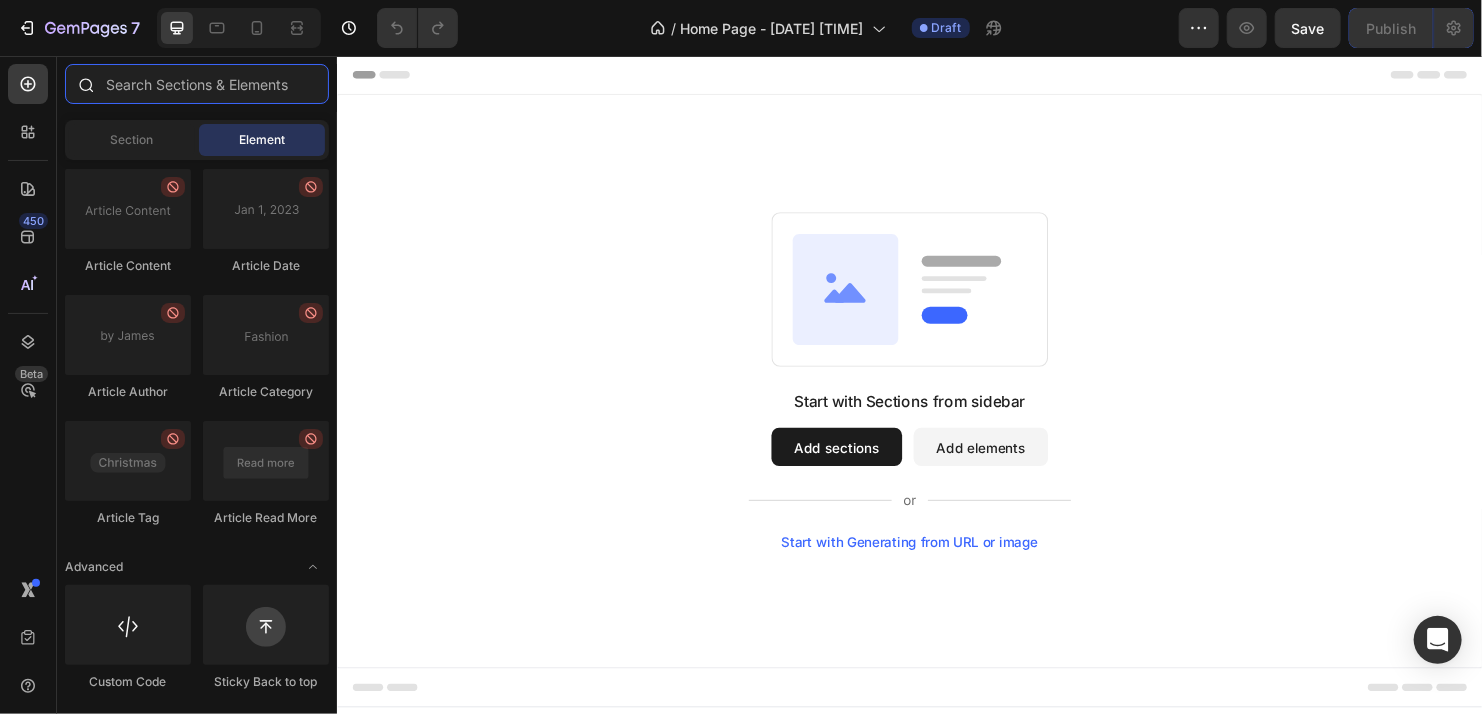 click at bounding box center [197, 84] 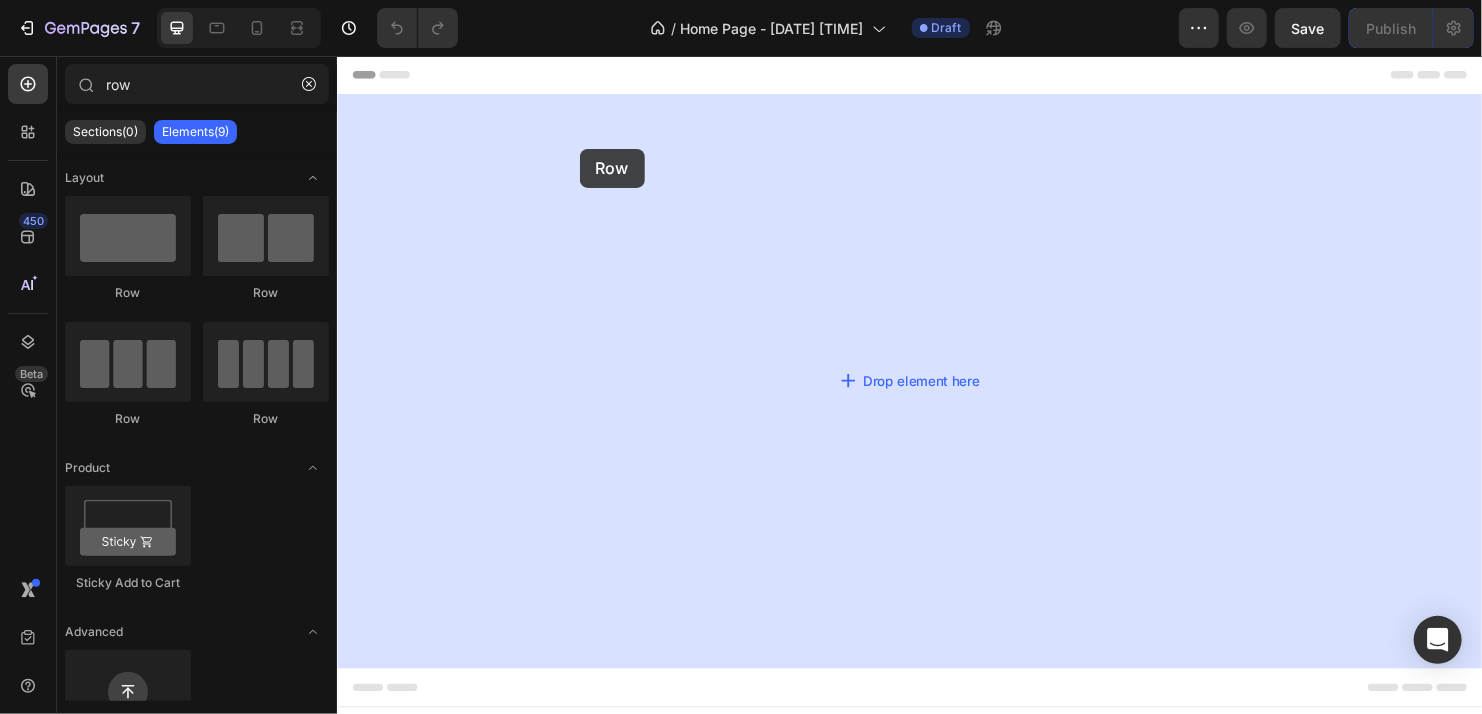 drag, startPoint x: 459, startPoint y: 415, endPoint x: 590, endPoint y: 152, distance: 293.81967 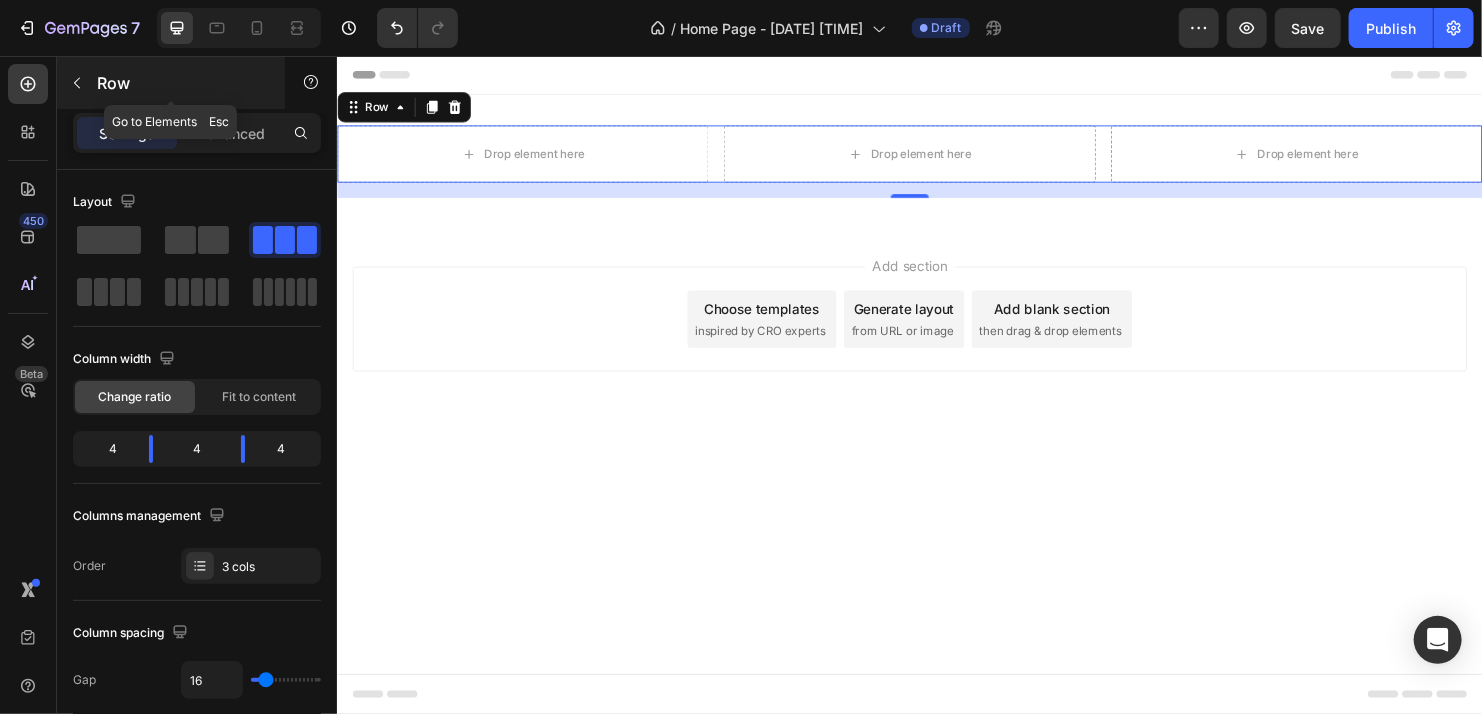 click 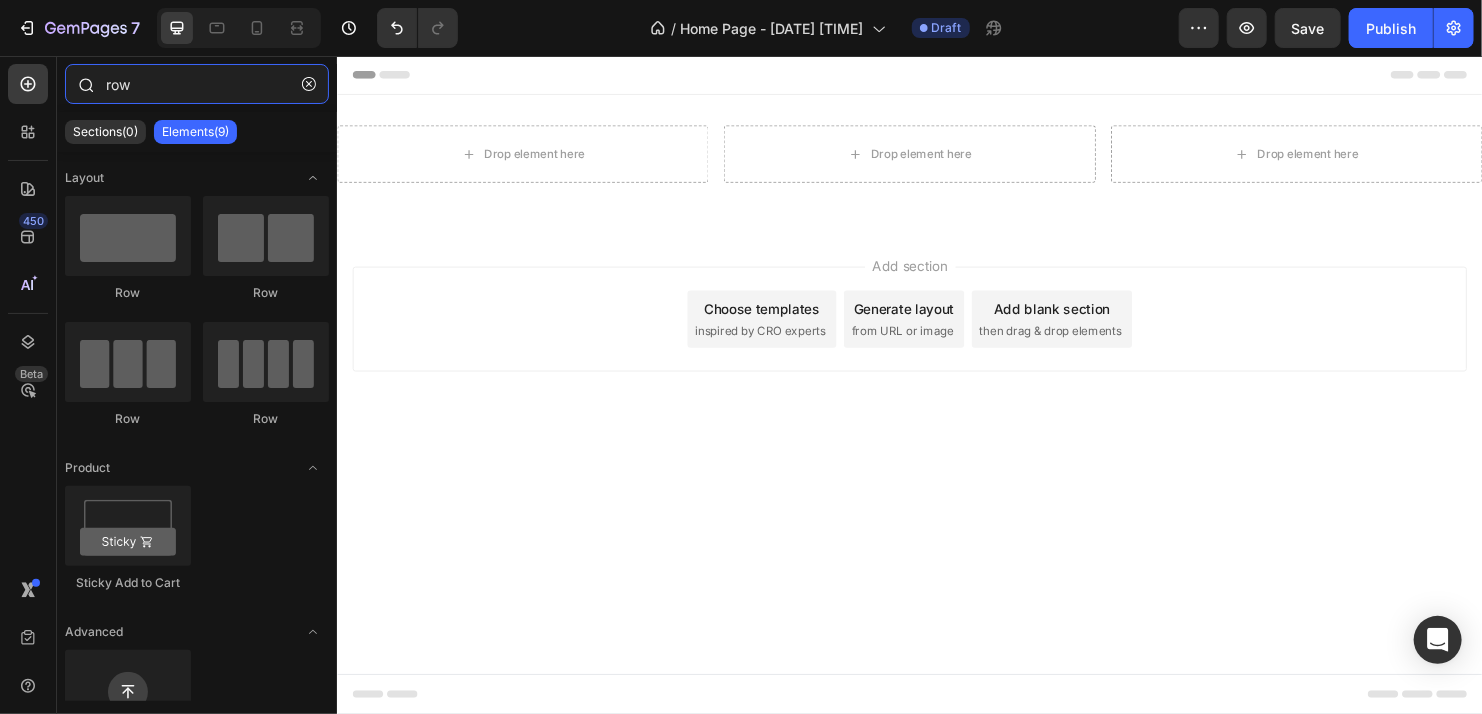 click on "row" at bounding box center (197, 84) 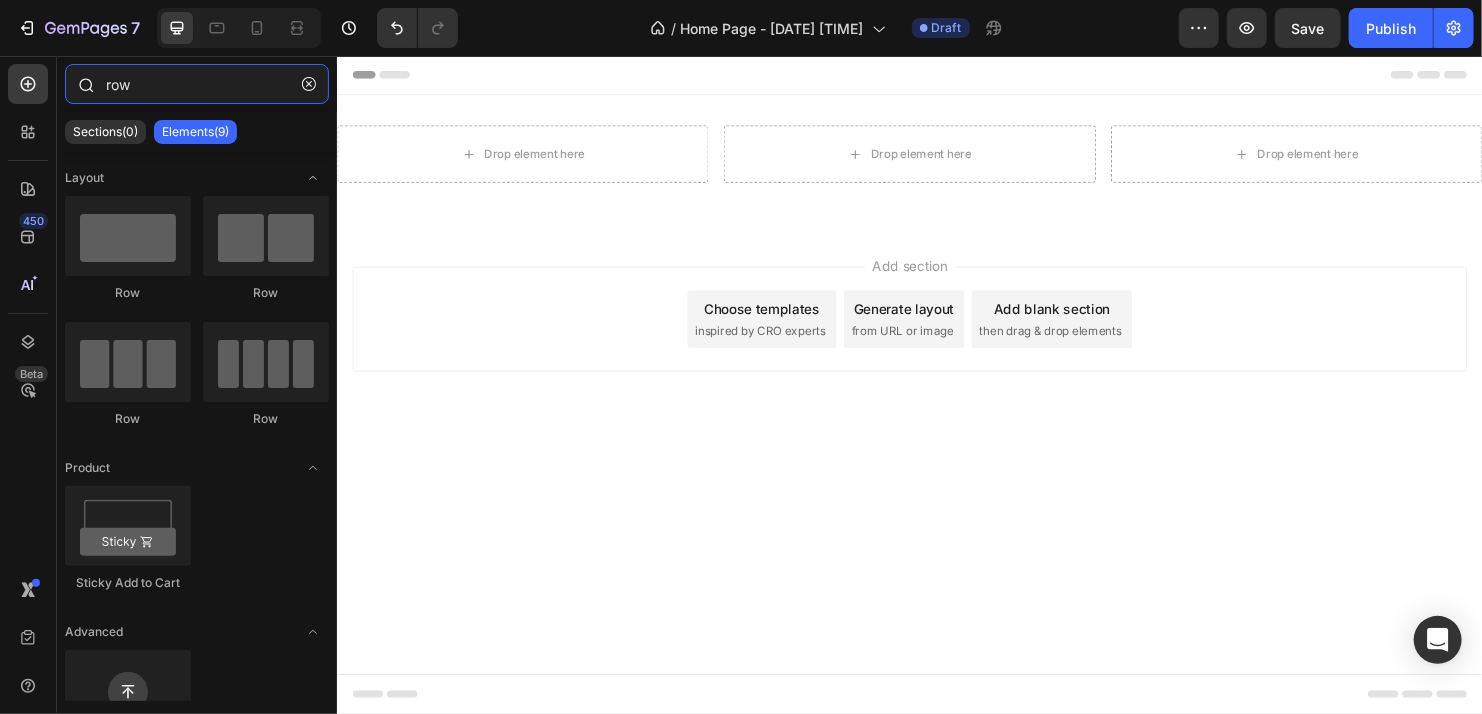paste on "Heading" 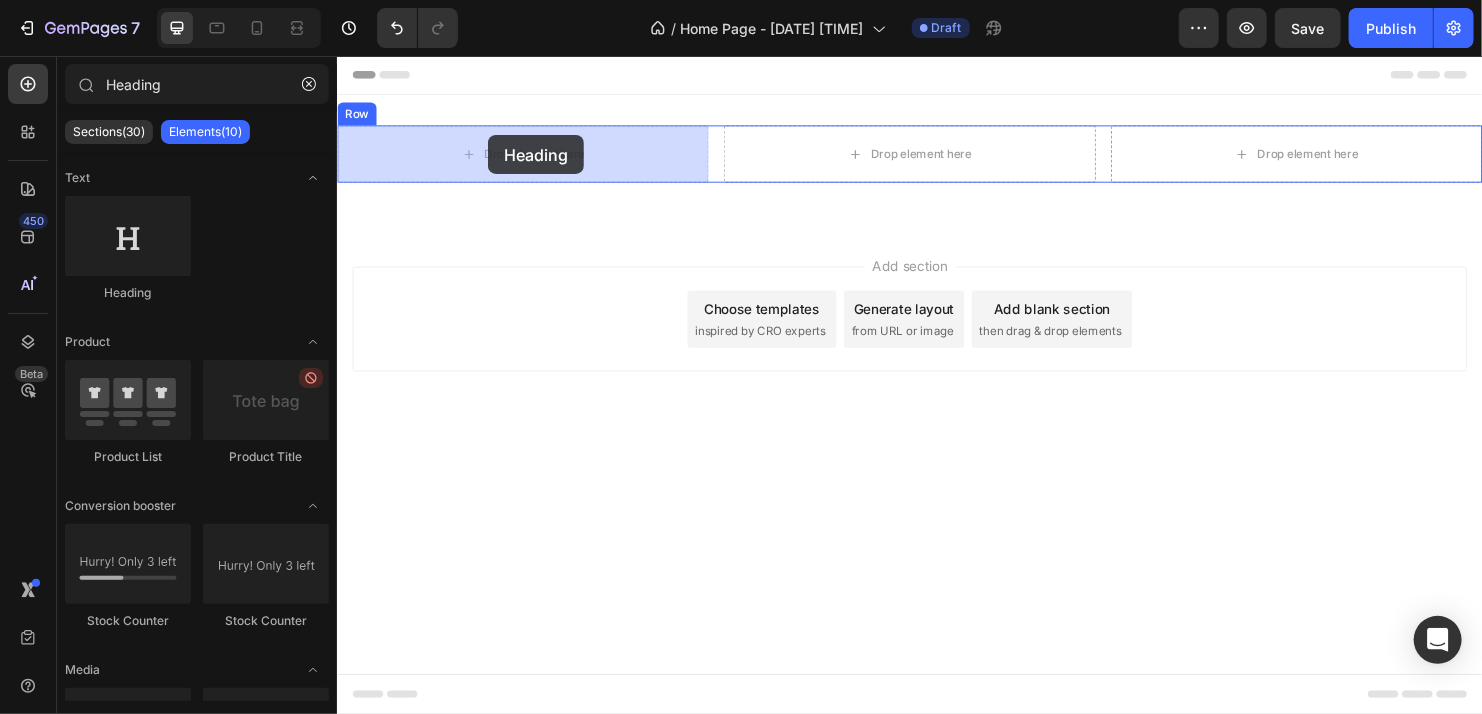 drag, startPoint x: 481, startPoint y: 293, endPoint x: 494, endPoint y: 138, distance: 155.5442 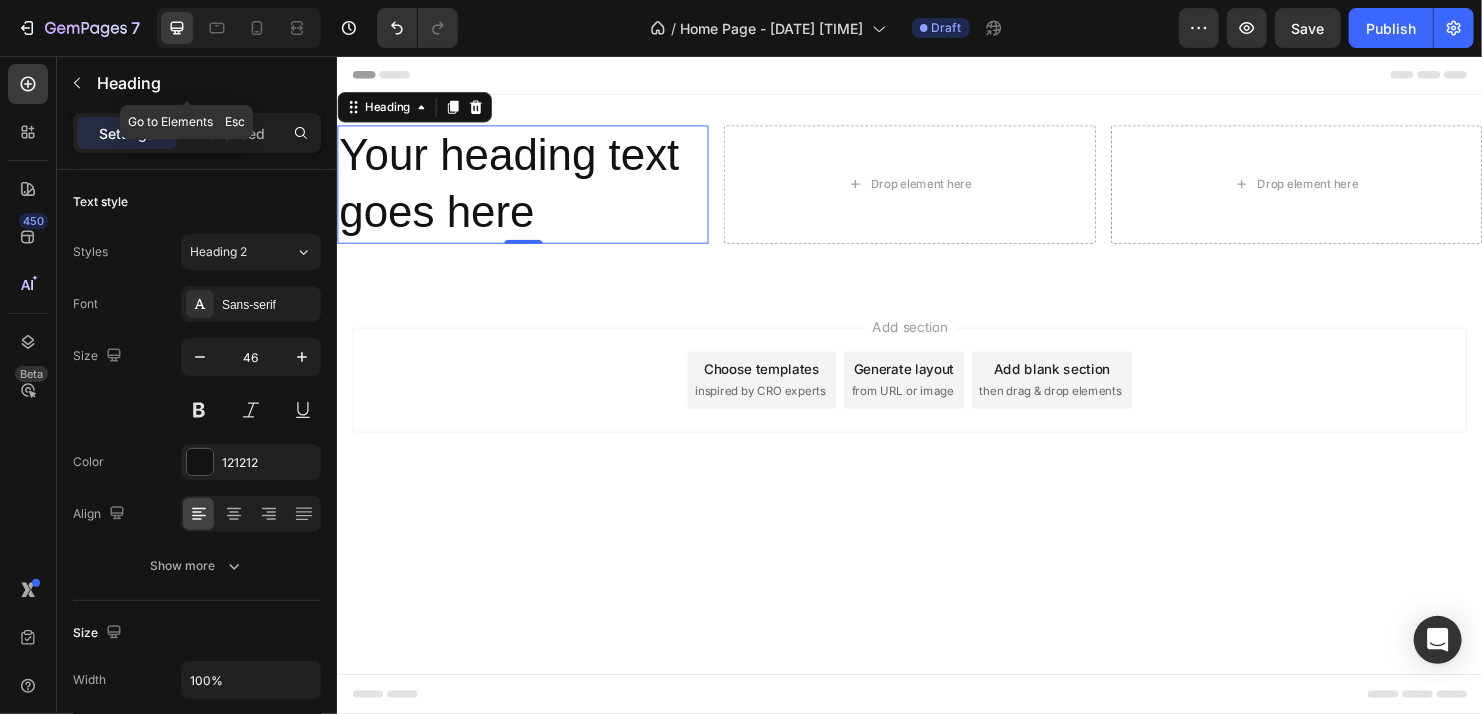 click 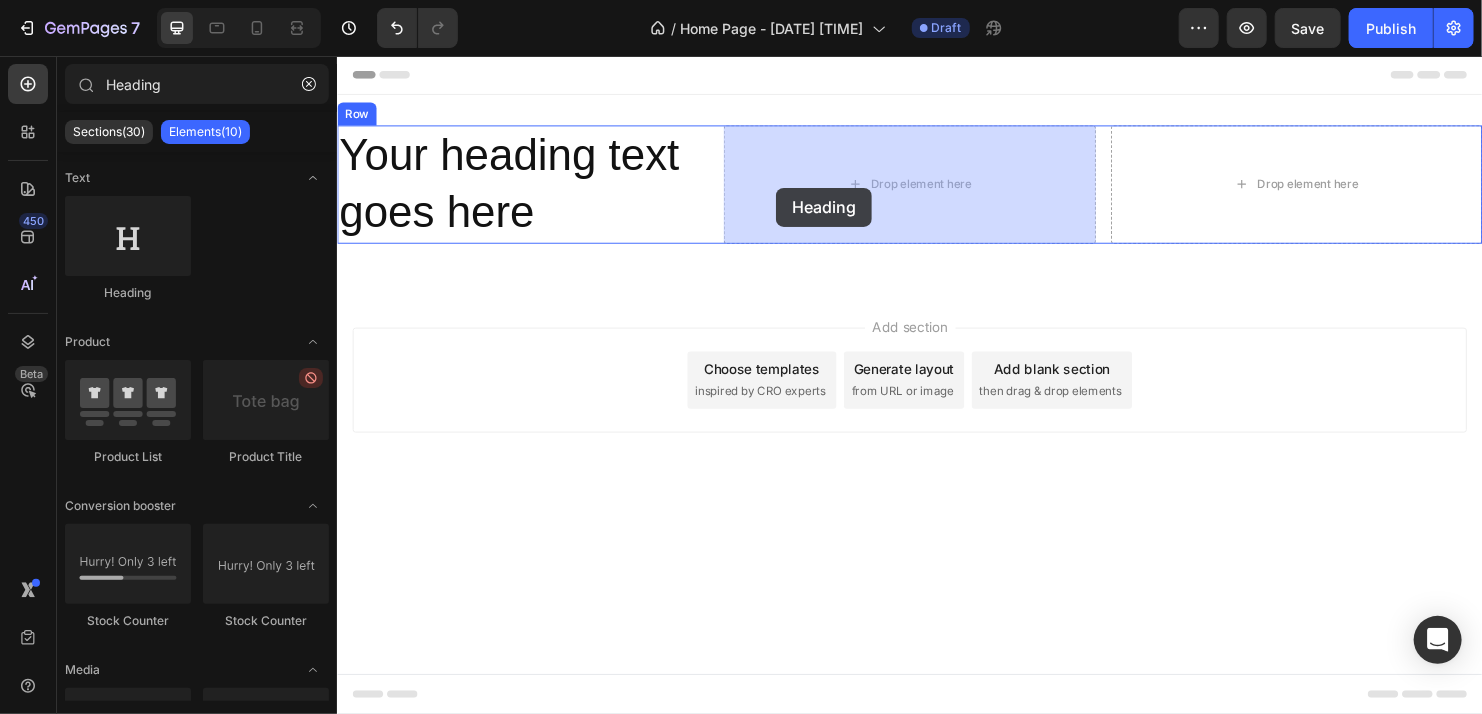 drag, startPoint x: 457, startPoint y: 300, endPoint x: 796, endPoint y: 193, distance: 355.4856 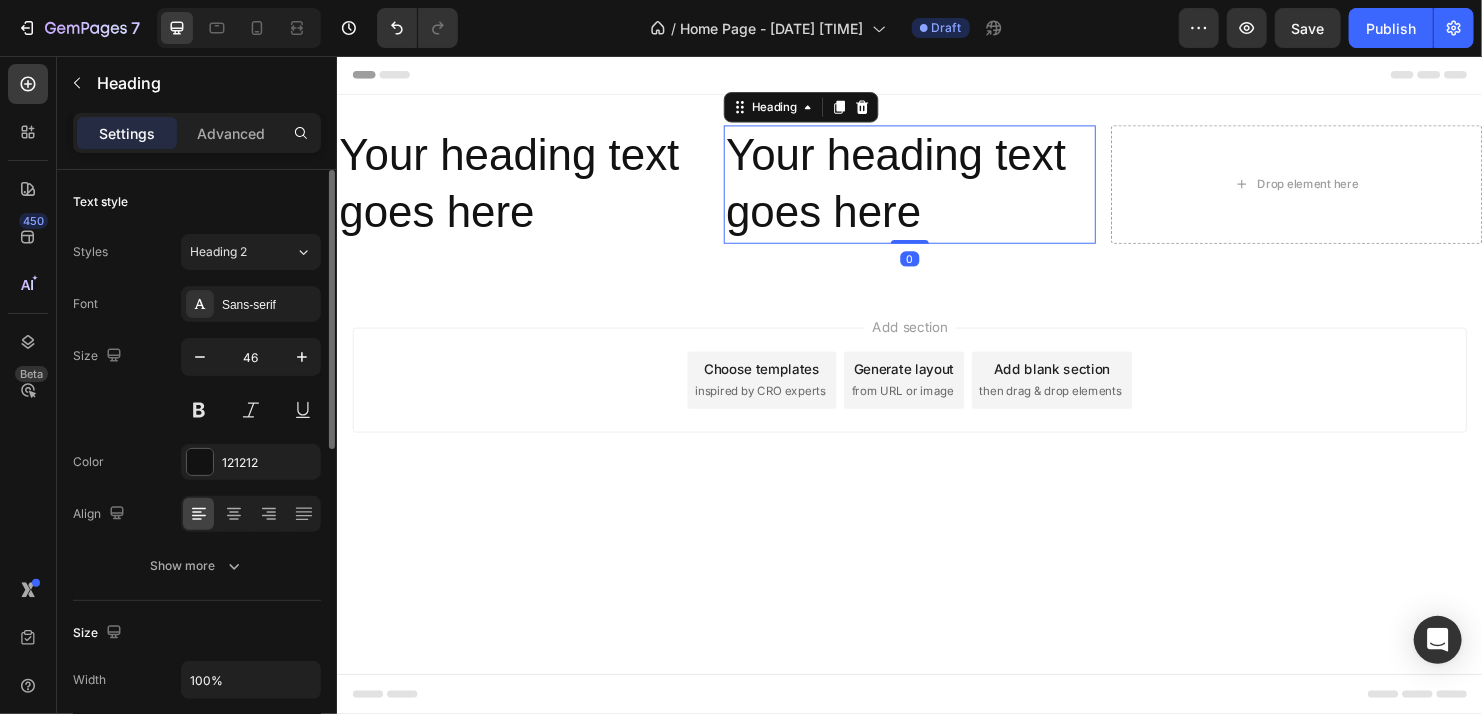 click on "Text style" at bounding box center [197, 202] 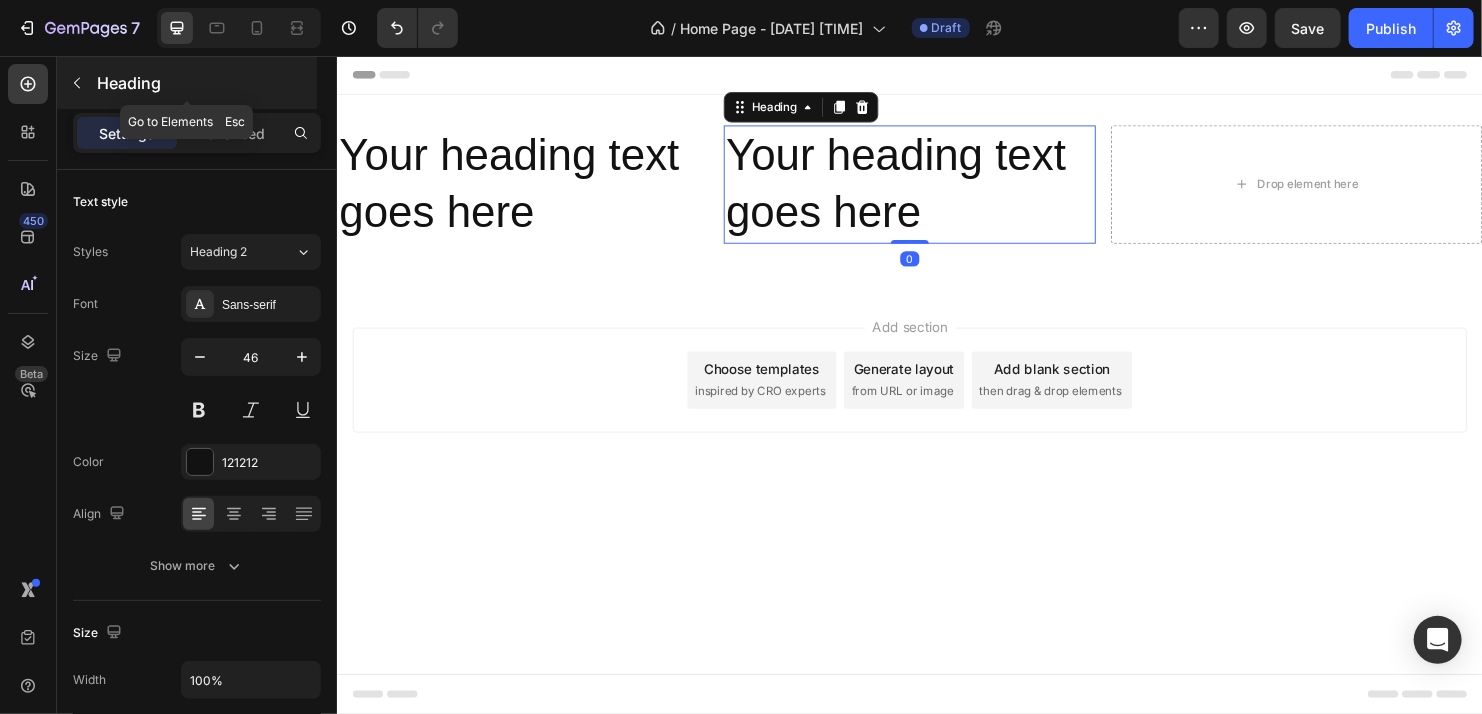 click 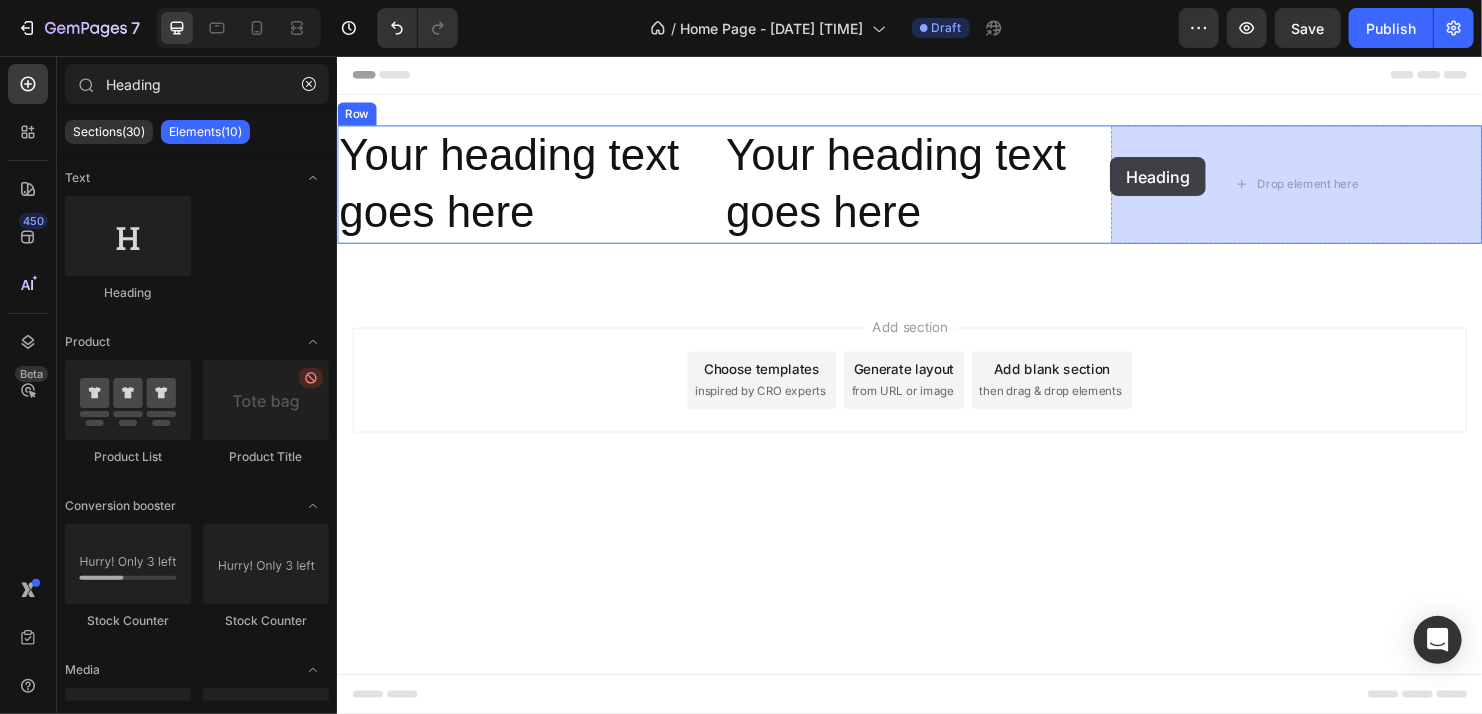 drag, startPoint x: 460, startPoint y: 287, endPoint x: 1146, endPoint y: 161, distance: 697.47546 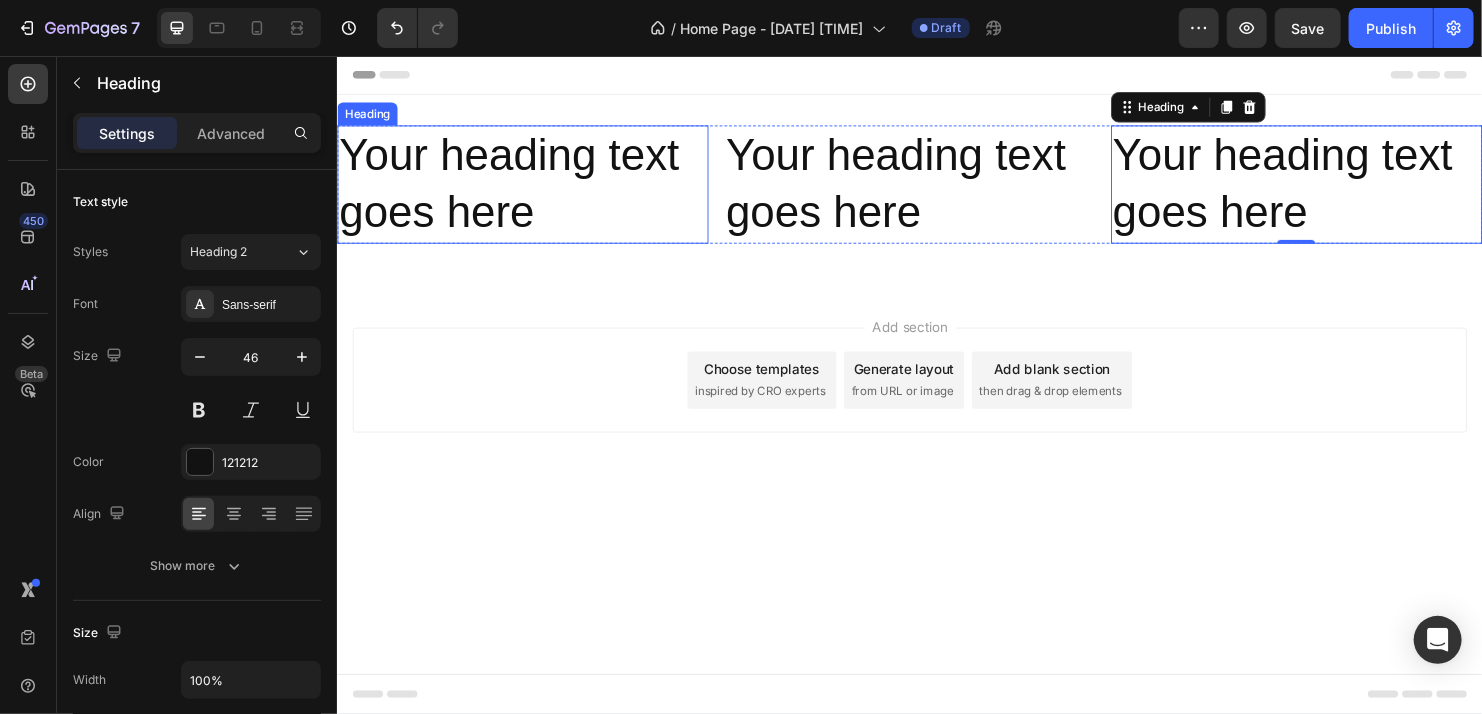 click on "Your heading text goes here" at bounding box center (530, 190) 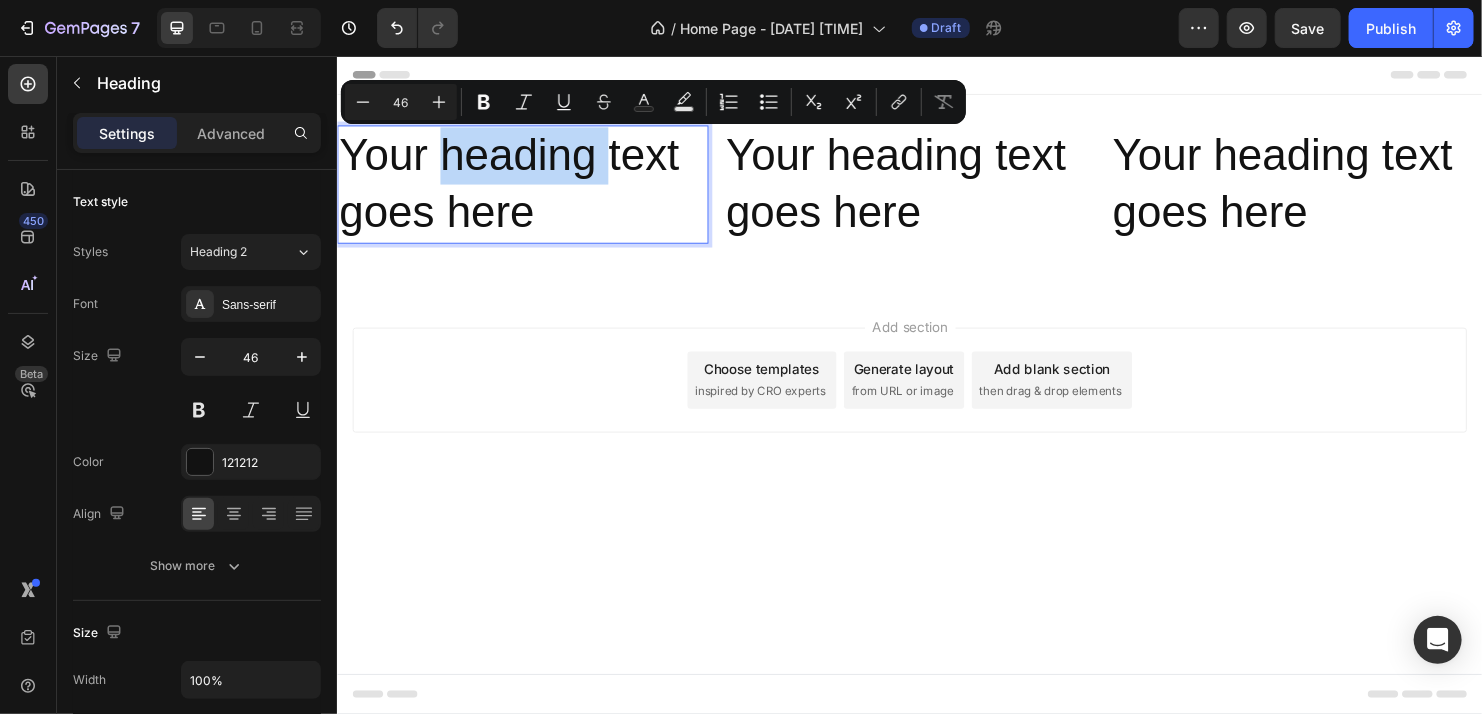 click on "Your heading text goes here" at bounding box center [530, 190] 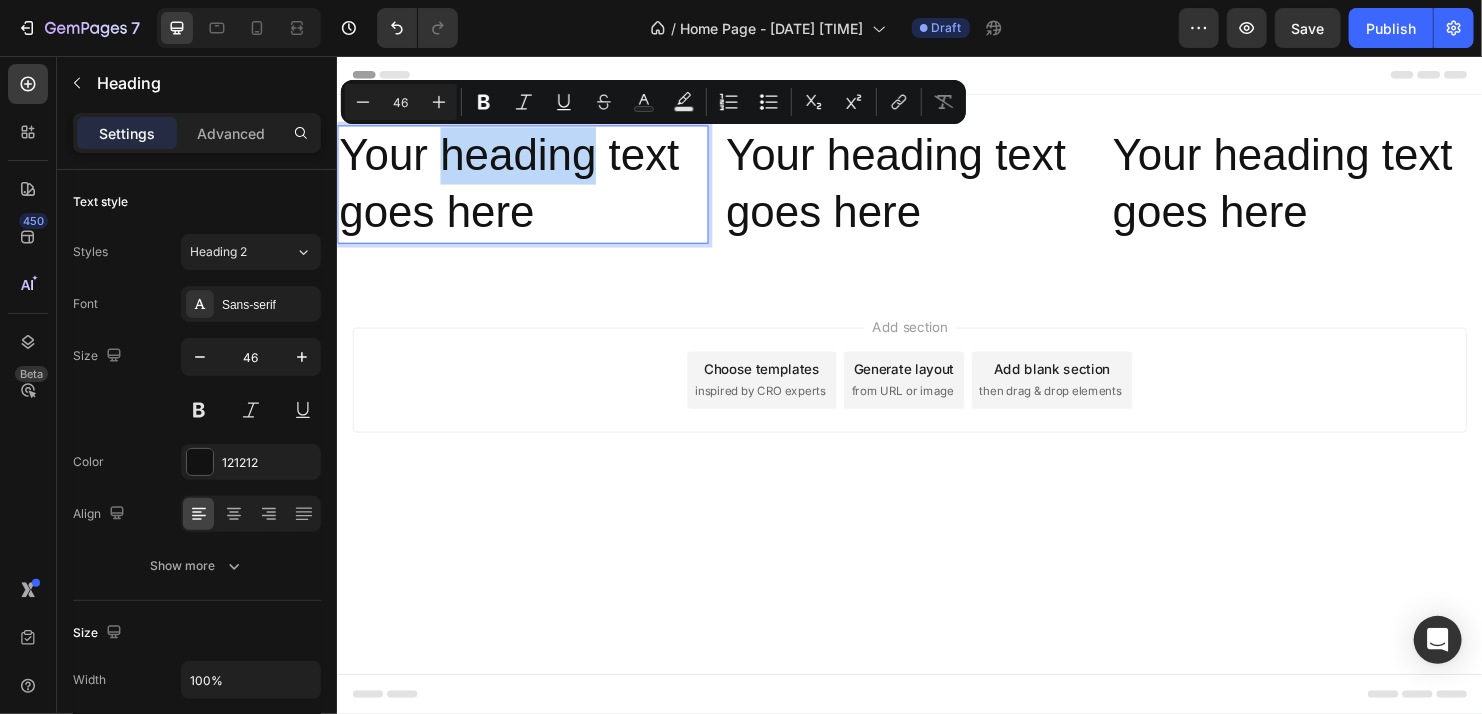 click on "Your heading text goes here" at bounding box center [530, 190] 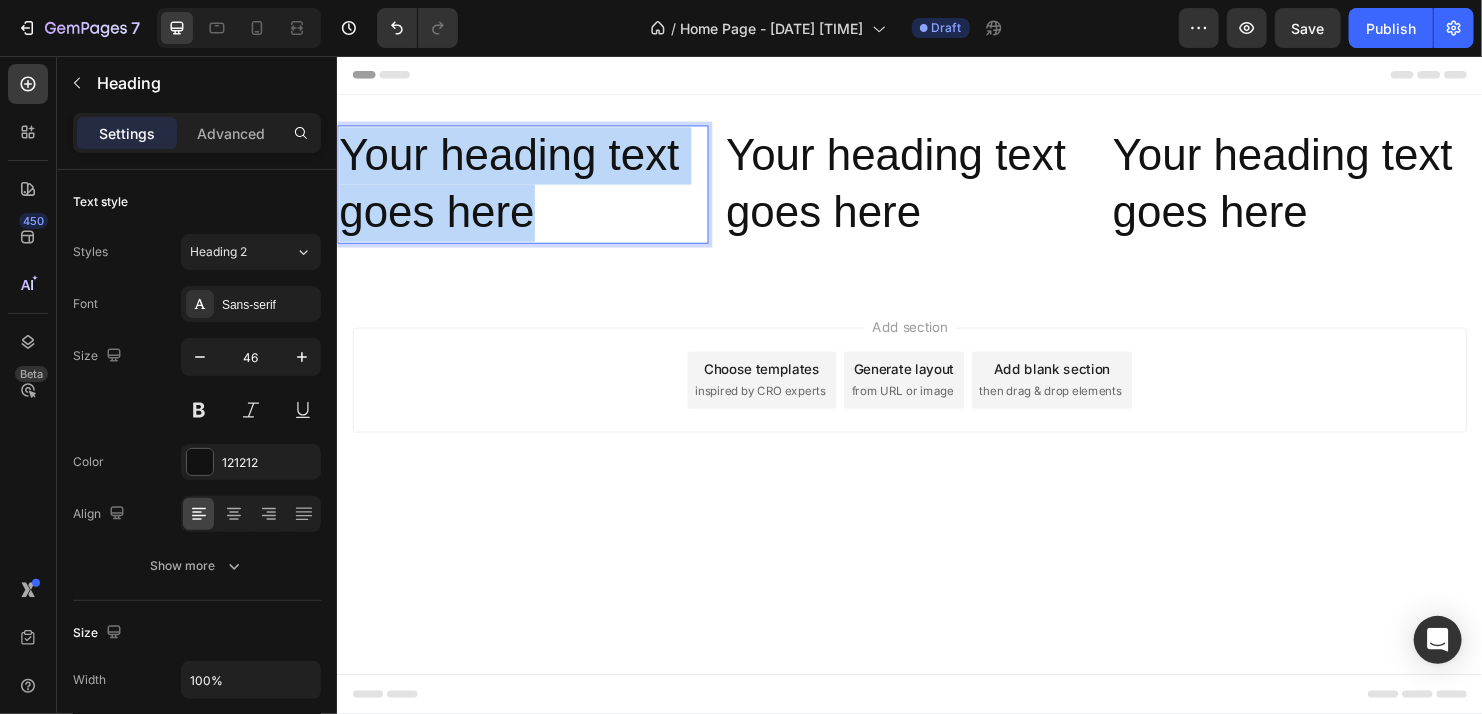 click on "Your heading text goes here" at bounding box center [530, 190] 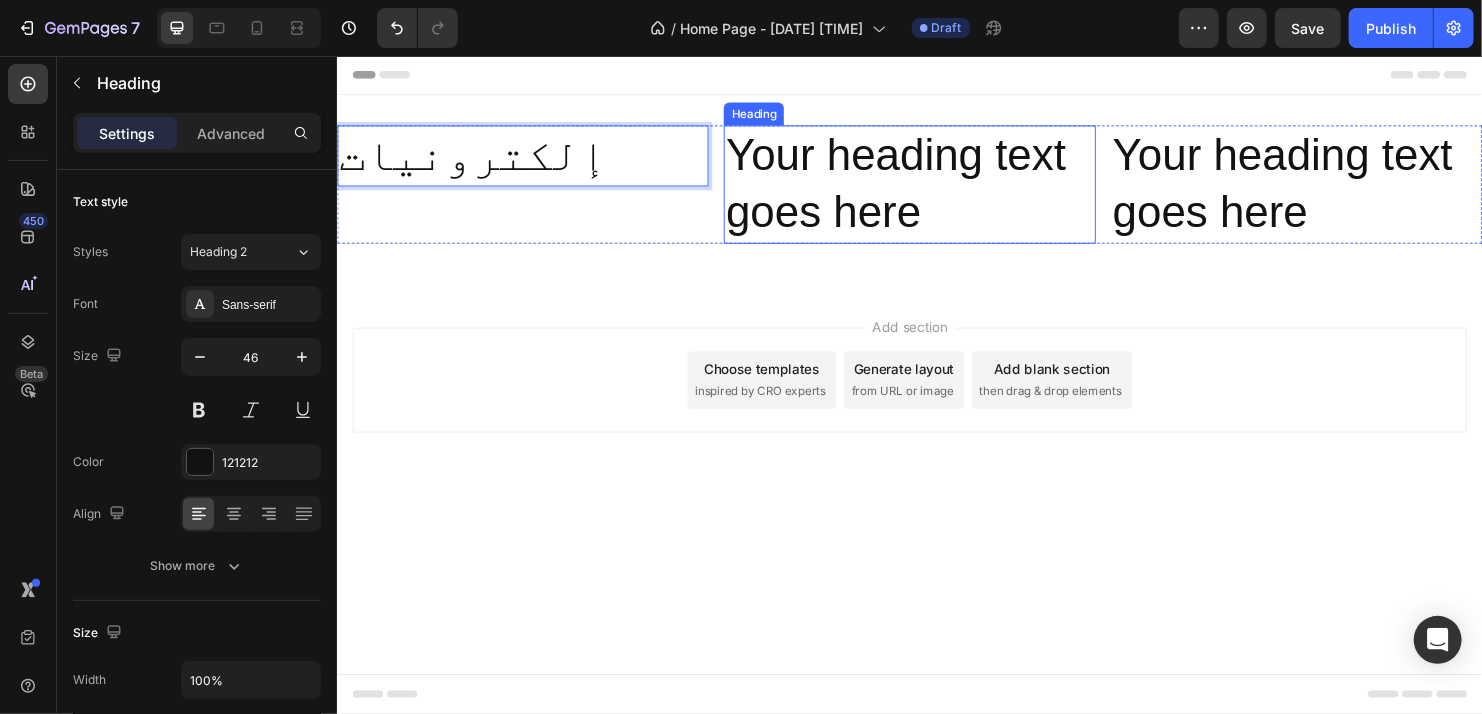 click on "Your heading text goes here" at bounding box center (935, 190) 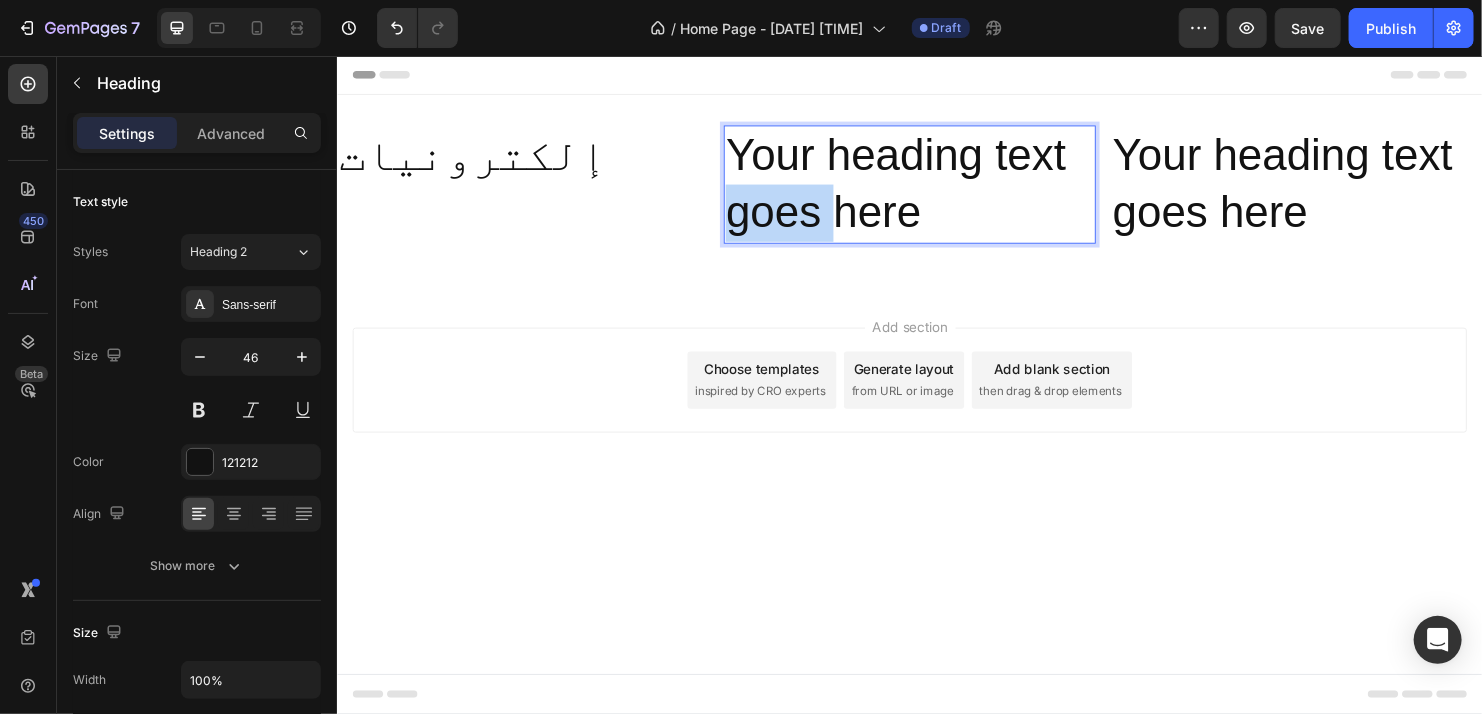 click on "Your heading text goes here" at bounding box center (935, 190) 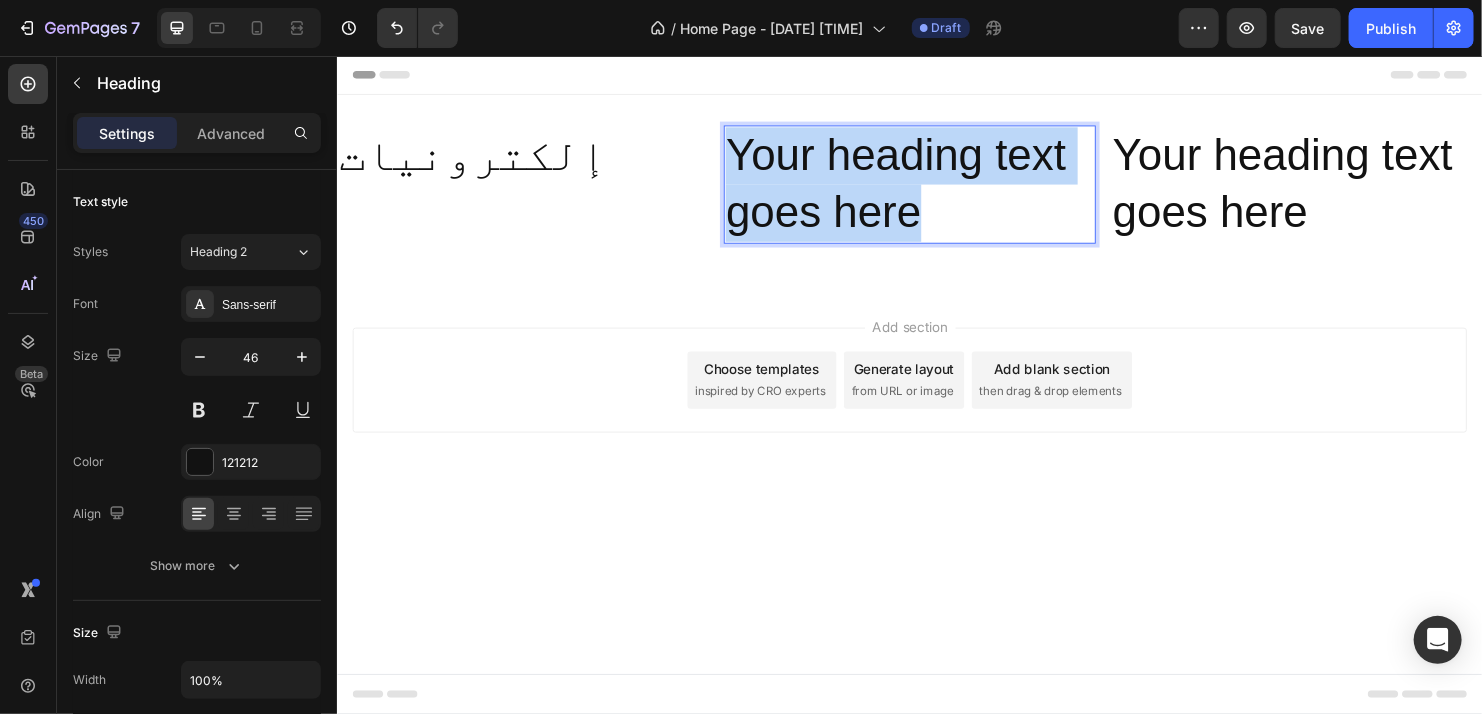 click on "Your heading text goes here" at bounding box center [935, 190] 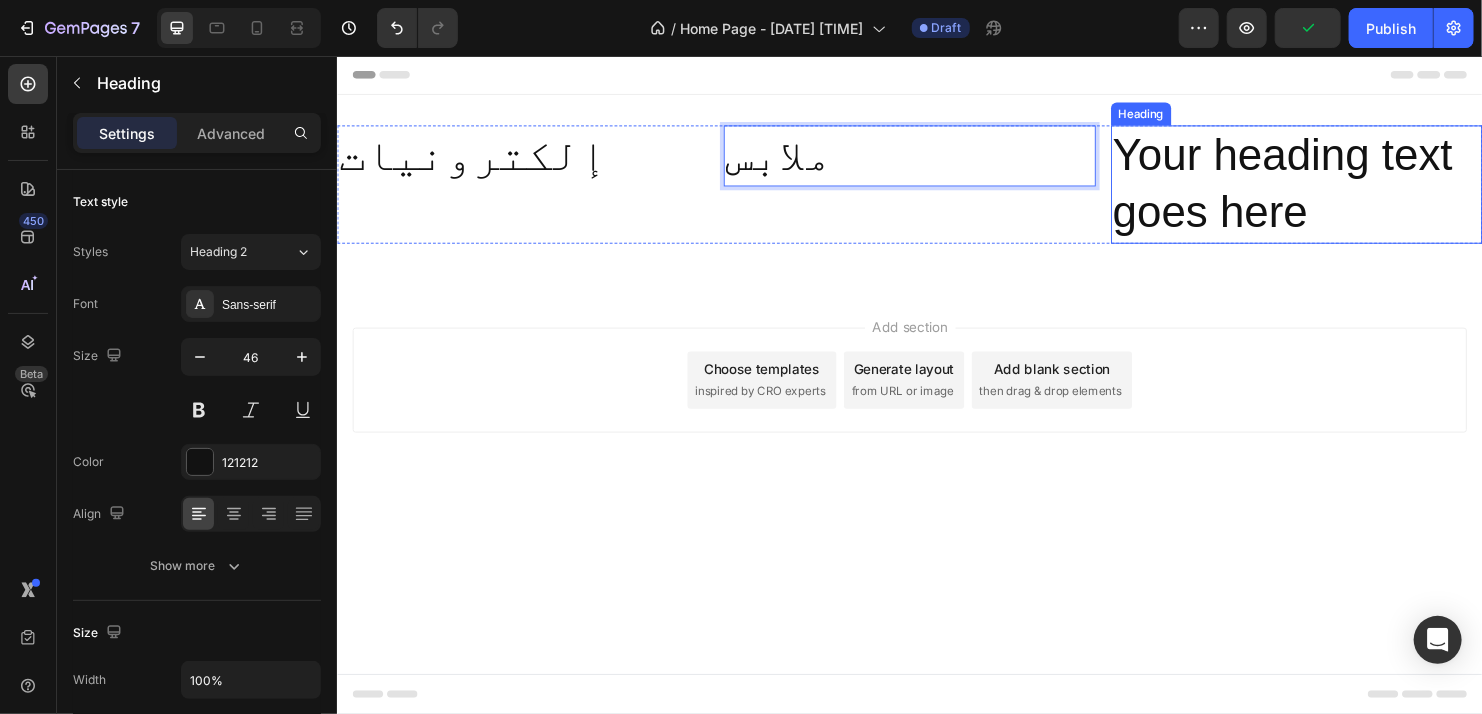 click on "Your heading text goes here" at bounding box center [1341, 190] 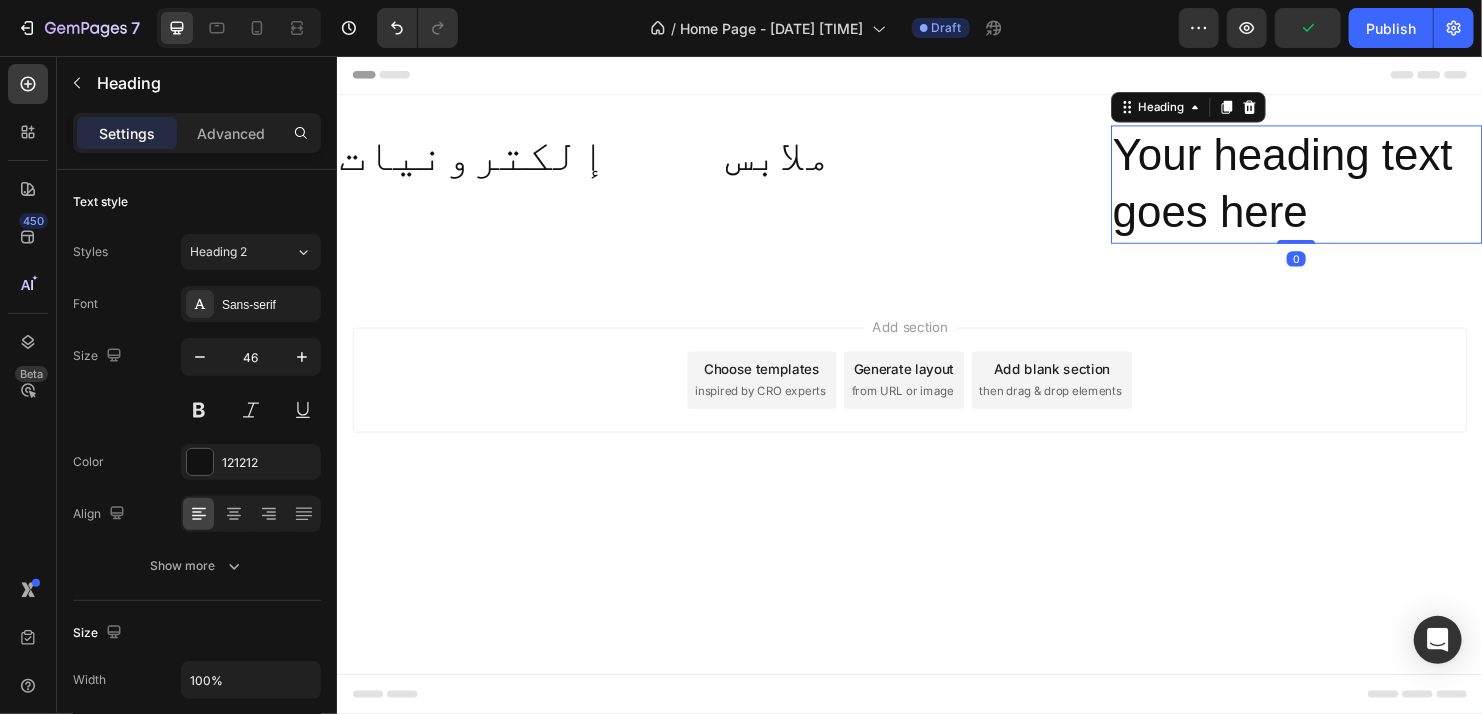 click on "Your heading text goes here" at bounding box center [1341, 190] 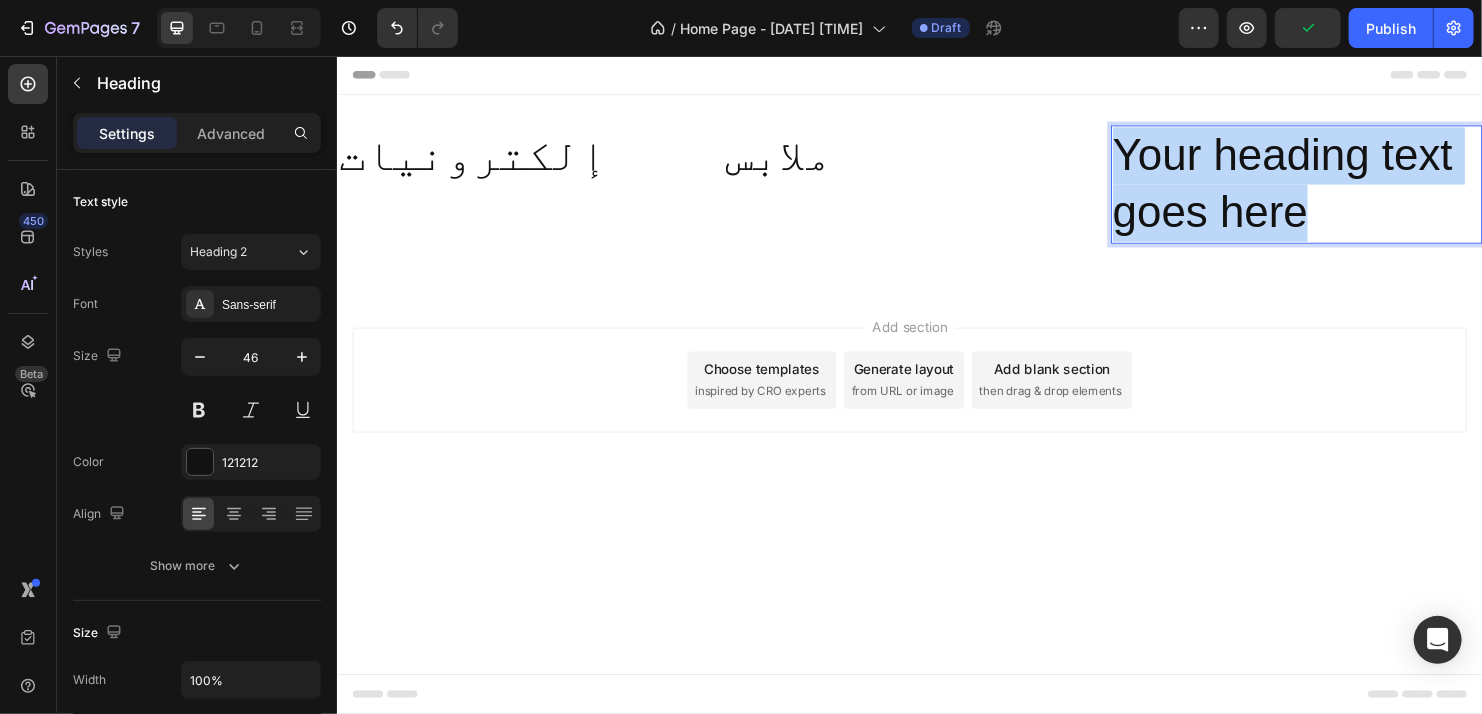 click on "Your heading text goes here" at bounding box center (1341, 190) 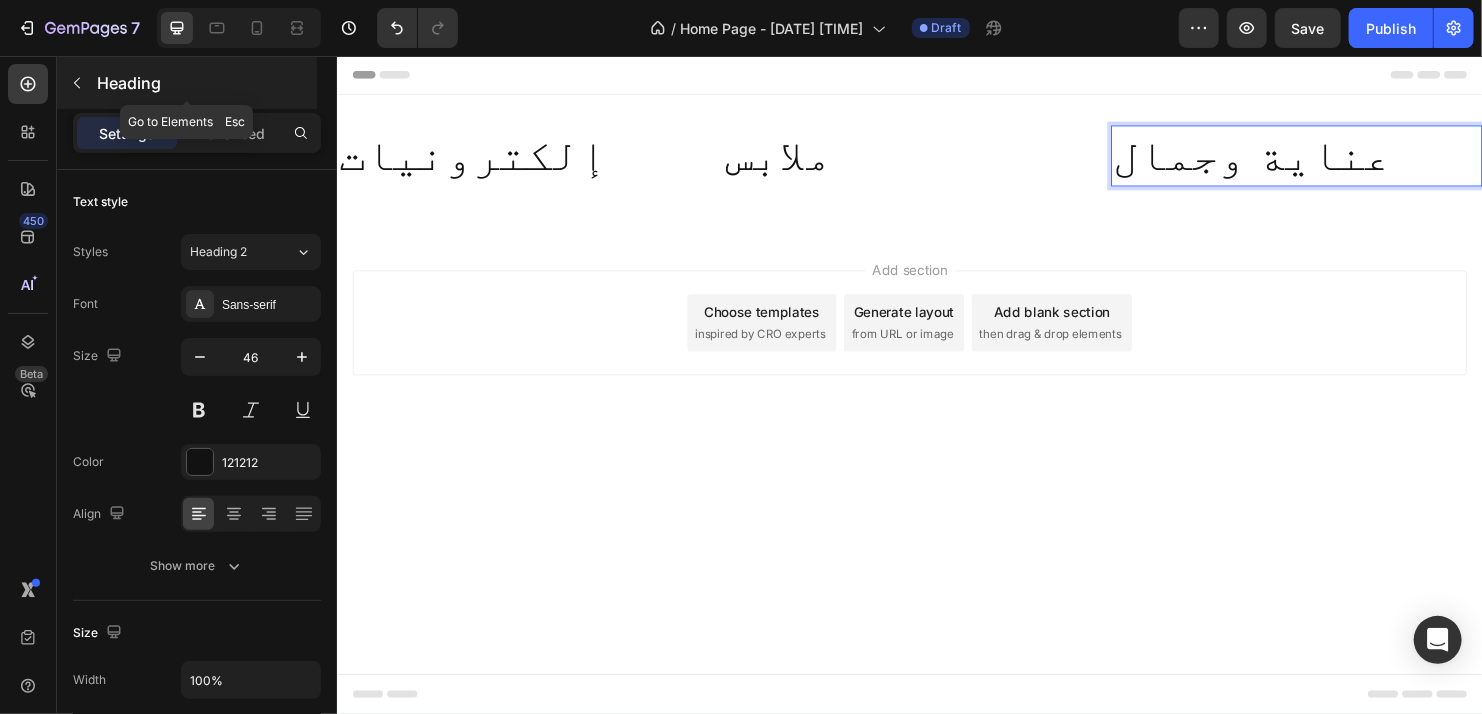 click at bounding box center (77, 83) 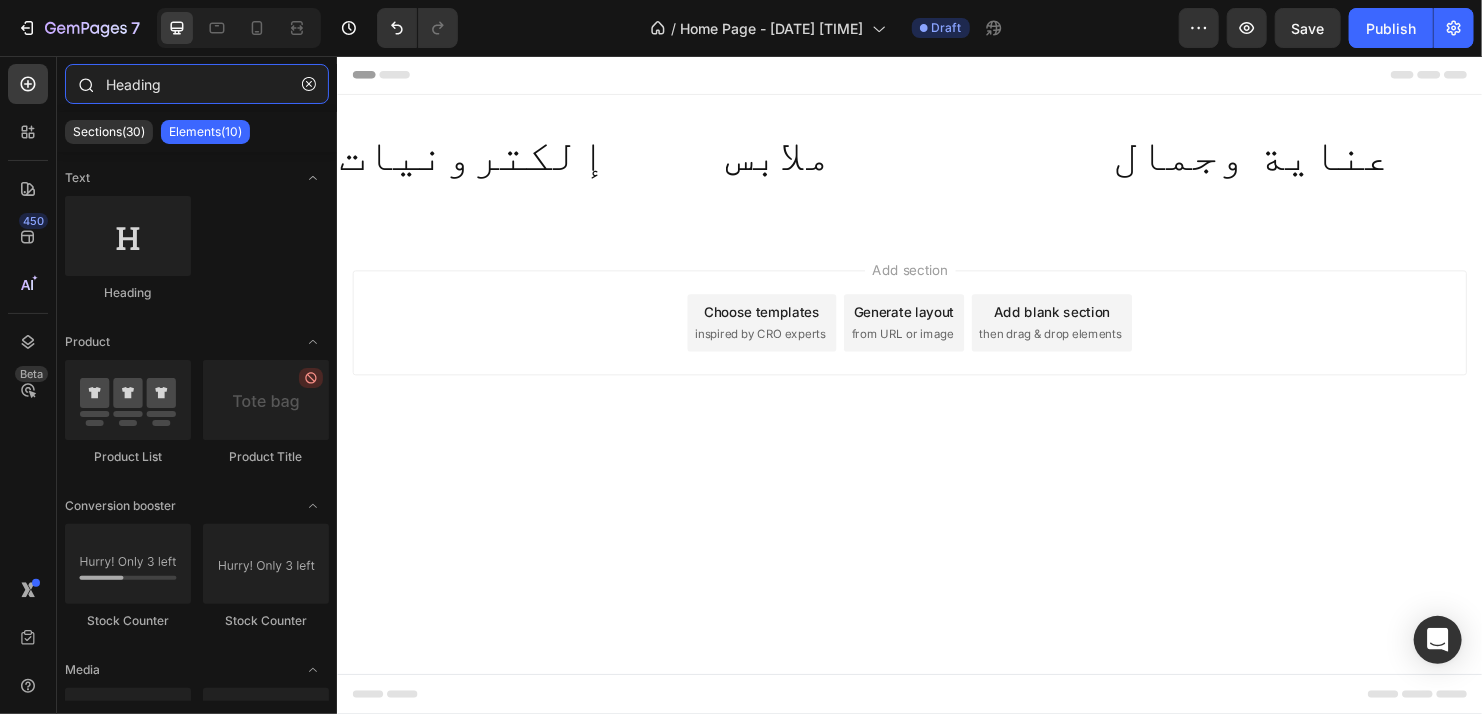 click on "Heading" at bounding box center [197, 84] 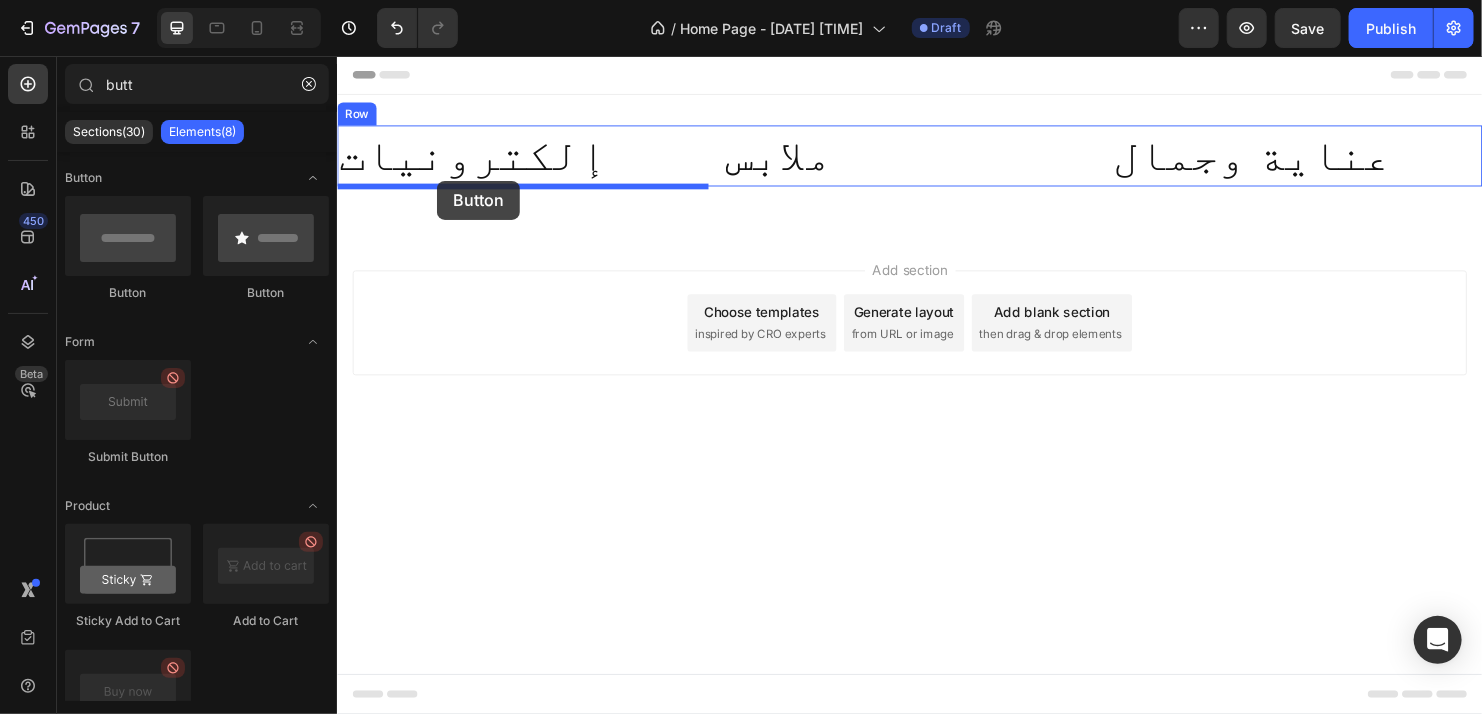 drag, startPoint x: 584, startPoint y: 290, endPoint x: 441, endPoint y: 186, distance: 176.81912 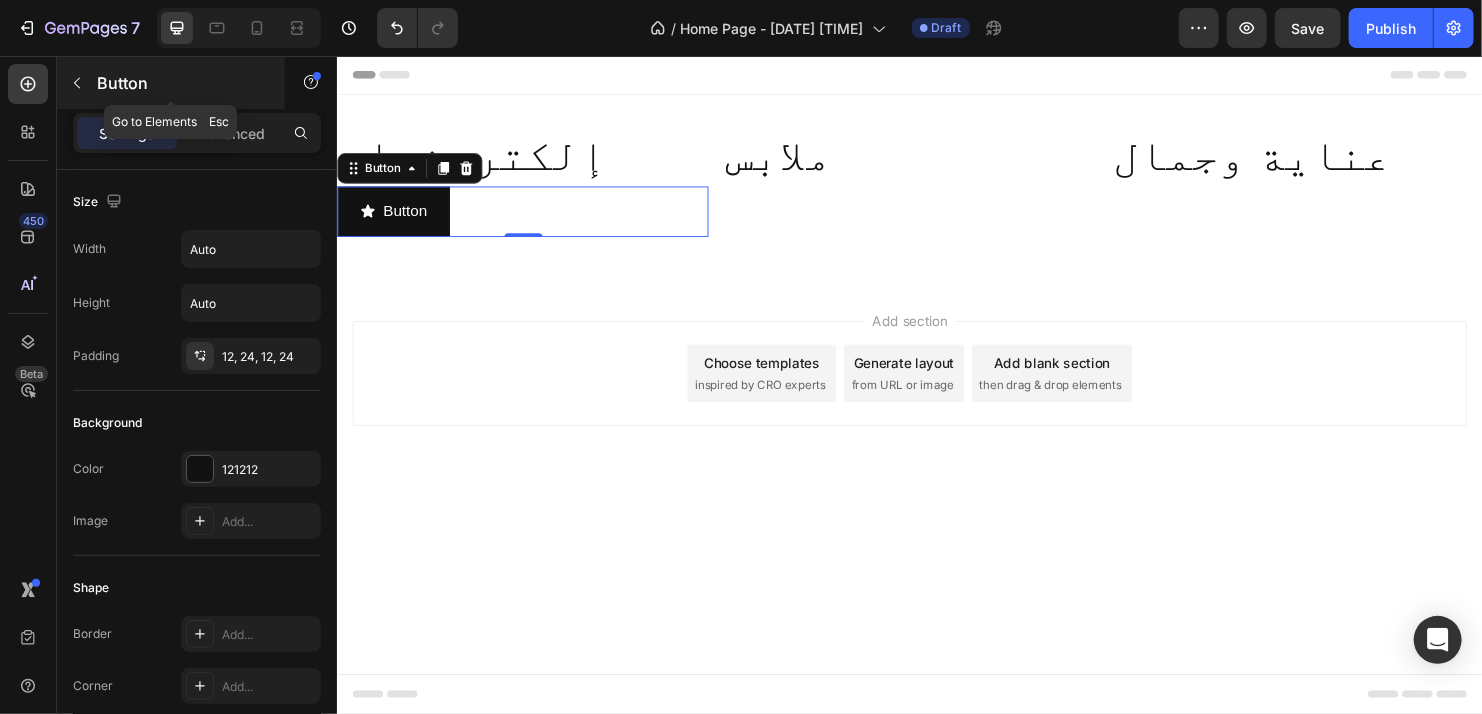 click 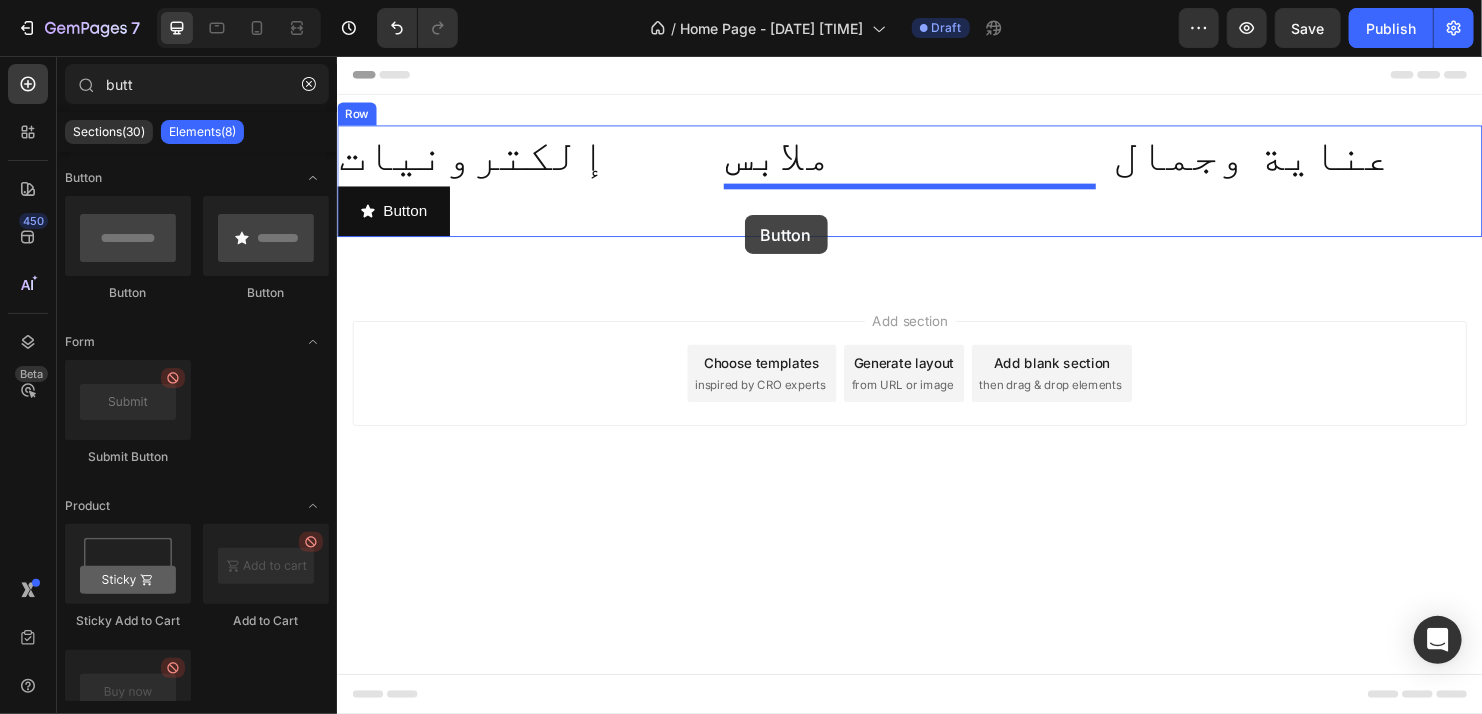 drag, startPoint x: 588, startPoint y: 300, endPoint x: 763, endPoint y: 222, distance: 191.59593 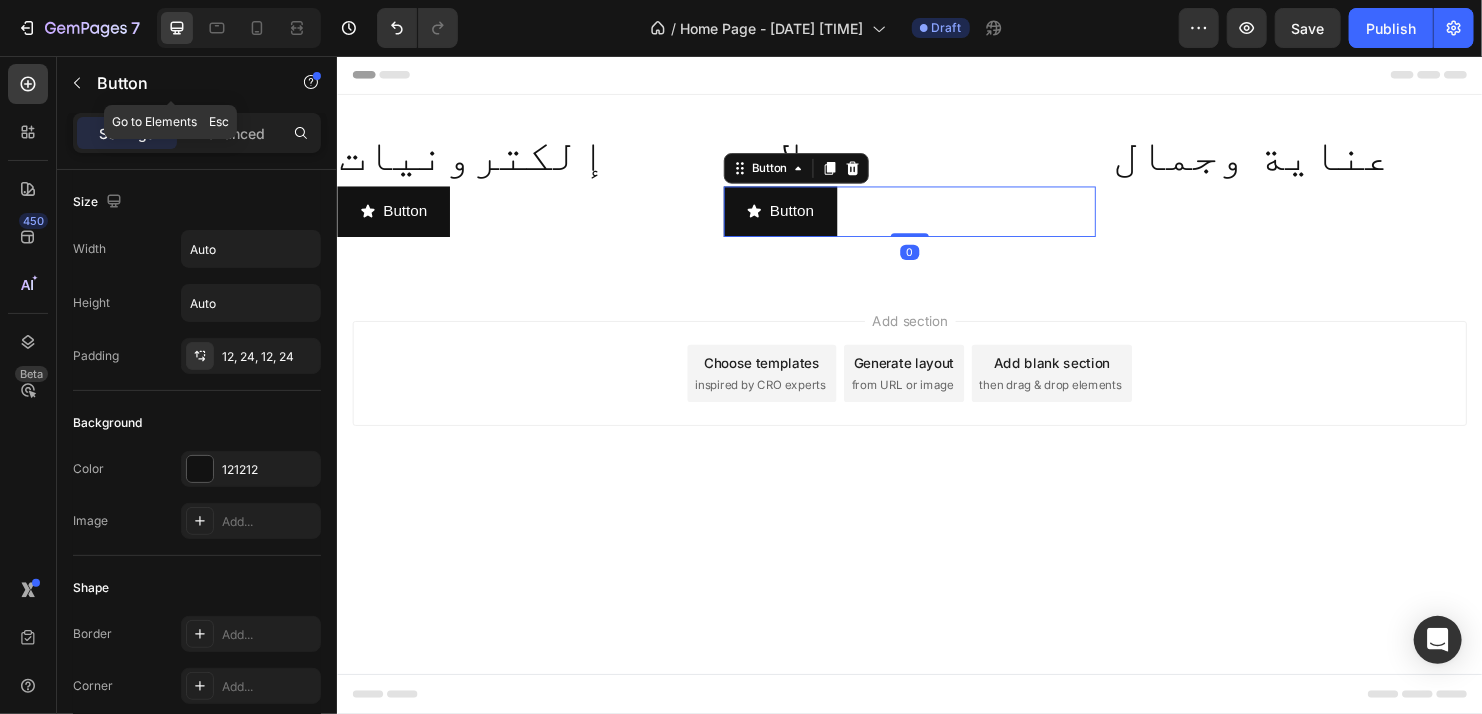 click at bounding box center (77, 83) 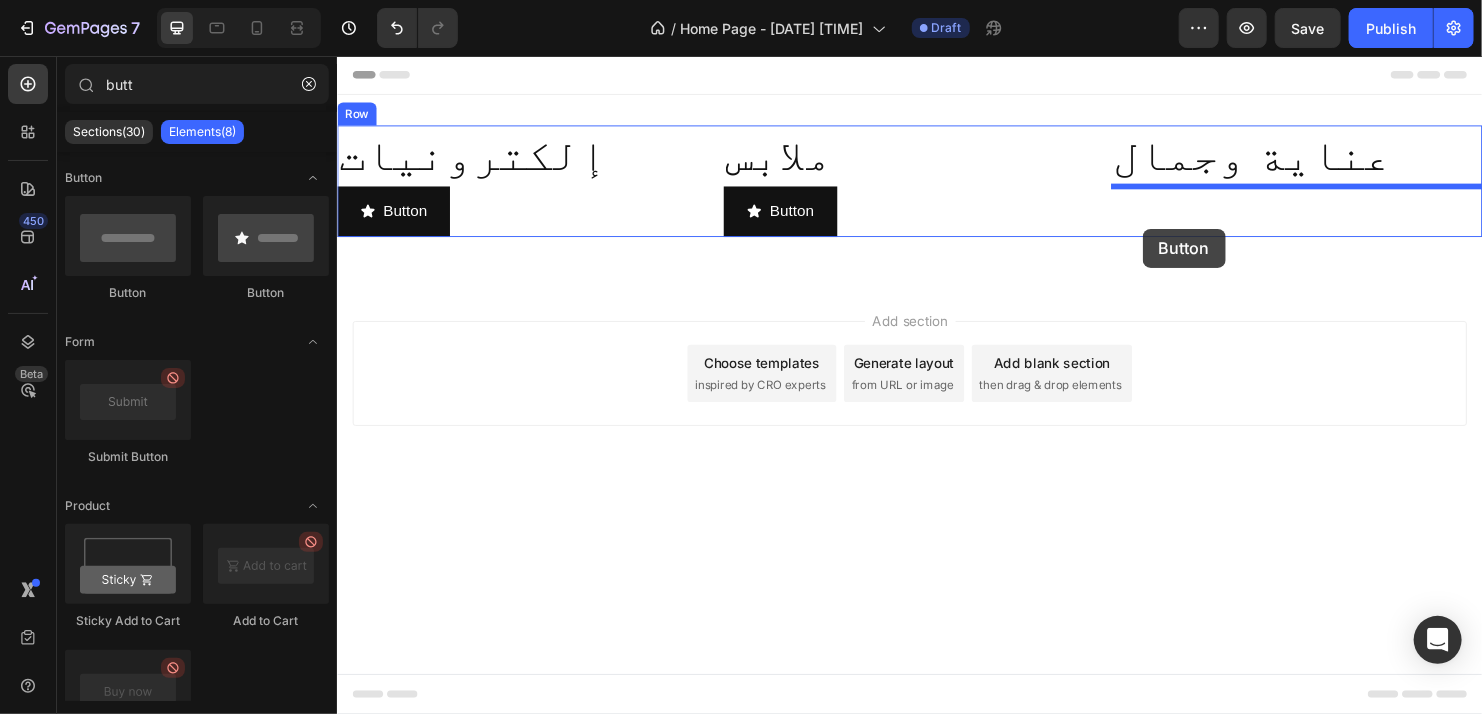 drag, startPoint x: 591, startPoint y: 292, endPoint x: 1180, endPoint y: 236, distance: 591.6561 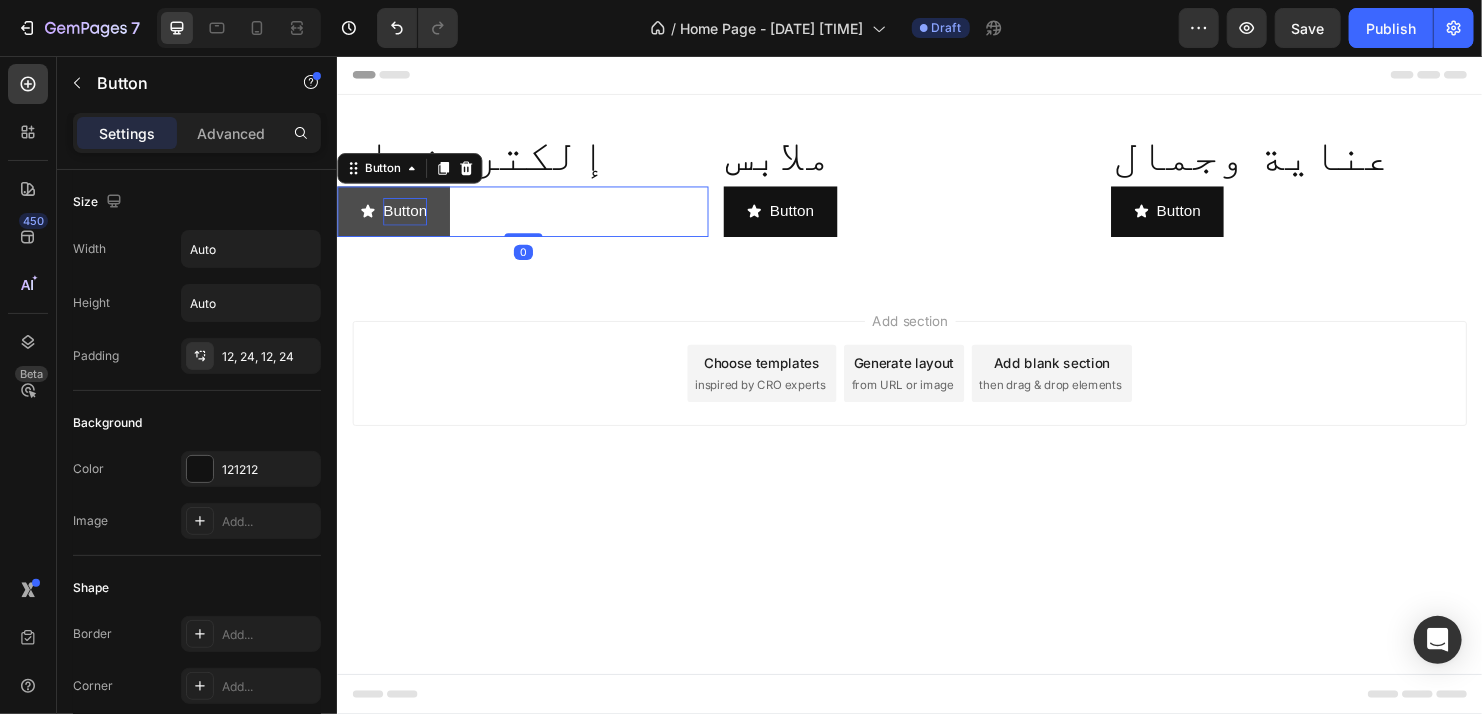 click on "Button" at bounding box center (407, 218) 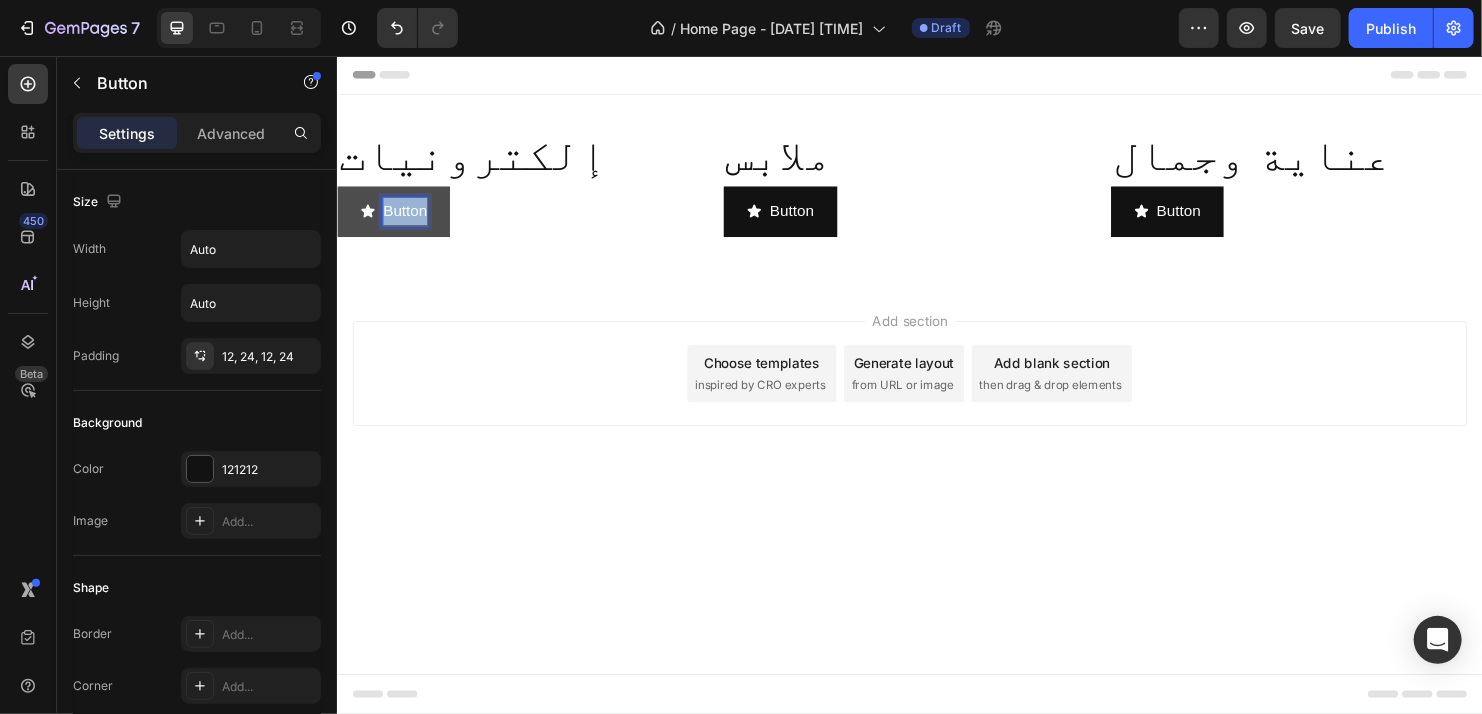 click on "Button" at bounding box center [407, 218] 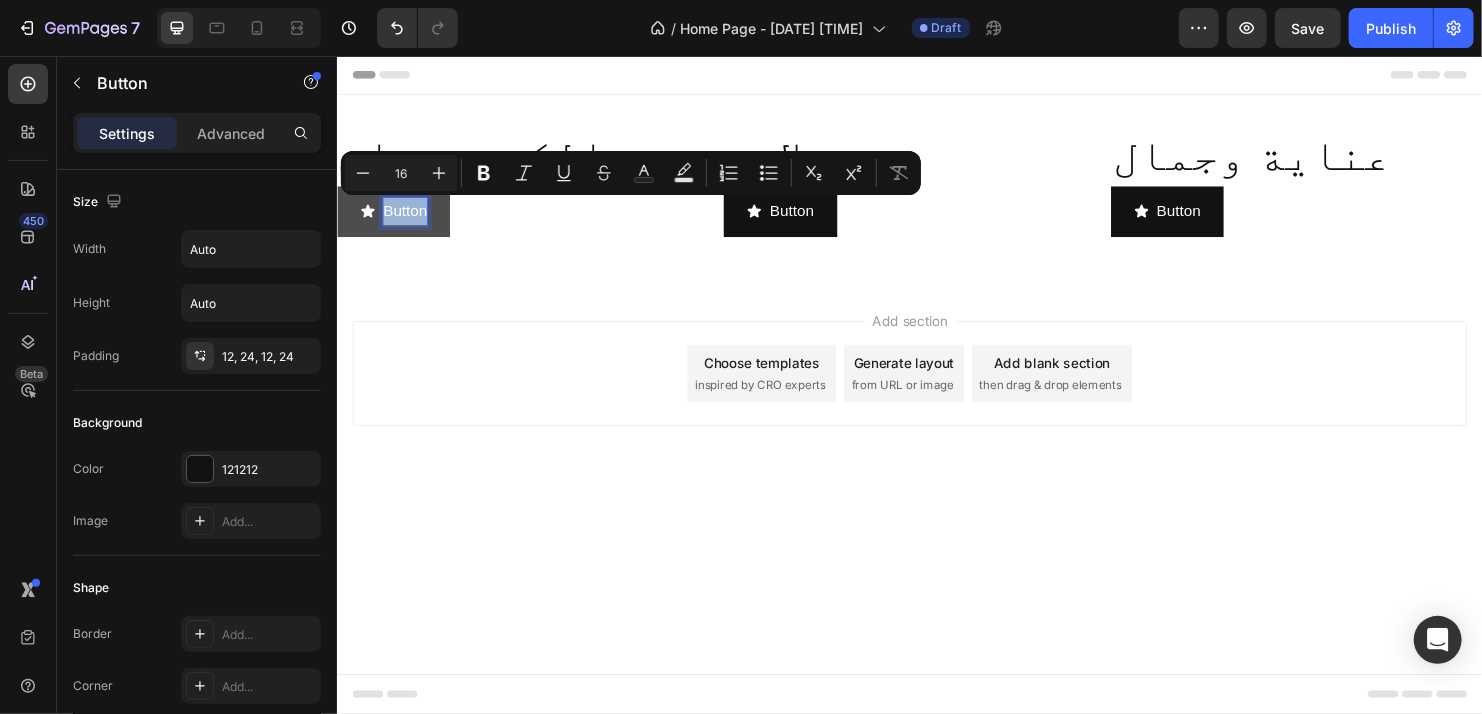 click on "Button" at bounding box center [407, 218] 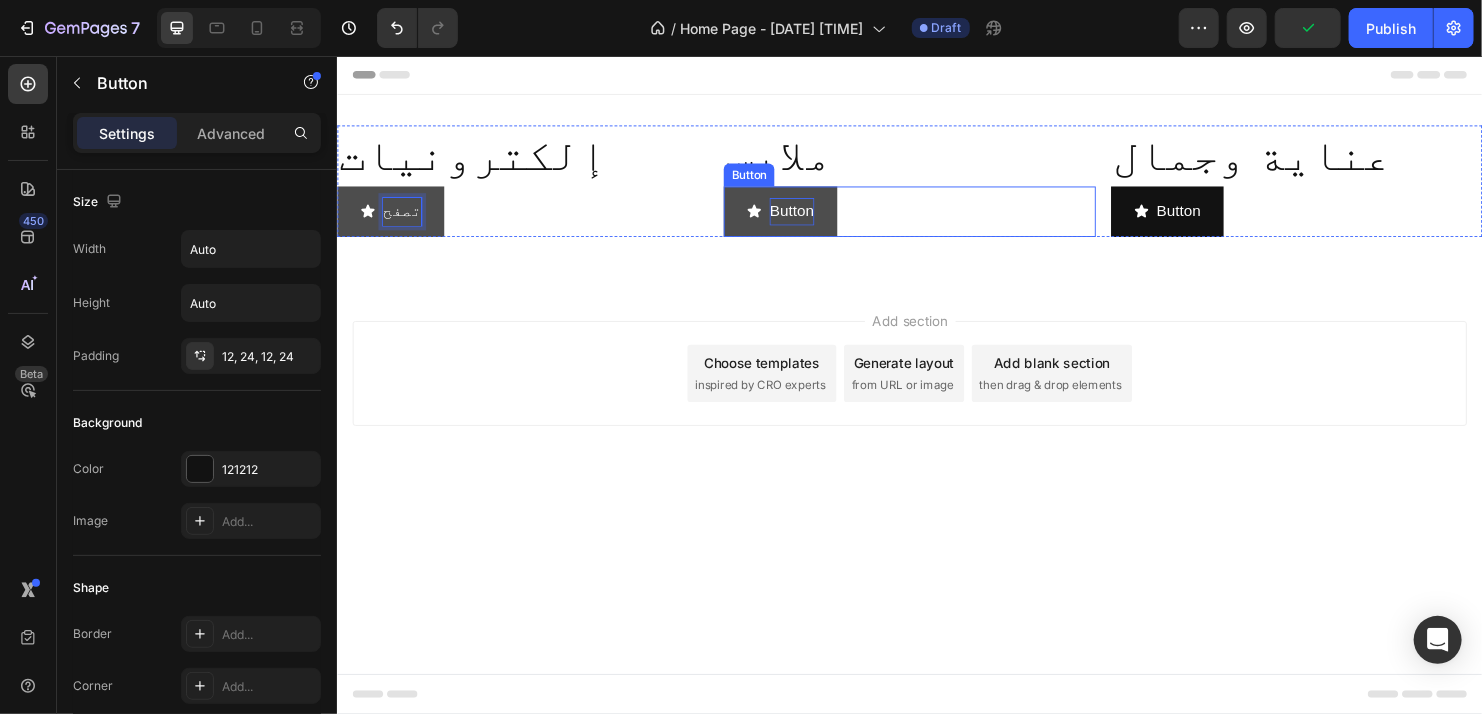 click on "Button" at bounding box center (812, 218) 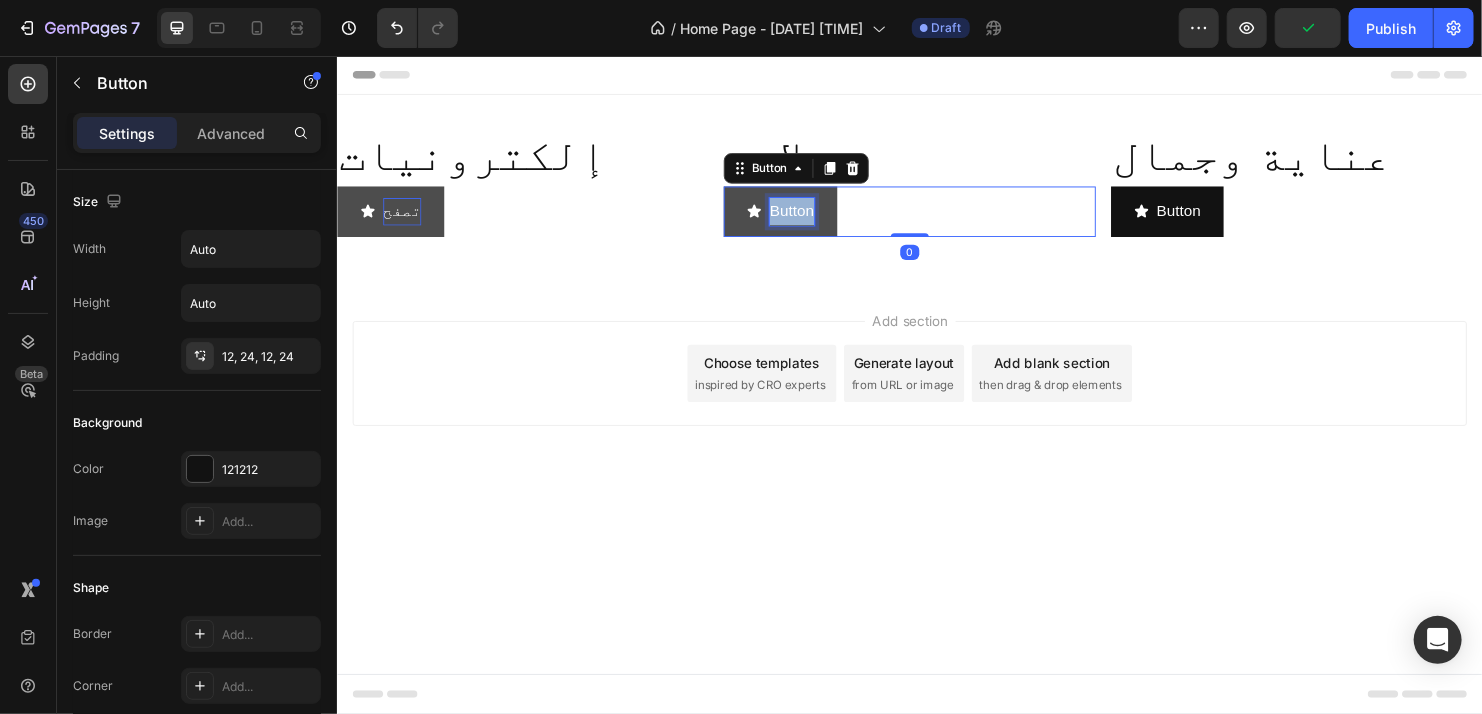 click on "Button" at bounding box center [812, 218] 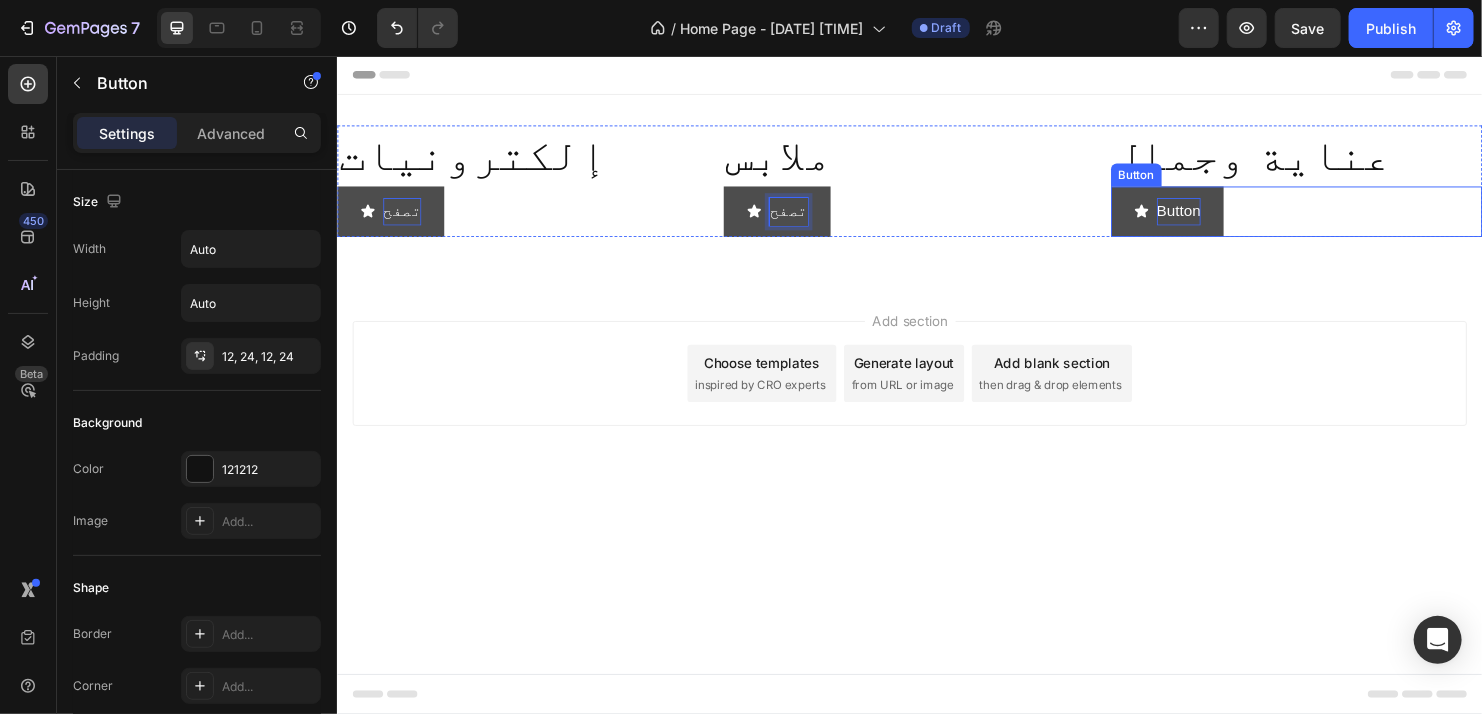 click on "Button" at bounding box center [1218, 218] 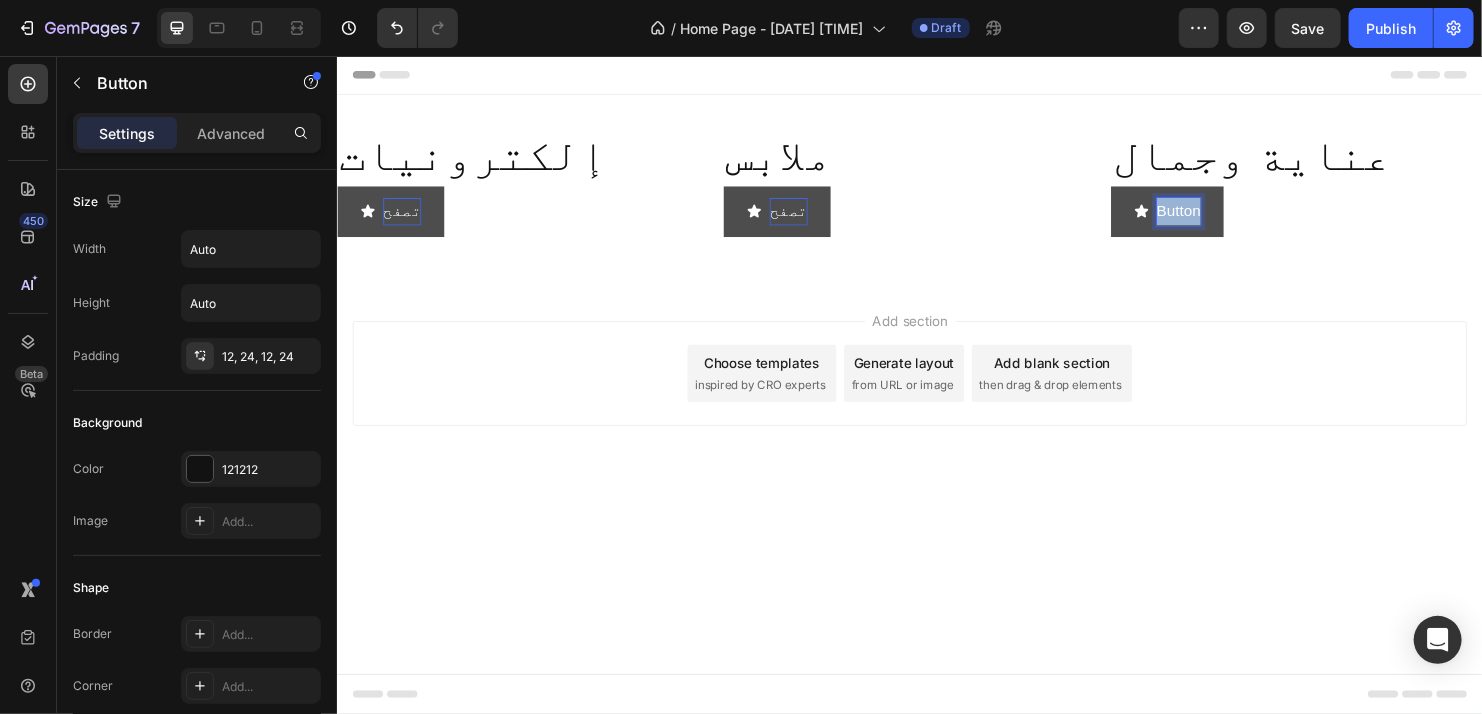 click on "Button" at bounding box center [1218, 218] 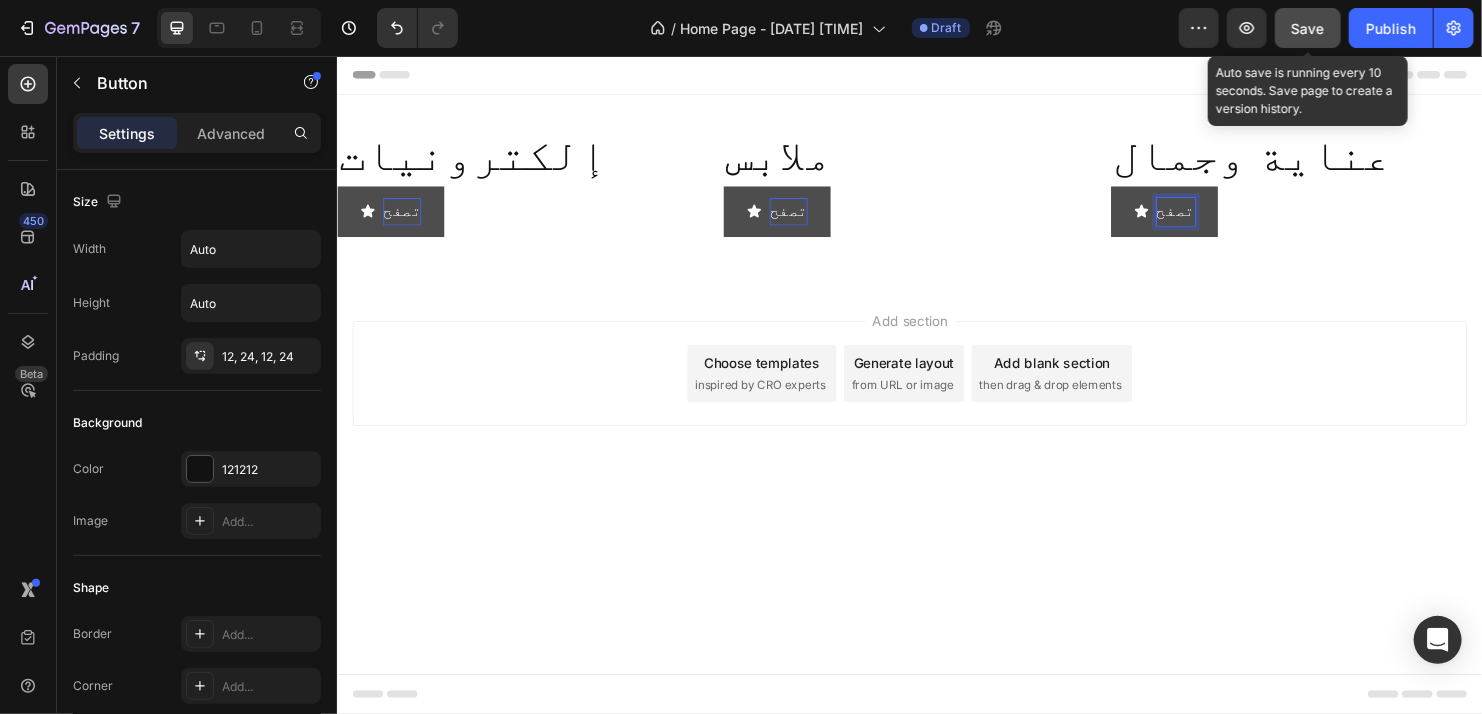 click on "Save" 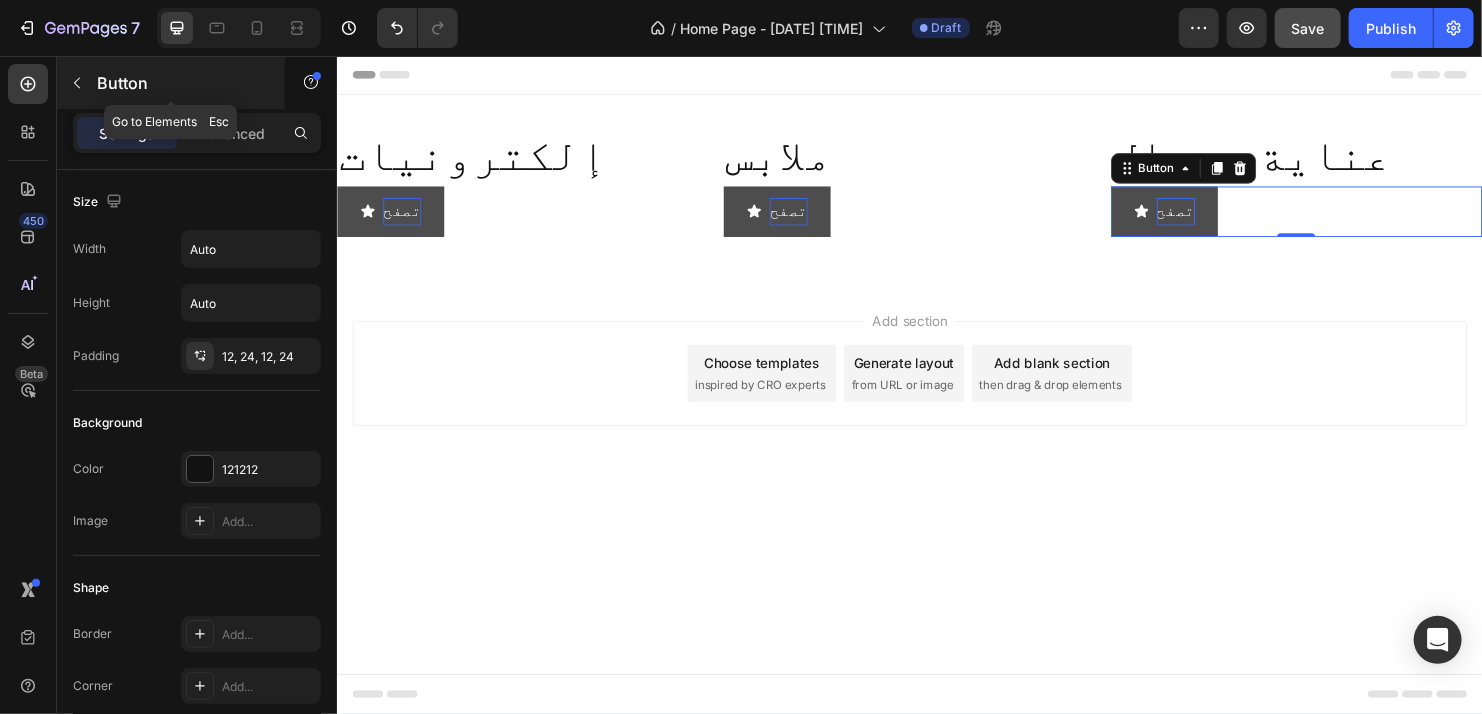 click 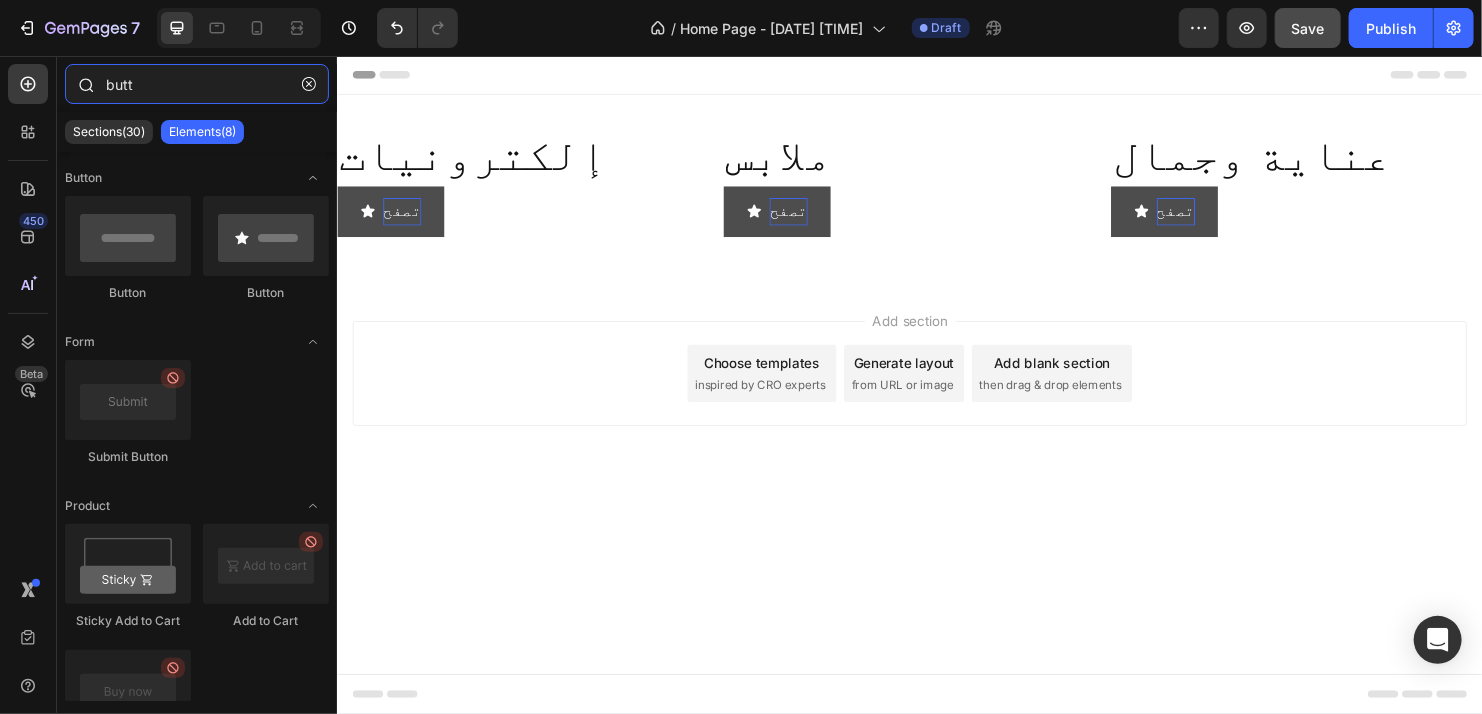 click on "butt" at bounding box center [197, 84] 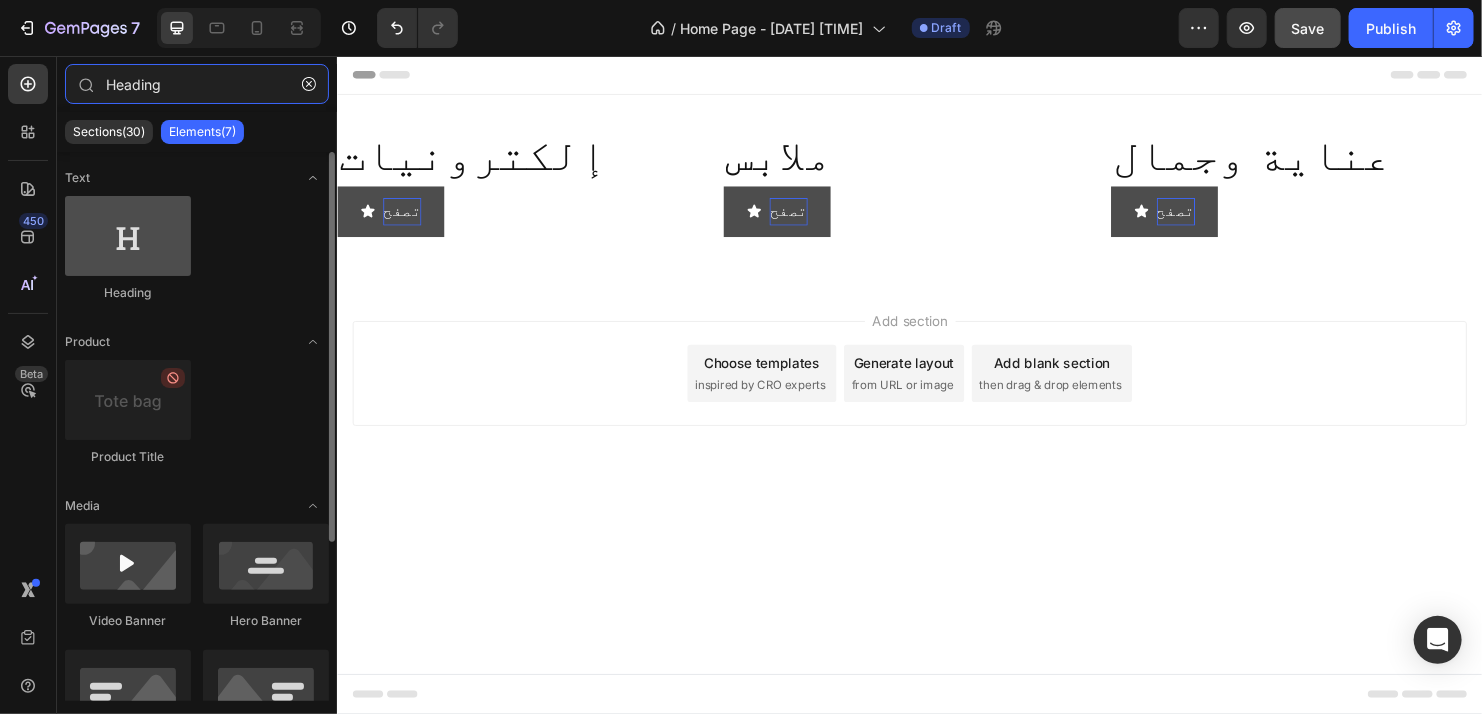 type on "Heading" 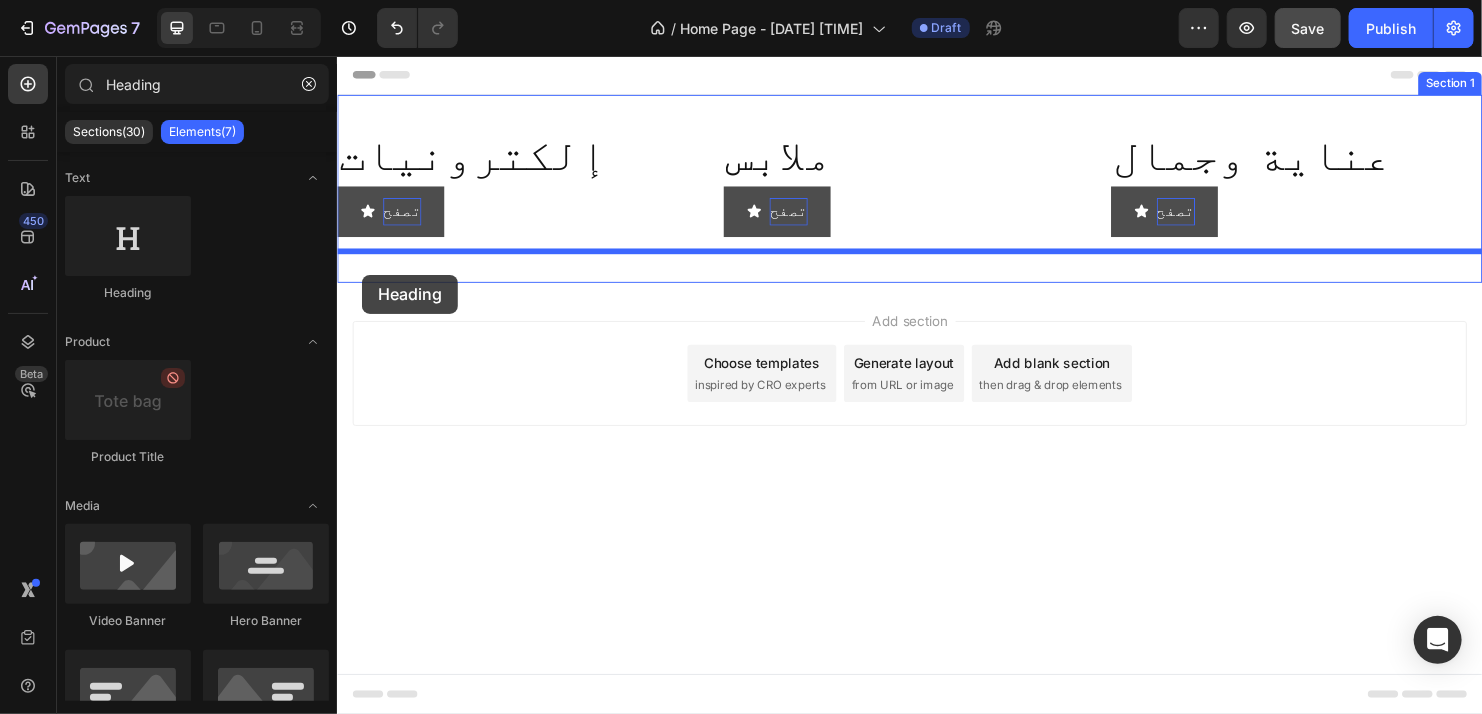 drag, startPoint x: 465, startPoint y: 283, endPoint x: 362, endPoint y: 284, distance: 103.00485 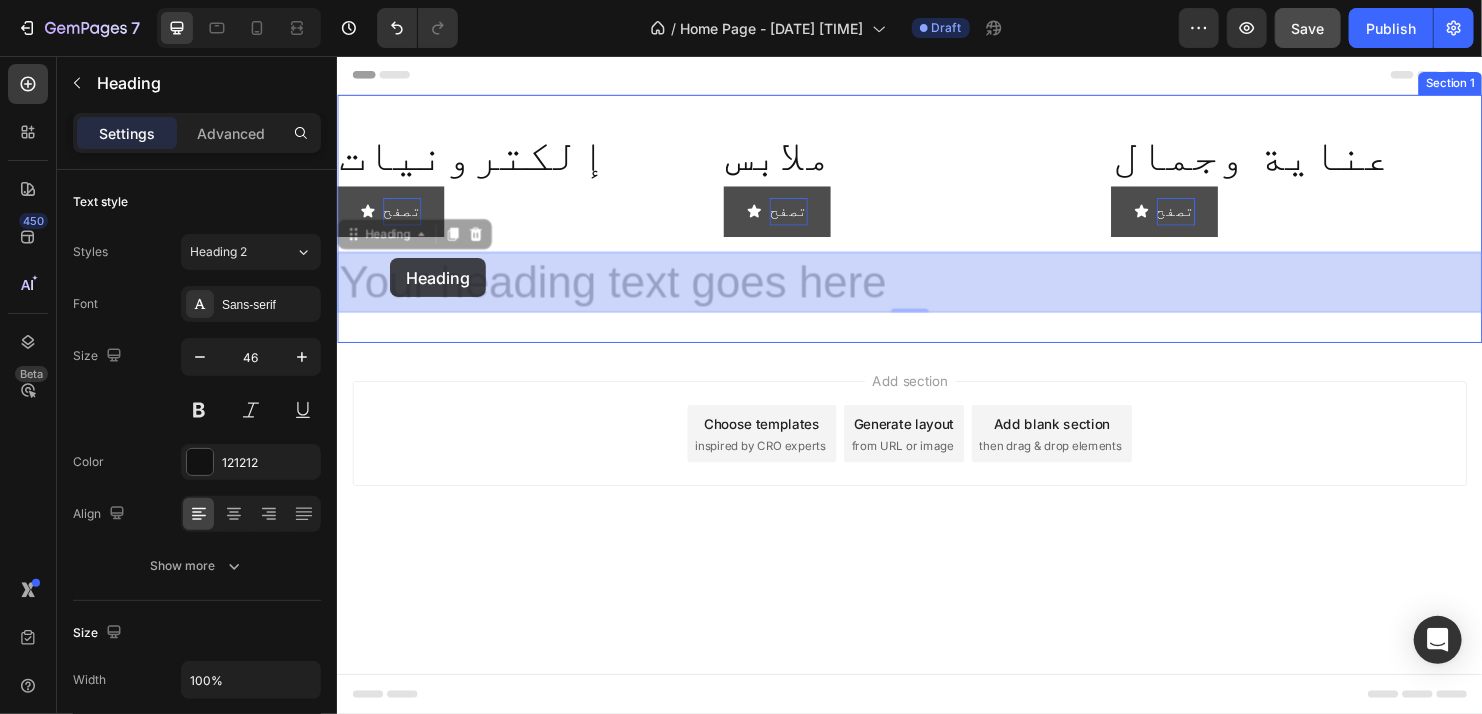 drag, startPoint x: 395, startPoint y: 243, endPoint x: 391, endPoint y: 267, distance: 24.33105 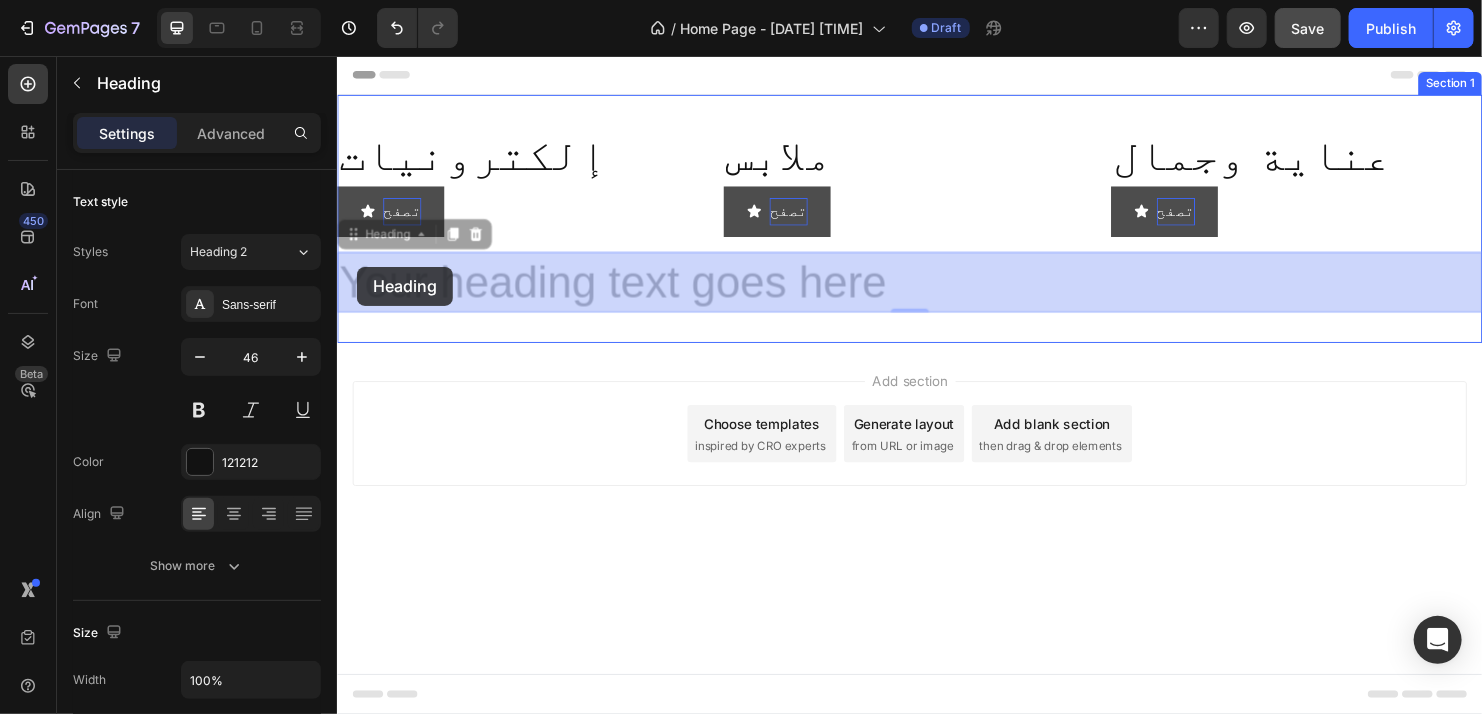 drag, startPoint x: 352, startPoint y: 244, endPoint x: 357, endPoint y: 276, distance: 32.38827 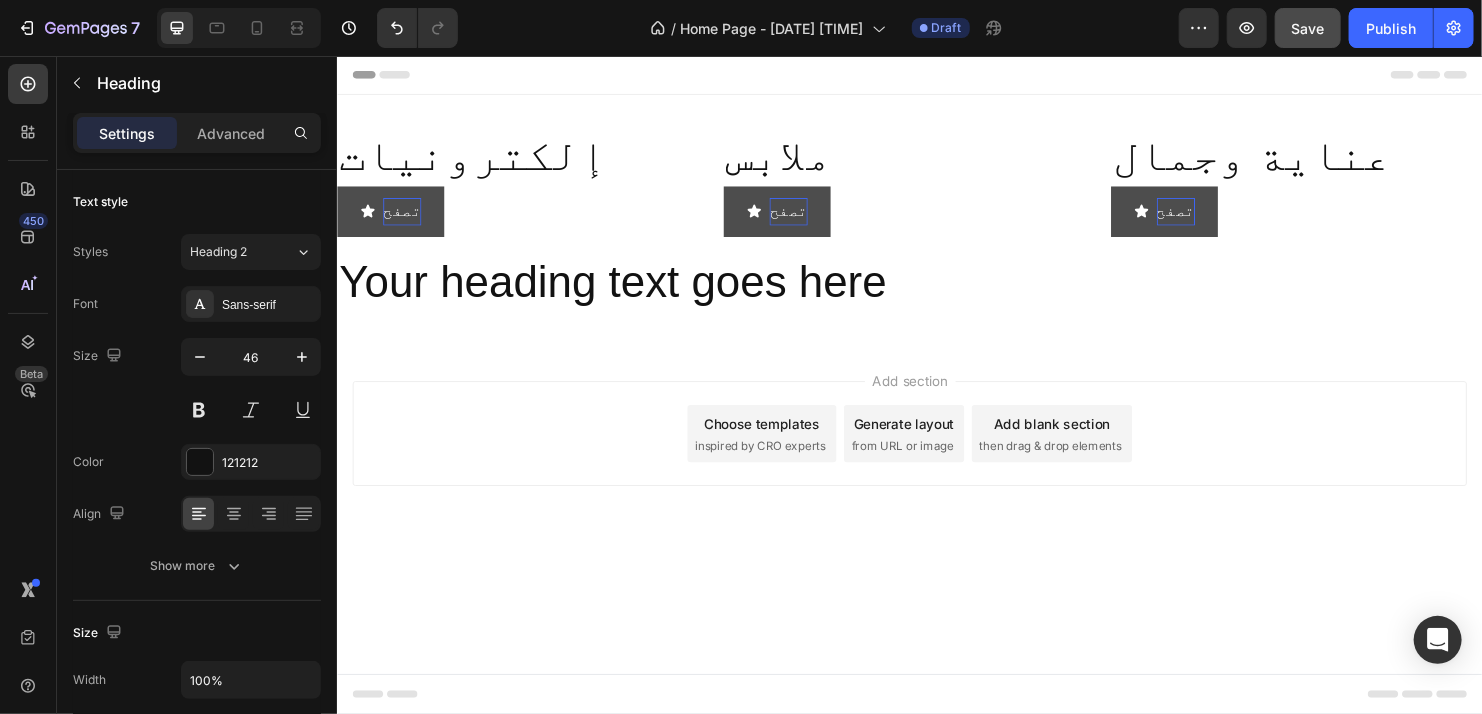 click on "Add section Choose templates inspired by CRO experts Generate layout from URL or image Add blank section then drag & drop elements" at bounding box center (936, 451) 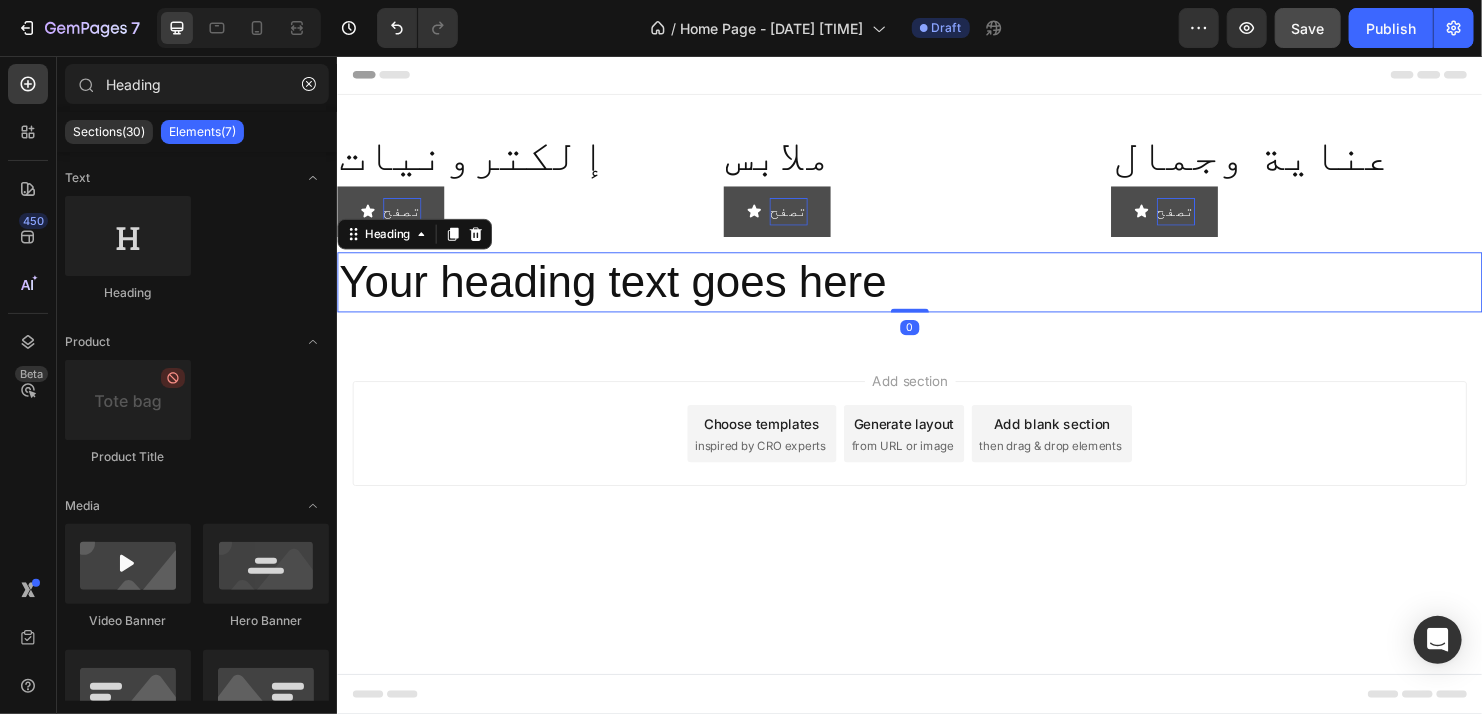 click on "Your heading text goes here" at bounding box center [936, 293] 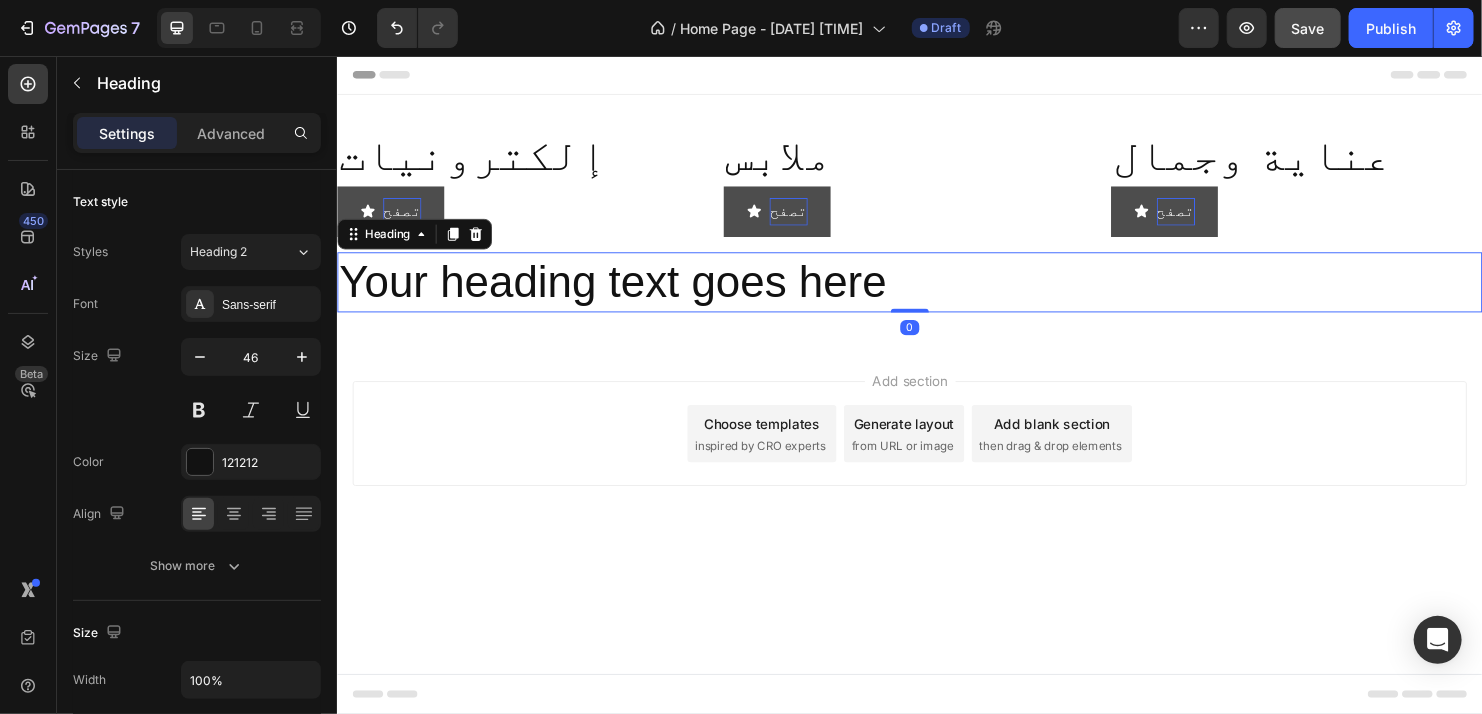 click on "Your heading text goes here" at bounding box center [936, 293] 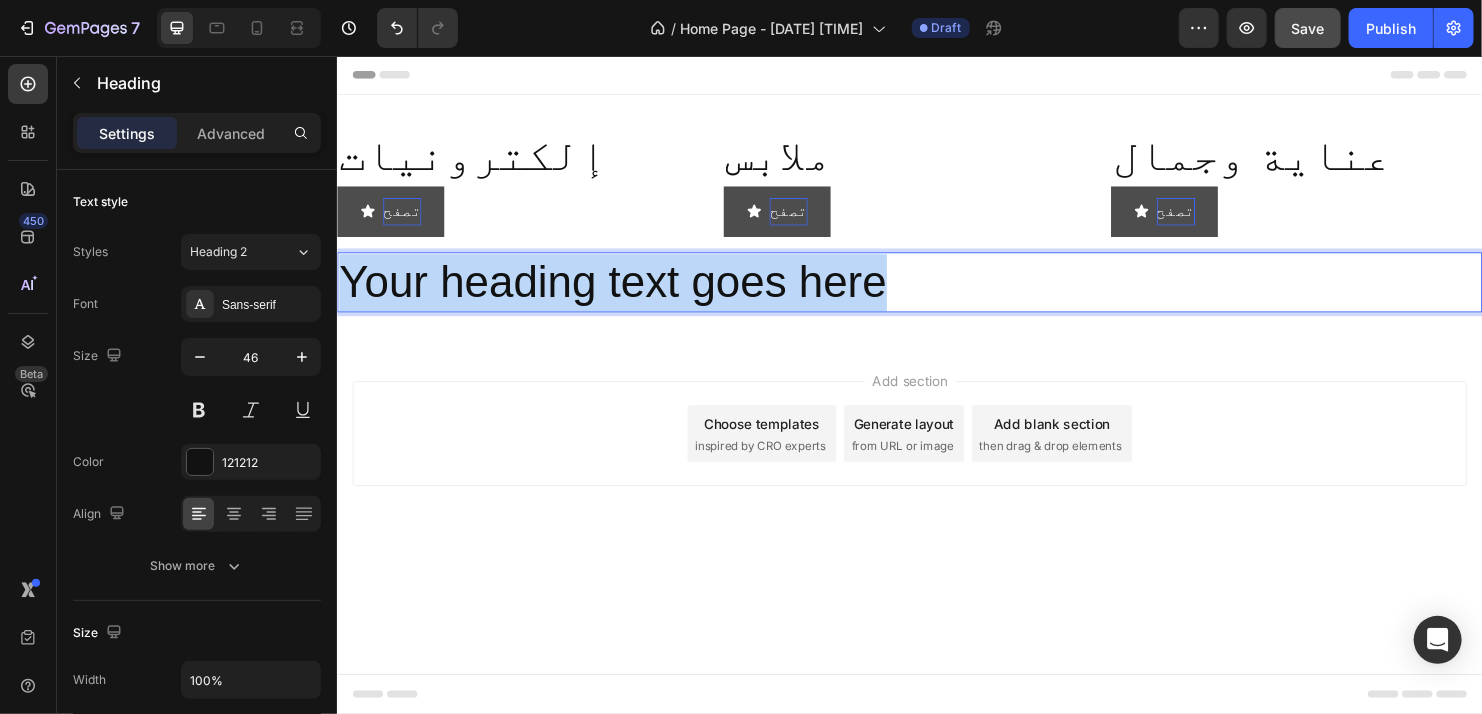 click on "Your heading text goes here" at bounding box center (936, 293) 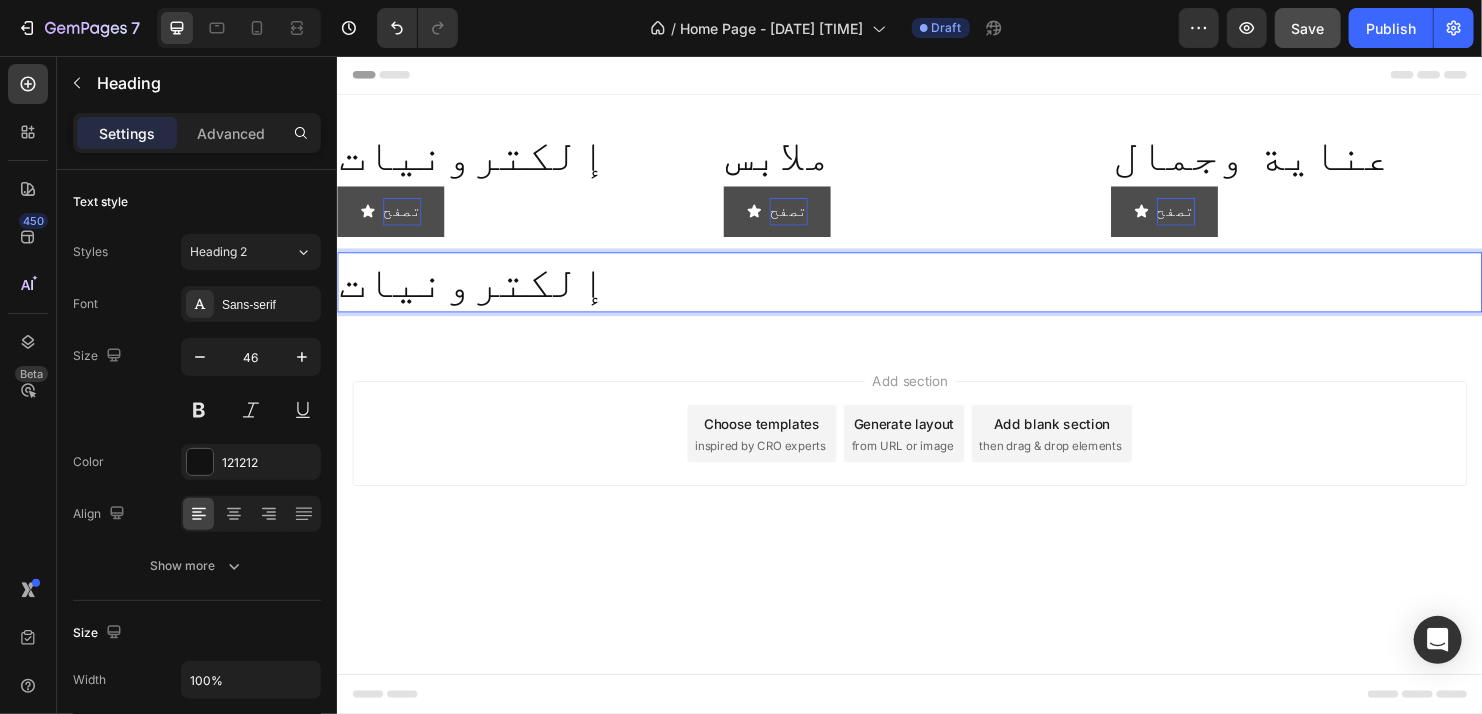click on "Add section Choose templates inspired by CRO experts Generate layout from URL or image Add blank section then drag & drop elements" at bounding box center (936, 451) 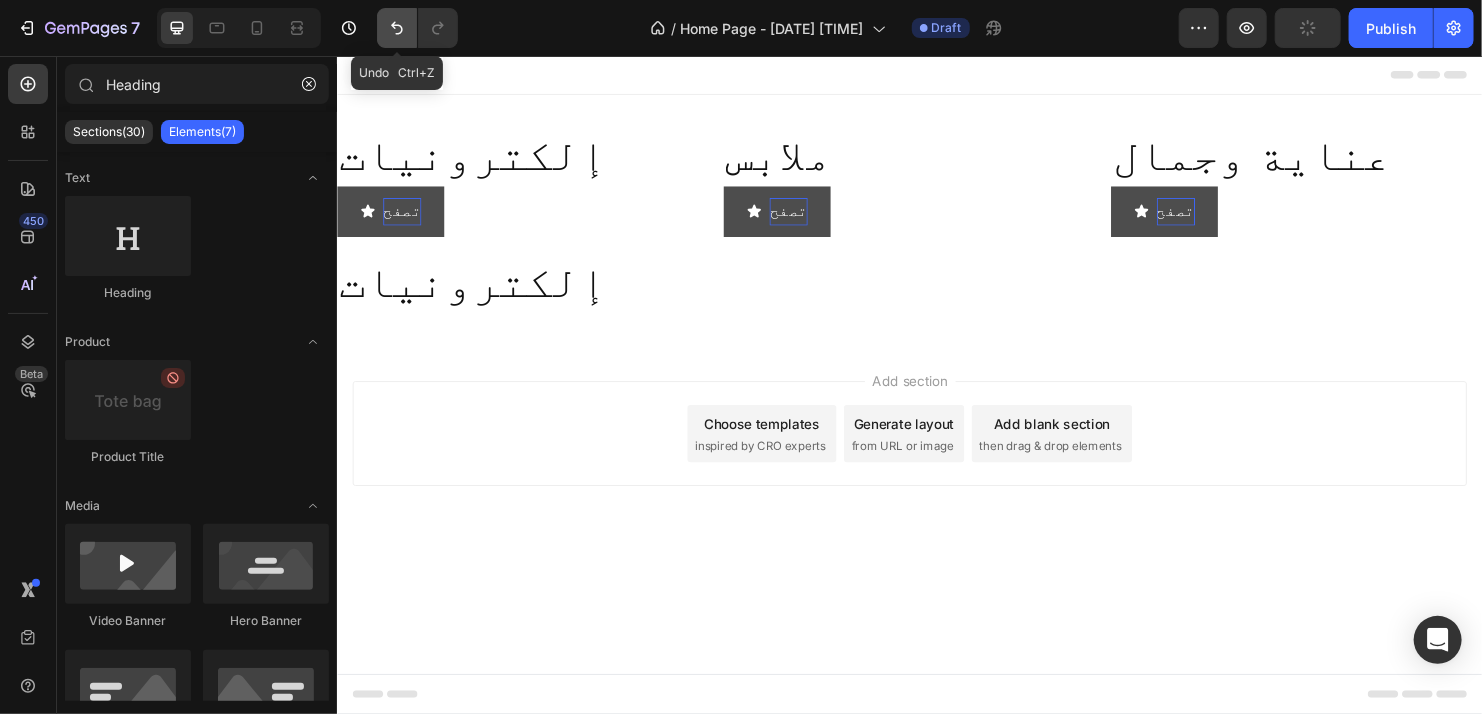 click 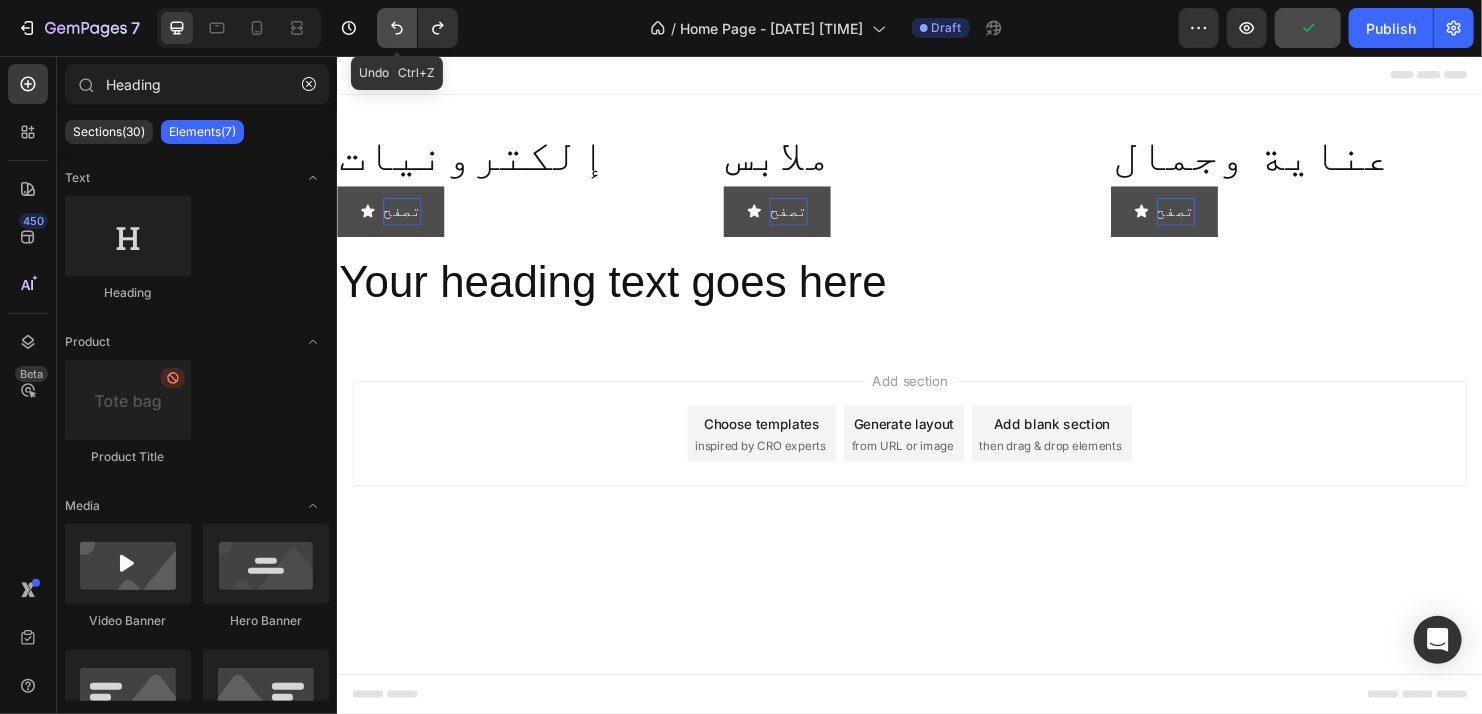 click 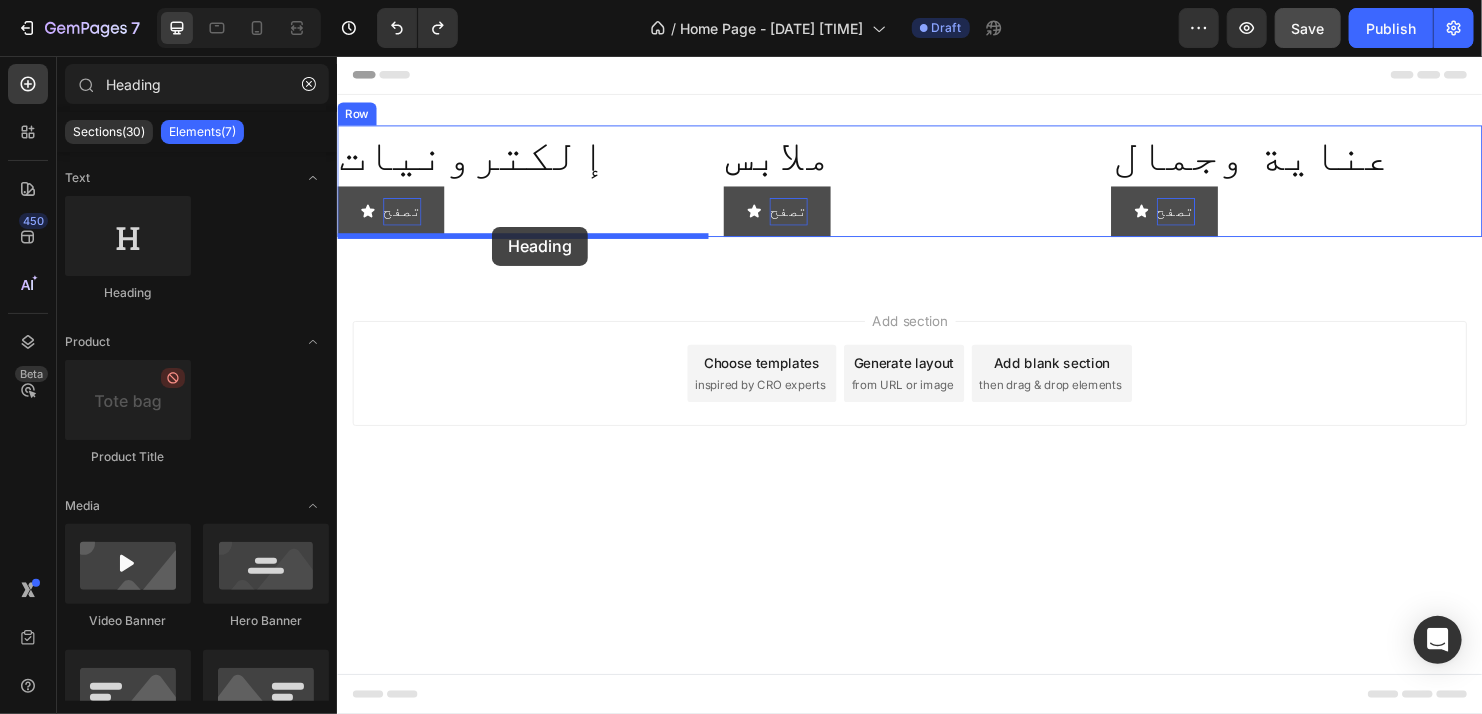 drag, startPoint x: 491, startPoint y: 287, endPoint x: 498, endPoint y: 234, distance: 53.460266 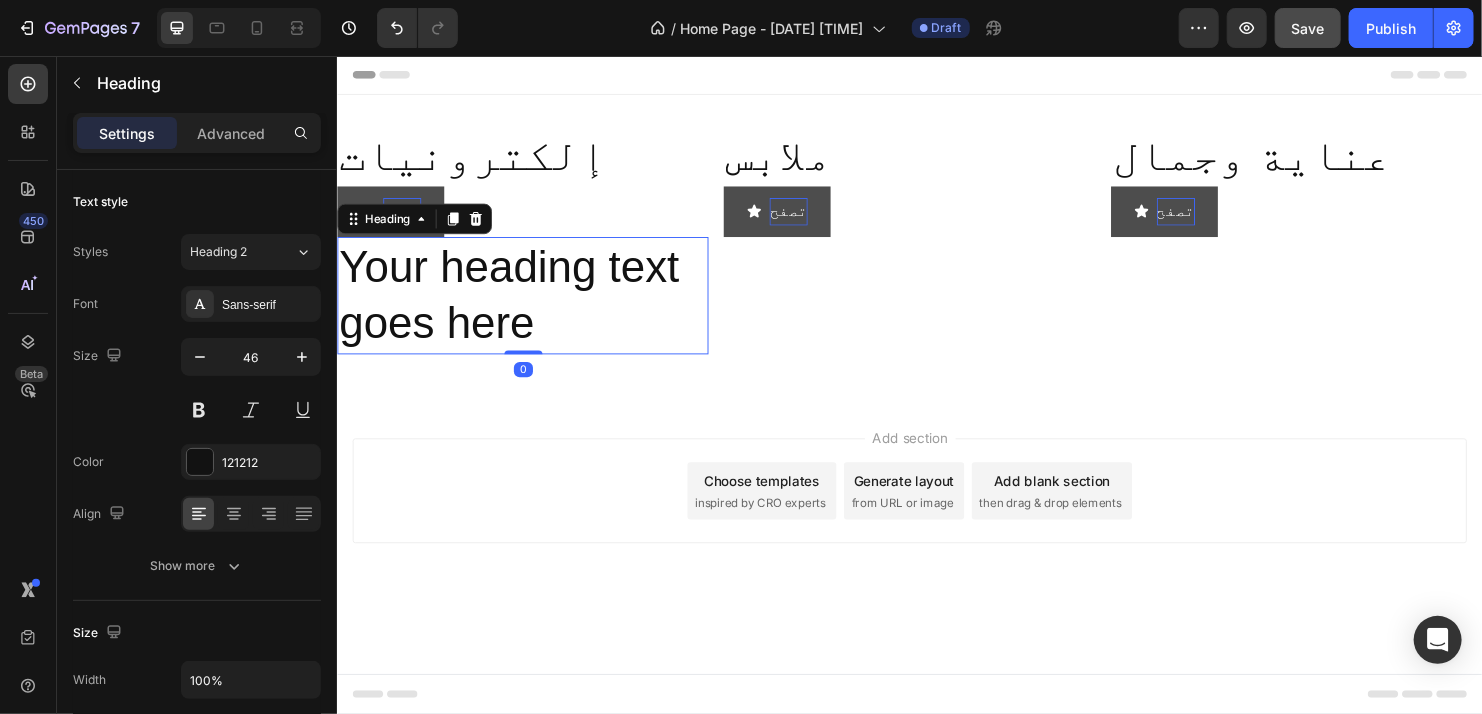 click on "Your heading text goes here" at bounding box center (530, 307) 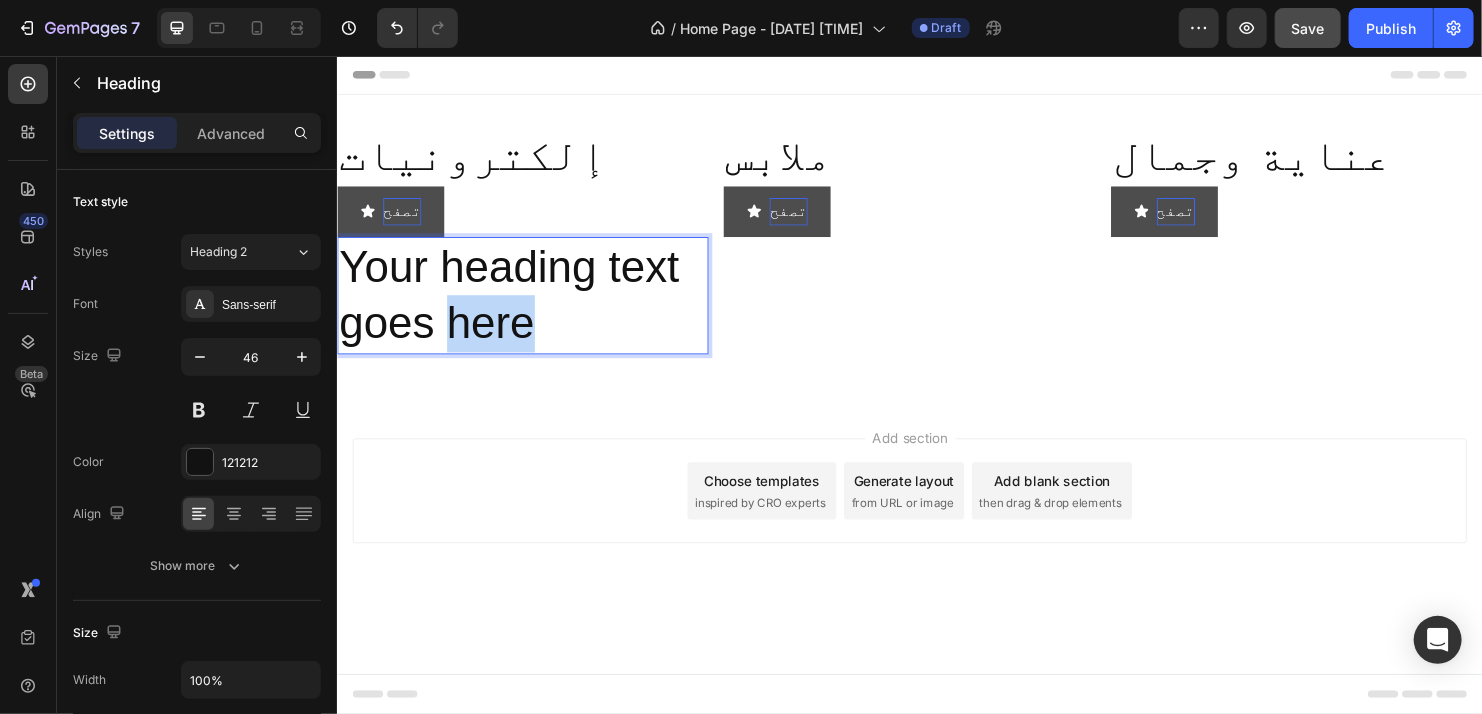 click on "Your heading text goes here" at bounding box center (530, 307) 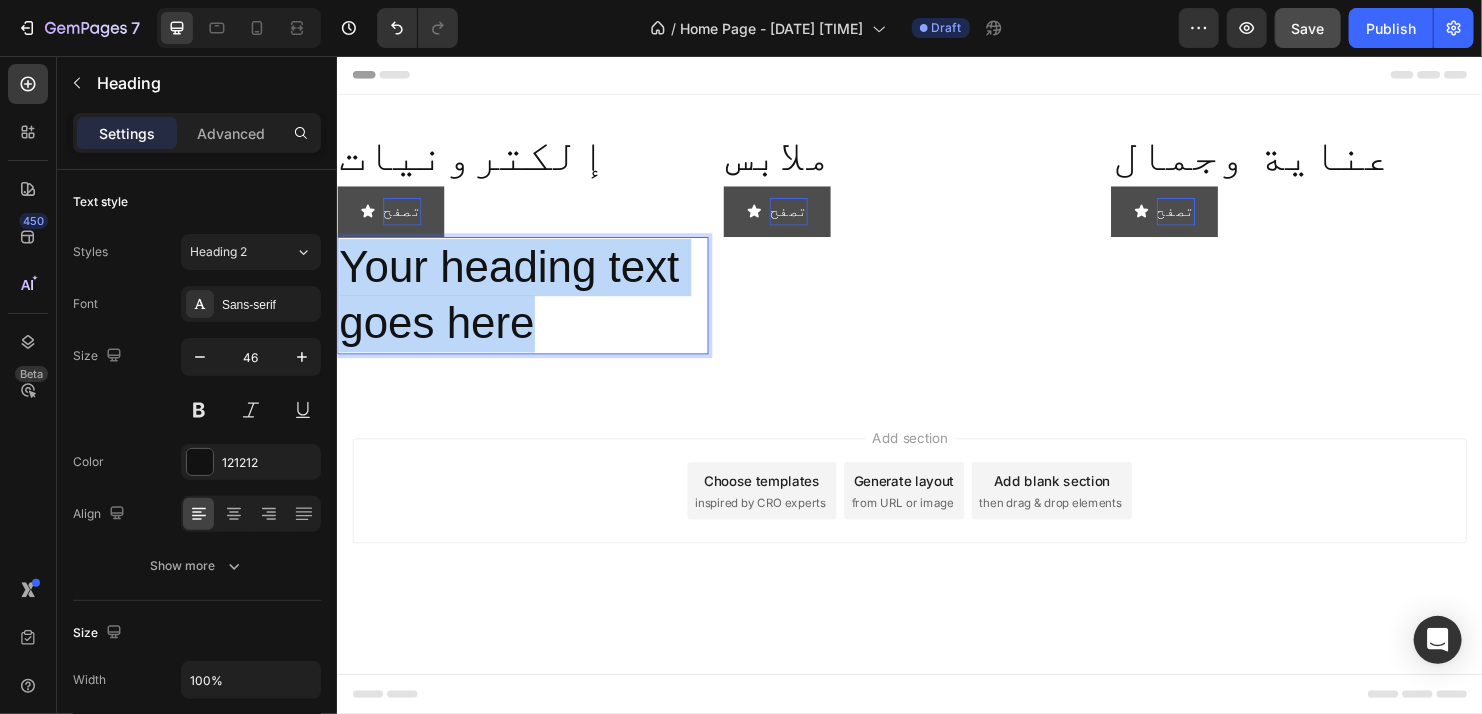 click on "Your heading text goes here" at bounding box center (530, 307) 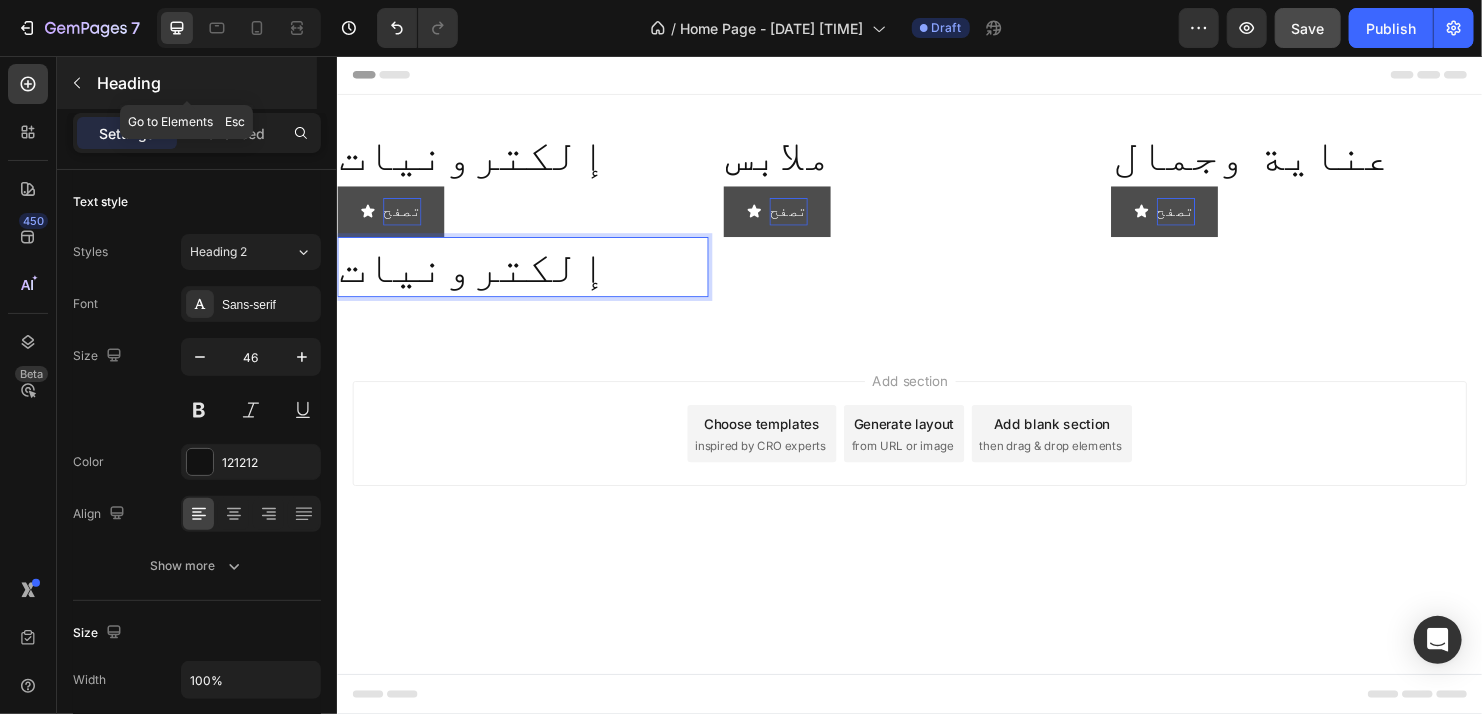 click 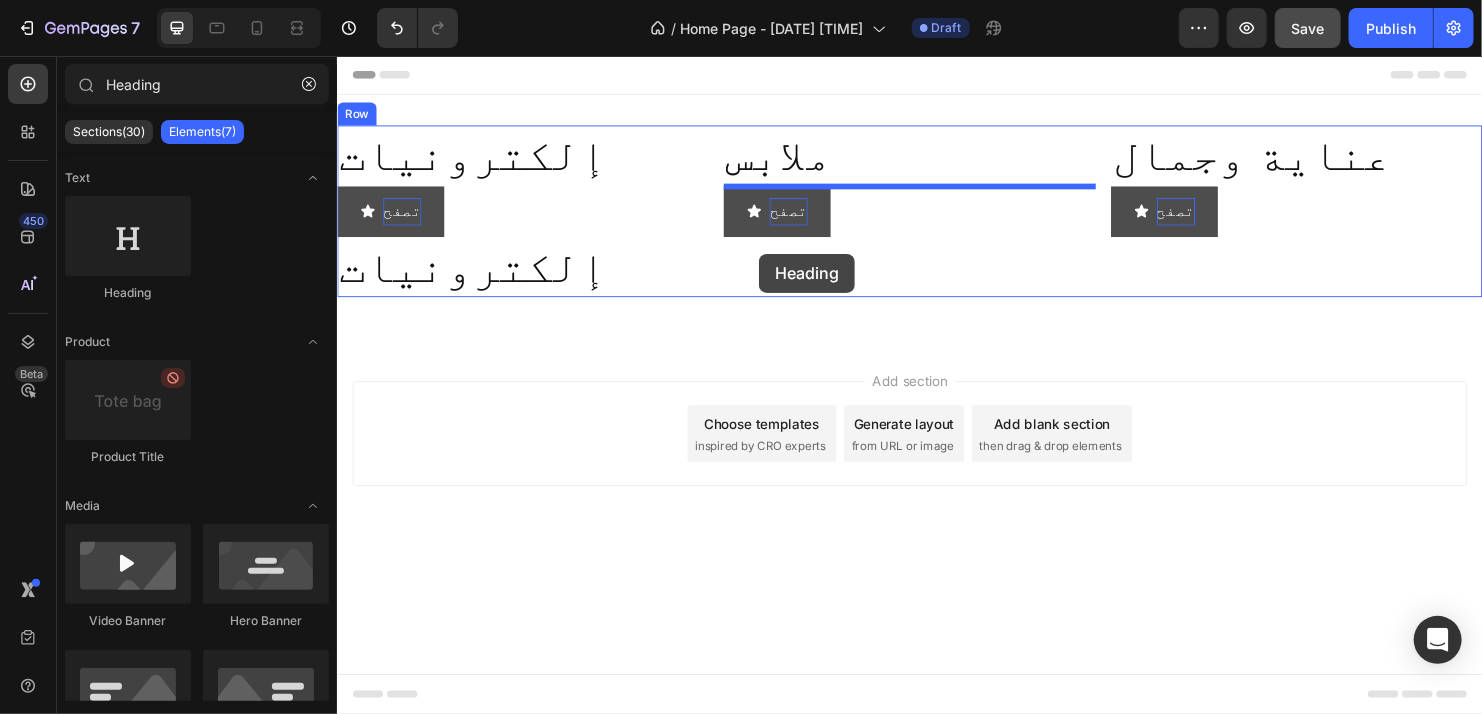 drag, startPoint x: 470, startPoint y: 287, endPoint x: 778, endPoint y: 262, distance: 309.01294 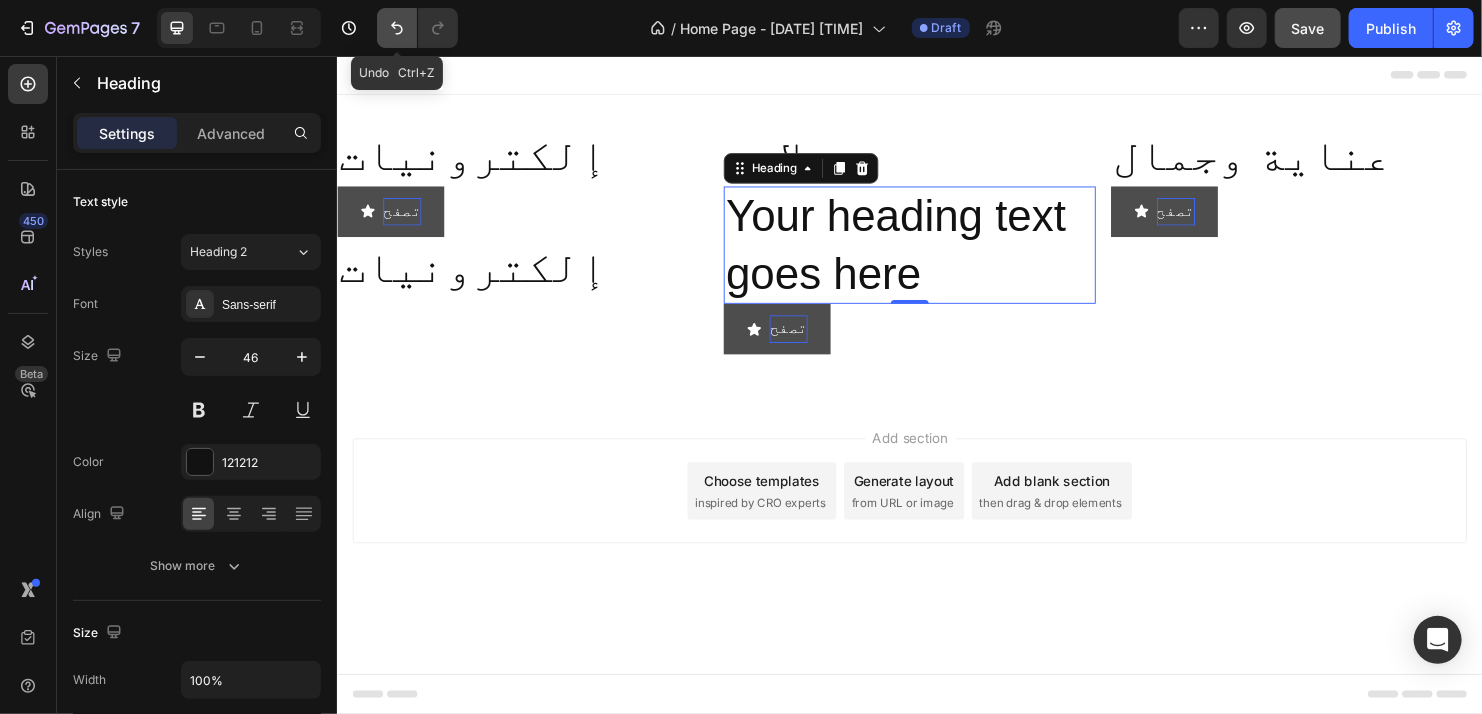 click 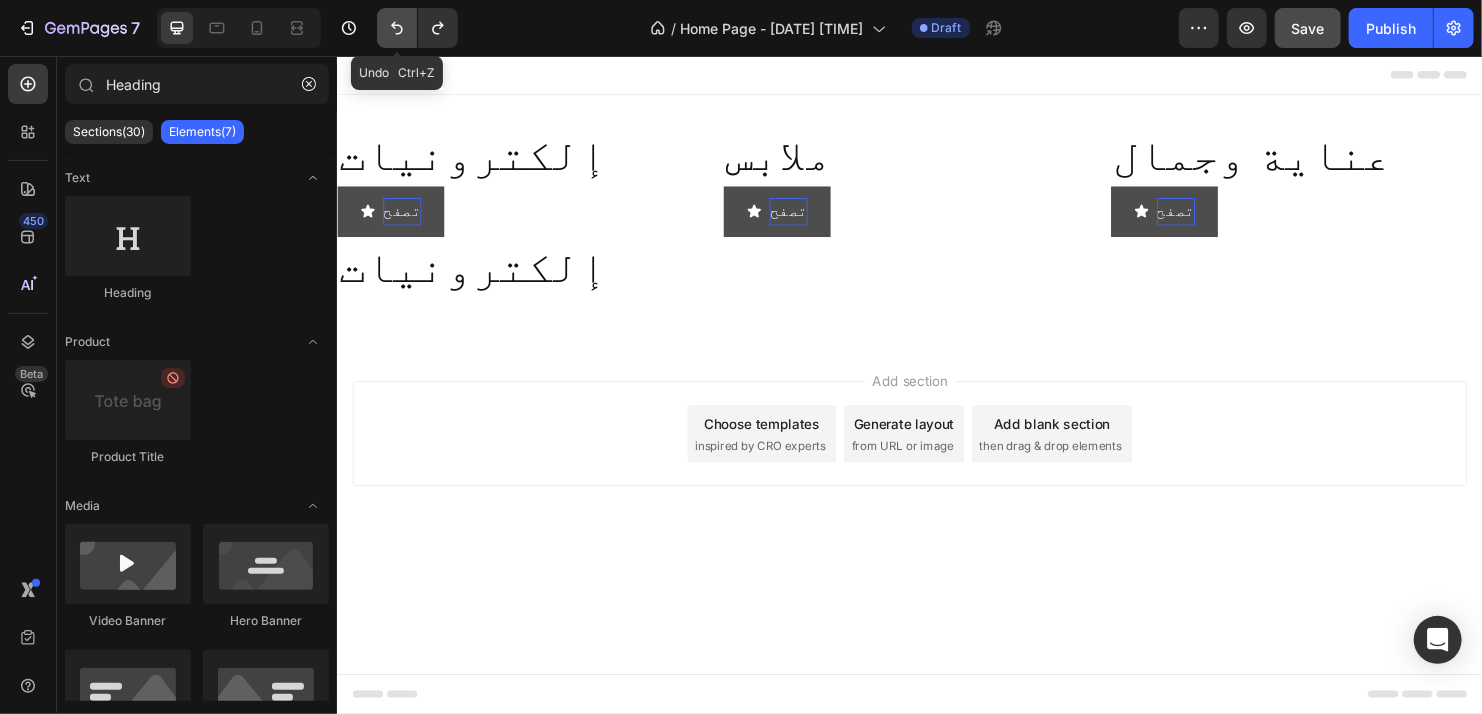 click 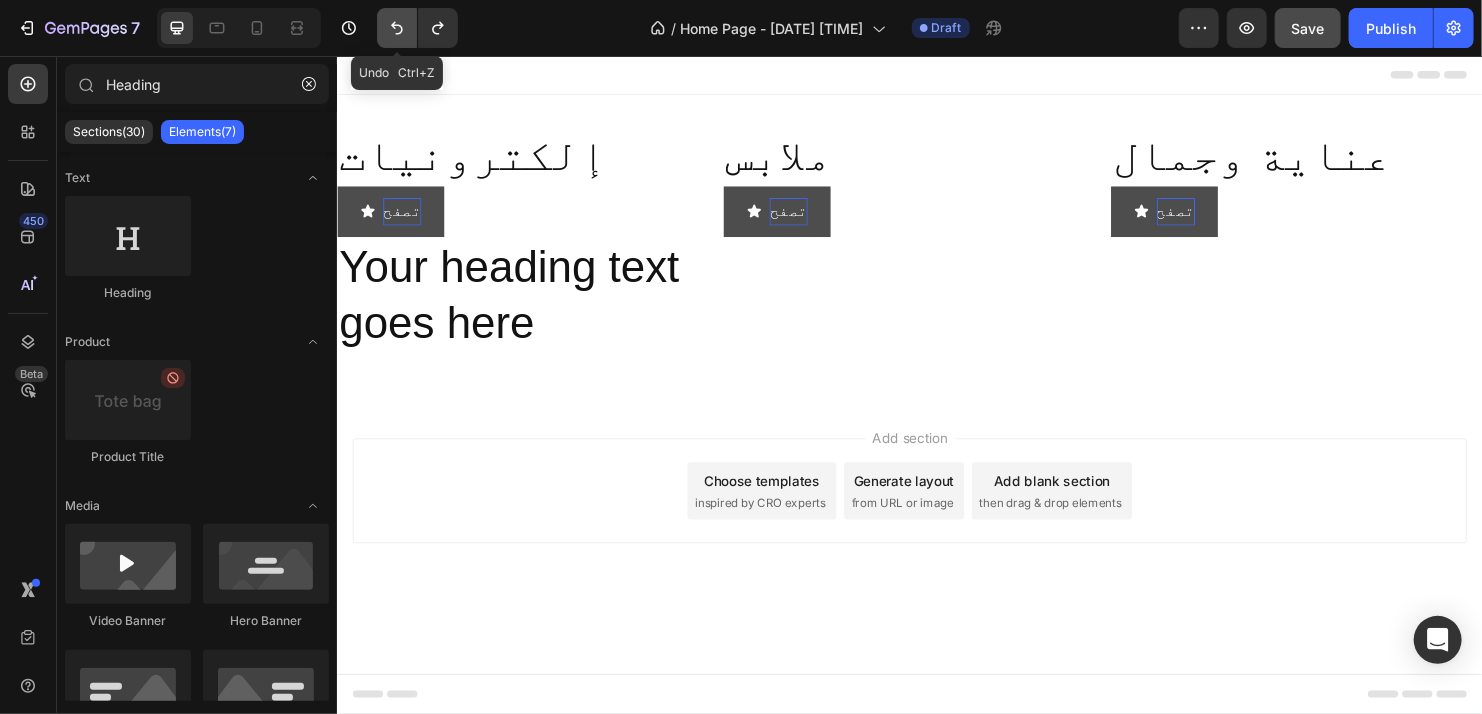 click 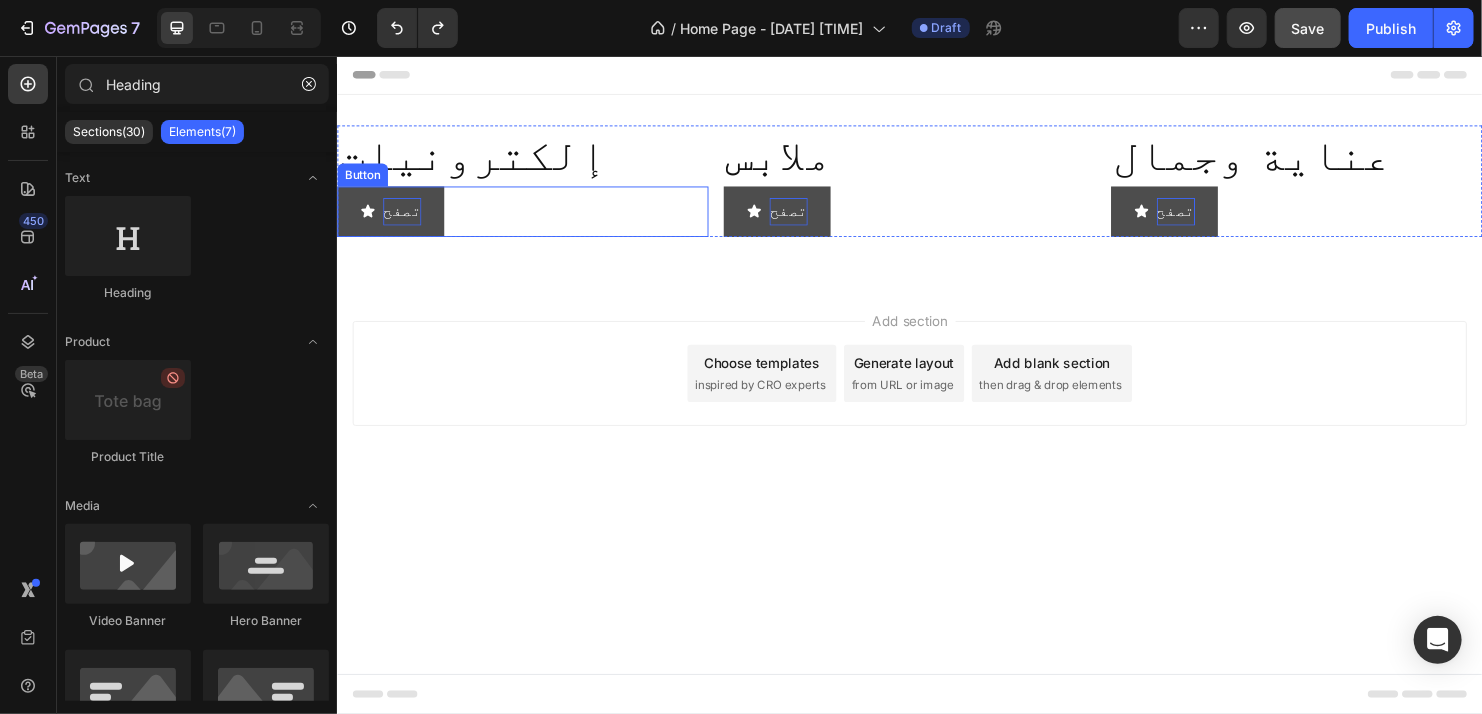 click on "تصفح" at bounding box center [404, 218] 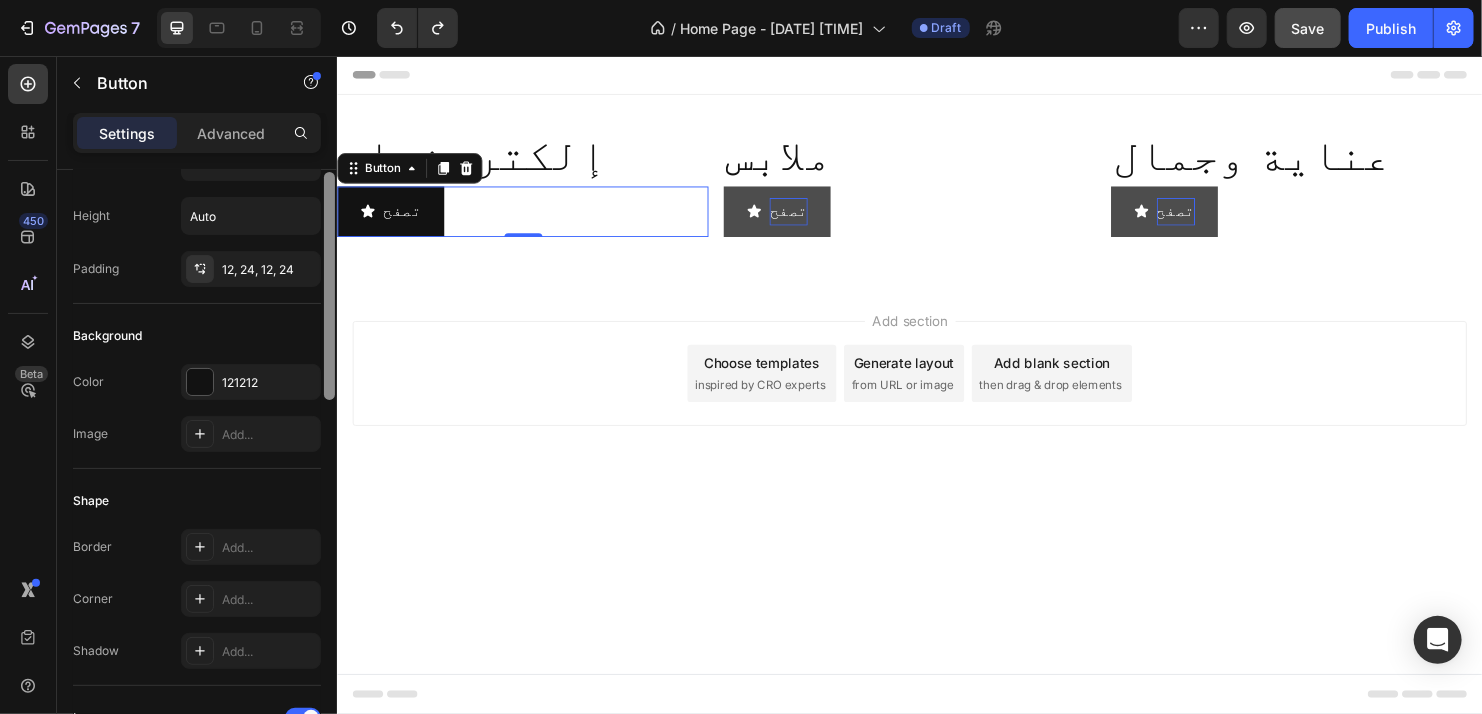 scroll, scrollTop: 148, scrollLeft: 0, axis: vertical 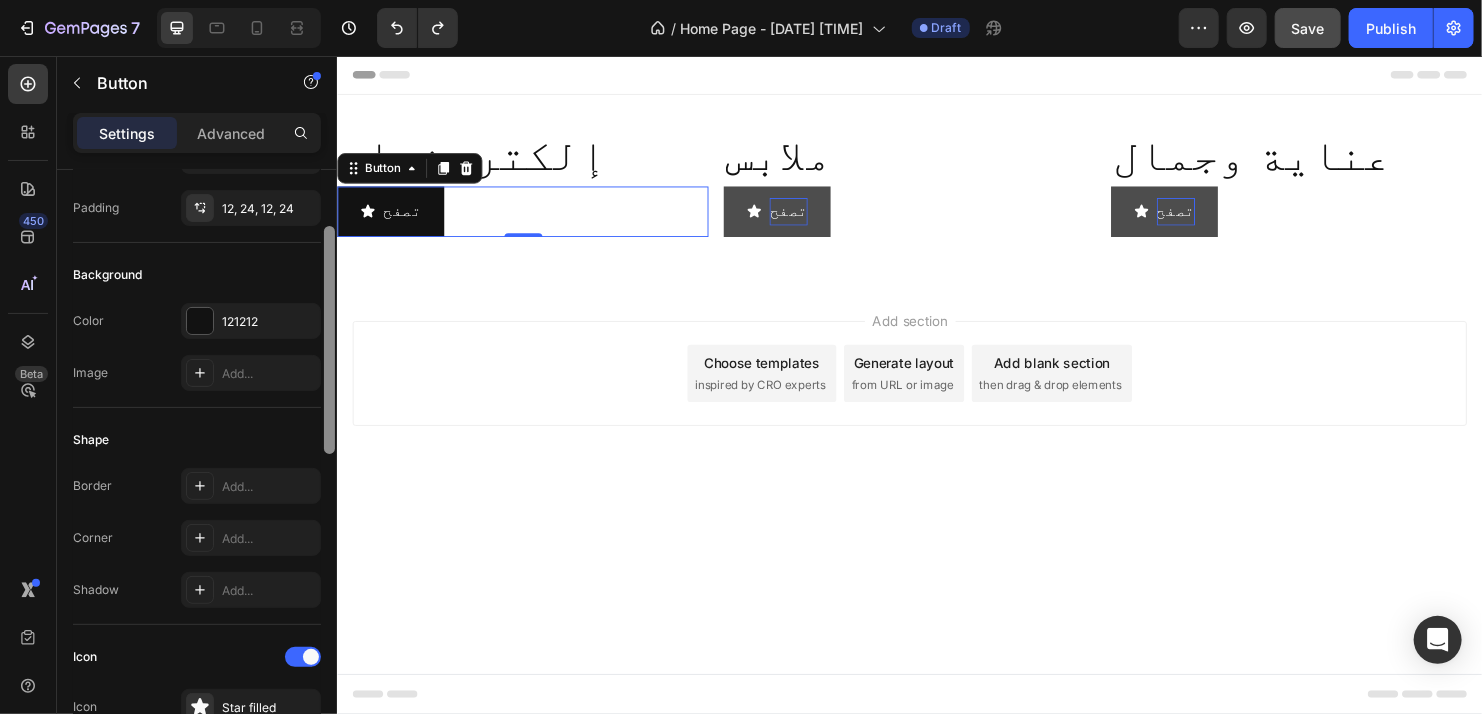drag, startPoint x: 661, startPoint y: 392, endPoint x: 345, endPoint y: 579, distance: 367.18524 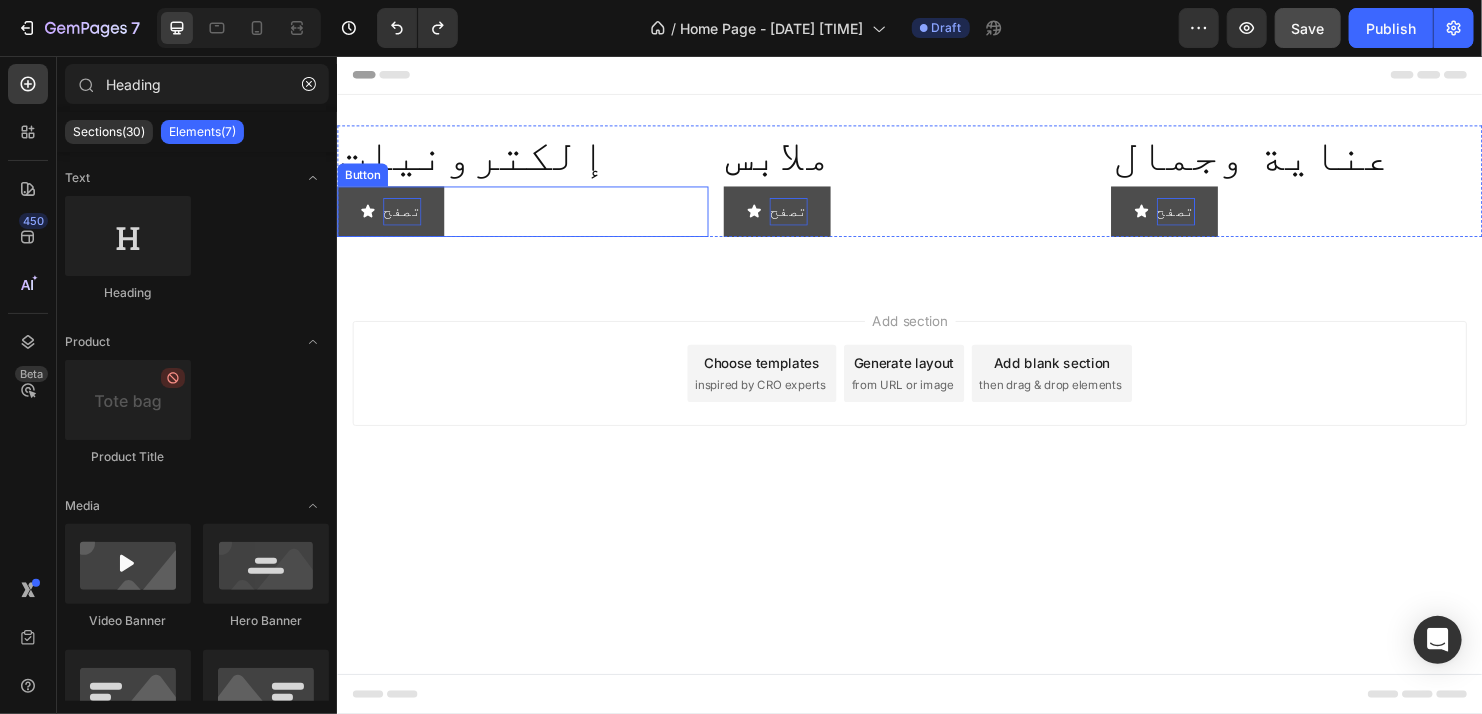 click on "تصفح" at bounding box center (404, 218) 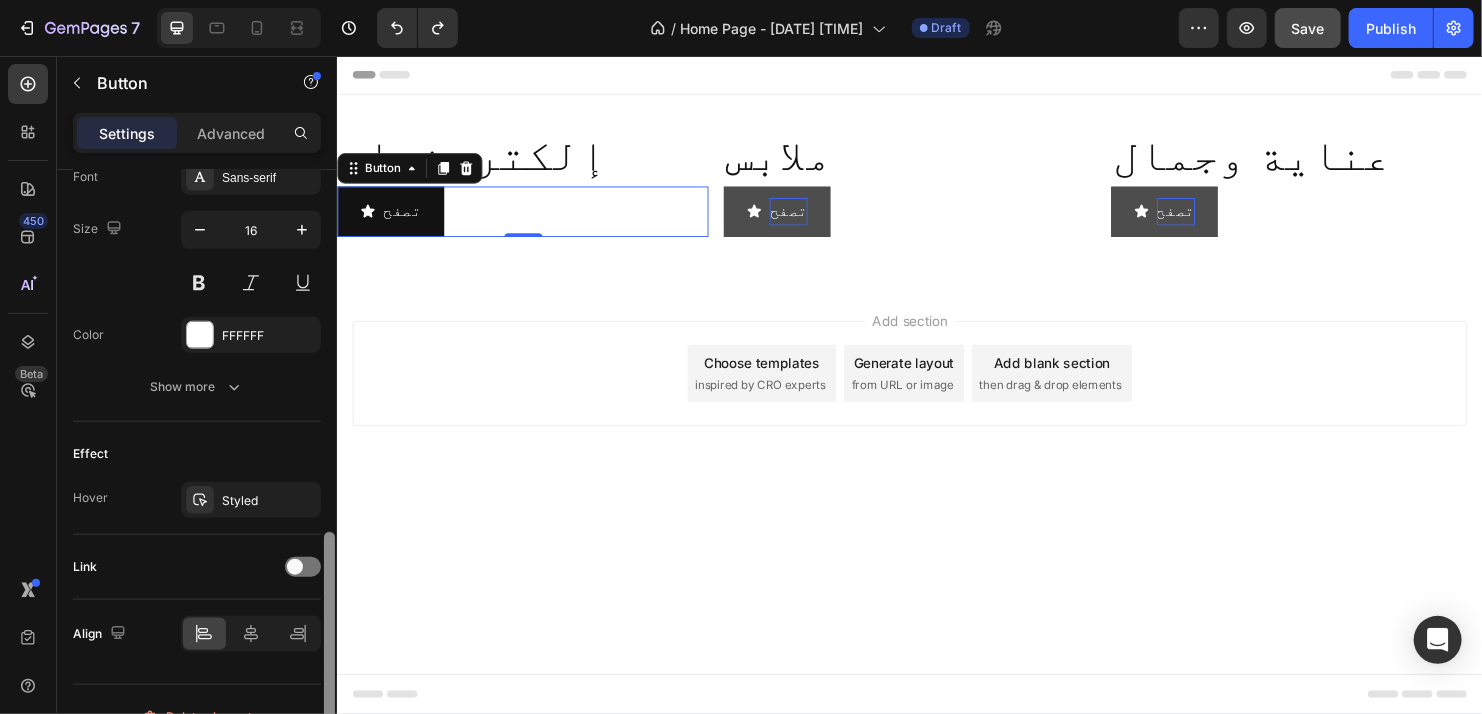 scroll, scrollTop: 960, scrollLeft: 0, axis: vertical 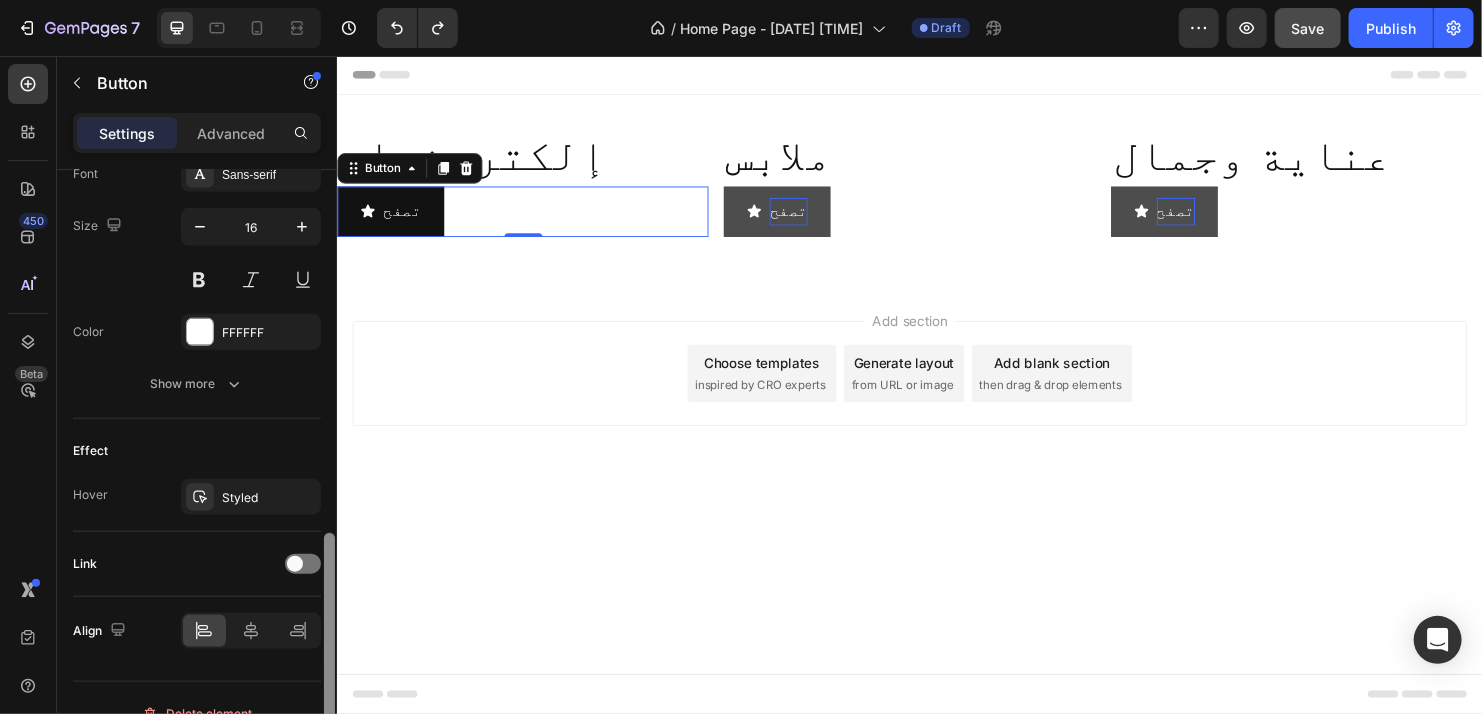 drag, startPoint x: 328, startPoint y: 200, endPoint x: 327, endPoint y: 564, distance: 364.00137 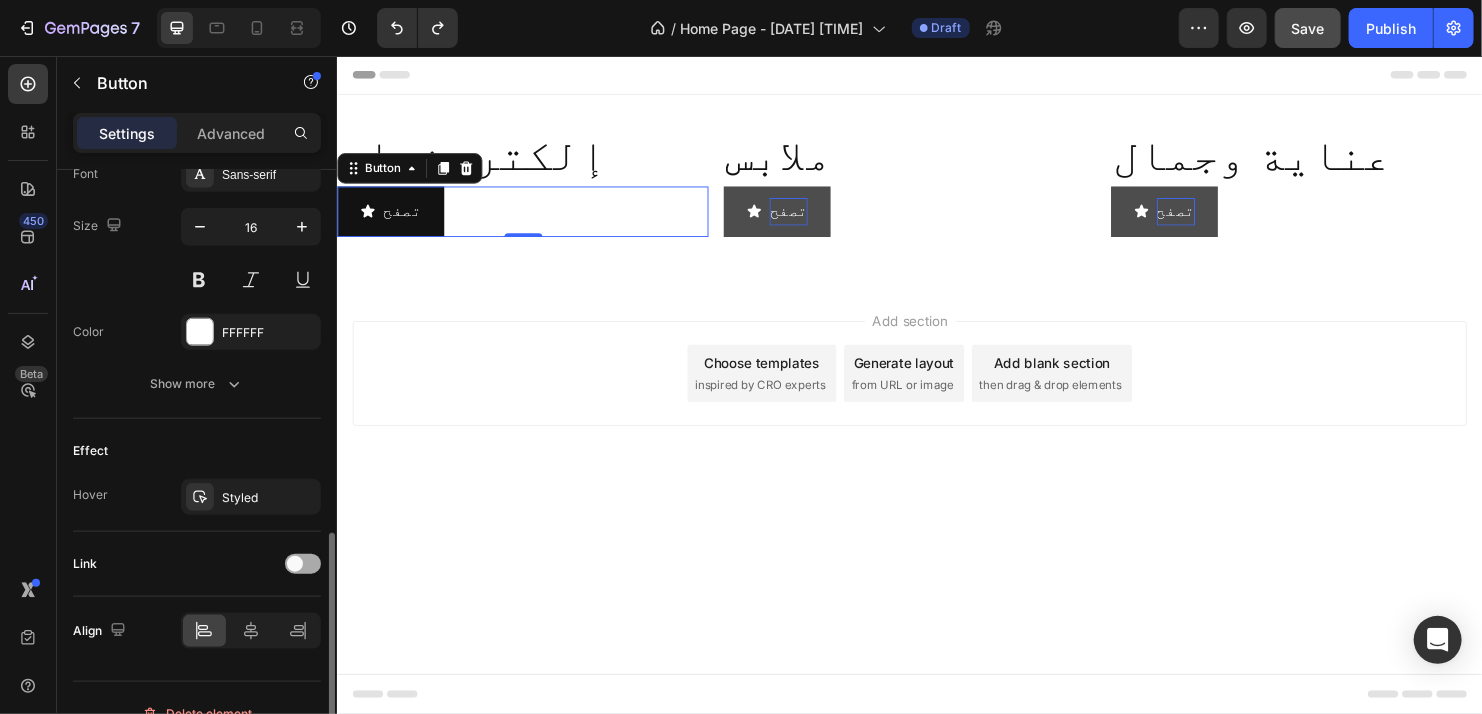 click at bounding box center [303, 564] 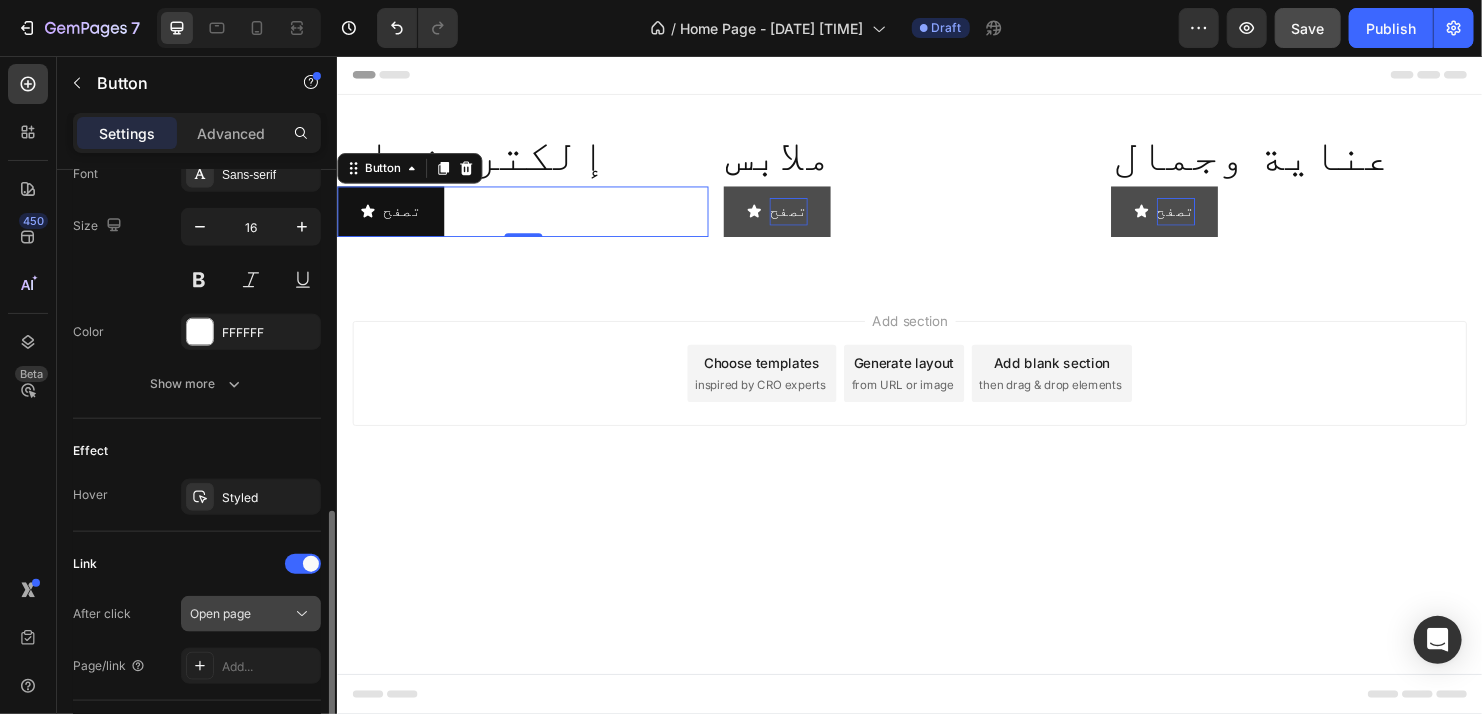 click 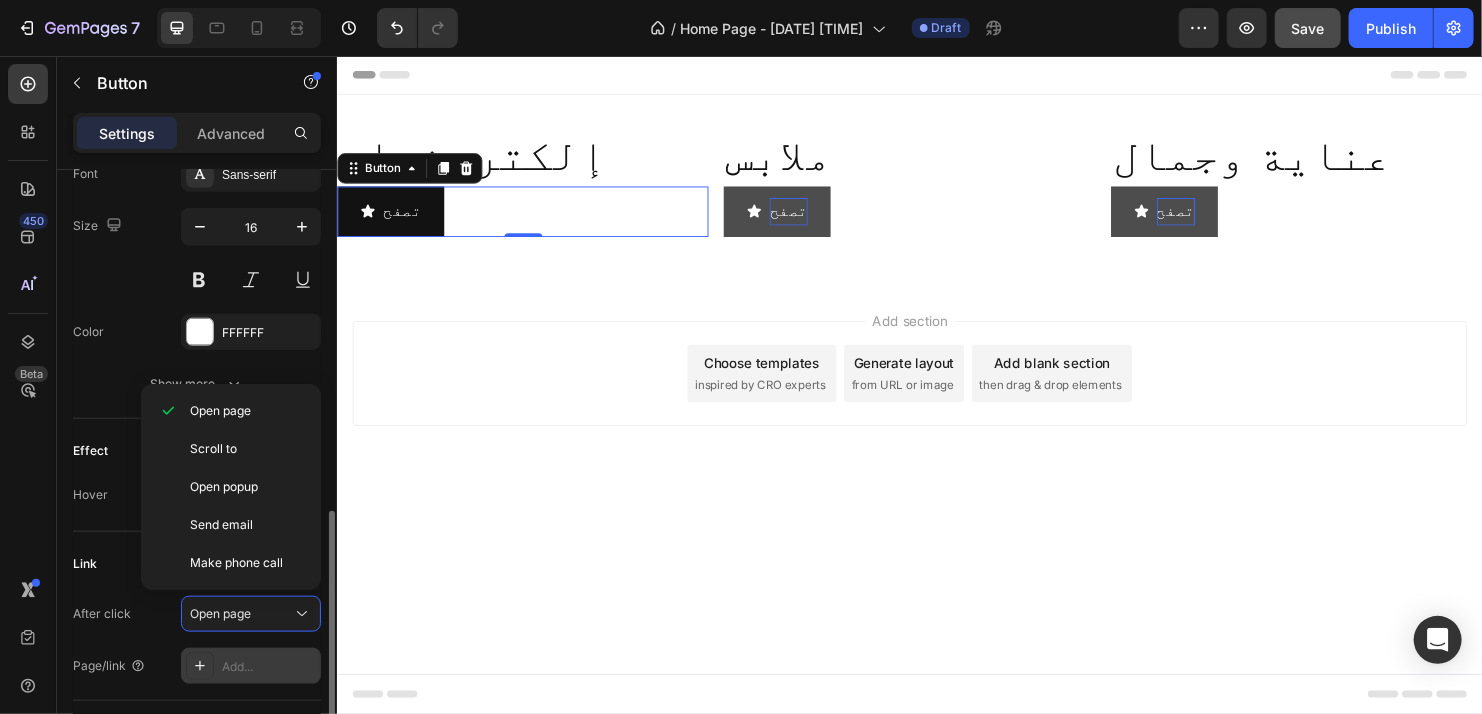 click on "Add..." at bounding box center [269, 667] 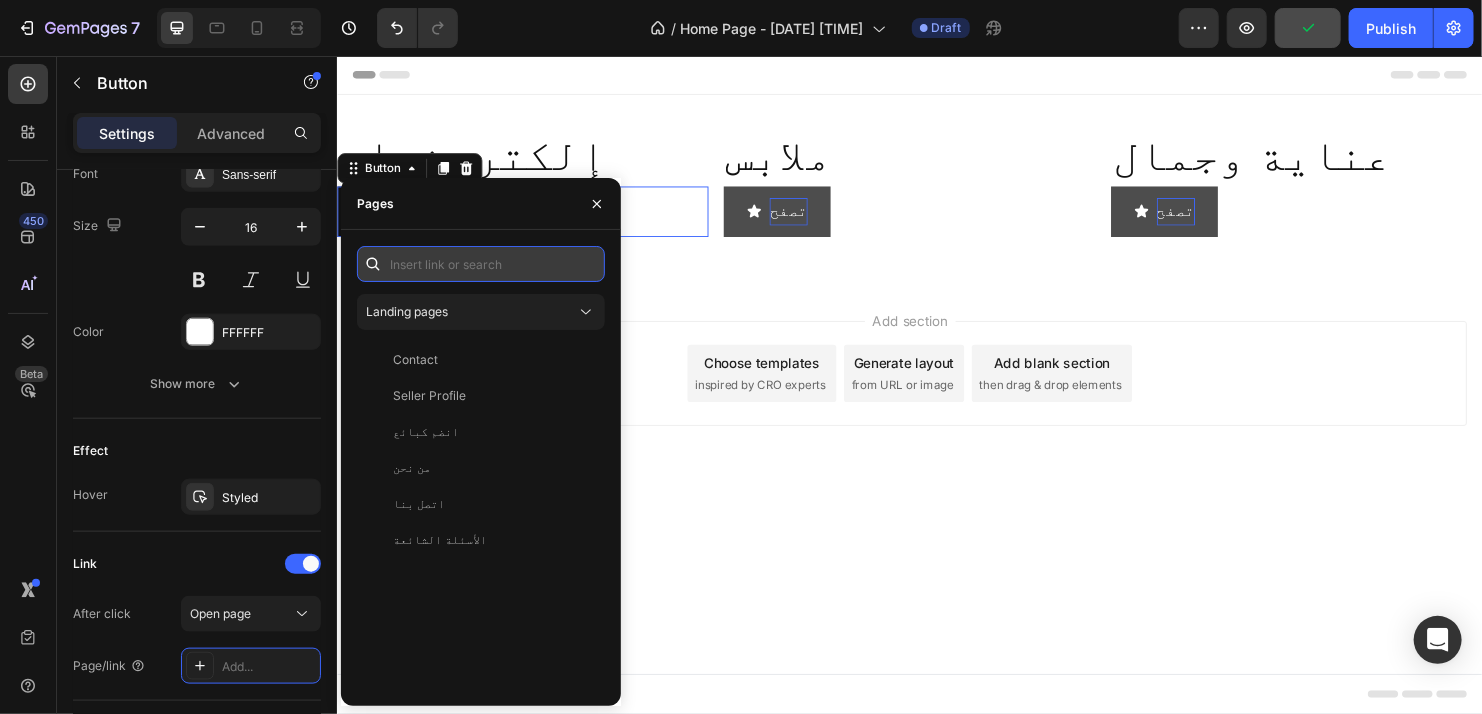 click at bounding box center (481, 264) 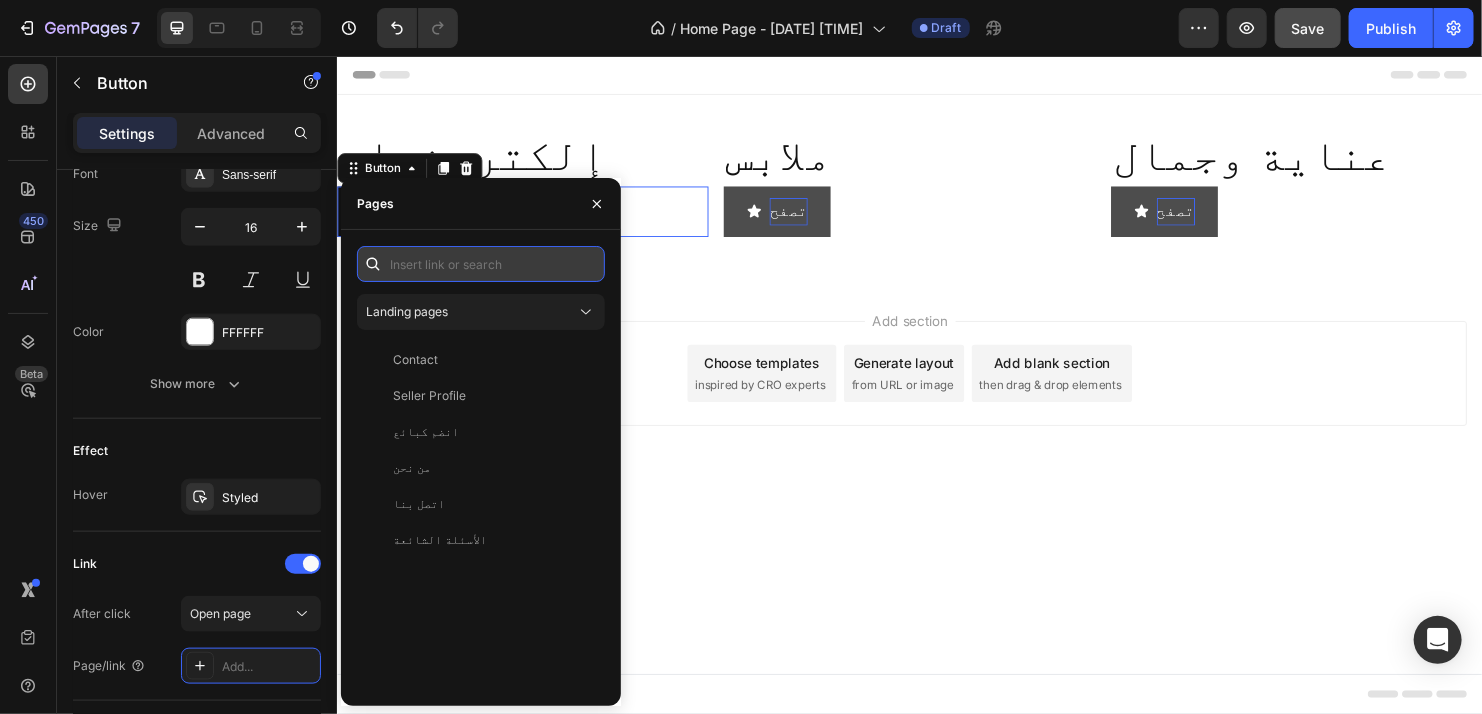 paste on "/pages/الإلكترونيات-الفروع" 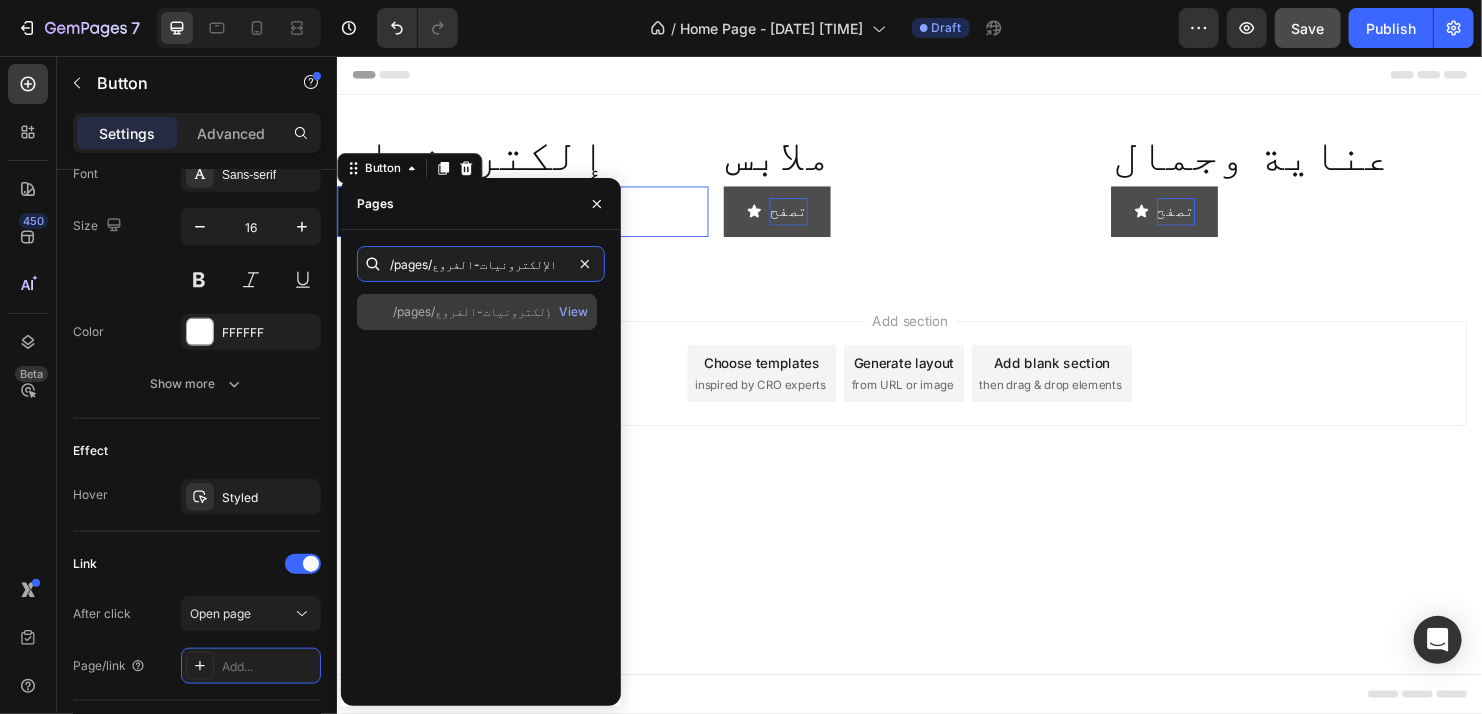type on "/pages/الإلكترونيات-الفروع" 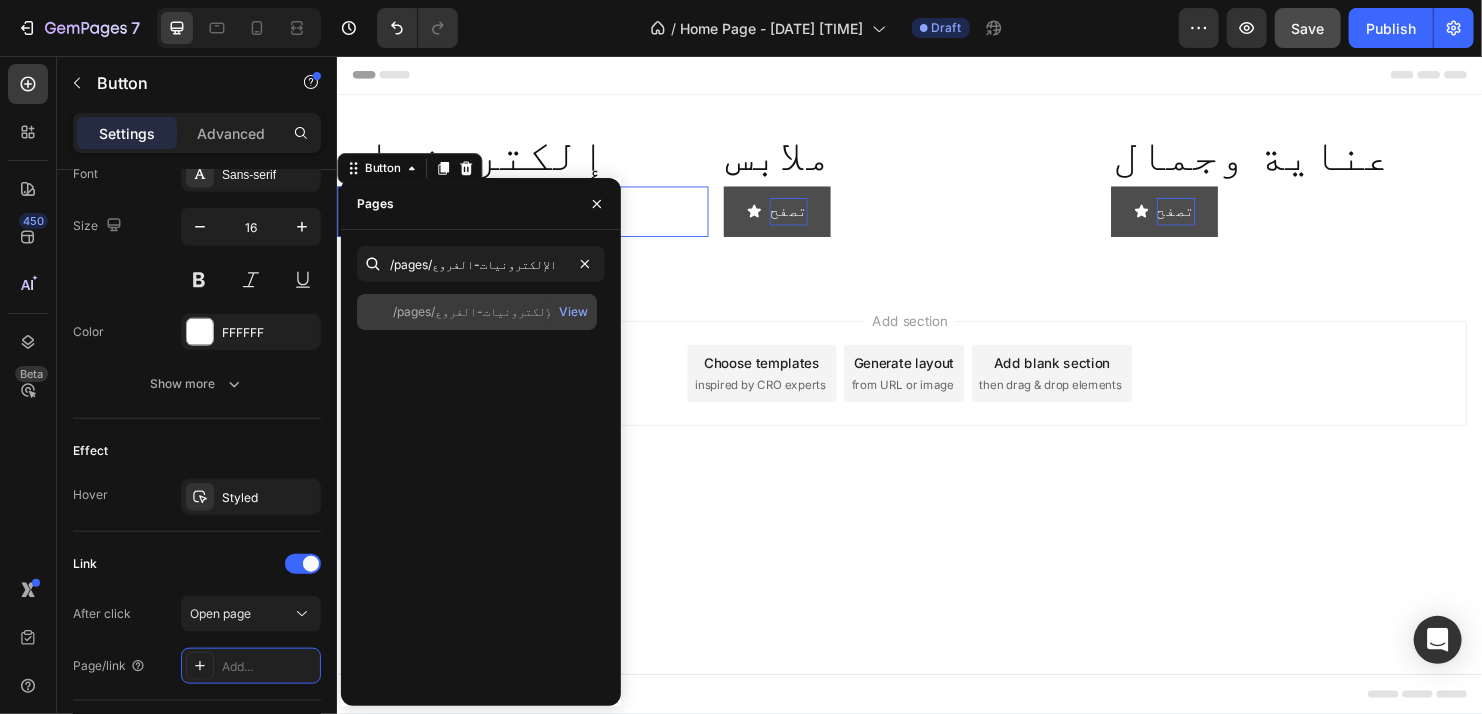 click on "/pages/الإلكترونيات-الفروع" 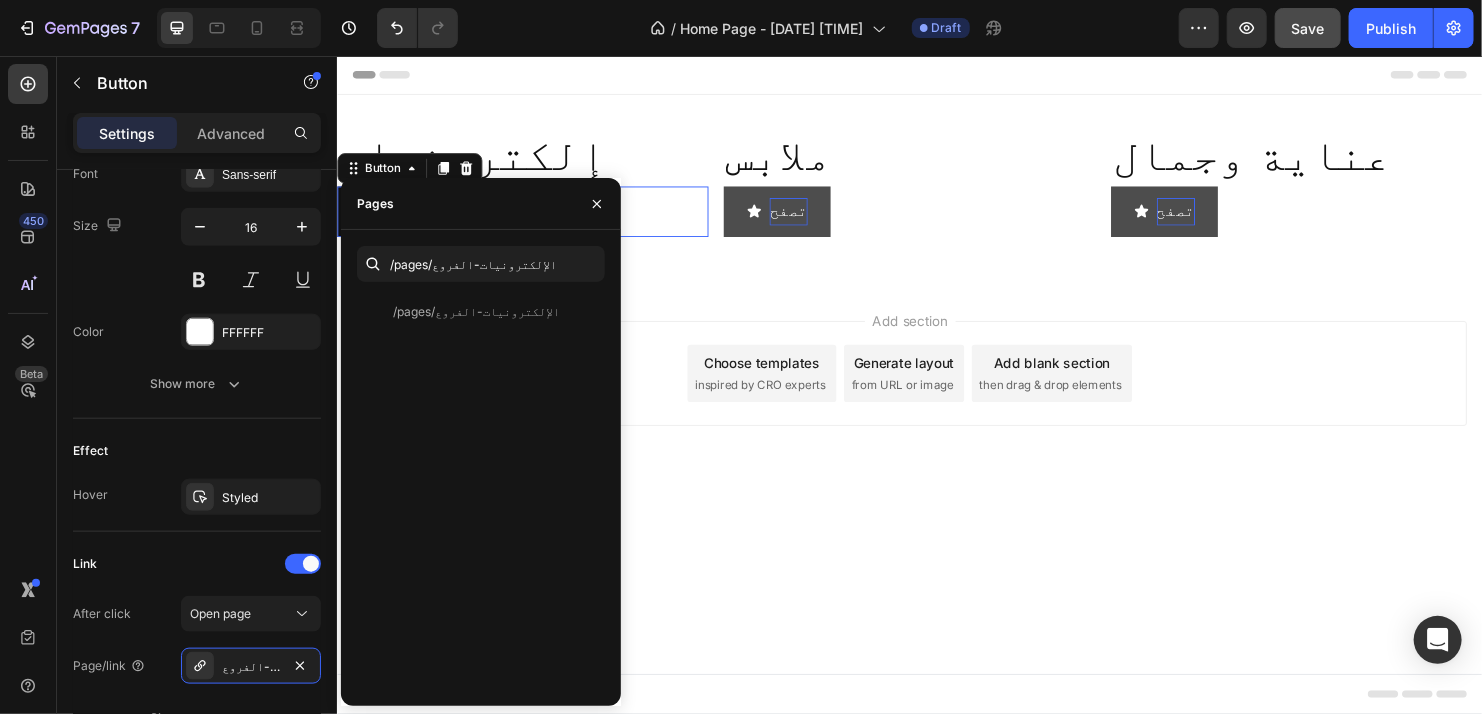 click on "Add section Choose templates inspired by CRO experts Generate layout from URL or image Add blank section then drag & drop elements" at bounding box center [936, 416] 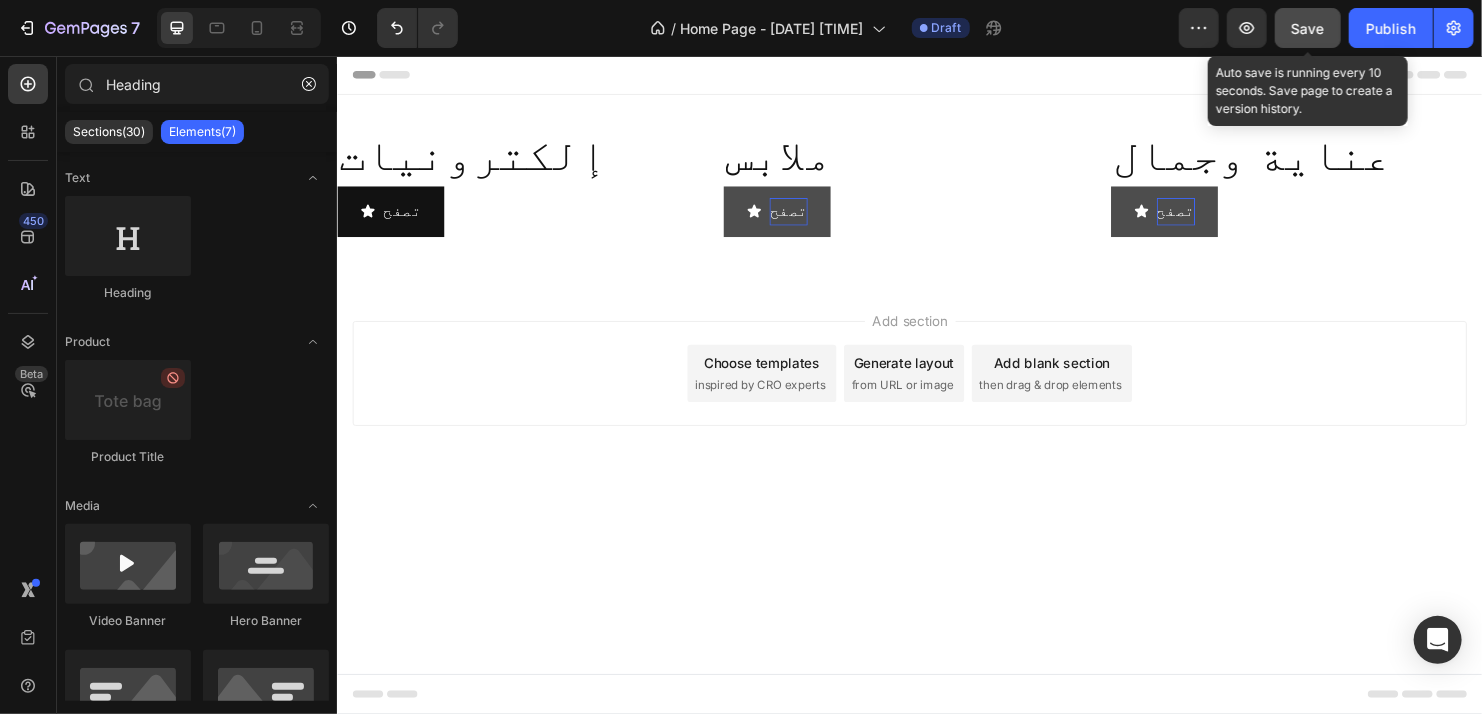 click on "Save" at bounding box center (1308, 28) 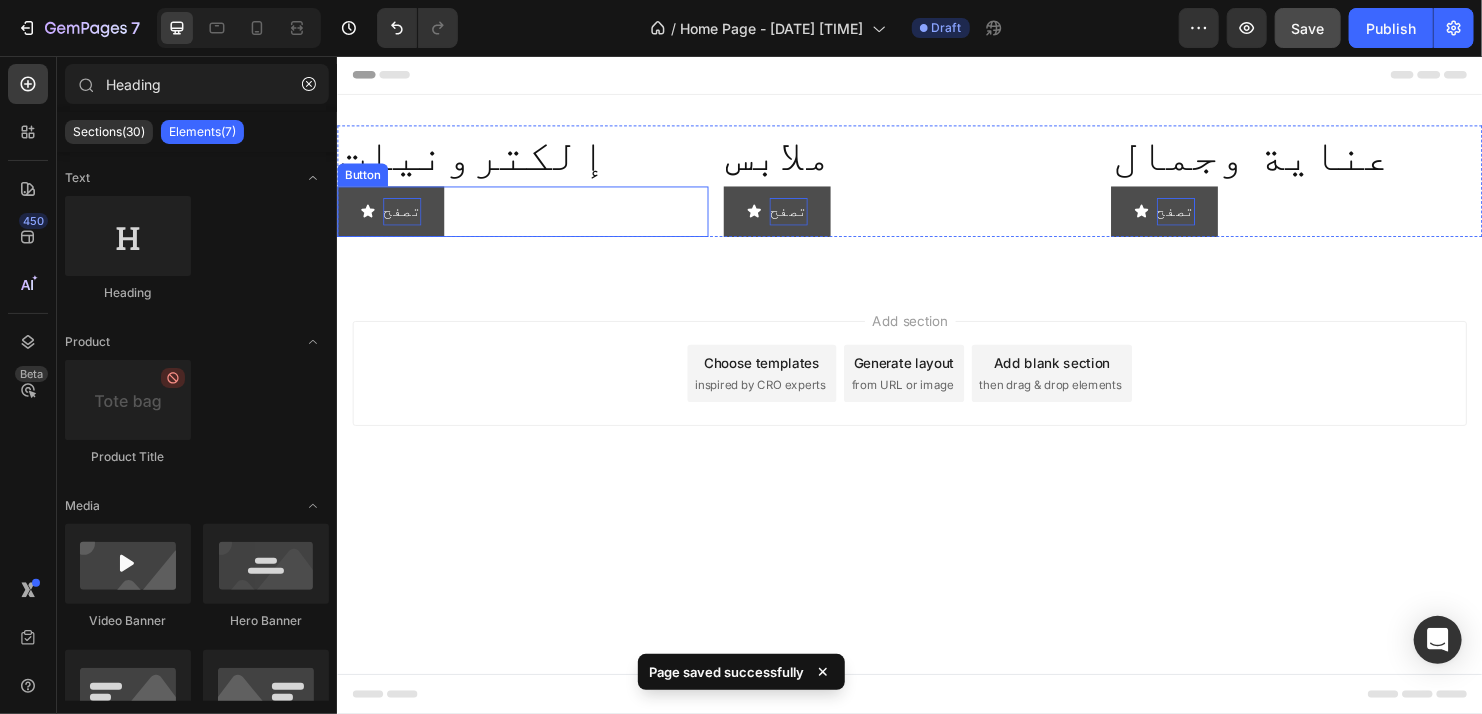 click on "تصفح" at bounding box center [404, 218] 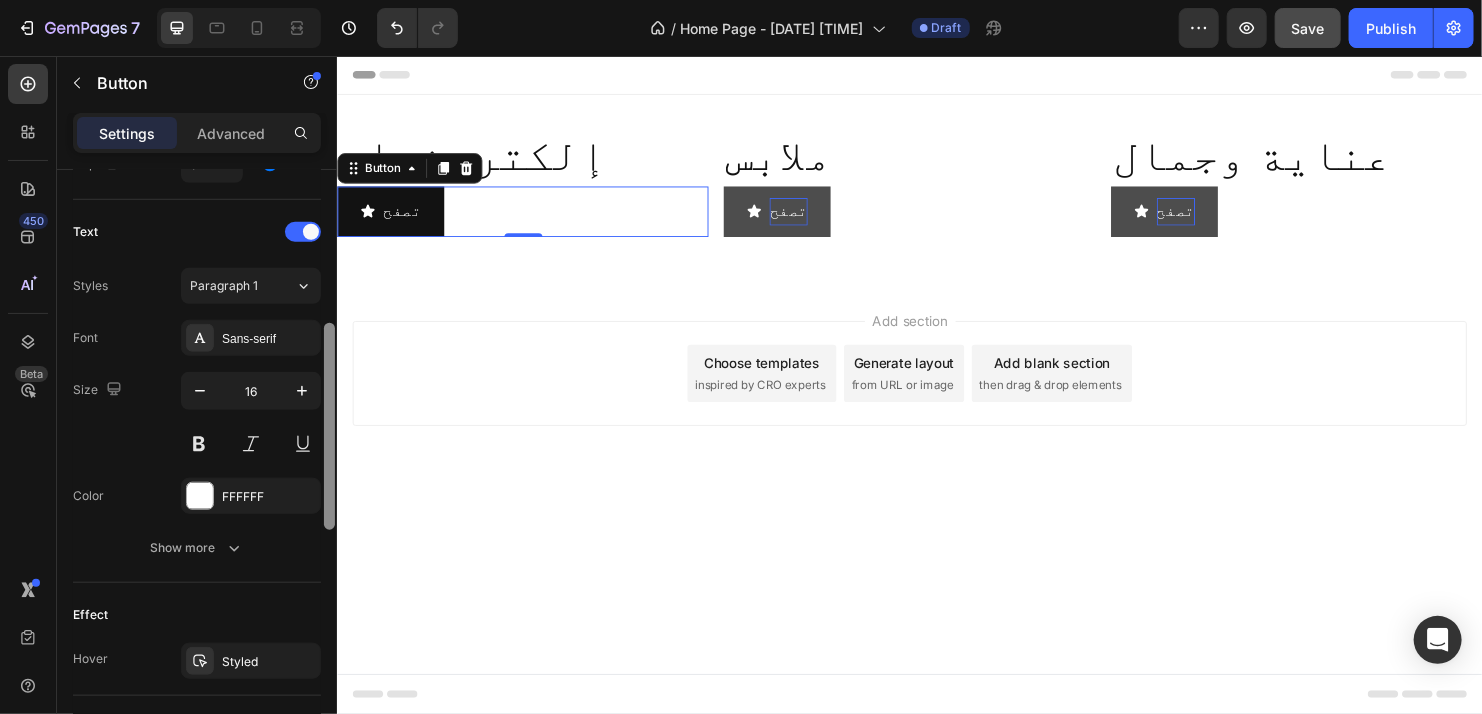 scroll, scrollTop: 706, scrollLeft: 0, axis: vertical 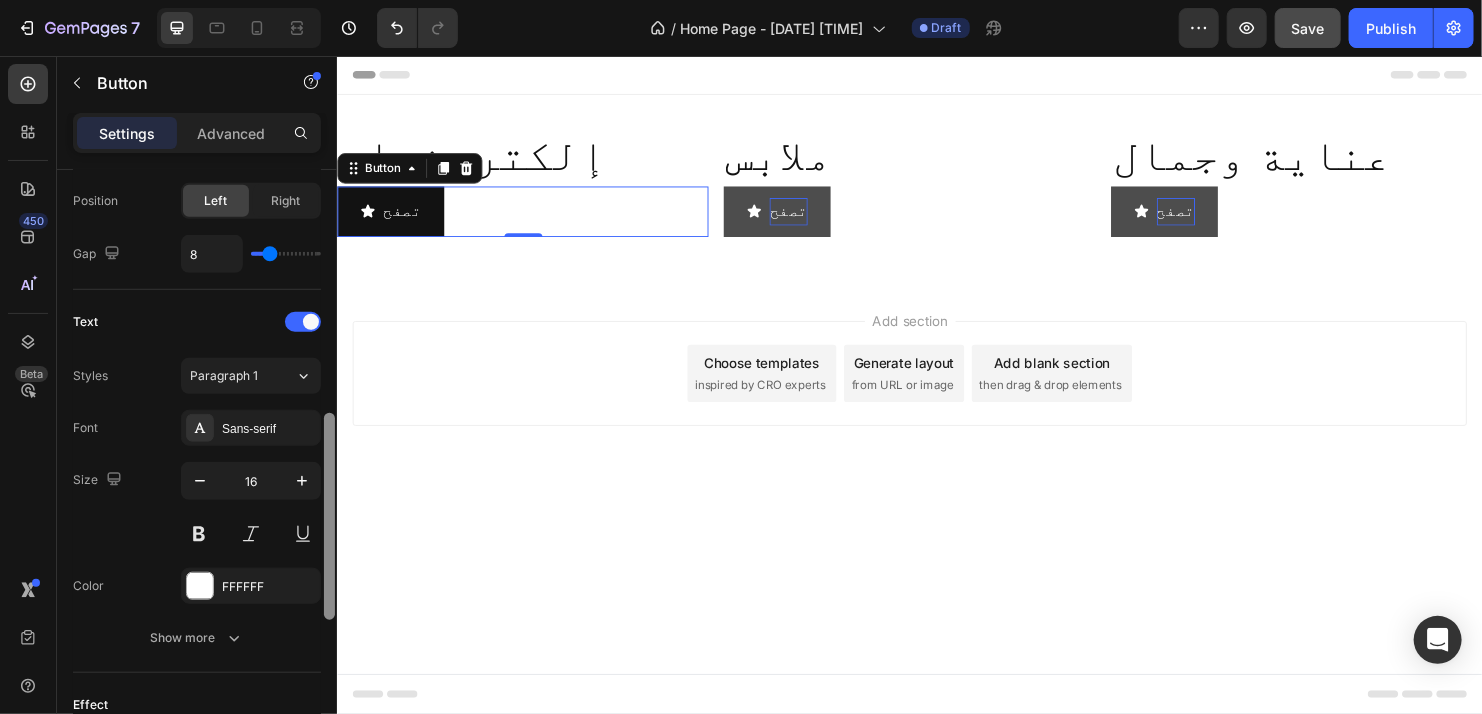 drag, startPoint x: 664, startPoint y: 280, endPoint x: 343, endPoint y: 295, distance: 321.35028 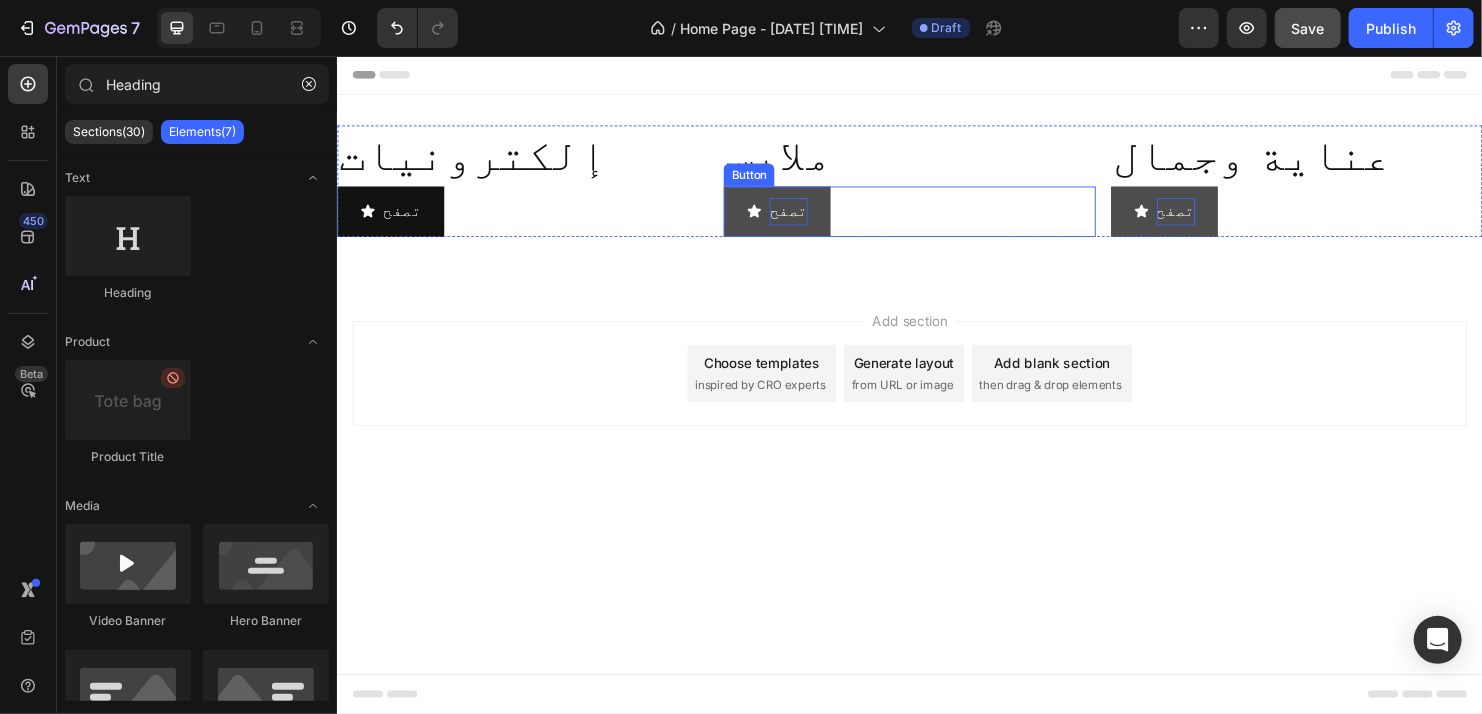 click on "تصفح" at bounding box center (797, 218) 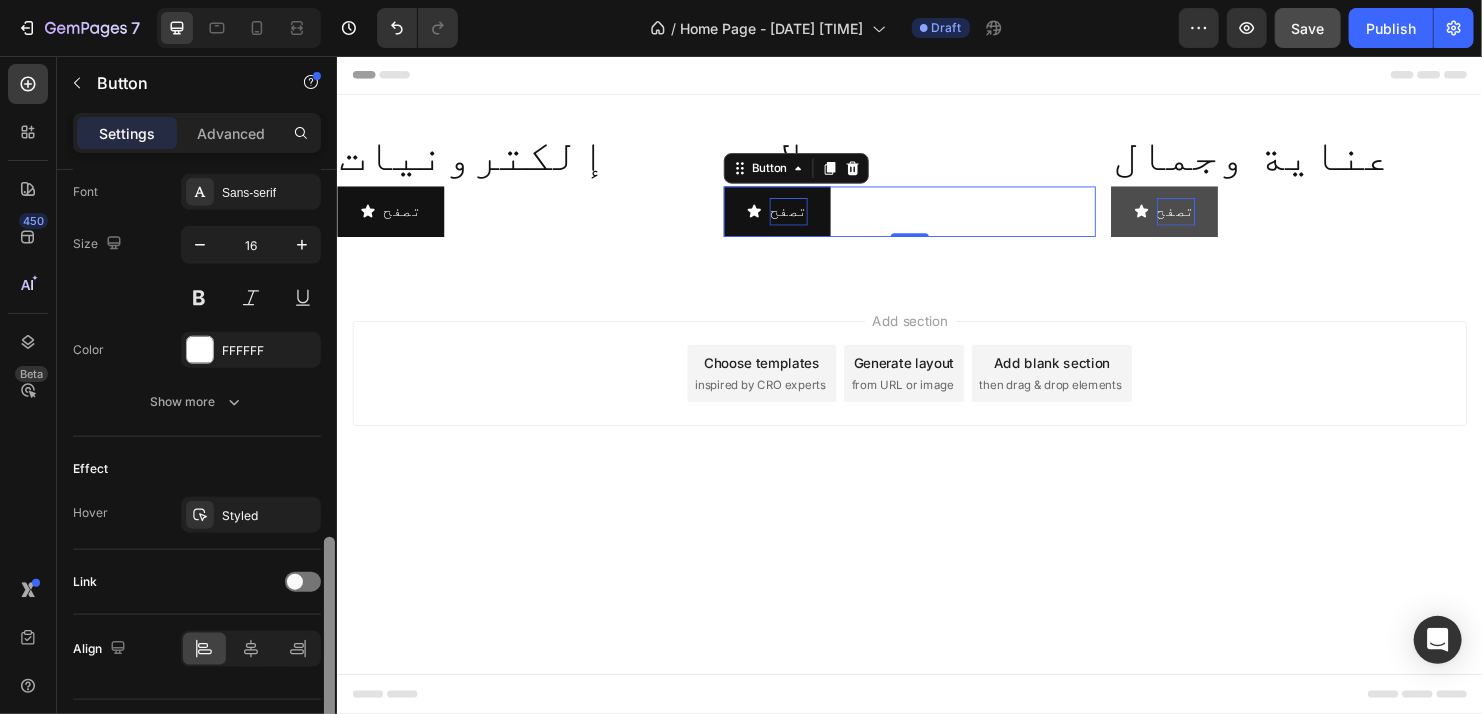 scroll, scrollTop: 950, scrollLeft: 0, axis: vertical 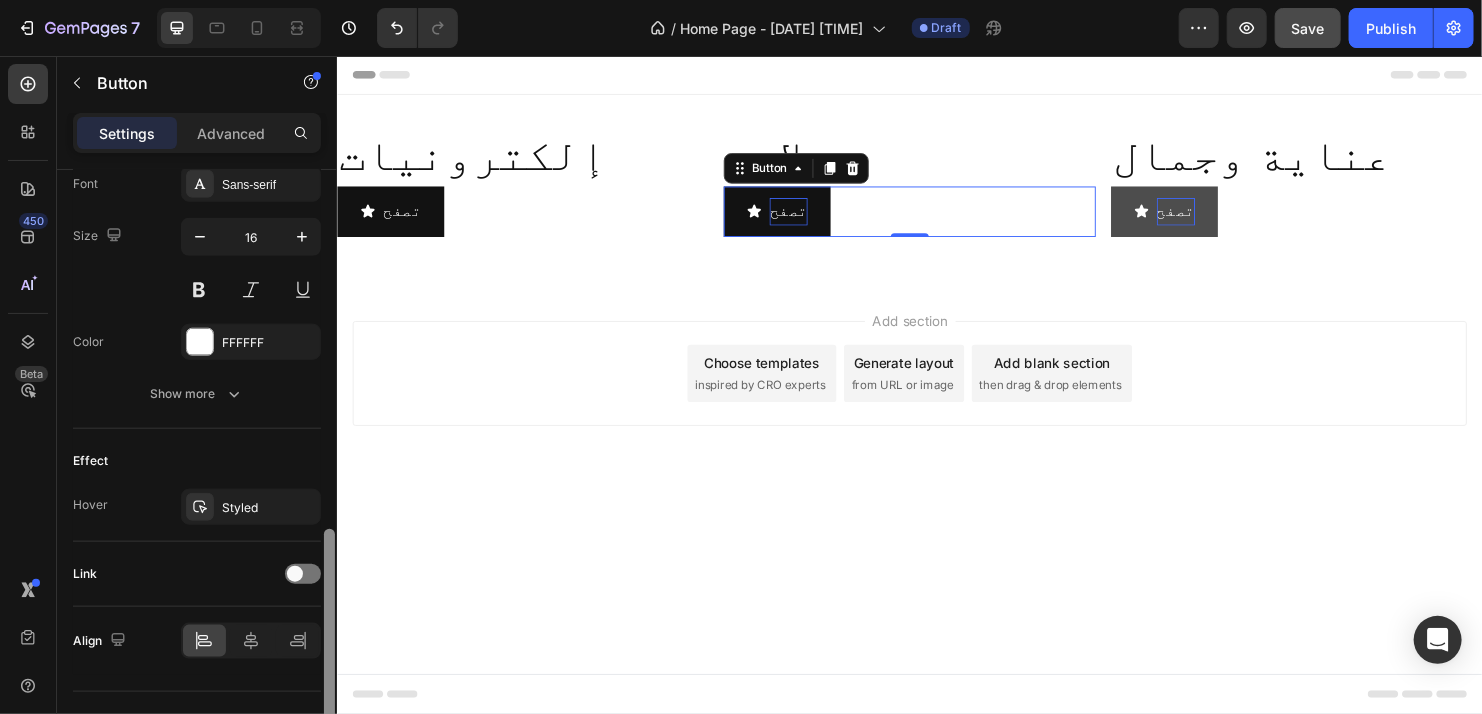 drag, startPoint x: 329, startPoint y: 194, endPoint x: 328, endPoint y: 554, distance: 360.0014 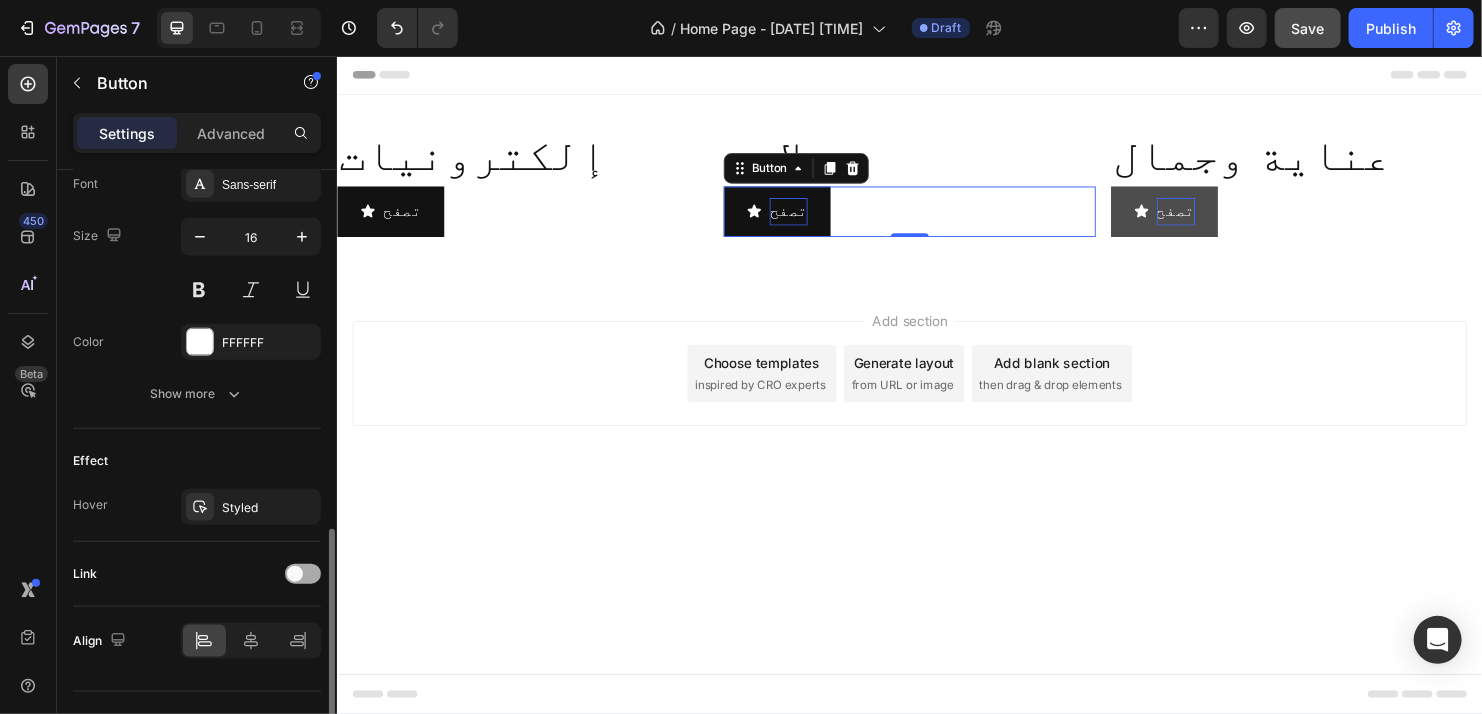 click at bounding box center [303, 574] 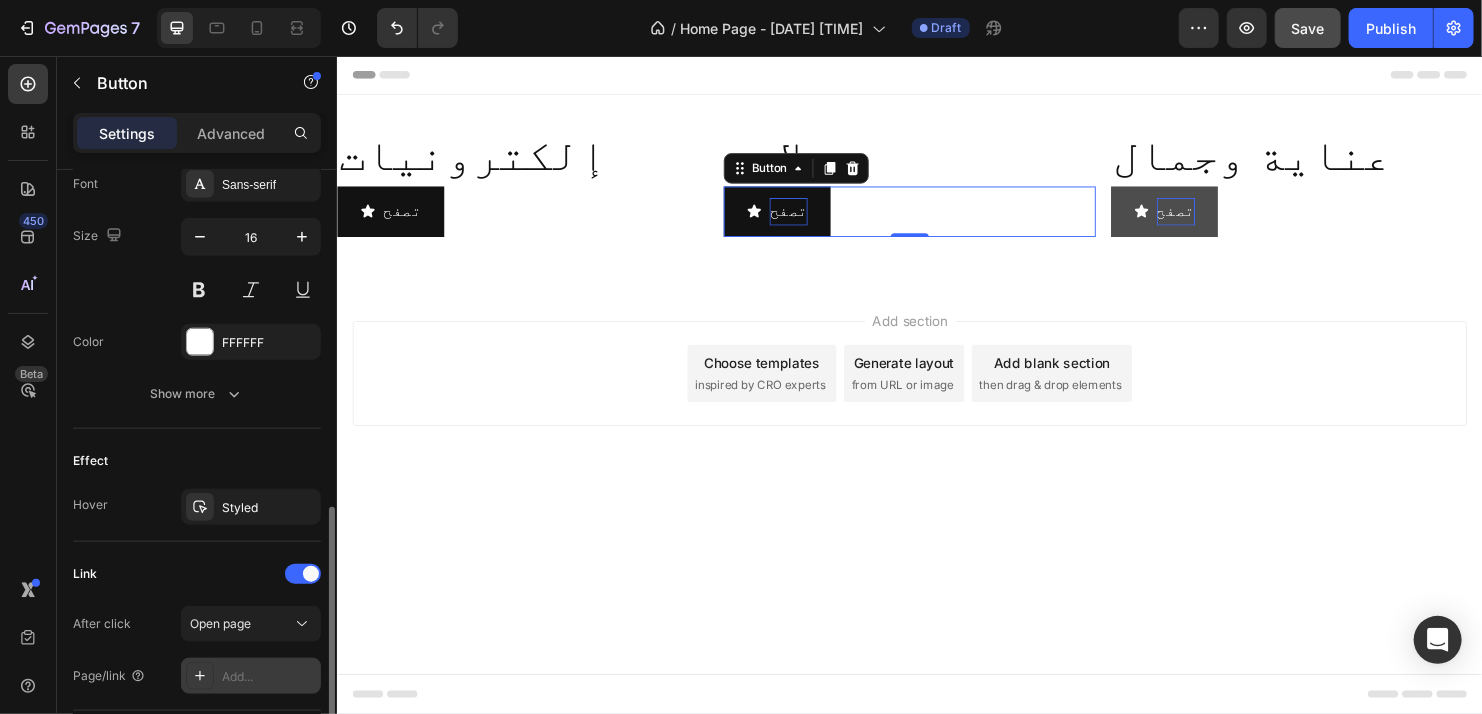 click on "Add..." at bounding box center (269, 677) 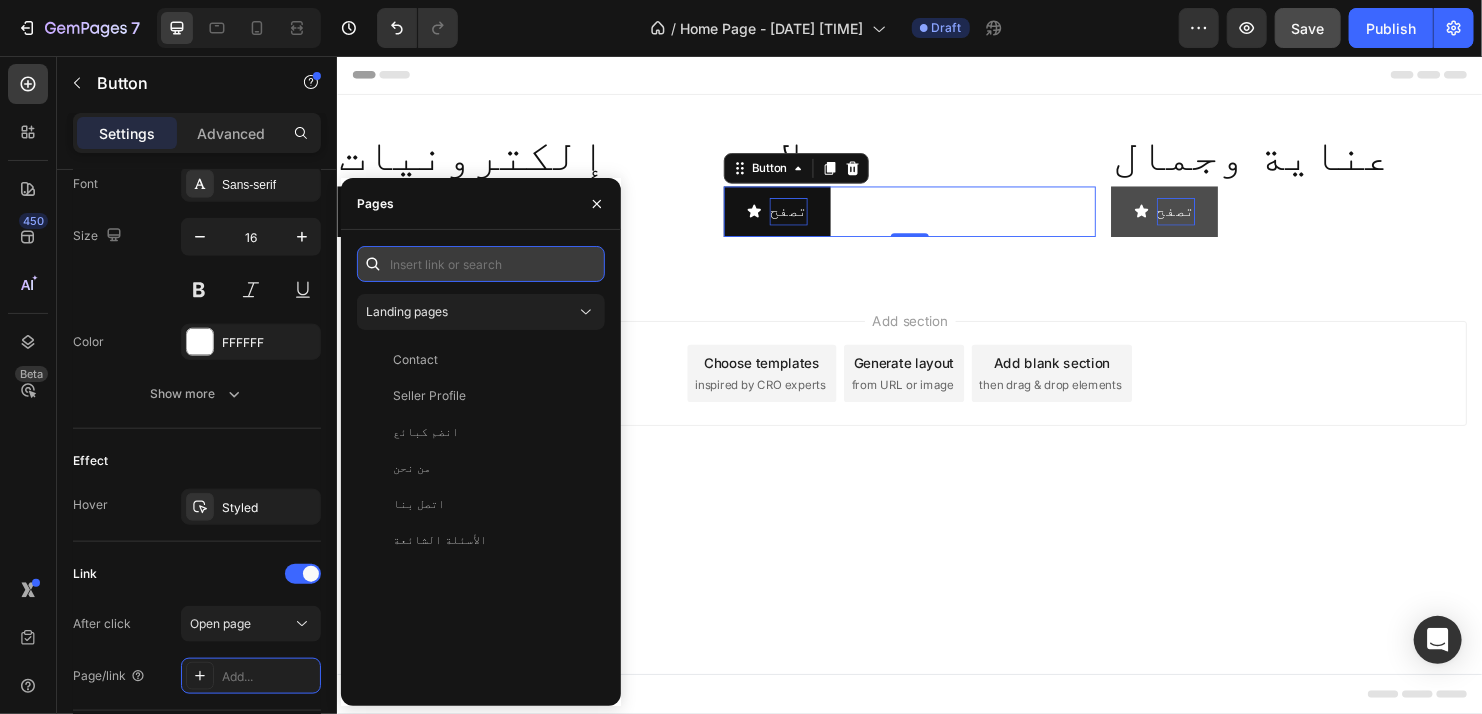 paste on "/pages/ملابس-الفروع" 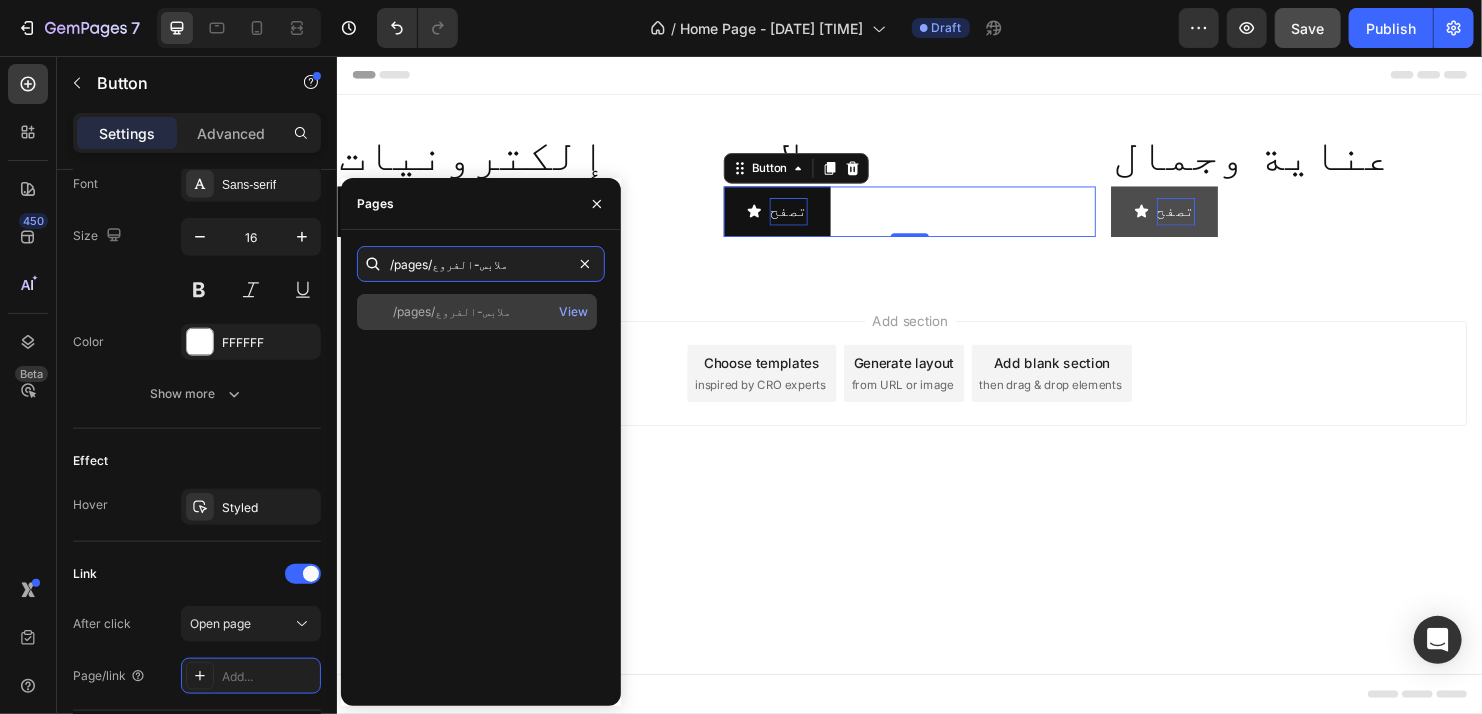 type on "/pages/ملابس-الفروع" 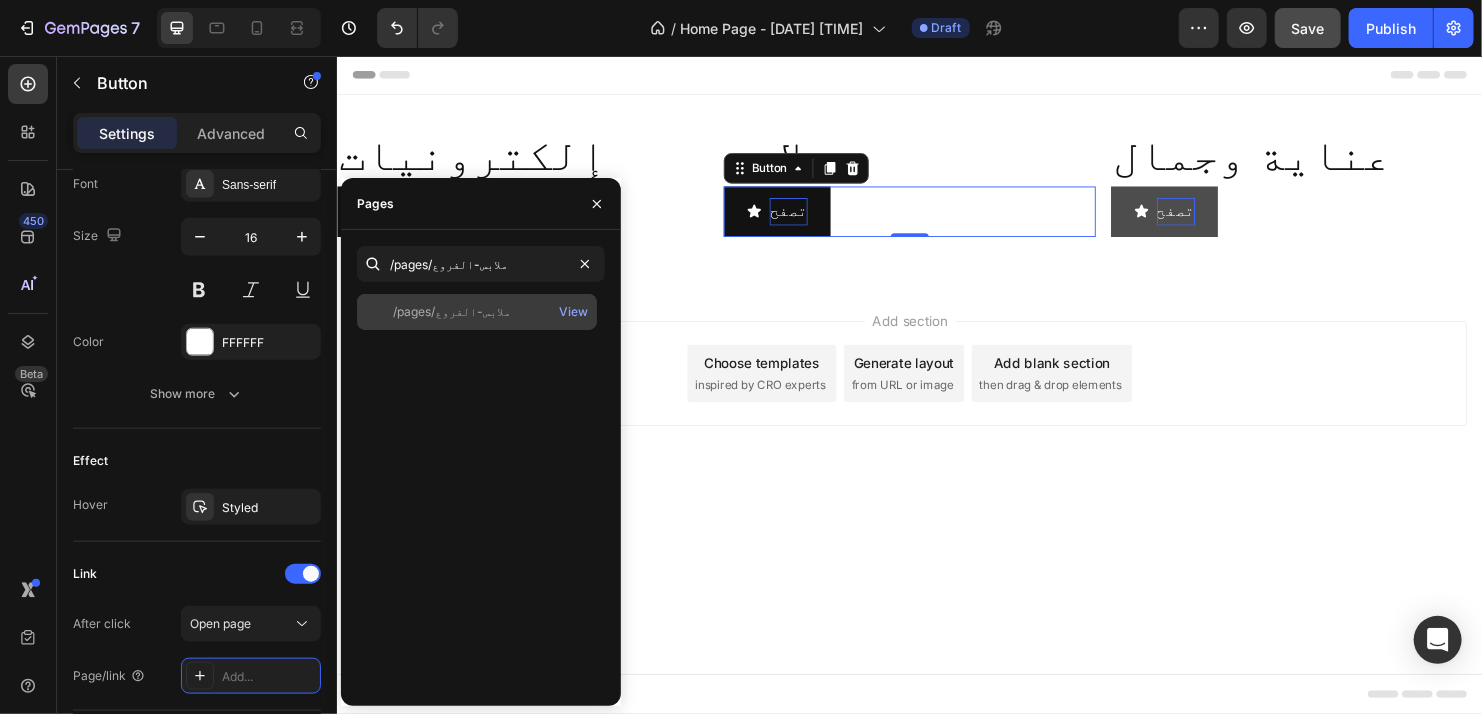 click on "/pages/ملابس-الفروع" 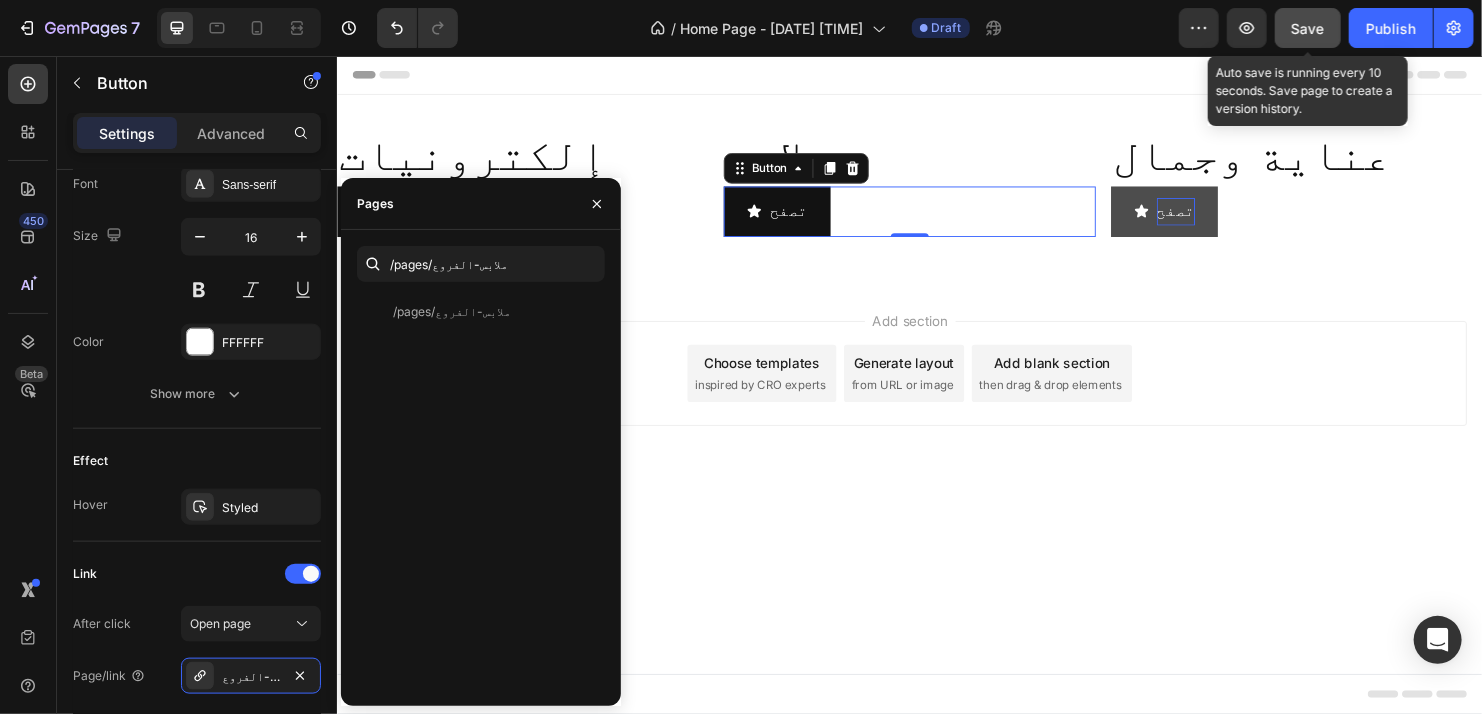 click on "Save" 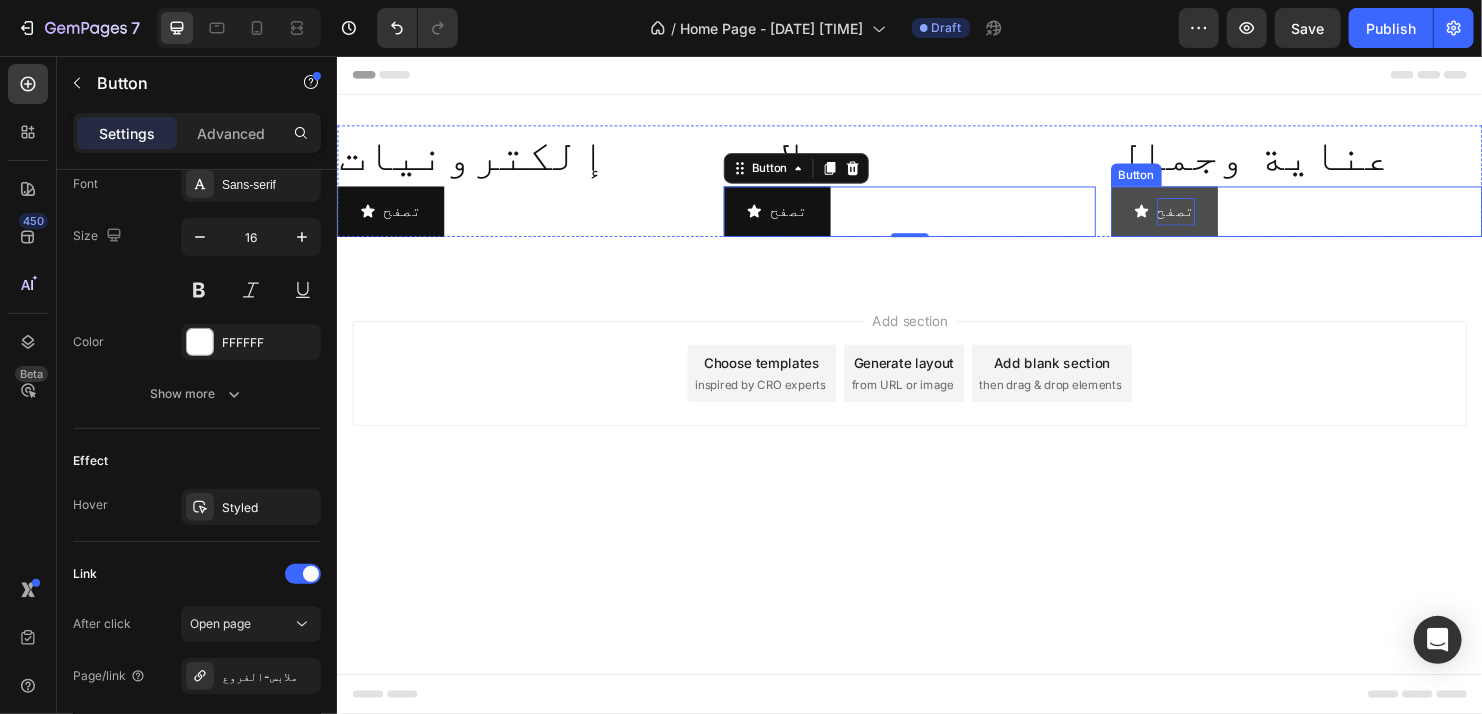 click on "تصفح" at bounding box center [1215, 218] 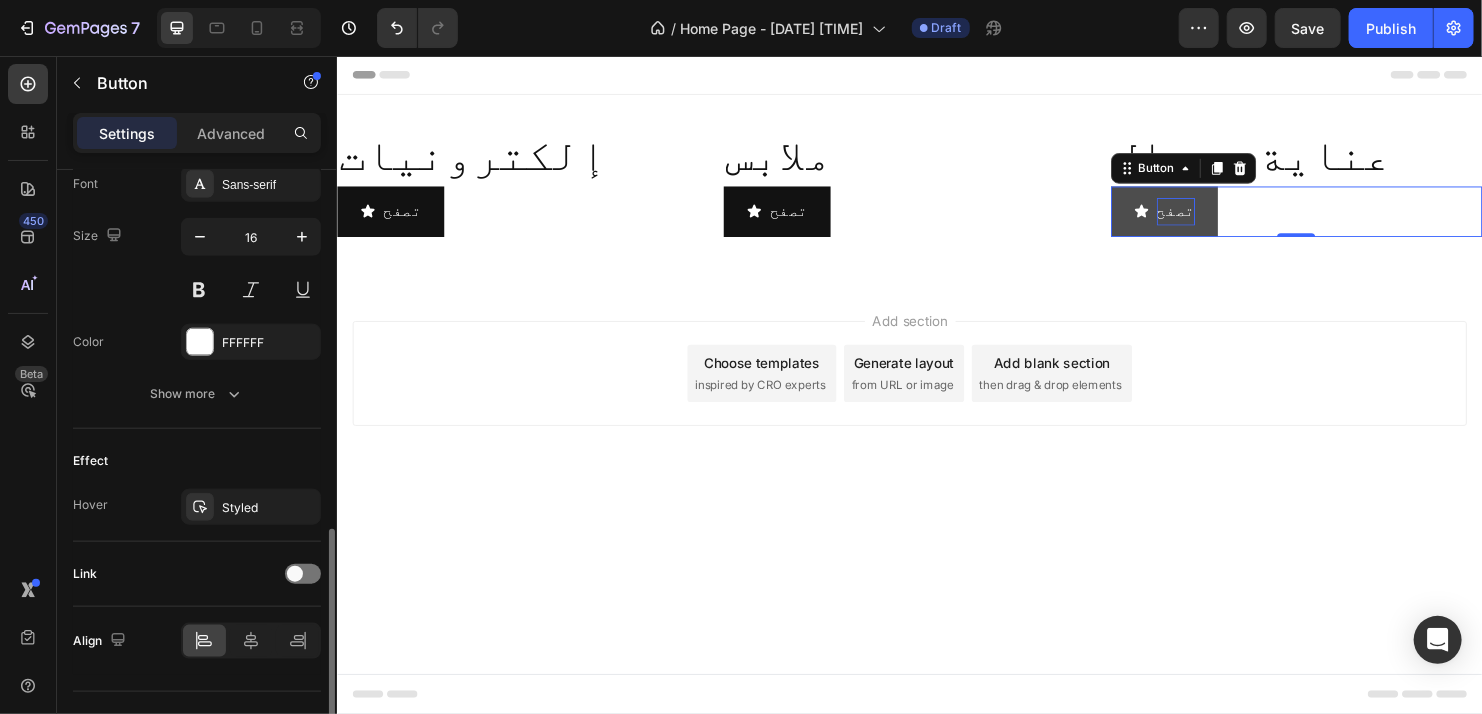 click on "Link" at bounding box center (197, 574) 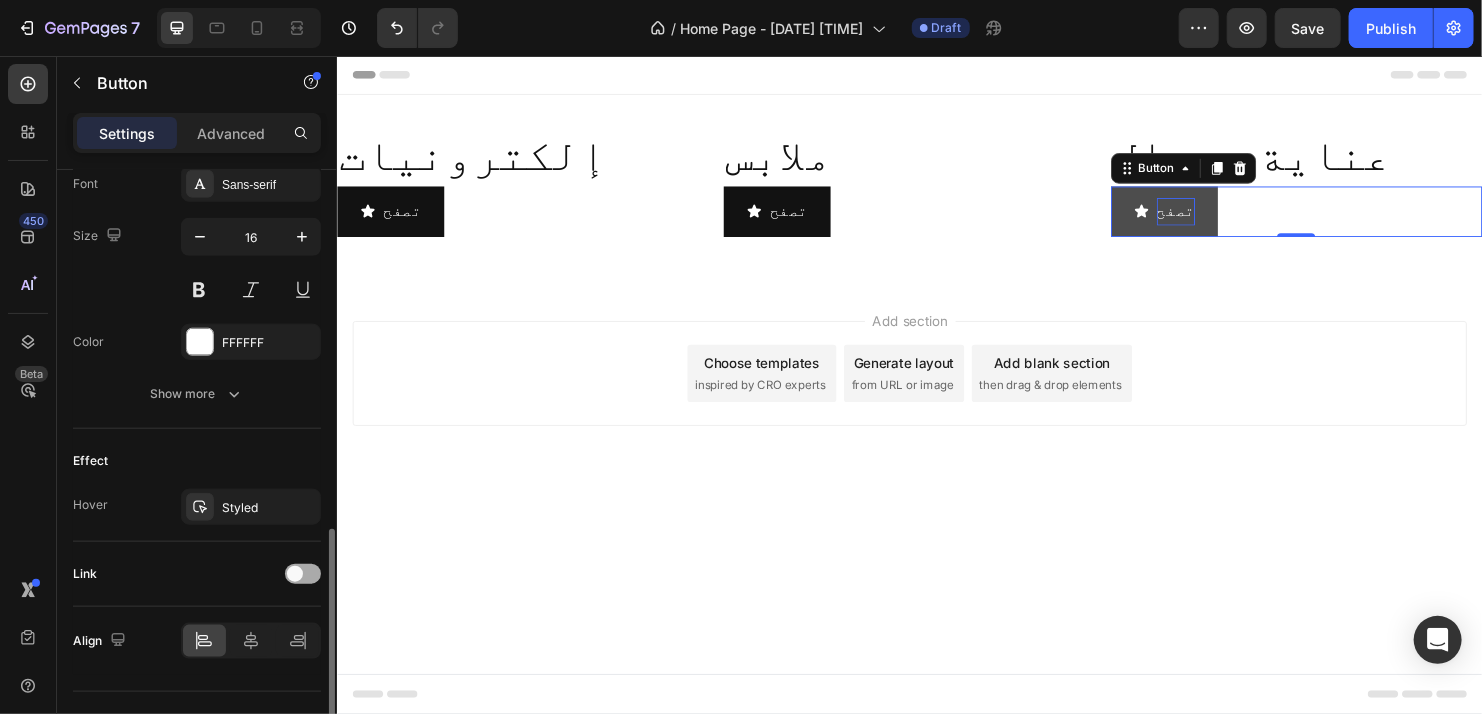 click at bounding box center (303, 574) 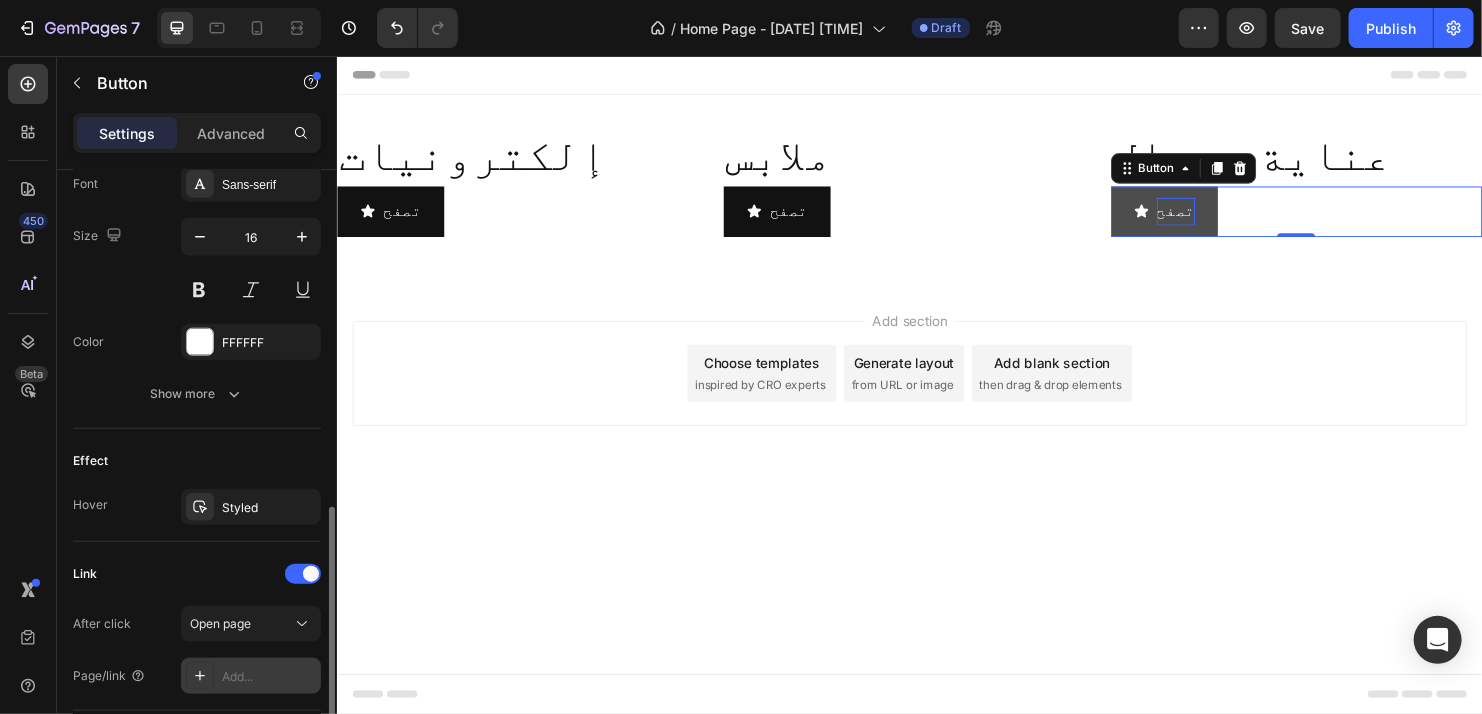 click on "Add..." at bounding box center [269, 677] 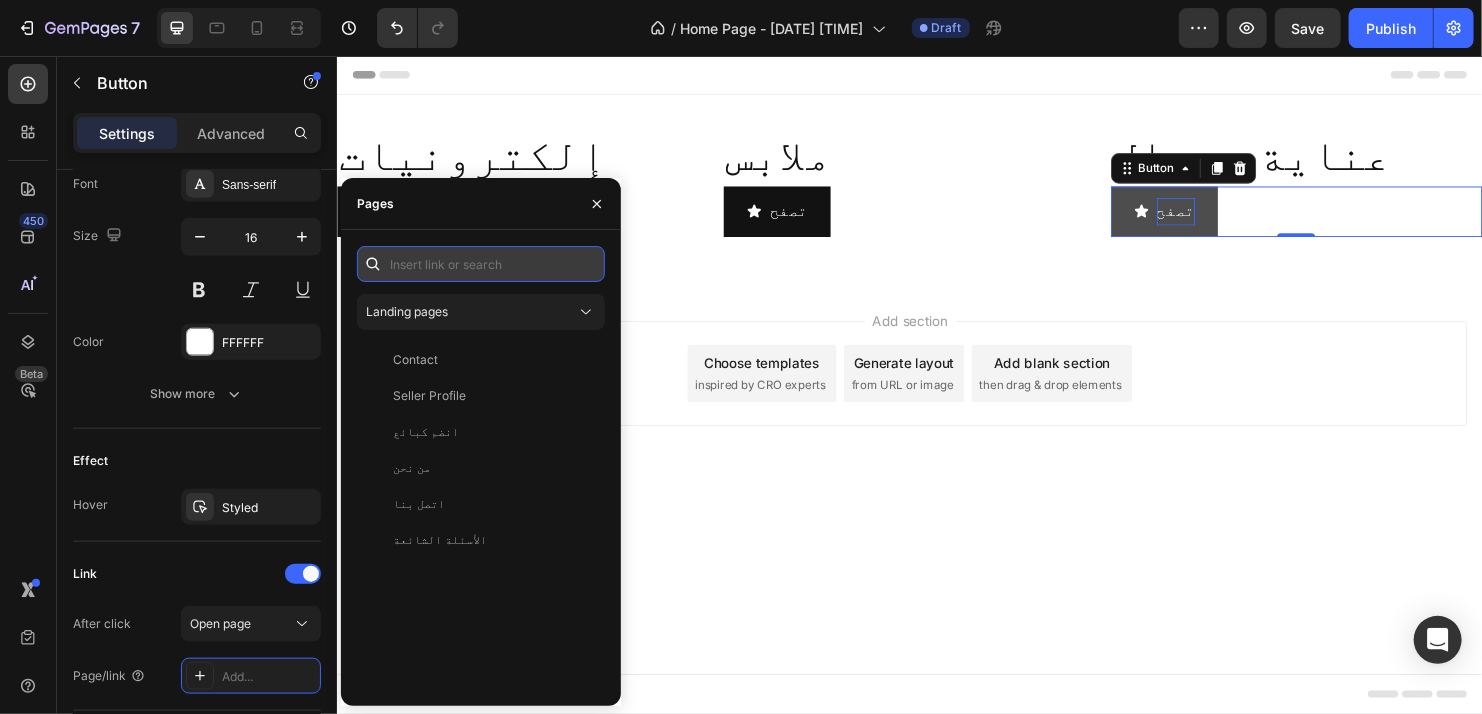 paste on "/pages/عناية-وجمال-الفروع" 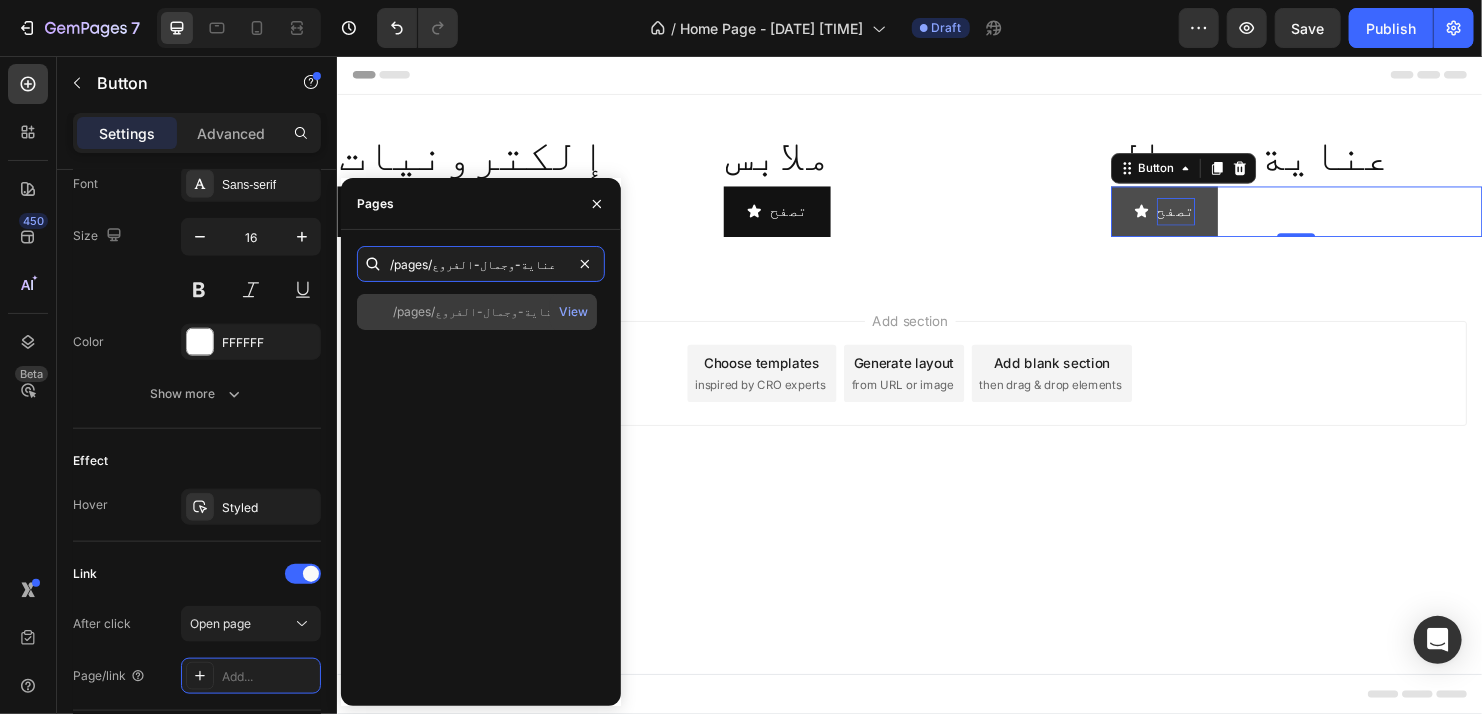 type on "/pages/عناية-وجمال-الفروع" 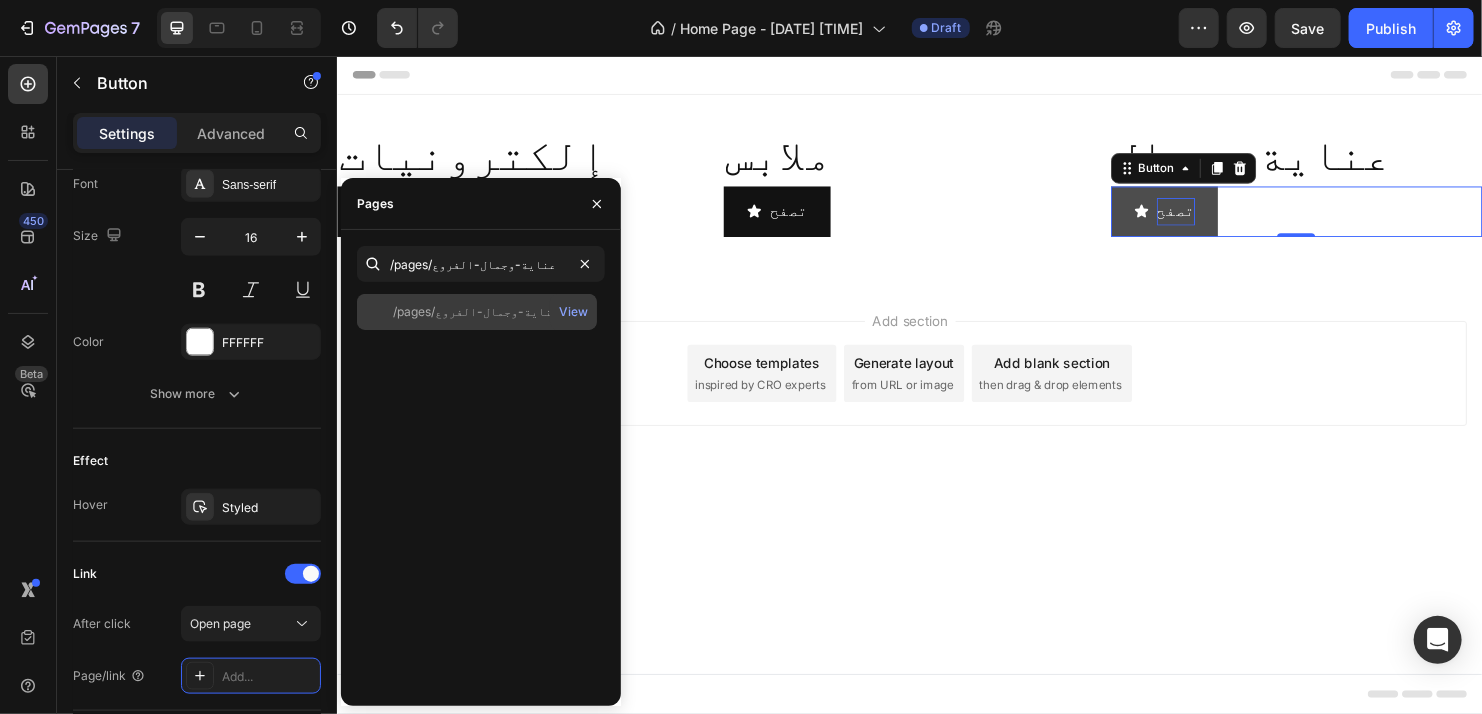click on "/pages/عناية-وجمال-الفروع   View" 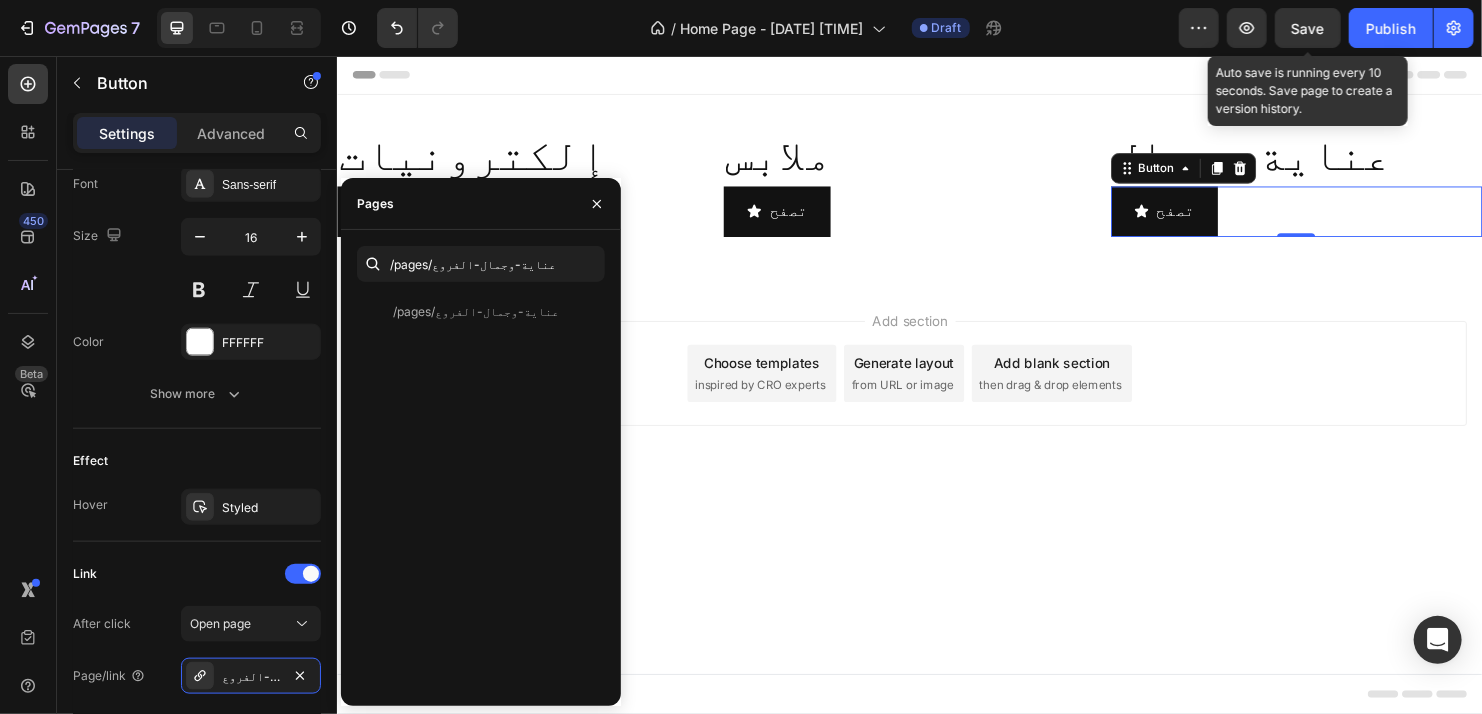 click on "Save" 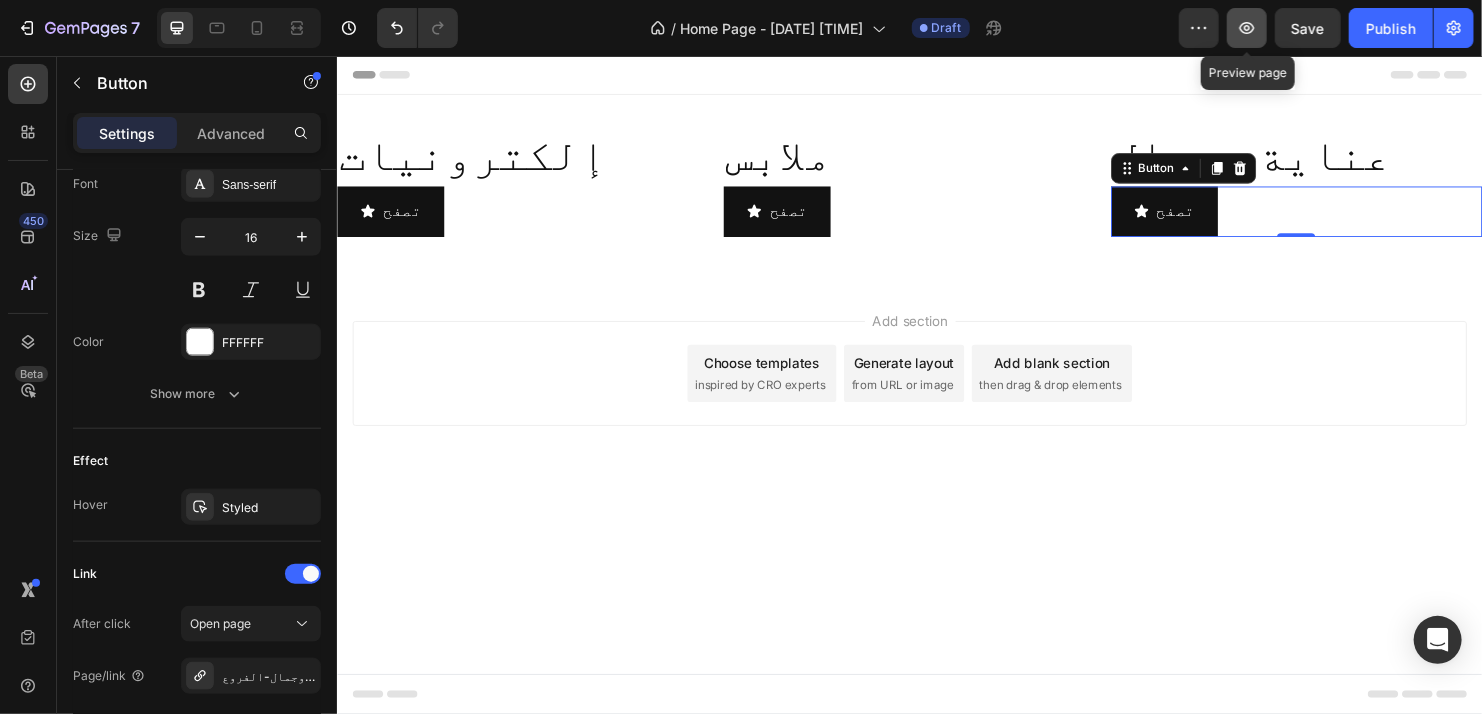 click 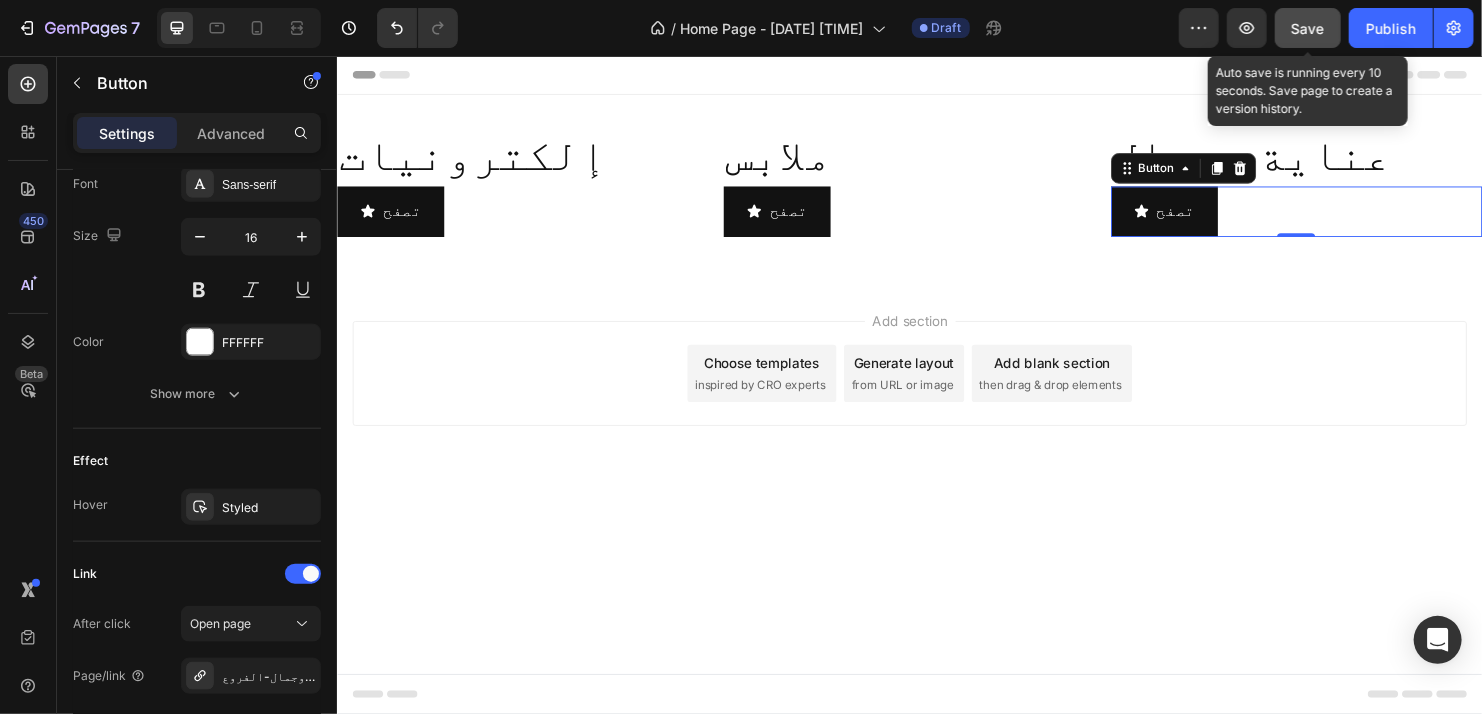 click on "Save" 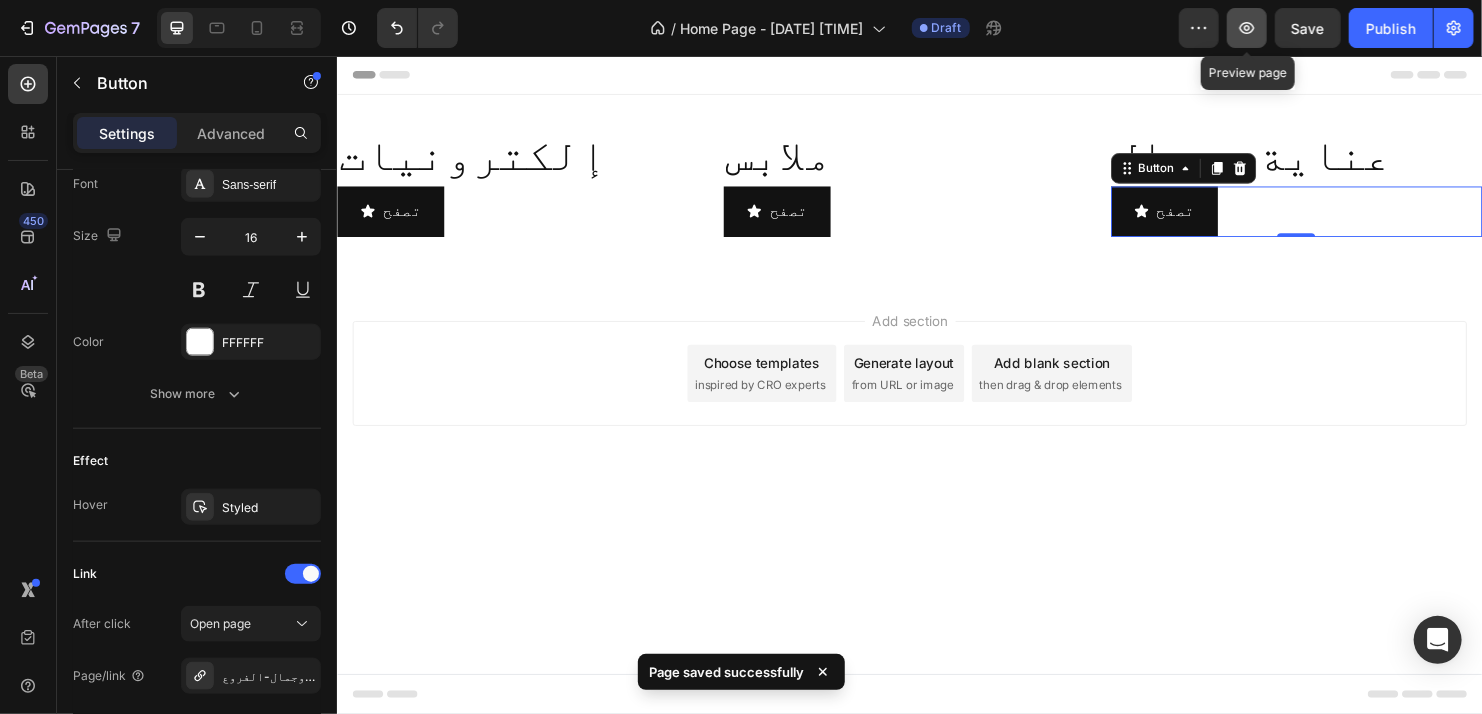click 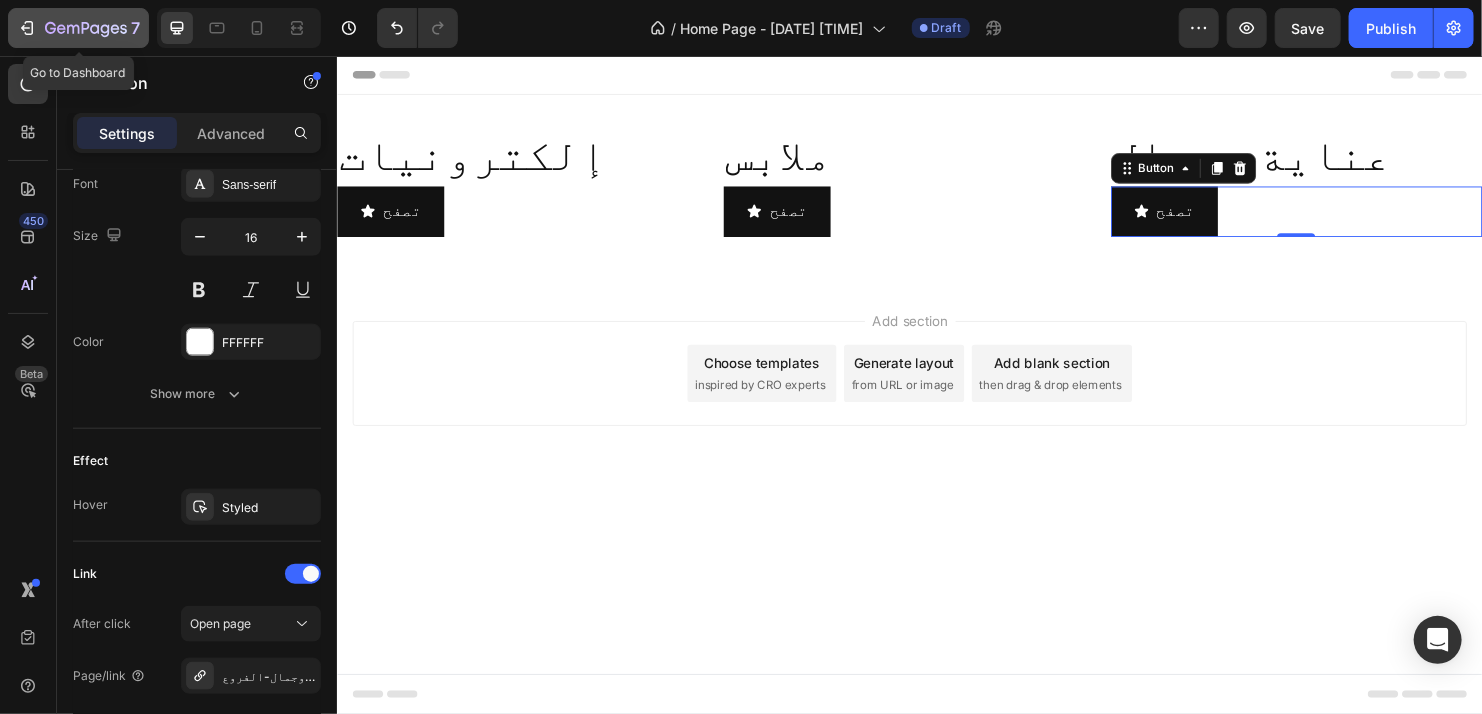 click 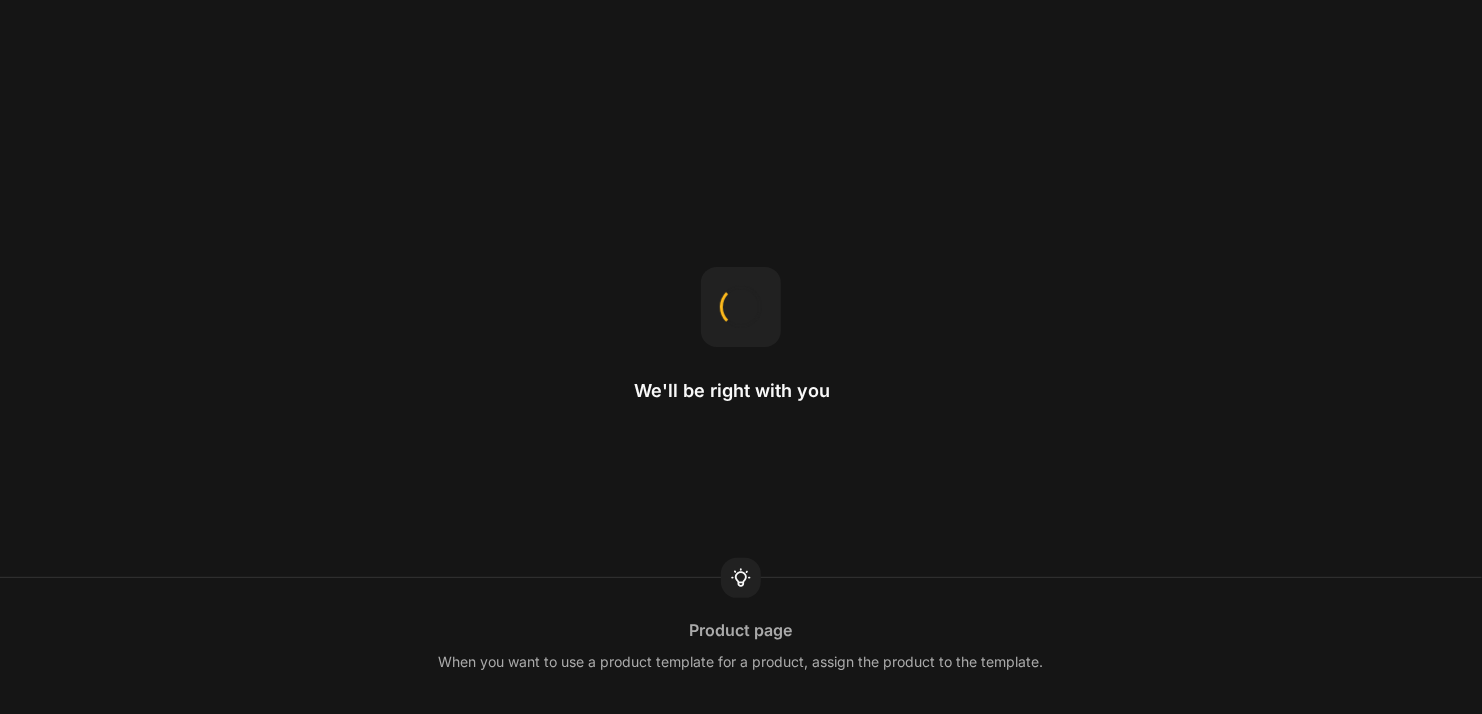 scroll, scrollTop: 0, scrollLeft: 0, axis: both 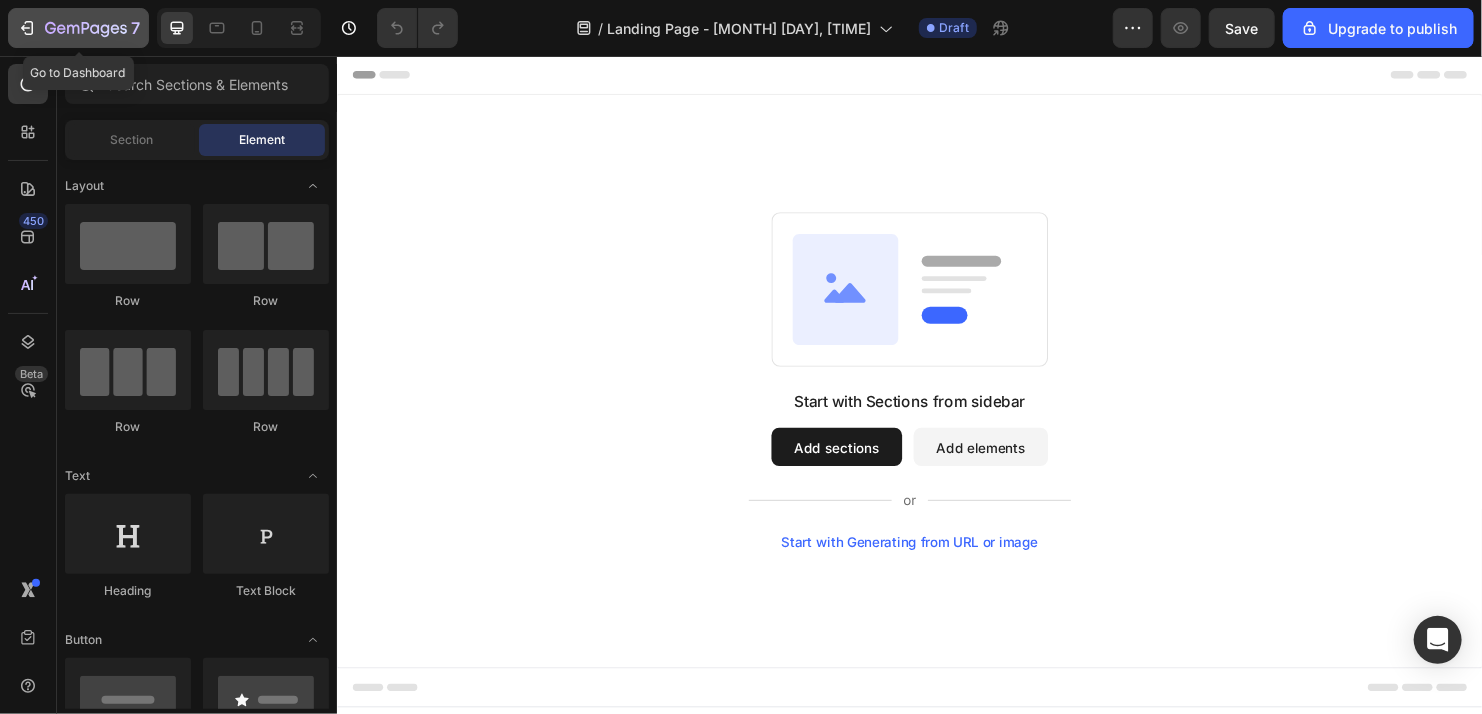 click 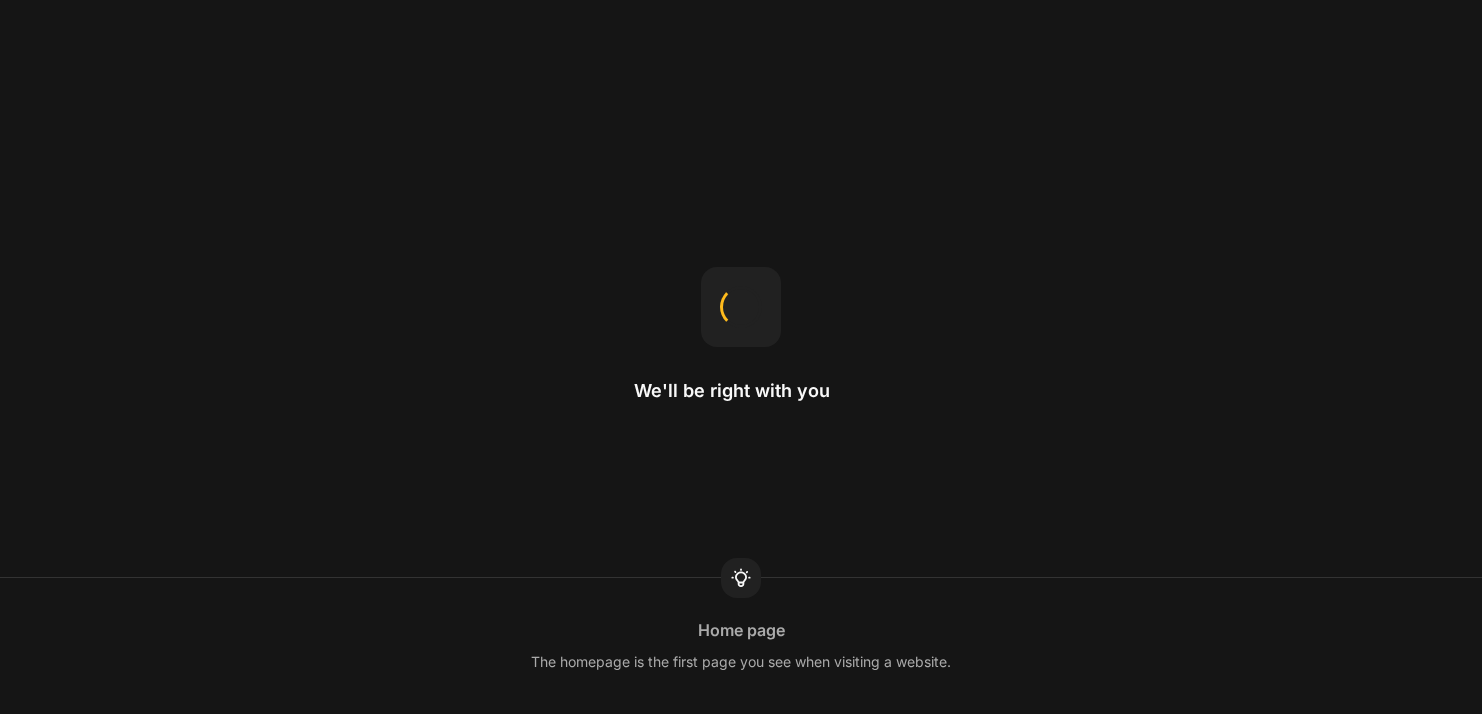 scroll, scrollTop: 0, scrollLeft: 0, axis: both 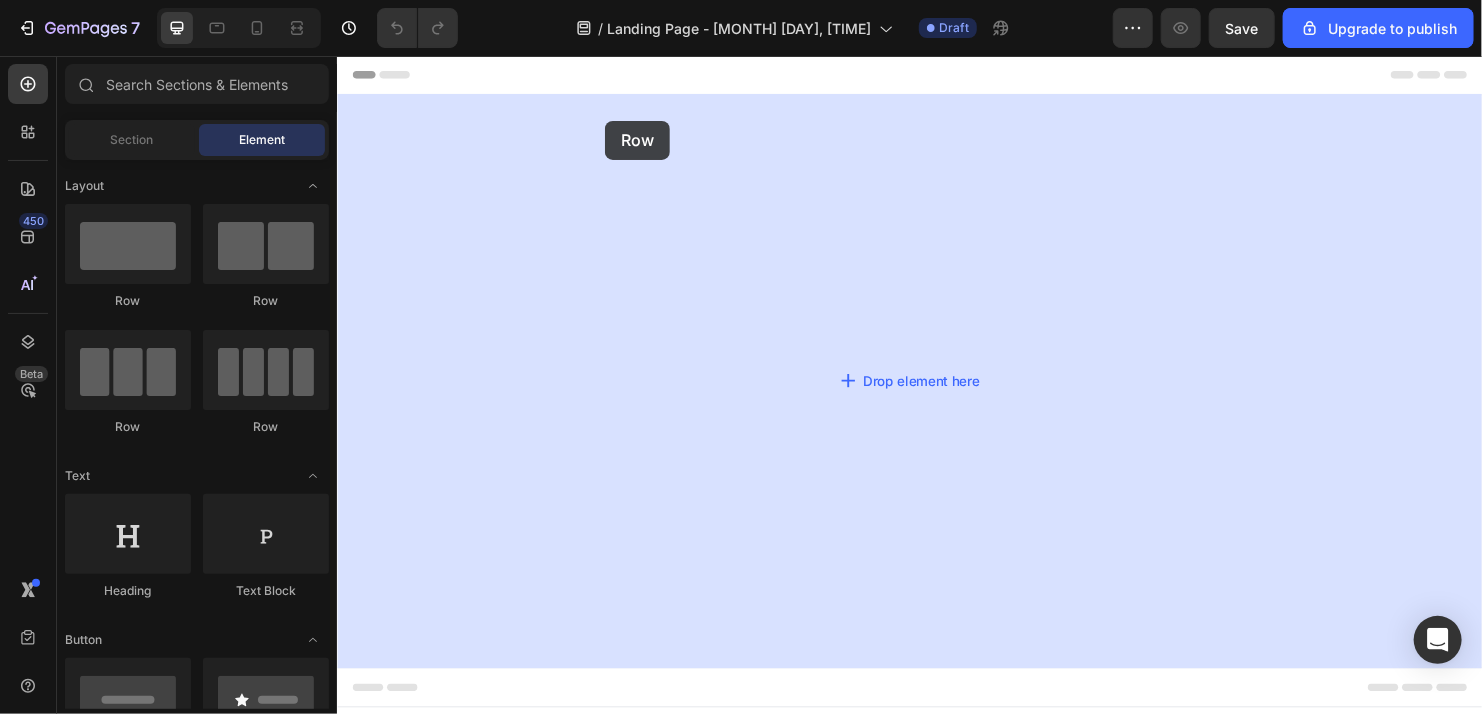 drag, startPoint x: 452, startPoint y: 437, endPoint x: 617, endPoint y: 124, distance: 353.82764 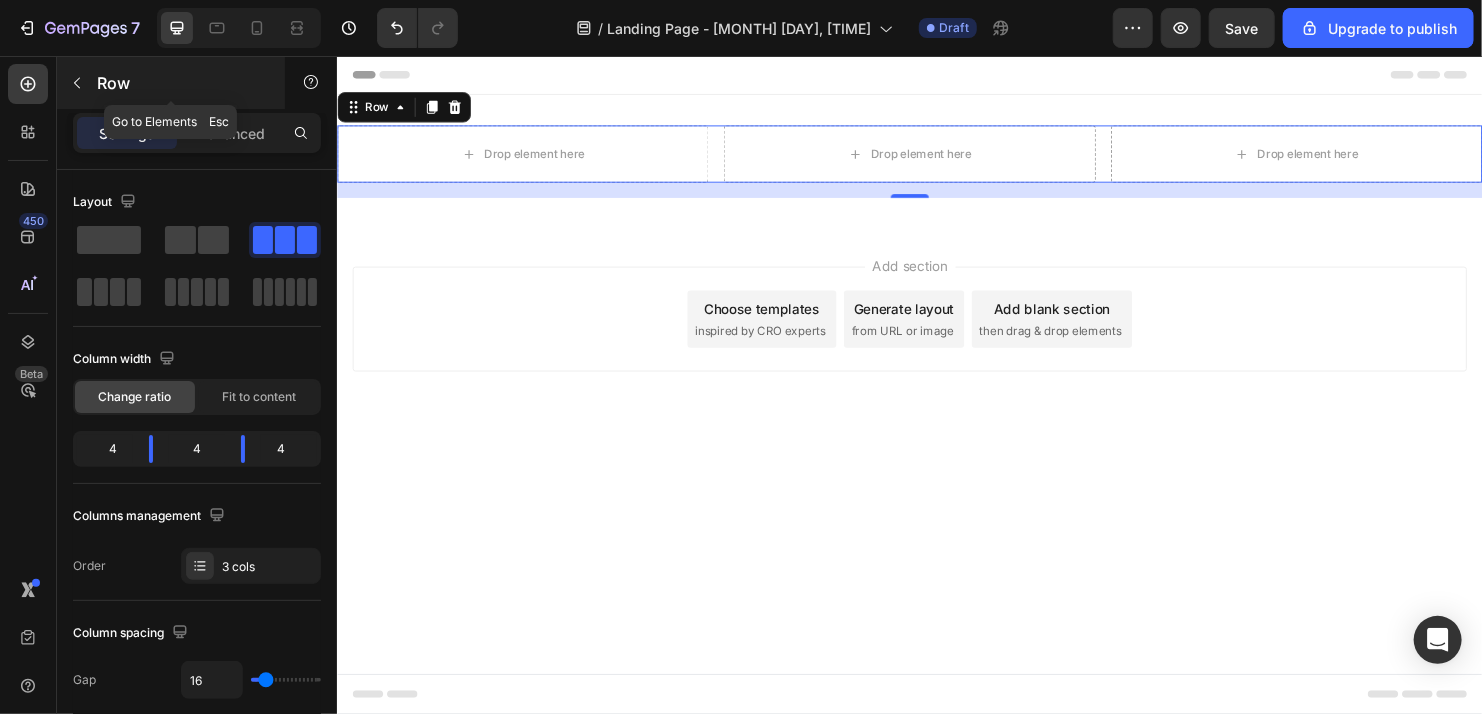click at bounding box center [77, 83] 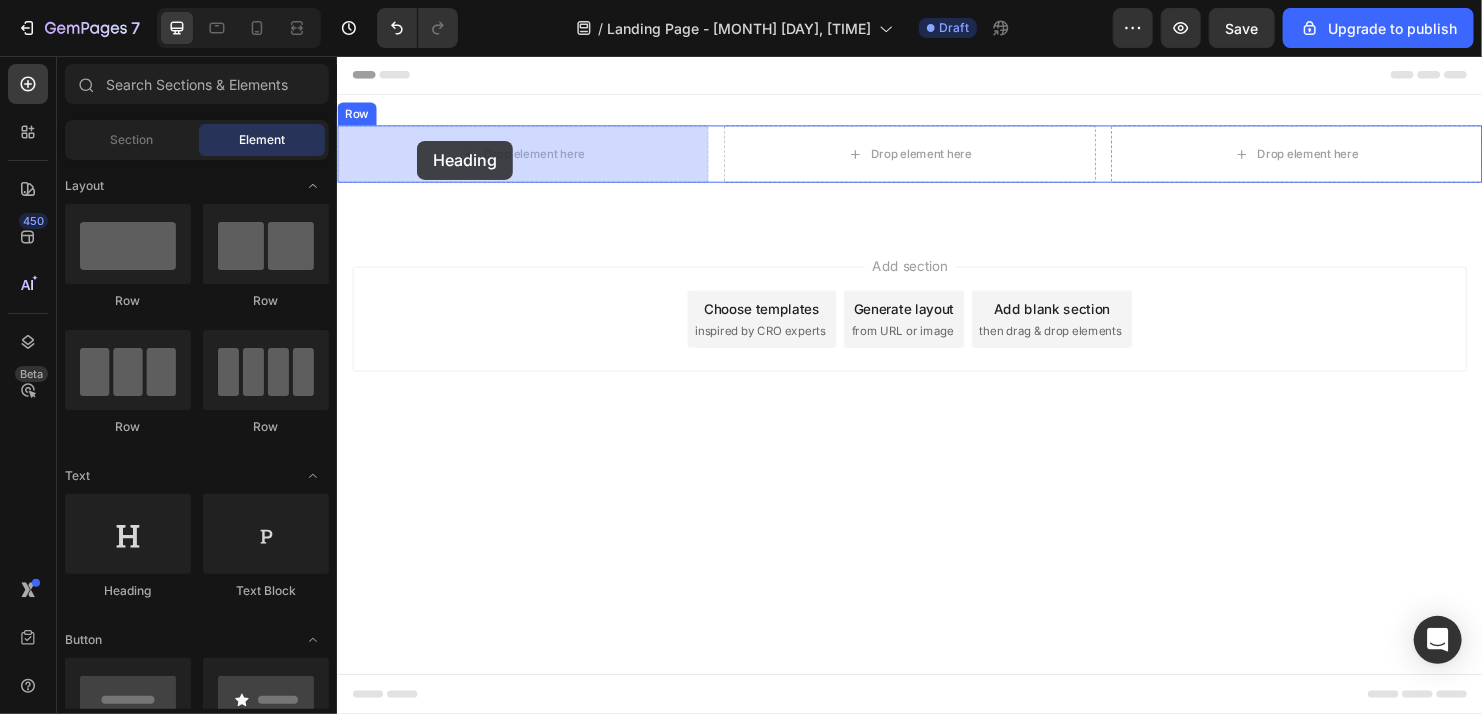drag, startPoint x: 481, startPoint y: 604, endPoint x: 418, endPoint y: 145, distance: 463.30334 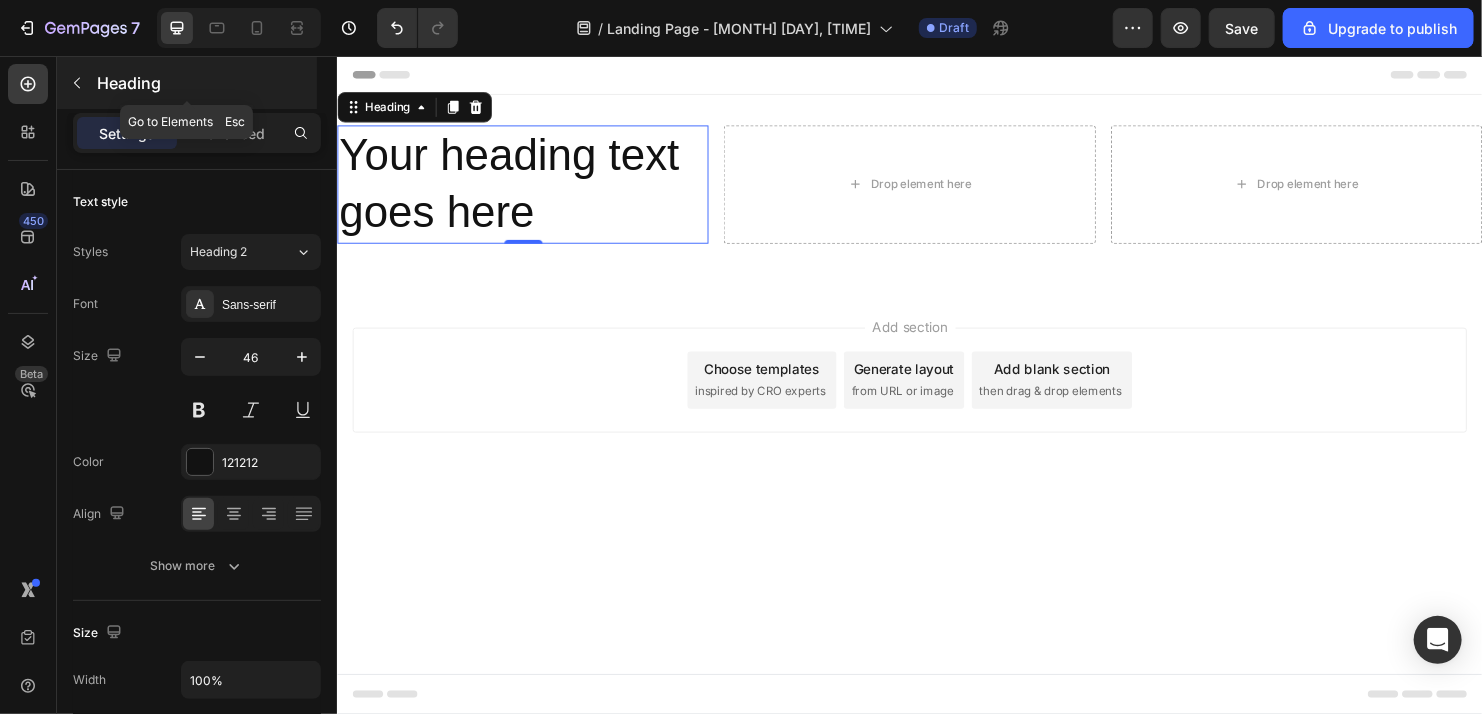 click 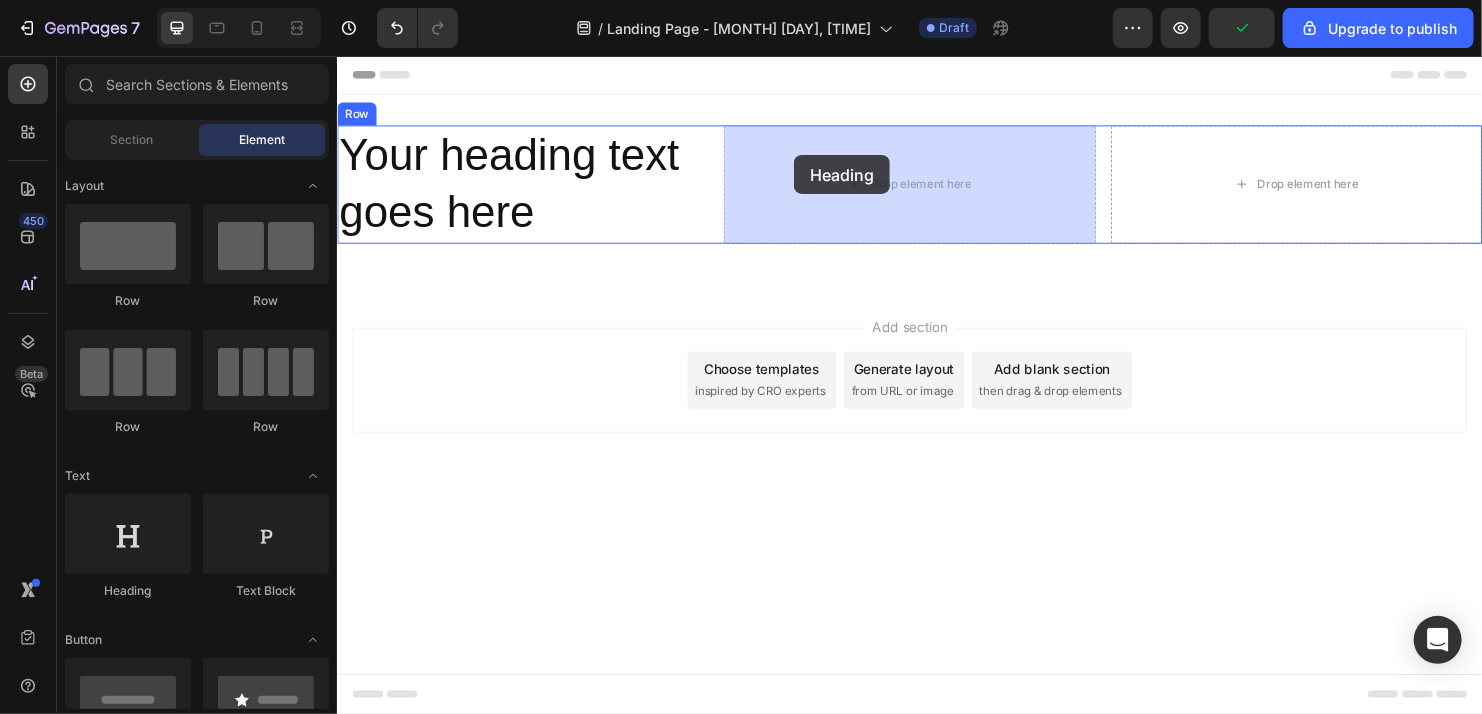 drag, startPoint x: 492, startPoint y: 590, endPoint x: 815, endPoint y: 159, distance: 538.60004 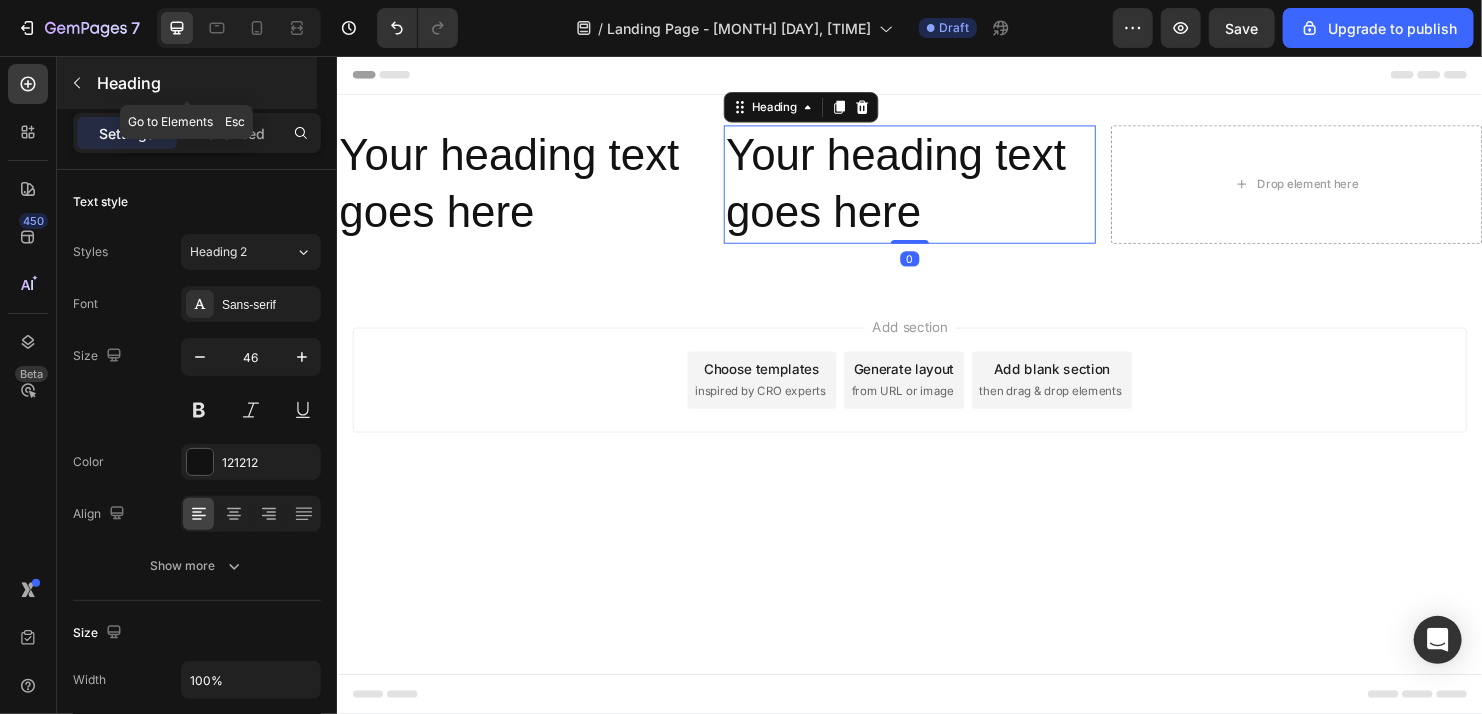 click 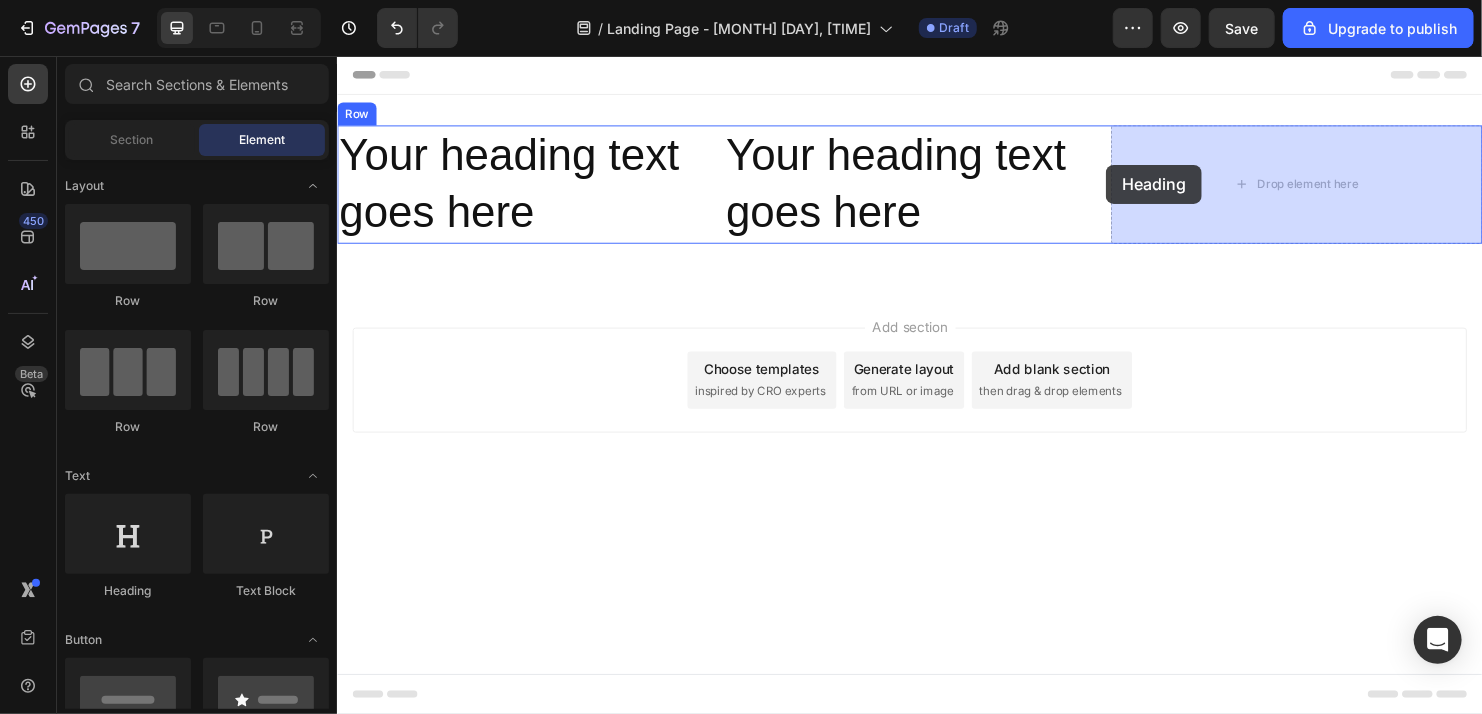 drag, startPoint x: 448, startPoint y: 613, endPoint x: 1142, endPoint y: 169, distance: 823.8762 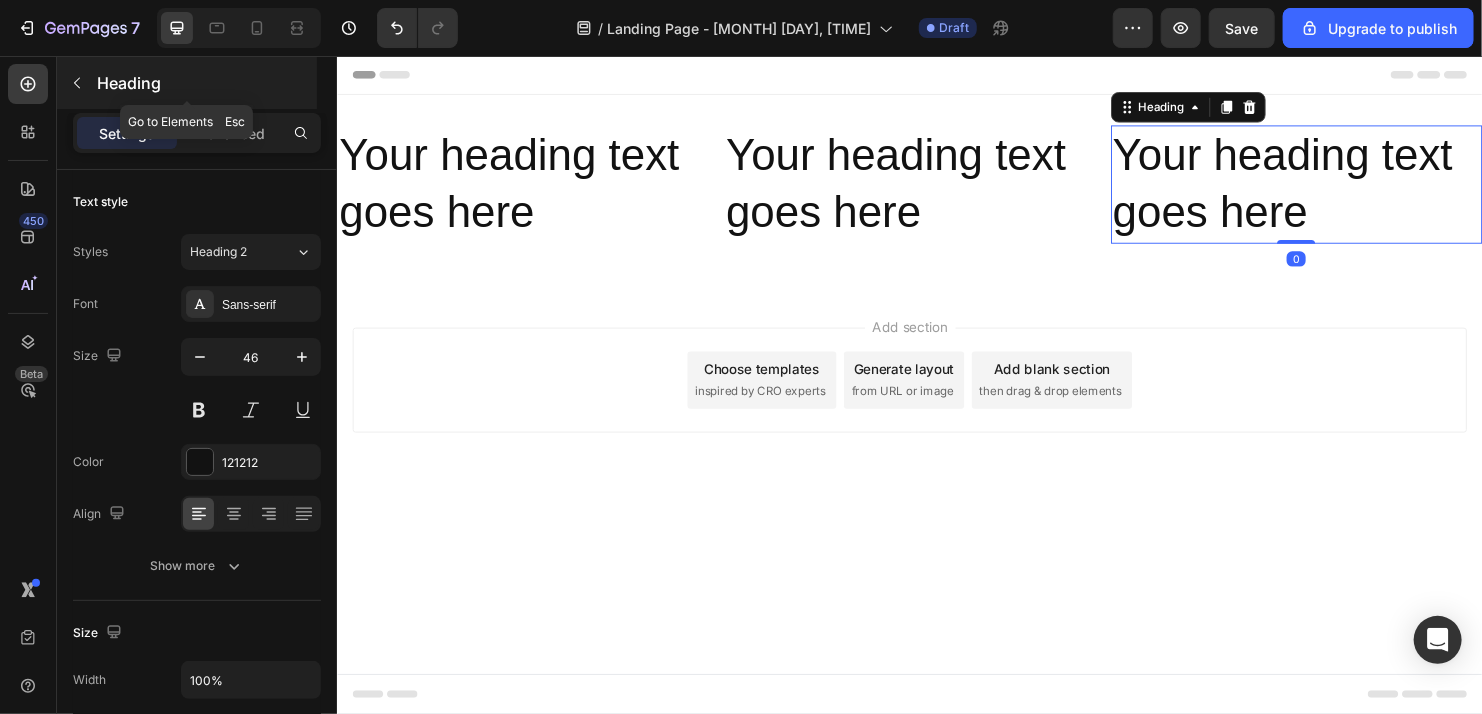 click 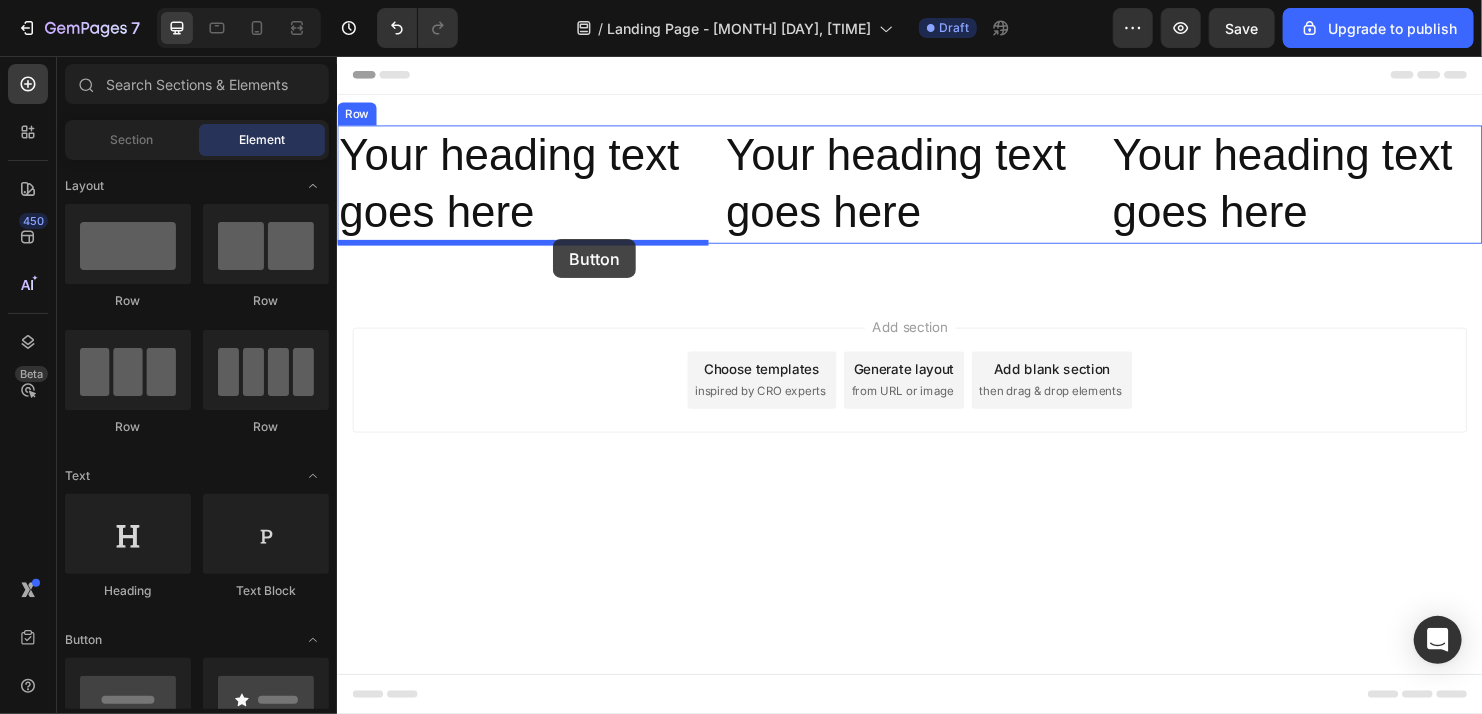 drag, startPoint x: 593, startPoint y: 753, endPoint x: 562, endPoint y: 247, distance: 506.94873 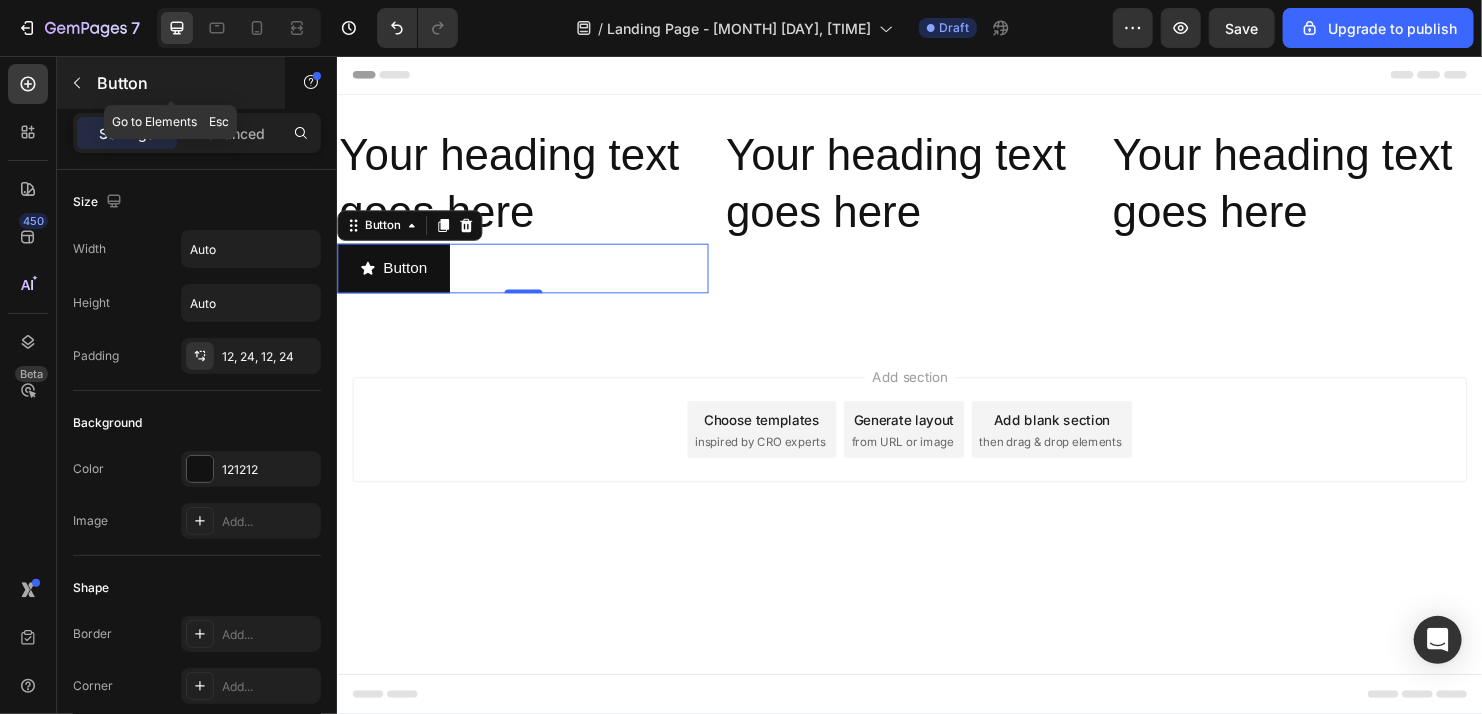 click 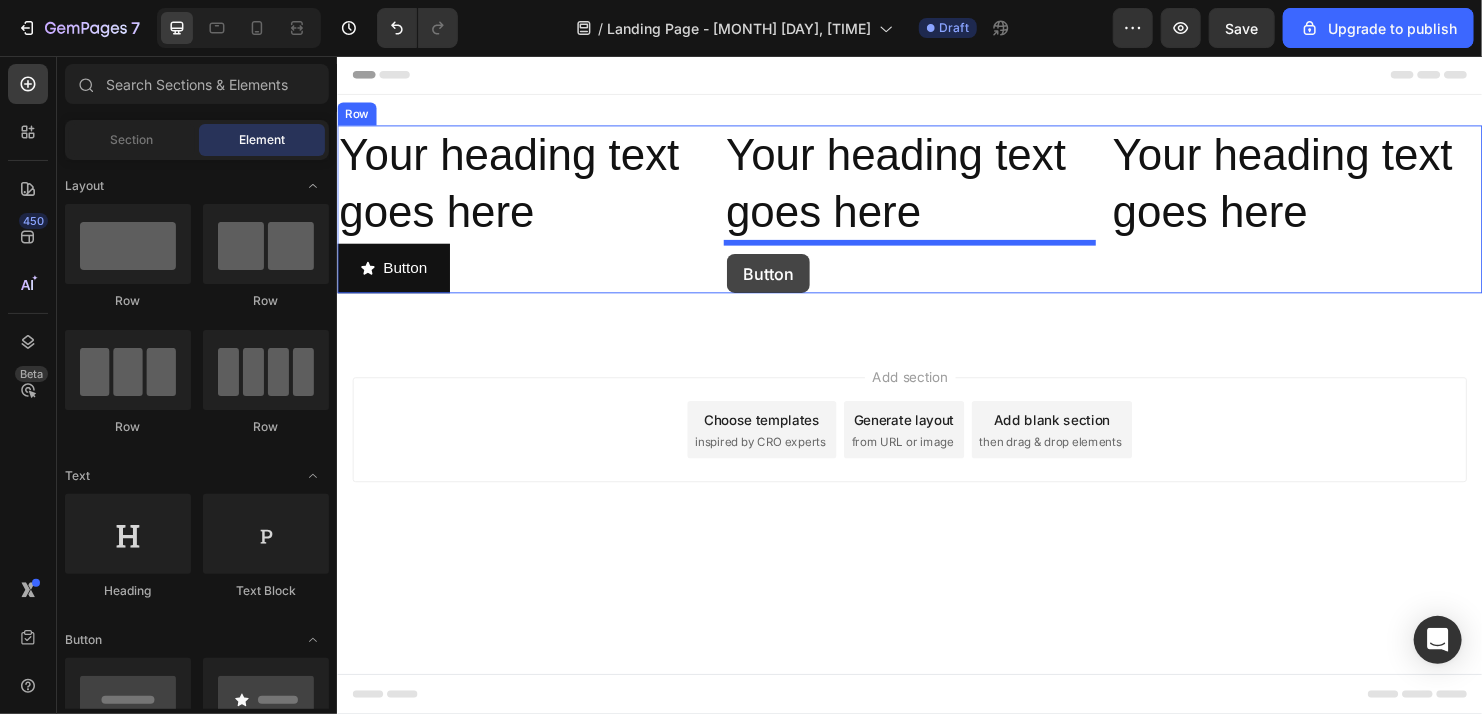 drag, startPoint x: 609, startPoint y: 749, endPoint x: 745, endPoint y: 263, distance: 504.6702 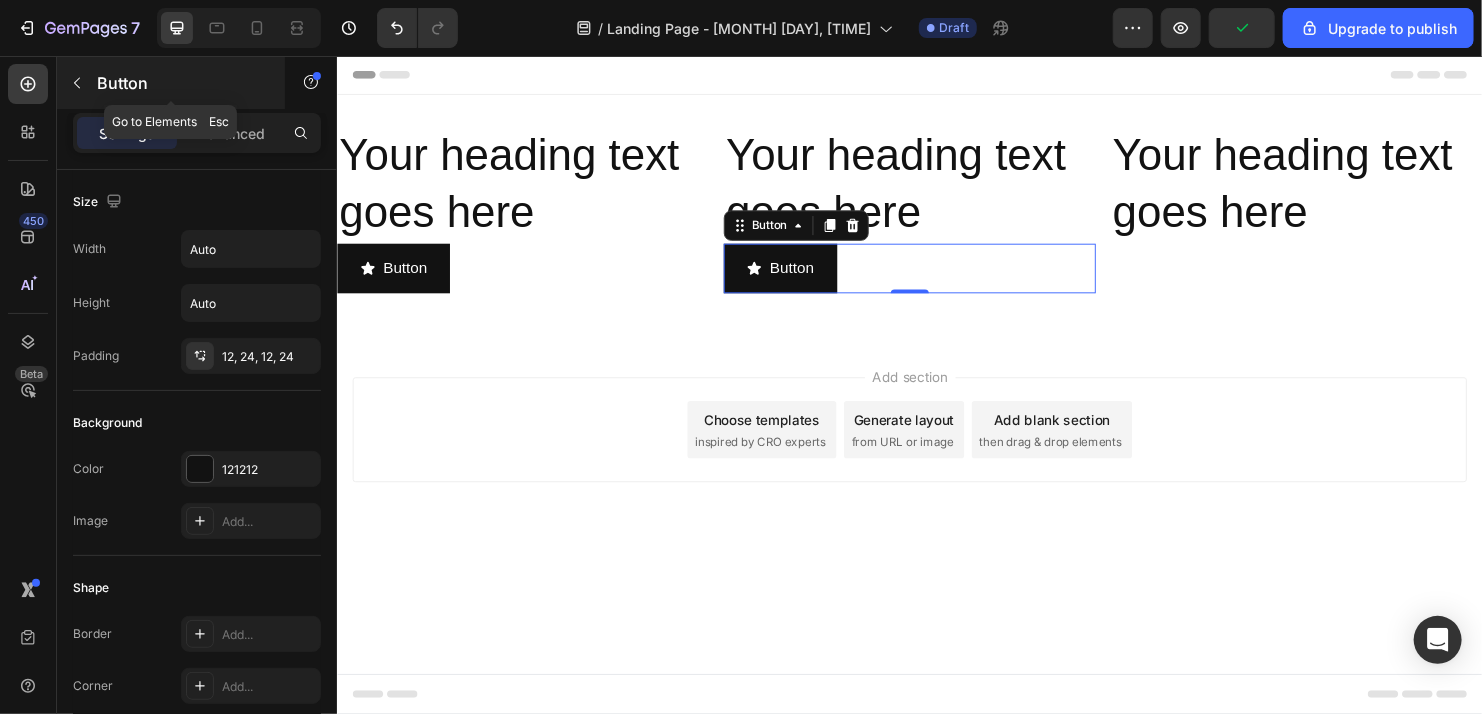 click 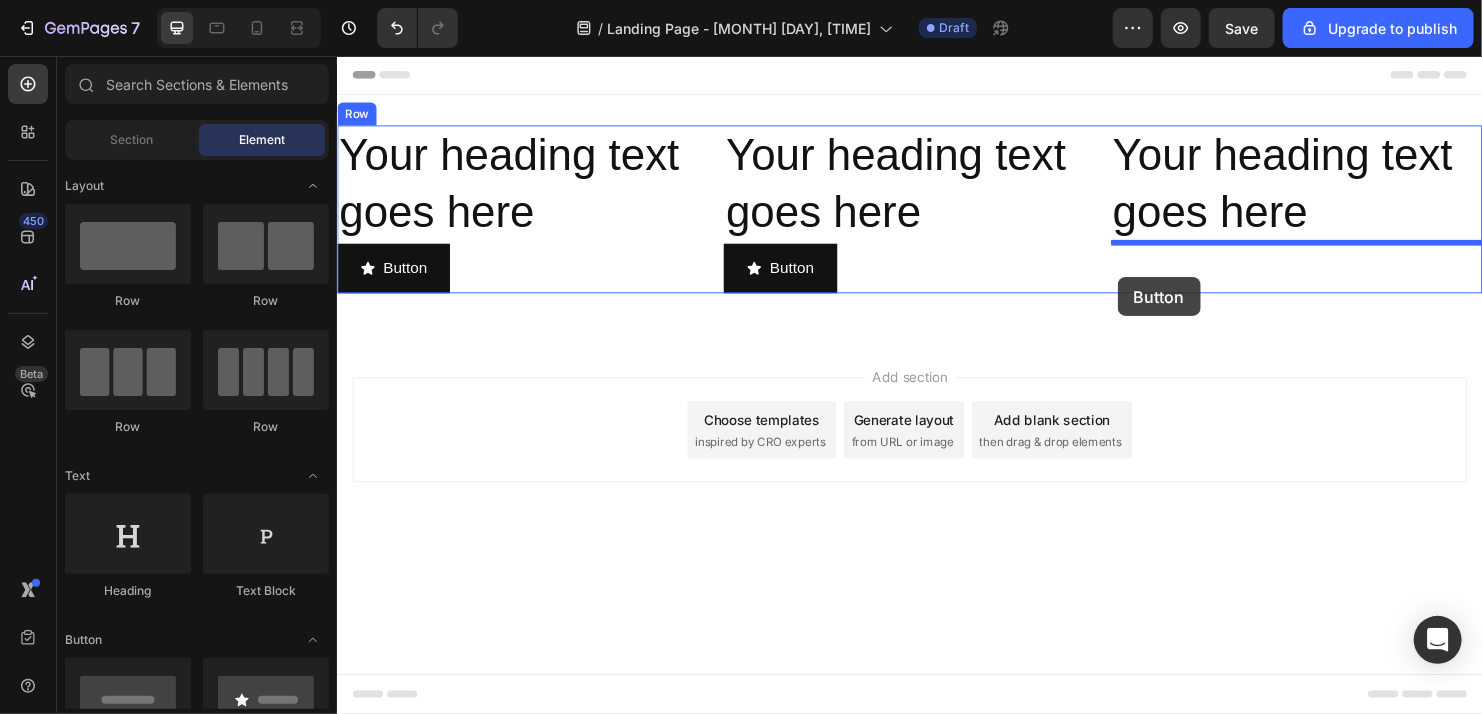 drag, startPoint x: 588, startPoint y: 745, endPoint x: 1154, endPoint y: 287, distance: 728.0934 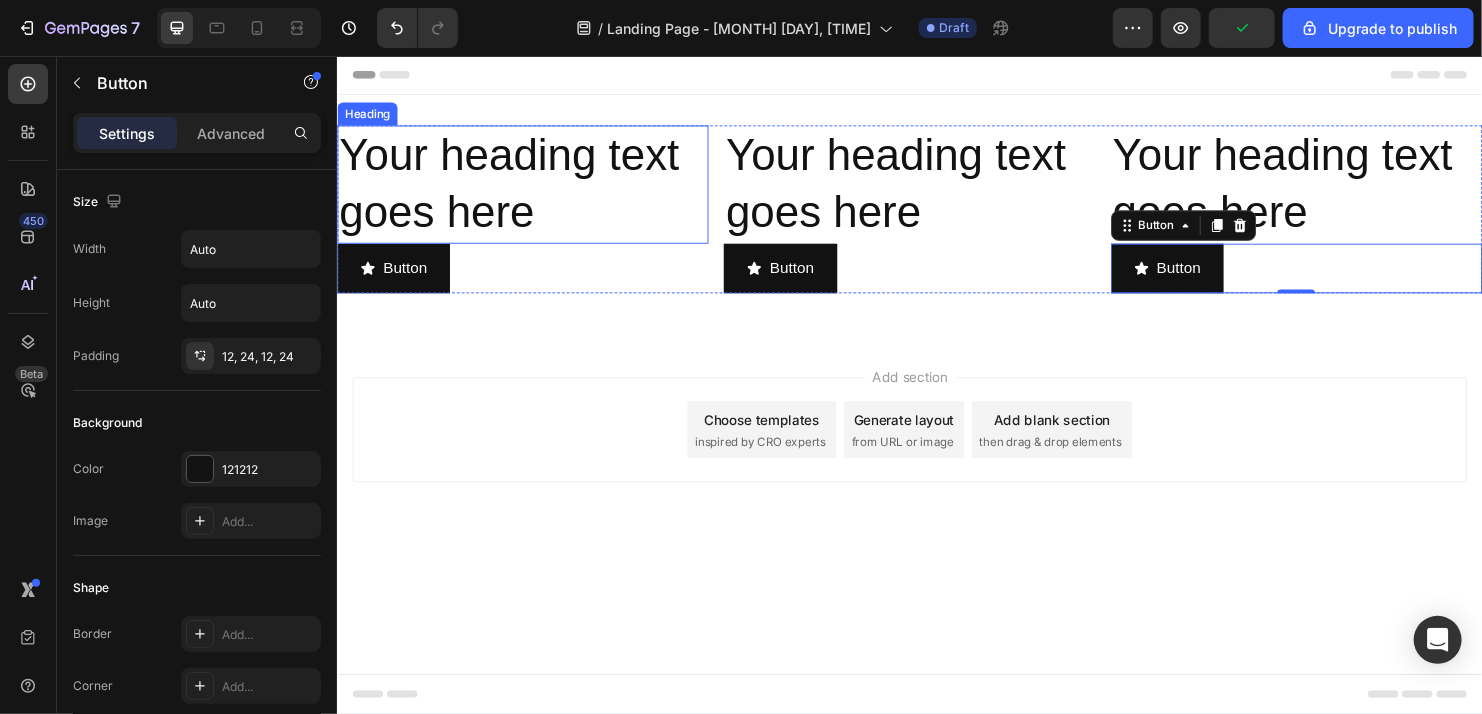 click on "Your heading text goes here" at bounding box center [530, 190] 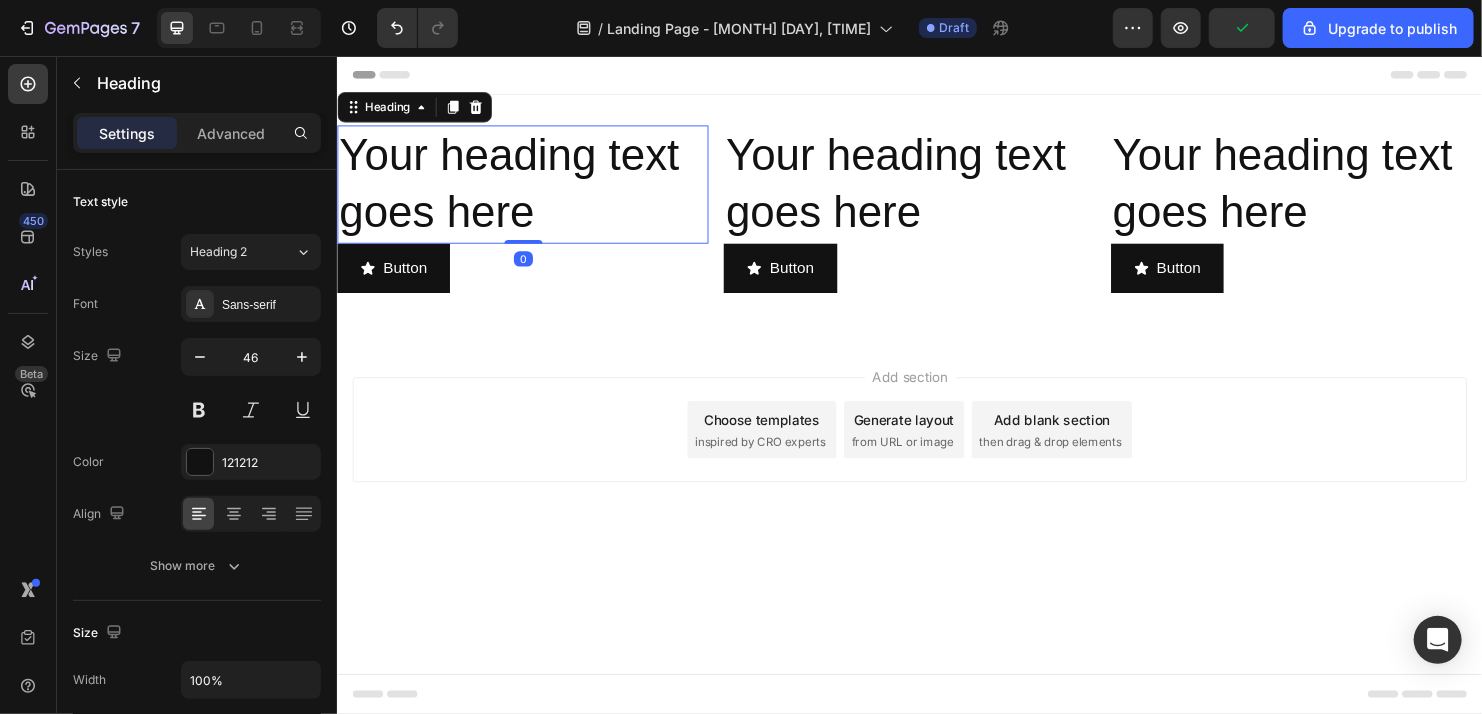 click on "Your heading text goes here" at bounding box center [530, 190] 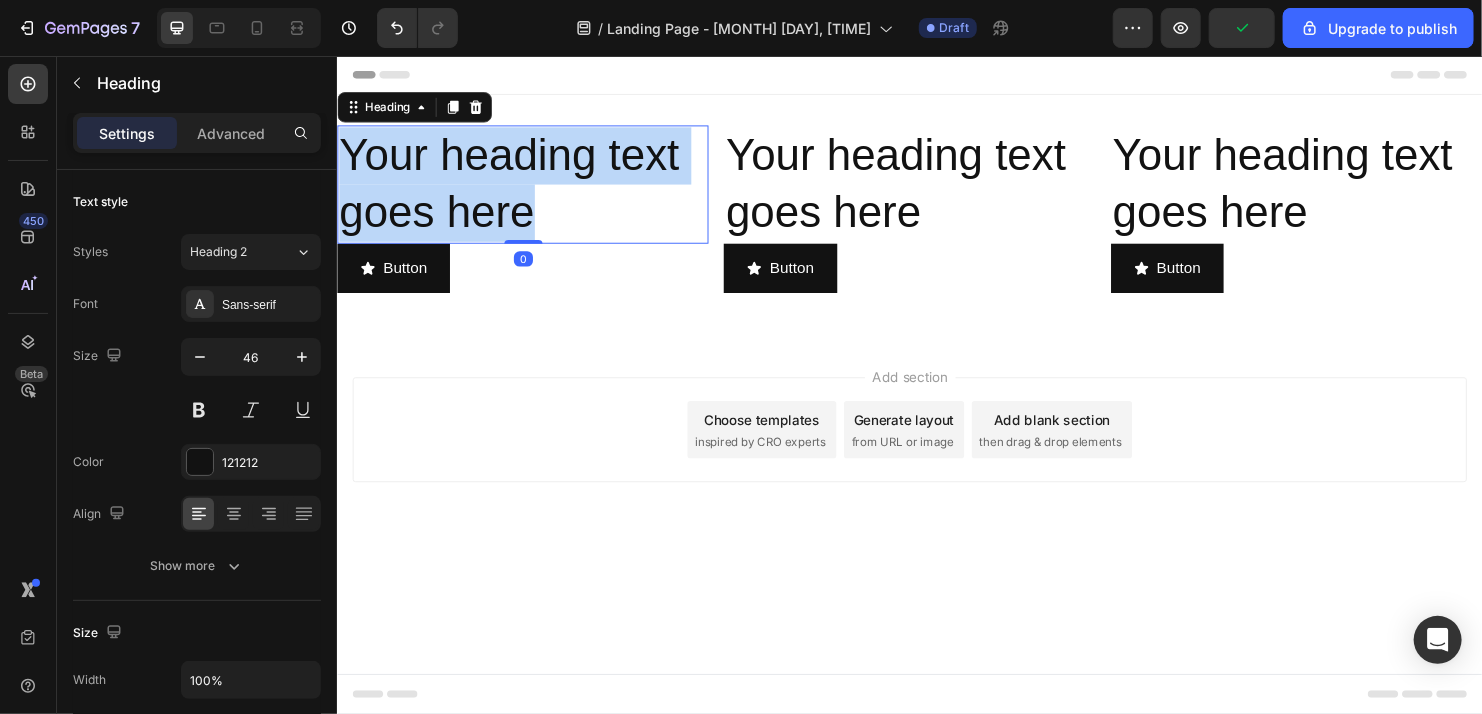 click on "Your heading text goes here" at bounding box center [530, 190] 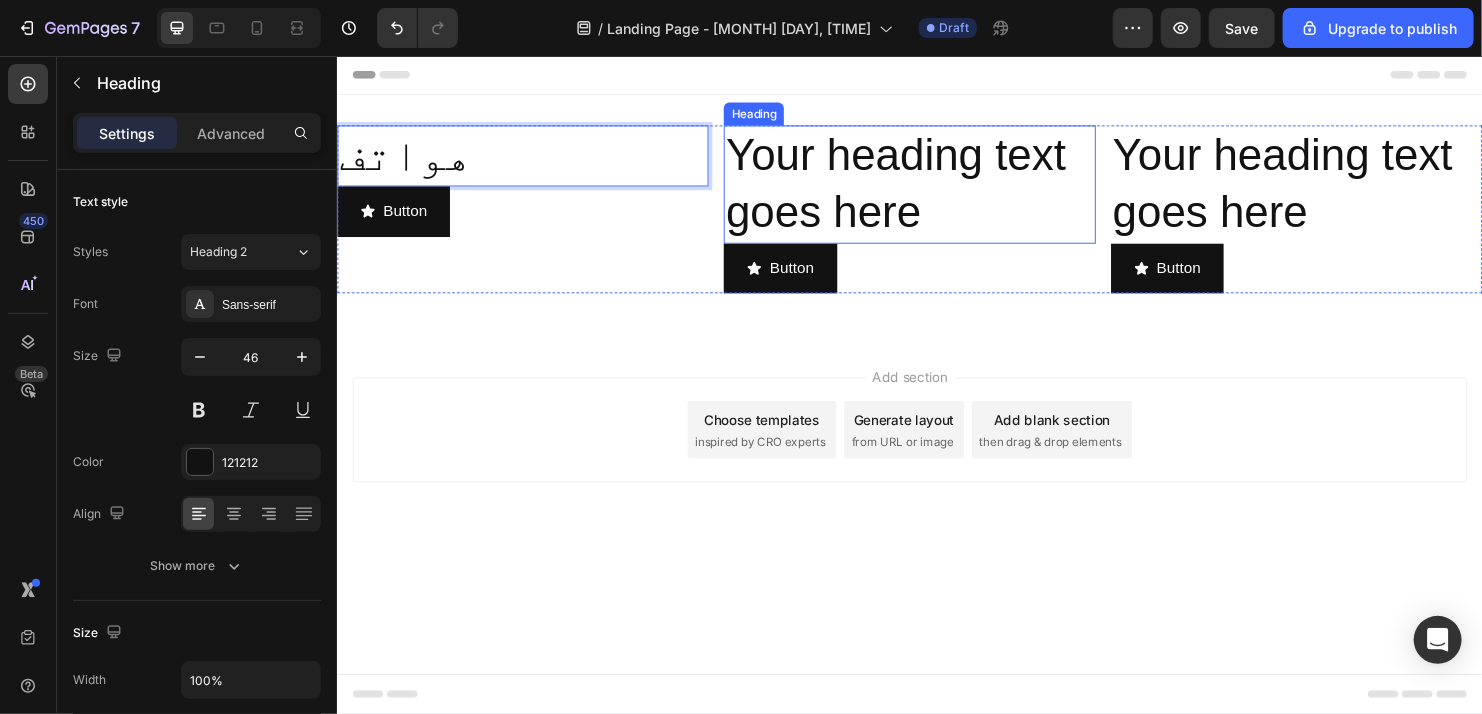 click on "Your heading text goes here" at bounding box center (935, 190) 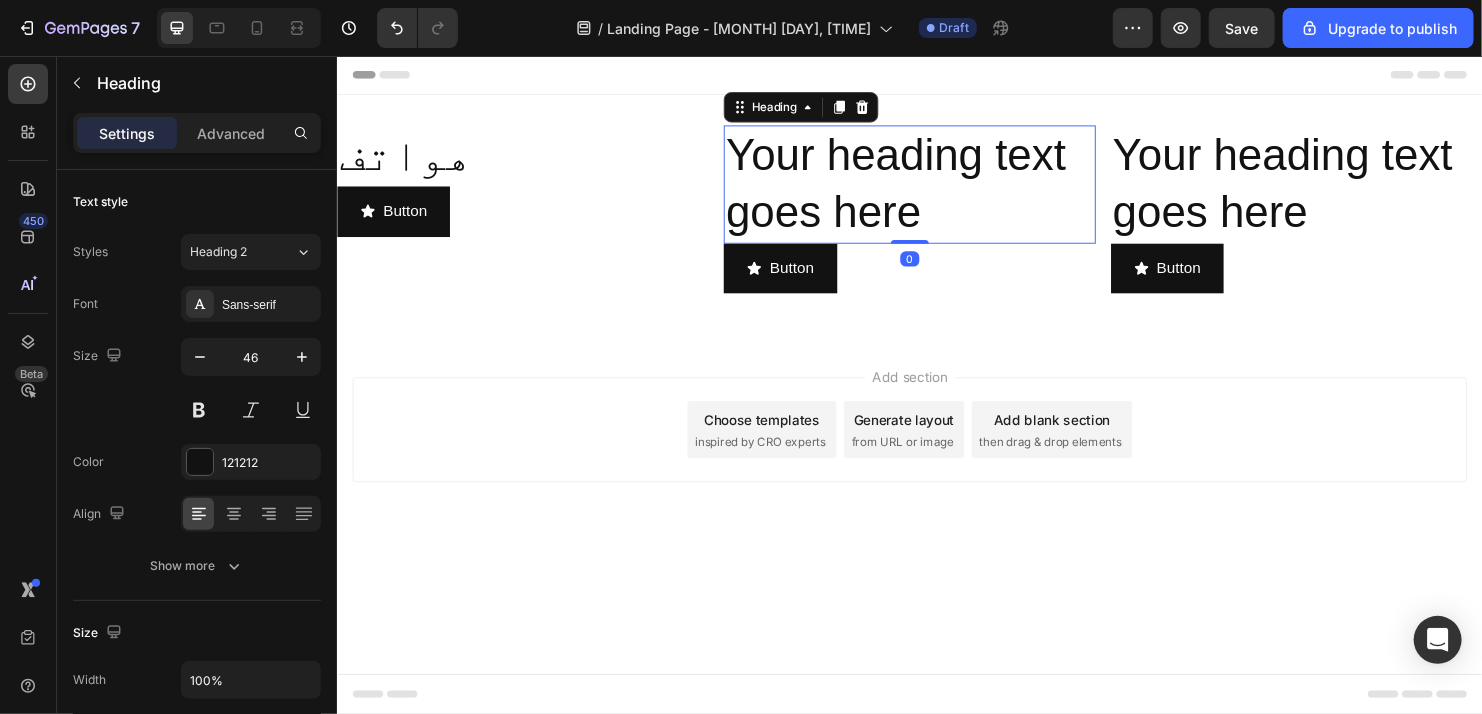 click on "Your heading text goes here" at bounding box center (935, 190) 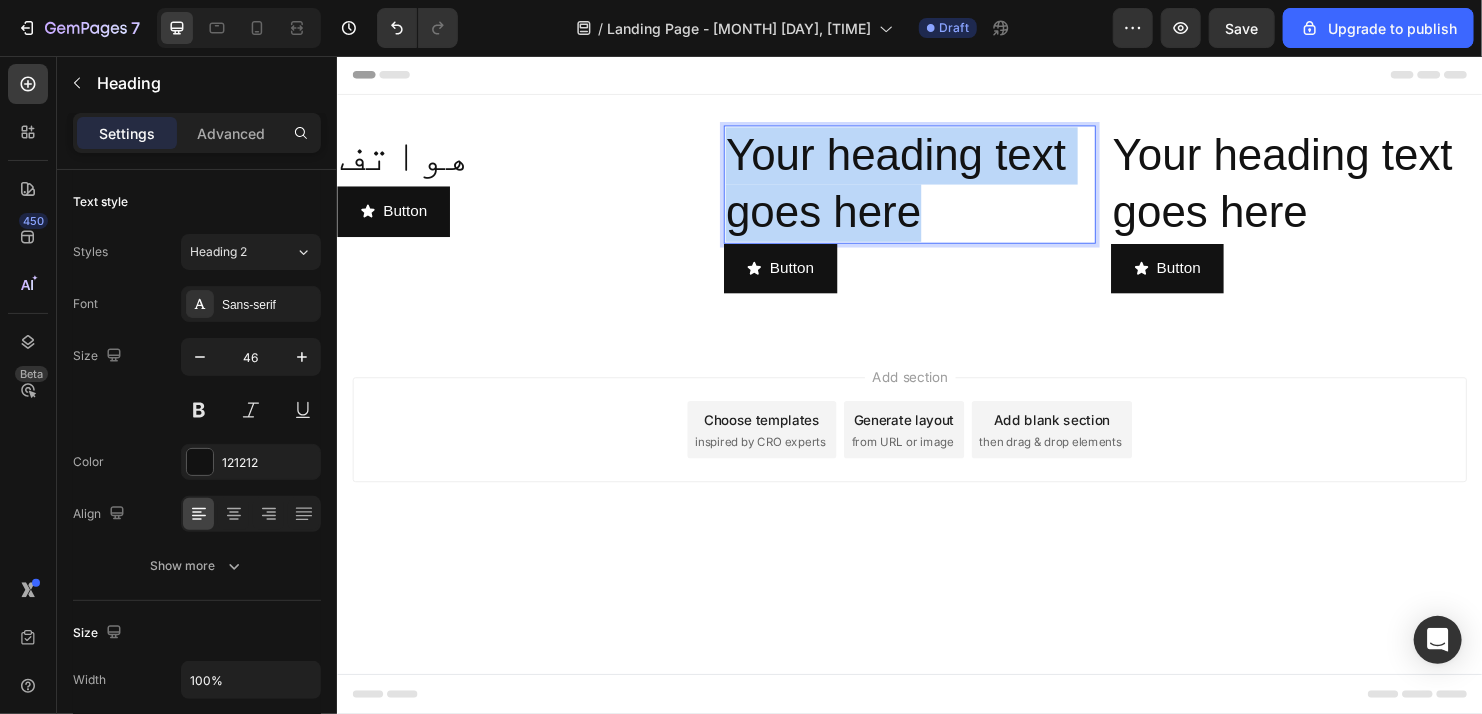 click on "Your heading text goes here" at bounding box center [935, 190] 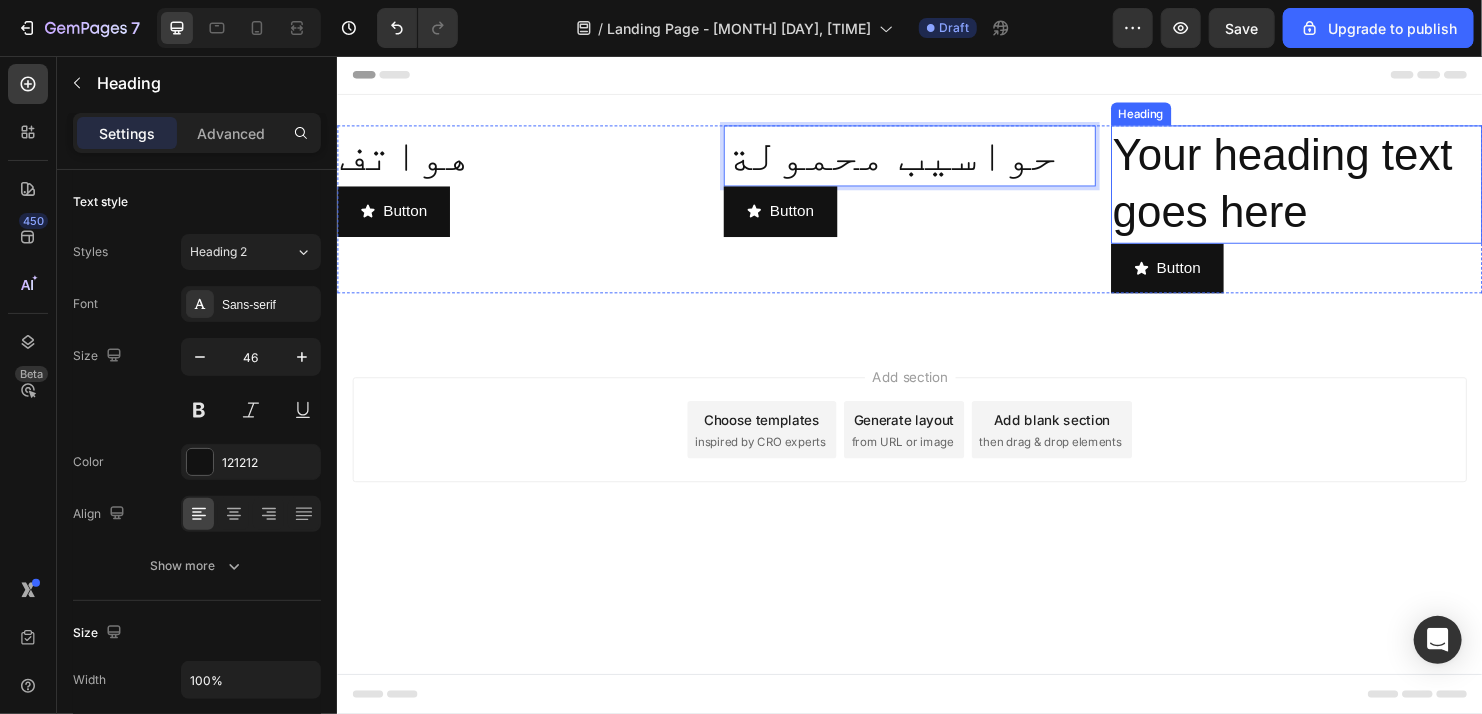 click on "Your heading text goes here" at bounding box center [1341, 190] 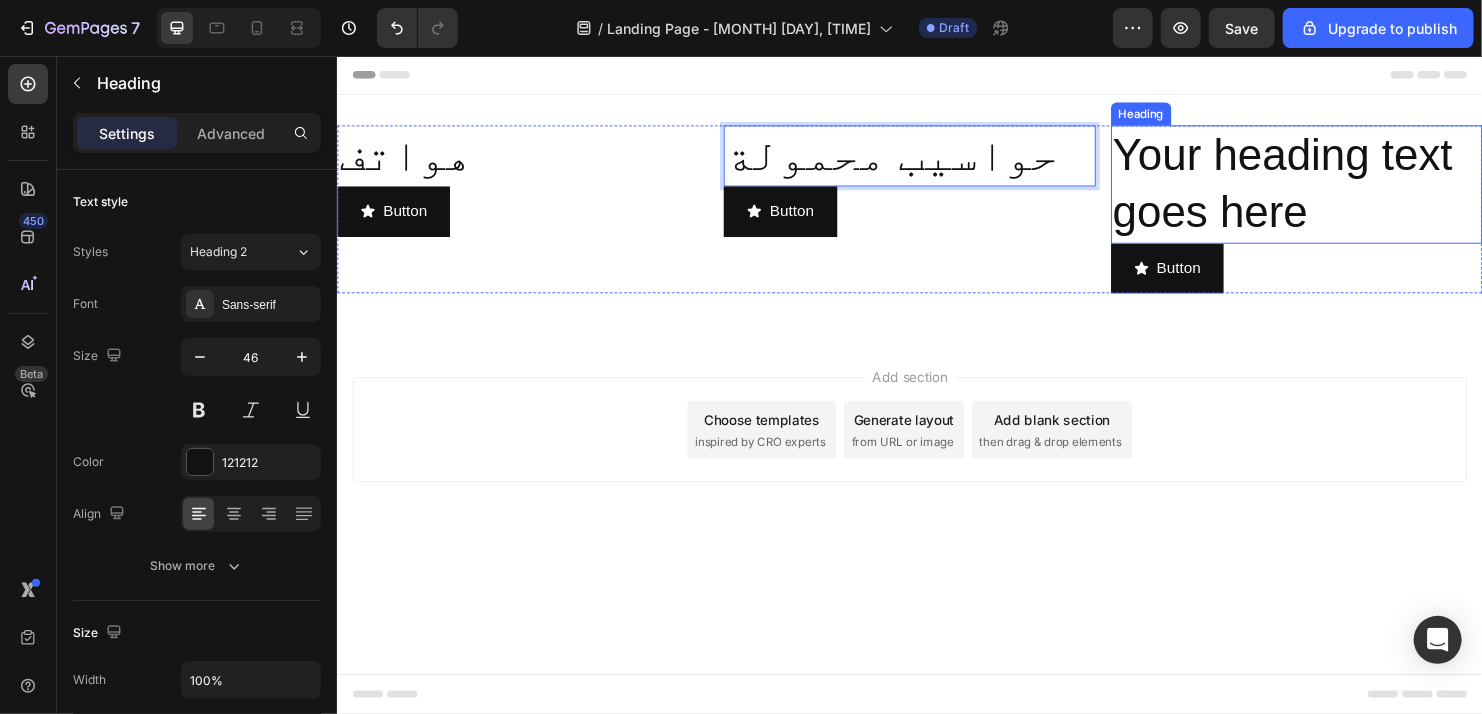click on "Your heading text goes here" at bounding box center (1341, 190) 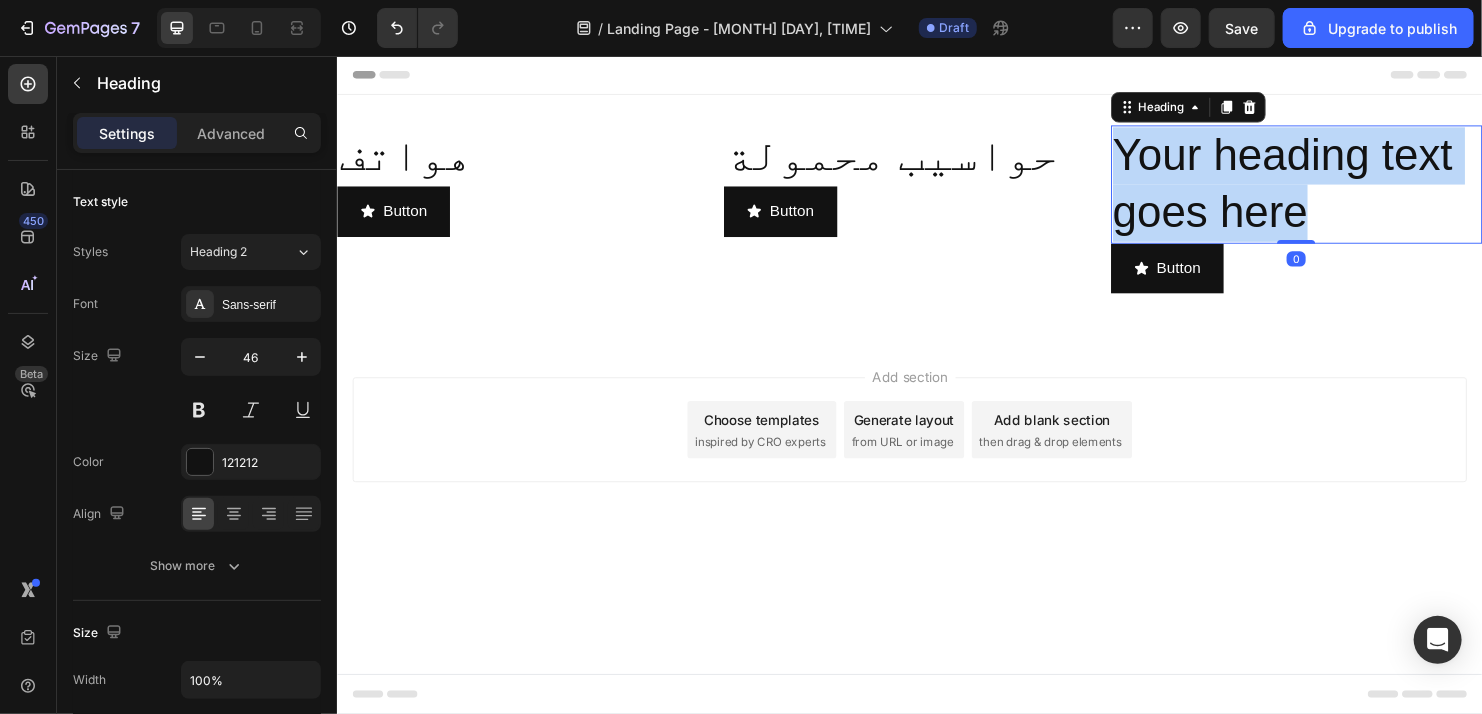 click on "Your heading text goes here" at bounding box center (1341, 190) 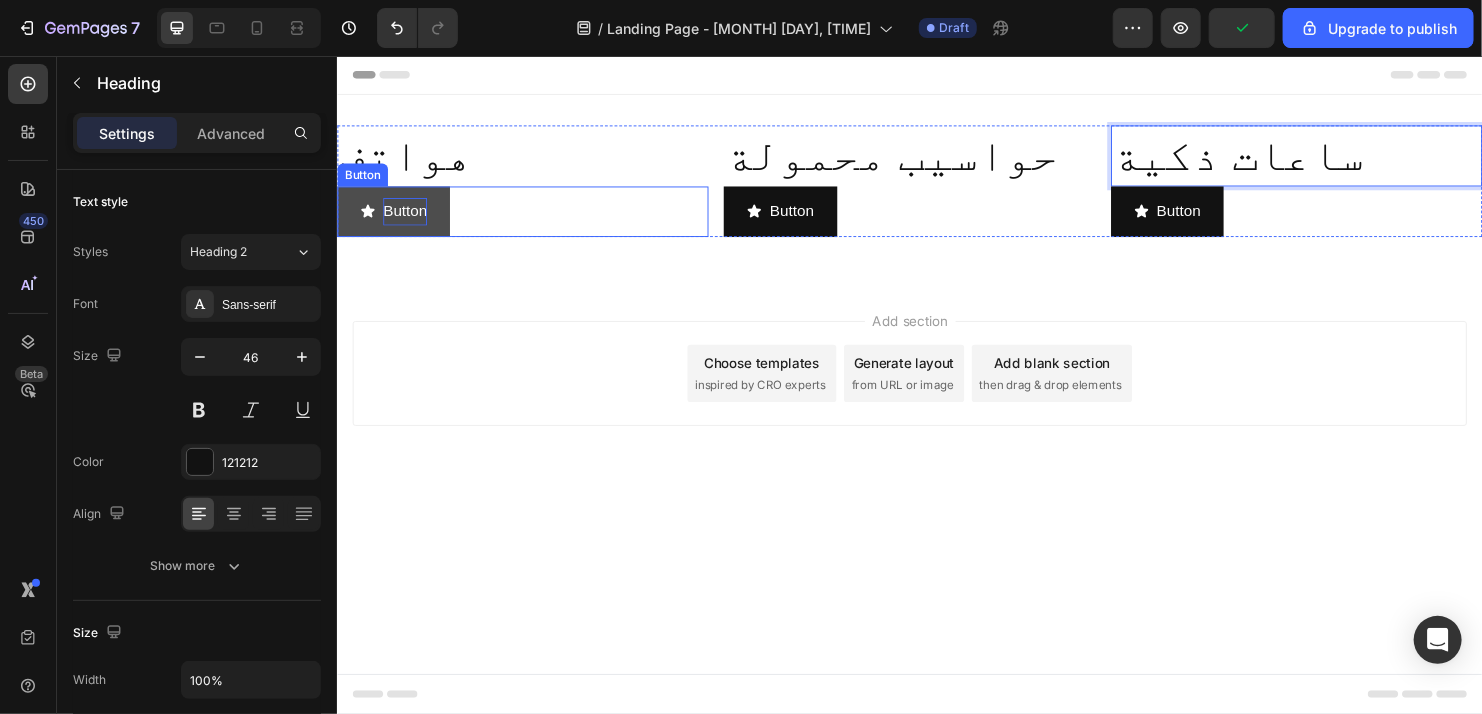 click on "Button" at bounding box center [407, 218] 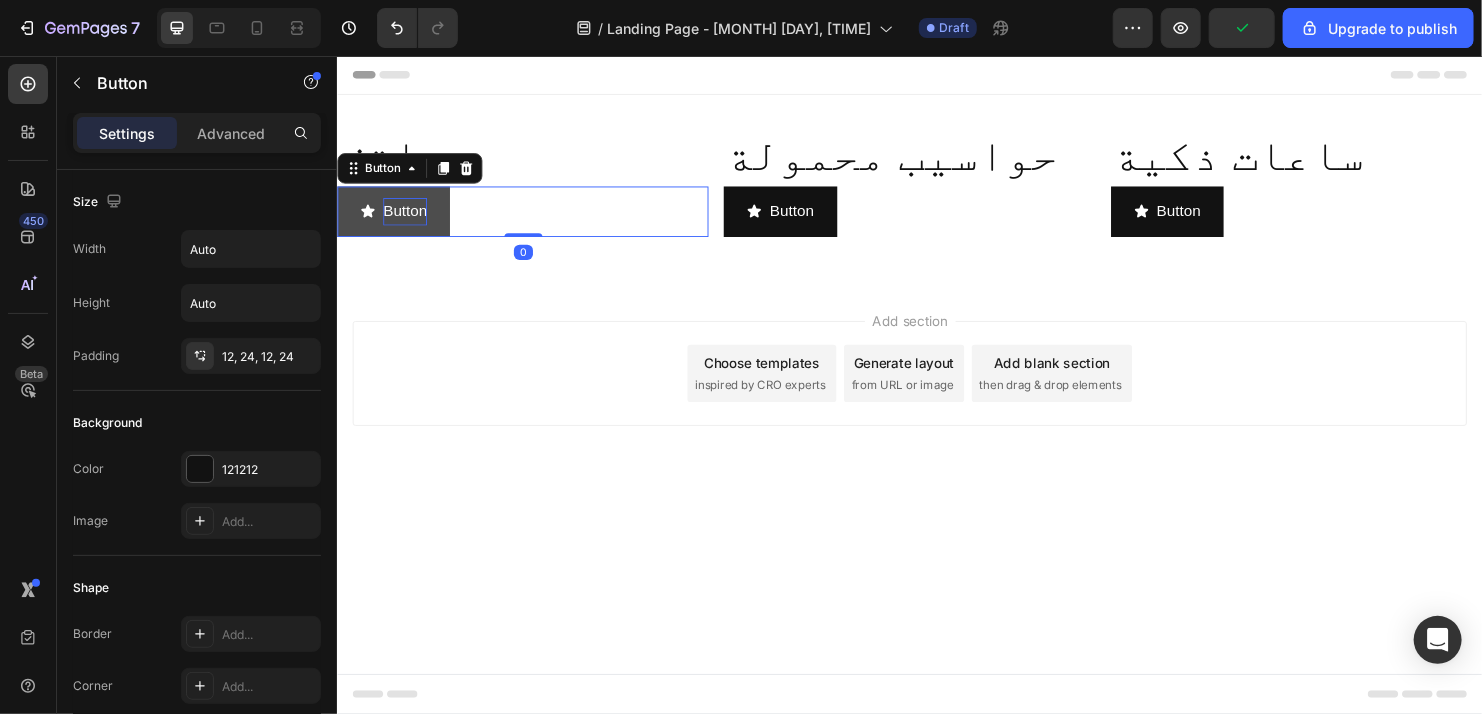 click on "Button" at bounding box center (407, 218) 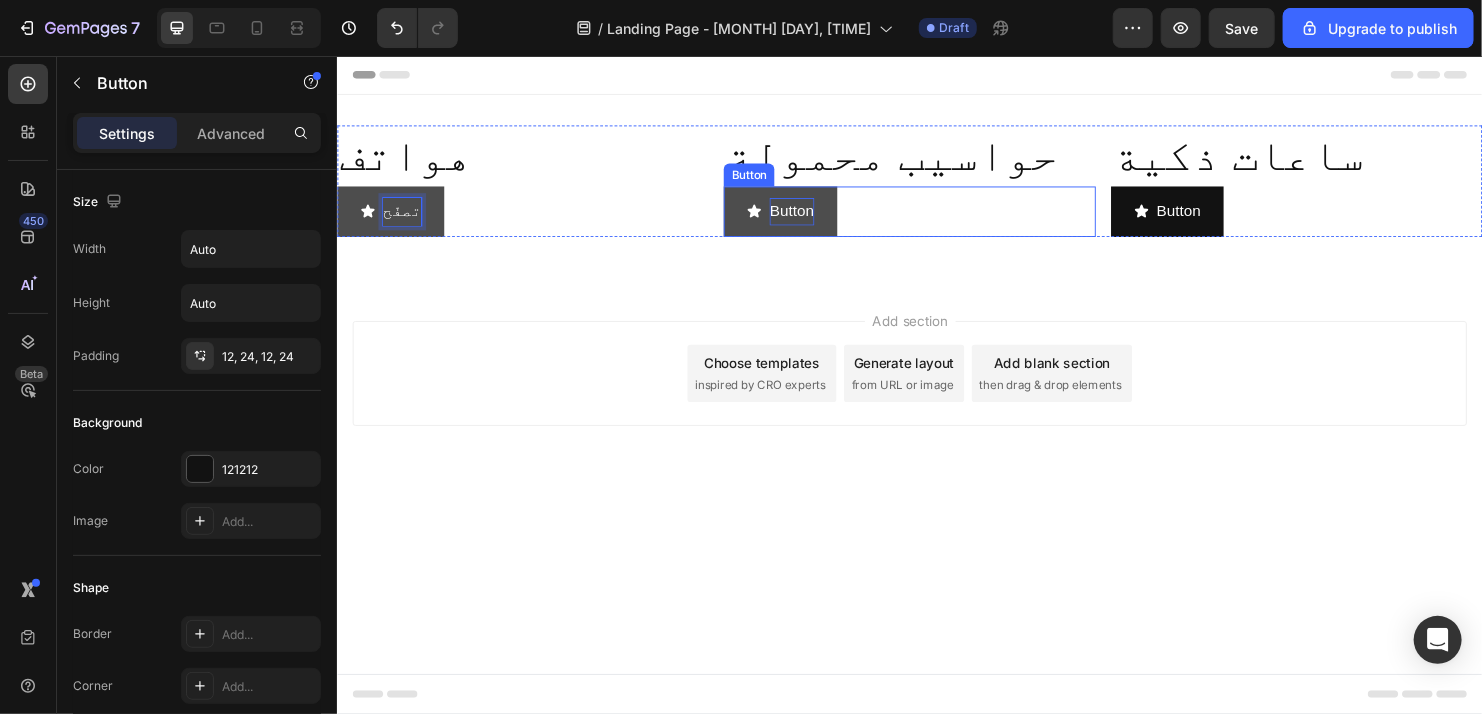 click on "Button" at bounding box center (812, 218) 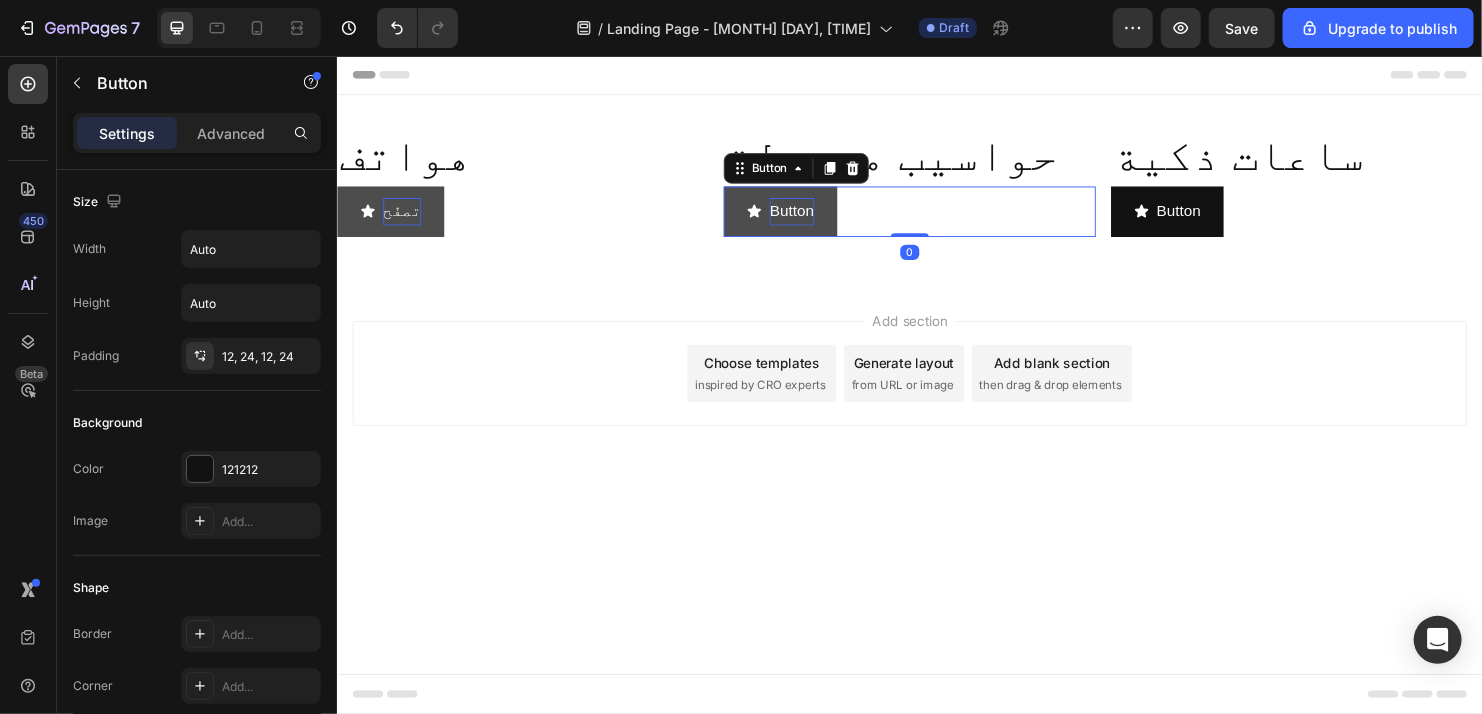 click on "Button" at bounding box center [812, 218] 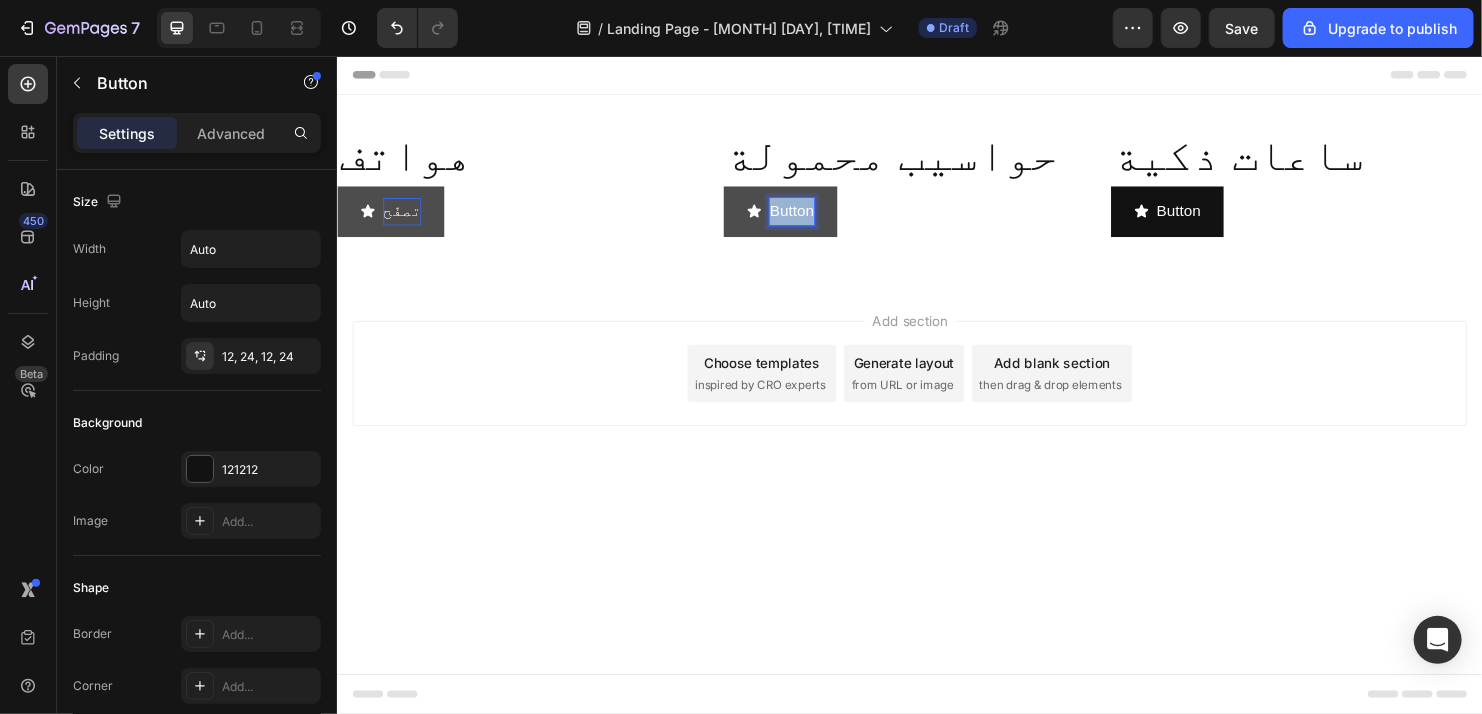 click on "Button" at bounding box center (812, 218) 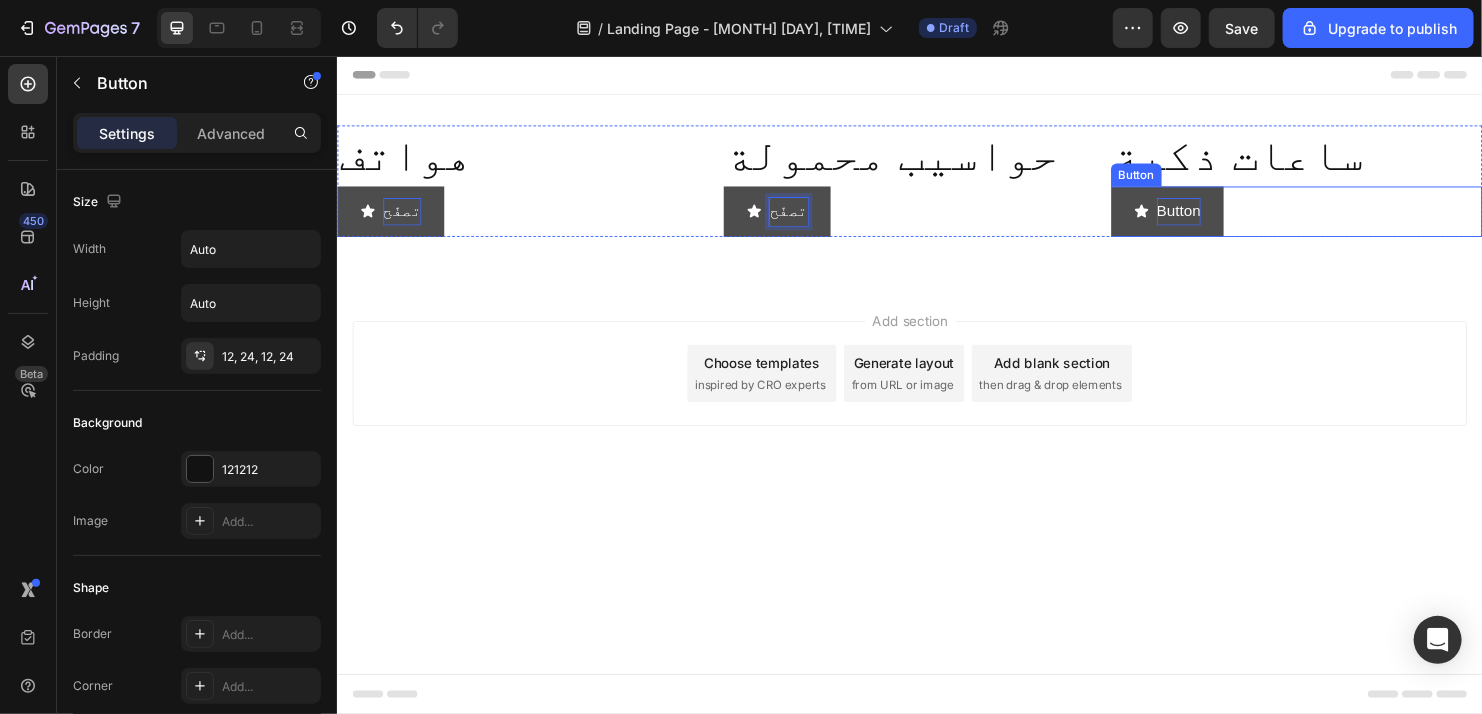 click on "Button" at bounding box center [1218, 218] 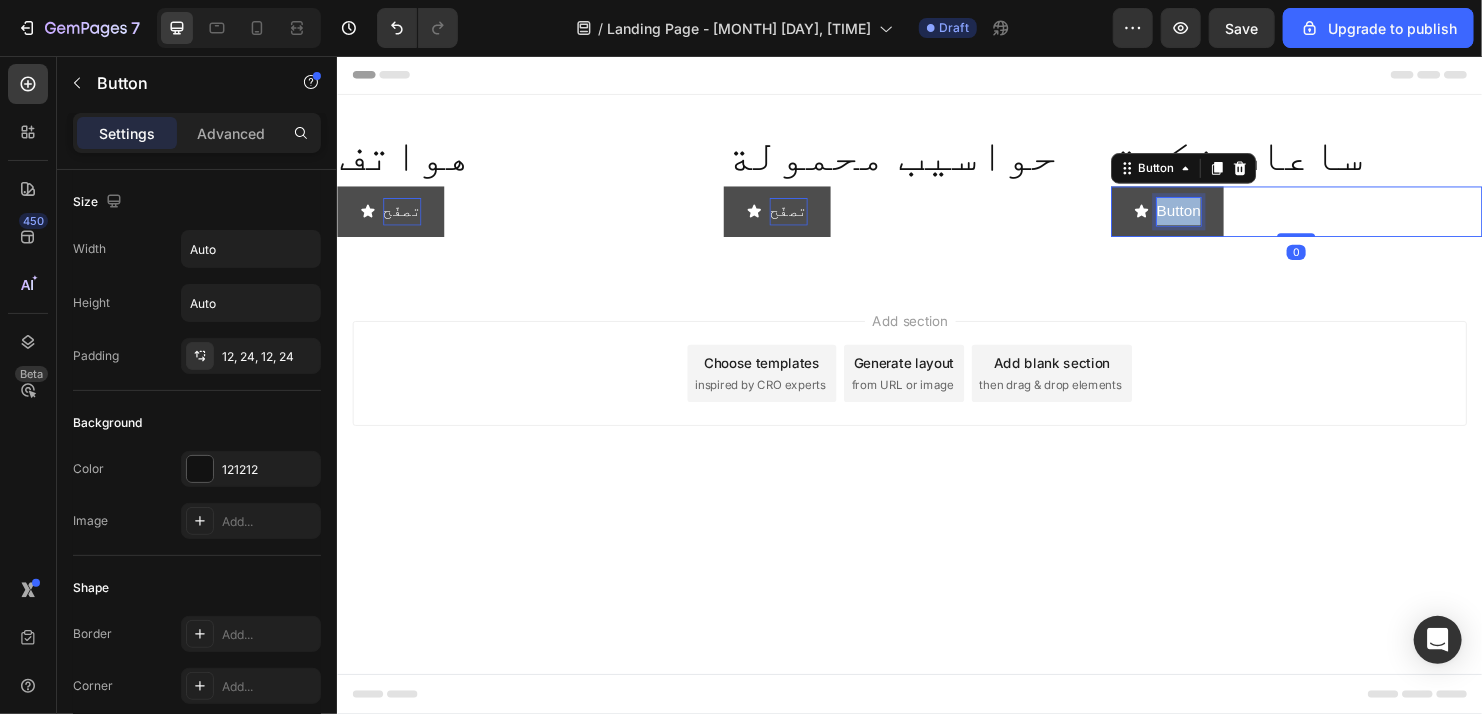 click on "Button" at bounding box center [1218, 218] 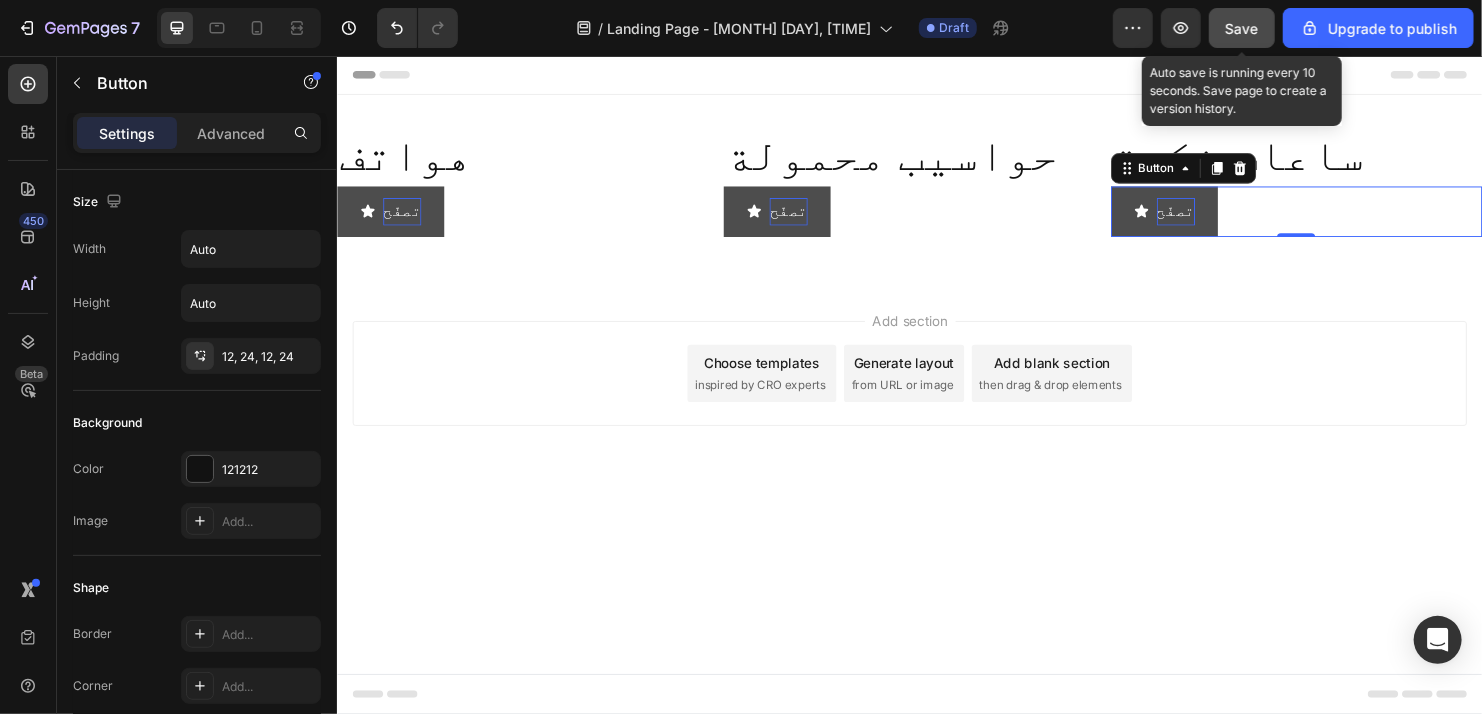 click on "Save" at bounding box center [1242, 28] 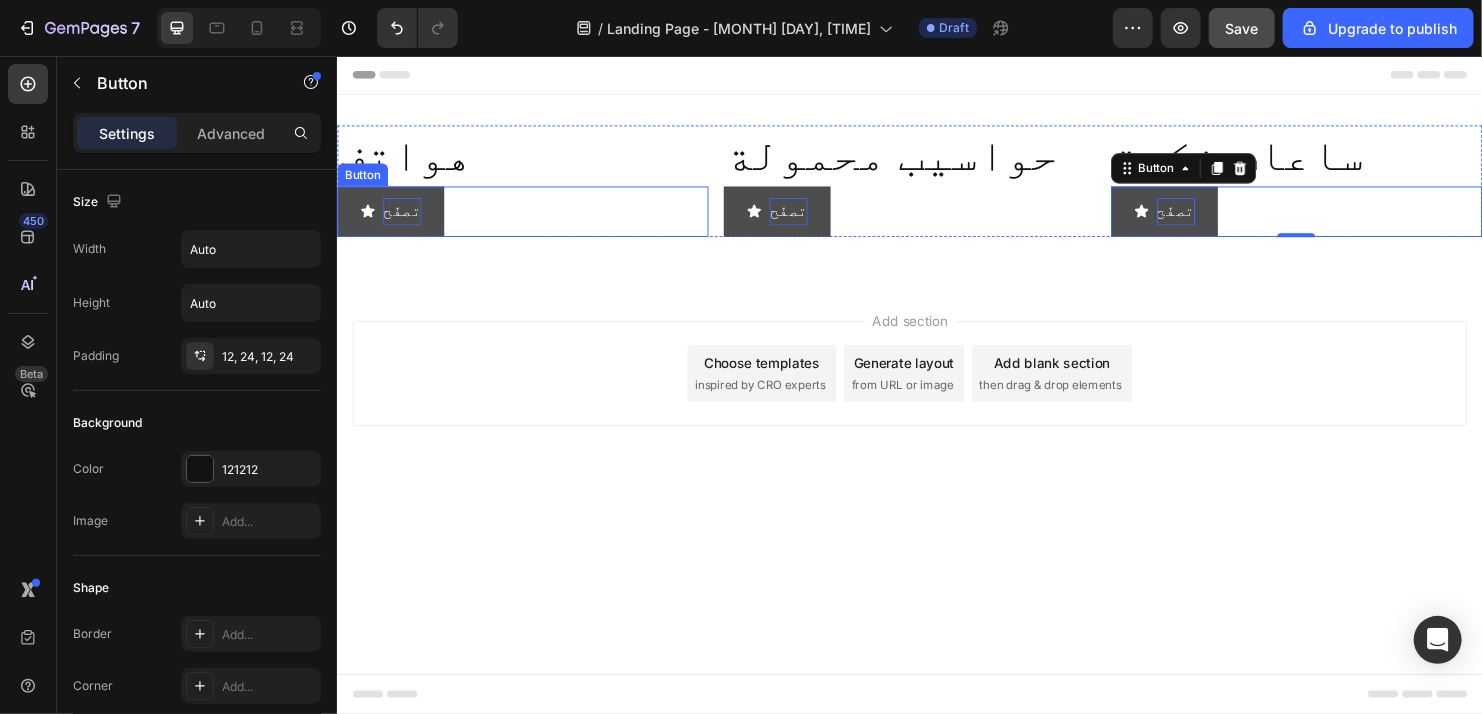 click on "تصفّح" at bounding box center (404, 218) 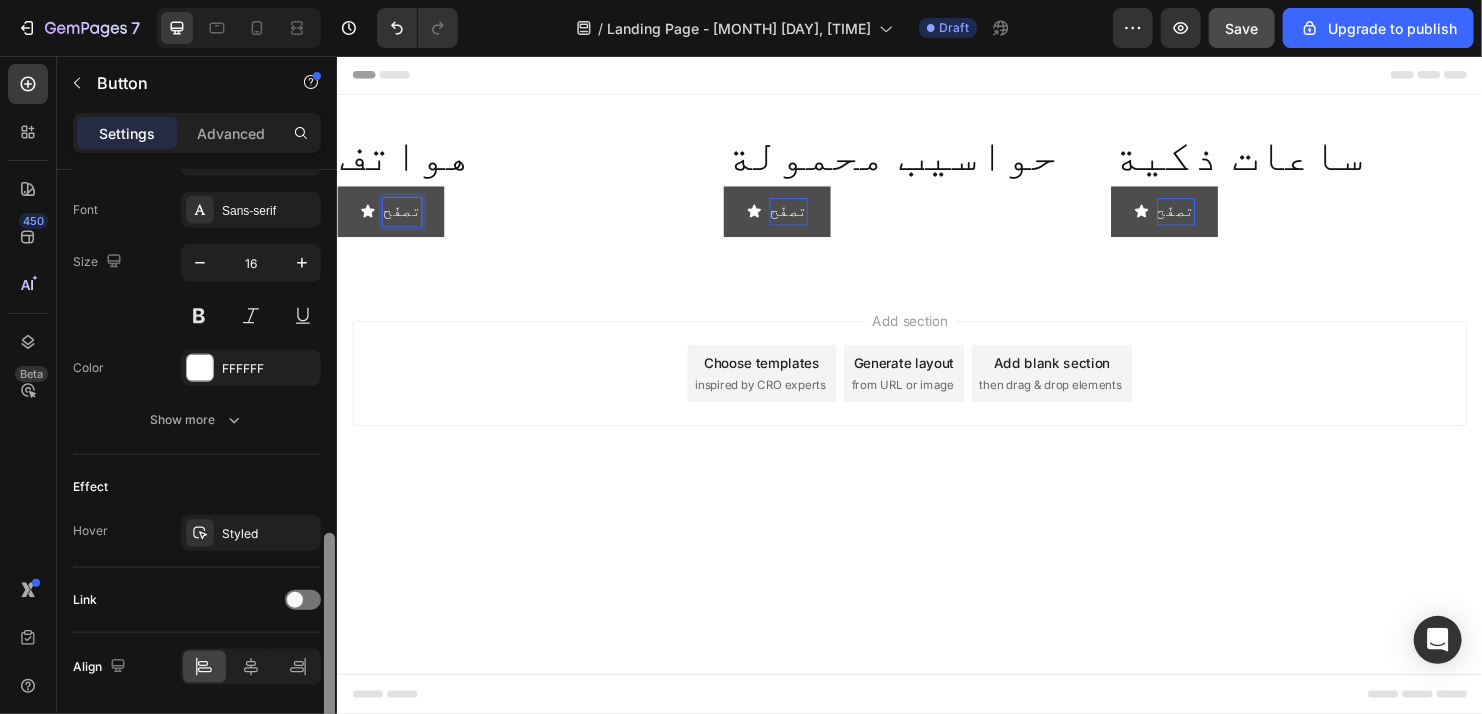 scroll, scrollTop: 957, scrollLeft: 0, axis: vertical 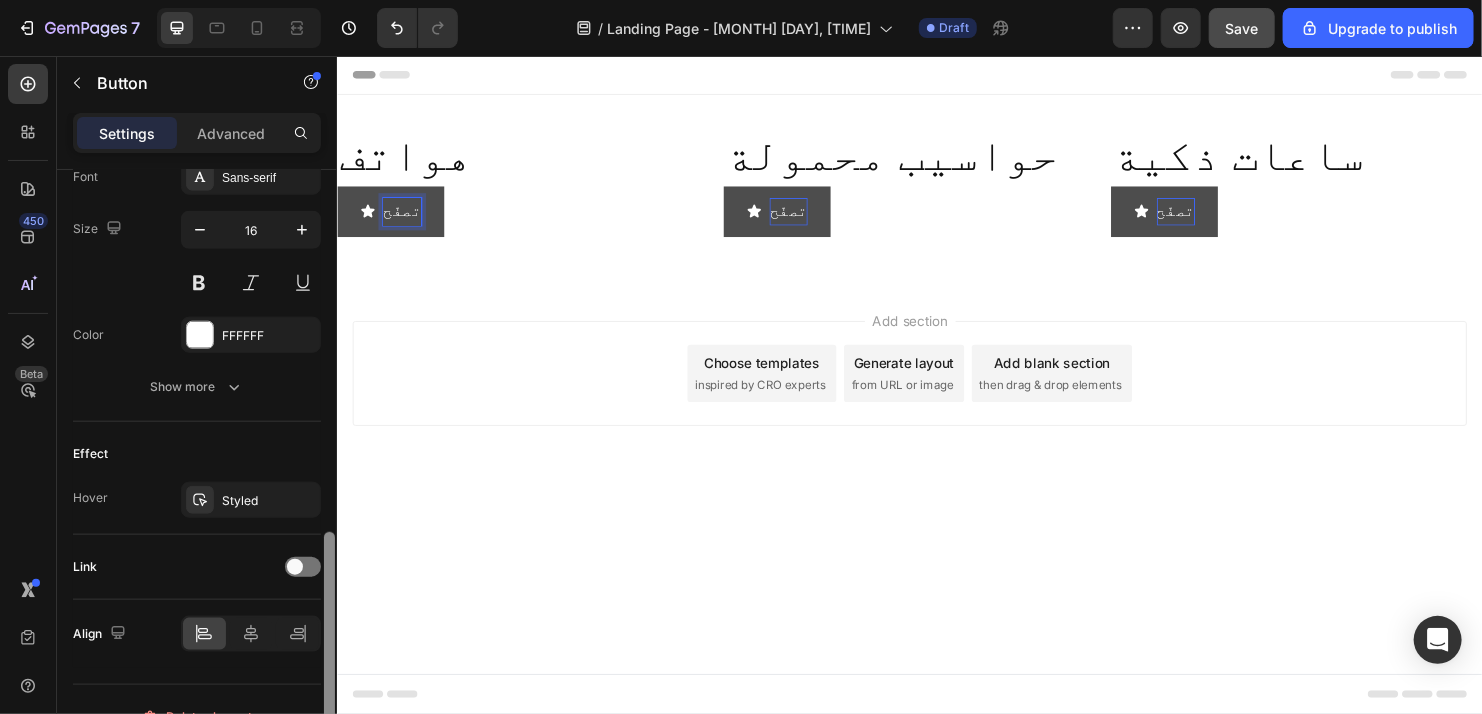 drag, startPoint x: 665, startPoint y: 274, endPoint x: 336, endPoint y: 610, distance: 470.25208 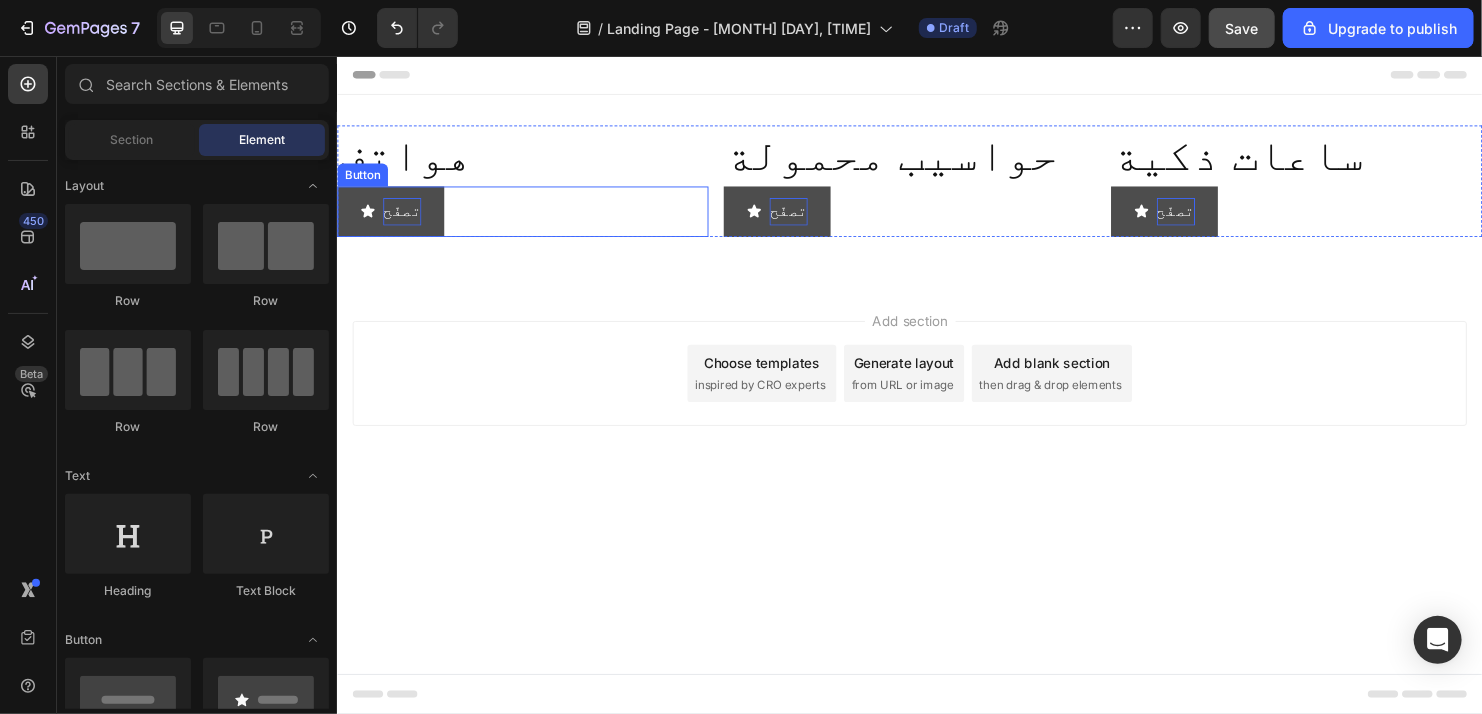 click on "تصفّح" at bounding box center [404, 218] 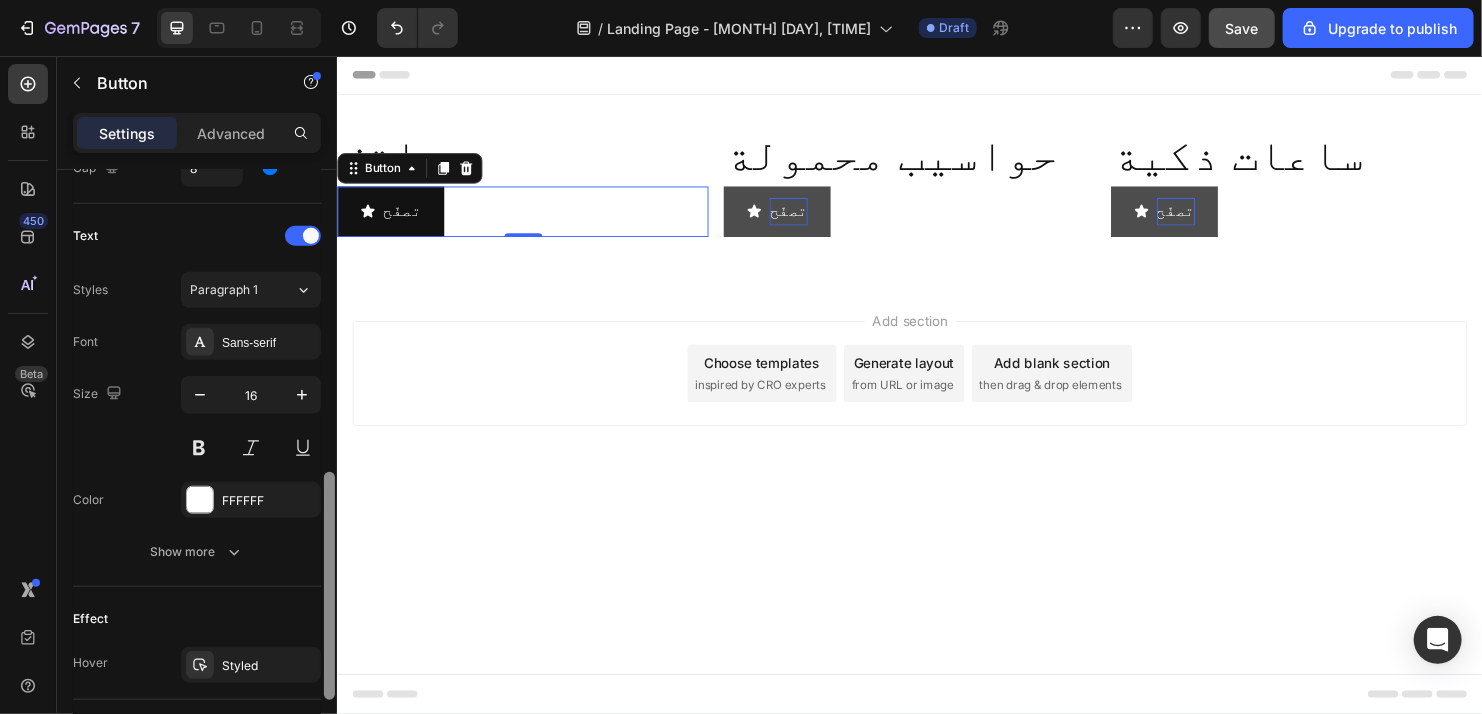 scroll, scrollTop: 794, scrollLeft: 0, axis: vertical 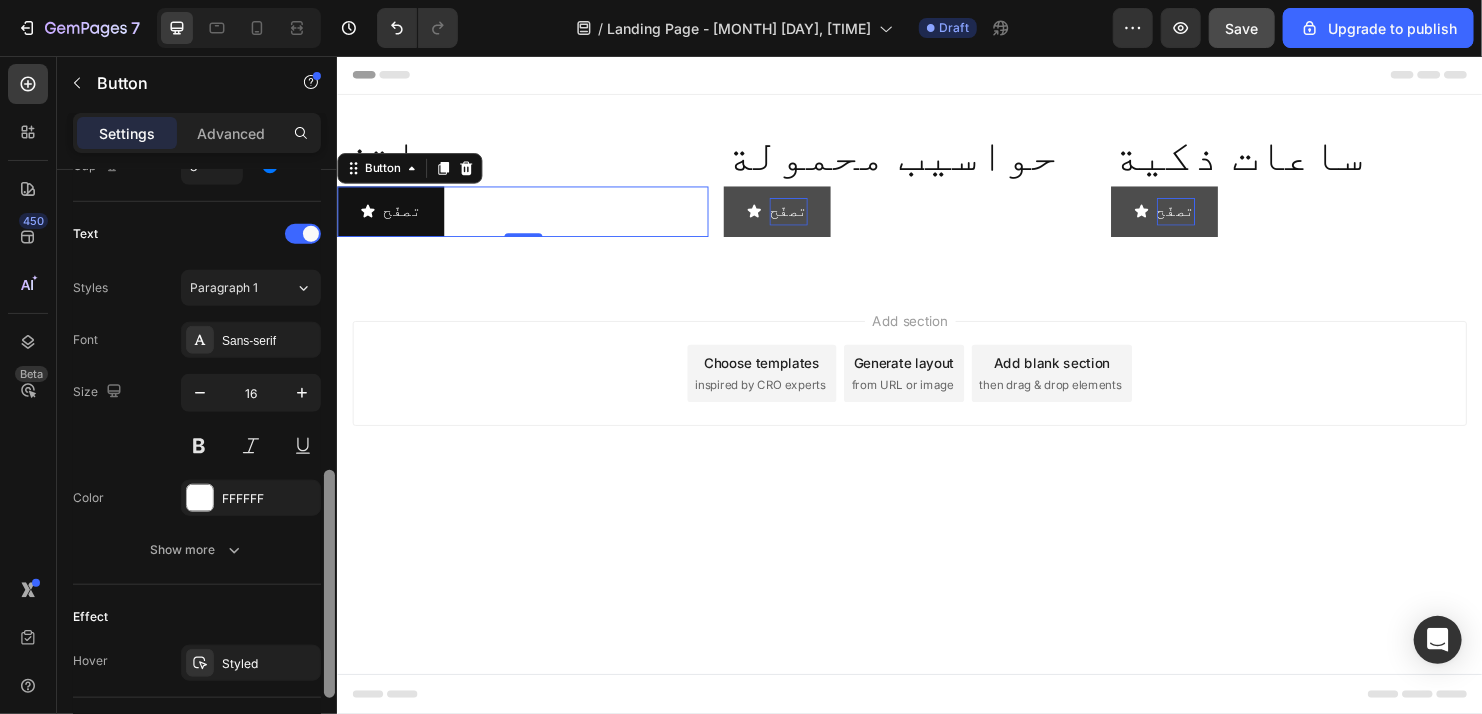drag, startPoint x: 329, startPoint y: 261, endPoint x: 328, endPoint y: 562, distance: 301.00165 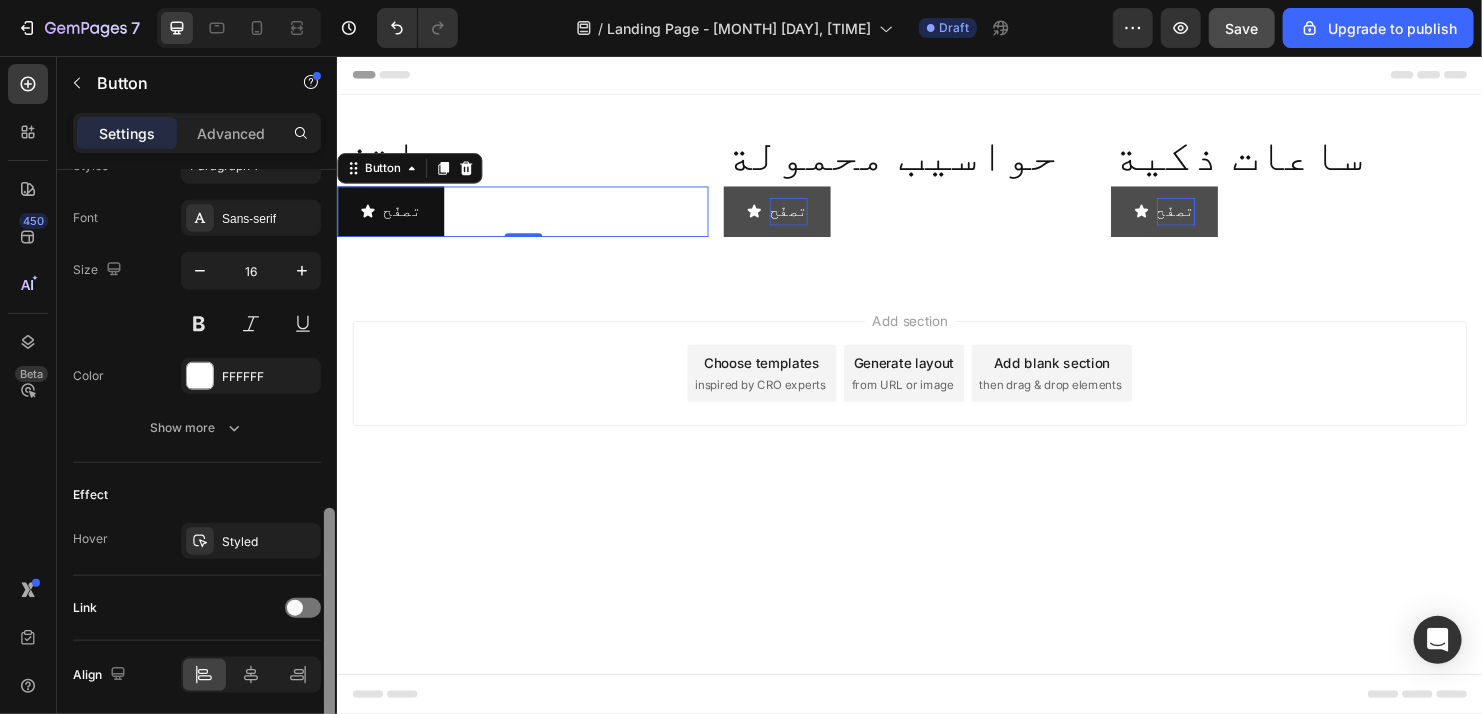 drag, startPoint x: 328, startPoint y: 549, endPoint x: 332, endPoint y: 596, distance: 47.169907 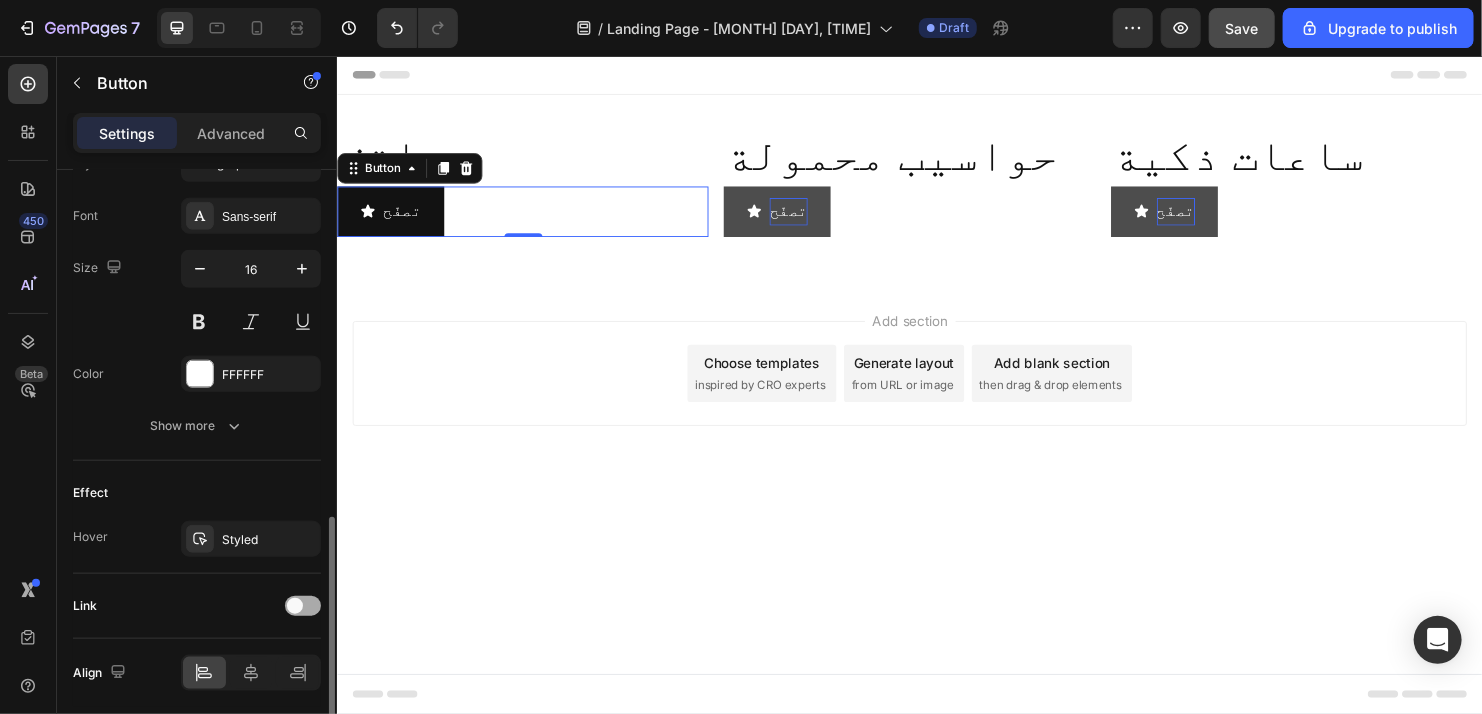 click at bounding box center (303, 606) 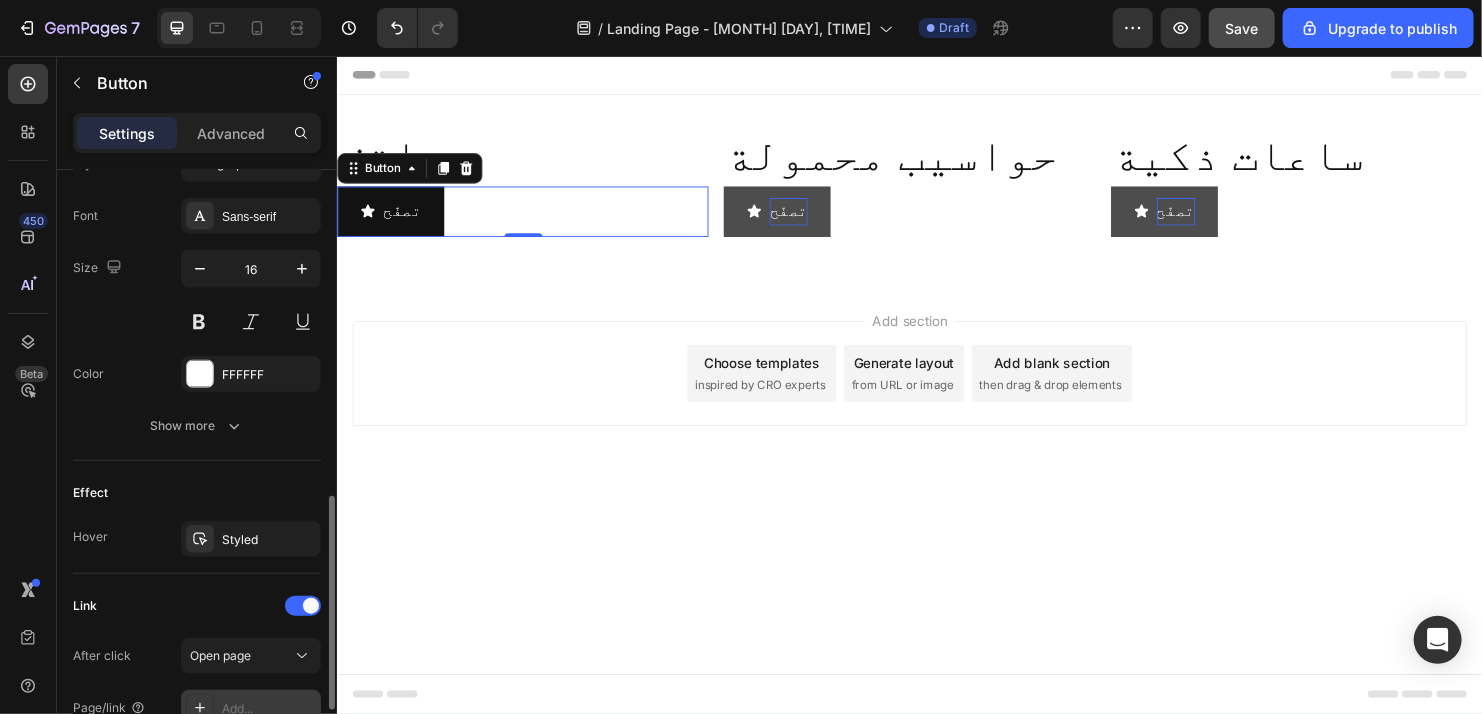 click on "Add..." at bounding box center (269, 709) 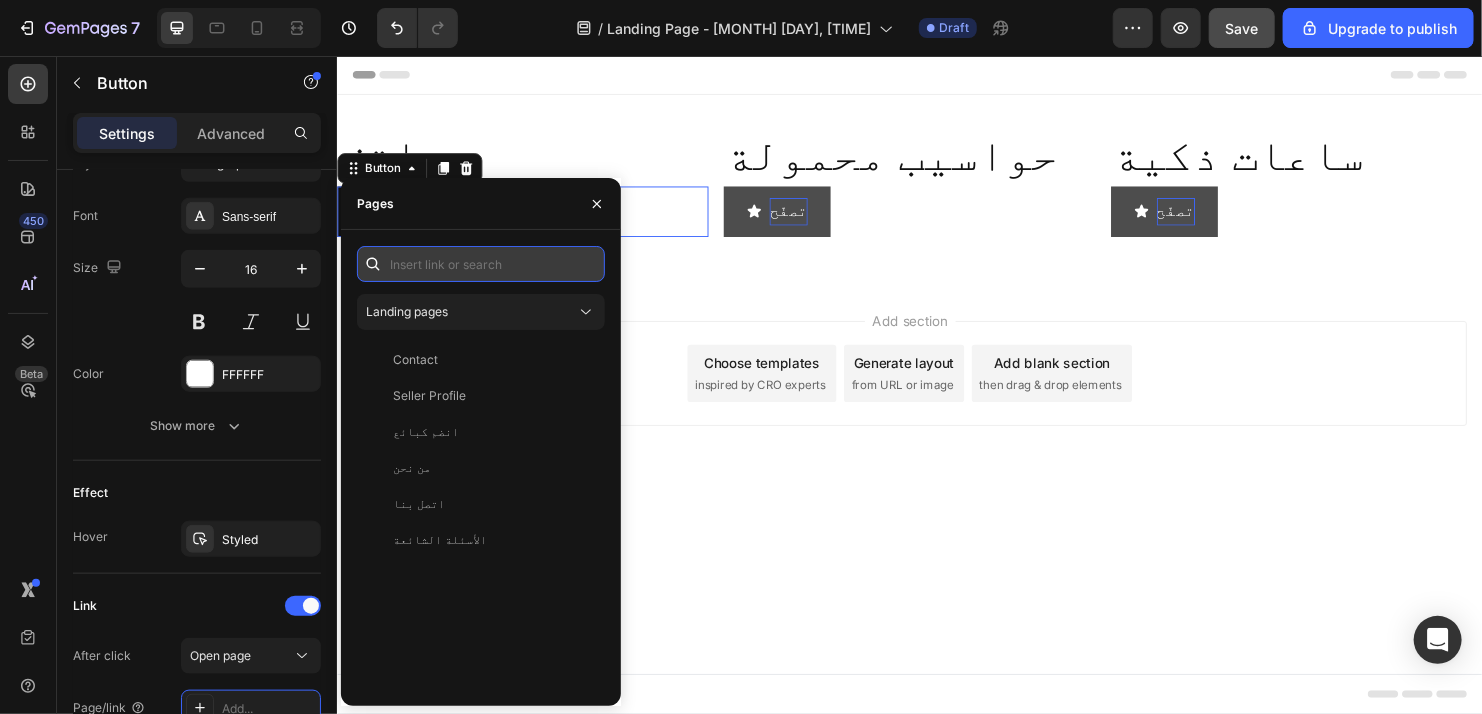 paste on "/collections/هواتف" 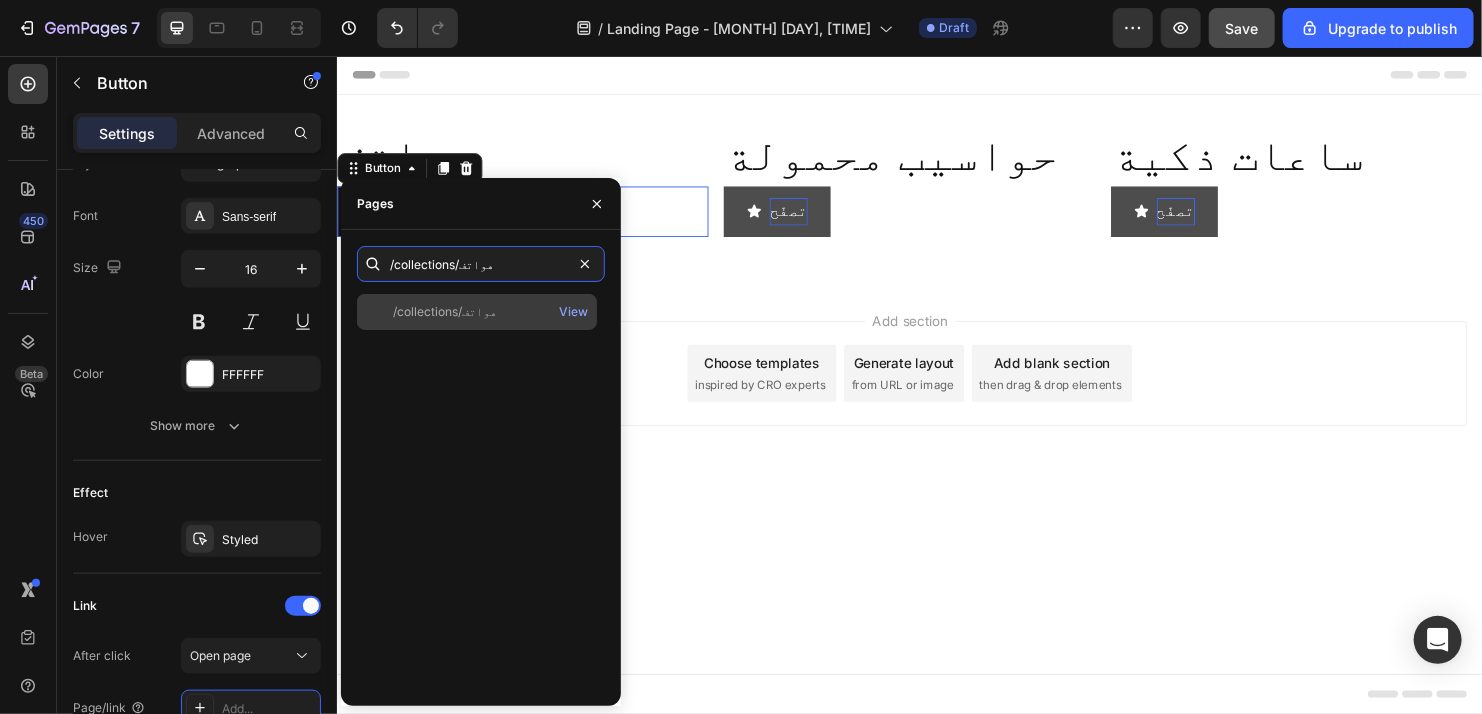 type on "/collections/هواتف" 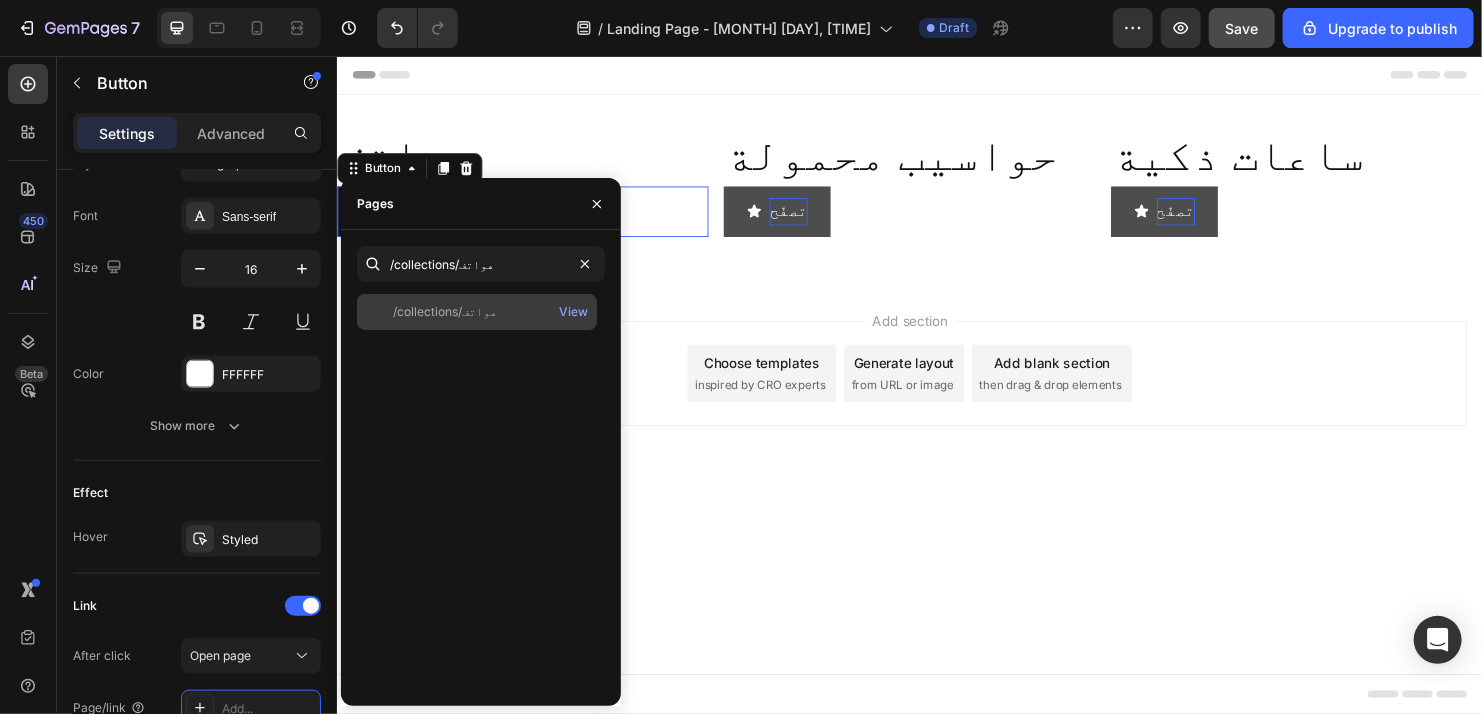 click on "/collections/هواتف" 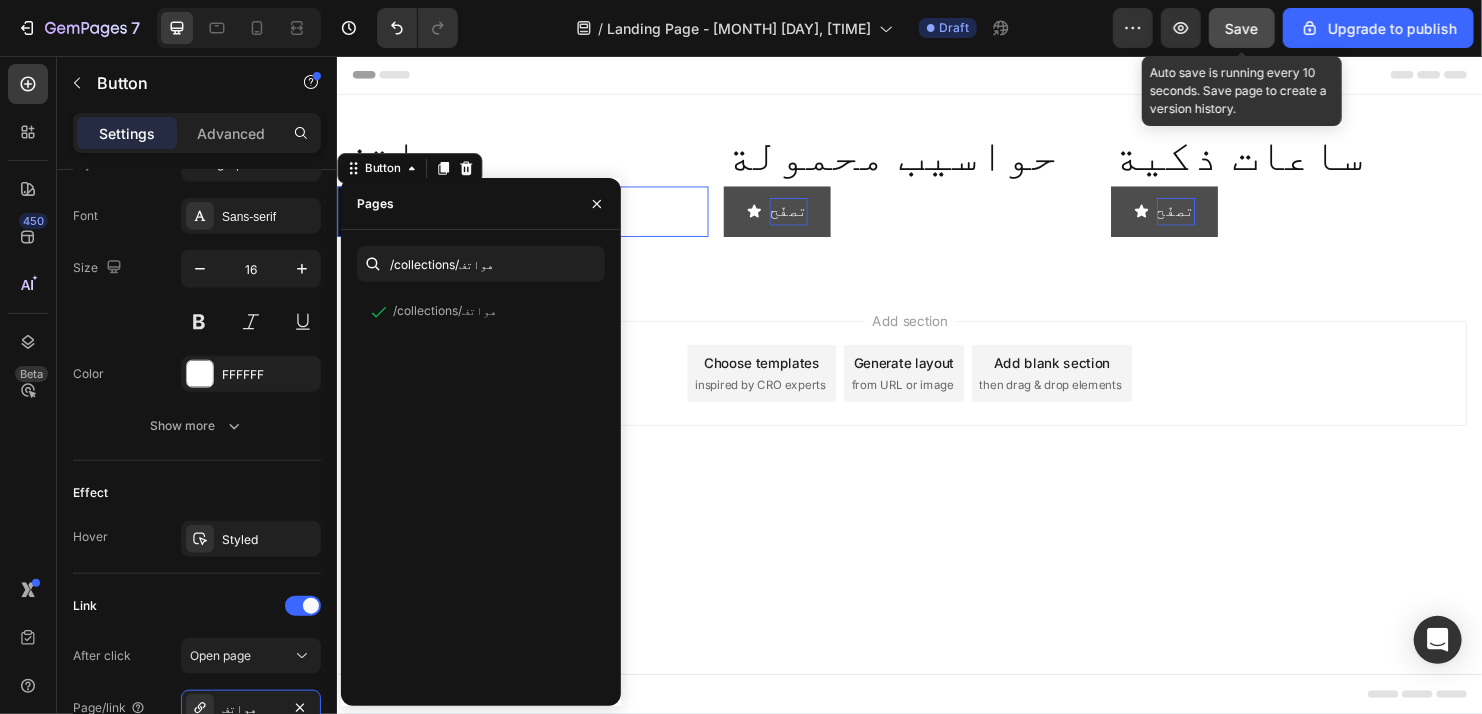 click on "Save" 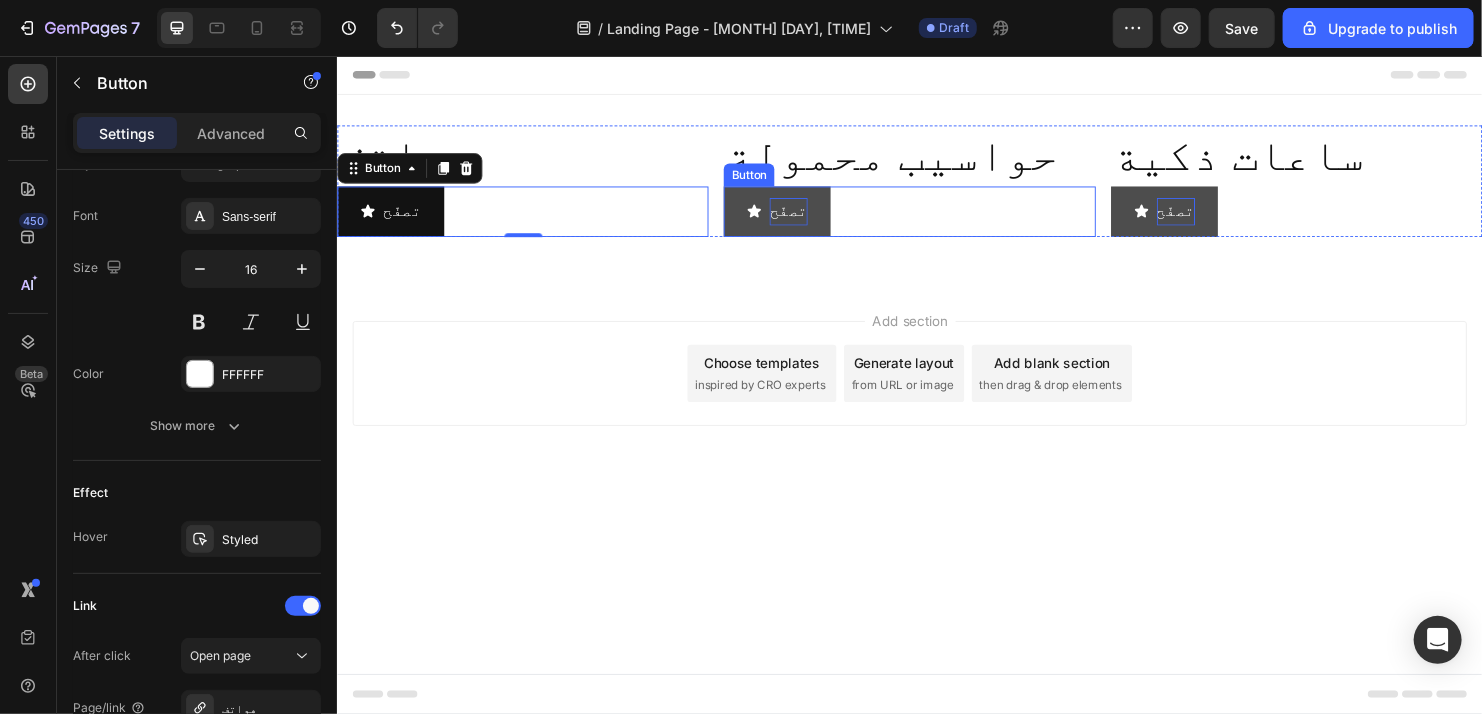 click on "تصفّح" at bounding box center [809, 218] 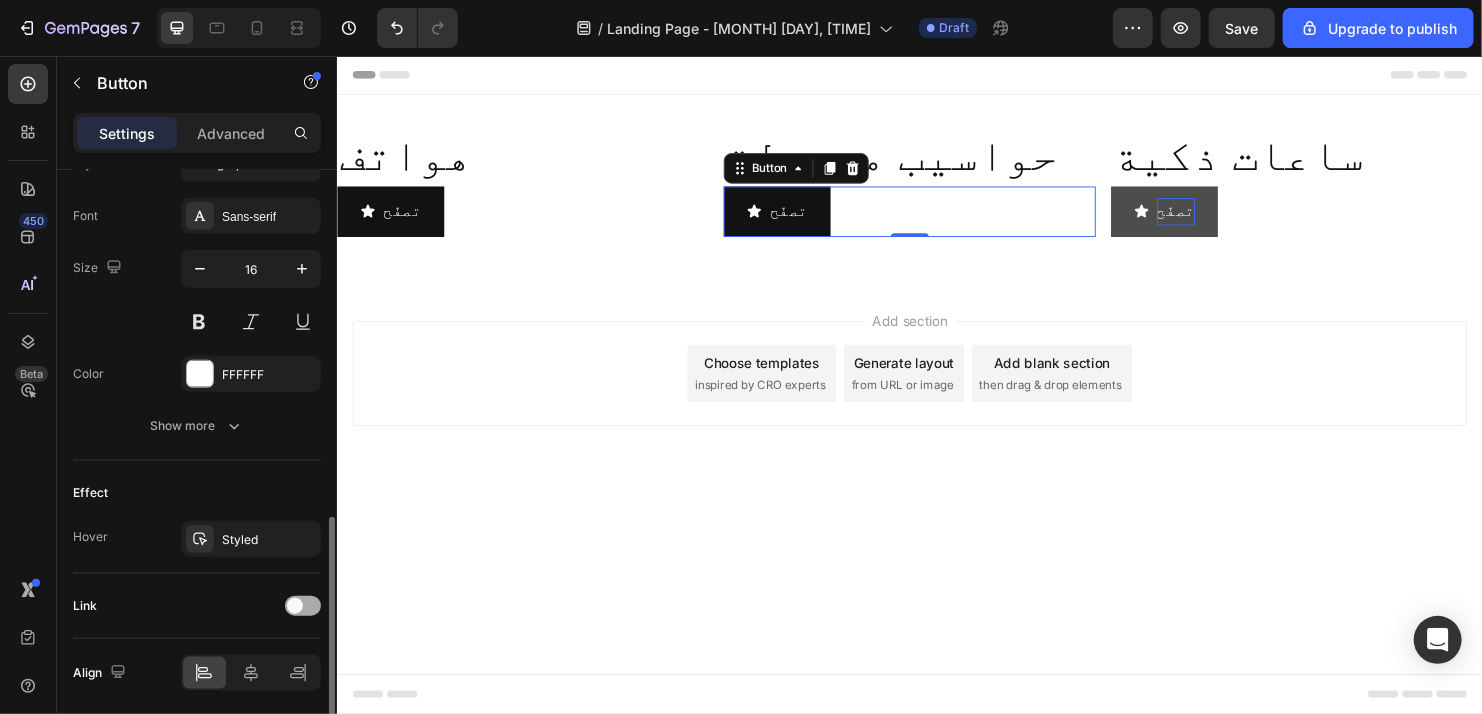 click at bounding box center [303, 606] 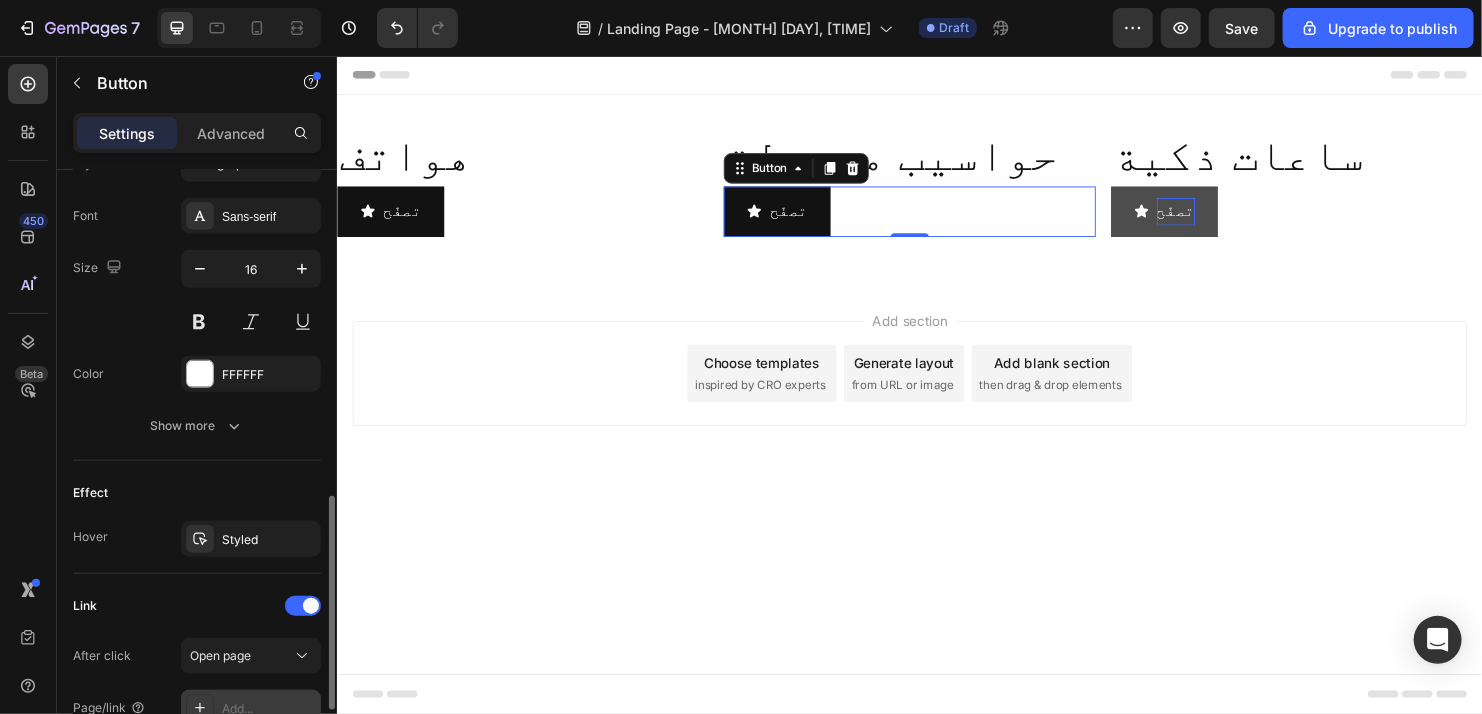 click on "Add..." at bounding box center (251, 708) 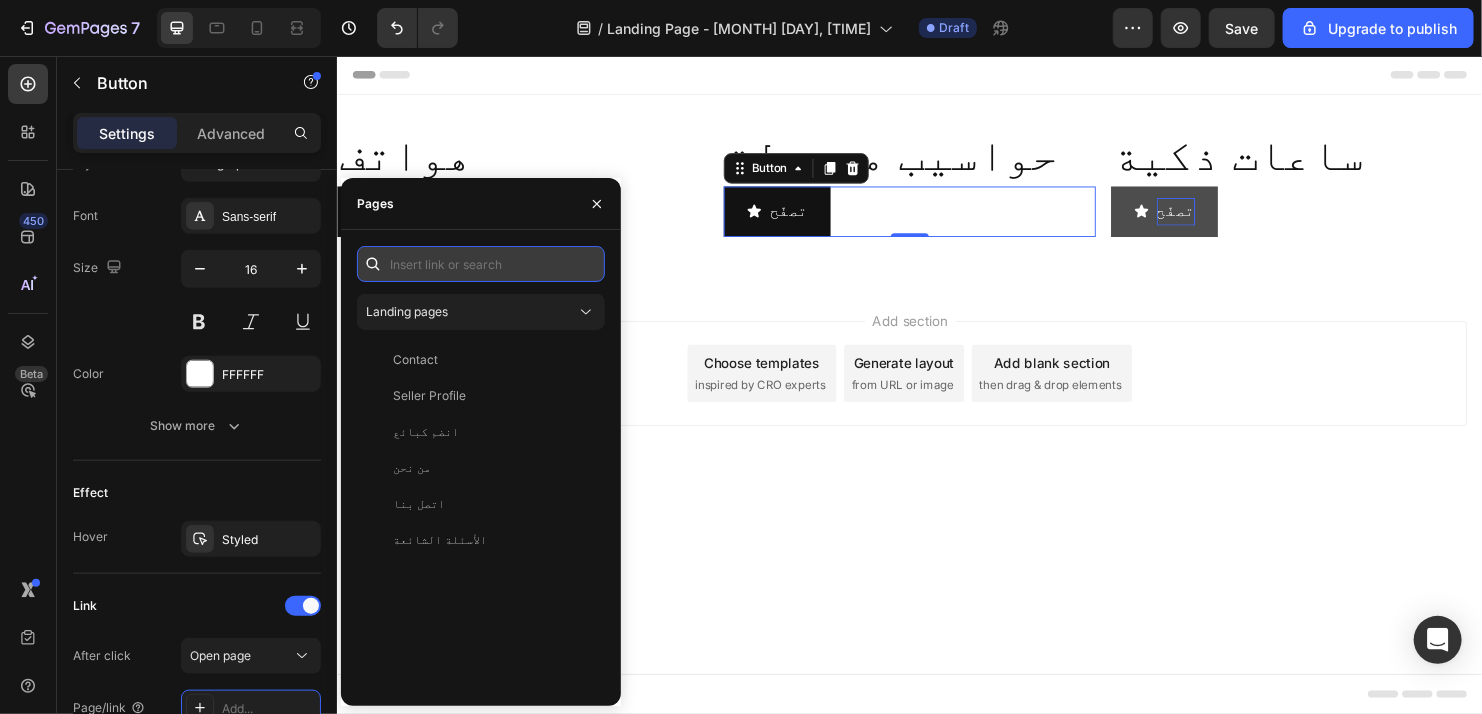 paste on "/collections/حواسيب-محمولة" 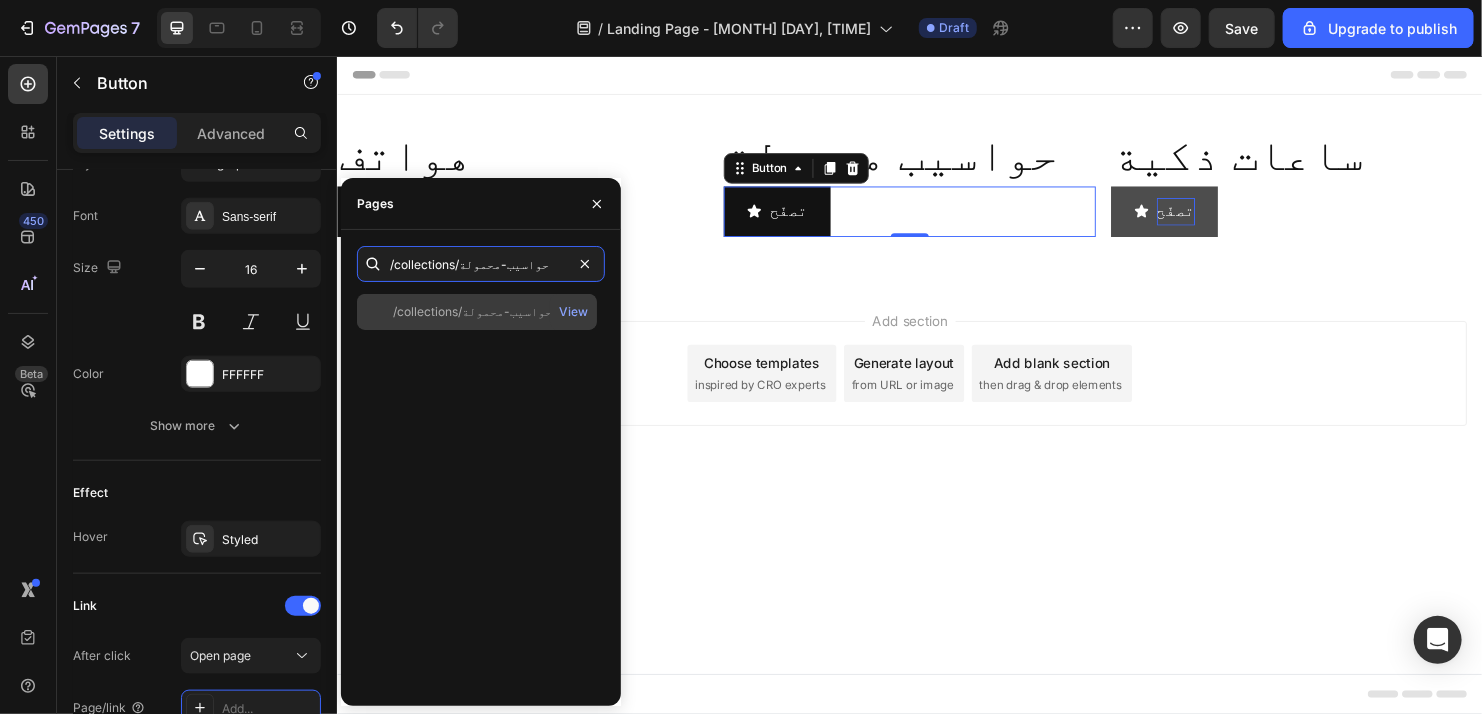 type on "/collections/حواسيب-محمولة" 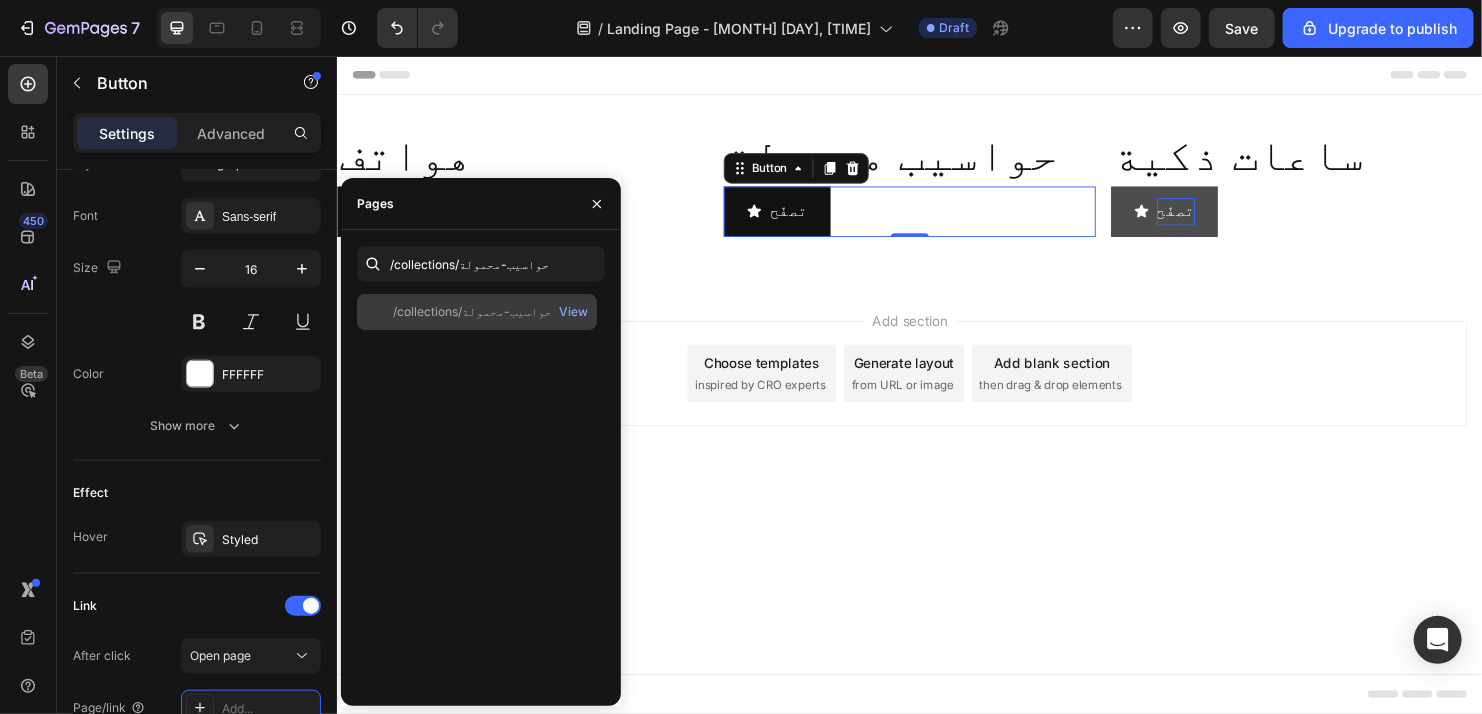 click on "/collections/حواسيب-محمولة" 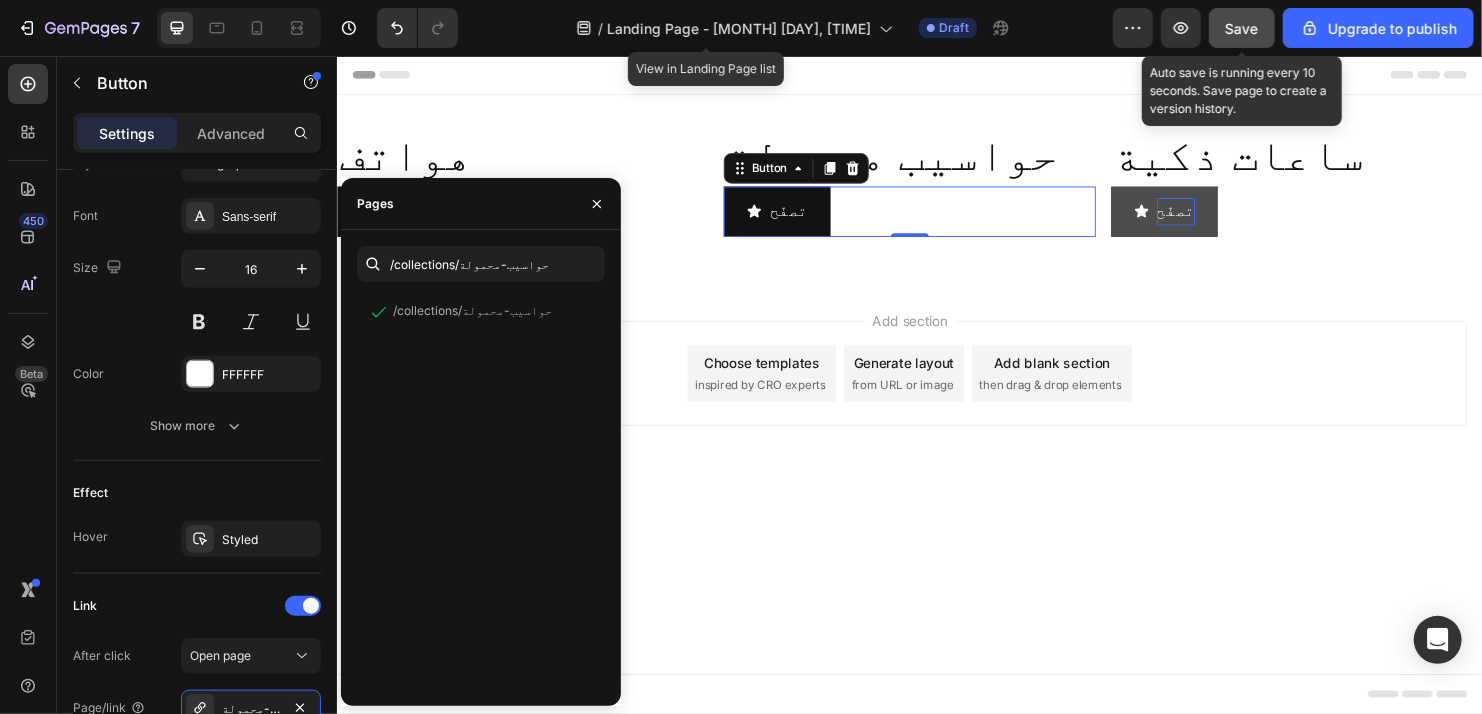click on "Save" 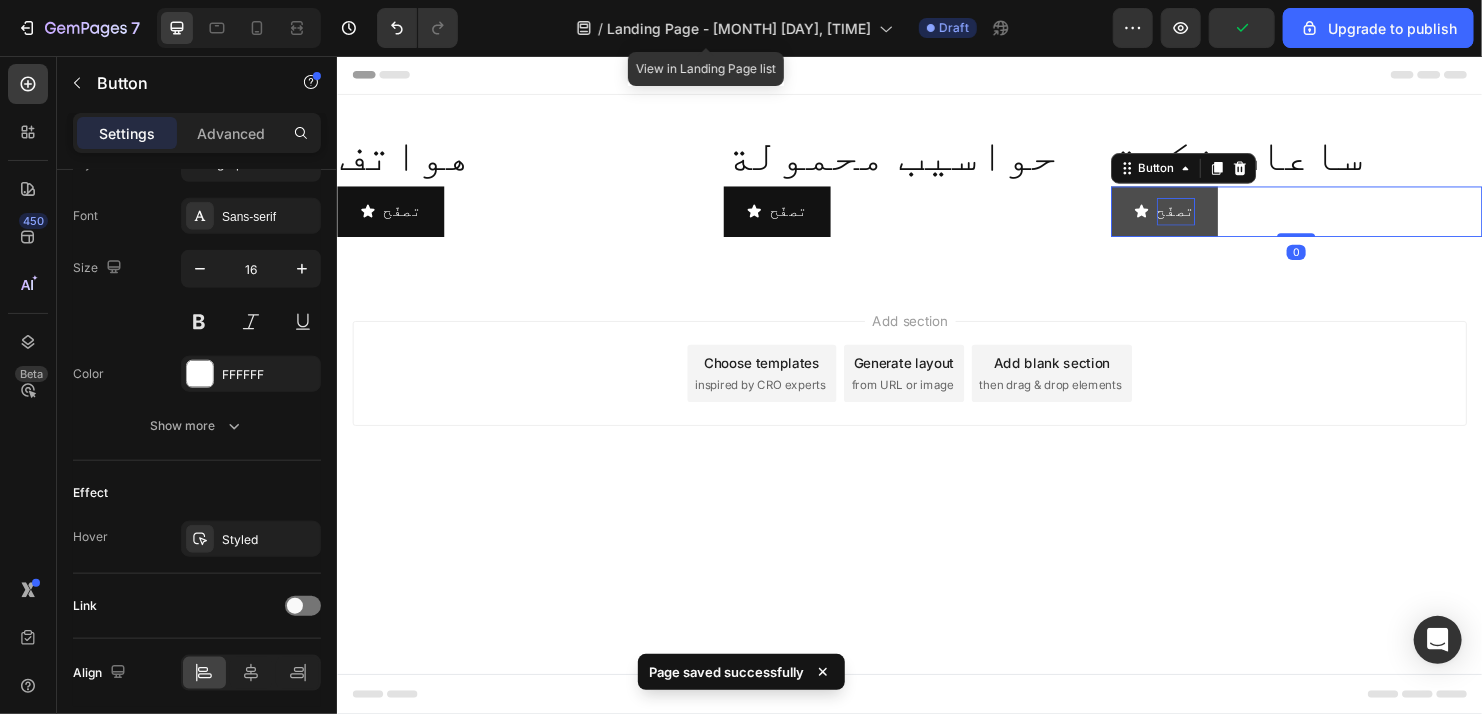 click on "تصفّح" at bounding box center (1215, 218) 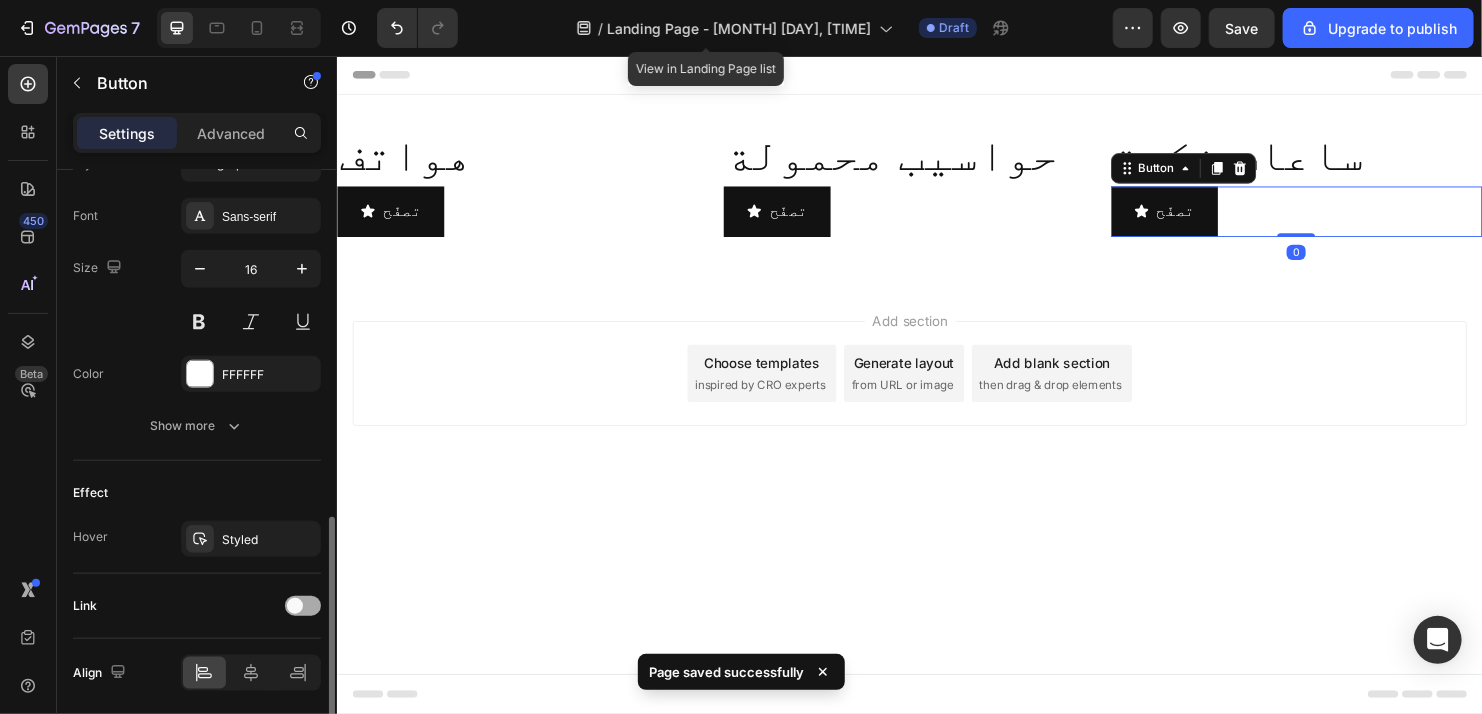 click at bounding box center [303, 606] 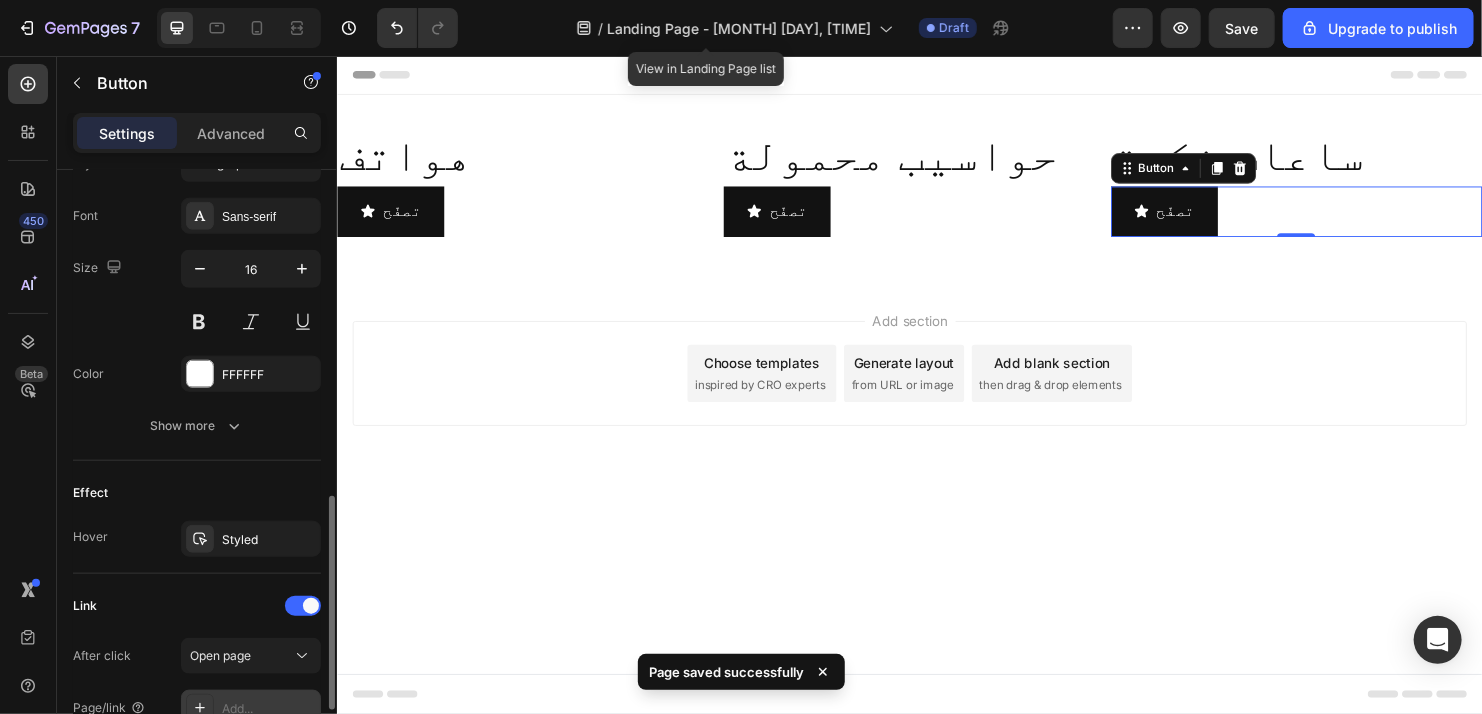 click on "Add..." at bounding box center [251, 708] 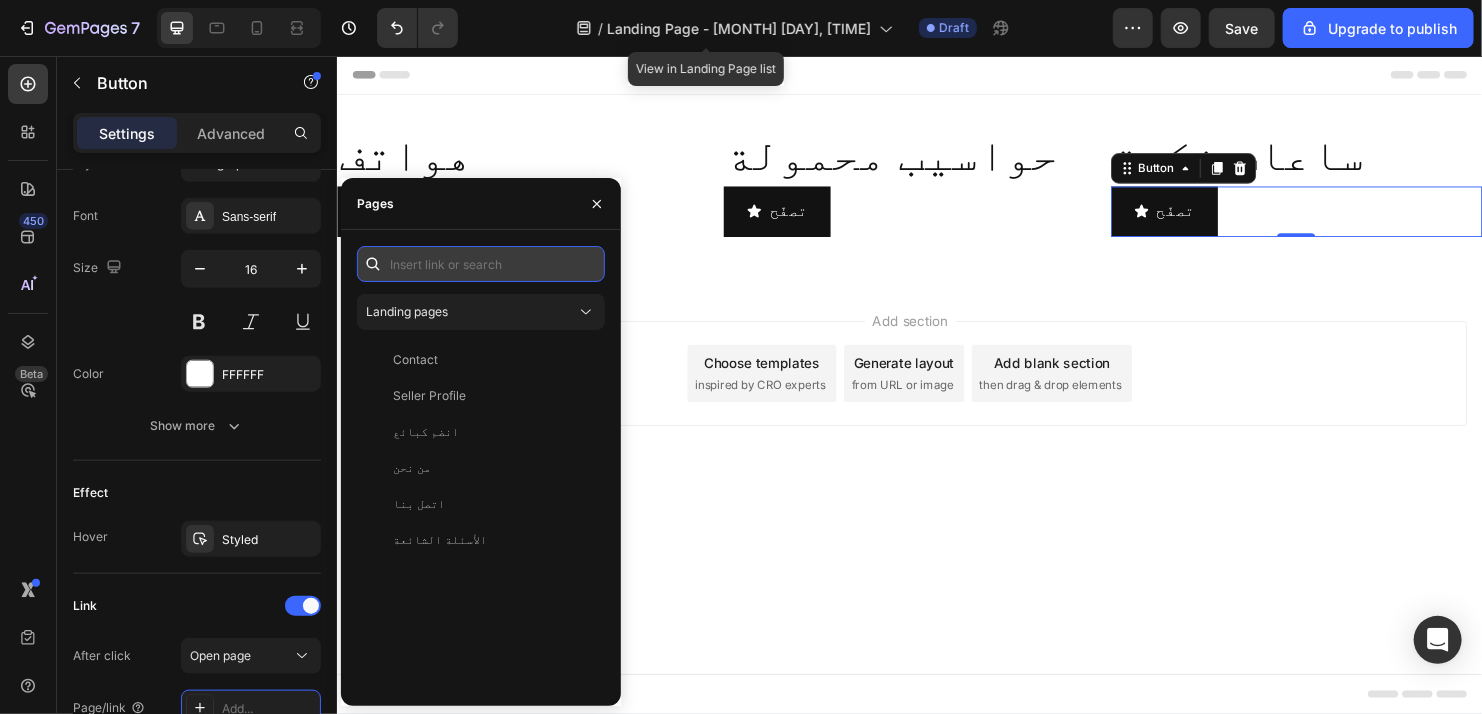 paste on "/collections/ساعات-ذكية" 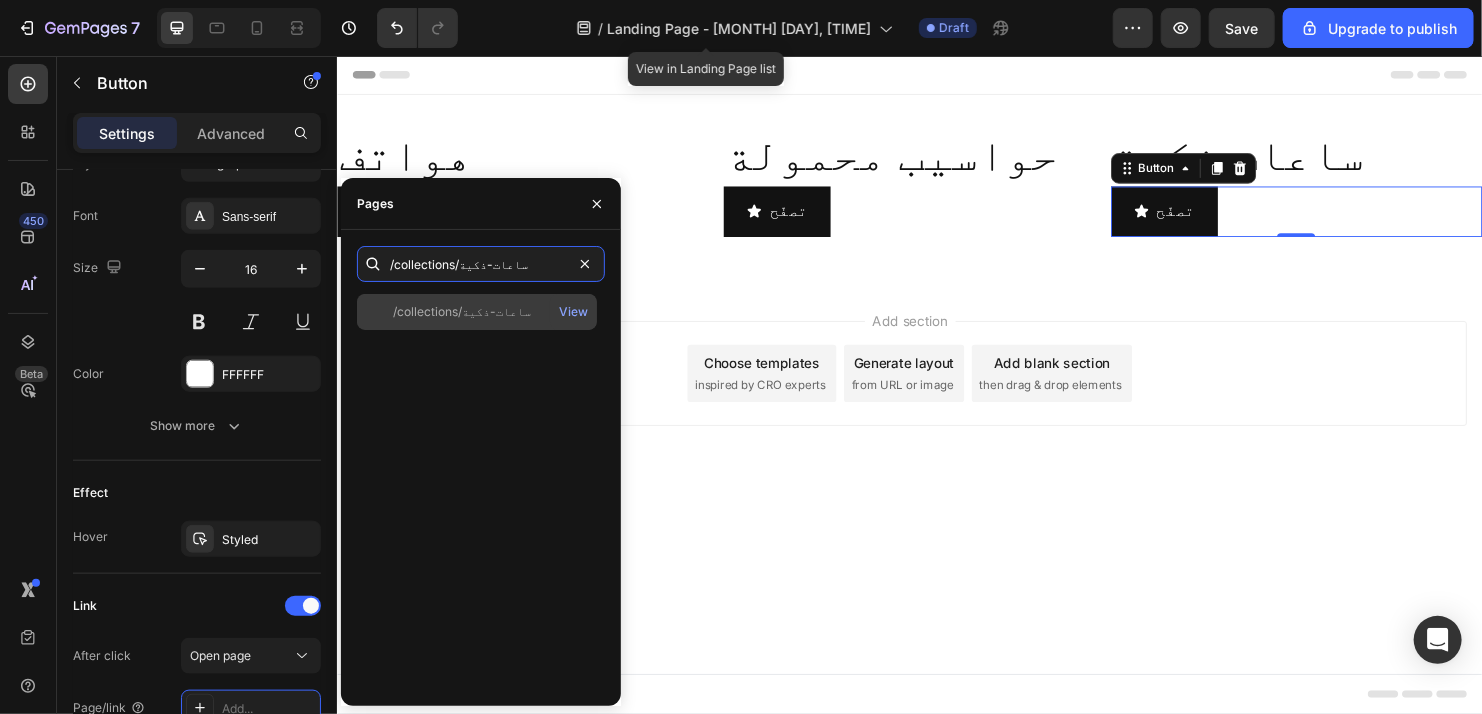 type on "/collections/ساعات-ذكية" 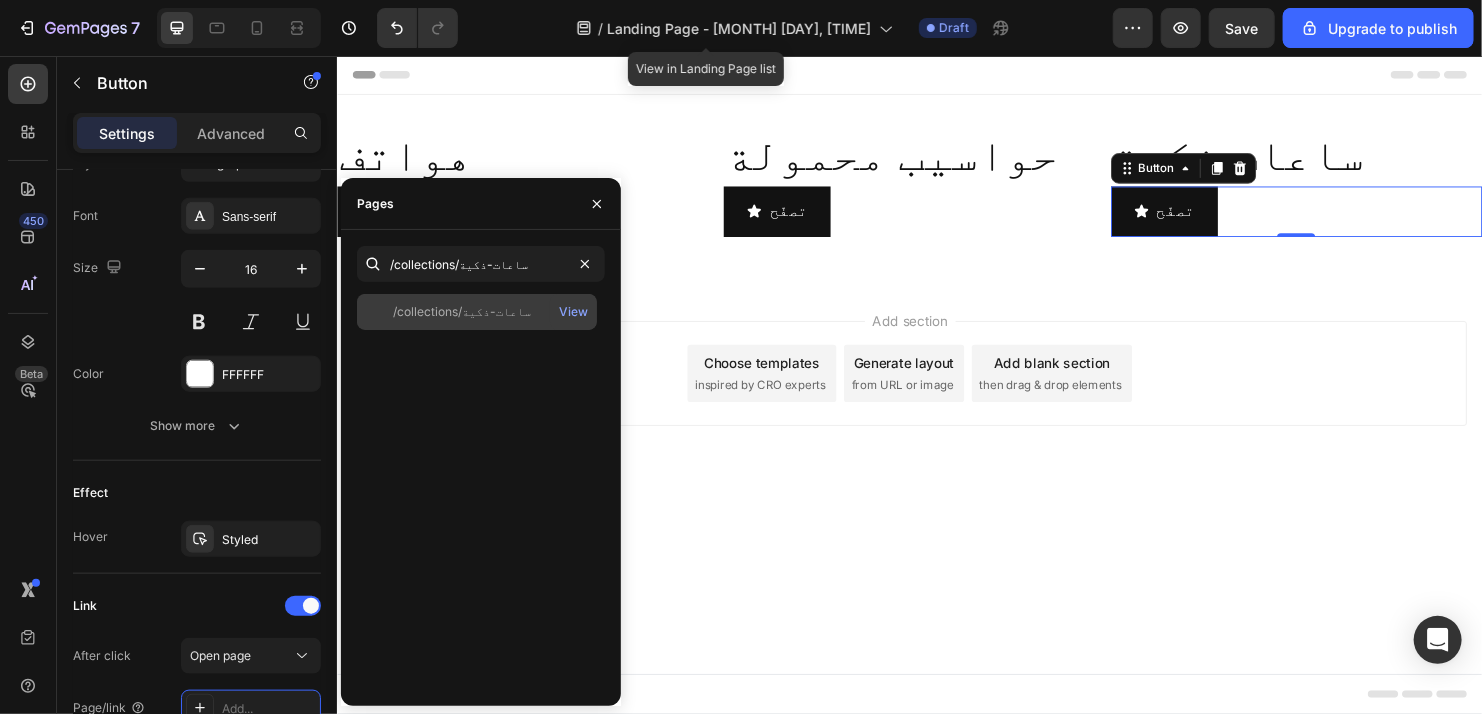 click on "/collections/ساعات-ذكية" 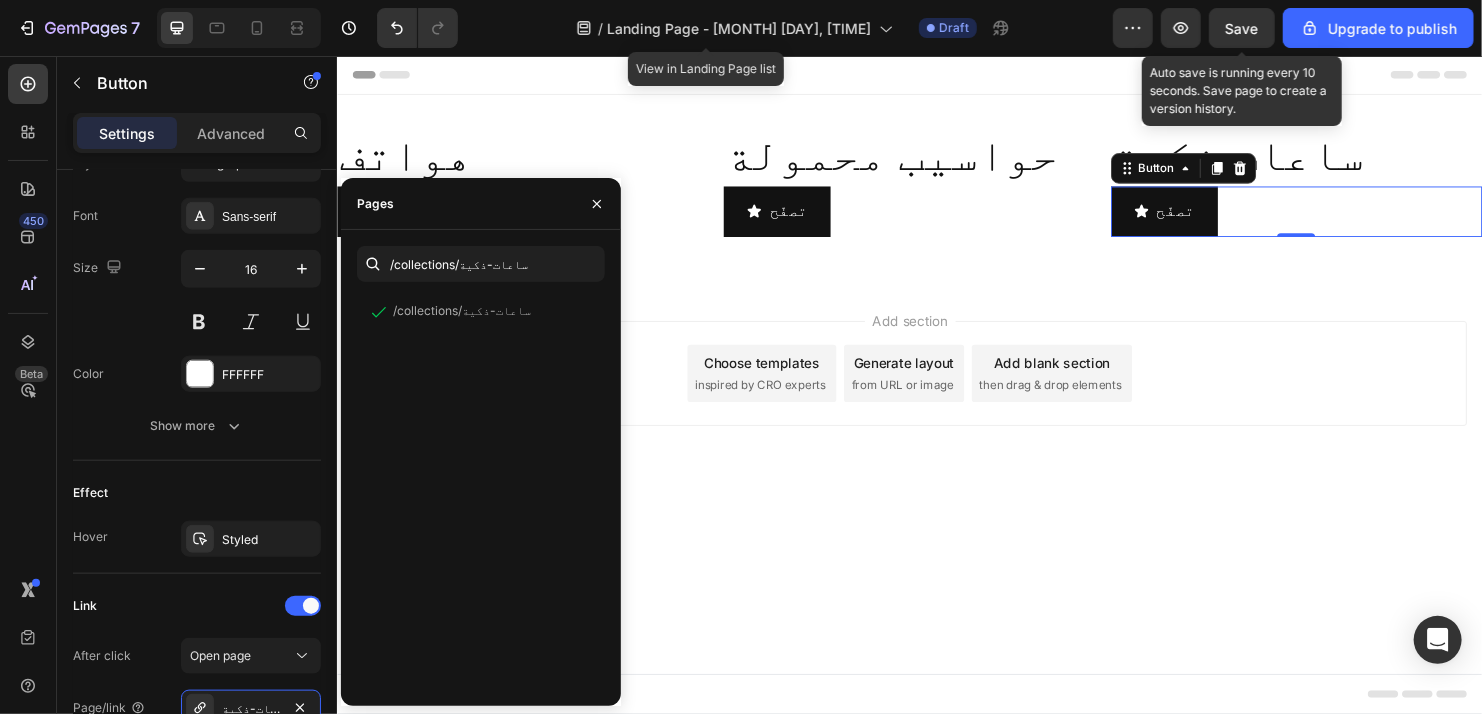 click on "Save" 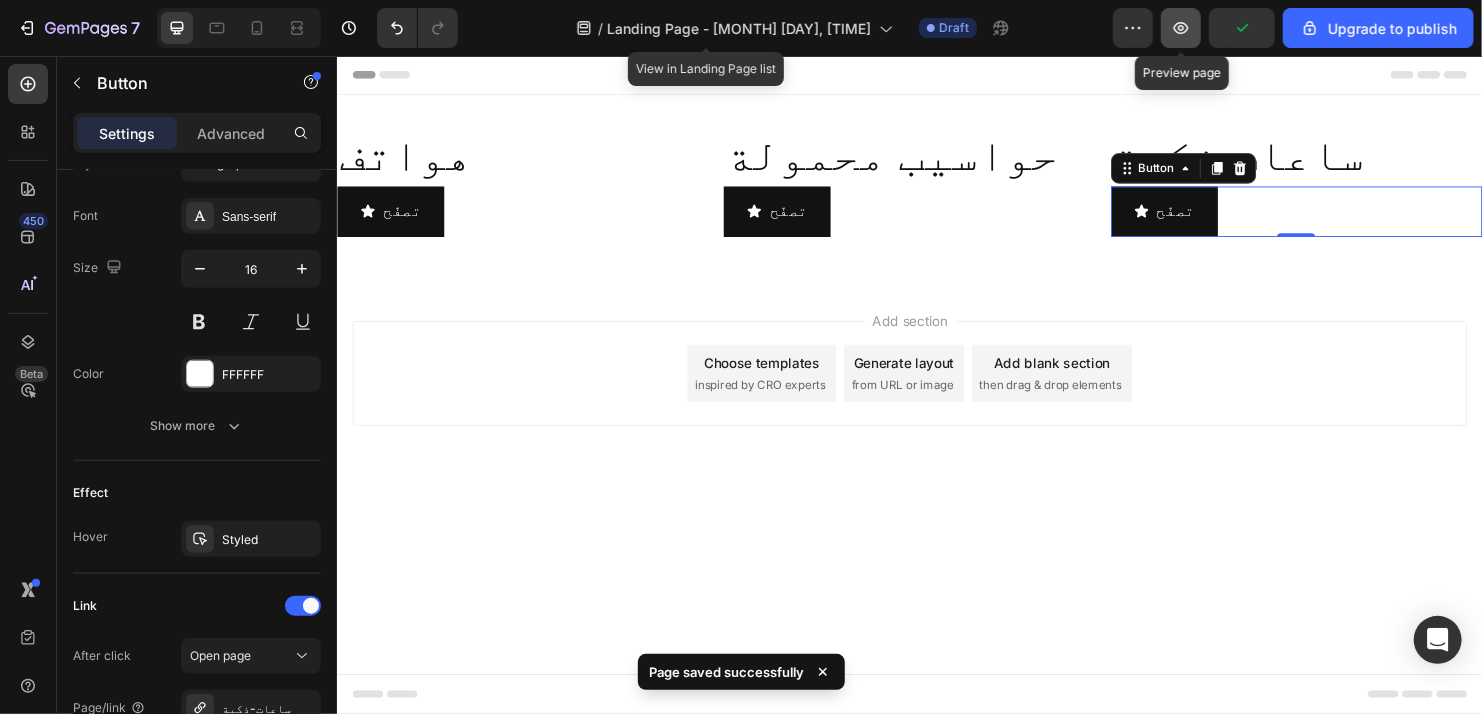 click 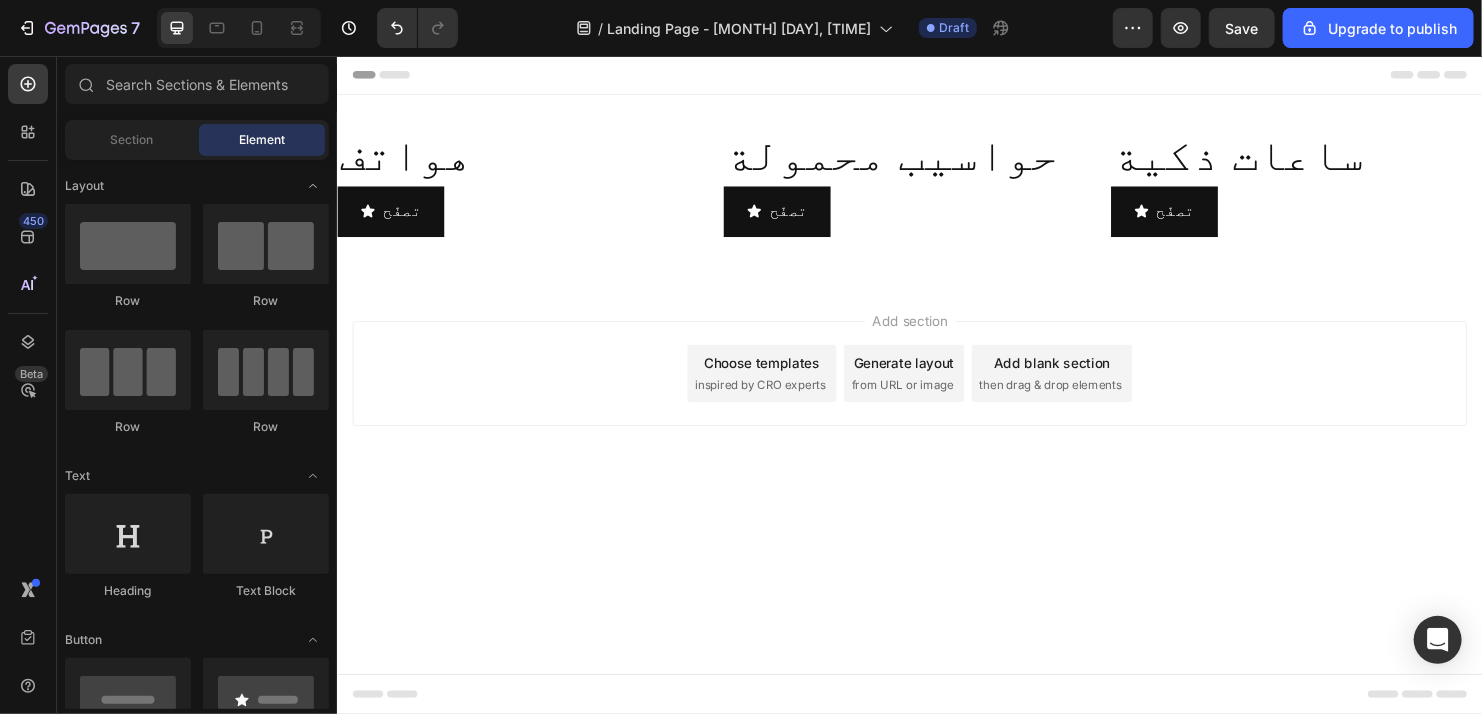 drag, startPoint x: 1348, startPoint y: 82, endPoint x: 1741, endPoint y: 78, distance: 393.02036 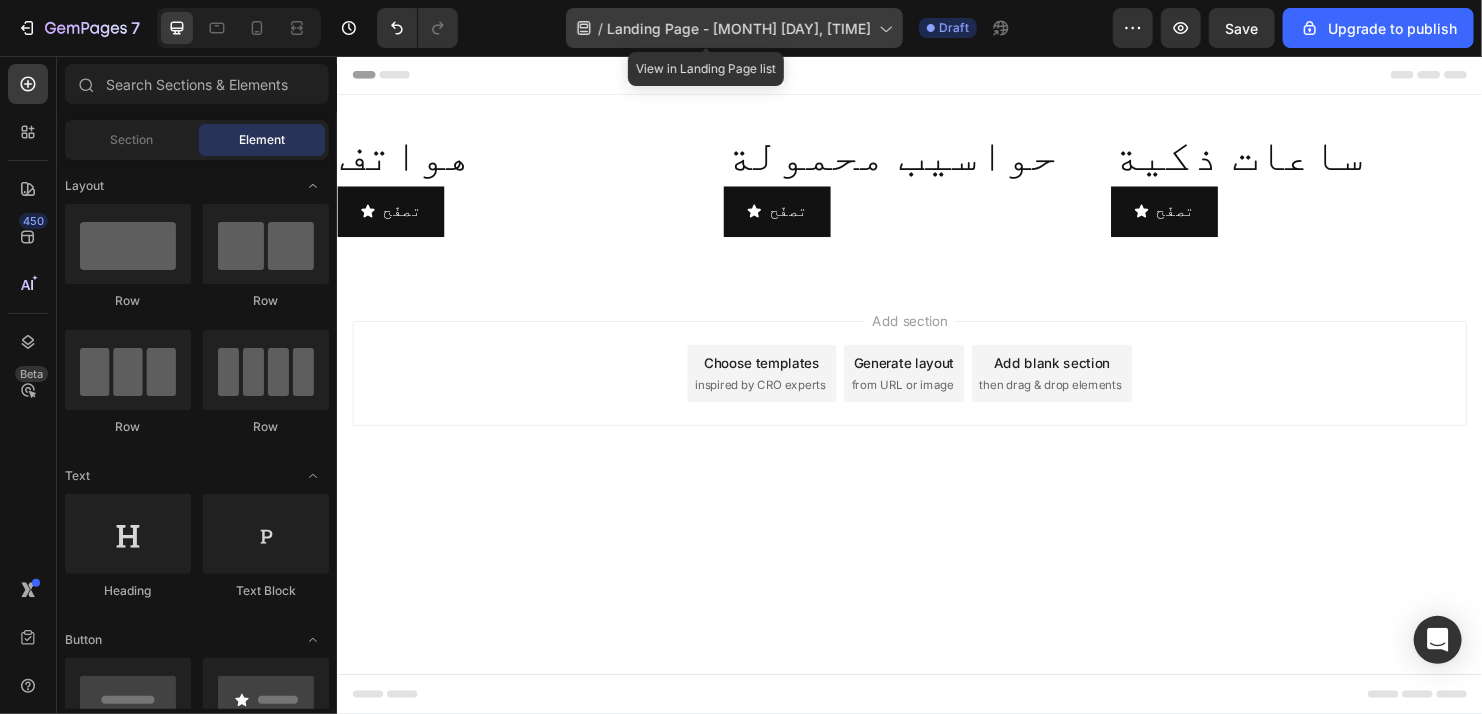 click 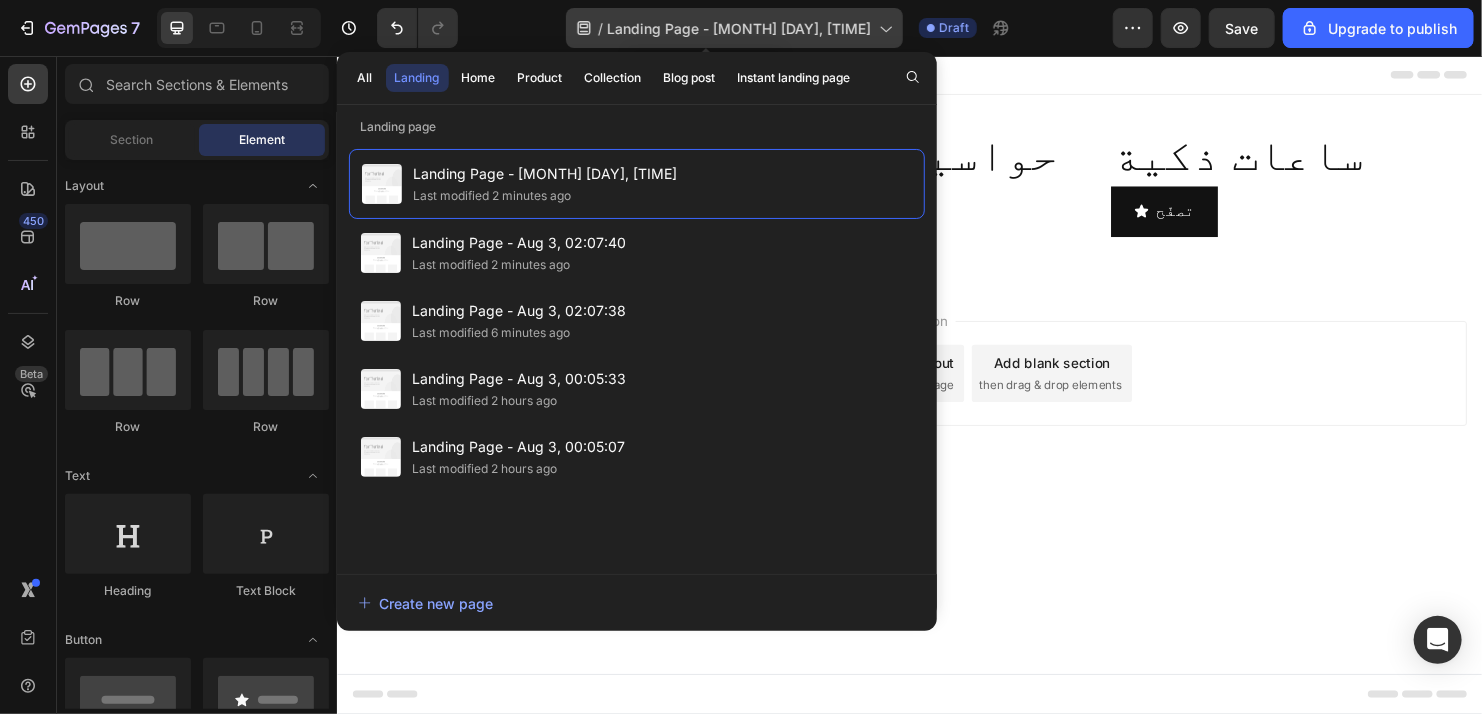 click 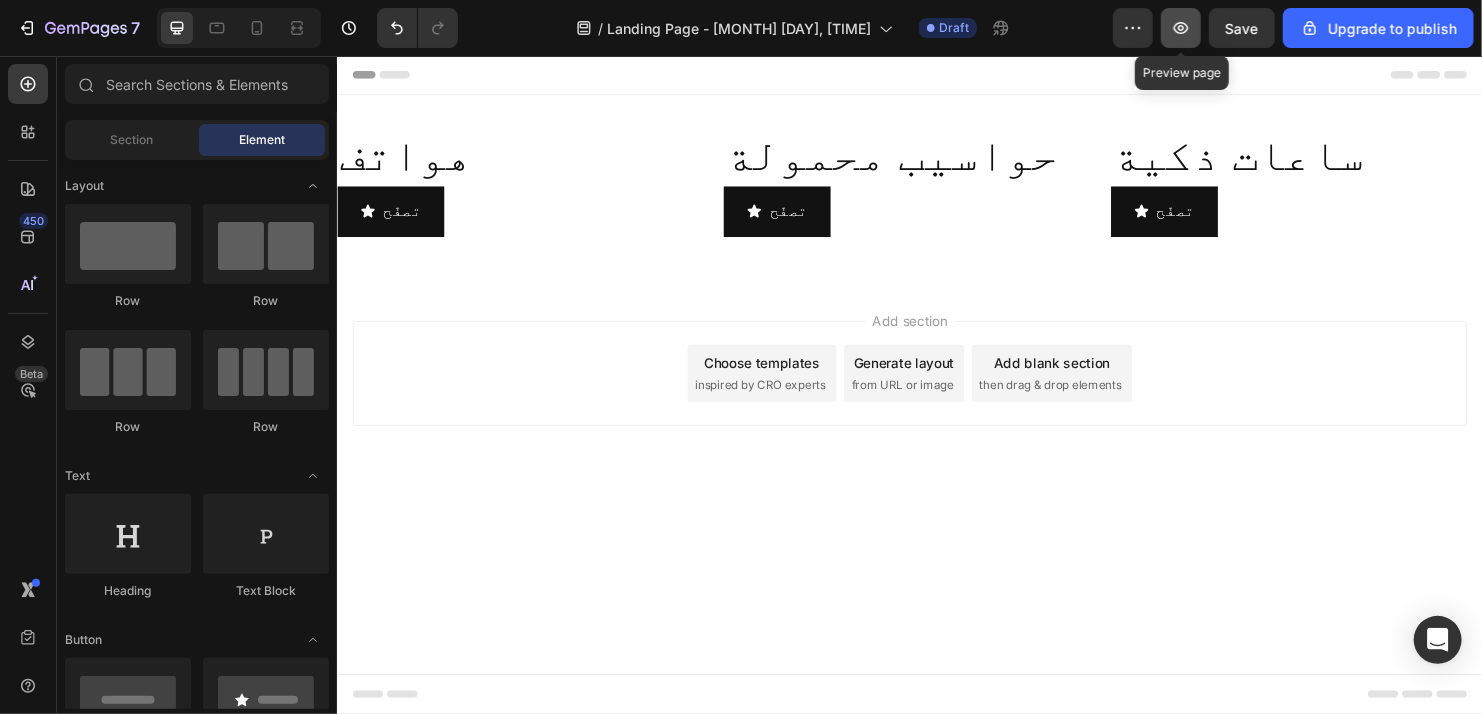click 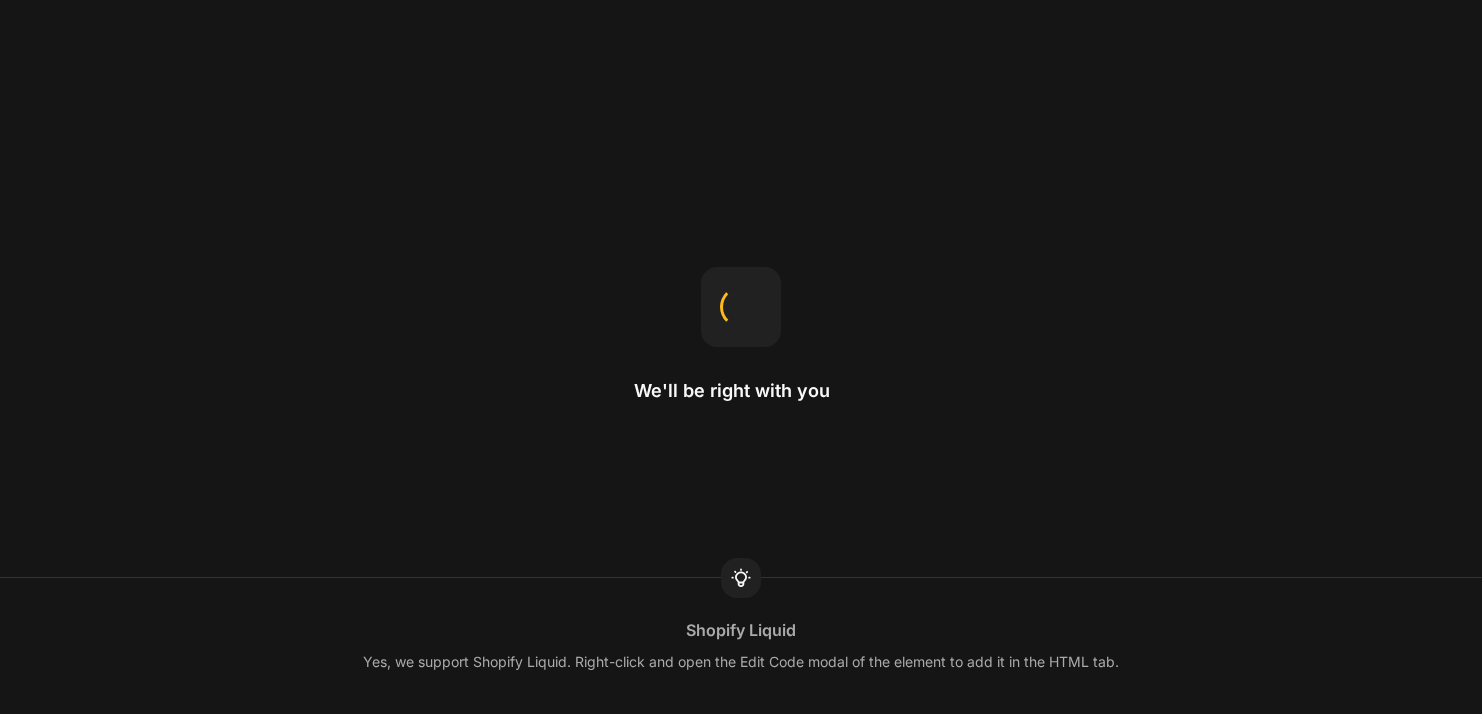 scroll, scrollTop: 0, scrollLeft: 0, axis: both 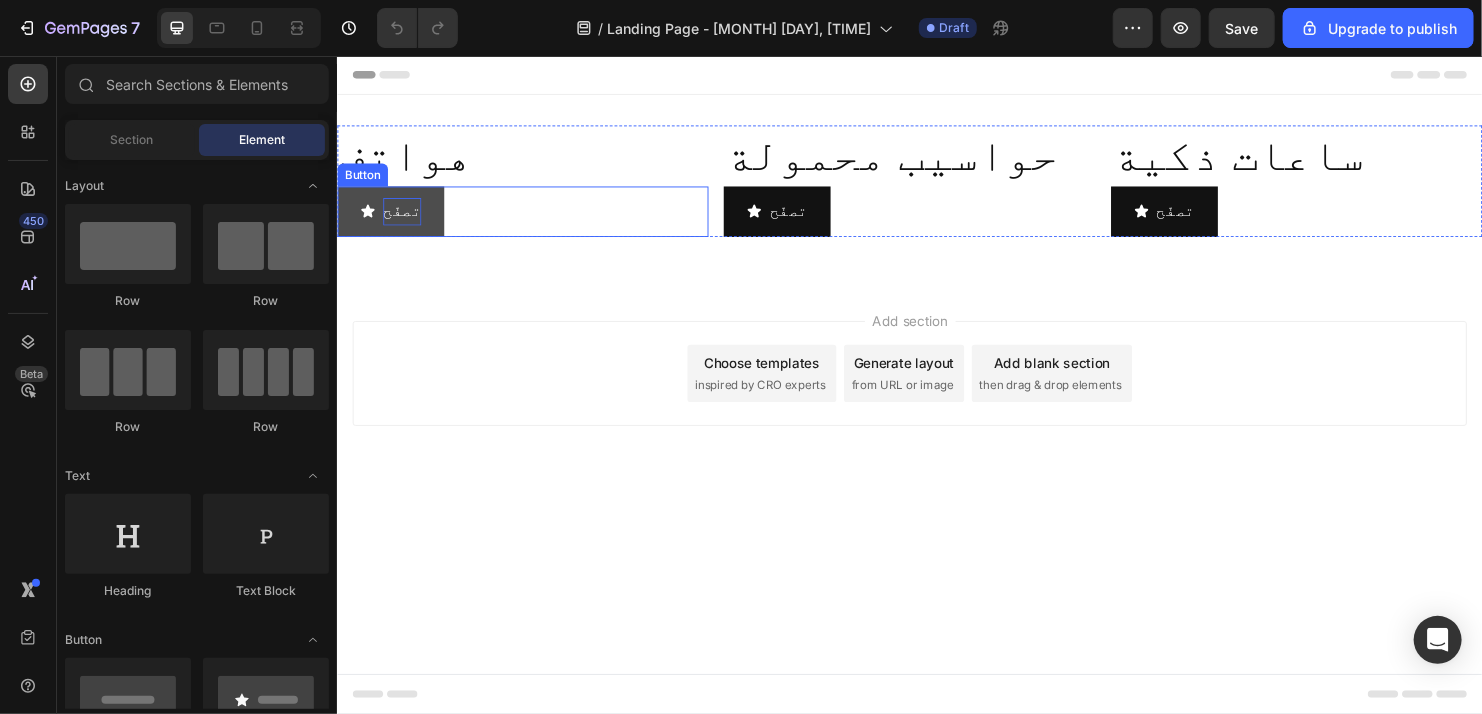 click on "تصفّح" at bounding box center [404, 218] 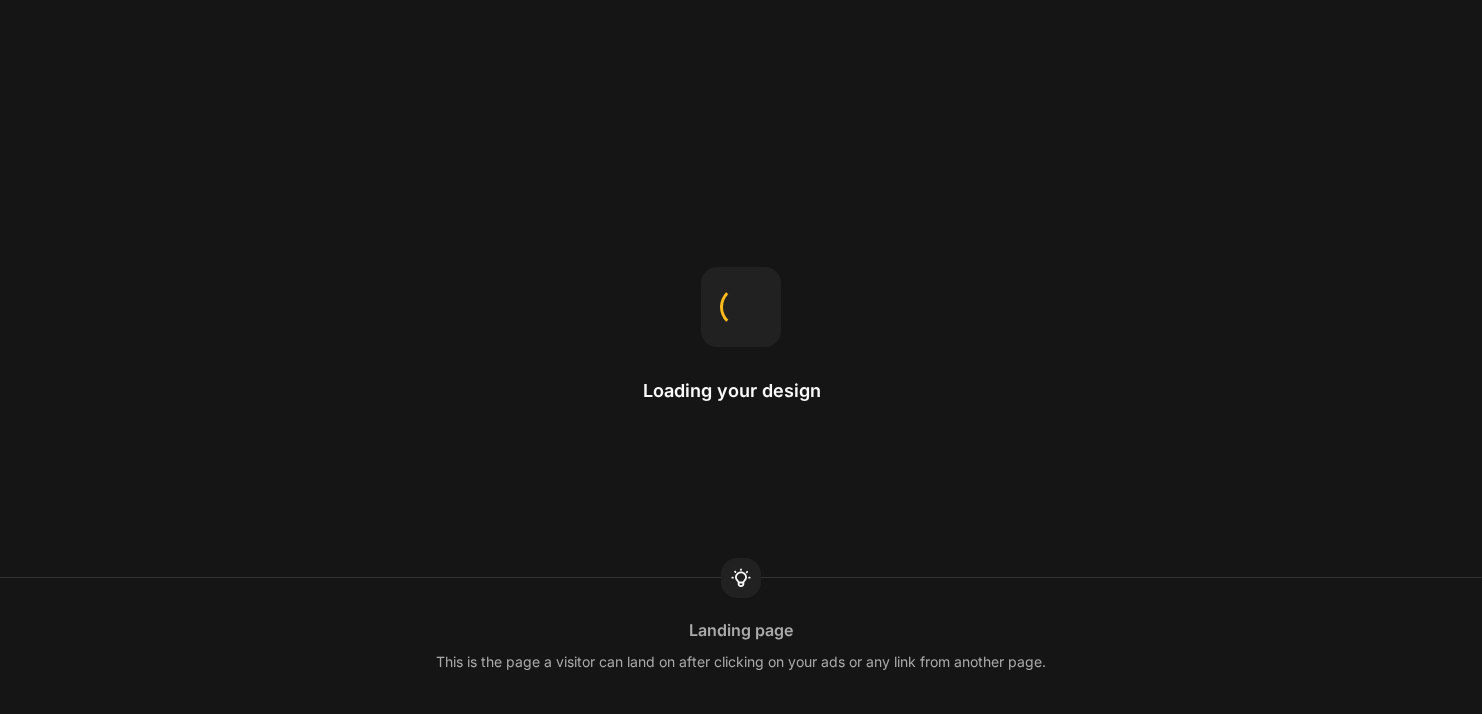 scroll, scrollTop: 0, scrollLeft: 0, axis: both 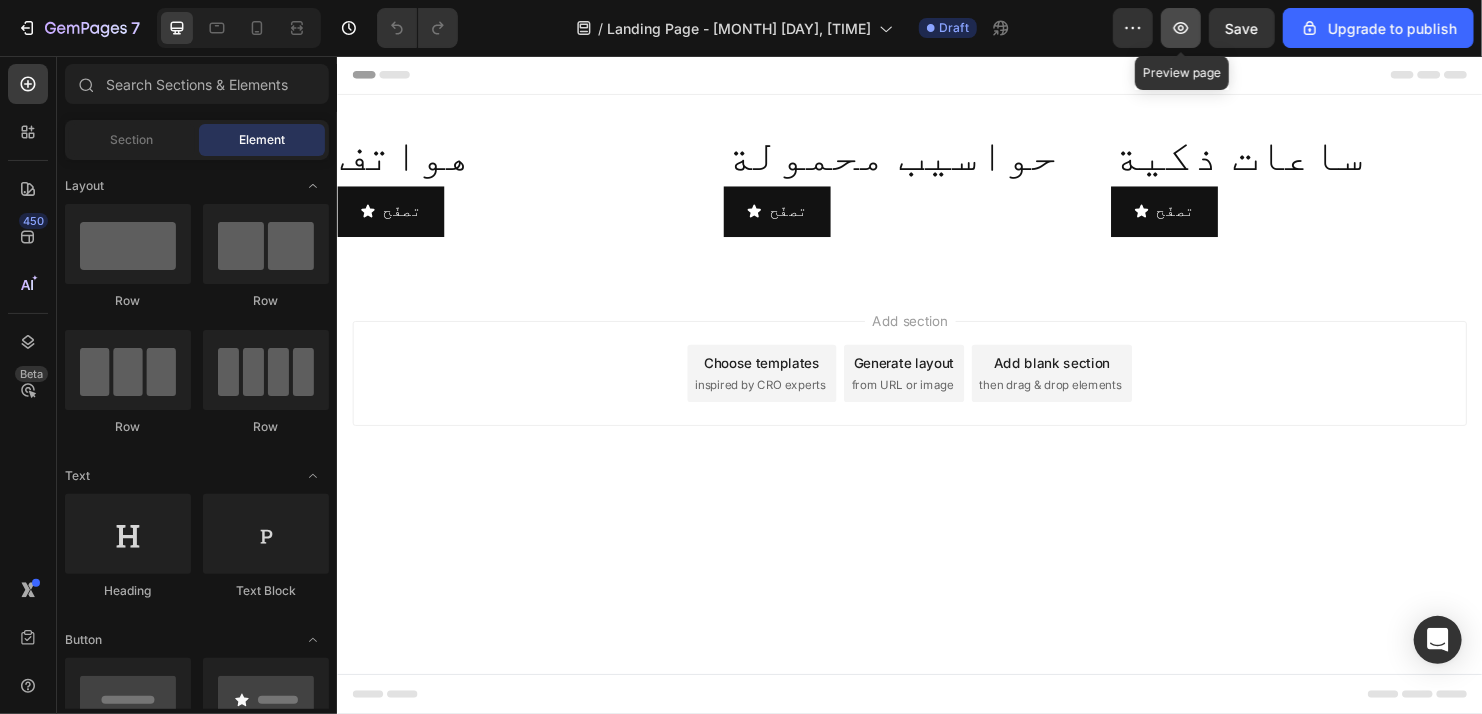 click 